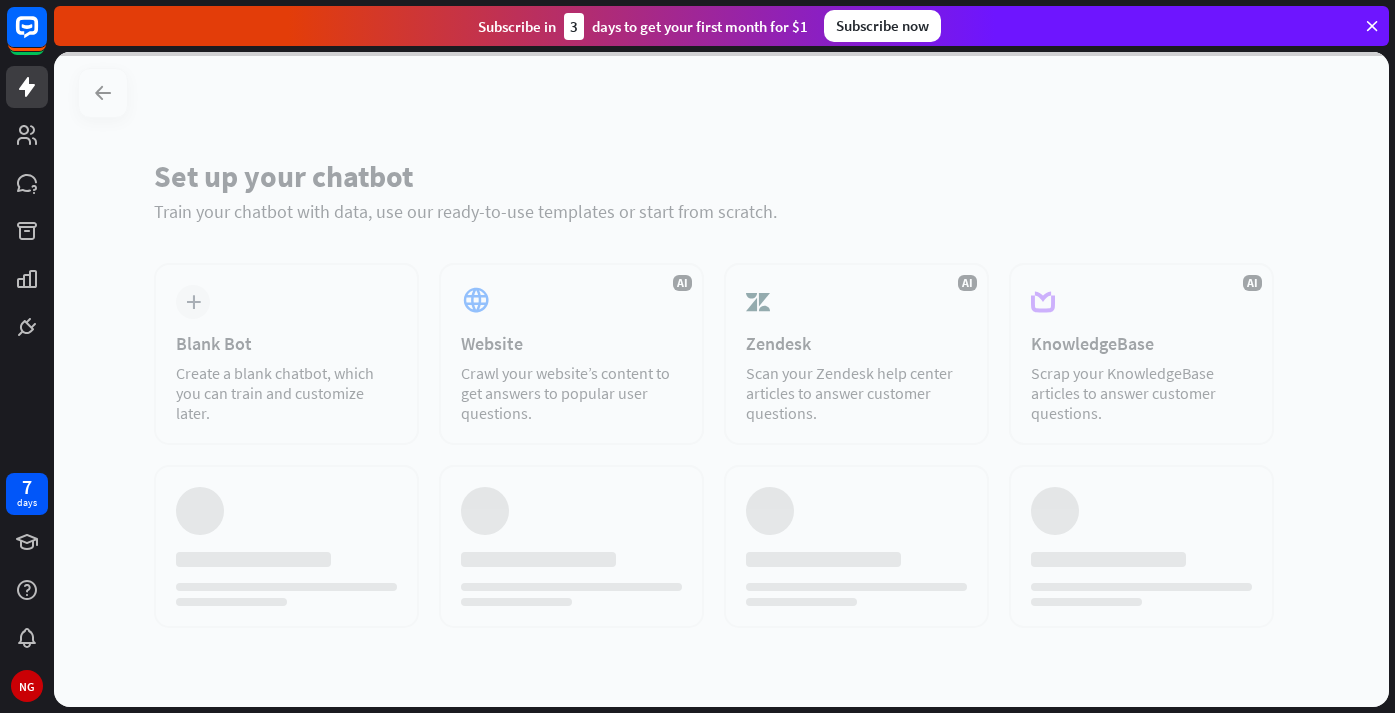 scroll, scrollTop: 0, scrollLeft: 0, axis: both 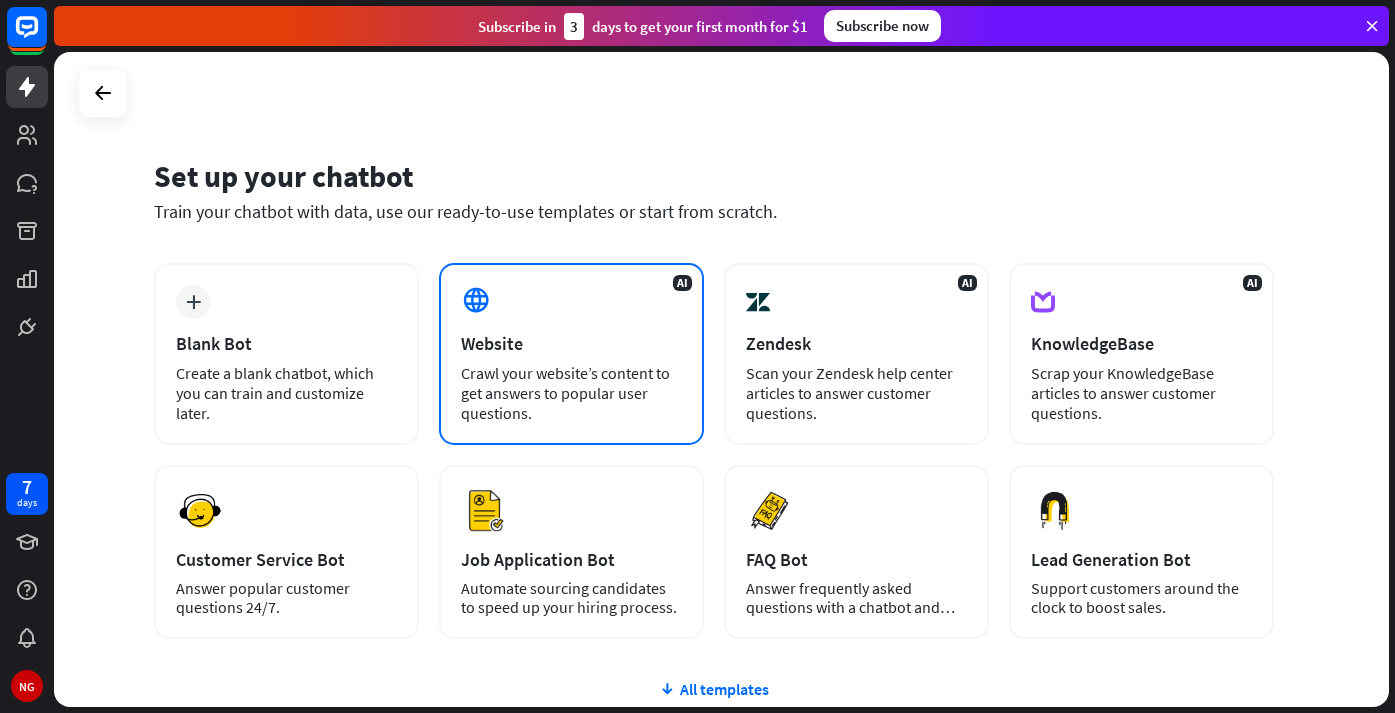 click on "AI     Website
Crawl your website’s content to get answers to
popular user questions." at bounding box center (571, 354) 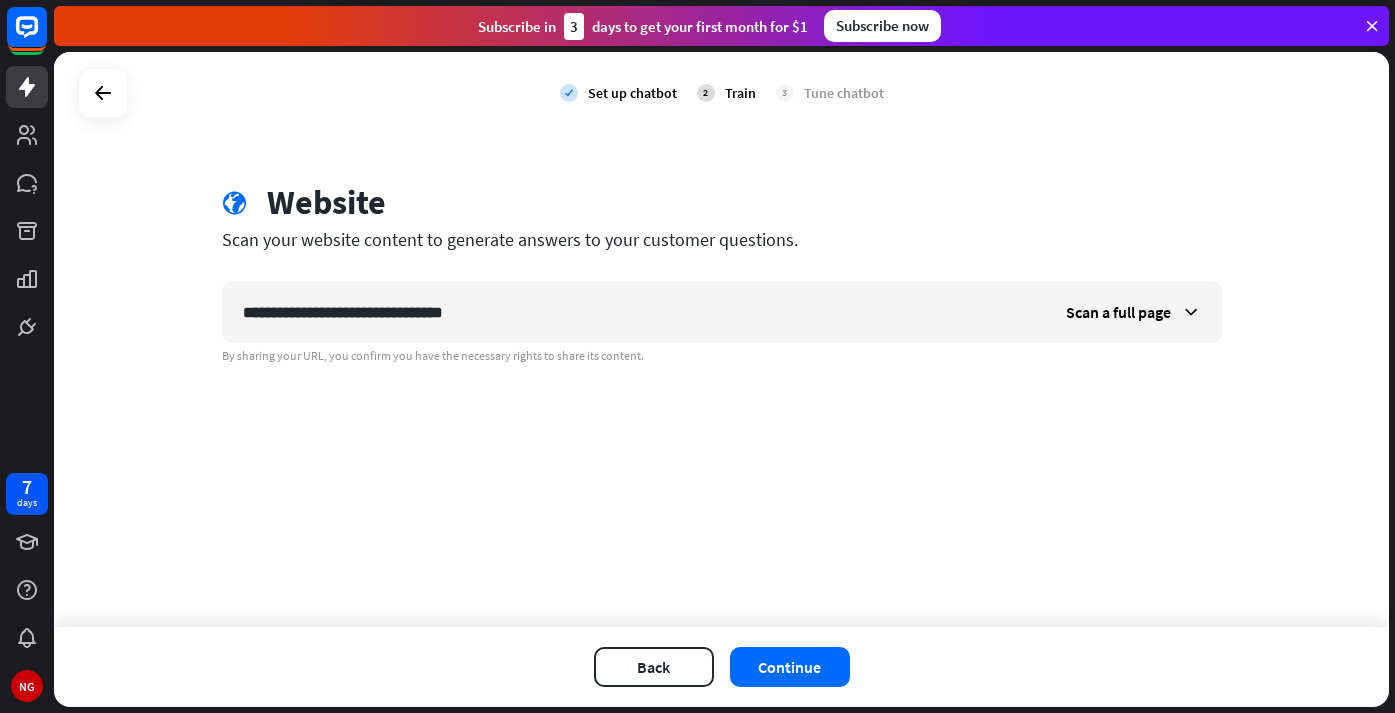 type on "**********" 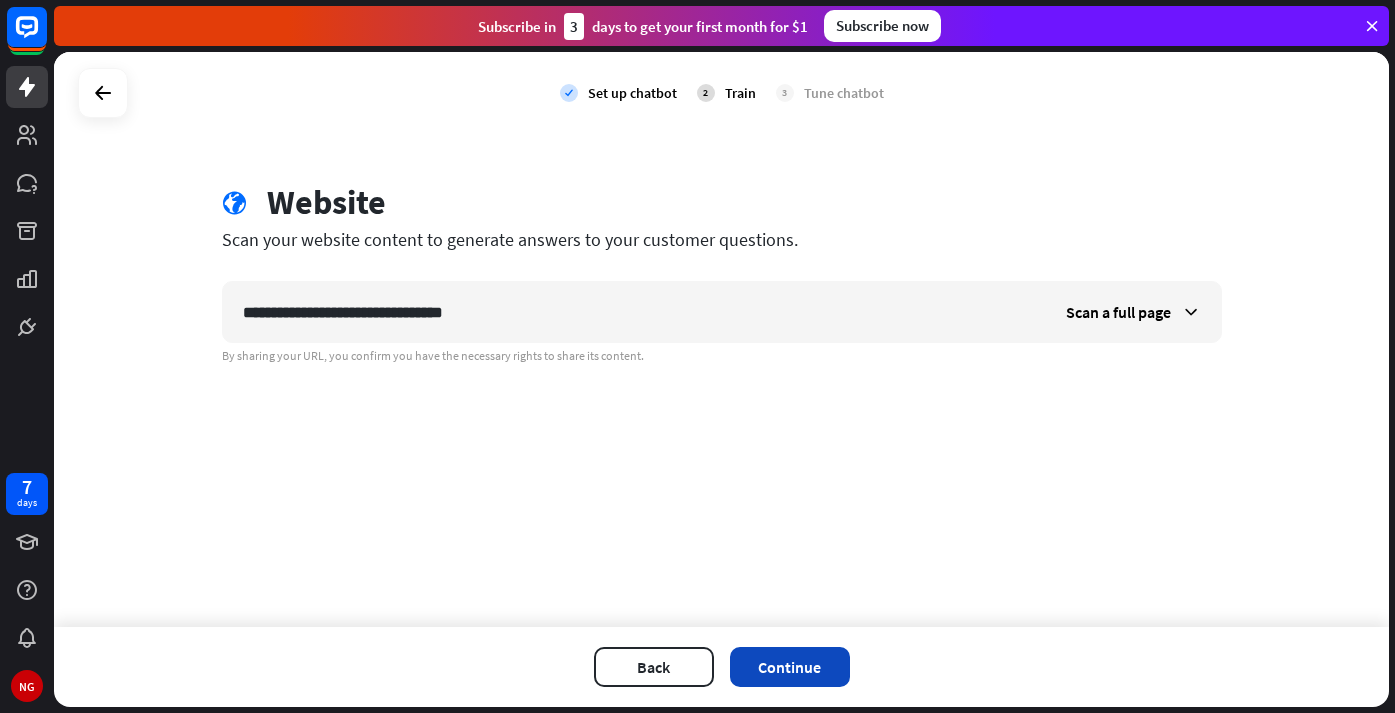 click on "Continue" at bounding box center [790, 667] 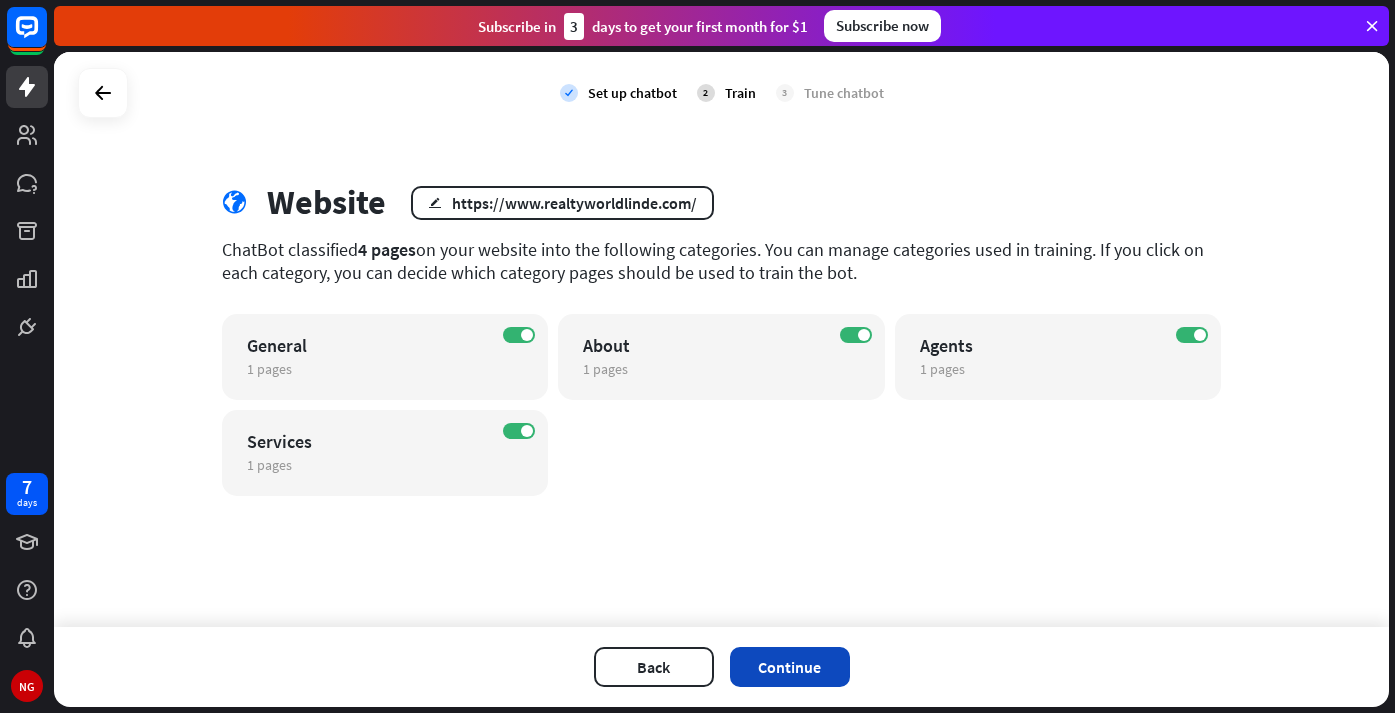 click on "Continue" at bounding box center [790, 667] 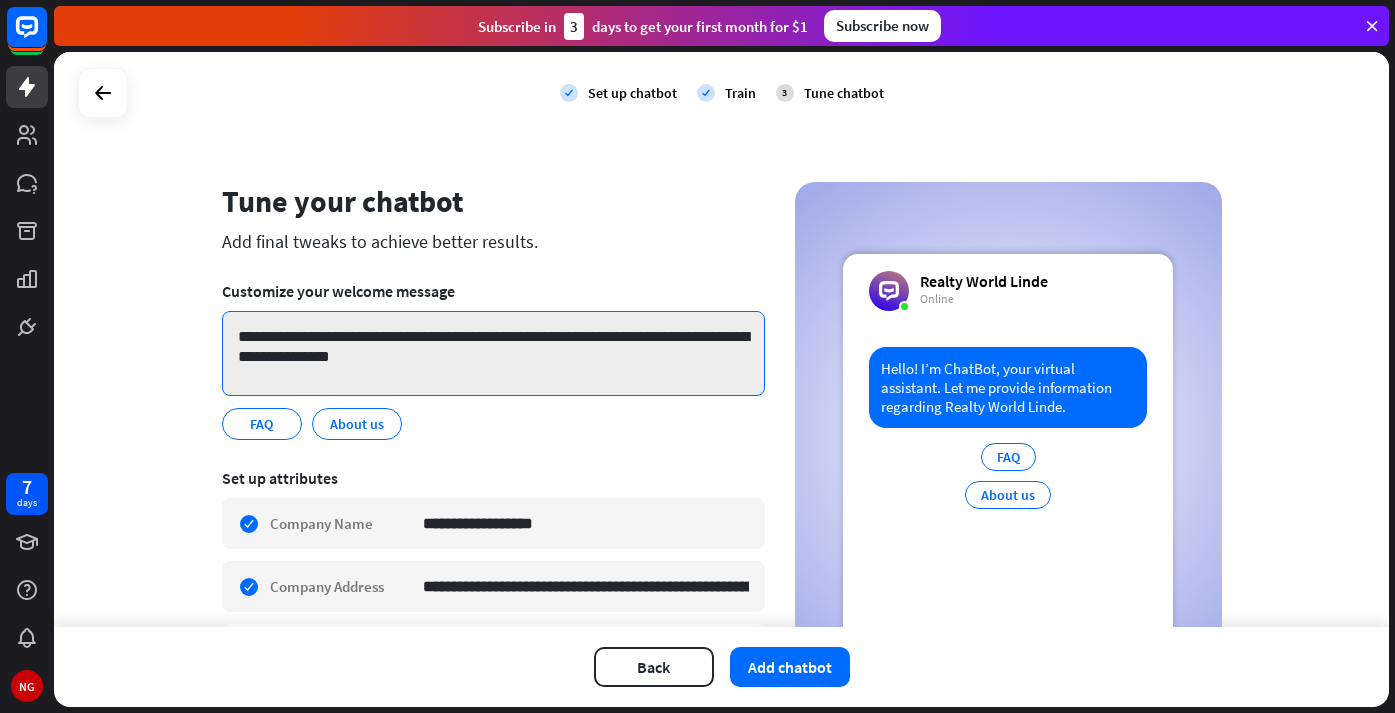 click on "**********" at bounding box center [493, 353] 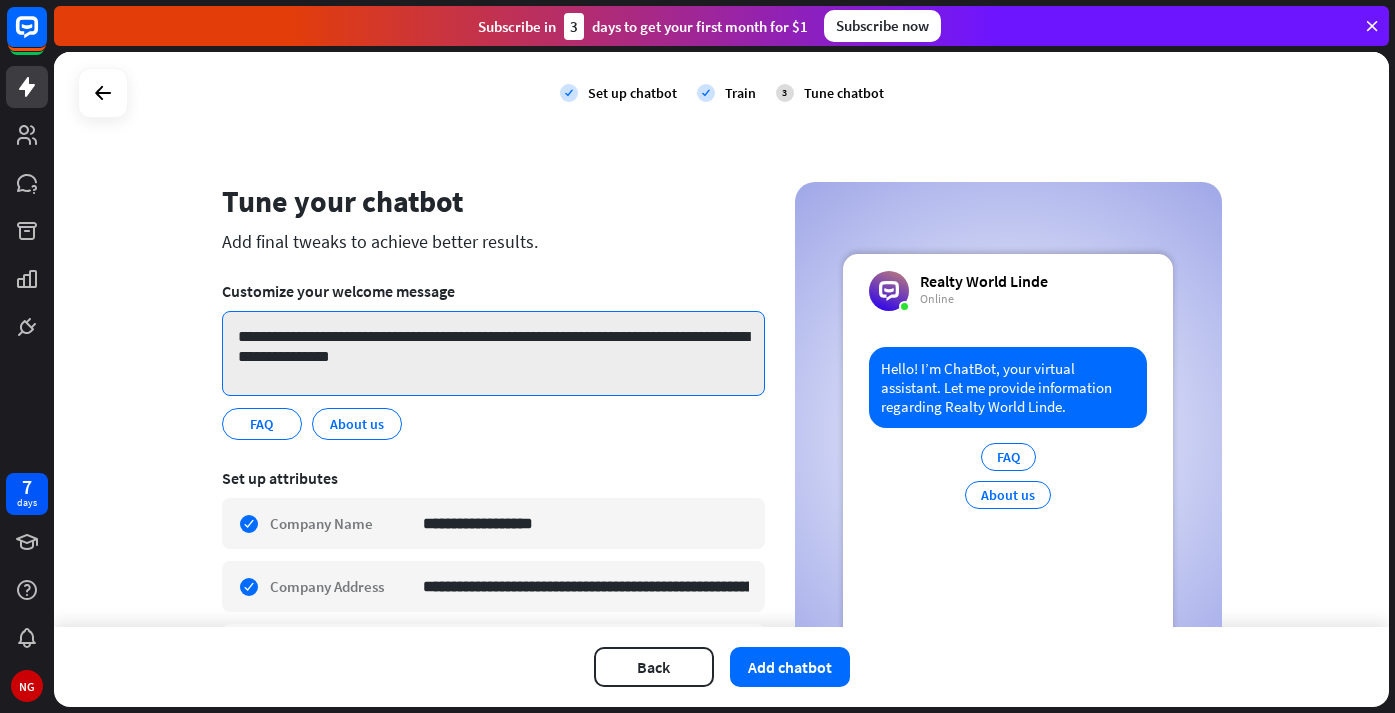 click on "**********" at bounding box center (493, 353) 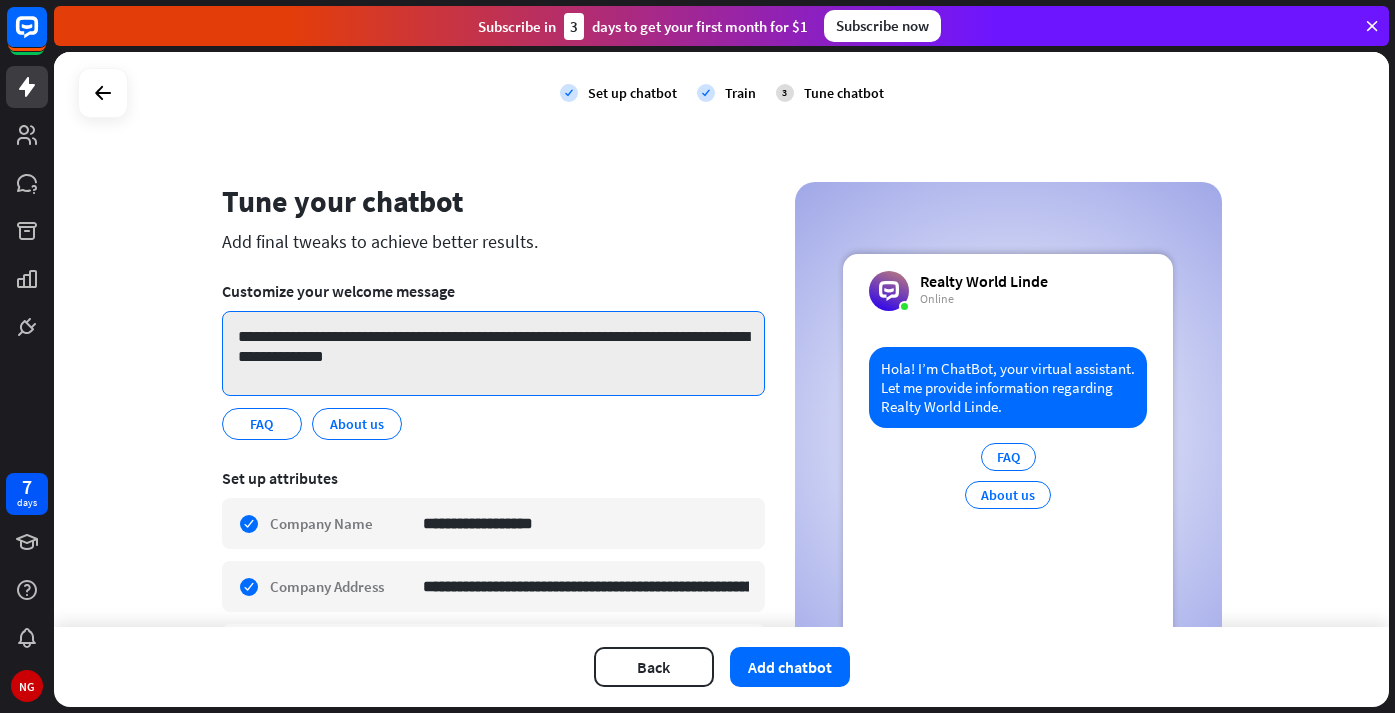 click on "**********" at bounding box center (493, 353) 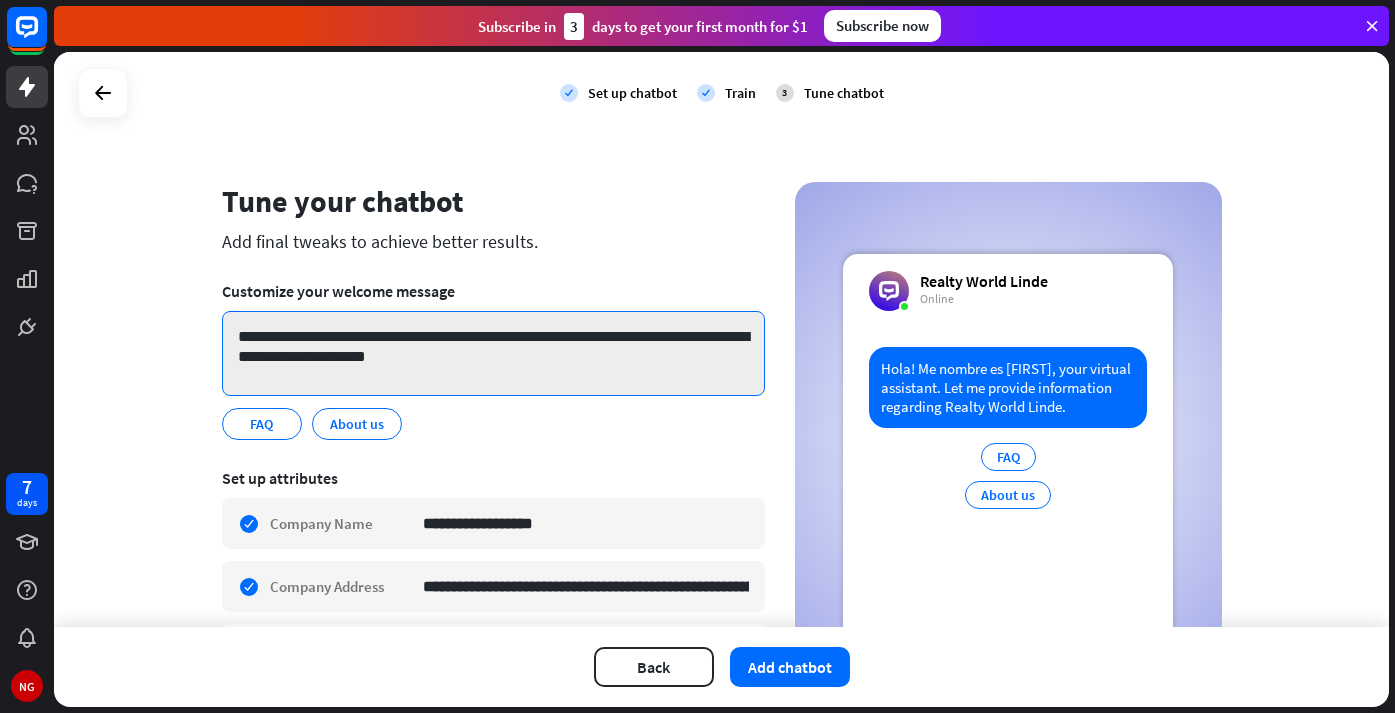 click on "**********" at bounding box center [493, 353] 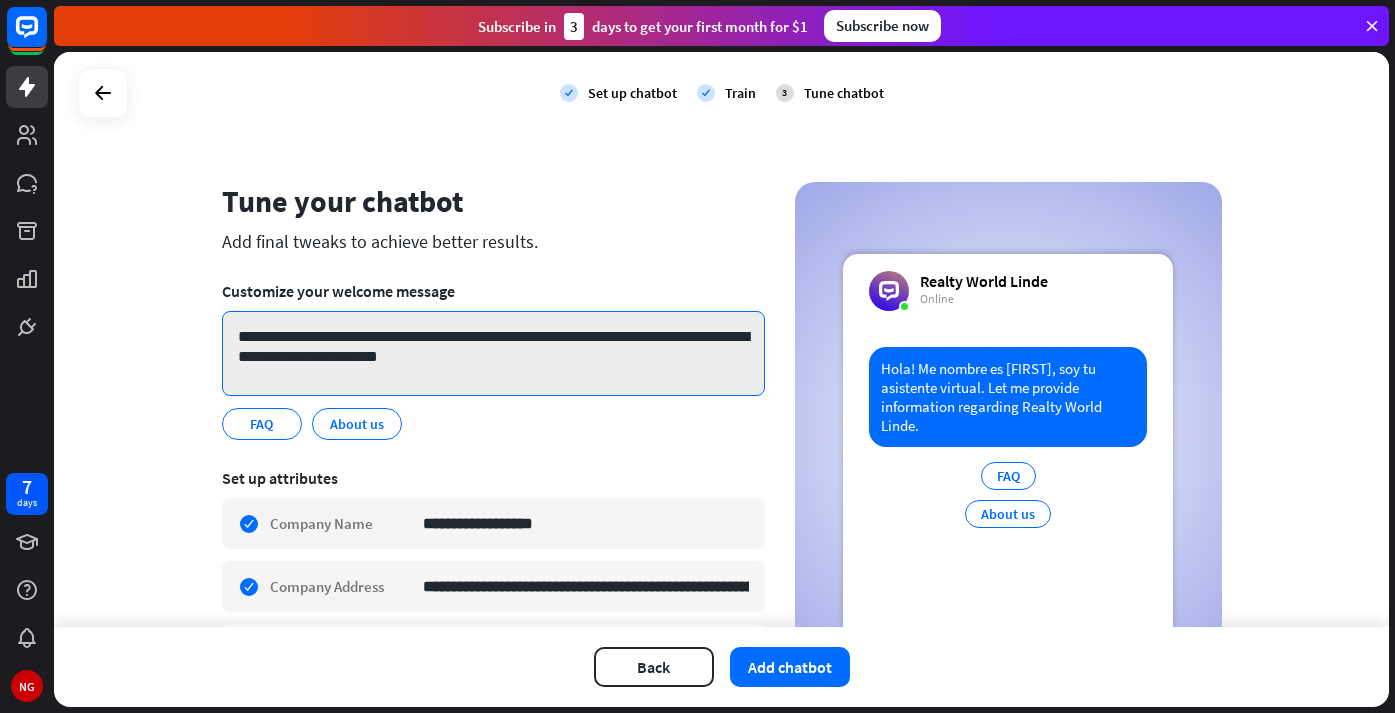 drag, startPoint x: 385, startPoint y: 354, endPoint x: 577, endPoint y: 336, distance: 192.8419 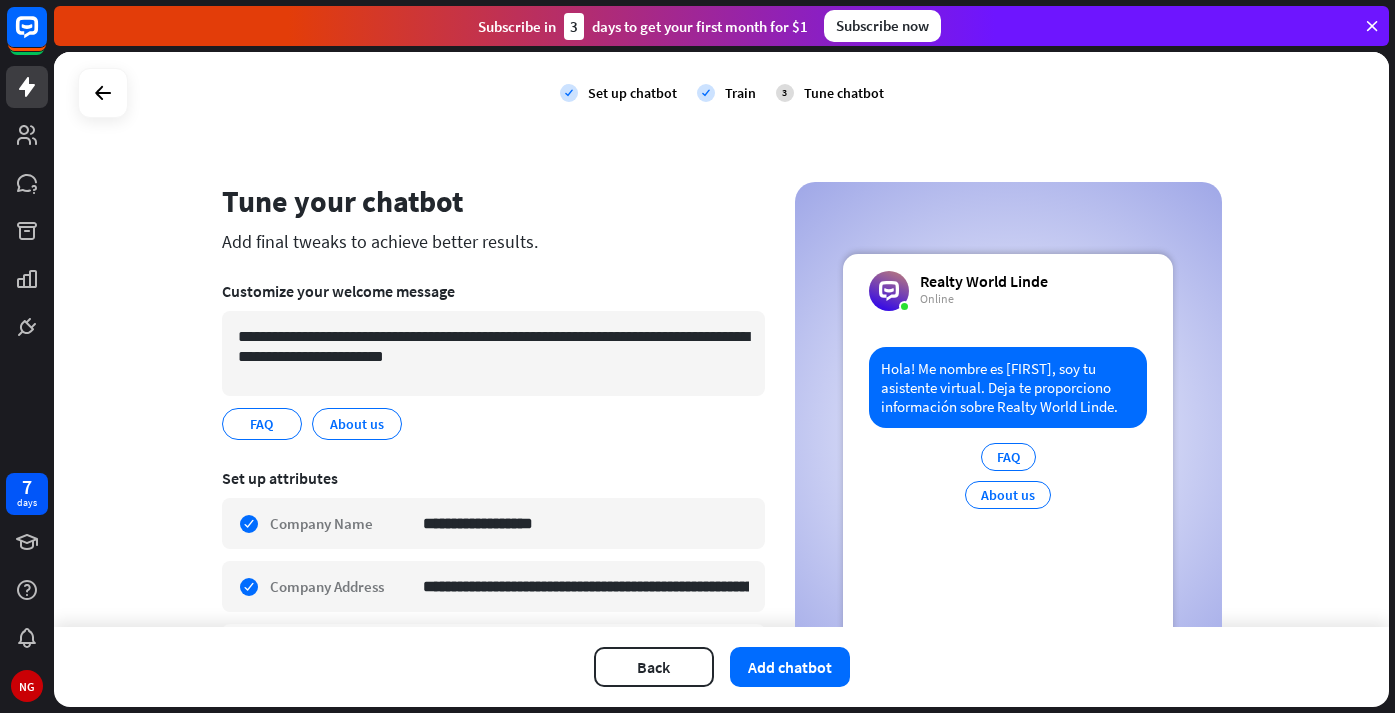 click on "**********" at bounding box center (722, 473) 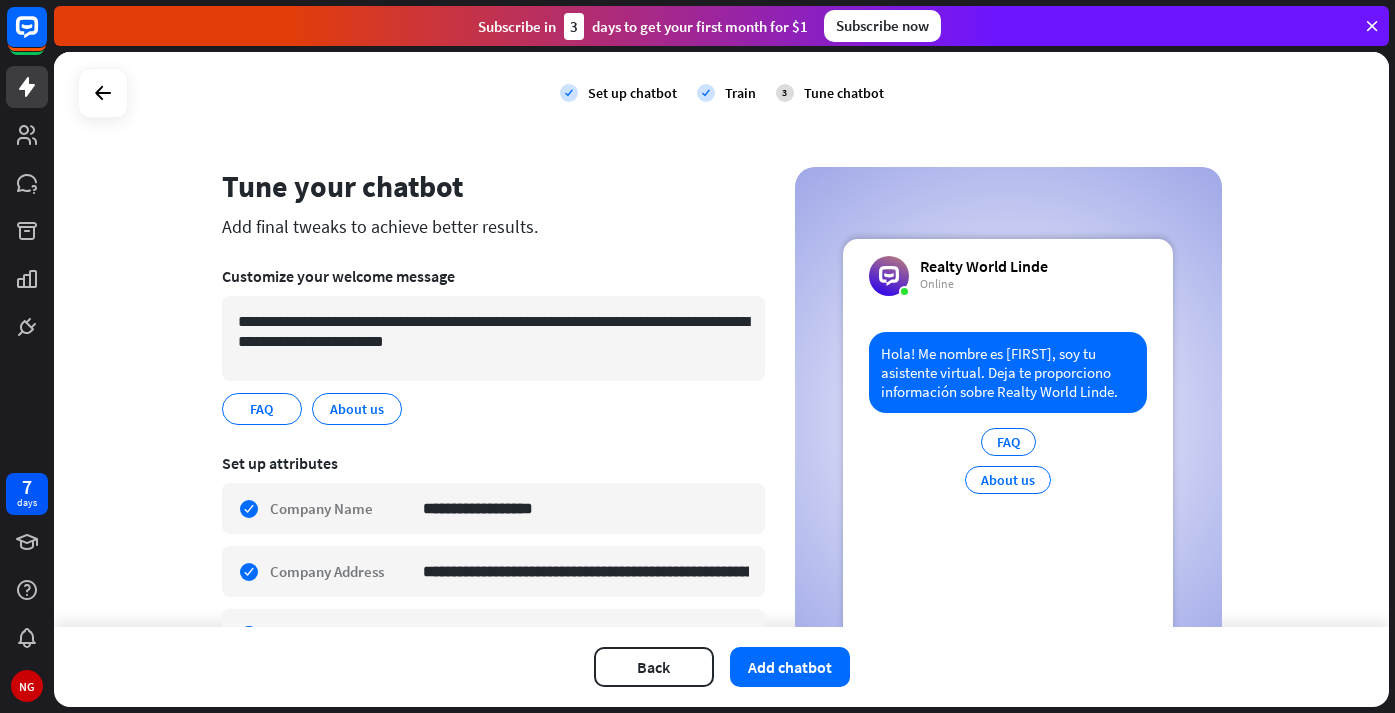 scroll, scrollTop: 0, scrollLeft: 0, axis: both 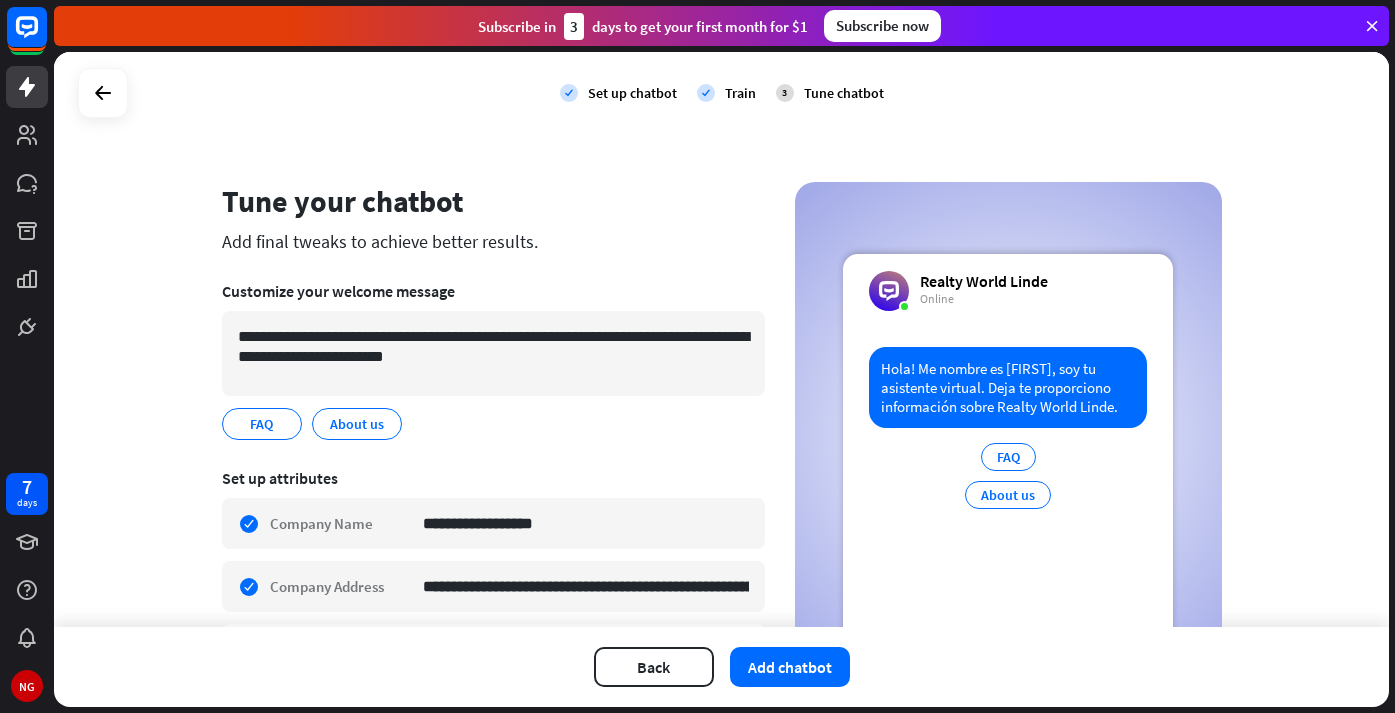 click on "**********" at bounding box center [721, 339] 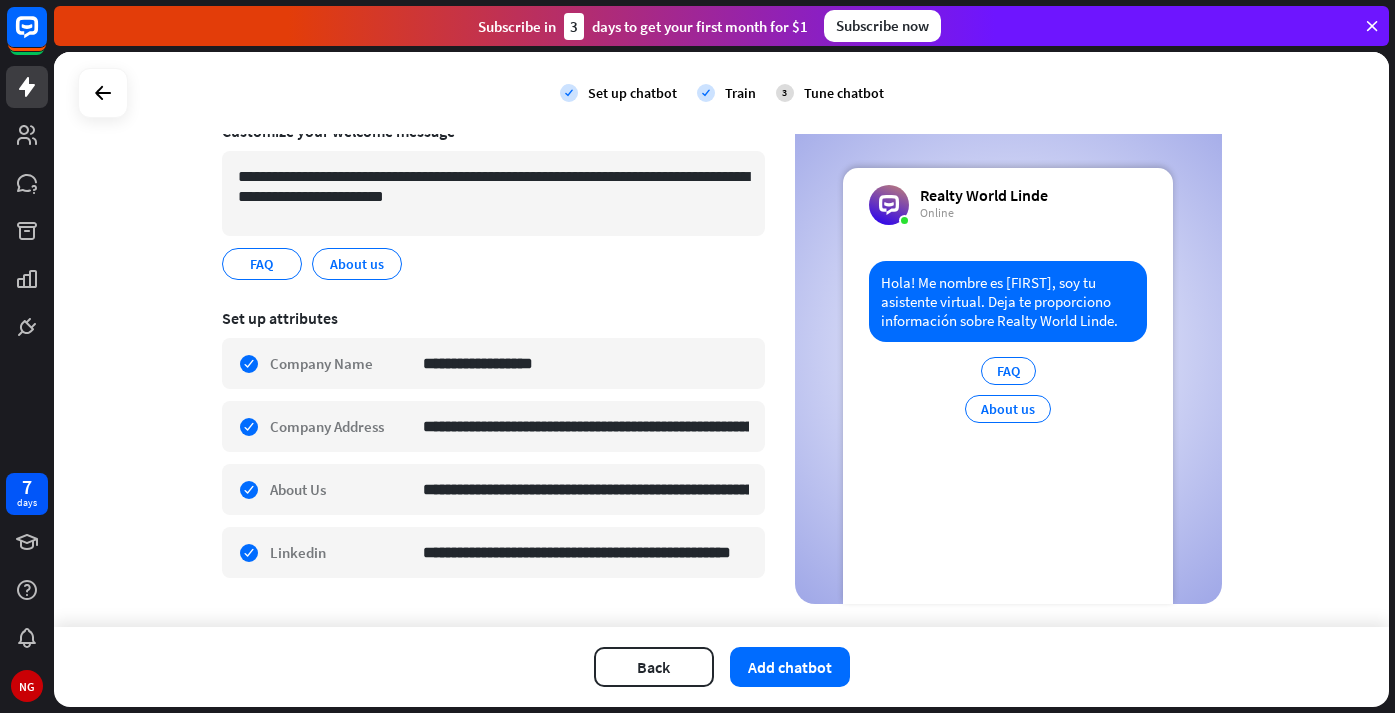 scroll, scrollTop: 120, scrollLeft: 0, axis: vertical 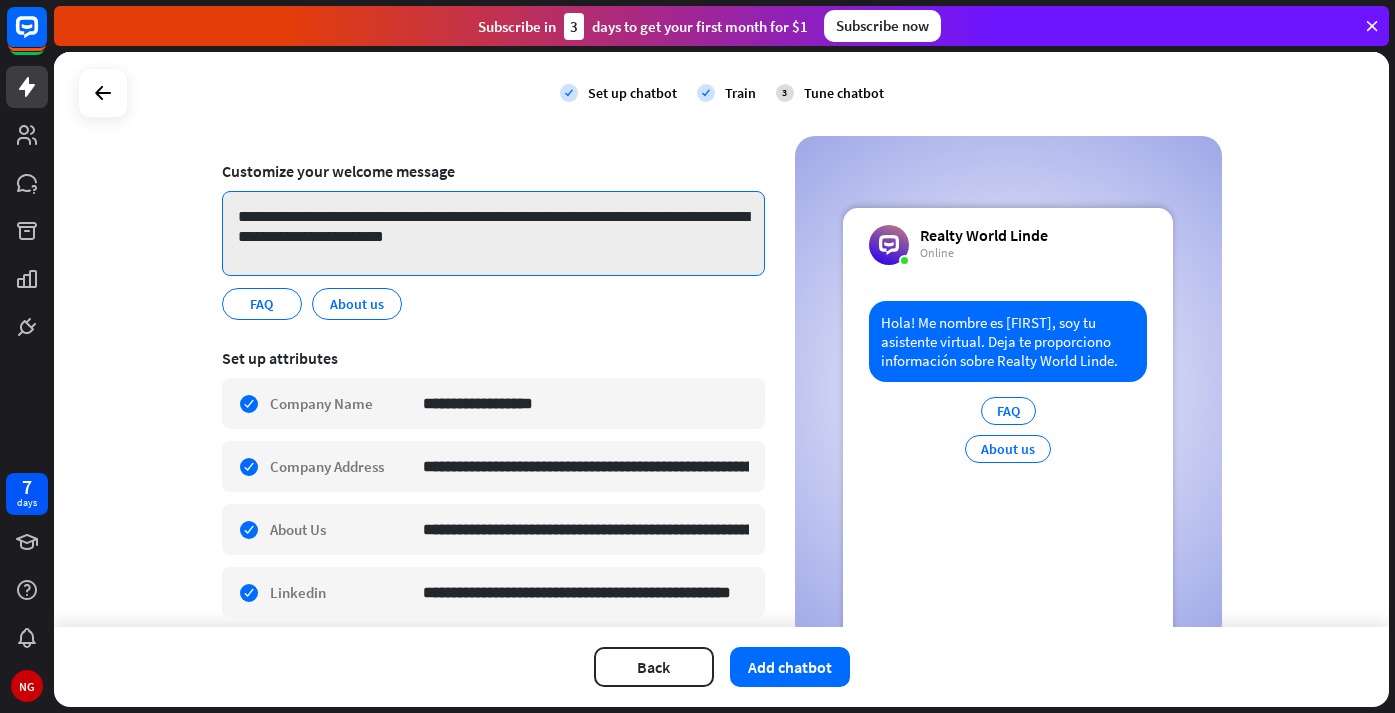click on "**********" at bounding box center [493, 233] 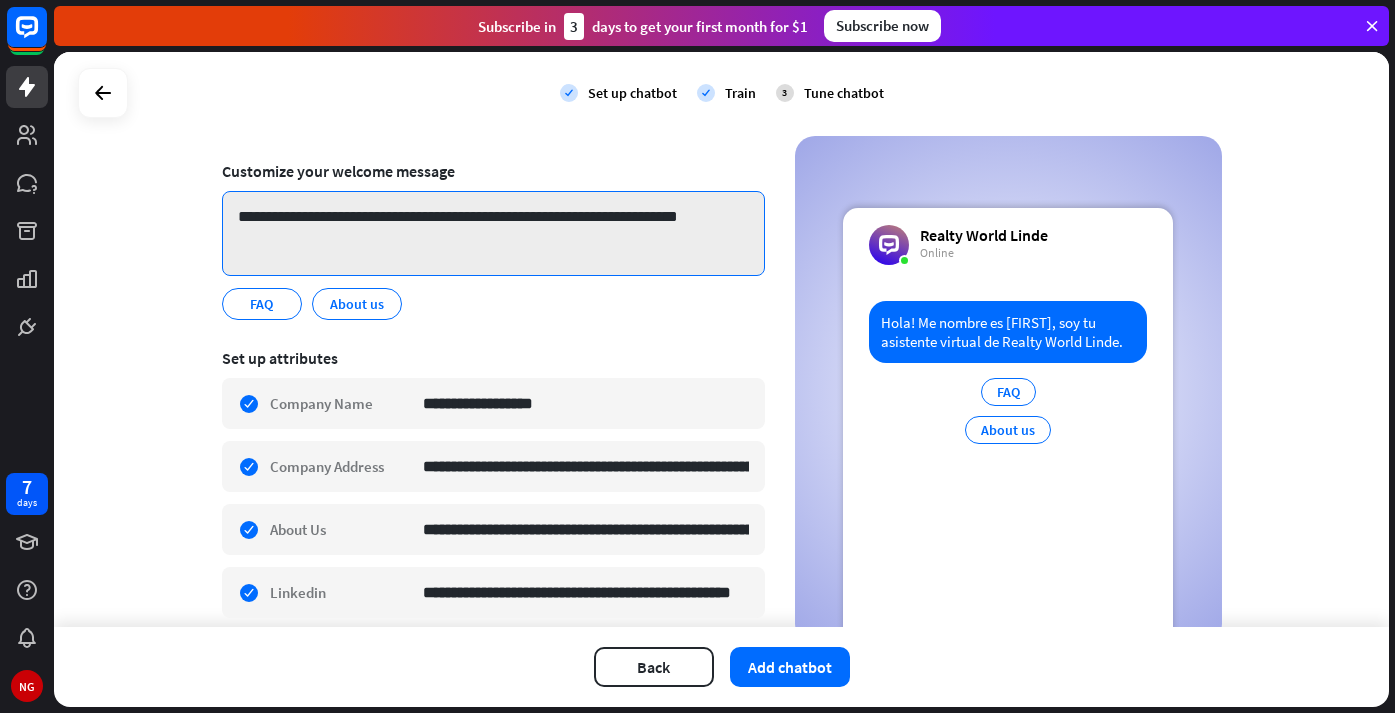 click on "**********" at bounding box center (493, 233) 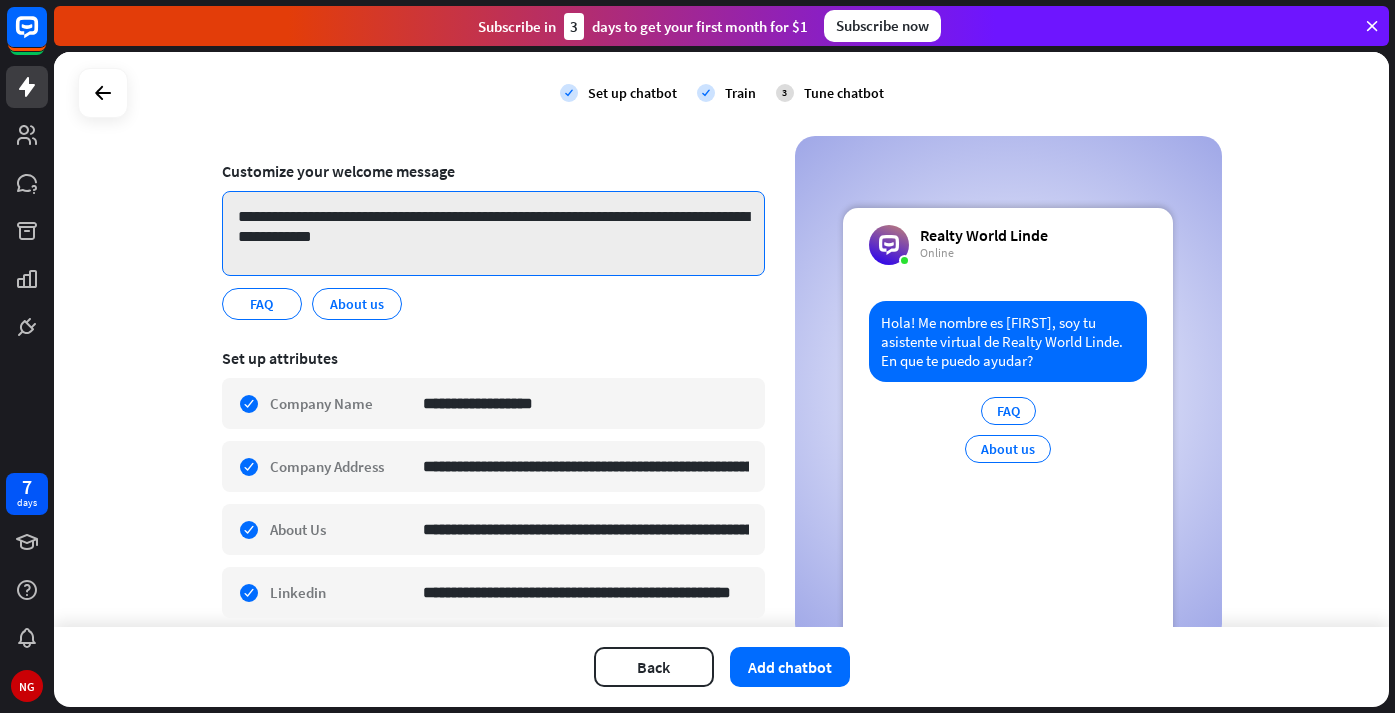 click on "**********" at bounding box center [493, 233] 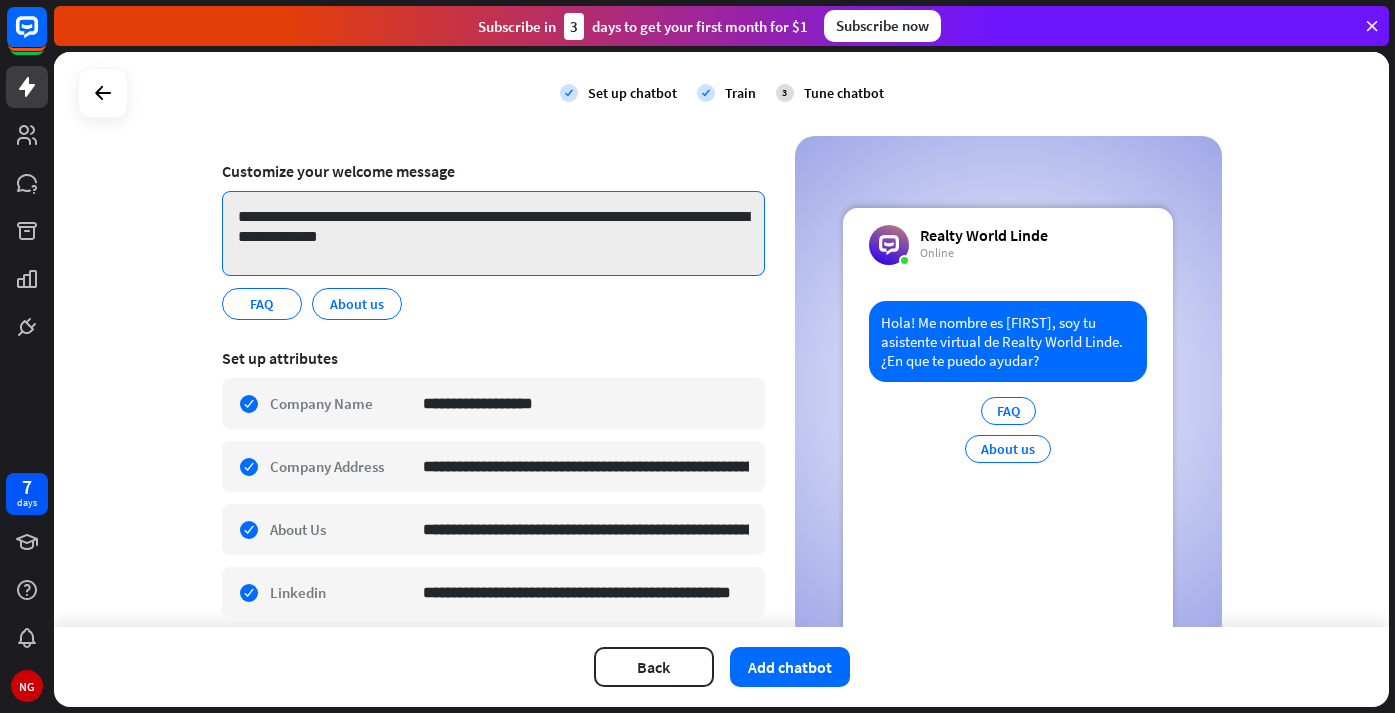 type on "**********" 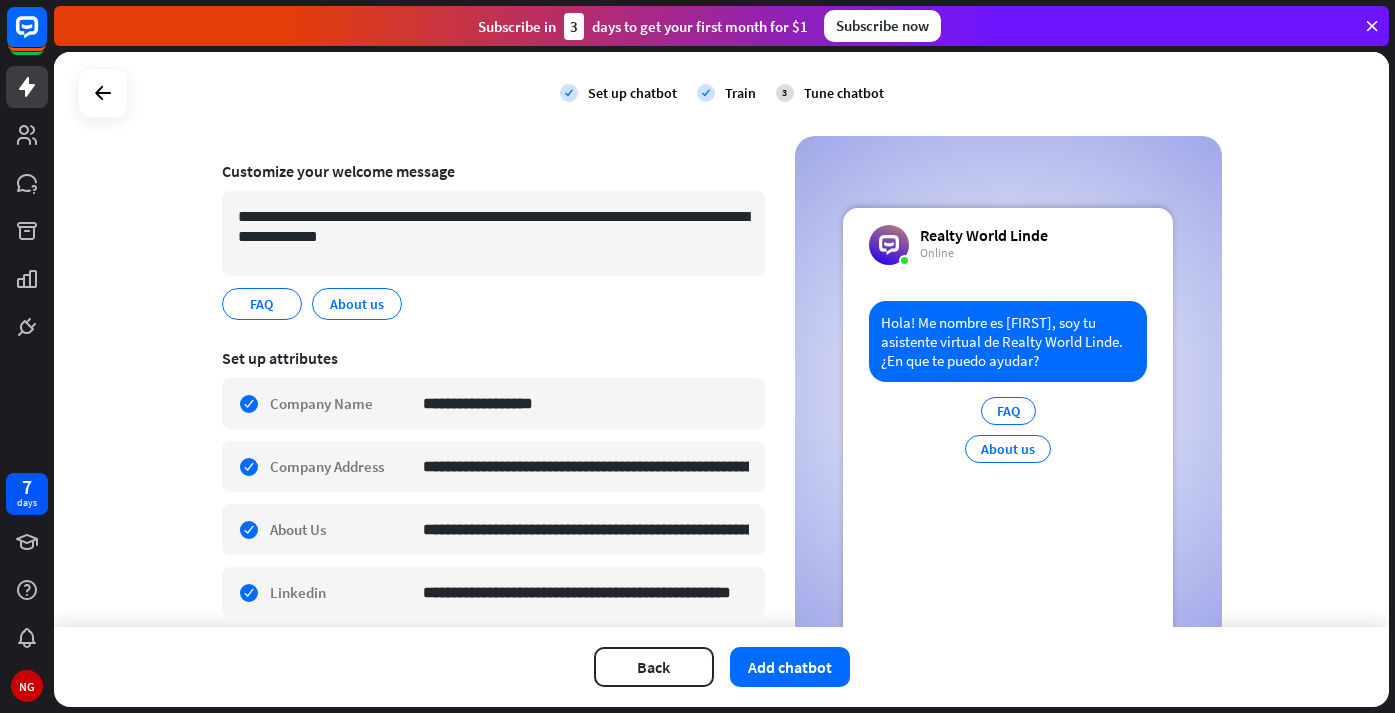 click on "FAQ
edit
About us
edit" at bounding box center [493, 304] 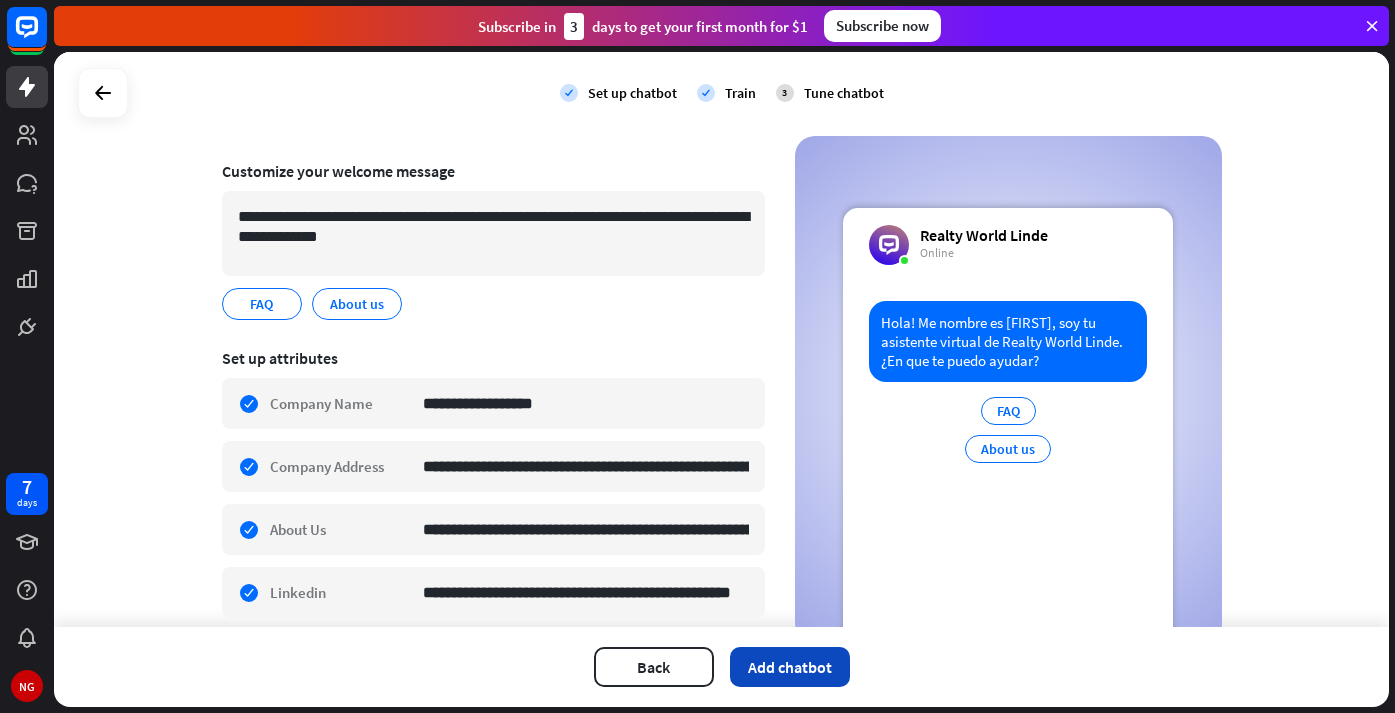 click on "Add chatbot" at bounding box center [790, 667] 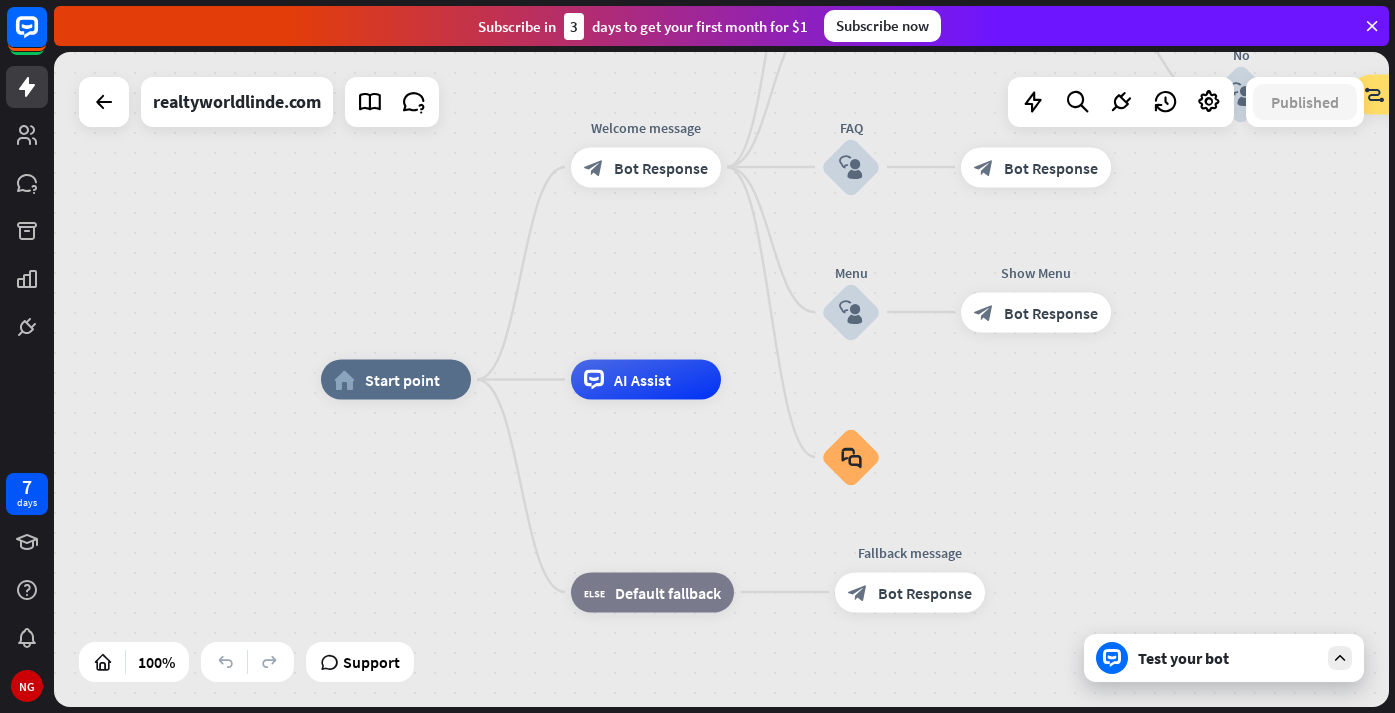 click on "Test your bot" at bounding box center (1228, 658) 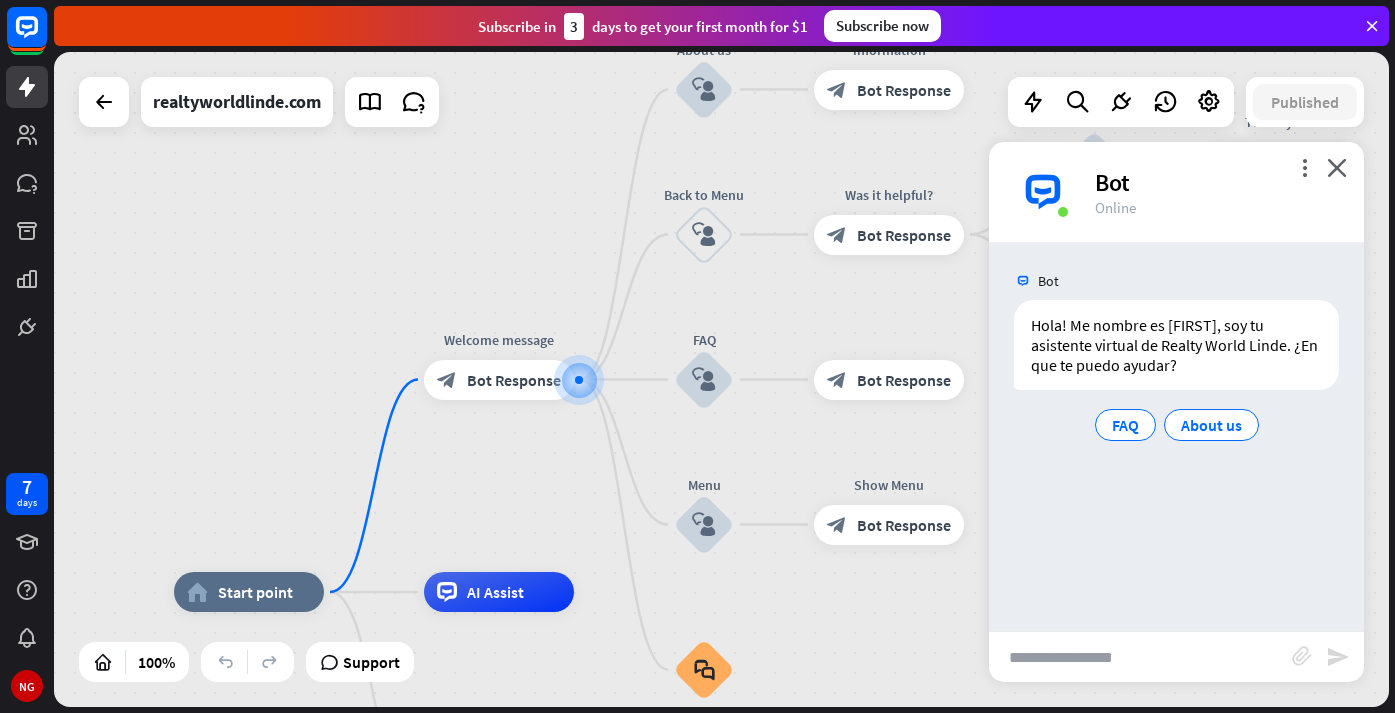 click at bounding box center [1140, 657] 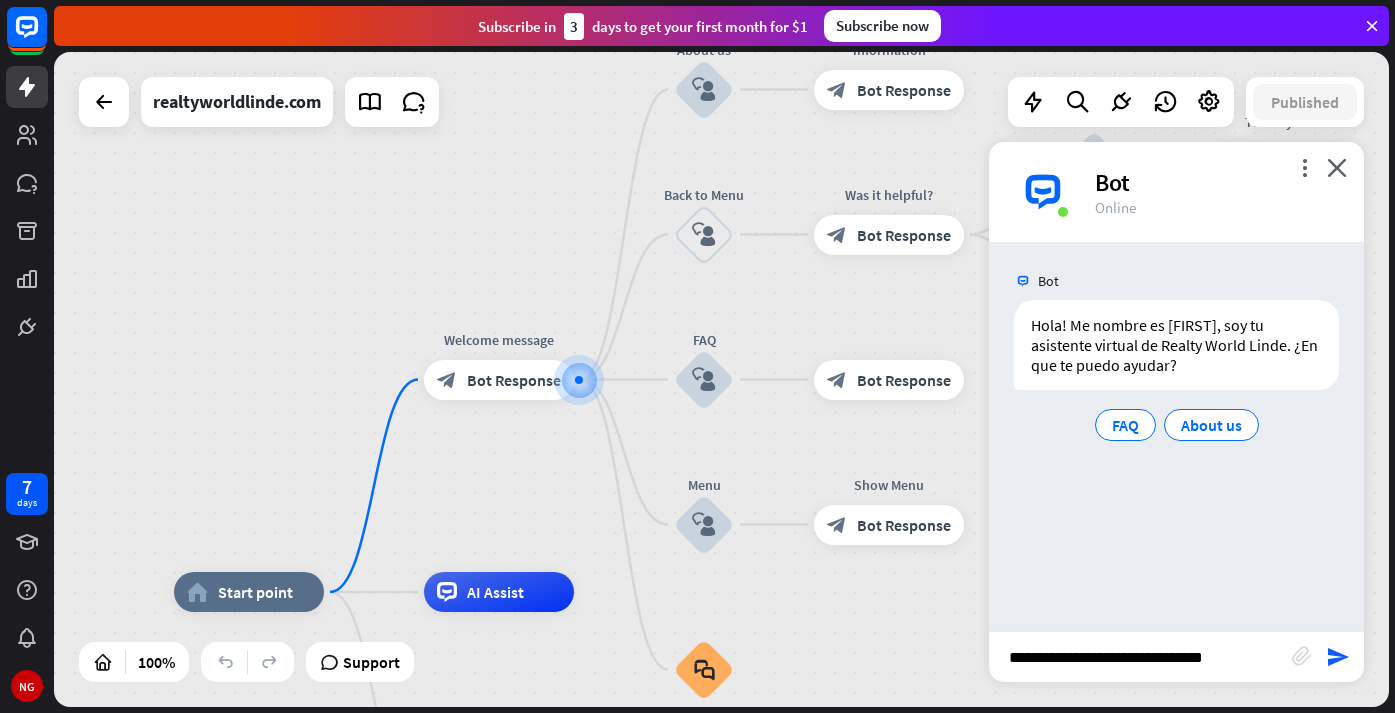 type on "**********" 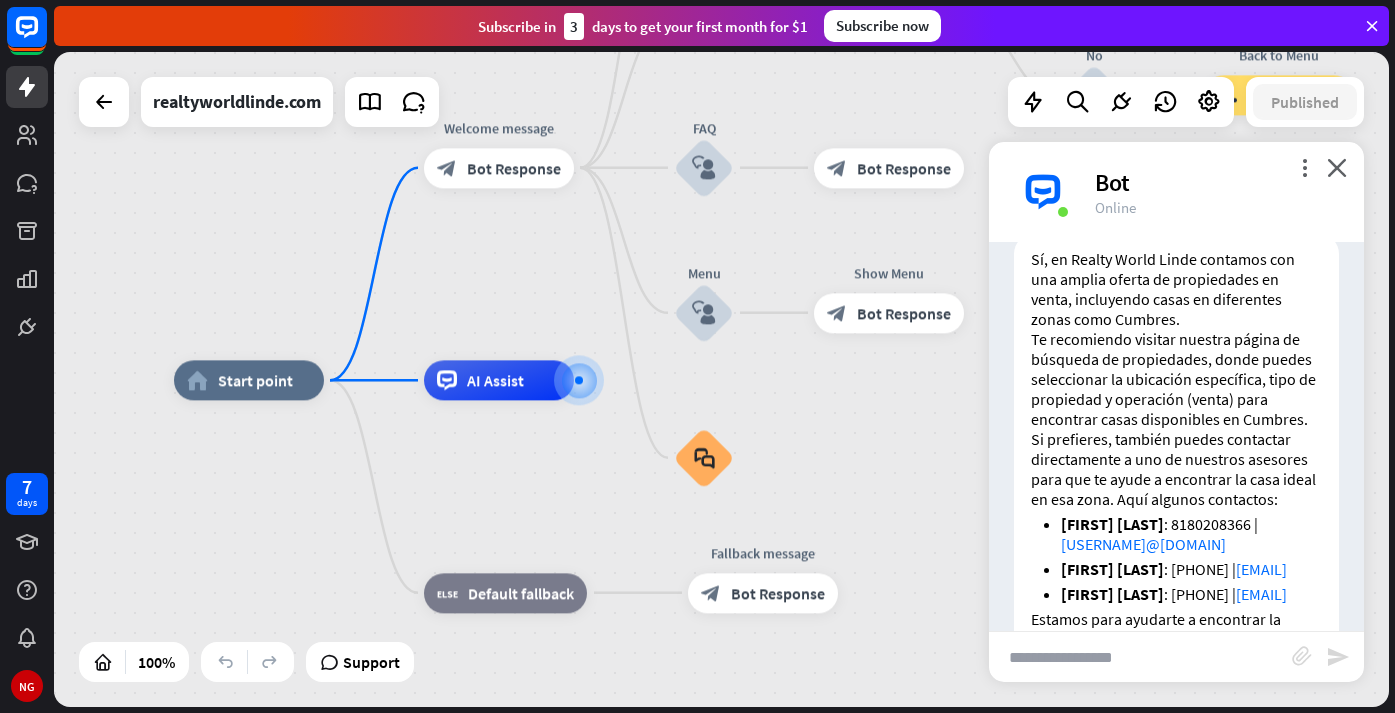 scroll, scrollTop: 405, scrollLeft: 0, axis: vertical 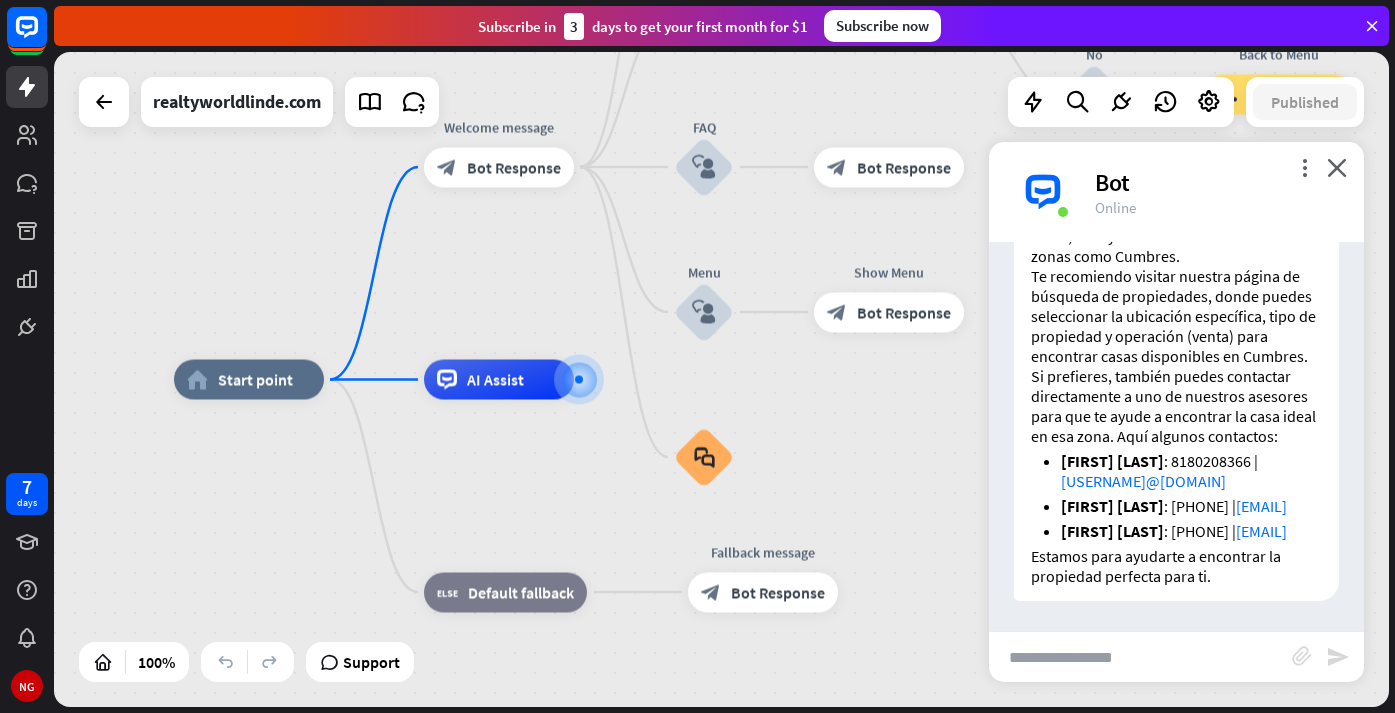 click on "Sí, en Realty World Linde contamos con una amplia oferta de propiedades en venta, incluyendo casas en diferentes zonas como Cumbres.
Te recomiendo visitar nuestra página de búsqueda de propiedades, donde puedes seleccionar la ubicación específica, tipo de propiedad y operación (venta) para encontrar casas disponibles en Cumbres.
Si prefieres, también puedes contactar directamente a uno de nuestros asesores para que te ayude a encontrar la casa ideal en esa zona. Aquí algunos contactos:
Alejandra Martínez : [PHONE] |  [EMAIL]
Clara Isabel Garcia : [PHONE] |  [EMAIL]
Diana Paula Garcia : [PHONE] |  [EMAIL]
Estamos para ayudarte a encontrar la propiedad perfecta para ti.
Today 4:05 PM
Show JSON" at bounding box center (1176, 391) 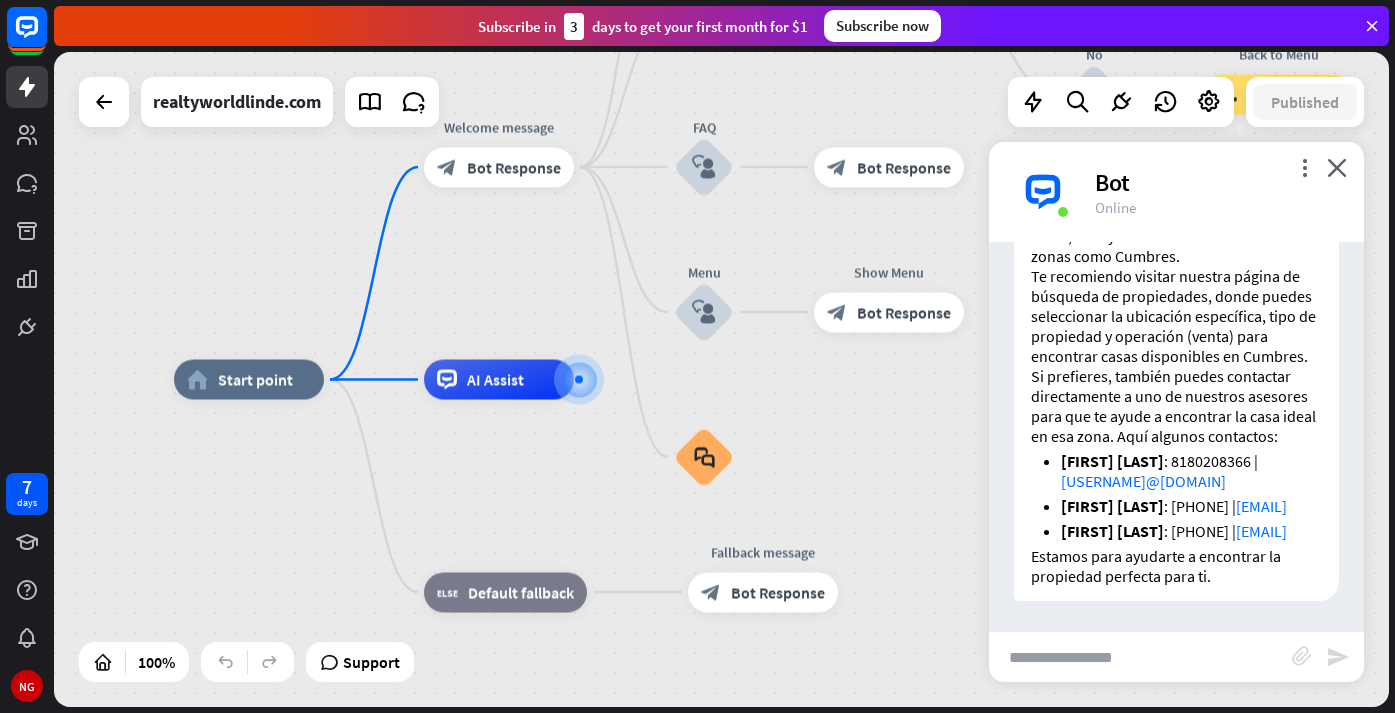 scroll, scrollTop: 405, scrollLeft: 0, axis: vertical 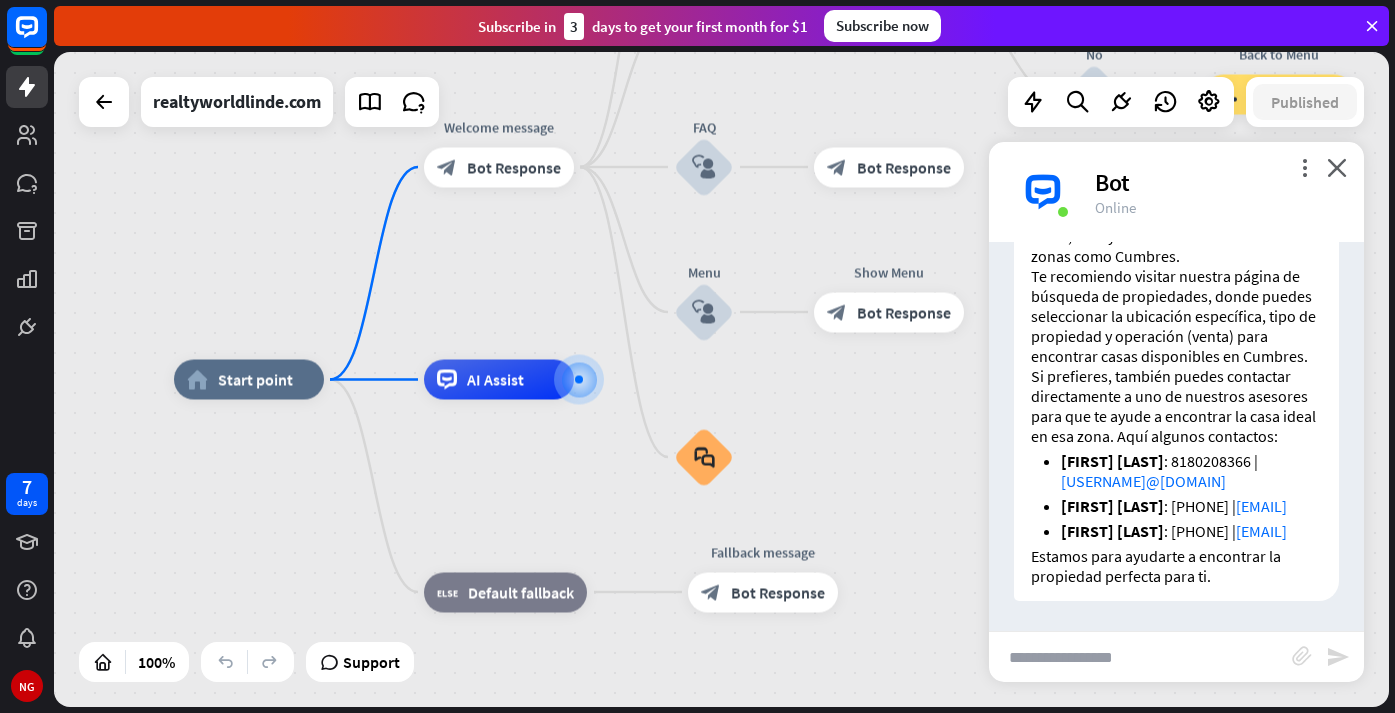 click at bounding box center [1140, 657] 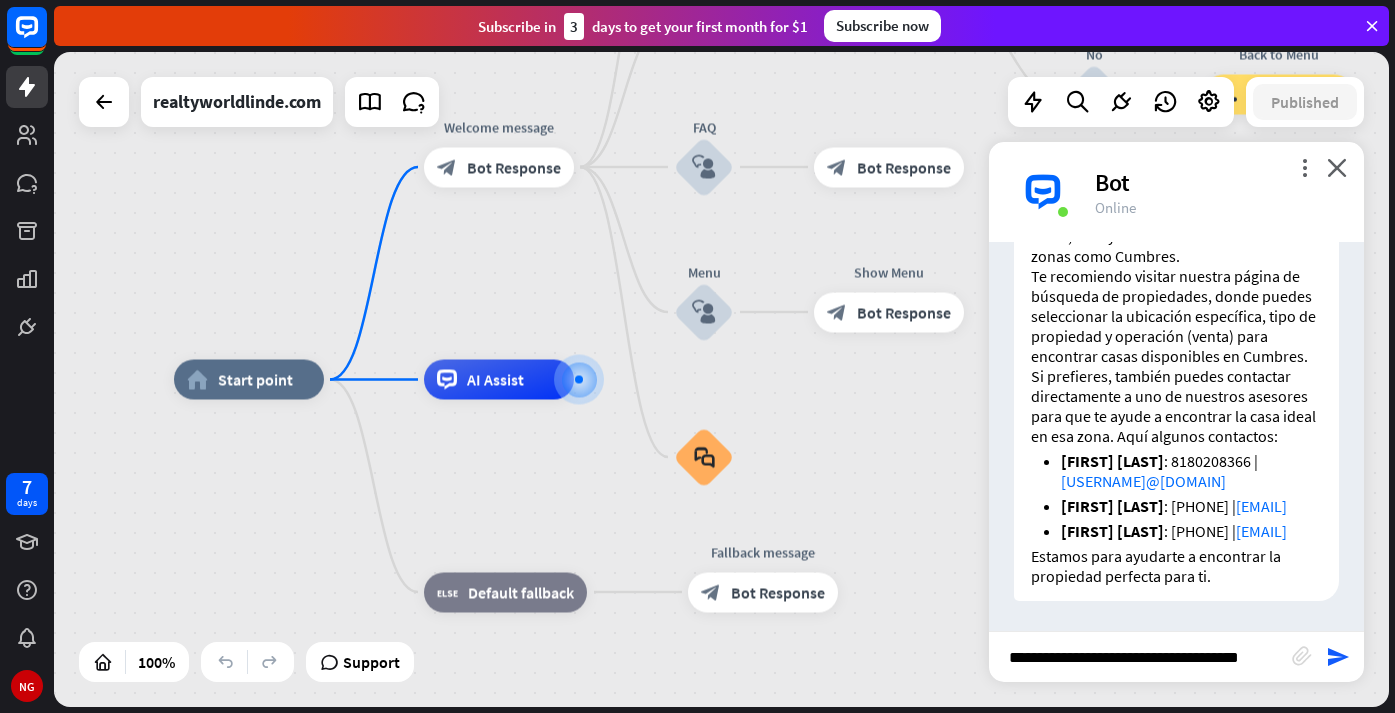 type on "**********" 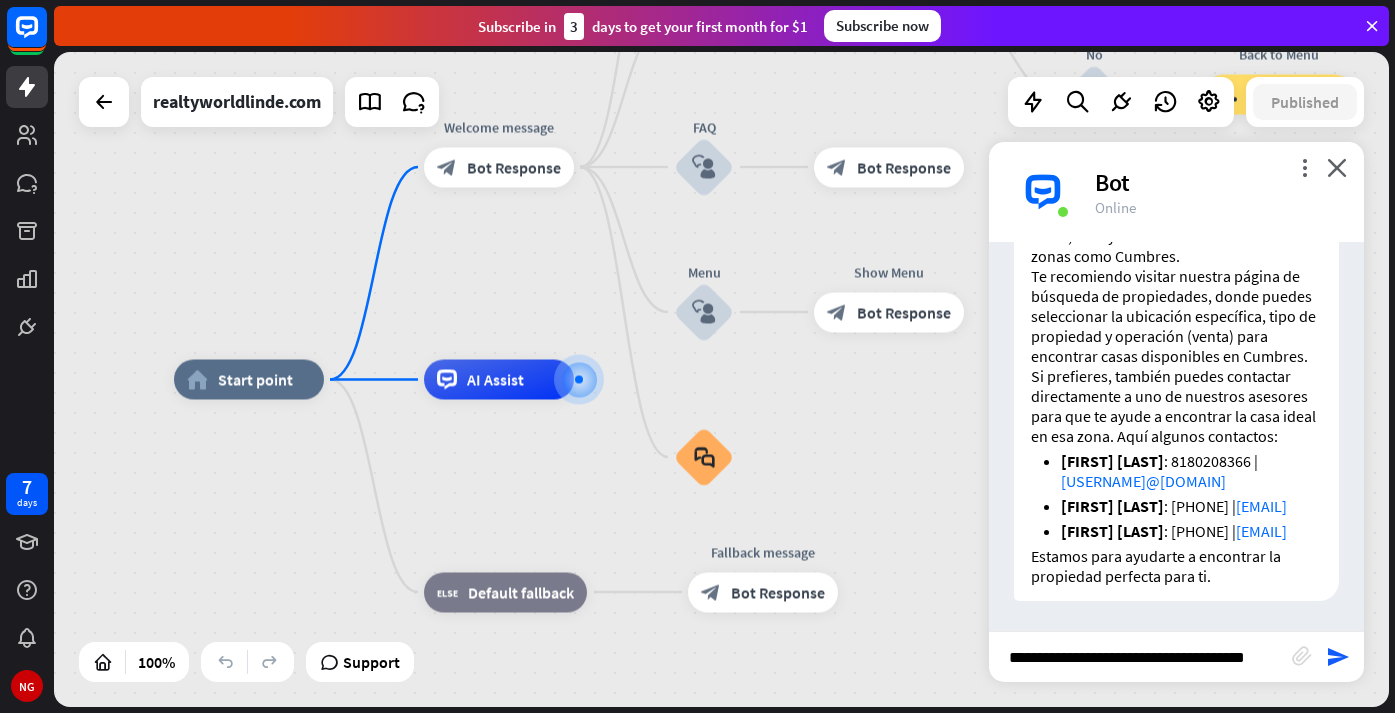 scroll, scrollTop: 0, scrollLeft: 5, axis: horizontal 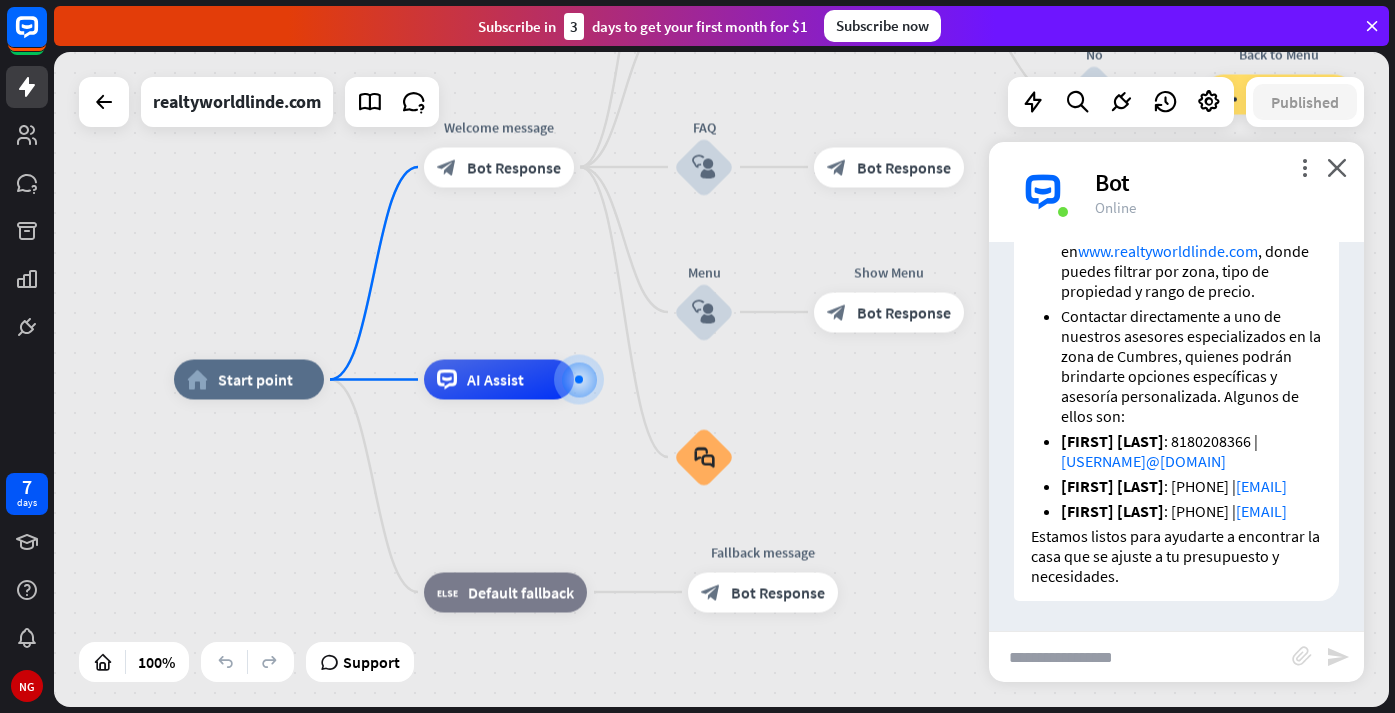 click on "Los precios de las casas en venta en Cumbres pueden variar dependiendo de factores como la ubicación exacta, el tamaño, las características y el estado de la propiedad. Para obtener información precisa y actualizada sobre los precios, te recomiendo:
Visitar nuestra página de búsqueda de propiedades en  www.realtyworldlinde.com , donde puedes filtrar por zona, tipo de propiedad y rango de precio.
Contactar directamente a uno de nuestros asesores especializados en la zona de Cumbres, quienes podrán brindarte opciones específicas y asesoría personalizada. Algunos de ellos son:
[FIRST] [LAST] : [PHONE] |  [EMAIL]
[FIRST] [LAST] : [PHONE] |  [EMAIL]
[FIRST] [LAST] : [PHONE] |  [EMAIL]
Estamos listos para ayudarte a encontrar la casa que se ajuste a tu presupuesto y necesidades." at bounding box center [1176, 321] 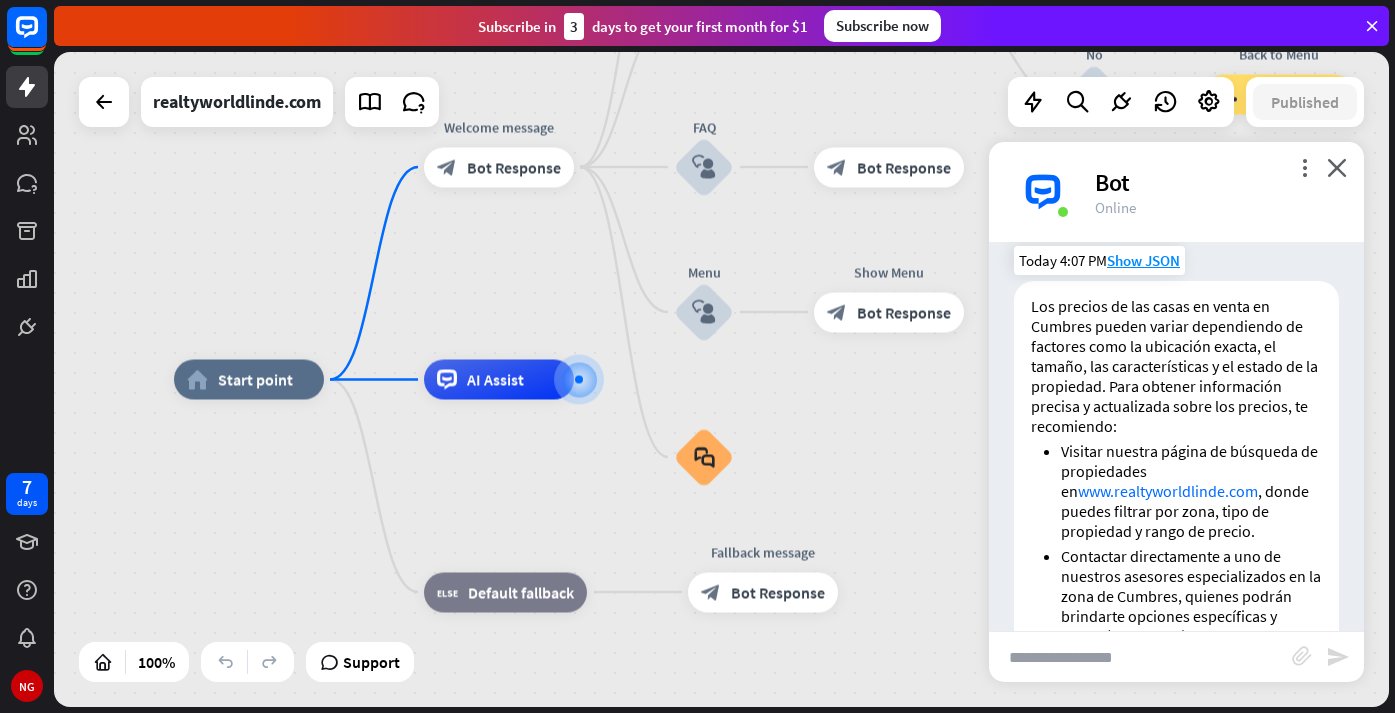 scroll, scrollTop: 791, scrollLeft: 0, axis: vertical 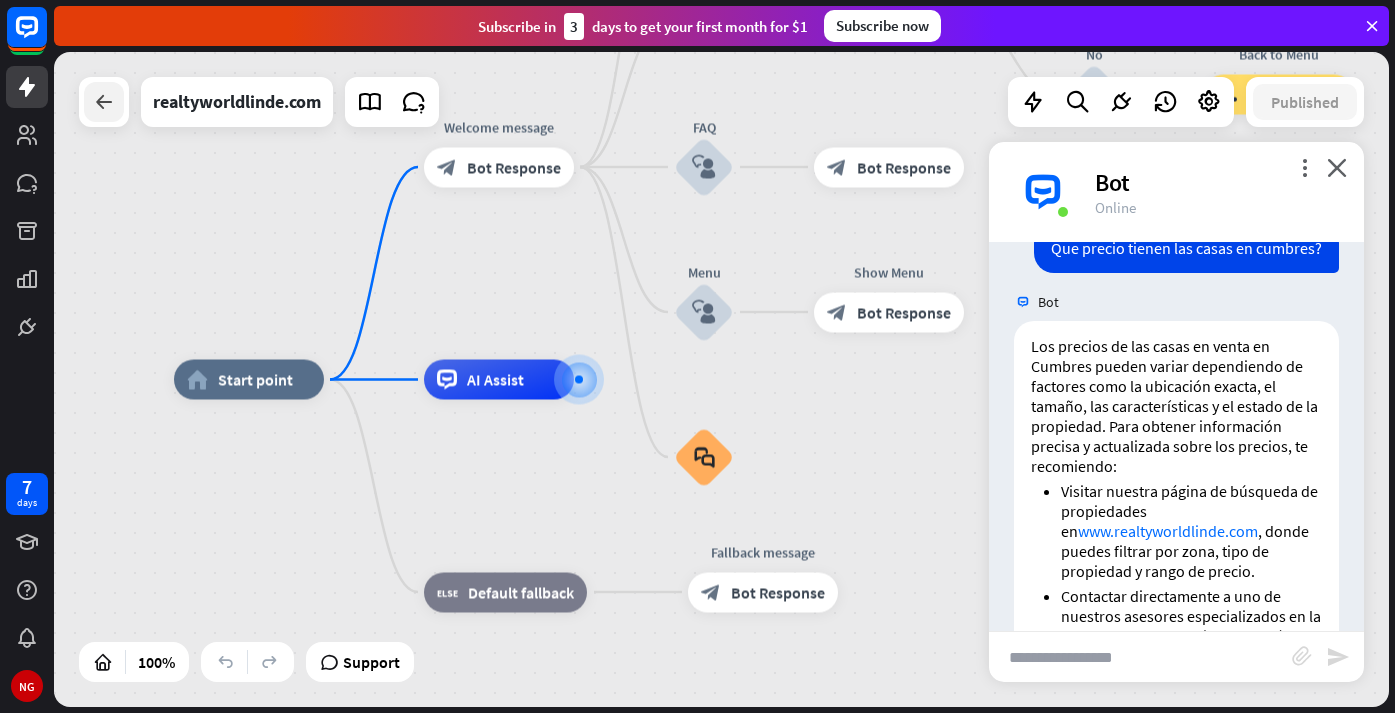 click at bounding box center (104, 102) 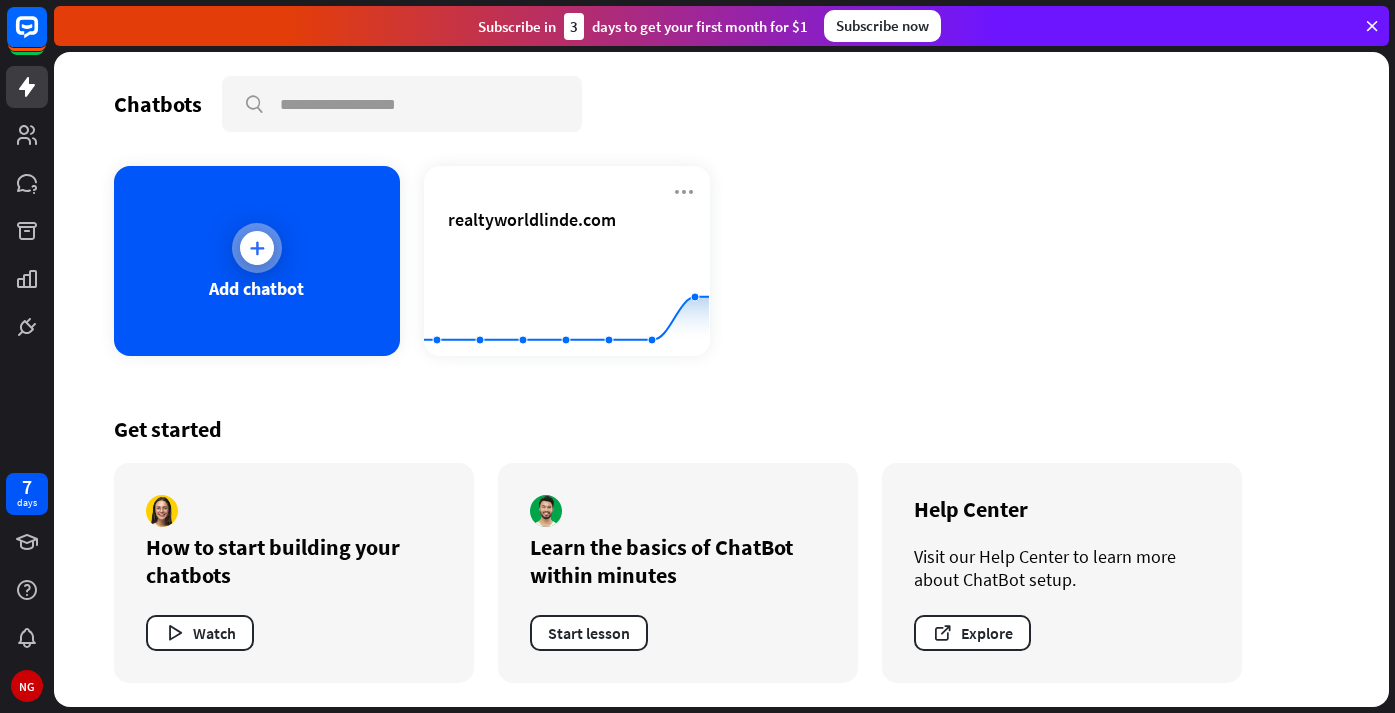 click on "Add chatbot" at bounding box center (257, 261) 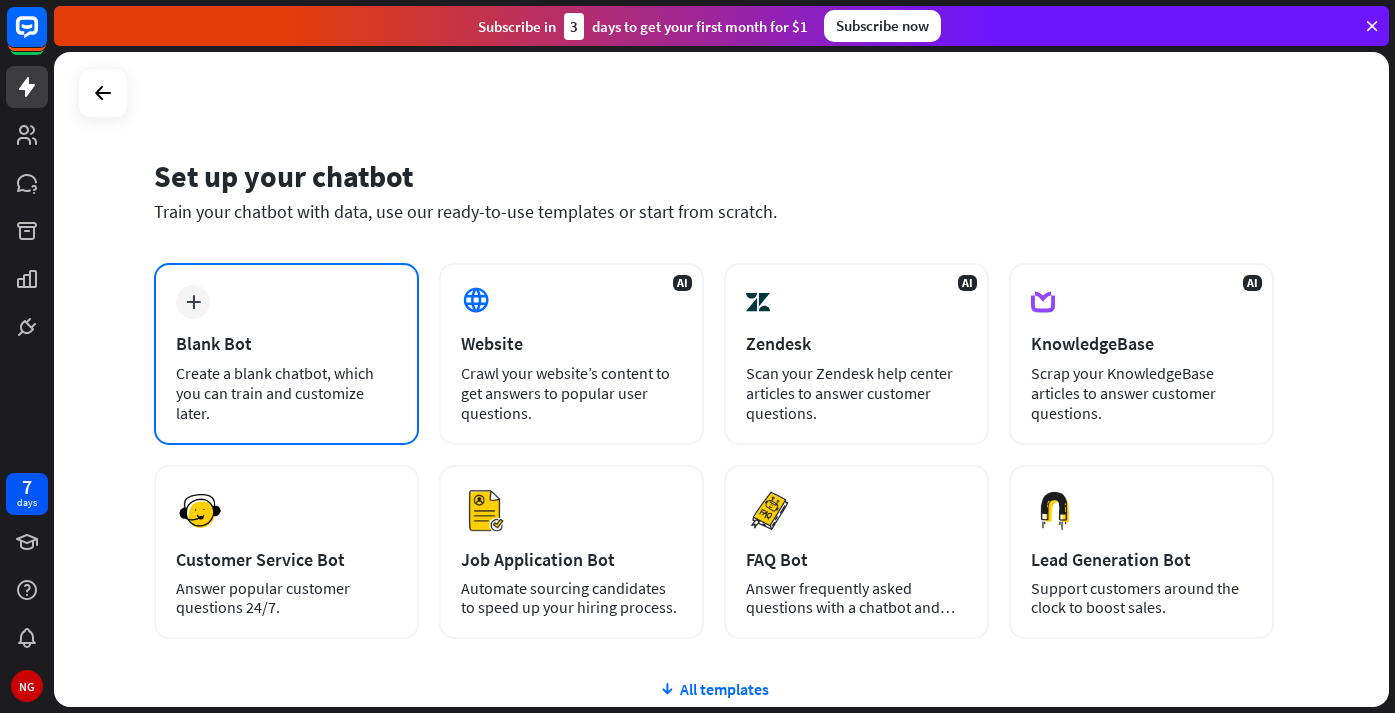 click on "Blank Bot" at bounding box center [286, 343] 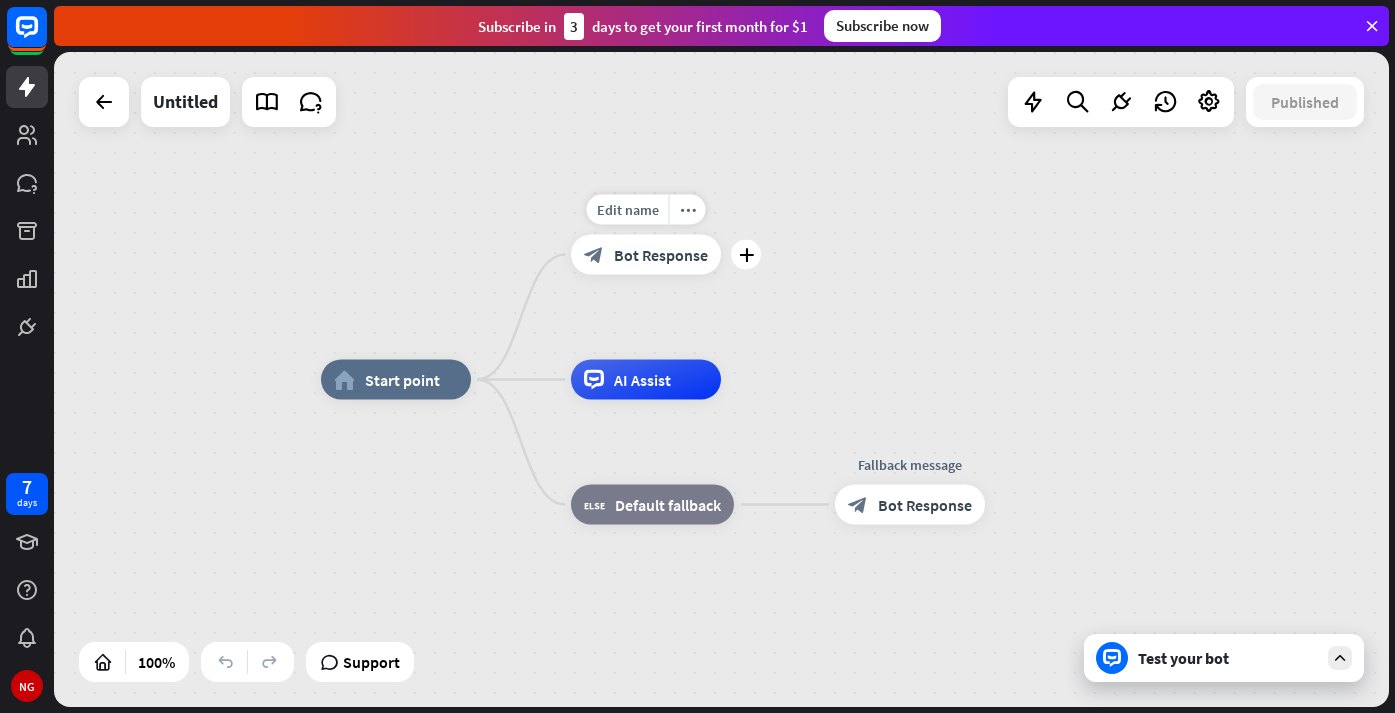 click on "Bot Response" at bounding box center (661, 255) 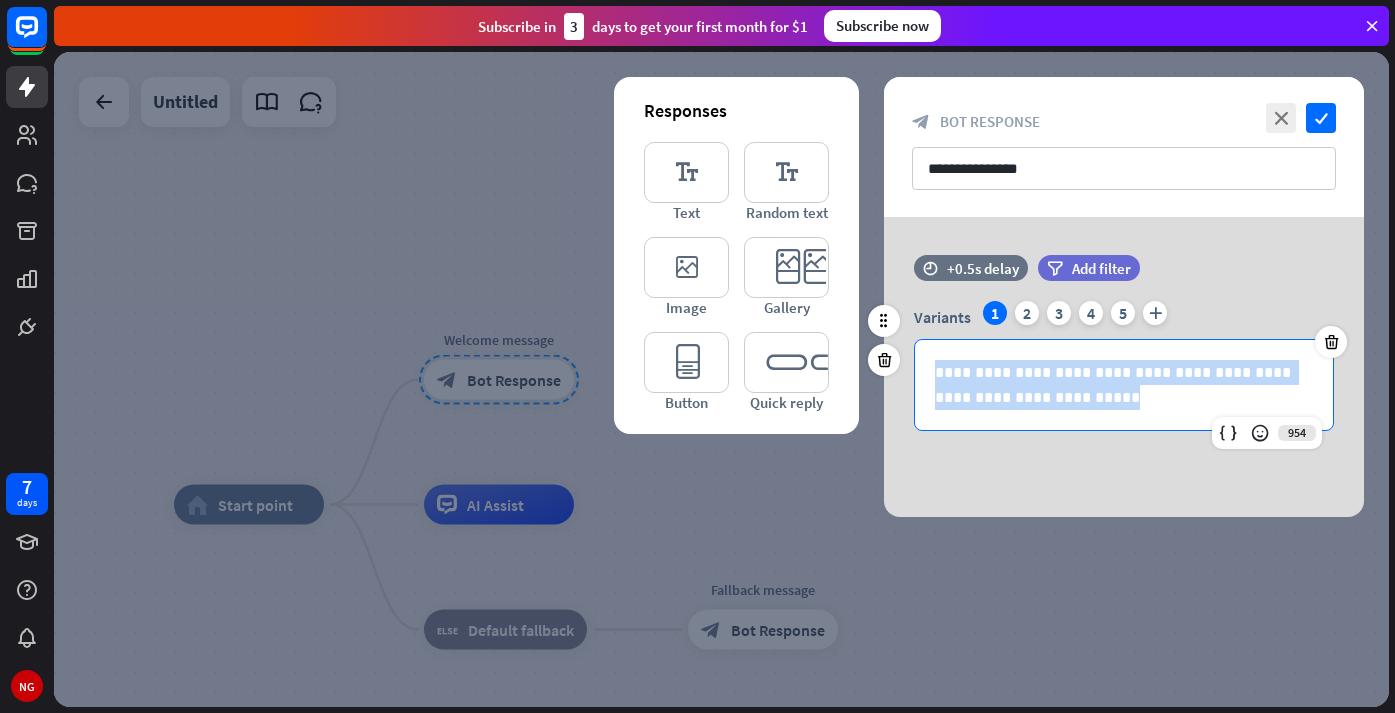 drag, startPoint x: 1056, startPoint y: 402, endPoint x: 927, endPoint y: 372, distance: 132.44244 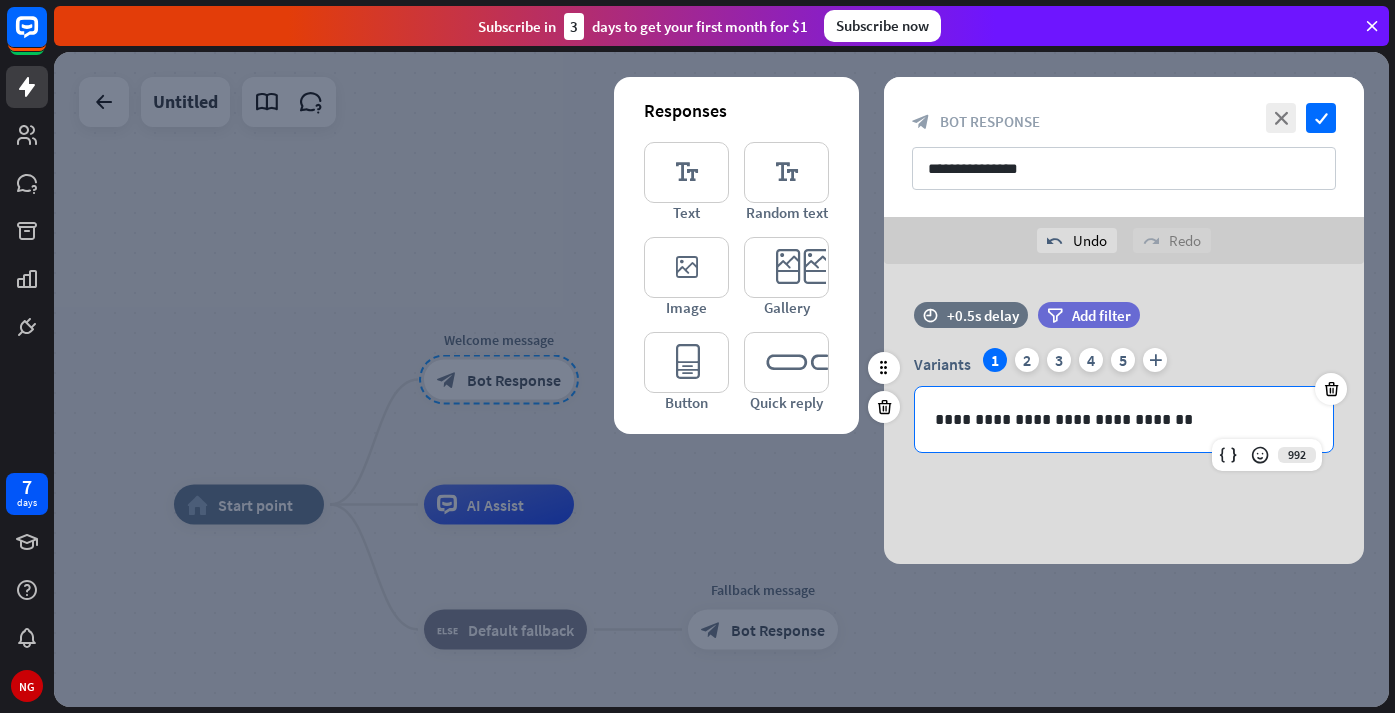 click on "**********" at bounding box center [1124, 419] 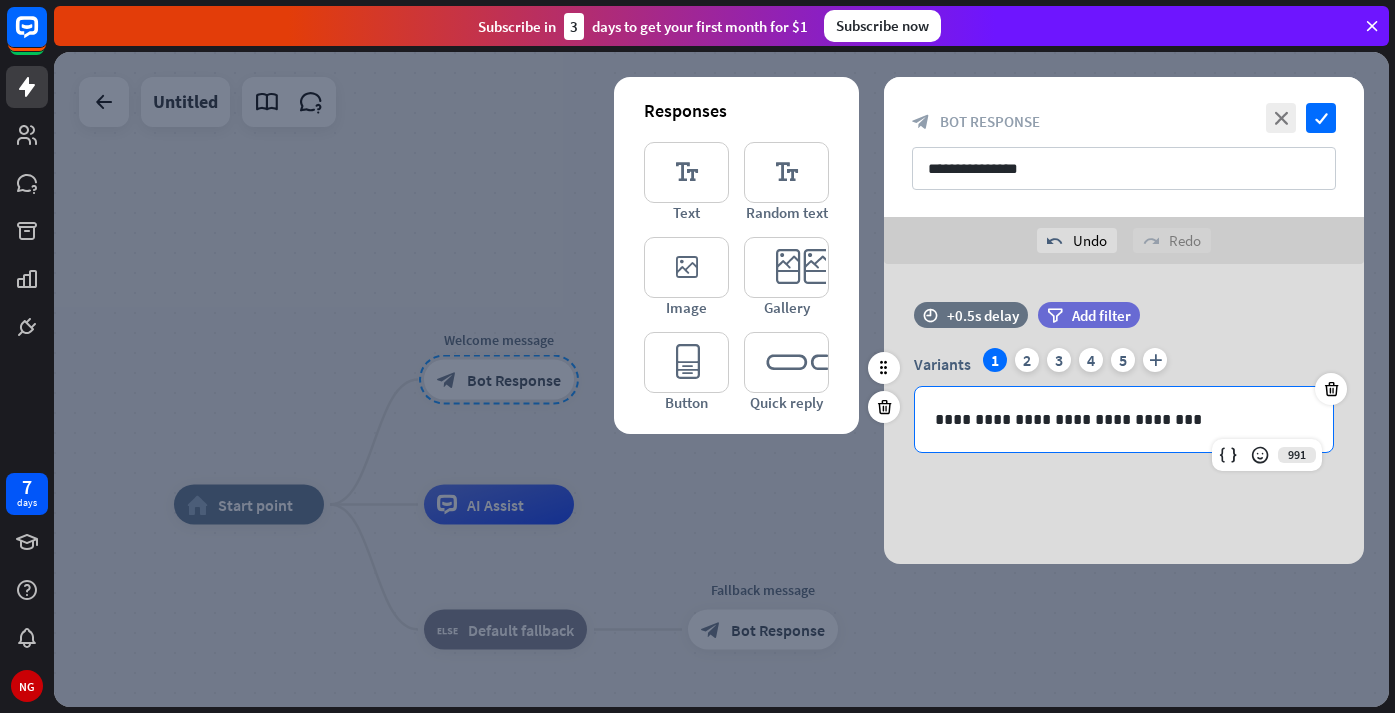 click on "**********" at bounding box center [1124, 419] 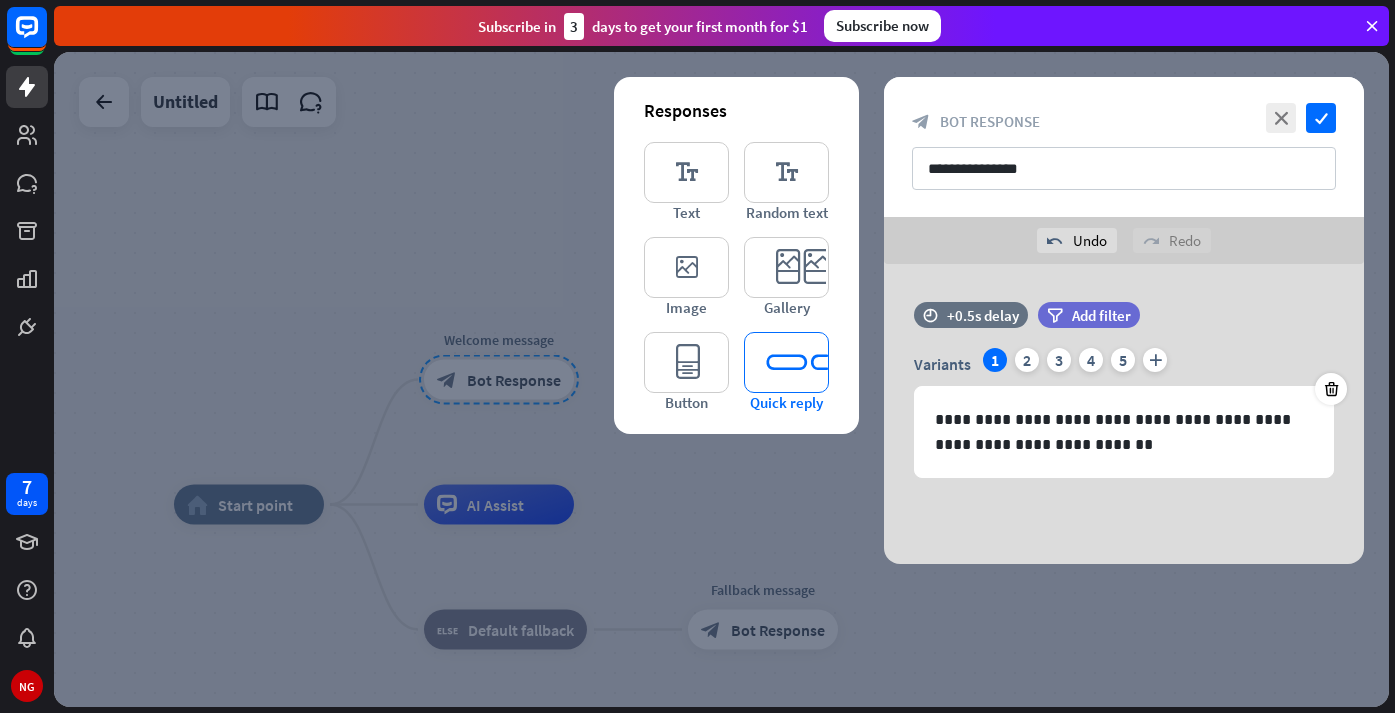click on "editor_quick_replies" at bounding box center [786, 362] 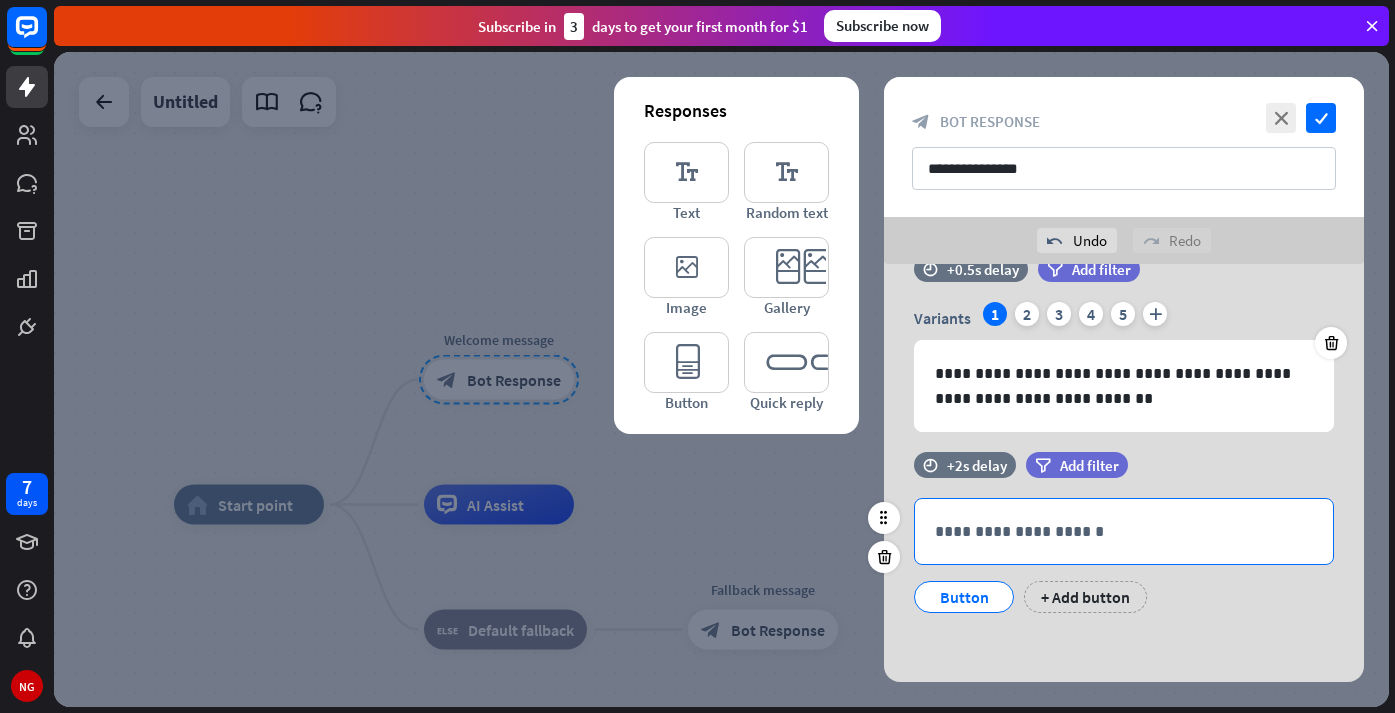 scroll, scrollTop: 47, scrollLeft: 0, axis: vertical 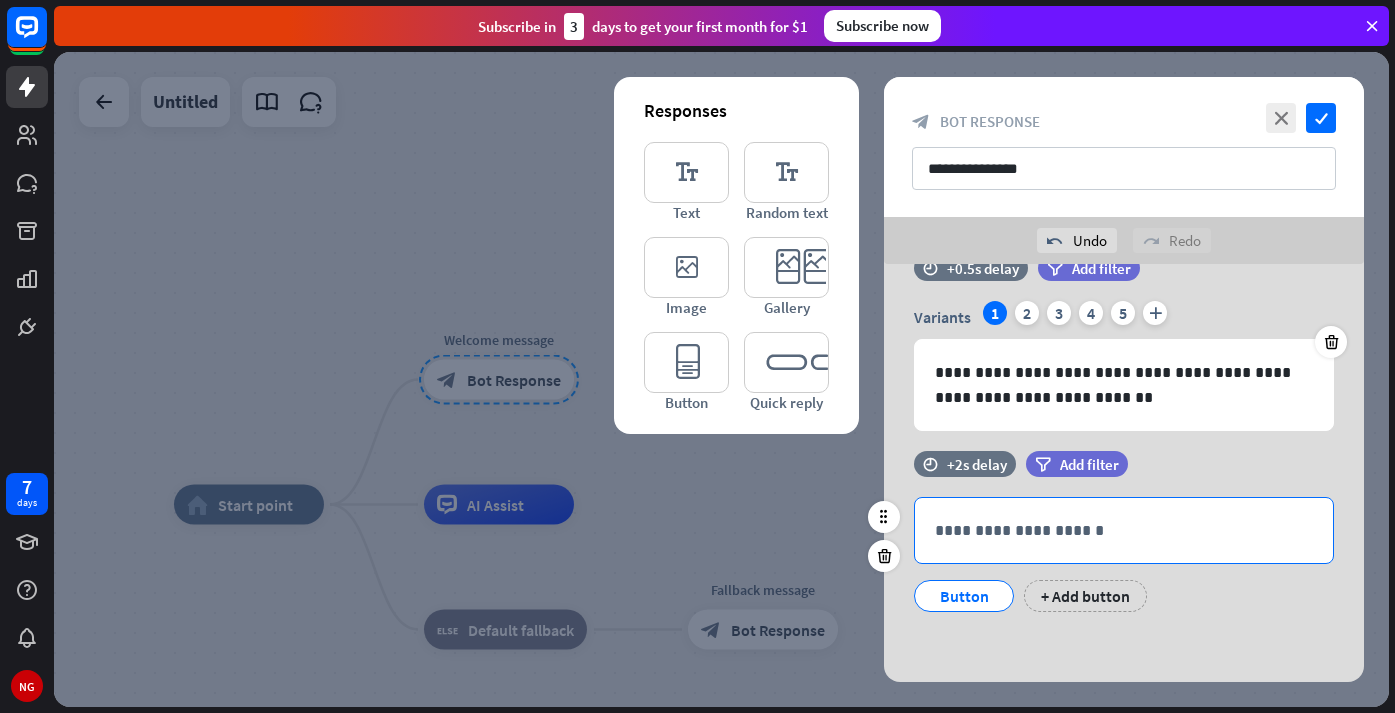 click on "**********" at bounding box center (1124, 530) 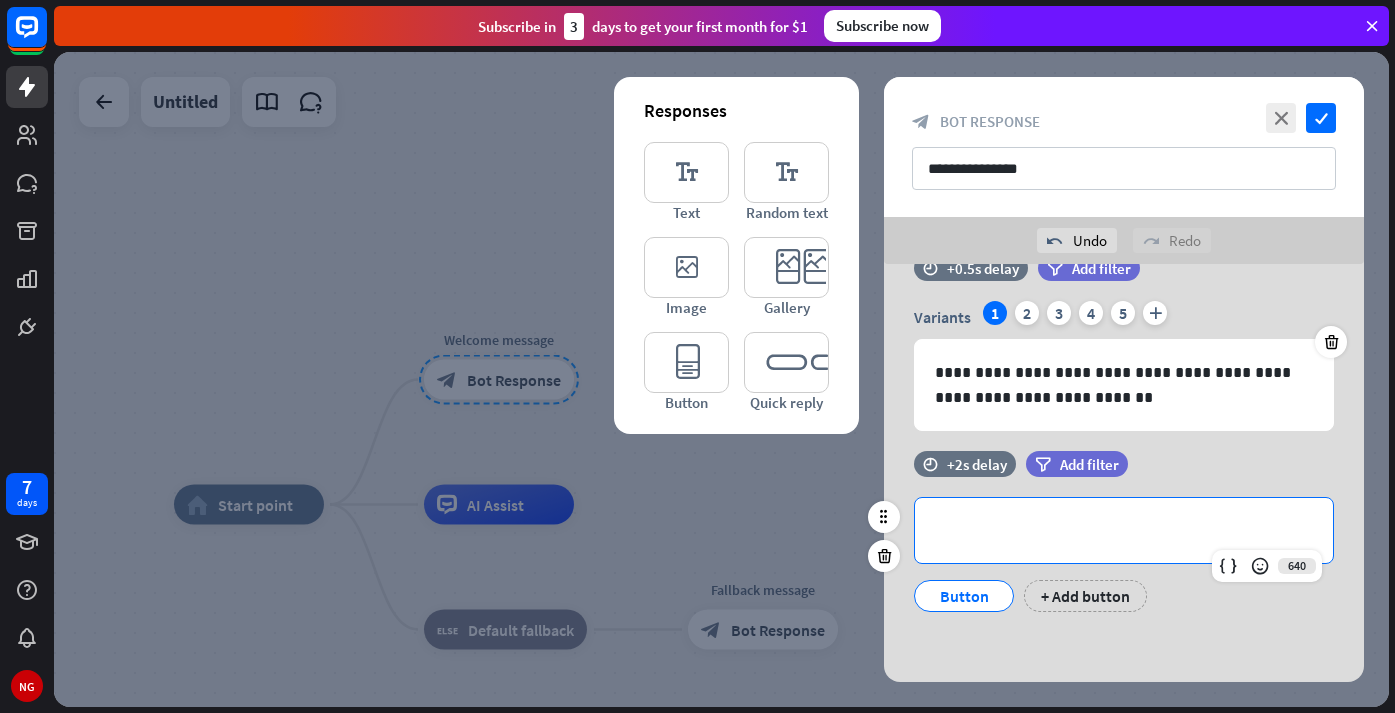 type 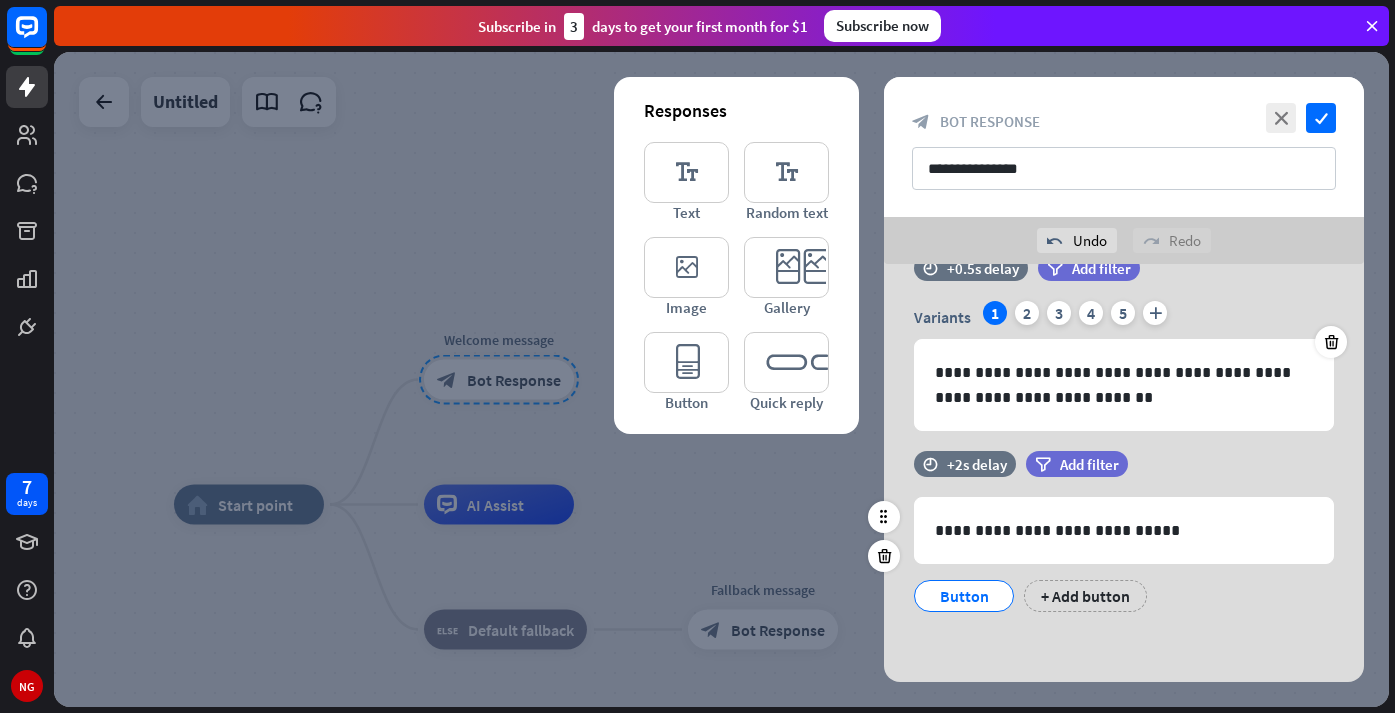 click on "Button" at bounding box center (964, 596) 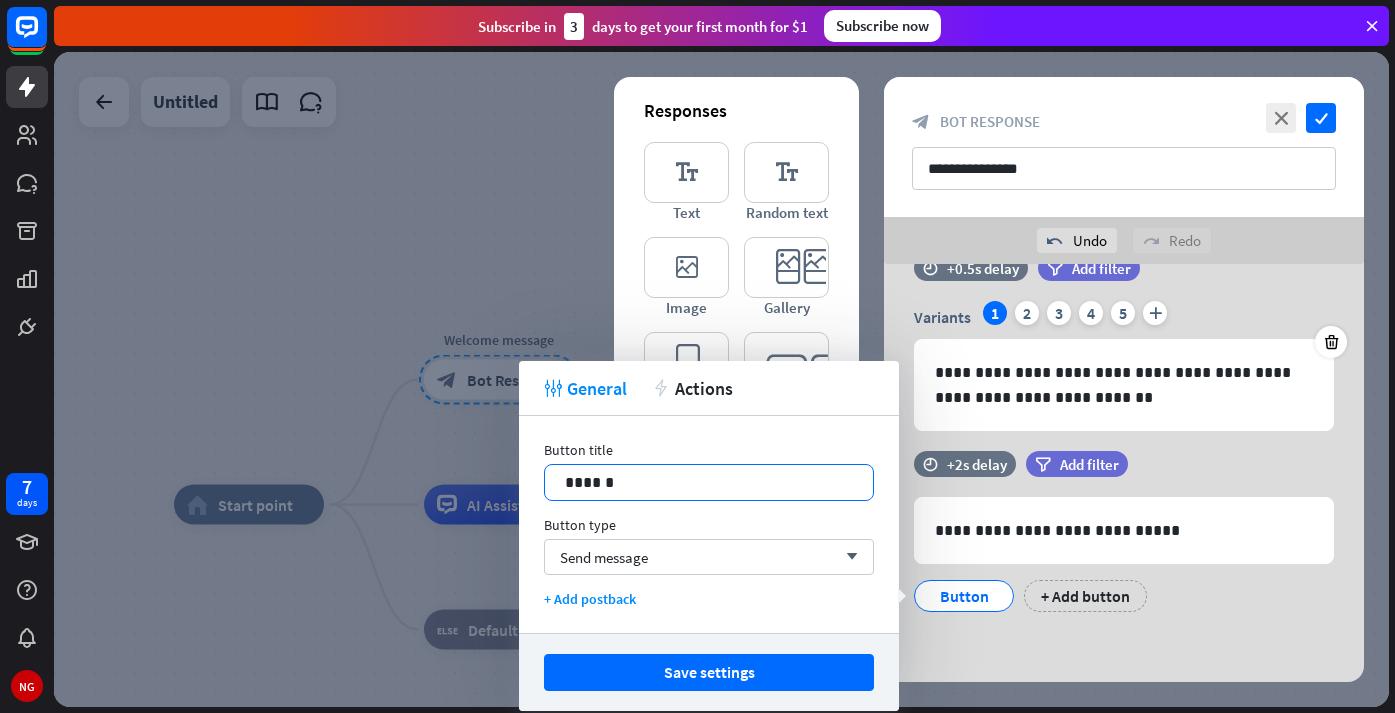 click on "14   ******" at bounding box center (709, 482) 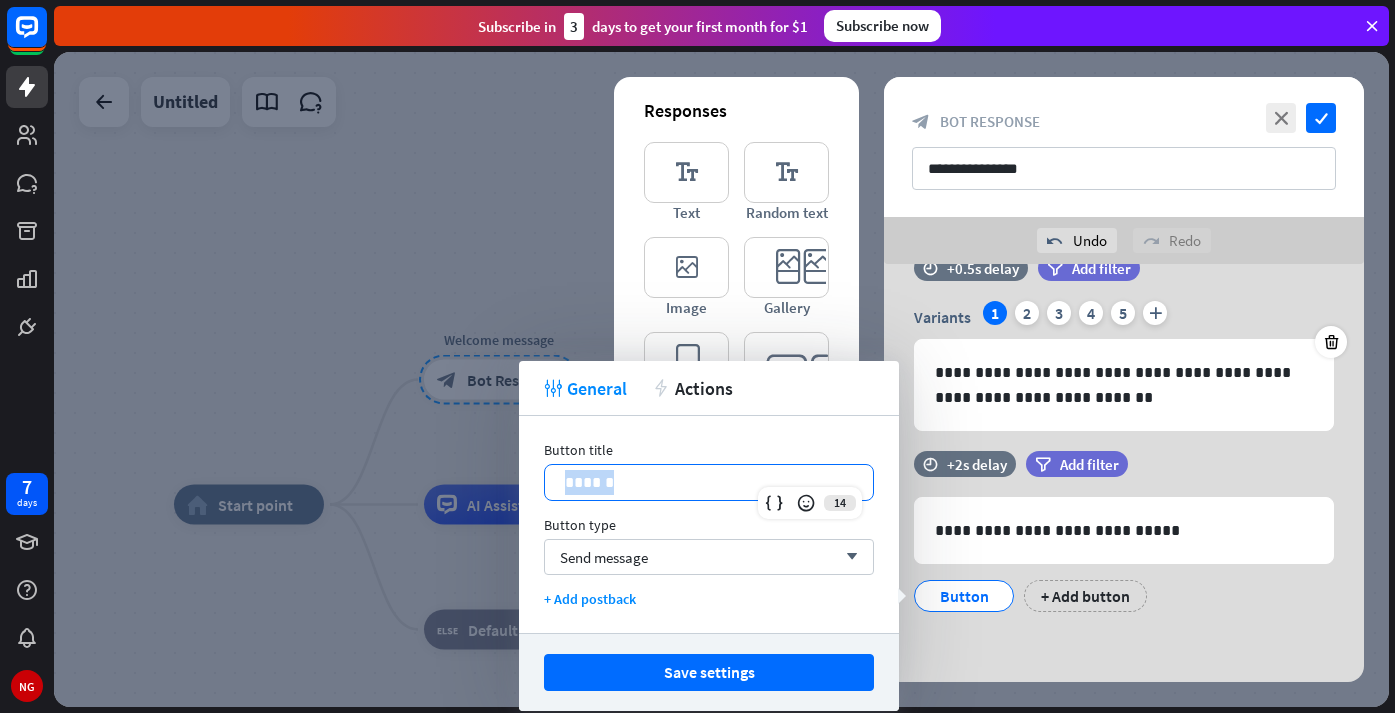 drag, startPoint x: 645, startPoint y: 479, endPoint x: 537, endPoint y: 478, distance: 108.00463 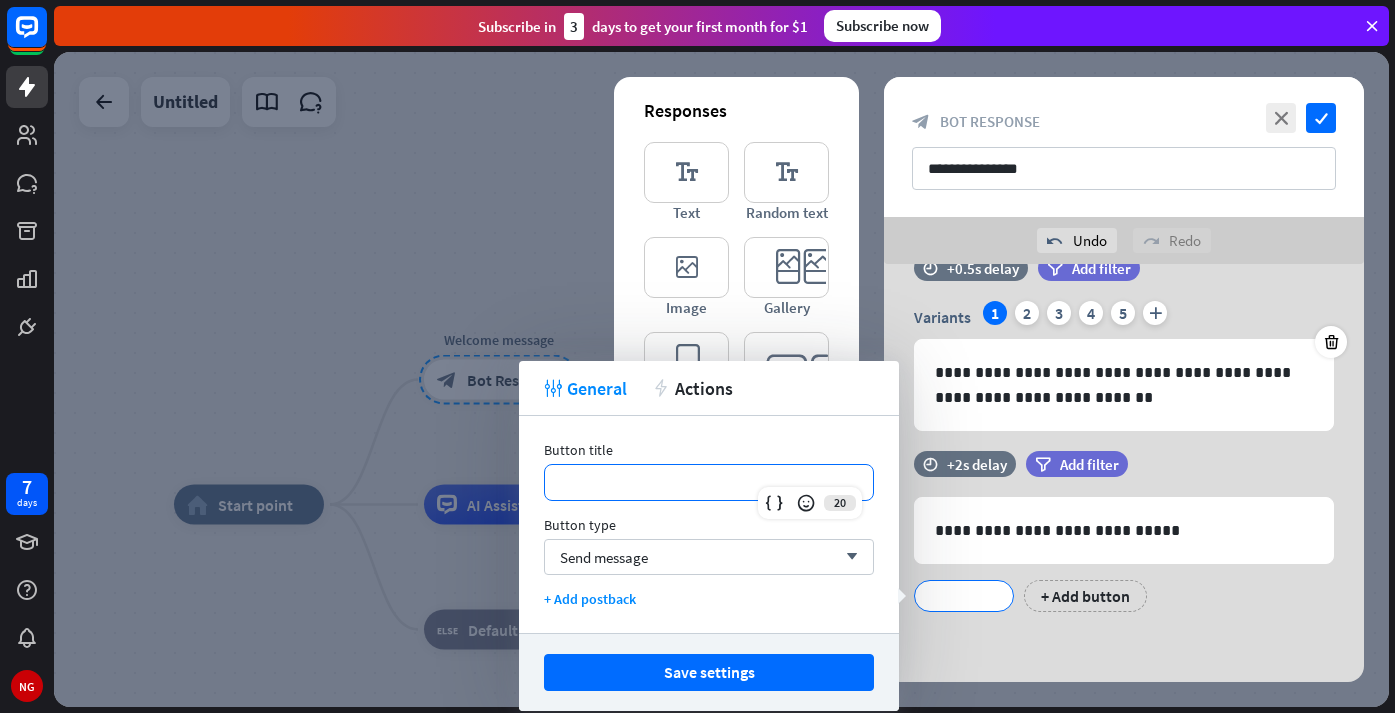 type 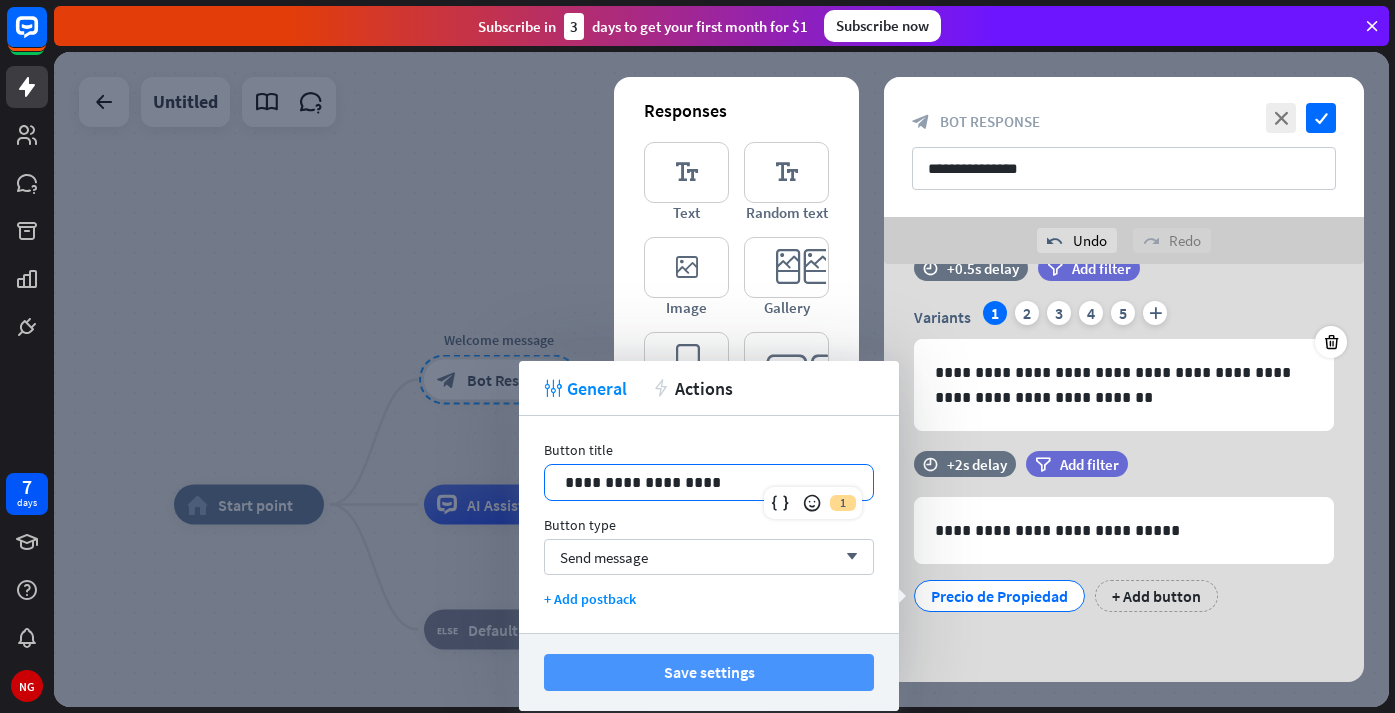 click on "Save settings" at bounding box center (709, 672) 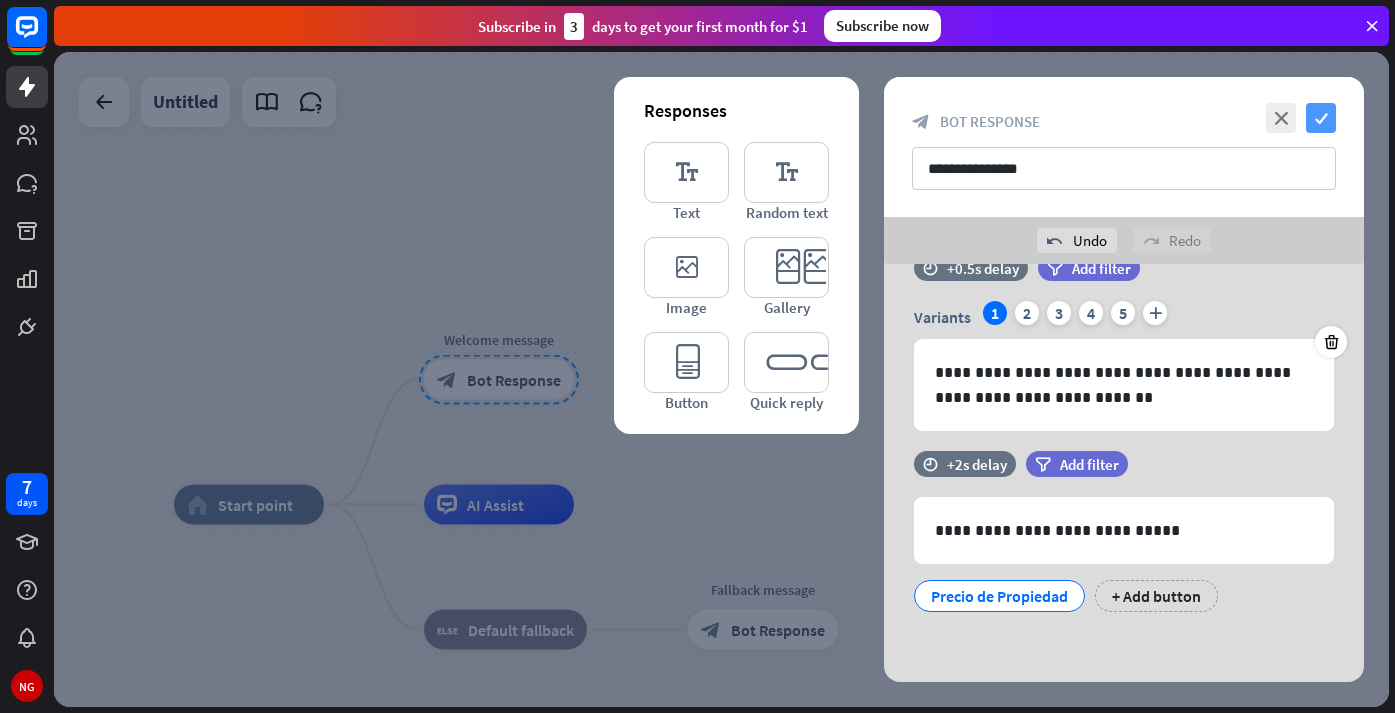 click on "check" at bounding box center (1321, 118) 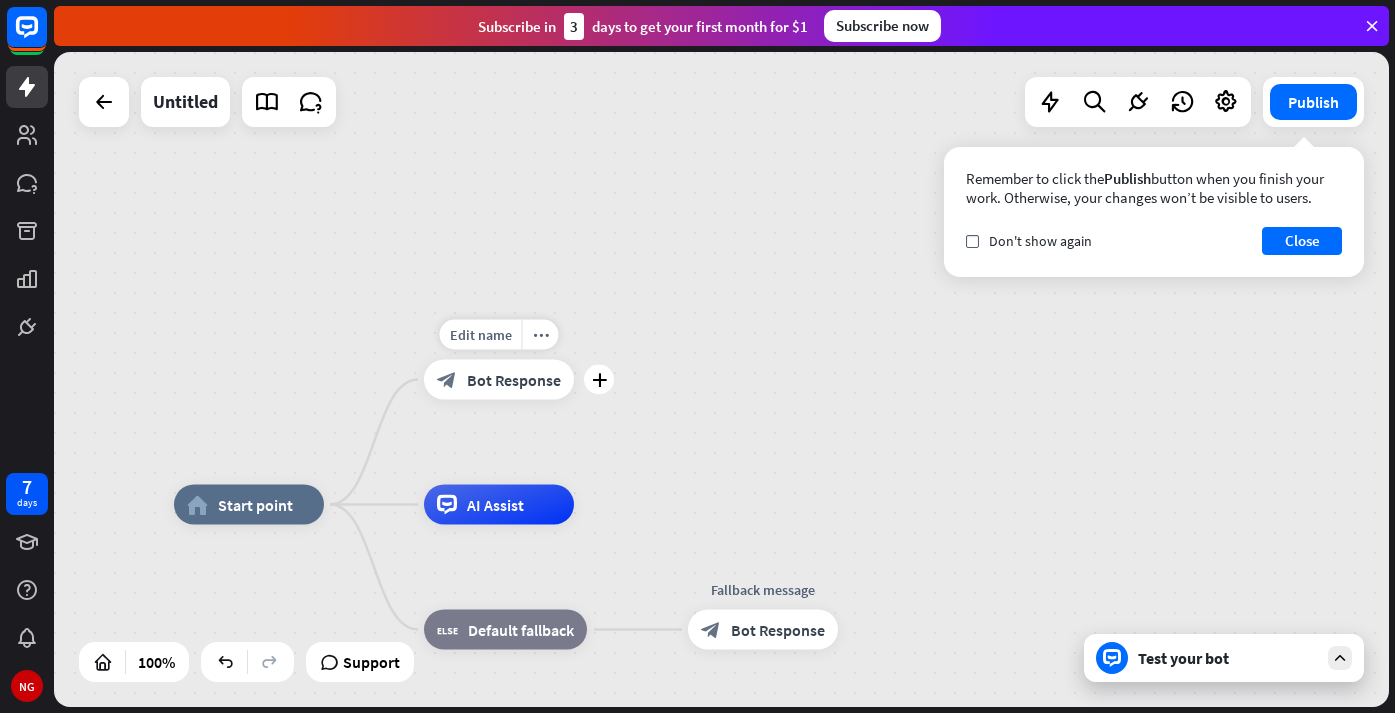 click on "Bot Response" at bounding box center [514, 380] 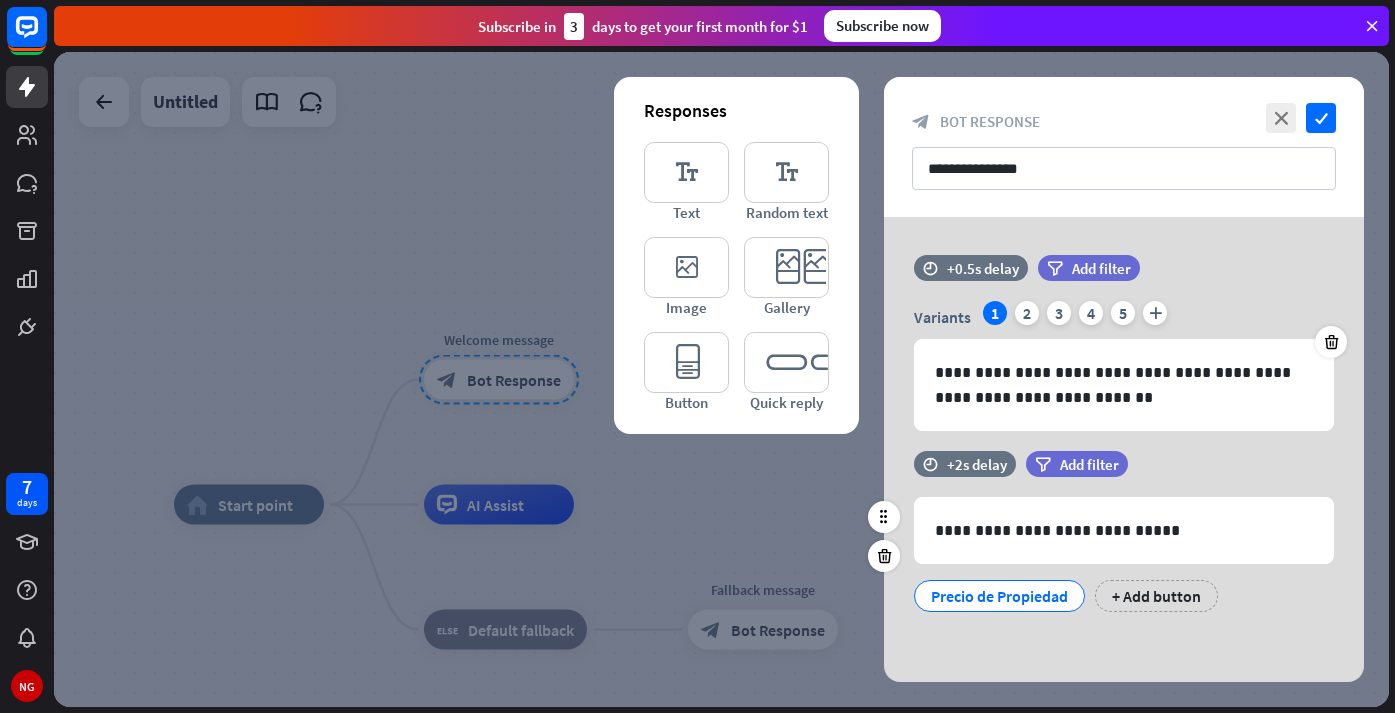 click on "Precio de Propiedad" at bounding box center [999, 596] 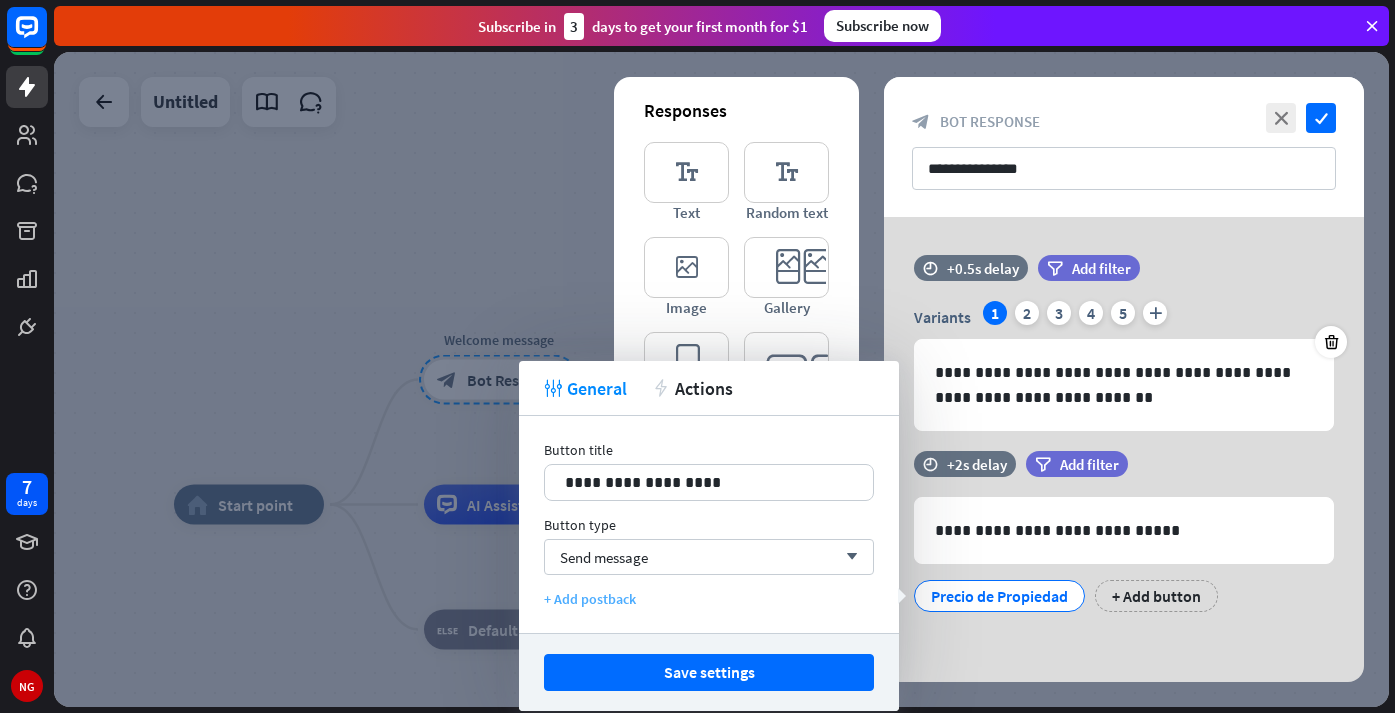 click on "+ Add postback" at bounding box center [709, 599] 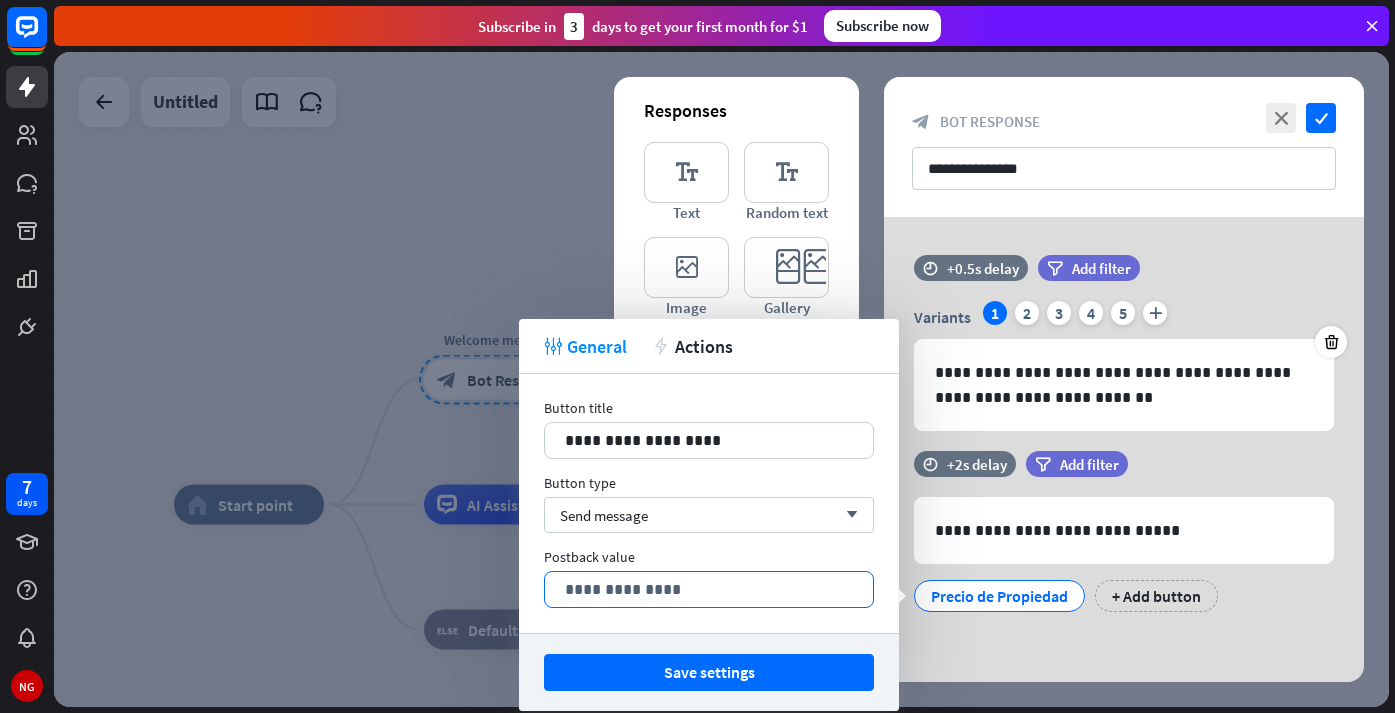 click on "**********" at bounding box center (709, 589) 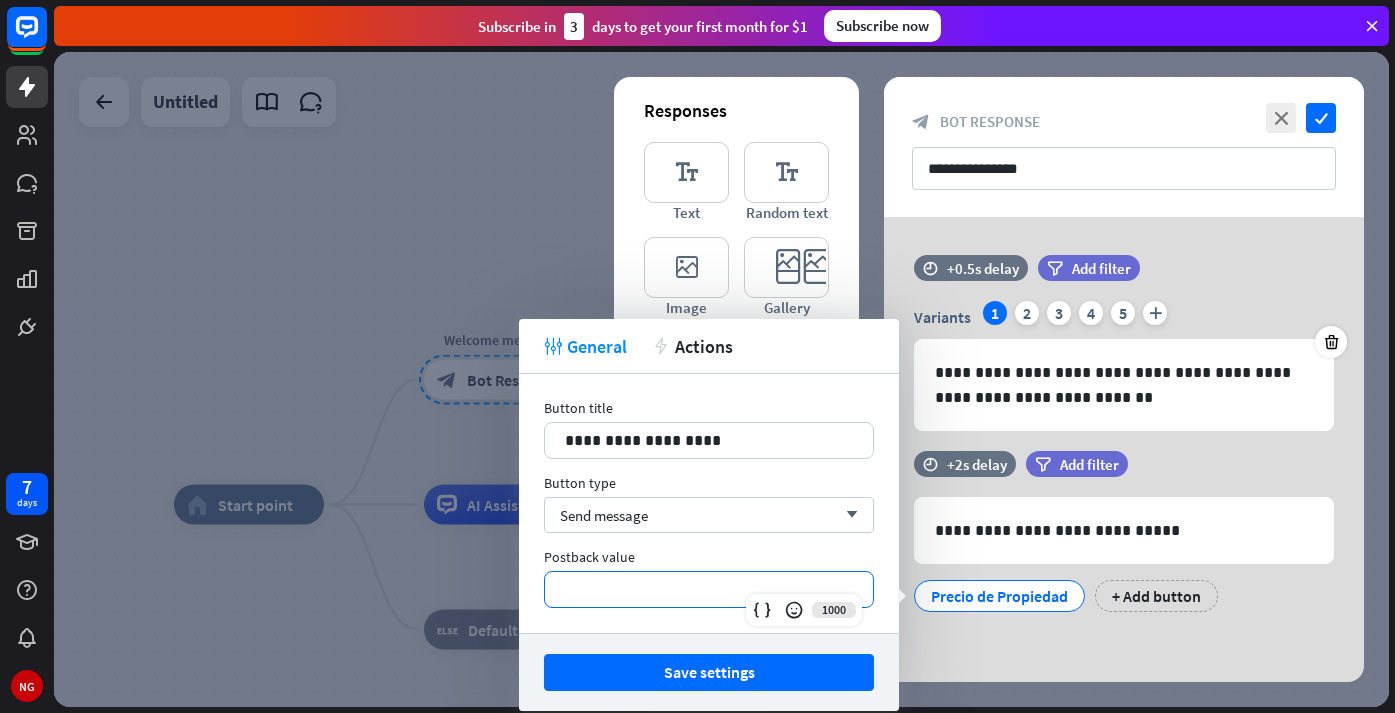 type 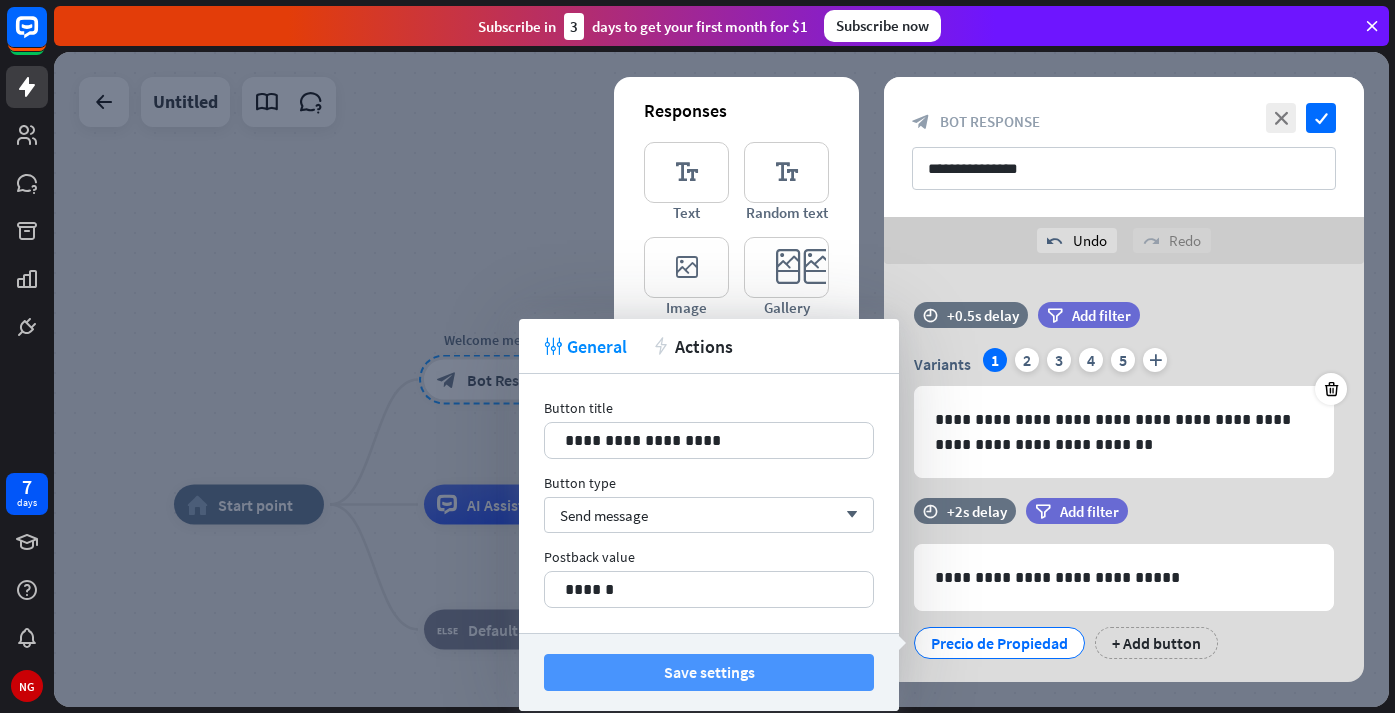 click on "Save settings" at bounding box center [709, 672] 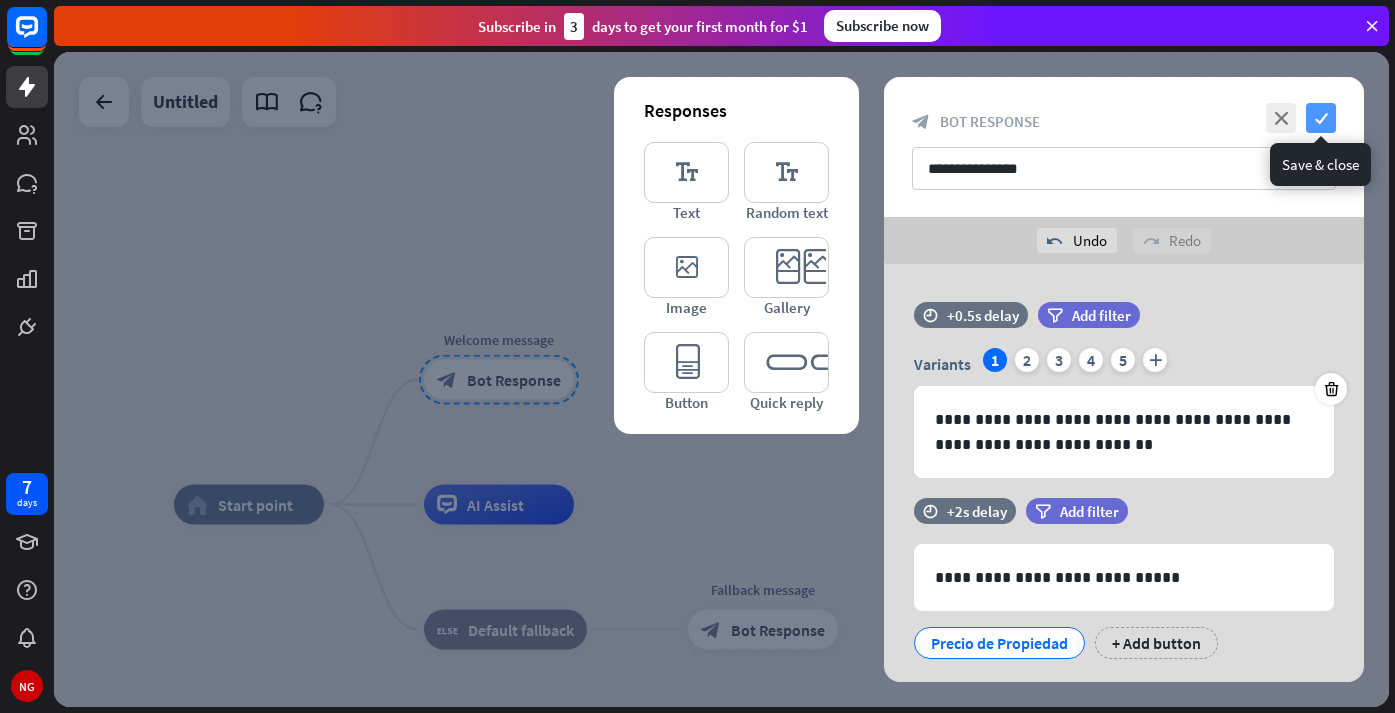 click on "check" at bounding box center (1321, 118) 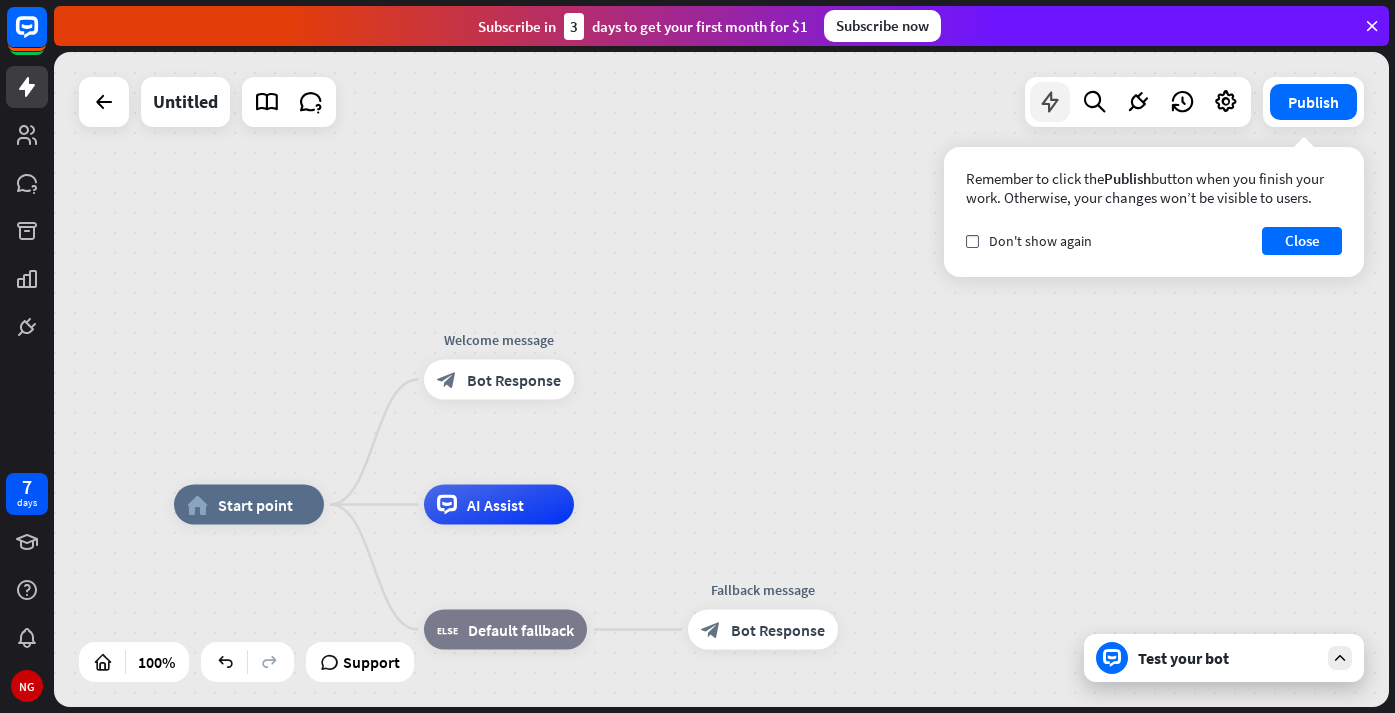 click at bounding box center [1050, 102] 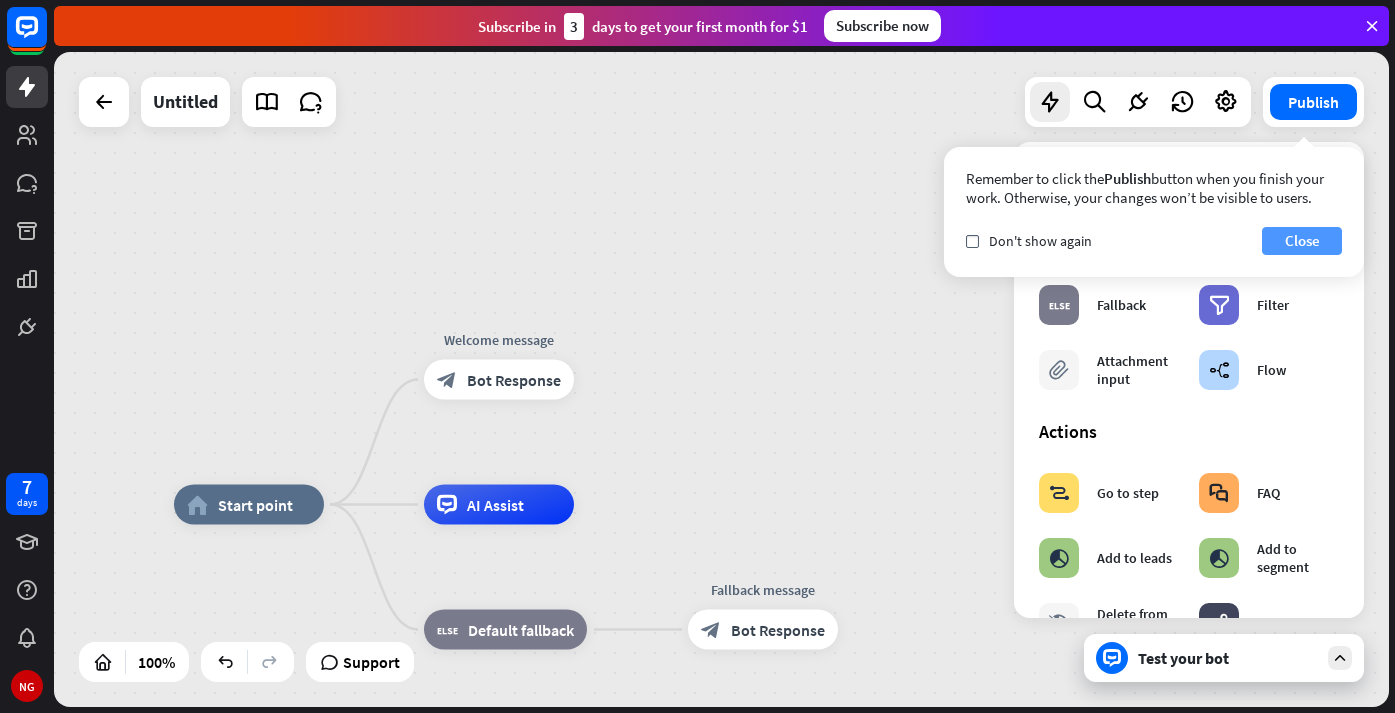 click on "Close" at bounding box center [1302, 241] 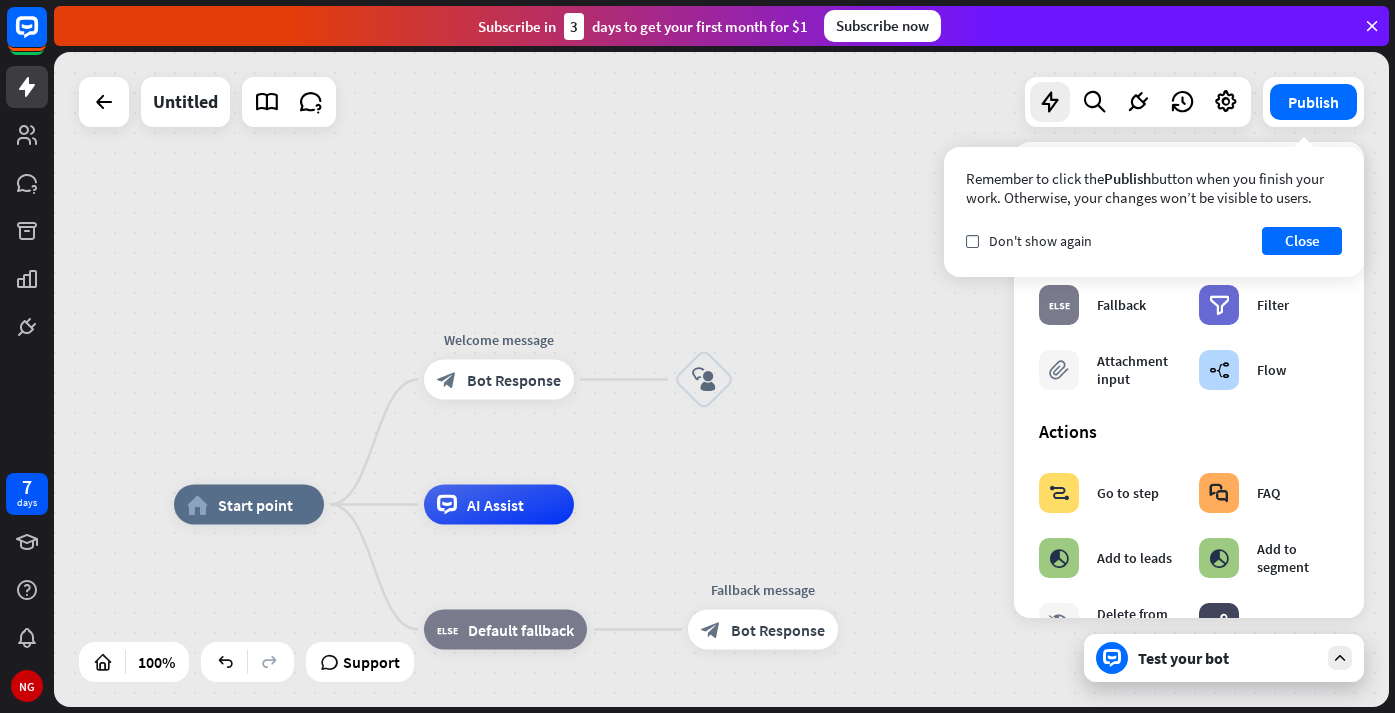 drag, startPoint x: 1110, startPoint y: 245, endPoint x: 887, endPoint y: 10, distance: 323.96603 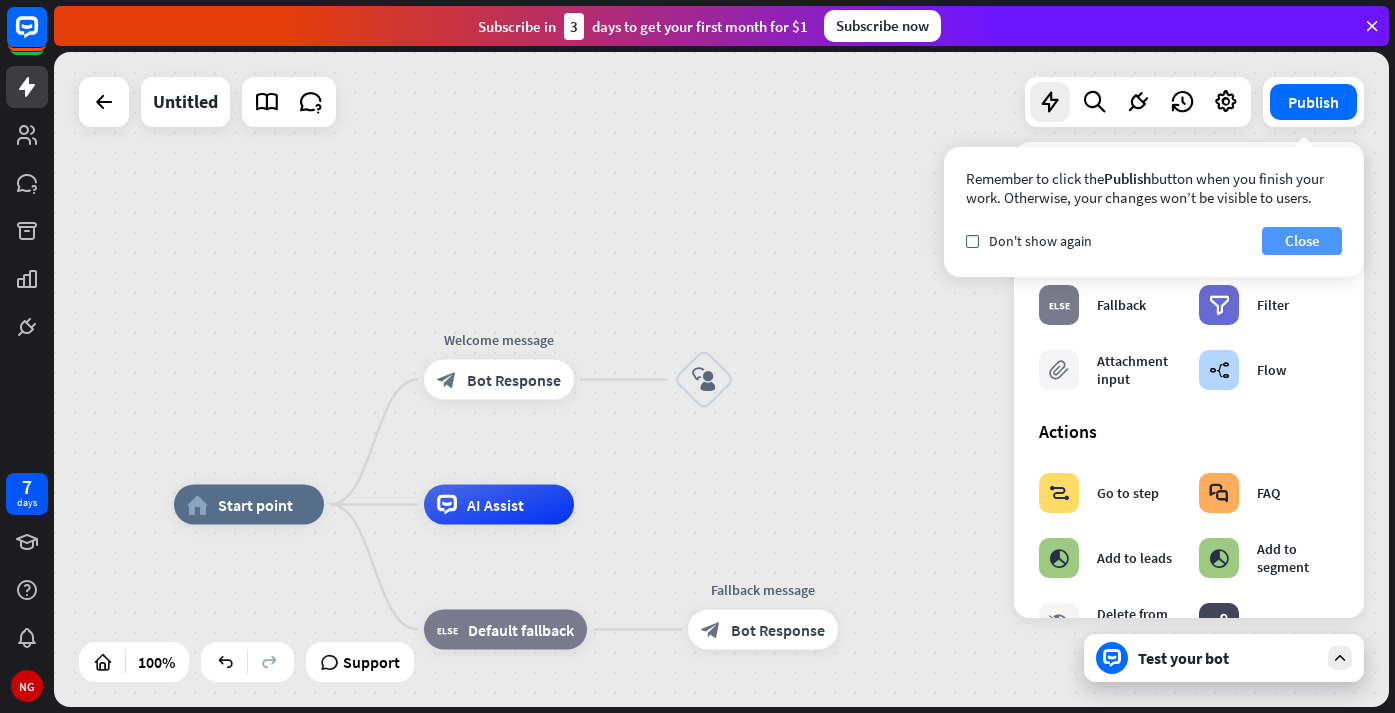 click on "Close" at bounding box center [1302, 241] 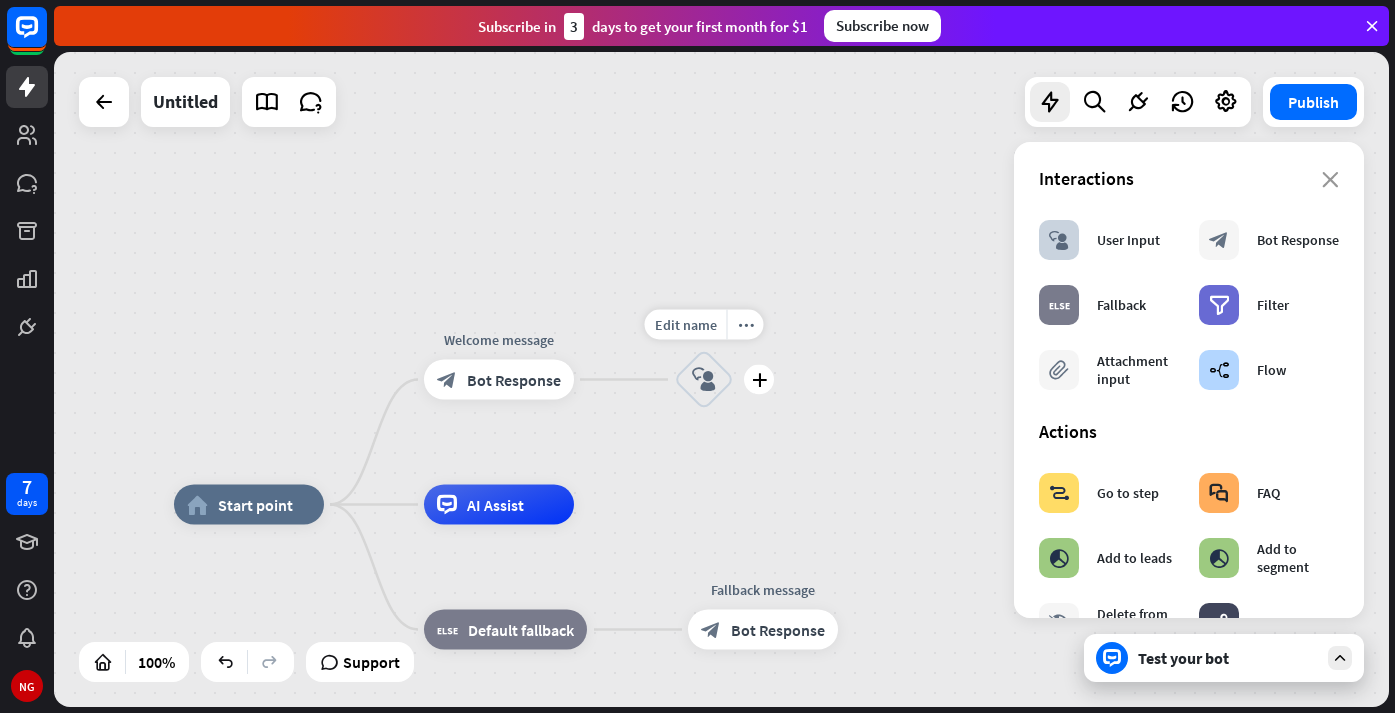 click on "block_user_input" at bounding box center [704, 380] 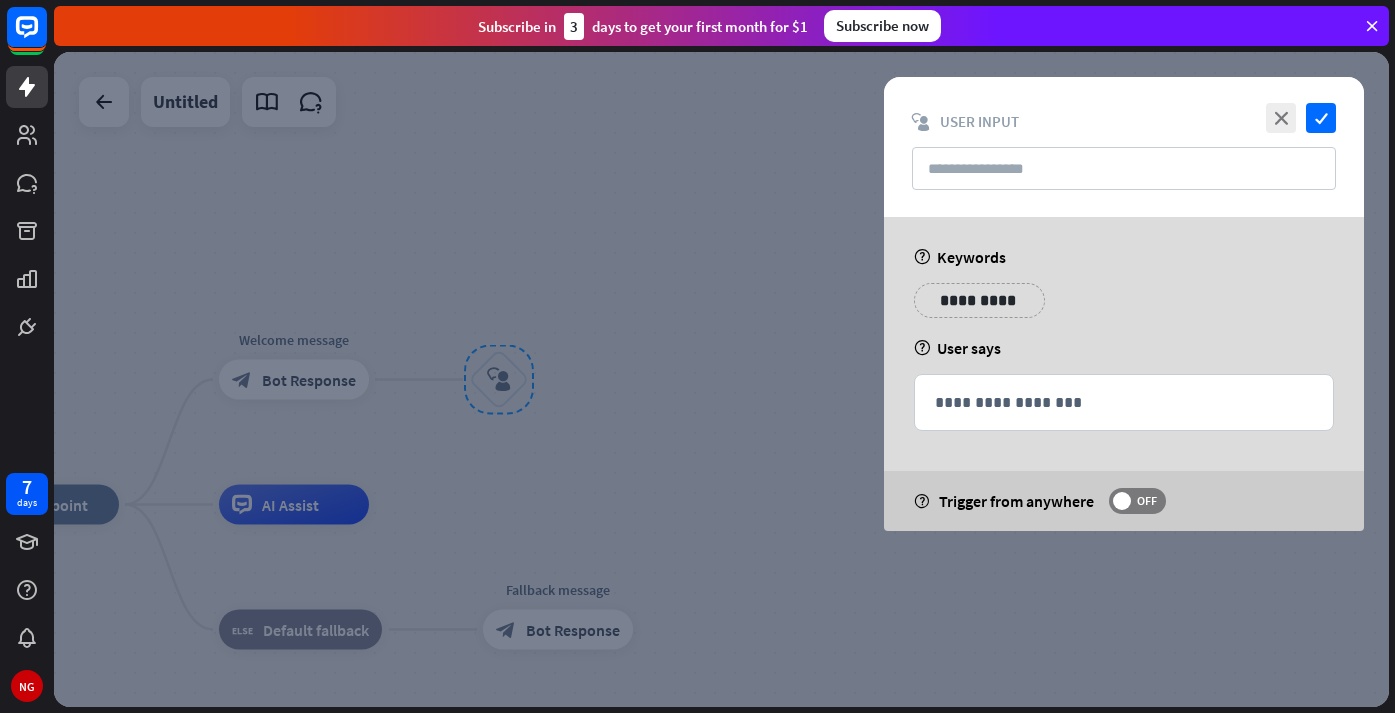 click on "**********" at bounding box center [979, 300] 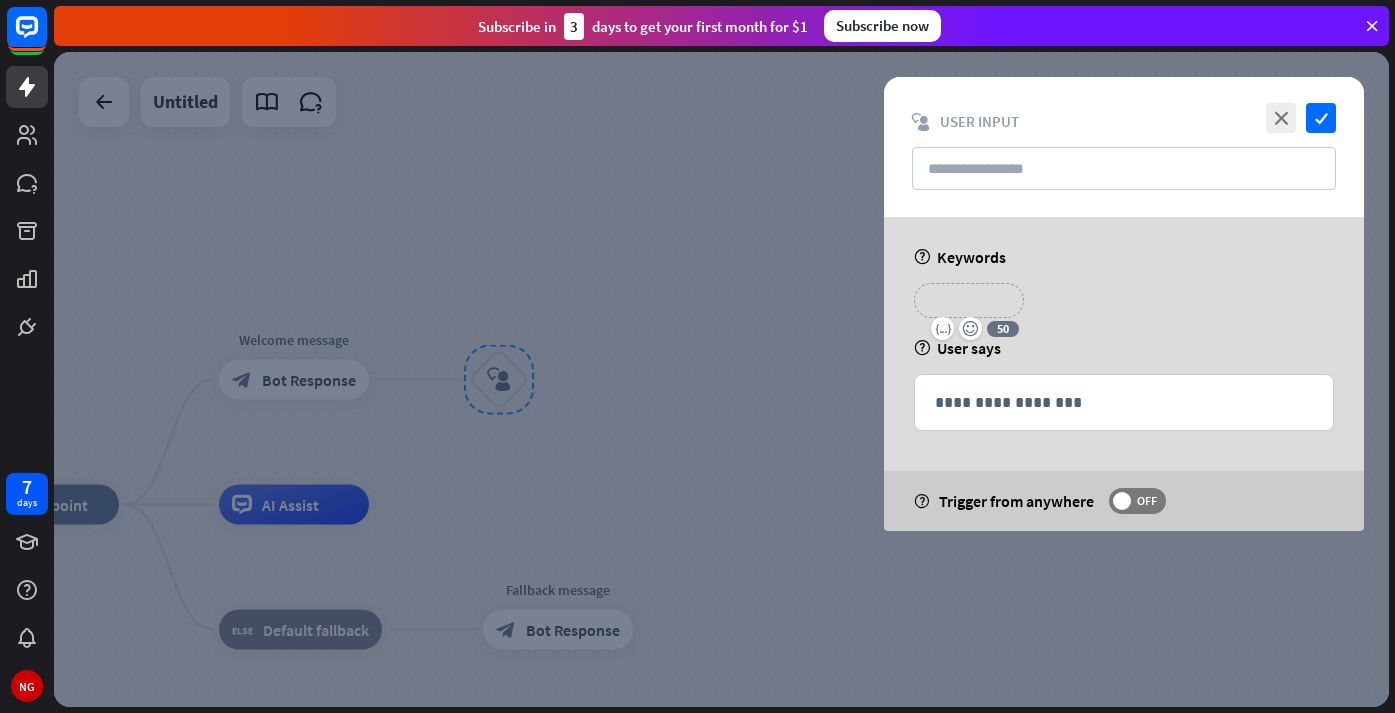 type 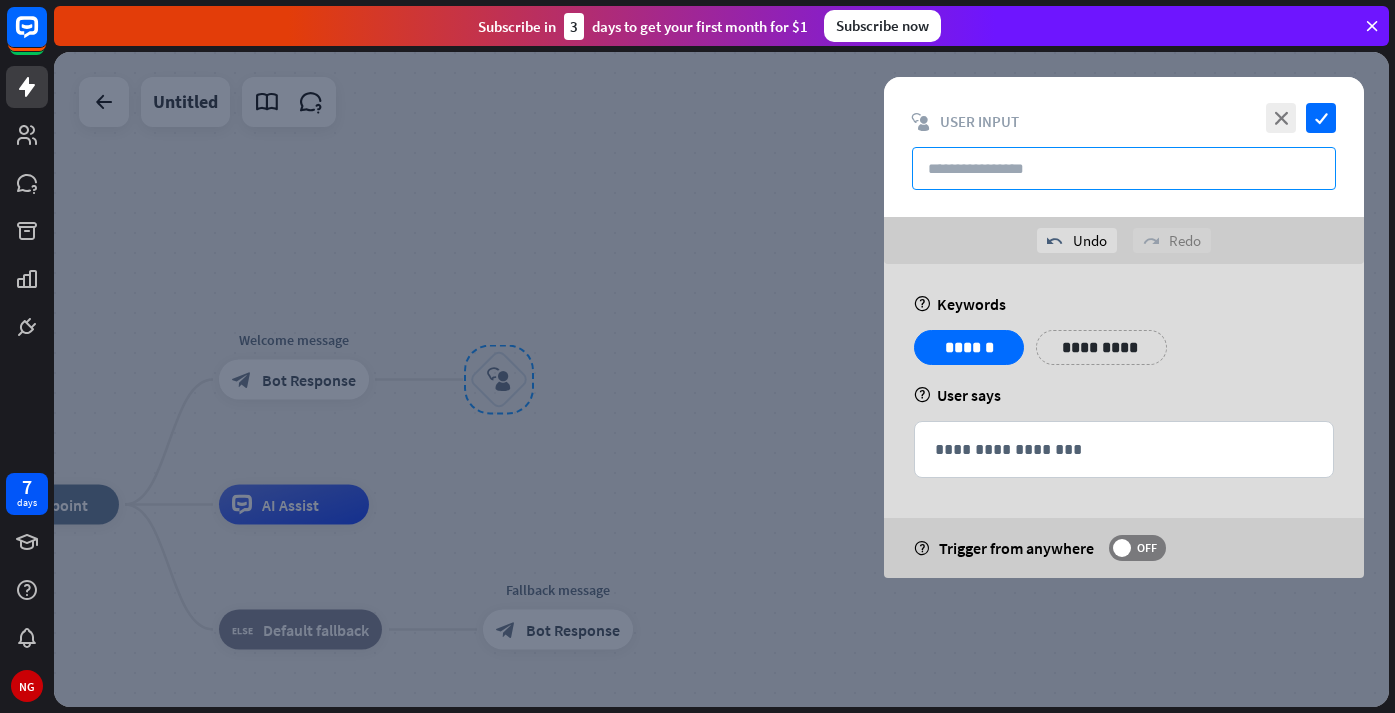 click at bounding box center (1124, 168) 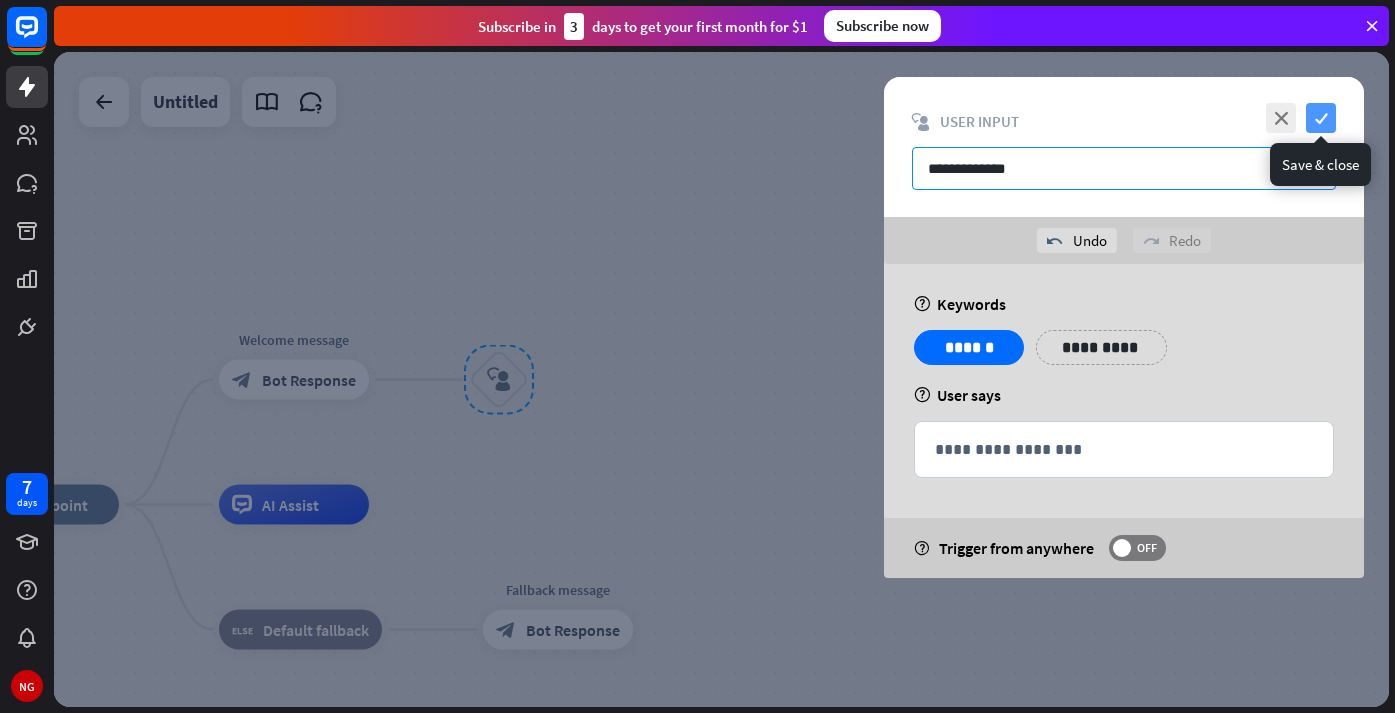type on "**********" 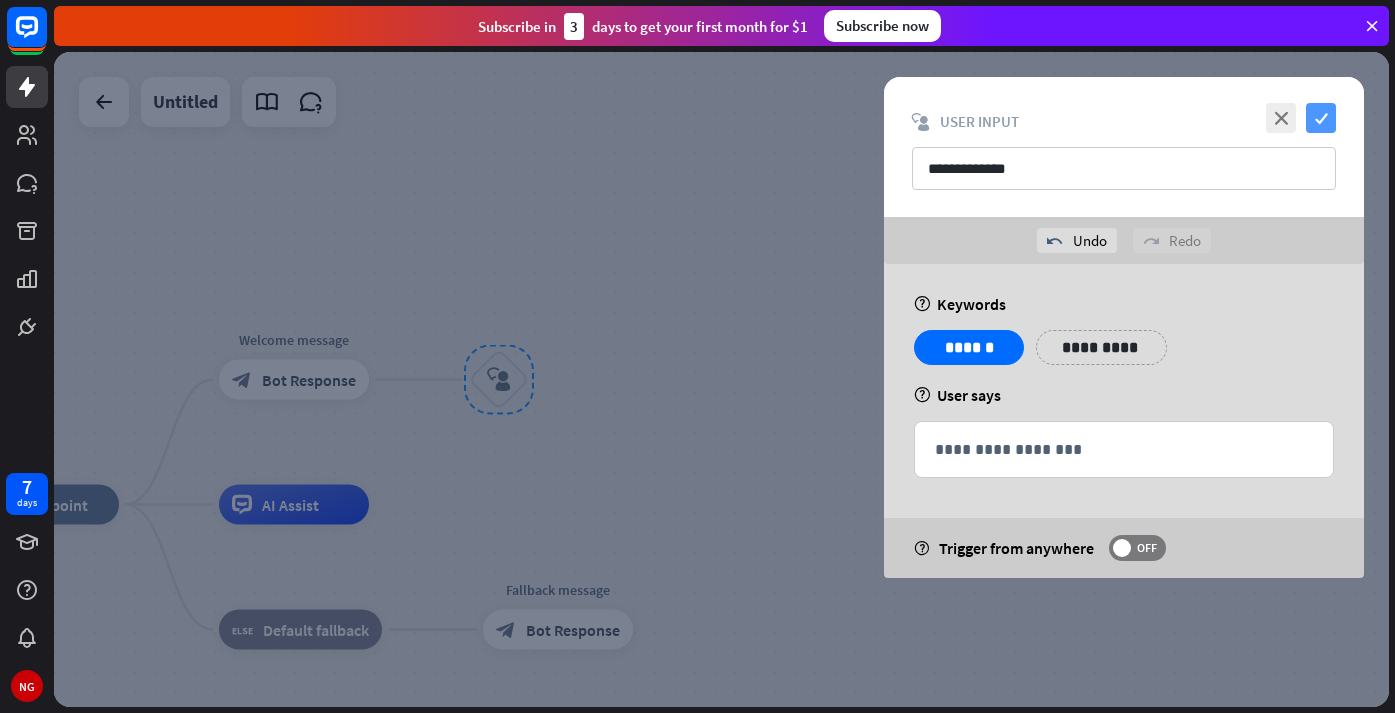 click on "check" at bounding box center [1321, 118] 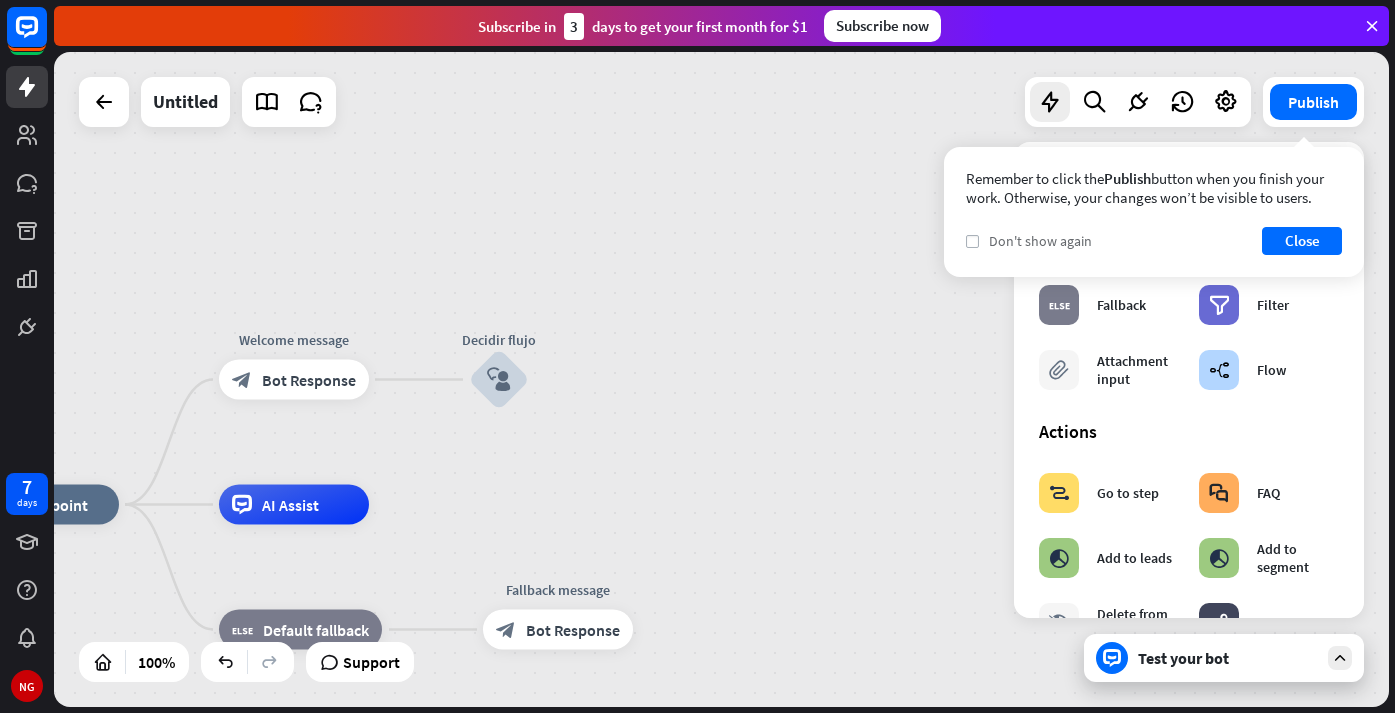 click on "check" at bounding box center (972, 241) 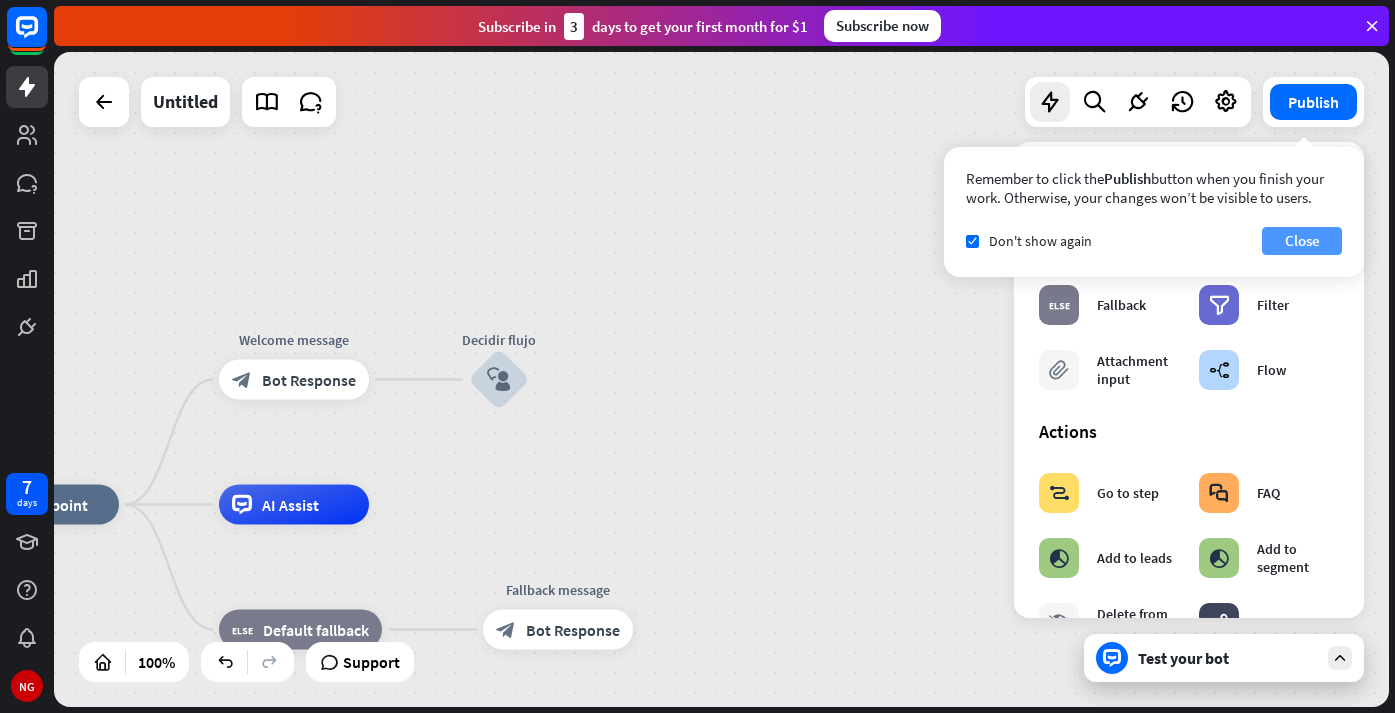 click on "Close" at bounding box center (1302, 241) 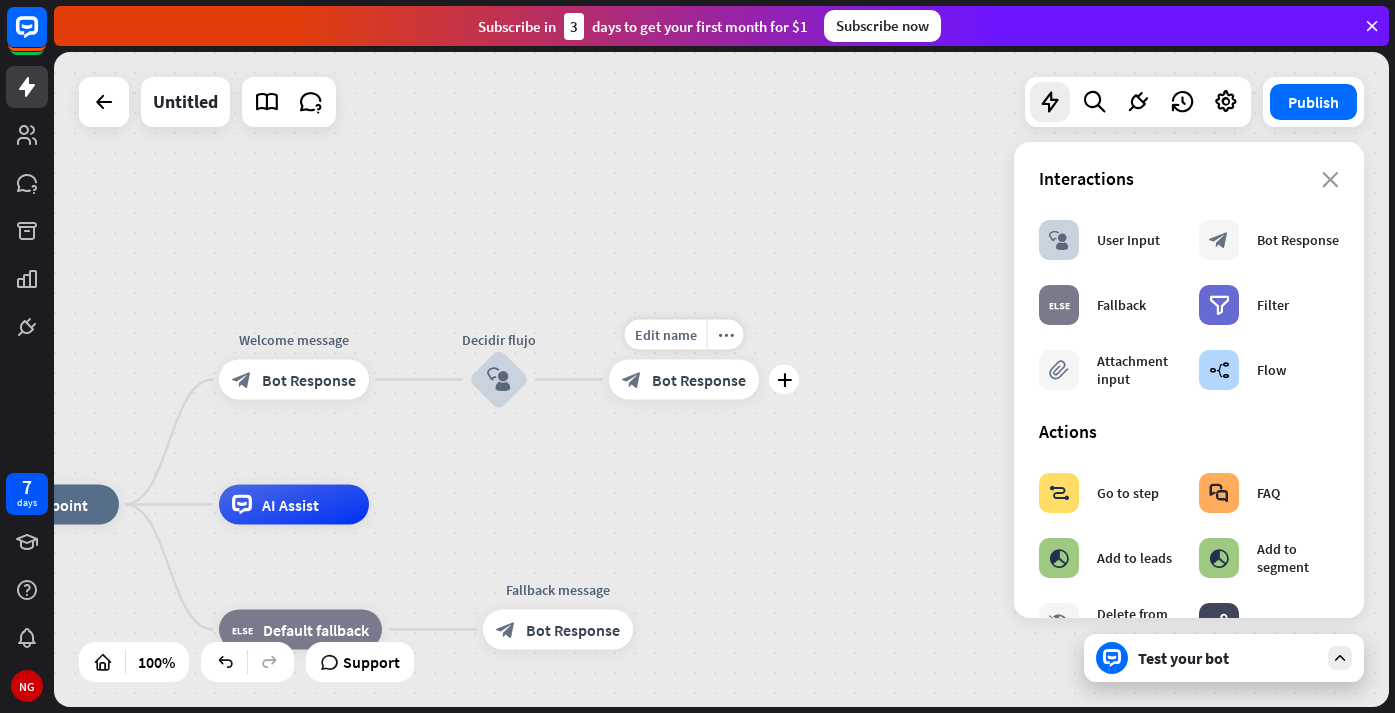 click on "Bot Response" at bounding box center [699, 380] 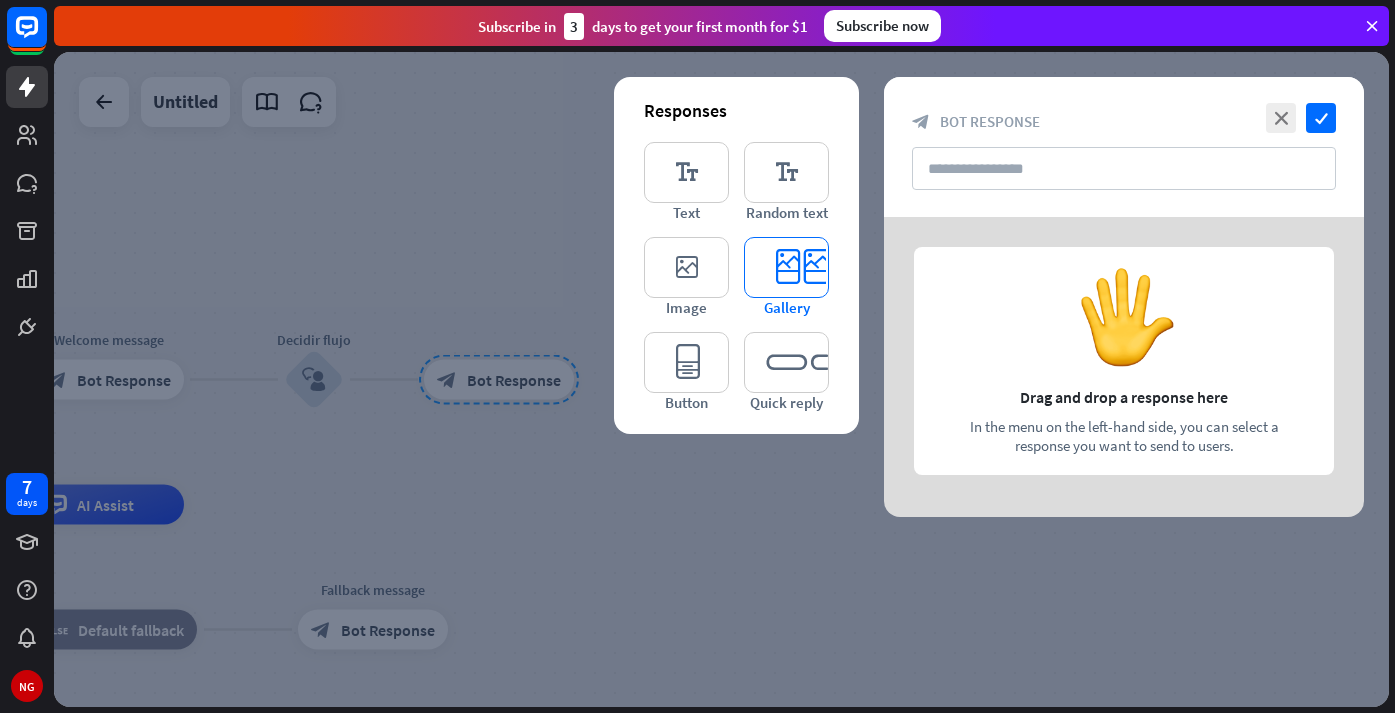 click on "editor_card" at bounding box center [786, 267] 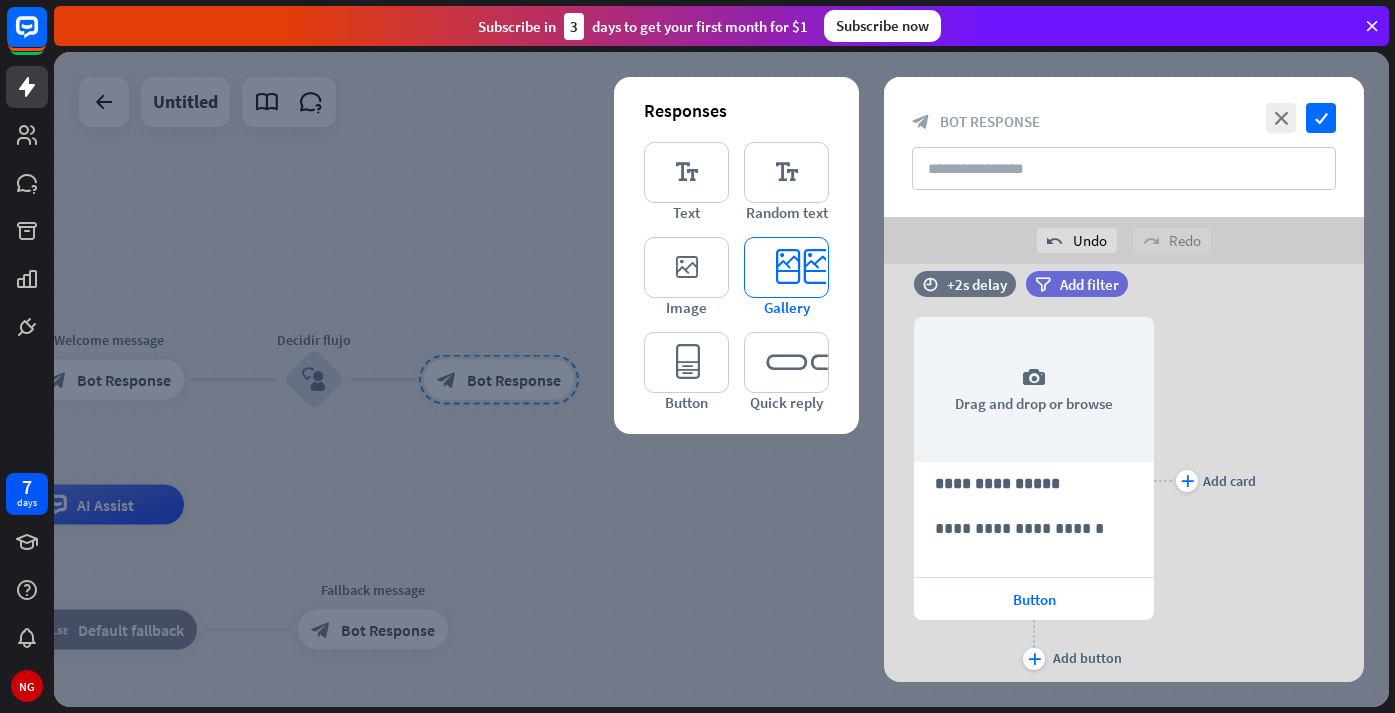 scroll, scrollTop: 38, scrollLeft: 0, axis: vertical 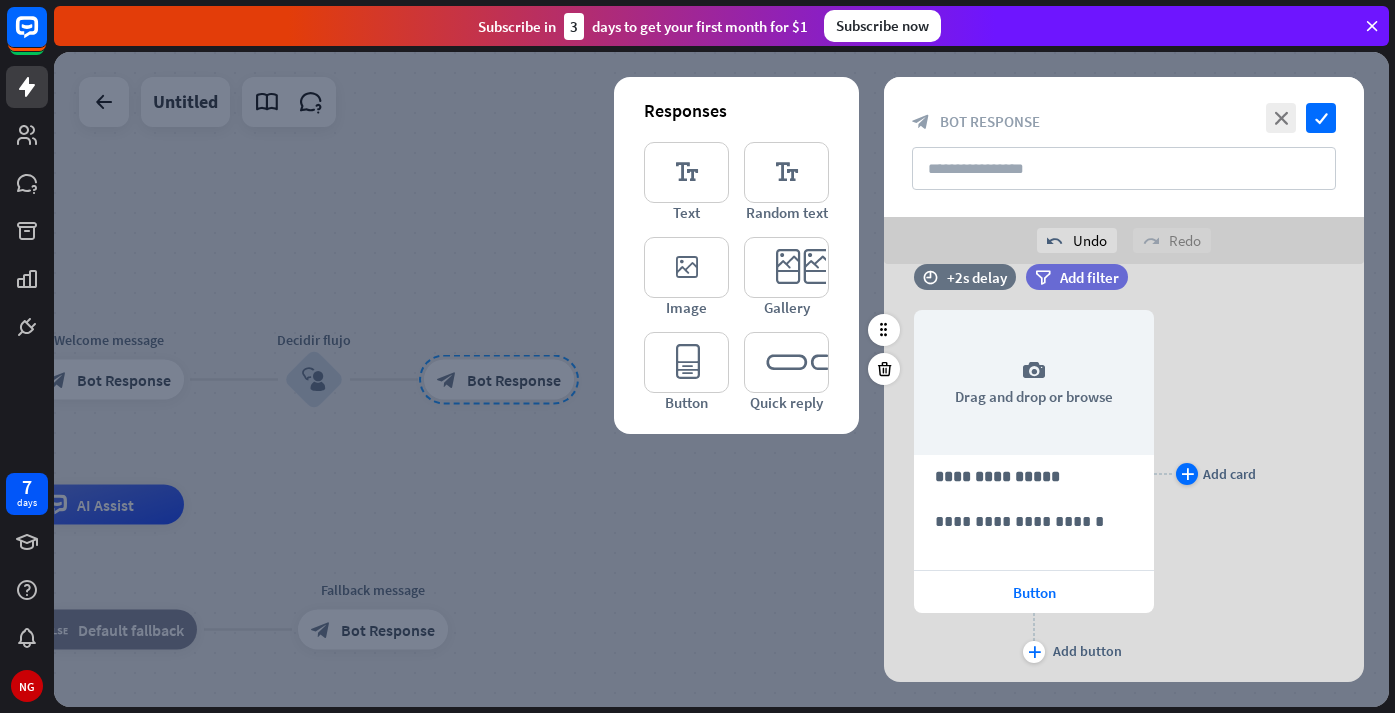 click on "plus" at bounding box center (1187, 474) 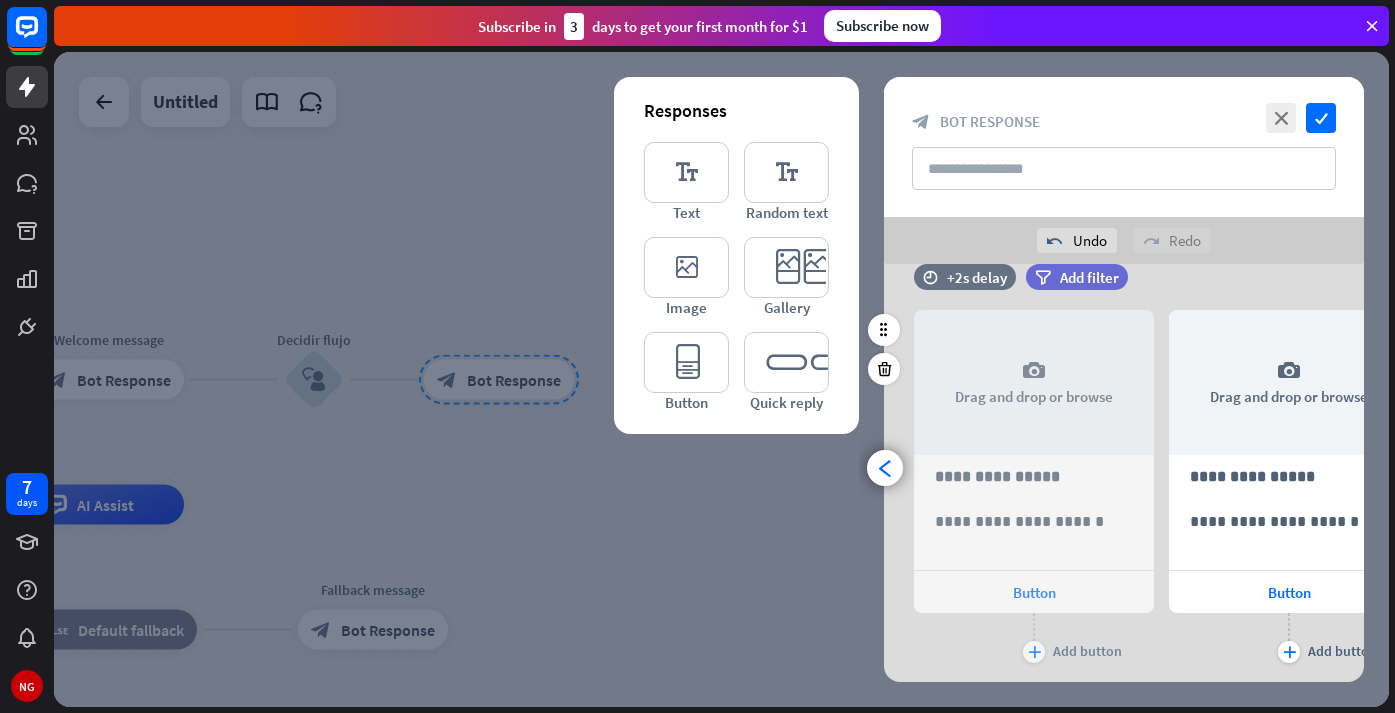 scroll, scrollTop: 0, scrollLeft: 165, axis: horizontal 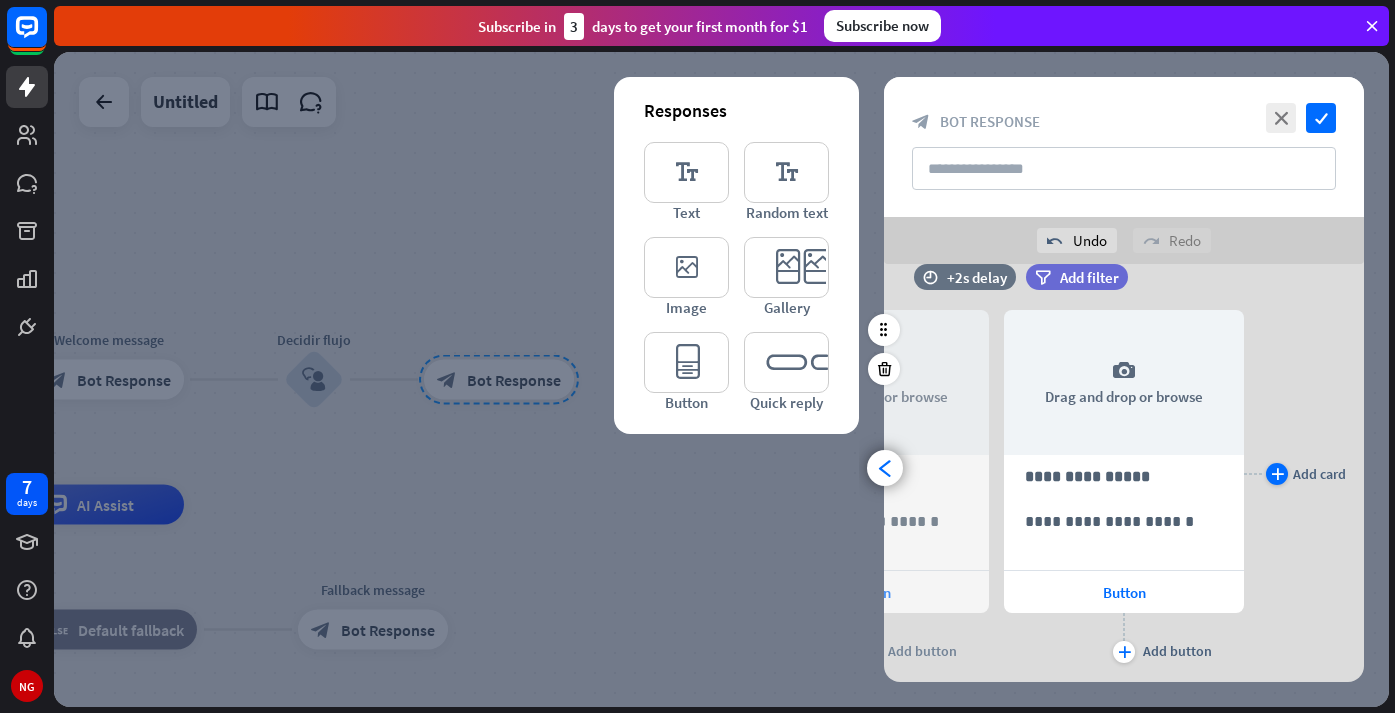 click on "plus" at bounding box center (1277, 474) 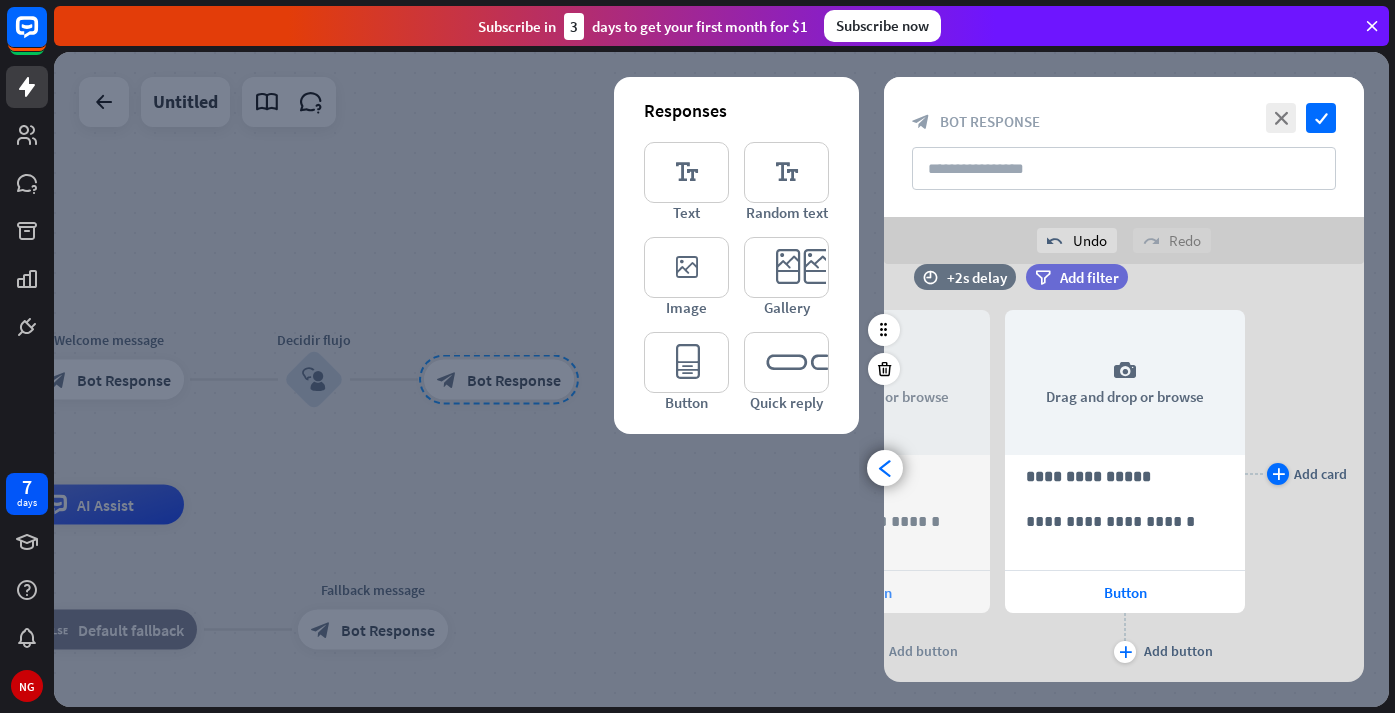 scroll, scrollTop: 0, scrollLeft: 420, axis: horizontal 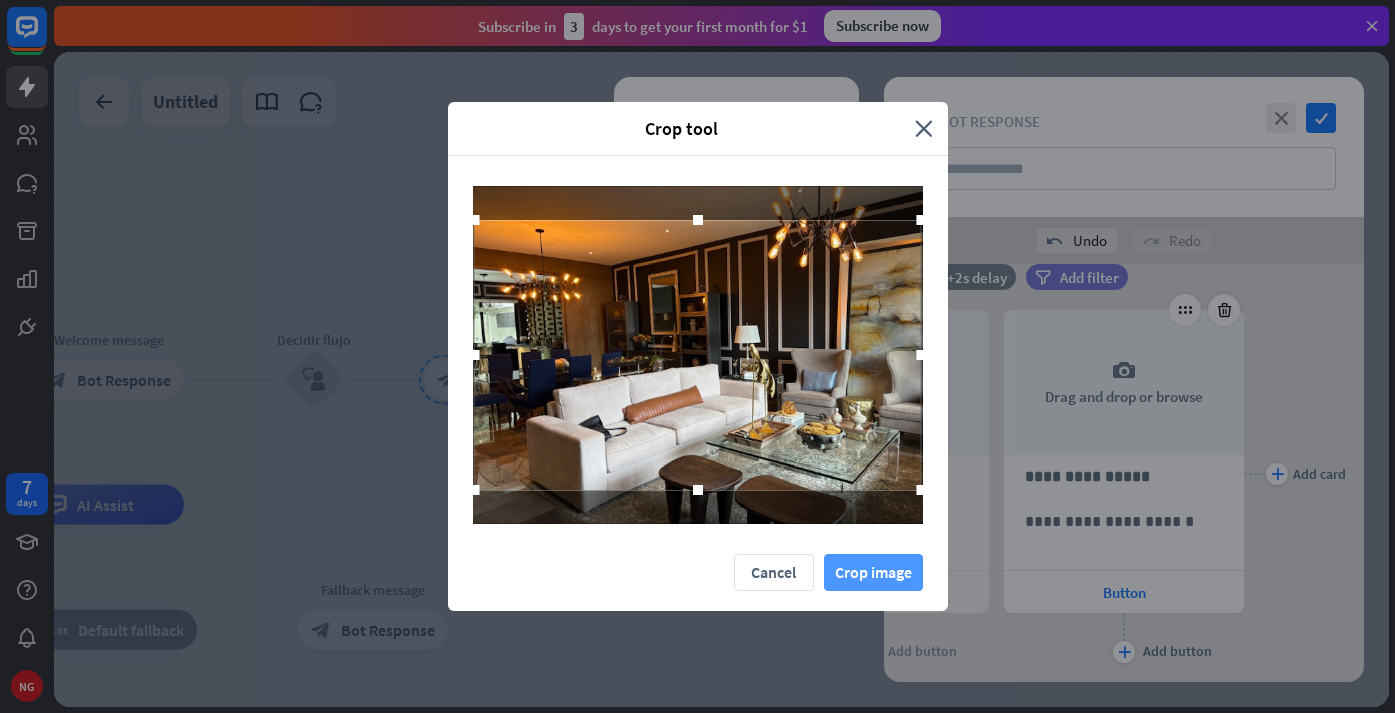 click on "Crop image" at bounding box center [873, 572] 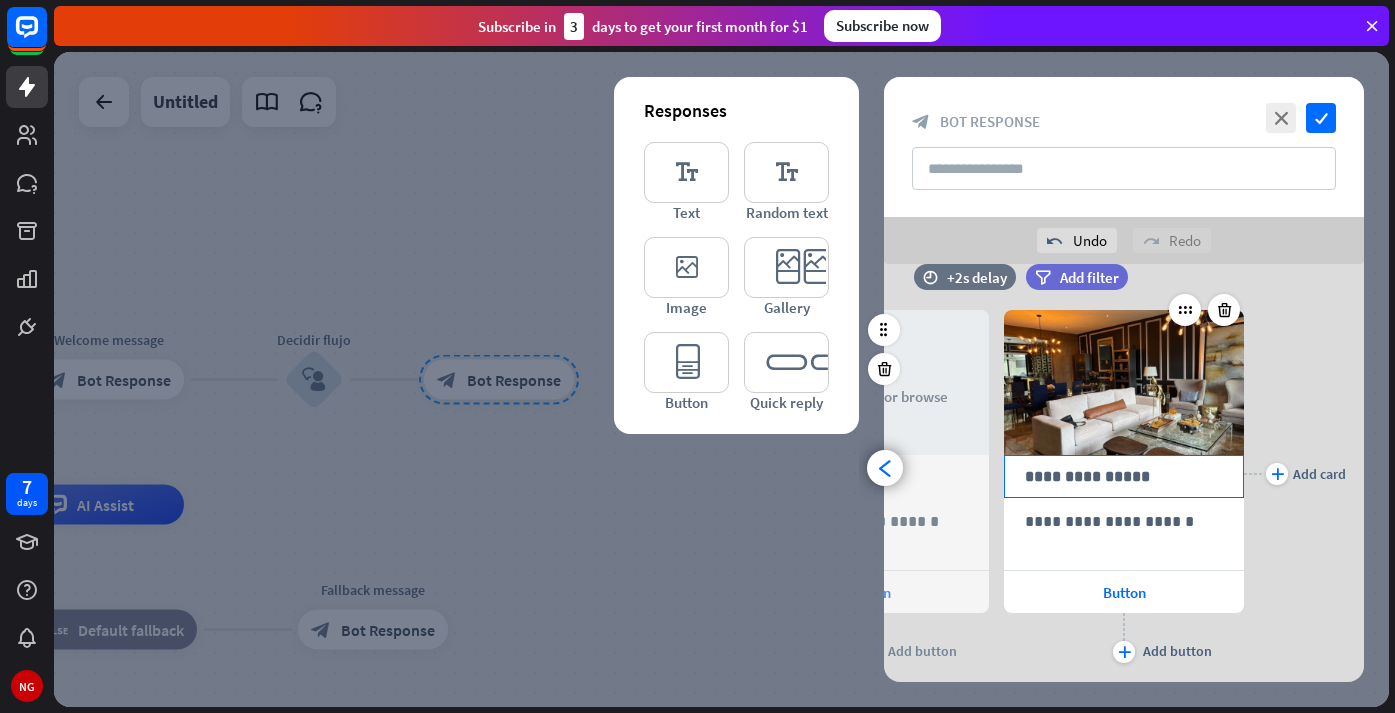click on "**********" at bounding box center (1124, 476) 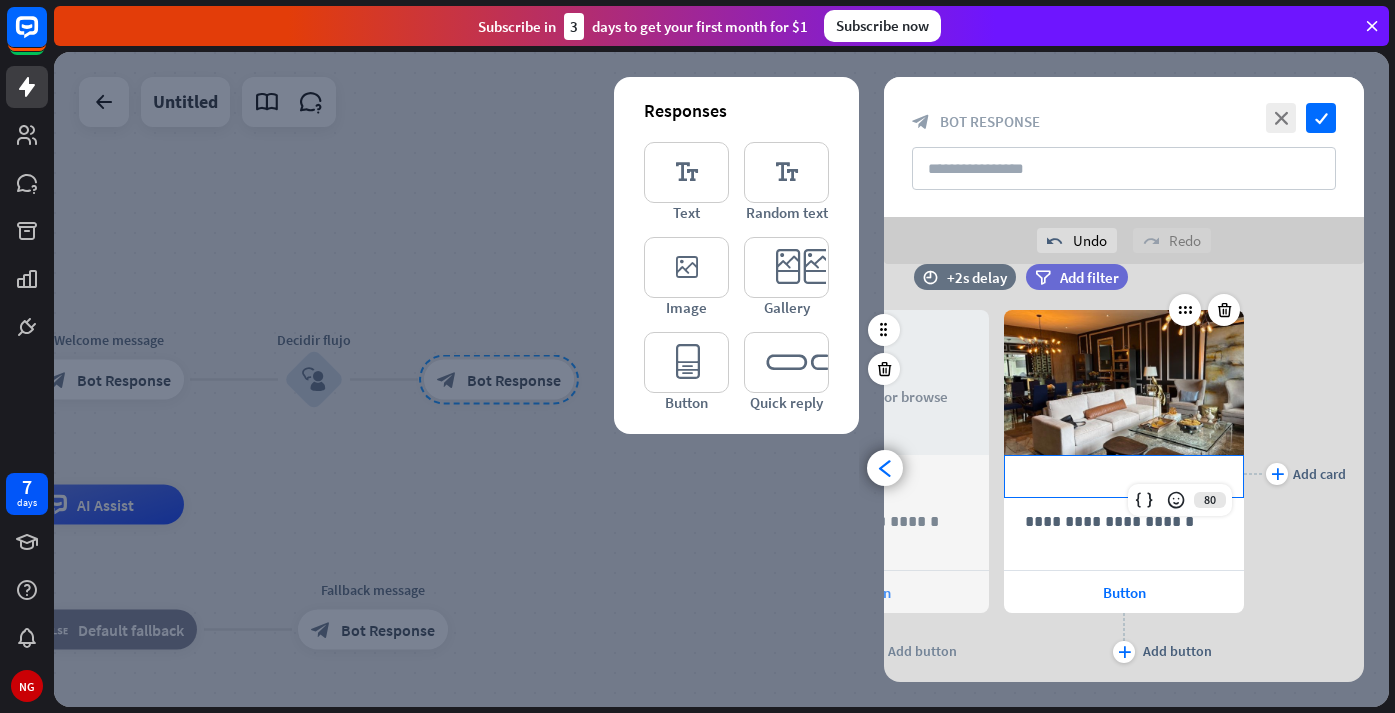 type 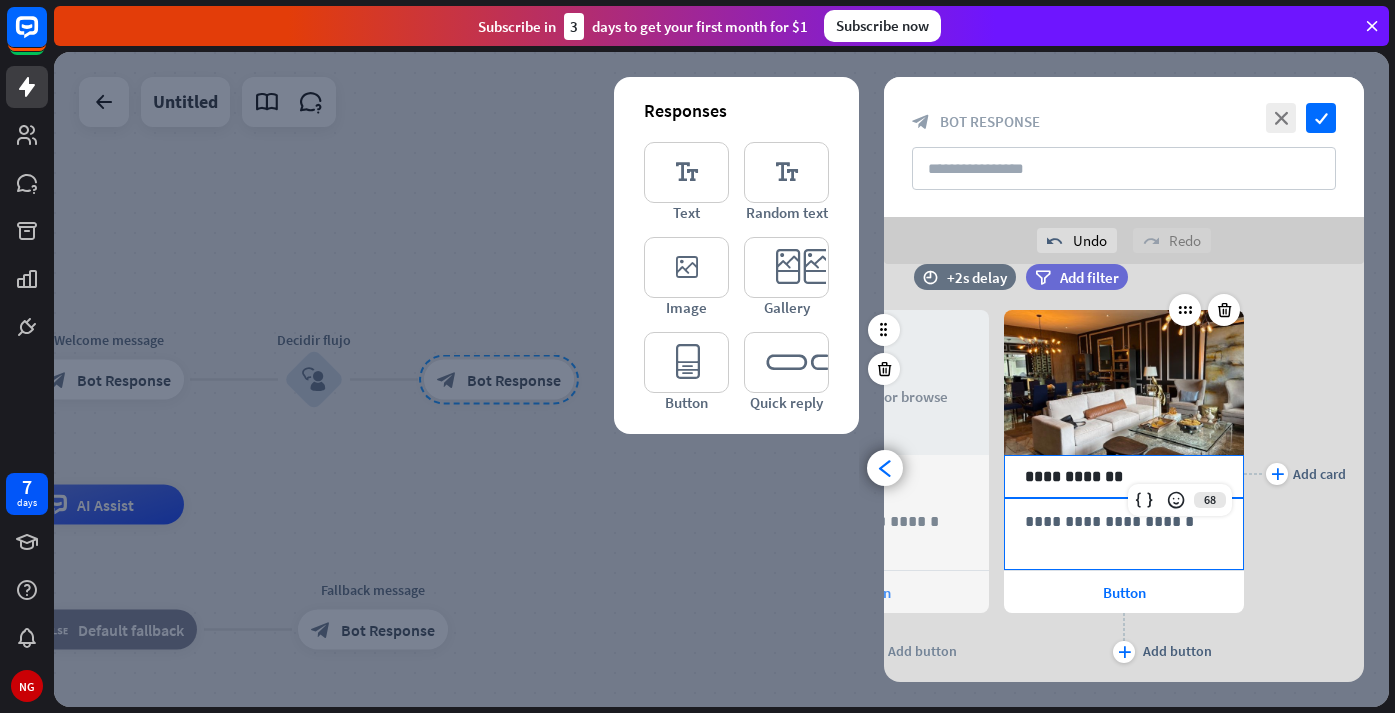 click on "**********" at bounding box center (1124, 521) 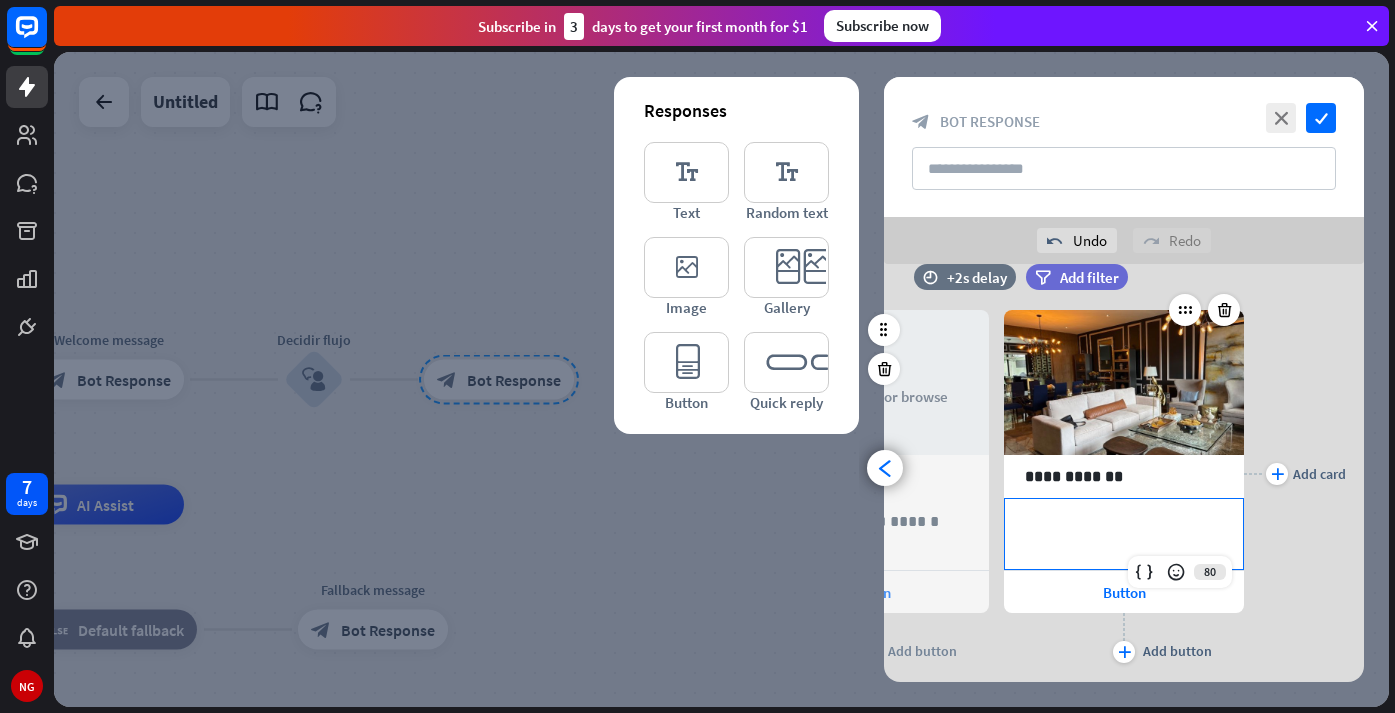 type 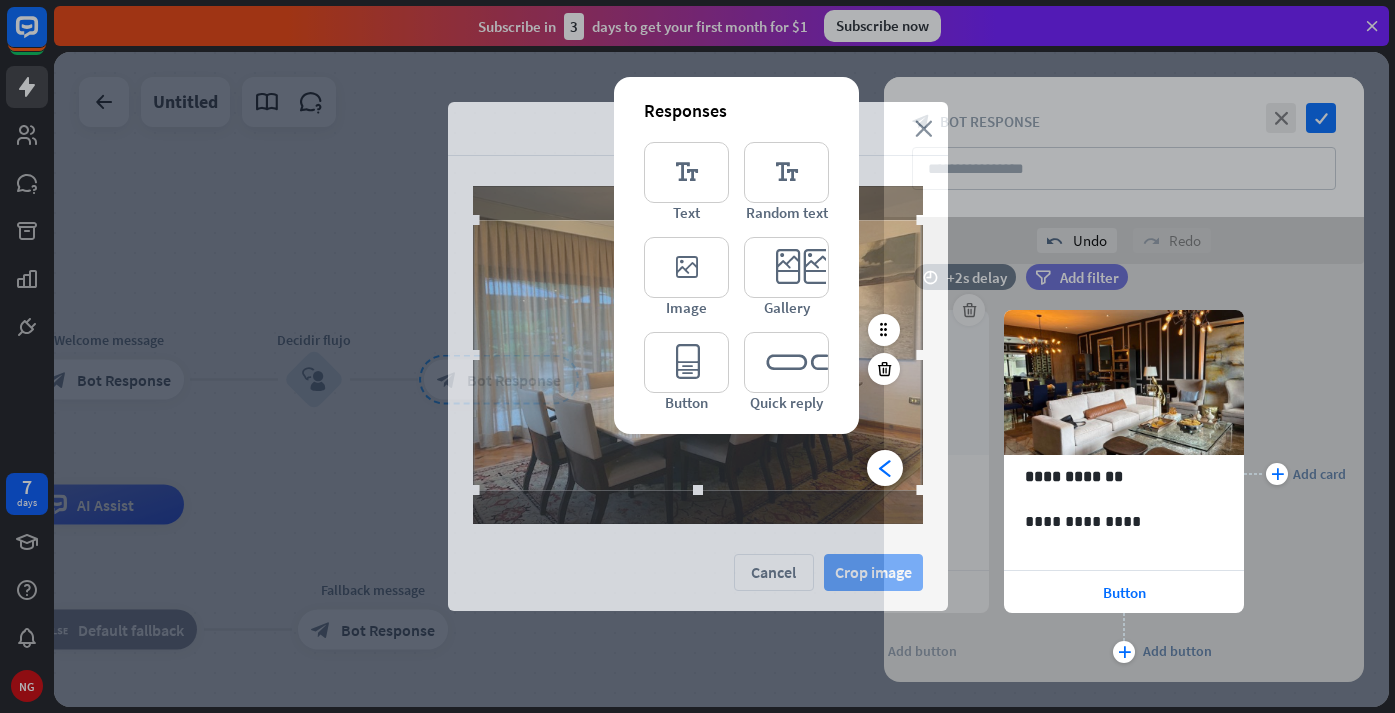 click on "Crop image" at bounding box center (873, 572) 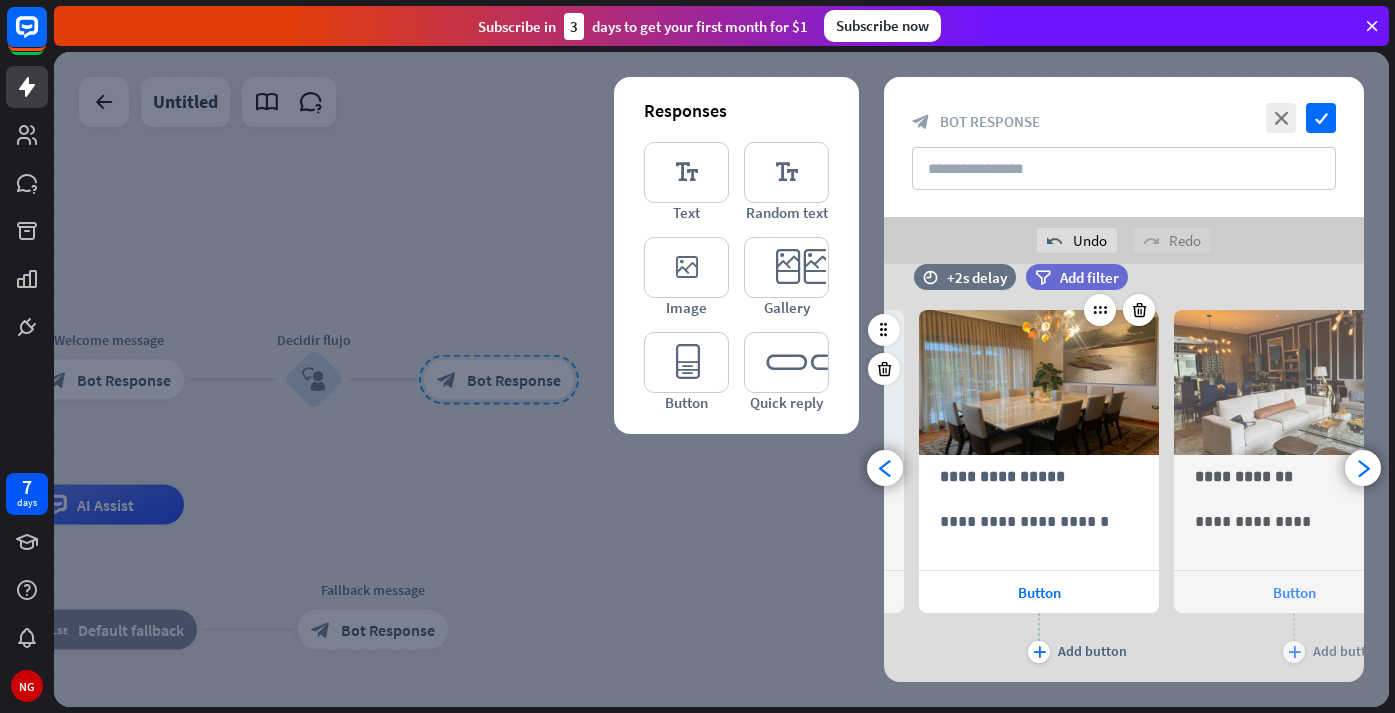 scroll, scrollTop: 0, scrollLeft: 165, axis: horizontal 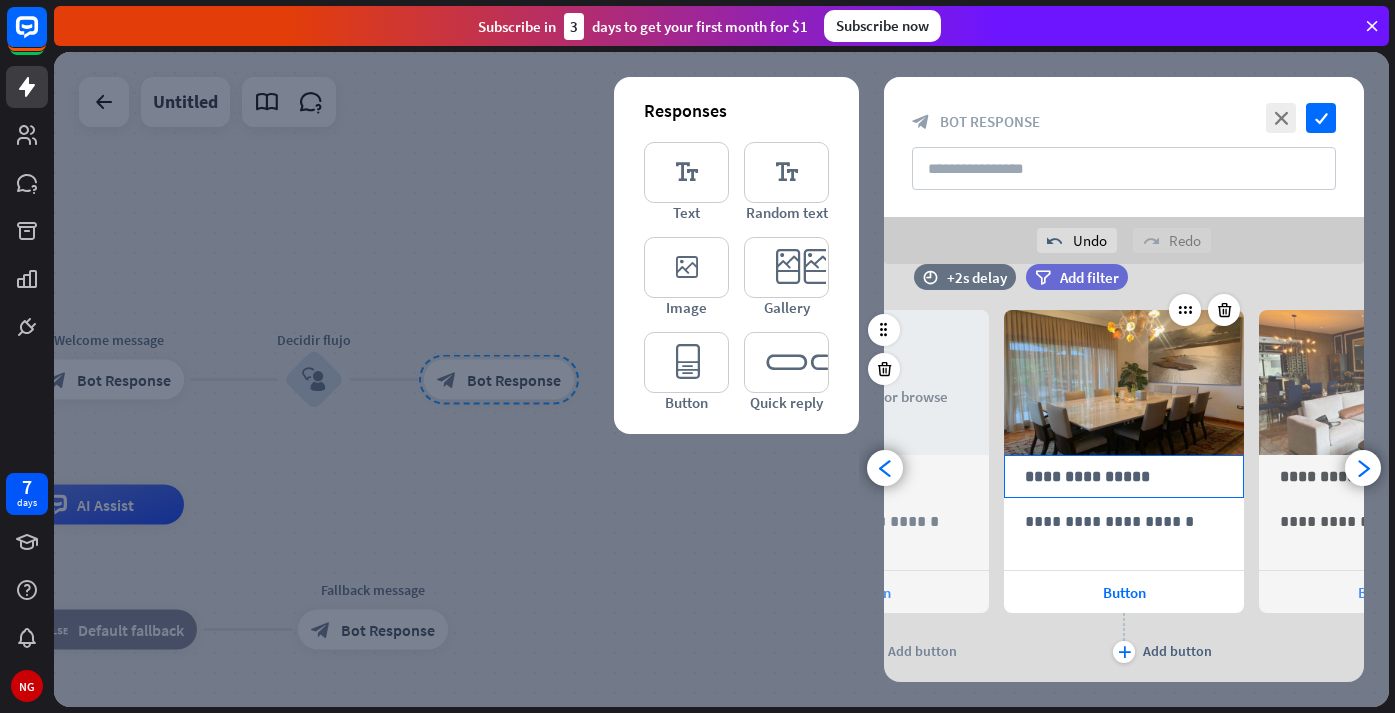 click on "**********" at bounding box center [1124, 476] 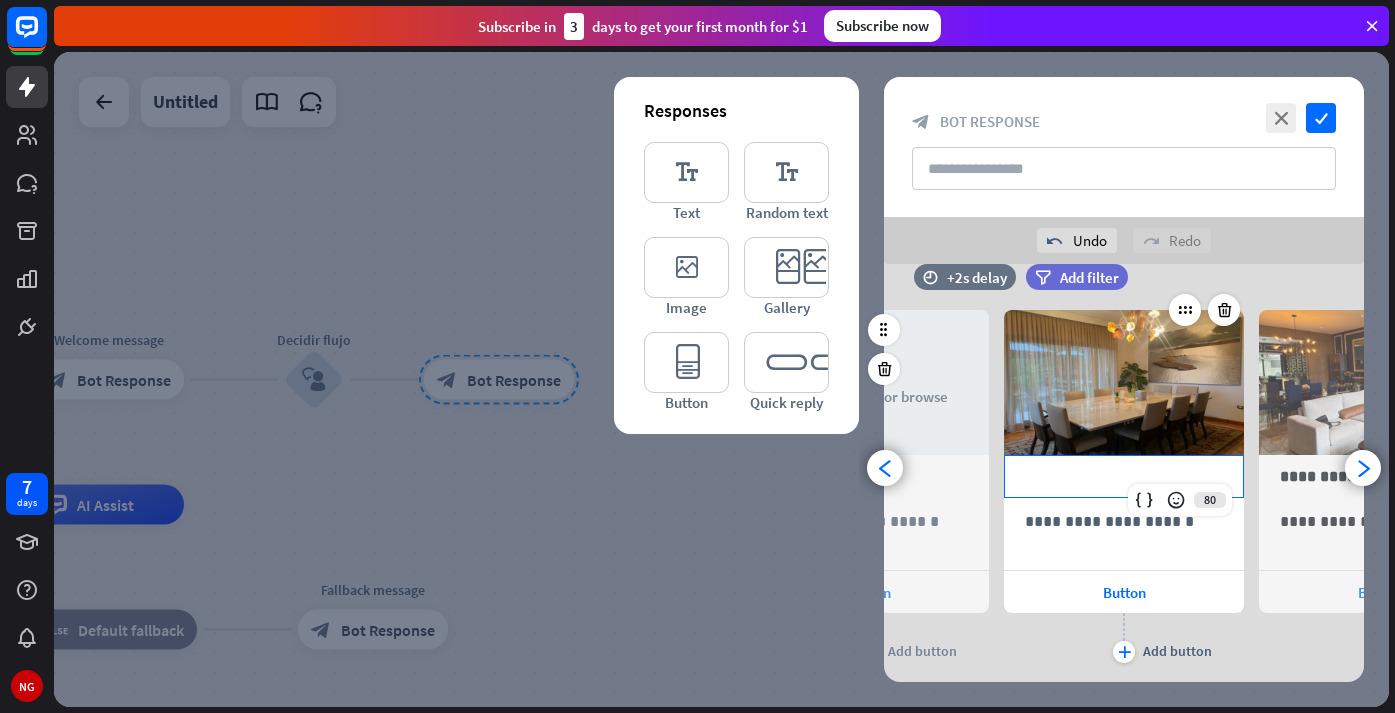 type 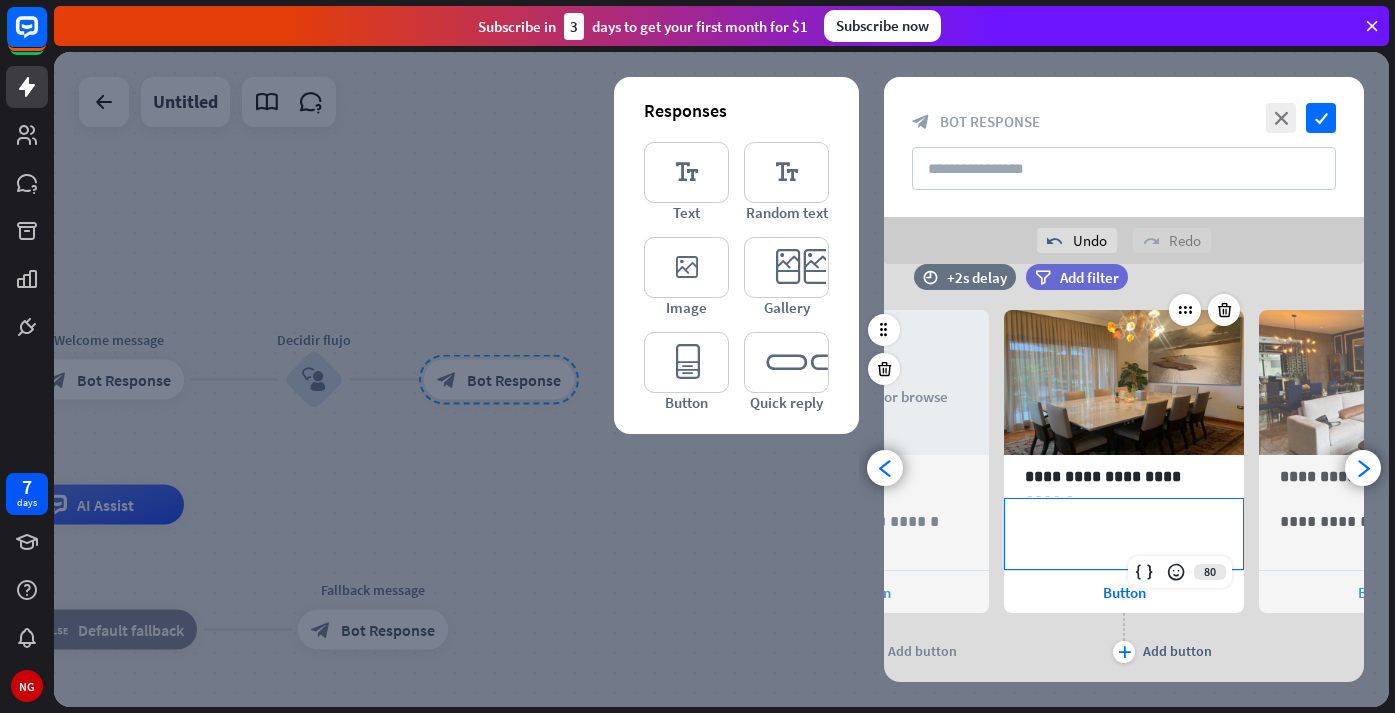click on "**********" at bounding box center (1124, 521) 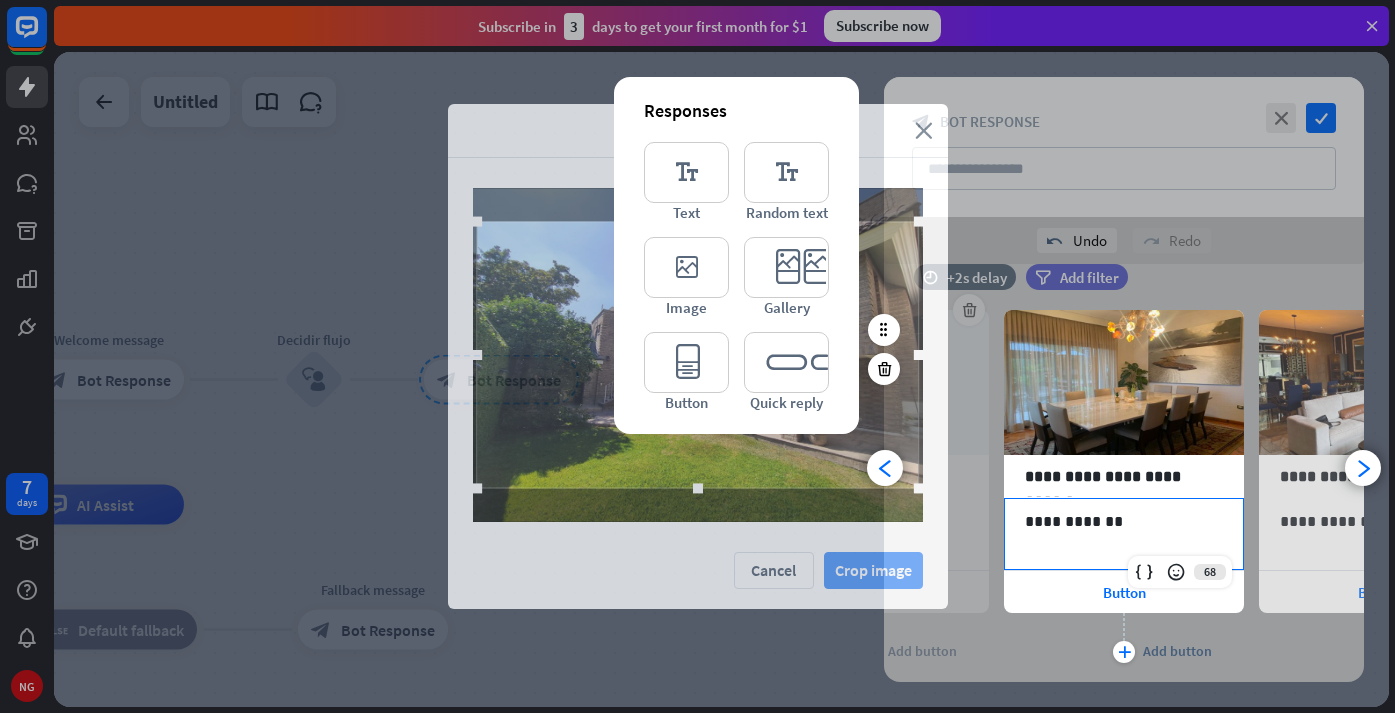click on "Crop image" at bounding box center (873, 570) 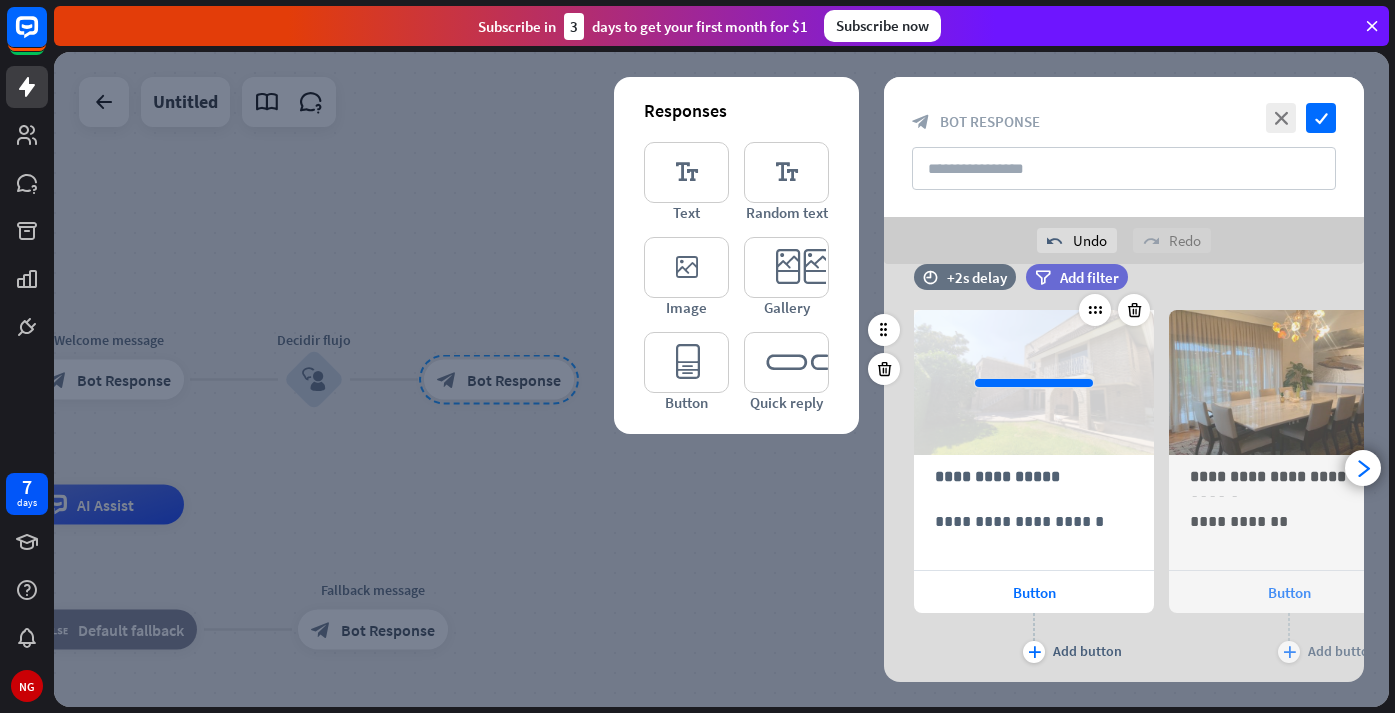 scroll, scrollTop: 0, scrollLeft: 0, axis: both 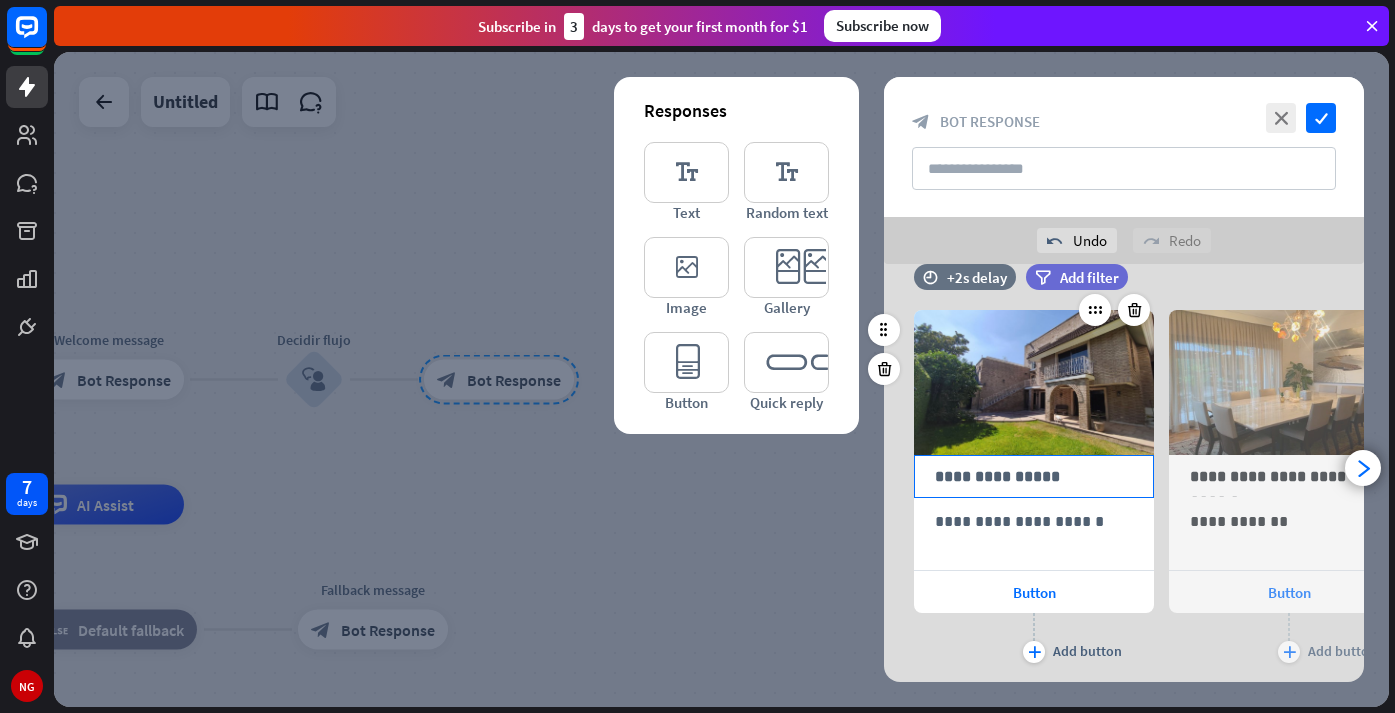 click on "**********" at bounding box center [1034, 476] 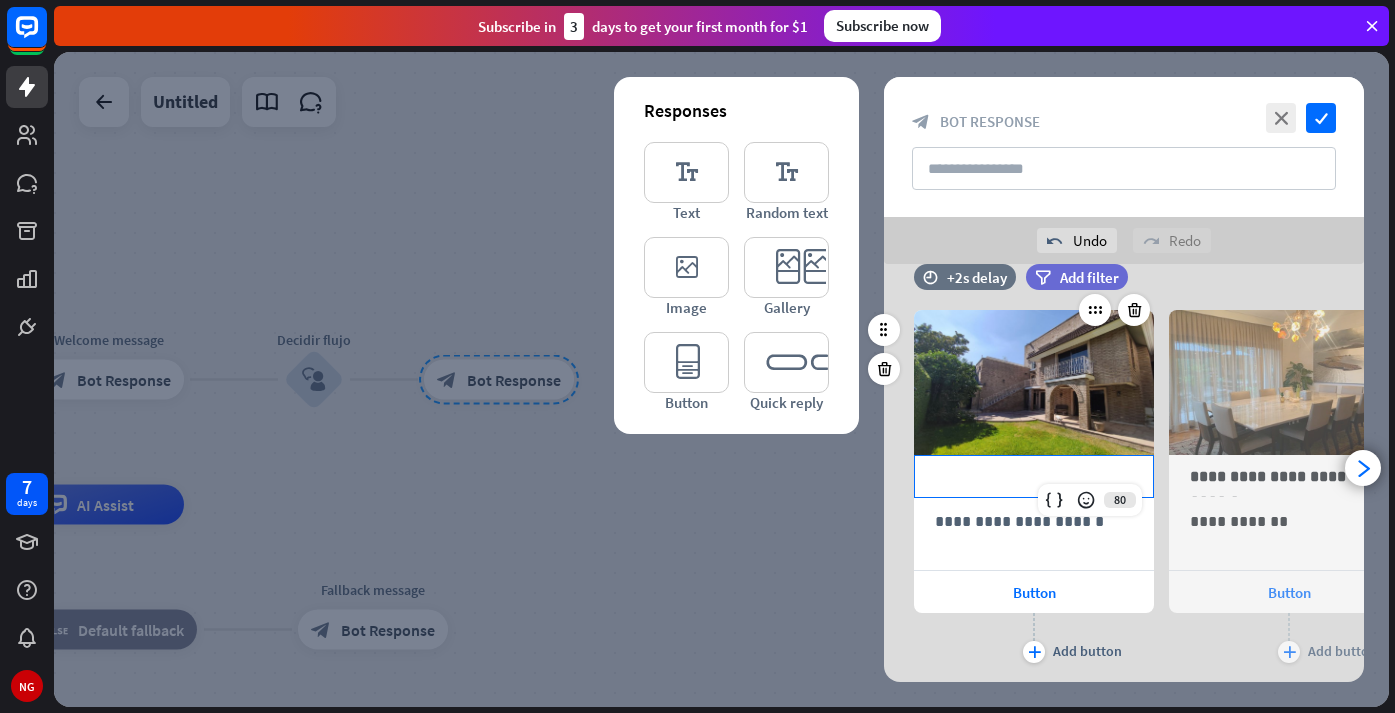 type 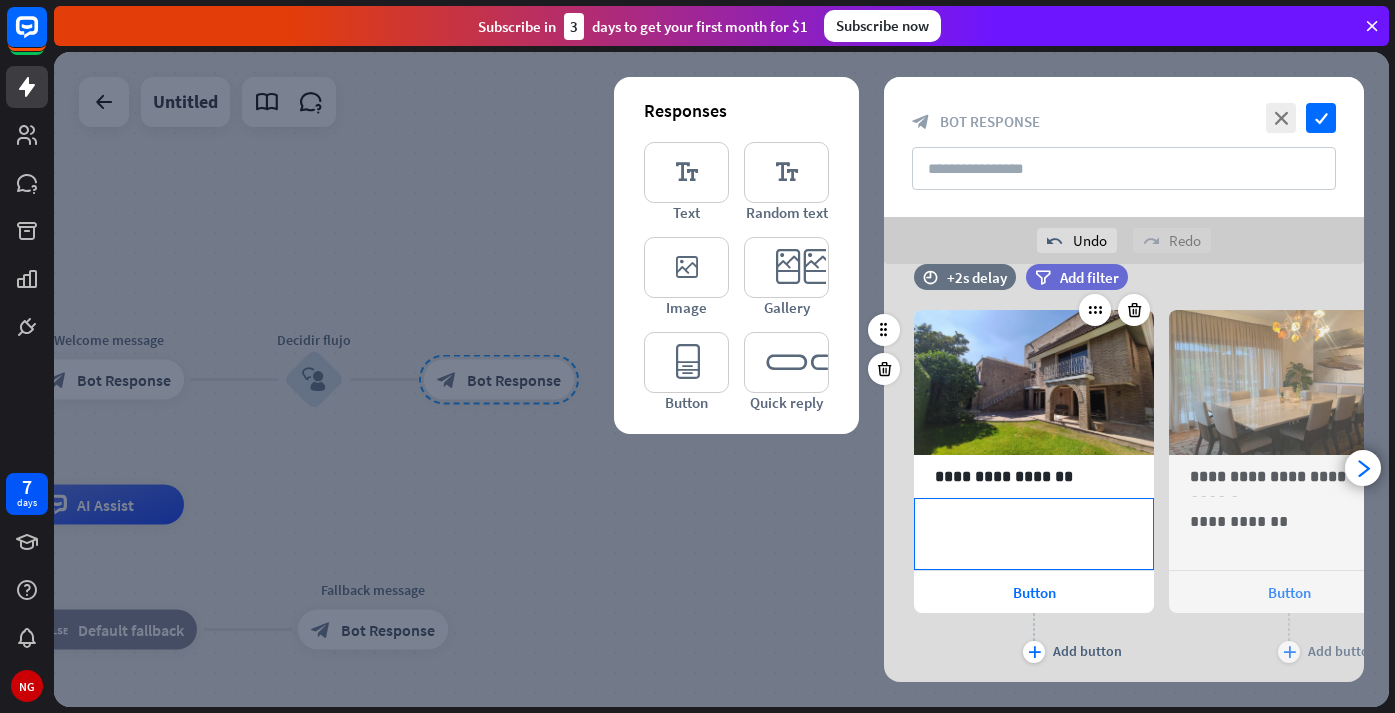 click on "**********" at bounding box center (1034, 521) 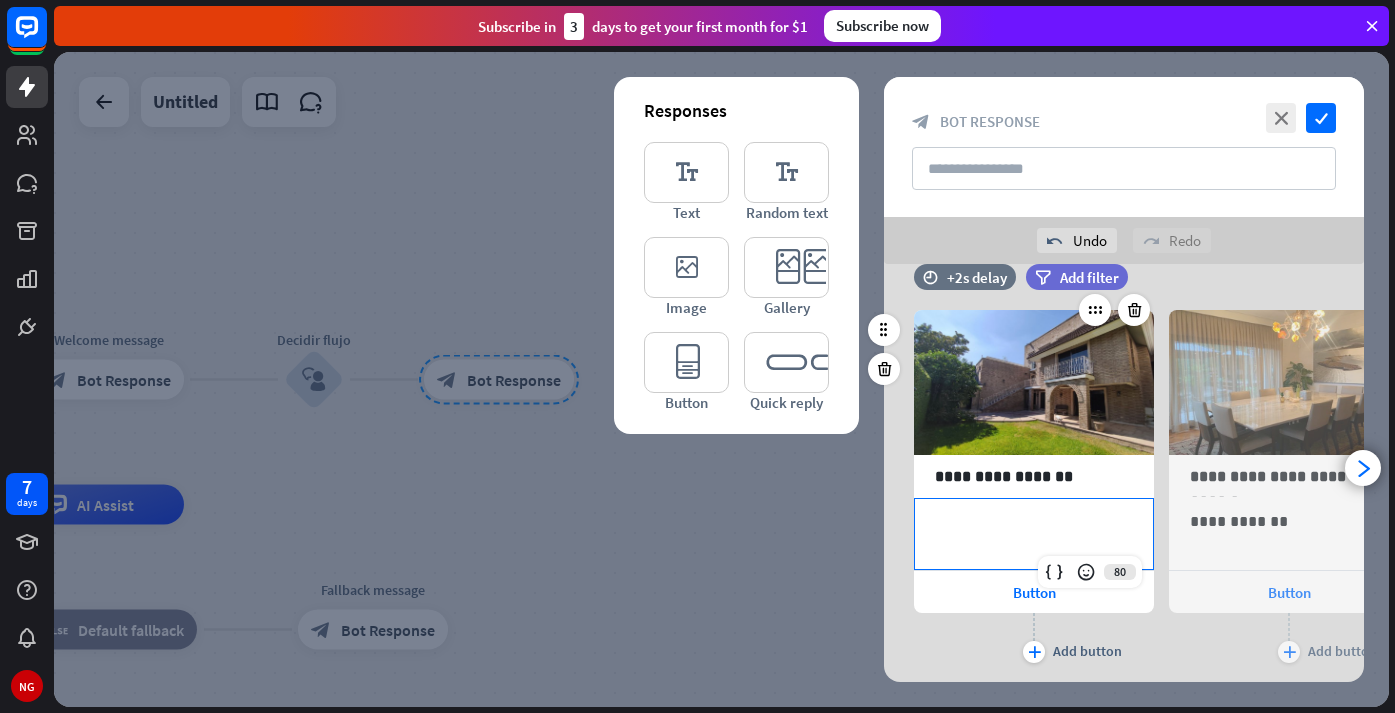 type 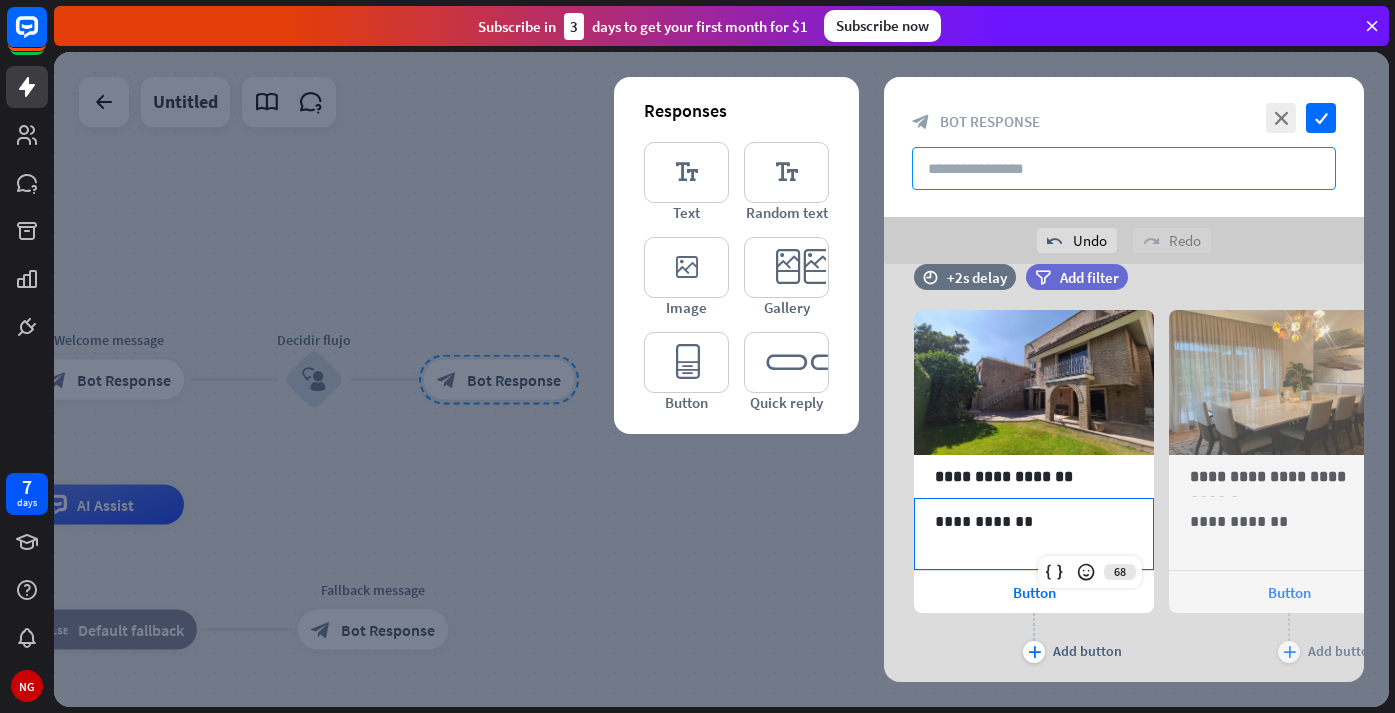 click at bounding box center [1124, 168] 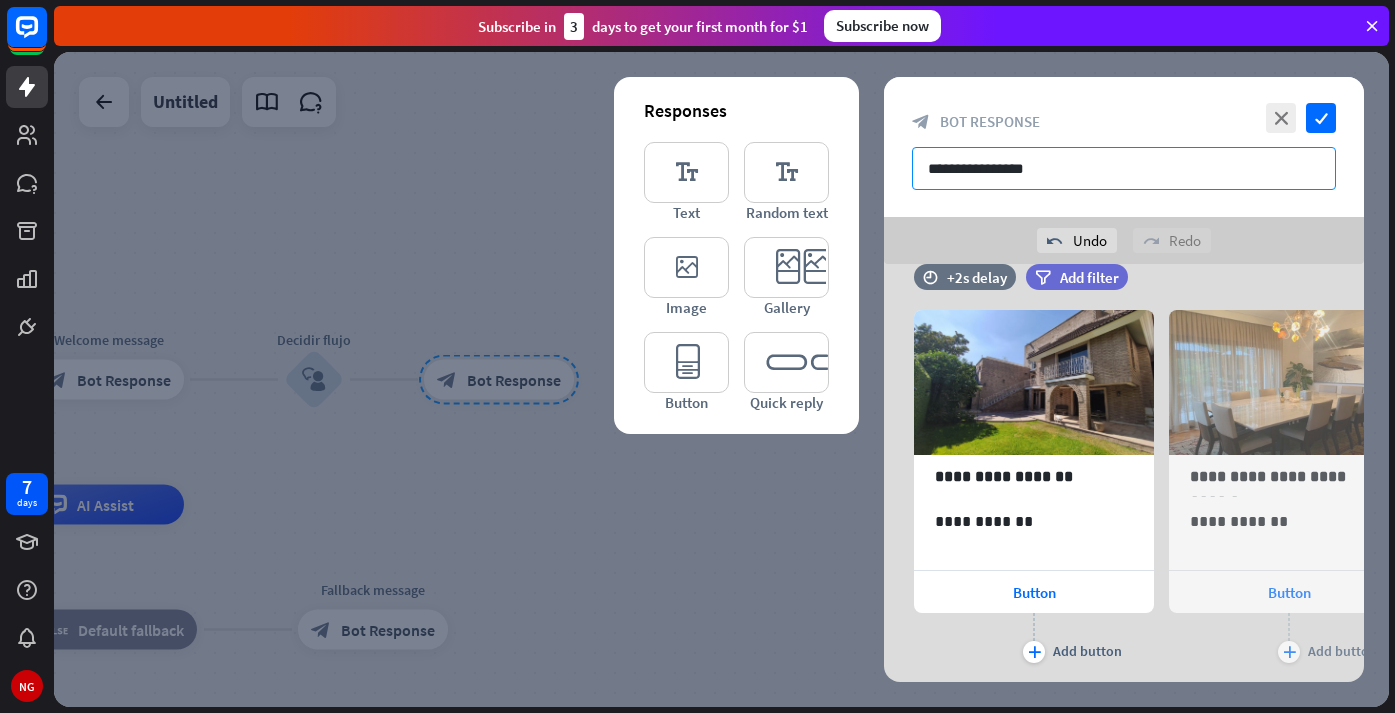 type on "**********" 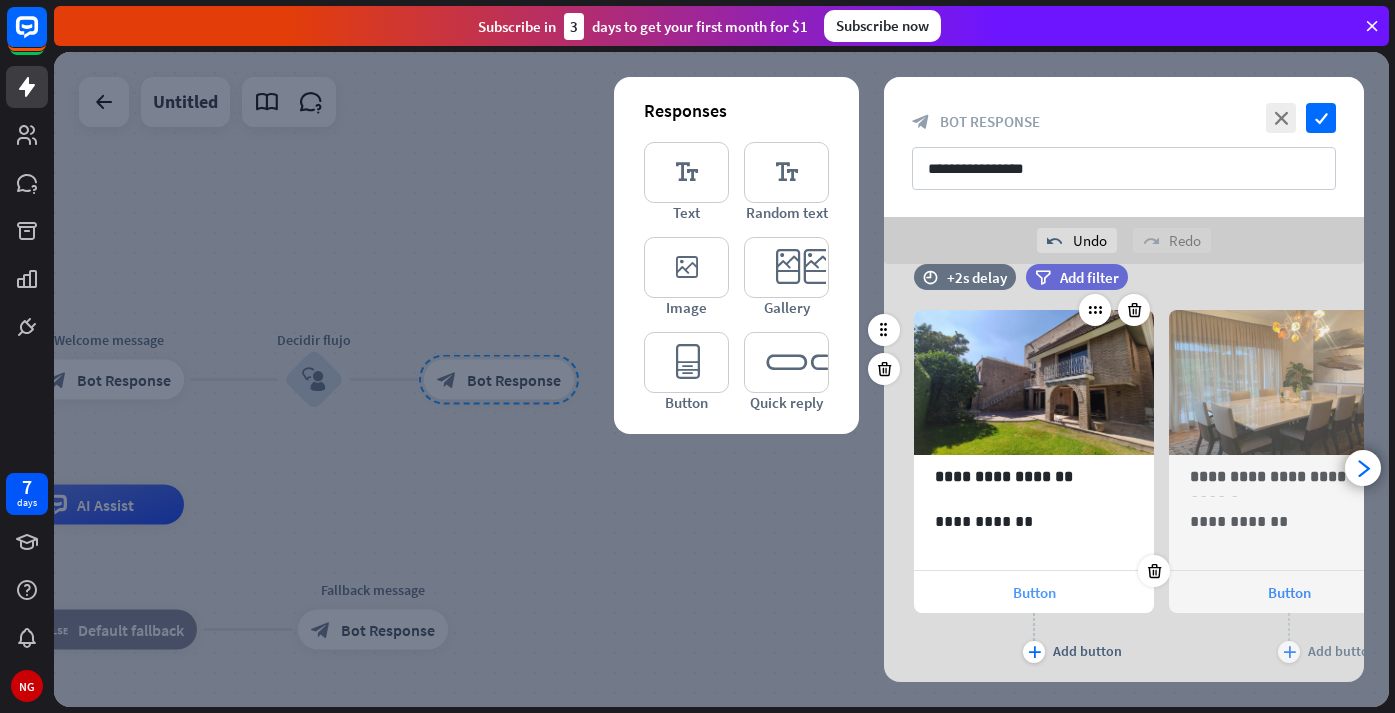click on "Button" at bounding box center (1034, 592) 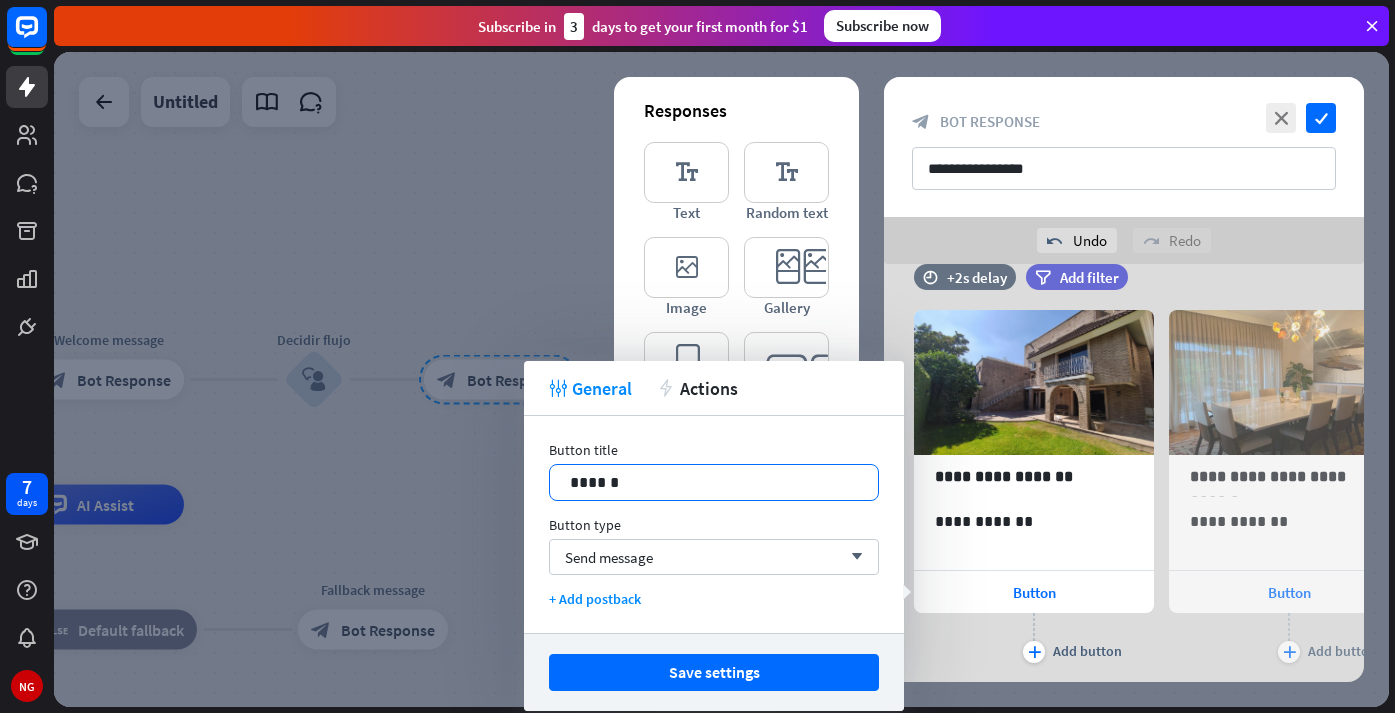 click on "******" at bounding box center (714, 482) 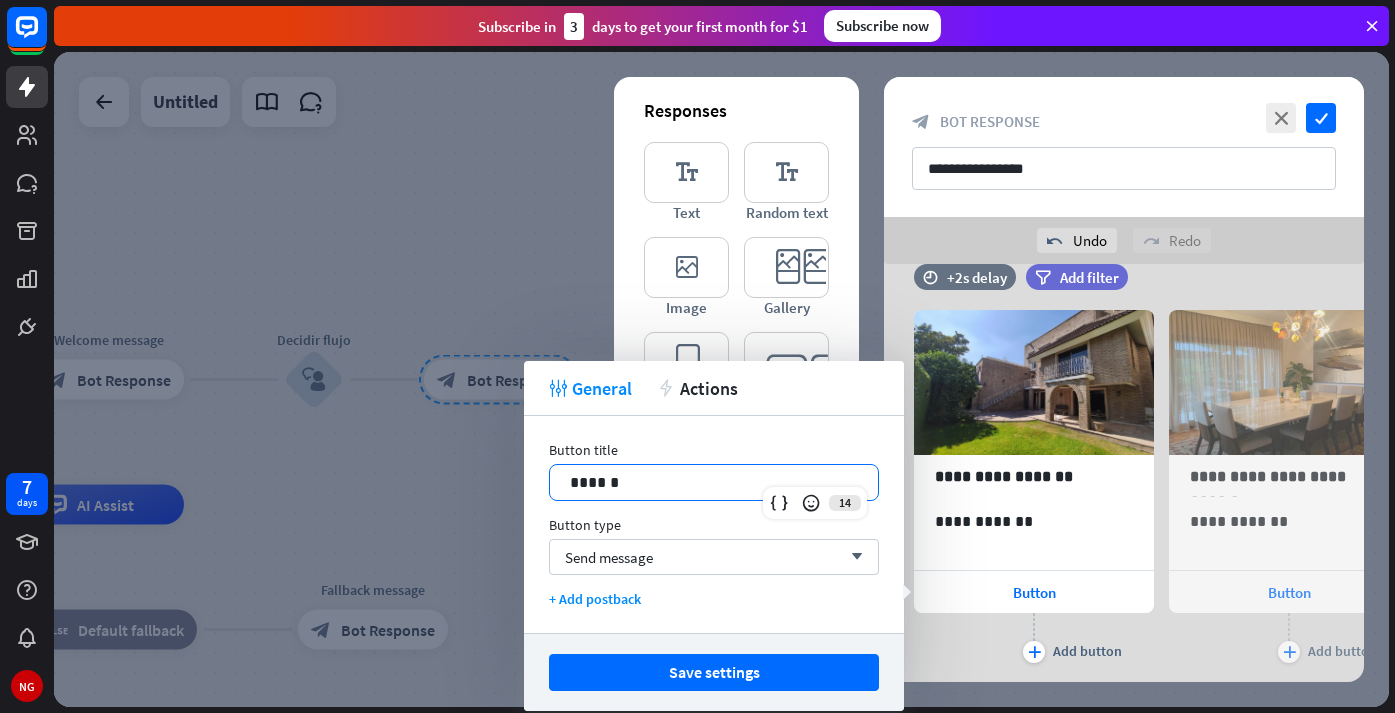 click on "******" at bounding box center (714, 482) 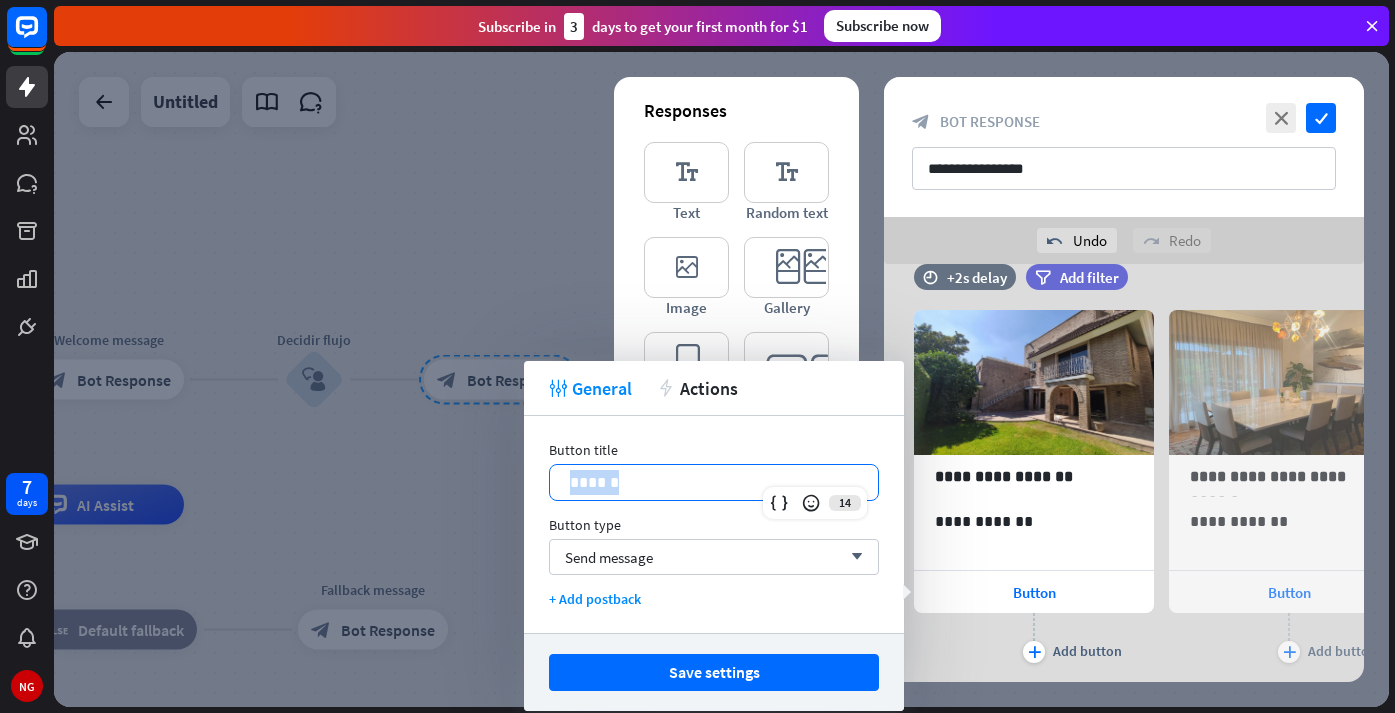 click on "******" at bounding box center [714, 482] 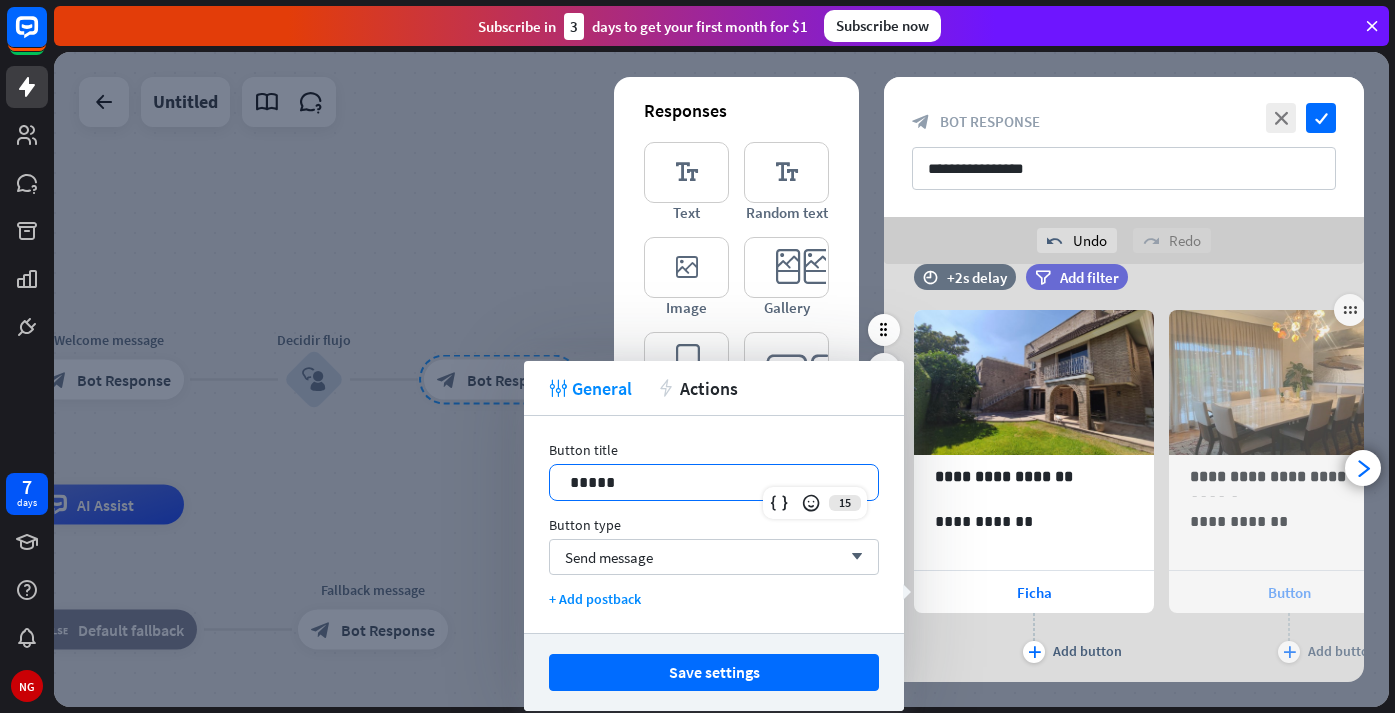 click on "Button" at bounding box center (1289, 592) 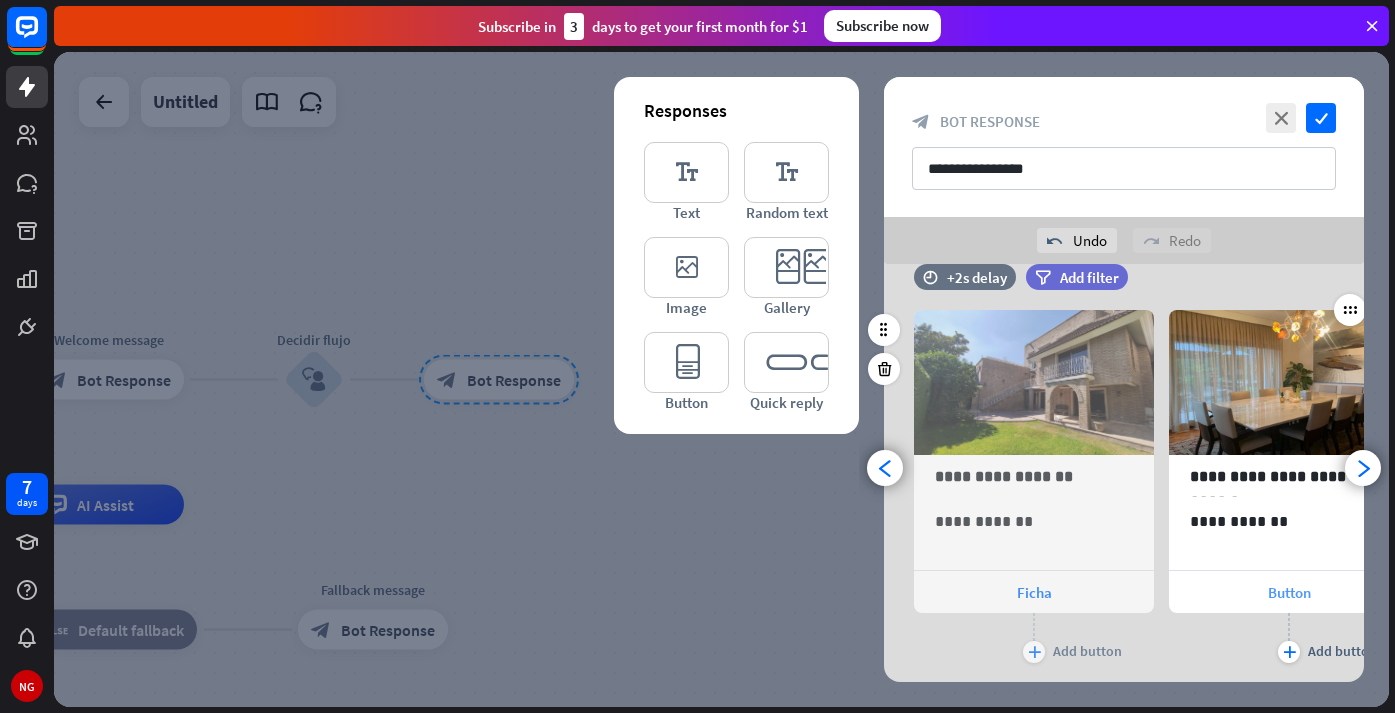 scroll, scrollTop: 0, scrollLeft: 165, axis: horizontal 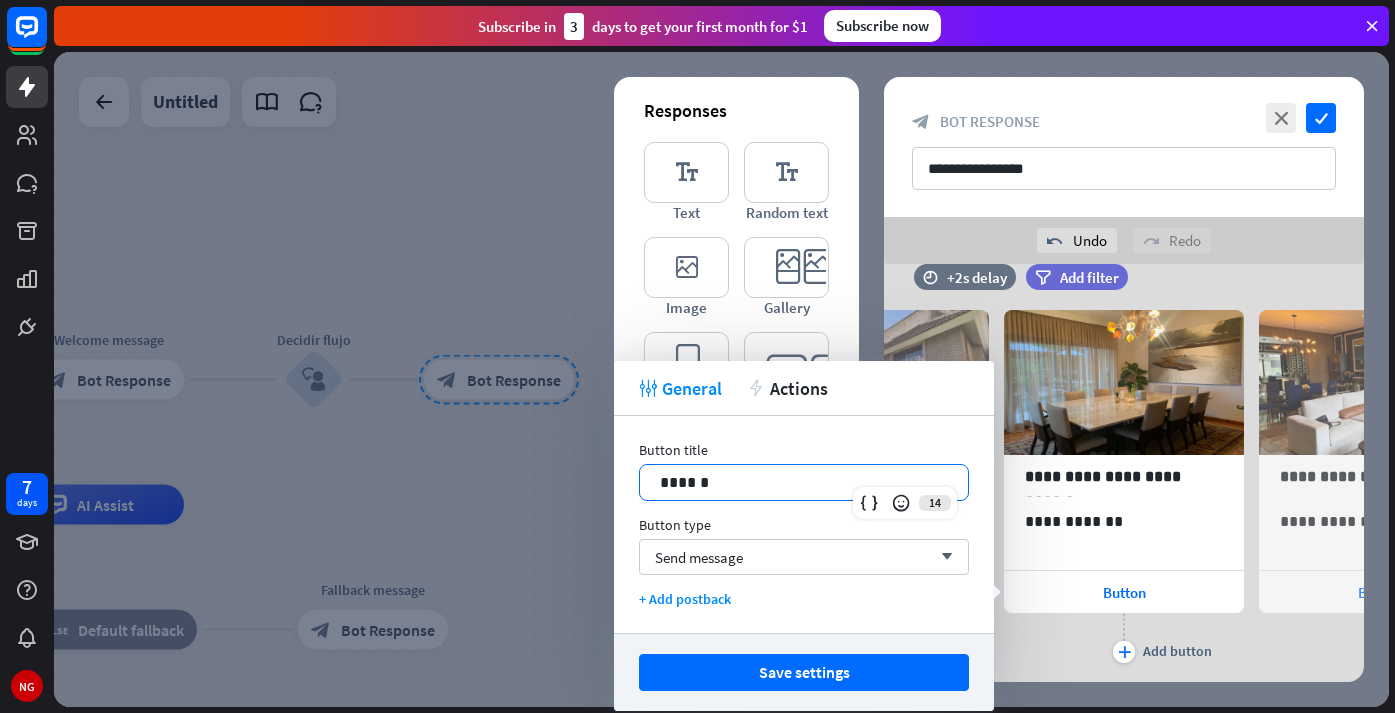 click on "******" at bounding box center (804, 482) 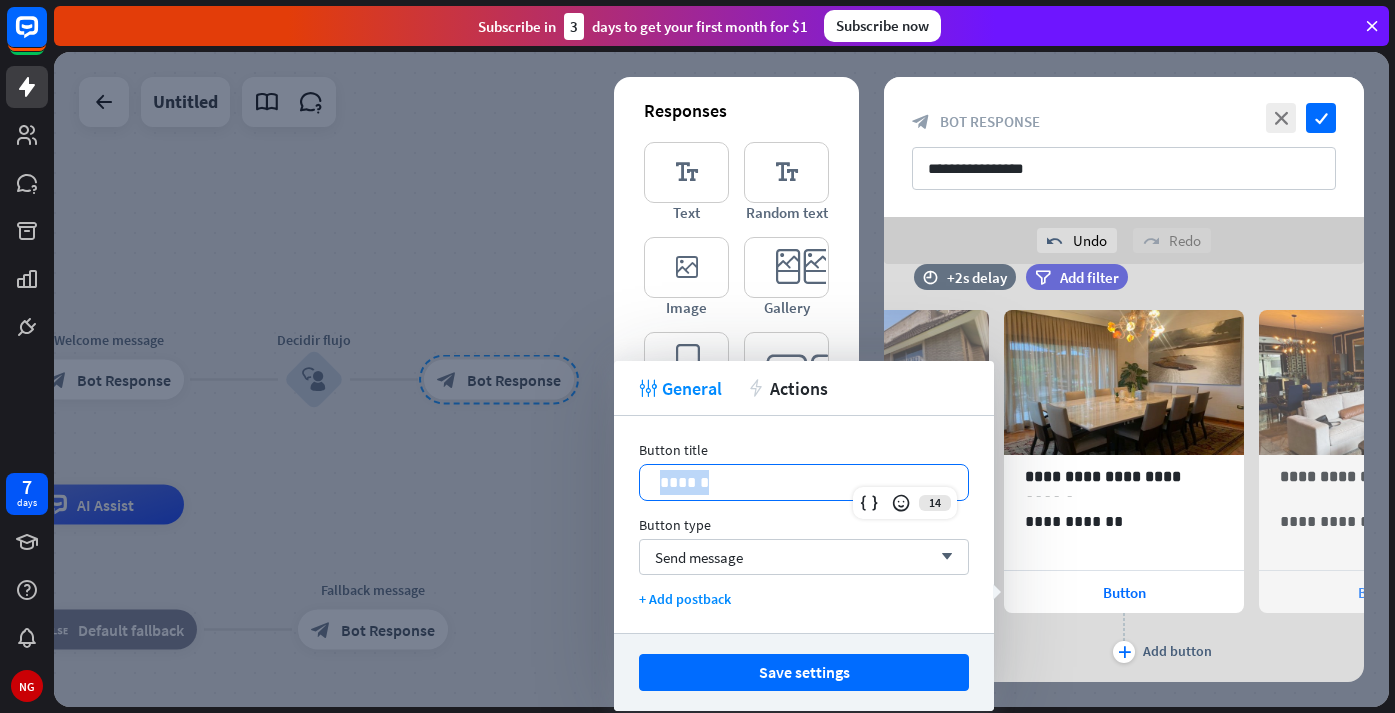 click on "******" at bounding box center [804, 482] 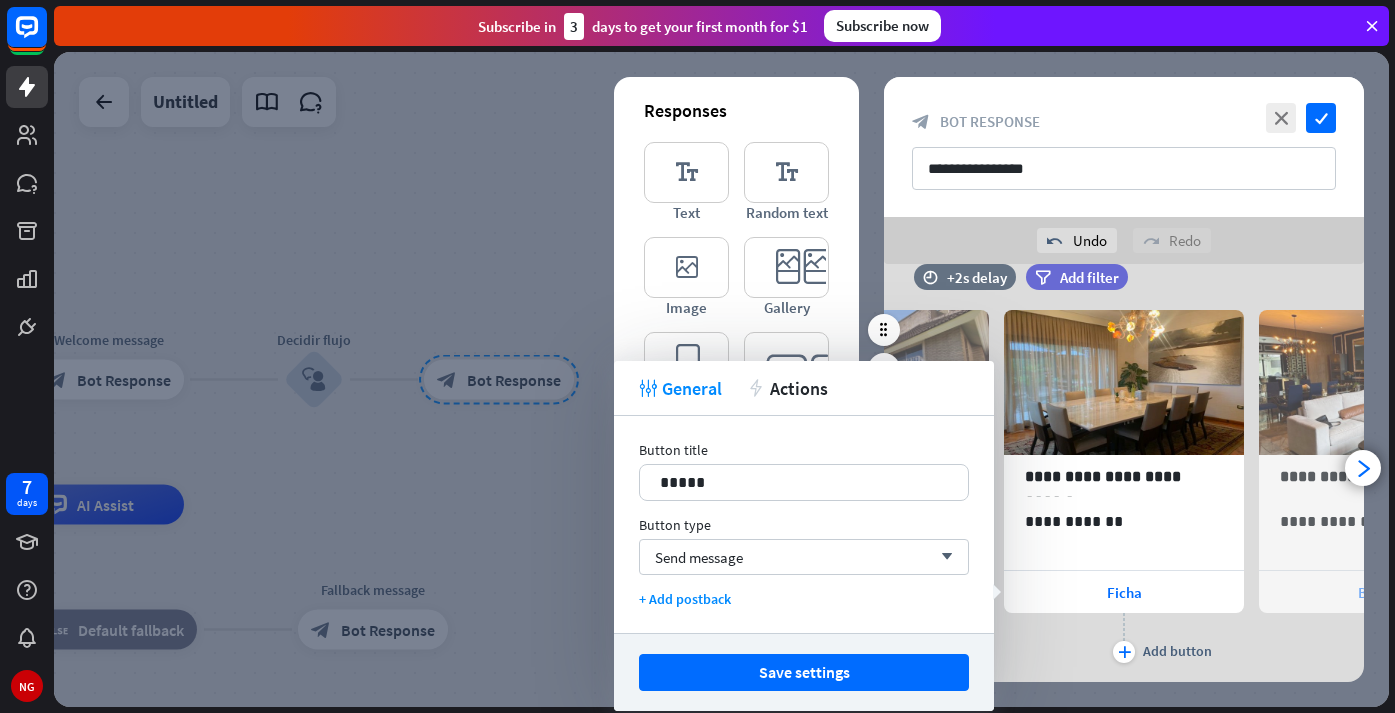click on "Button" at bounding box center (1379, 592) 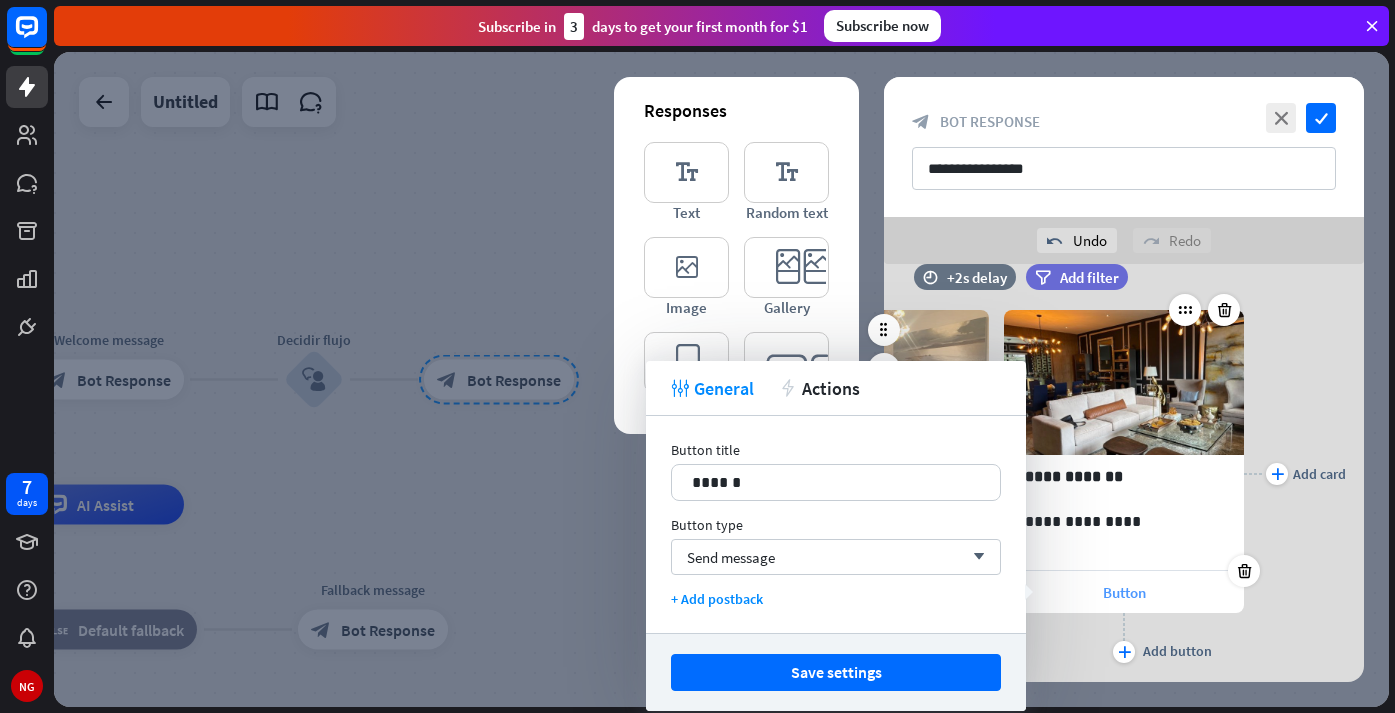scroll, scrollTop: 0, scrollLeft: 420, axis: horizontal 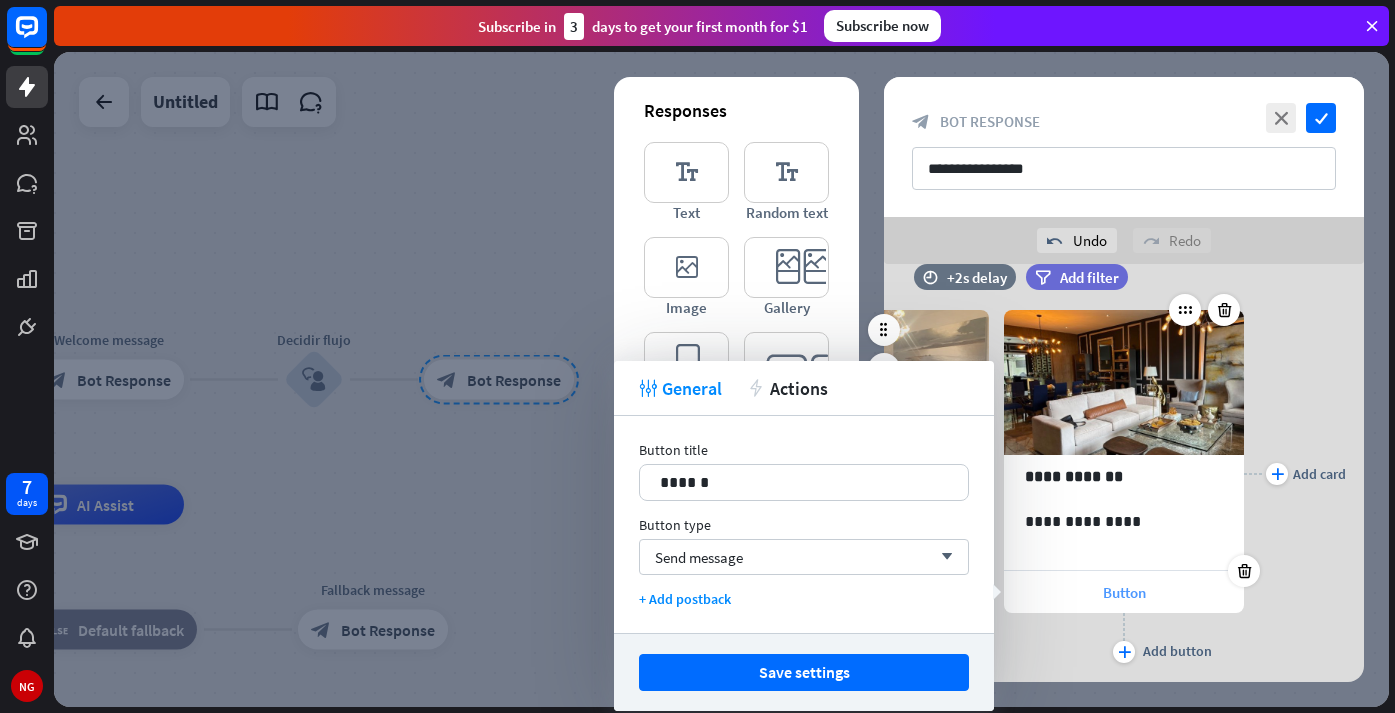 click on "Button" at bounding box center (1124, 592) 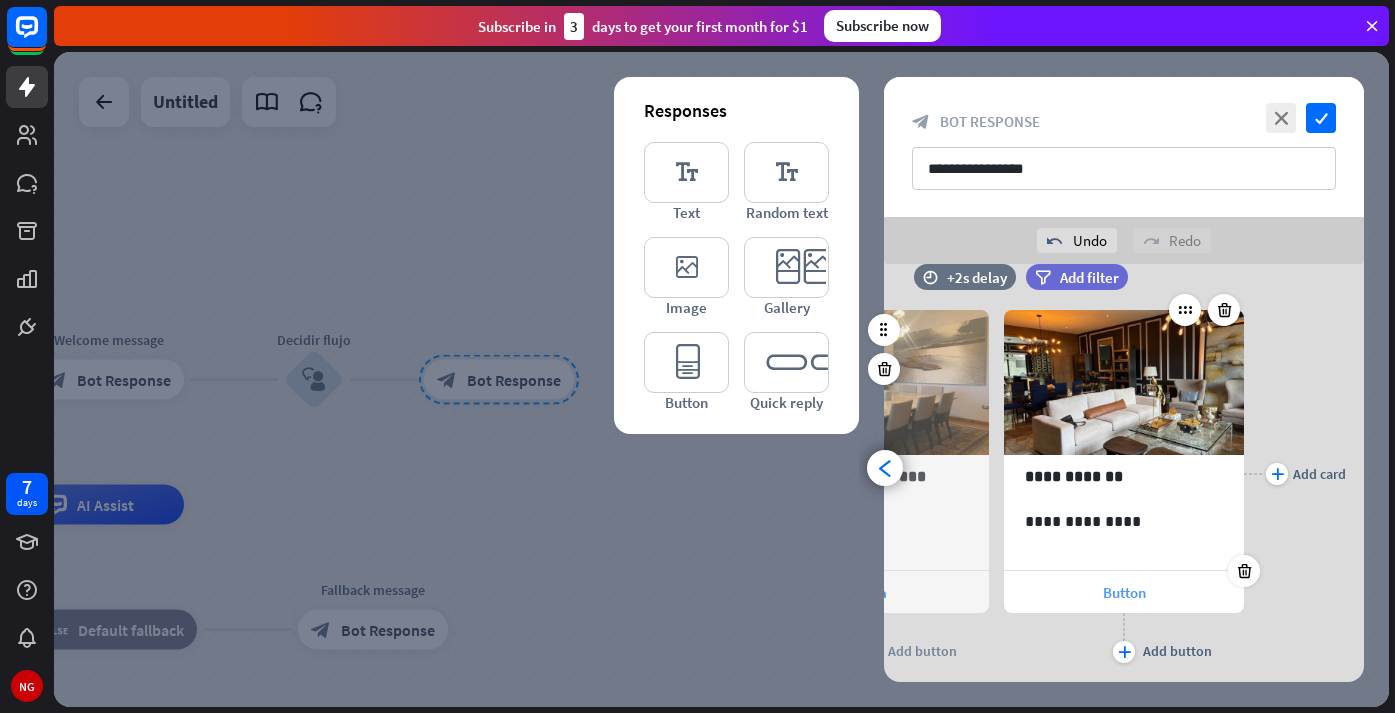 click on "Button" at bounding box center [1124, 592] 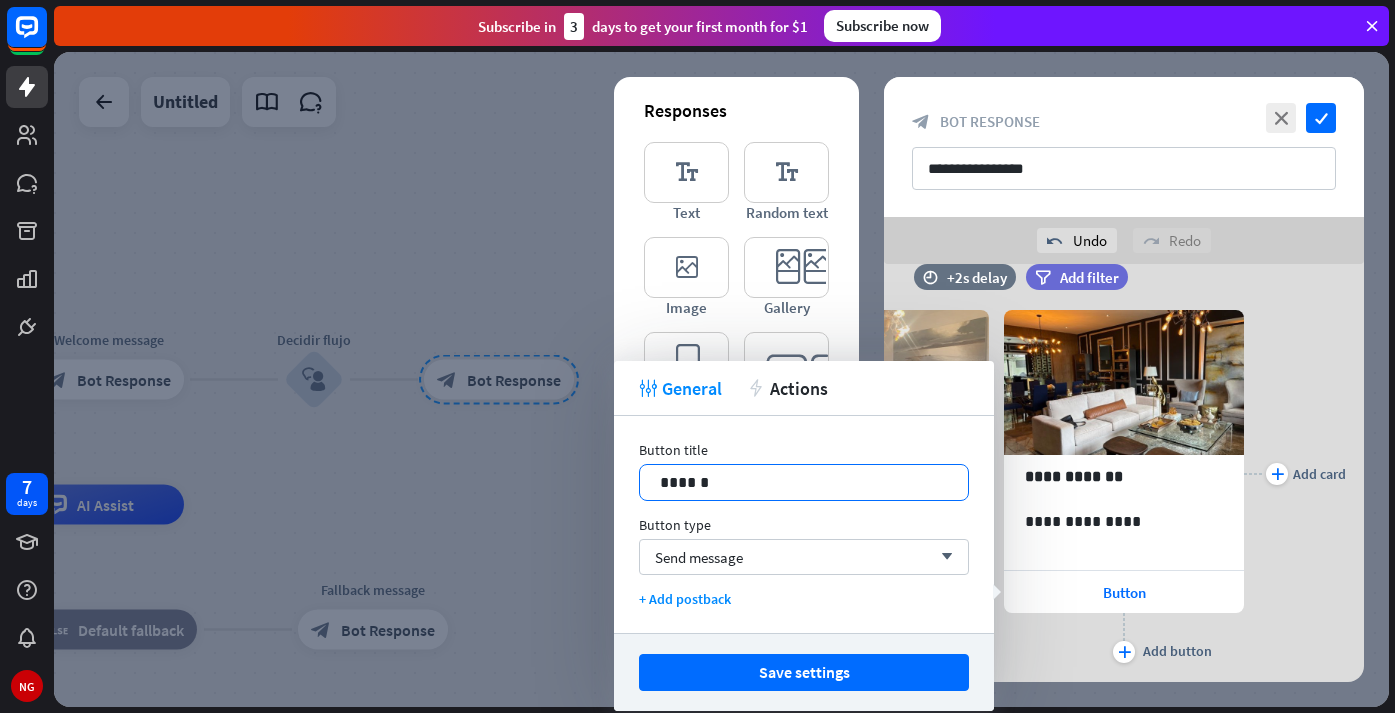 click on "******" at bounding box center (804, 482) 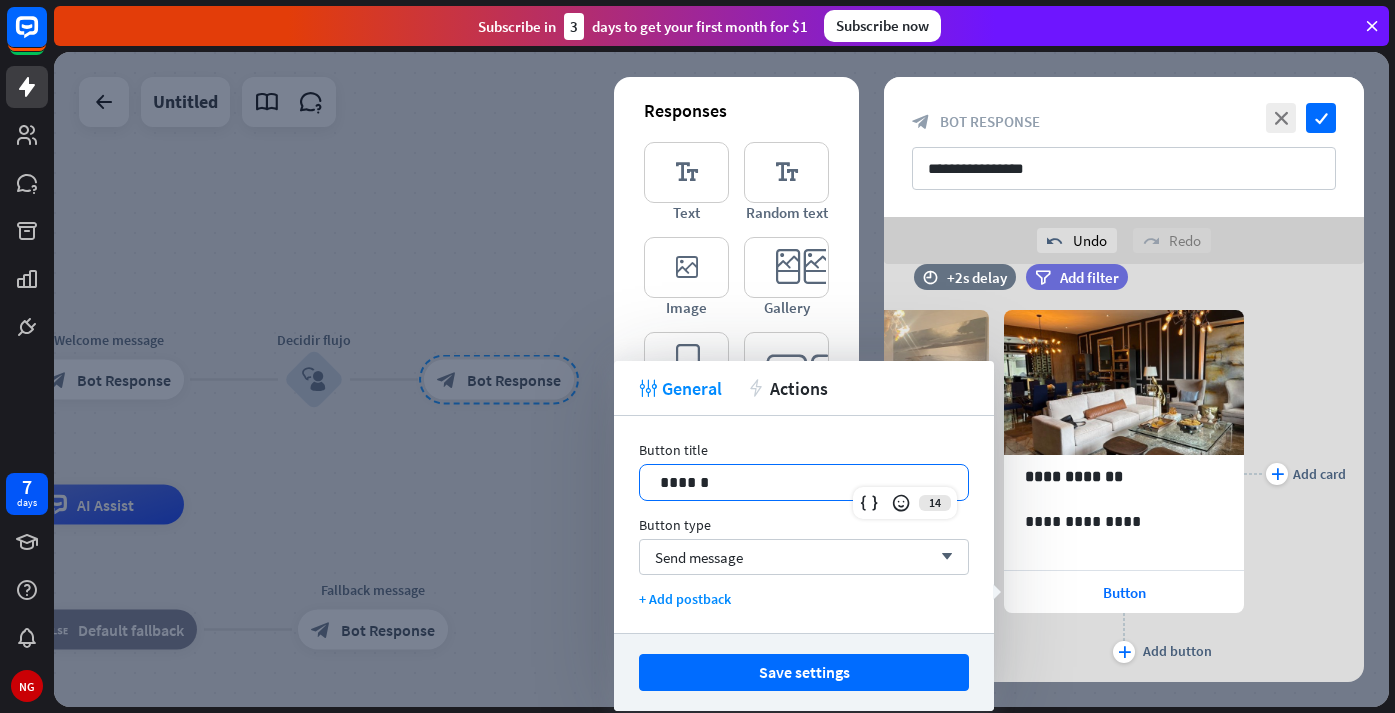 click on "******" at bounding box center [804, 482] 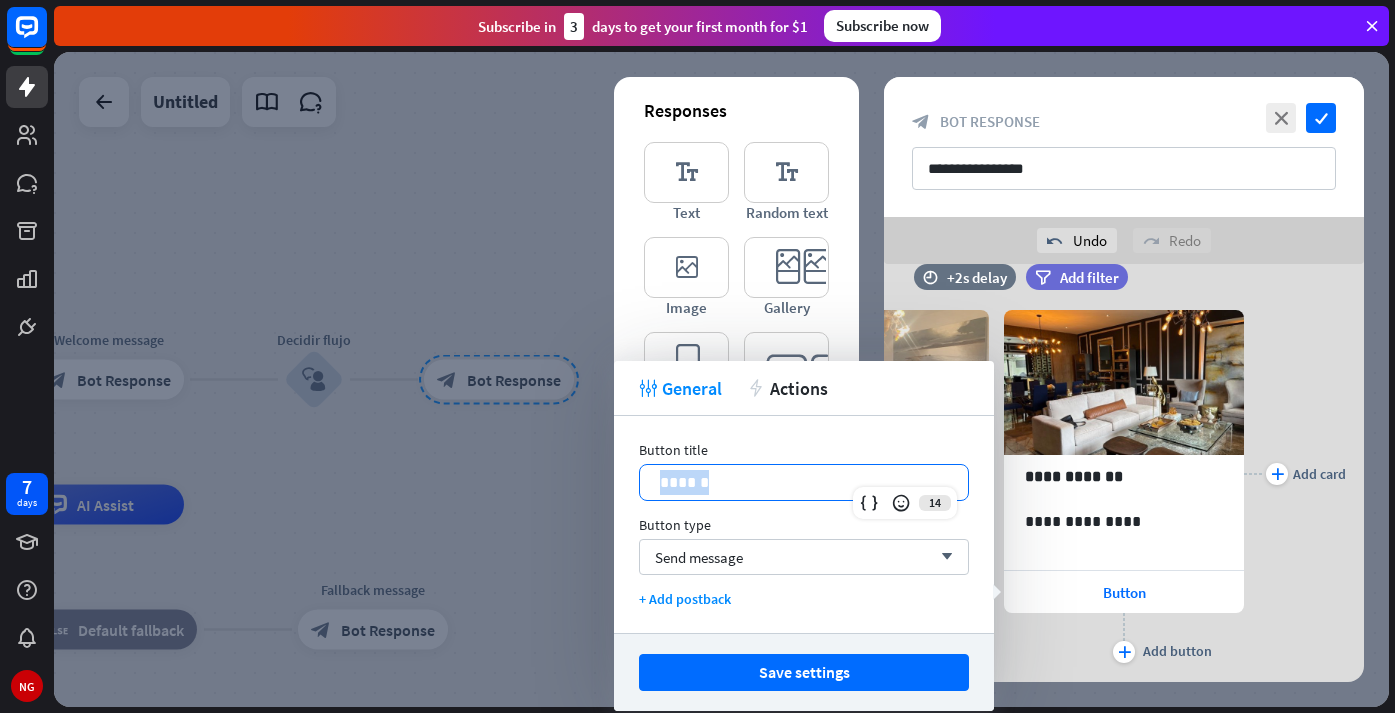 click on "******" at bounding box center [804, 482] 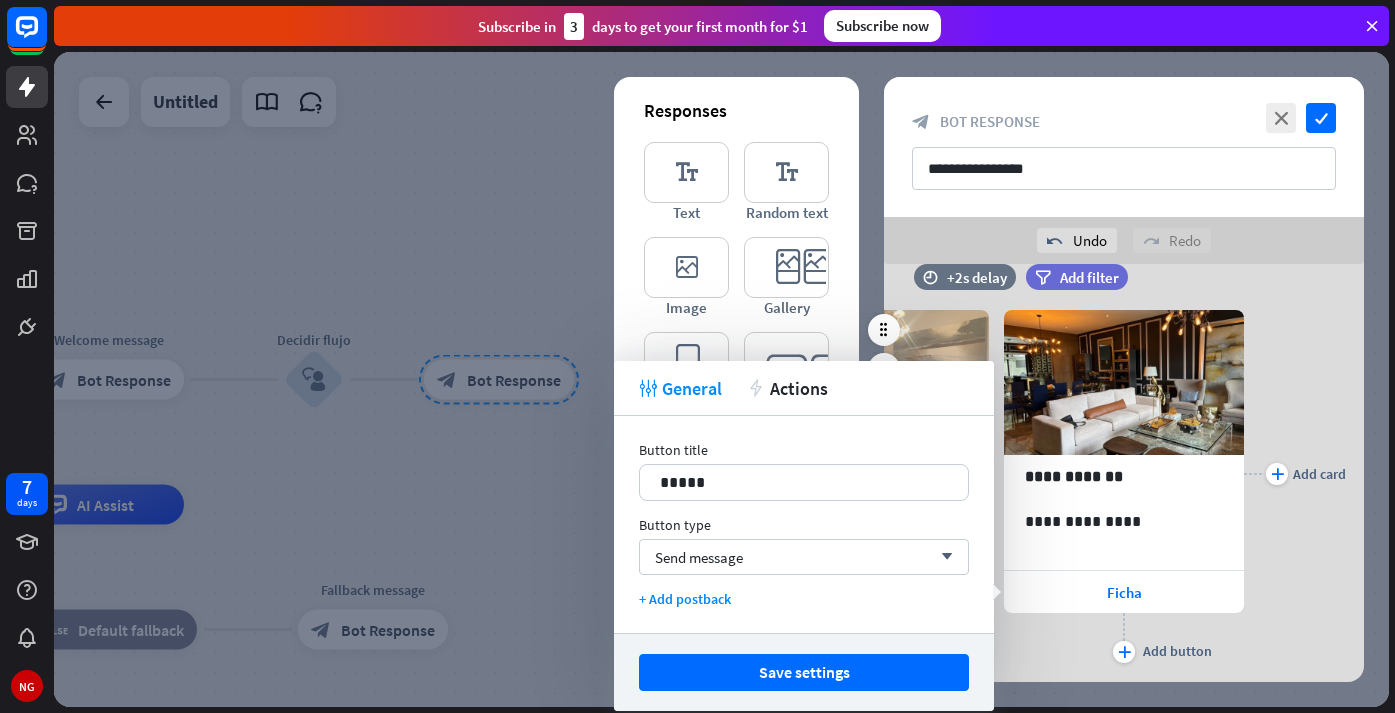 click on "plus   Add card" at bounding box center [1295, 474] 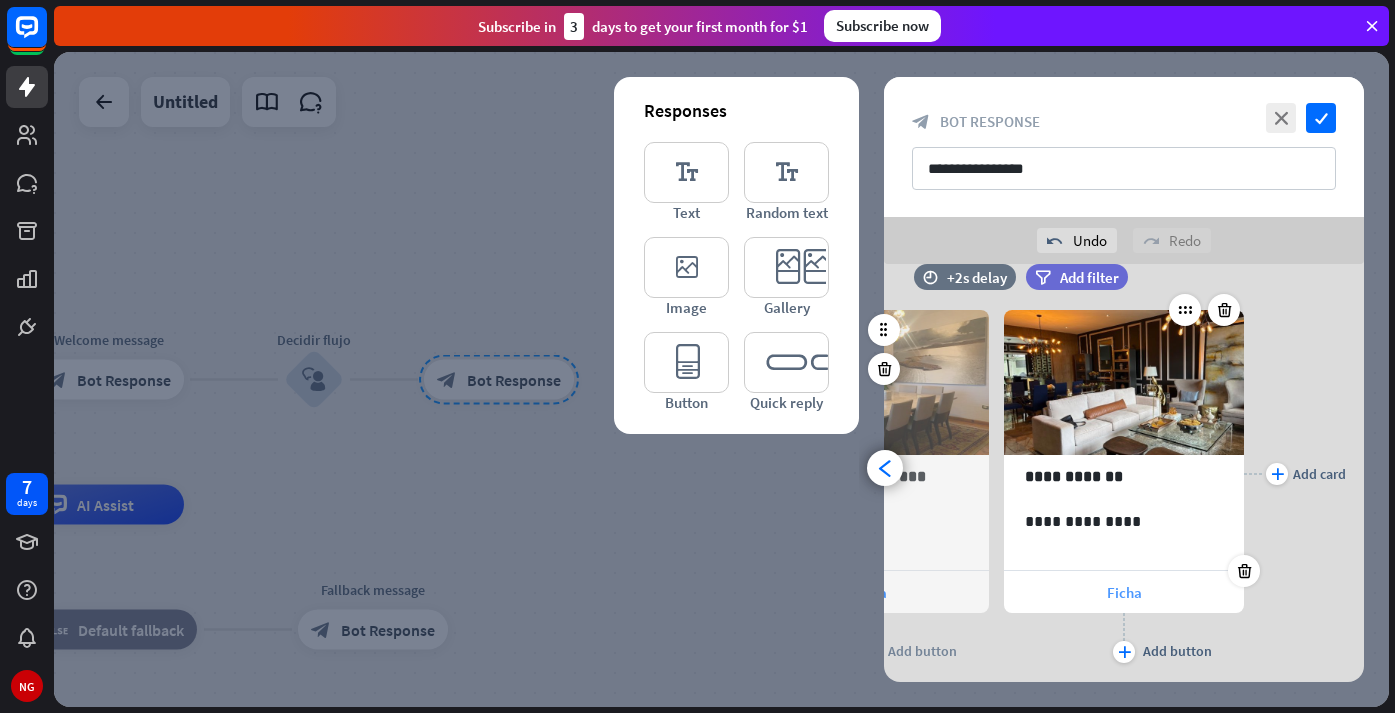 click on "Ficha" at bounding box center (1124, 592) 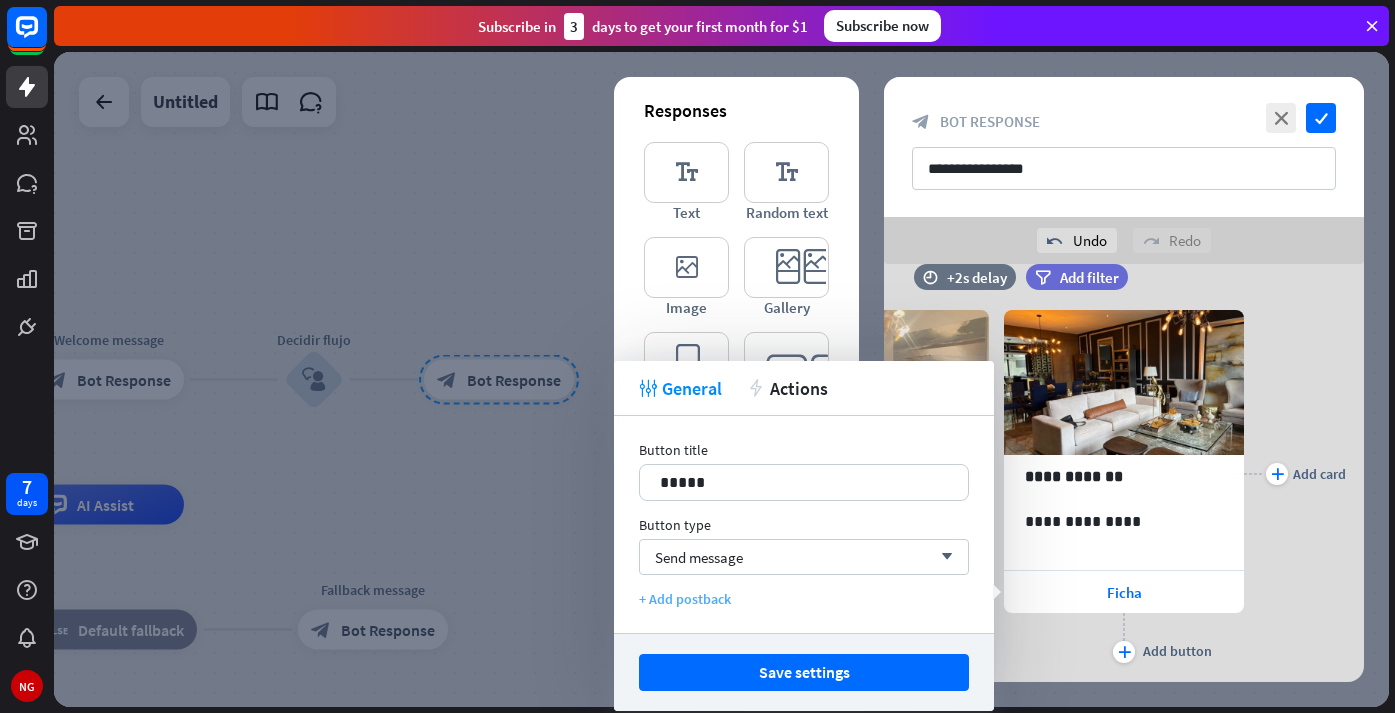 click on "+ Add postback" at bounding box center (804, 599) 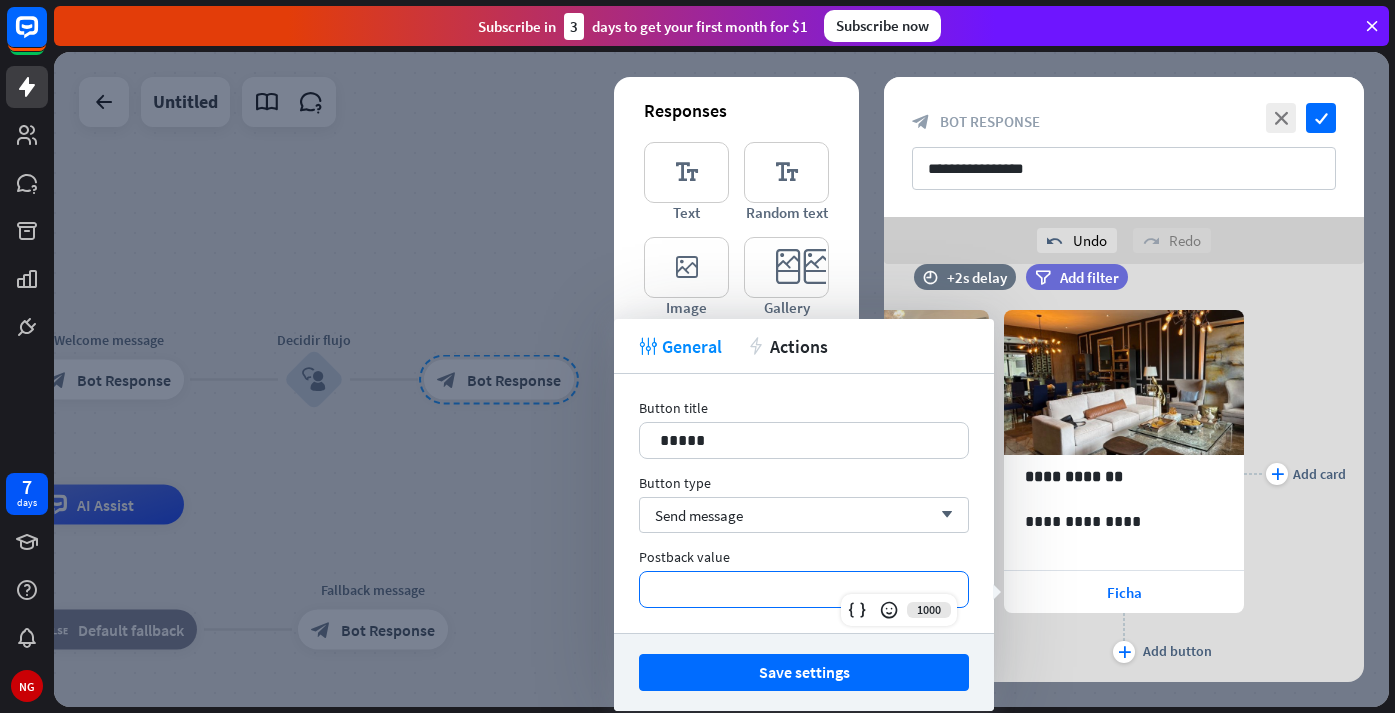 click on "**********" at bounding box center (804, 589) 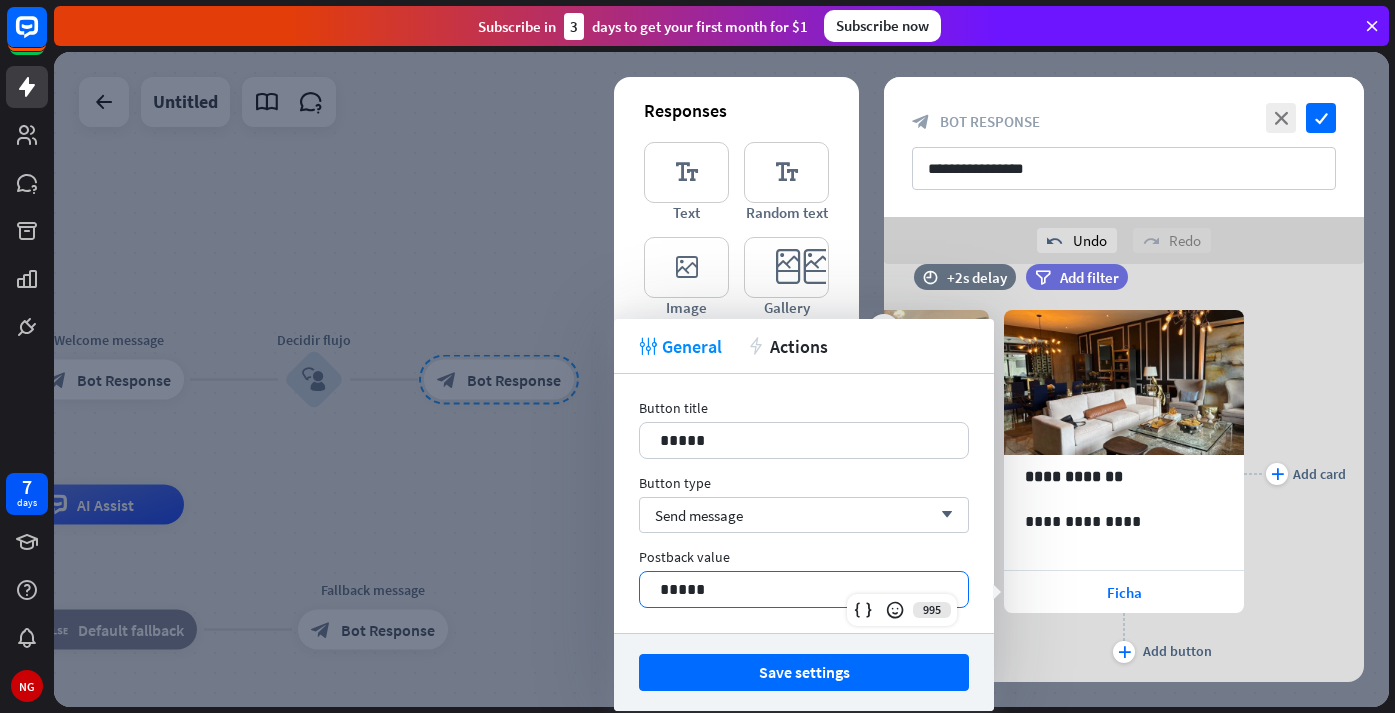 click on "plus   Add card" at bounding box center (1295, 474) 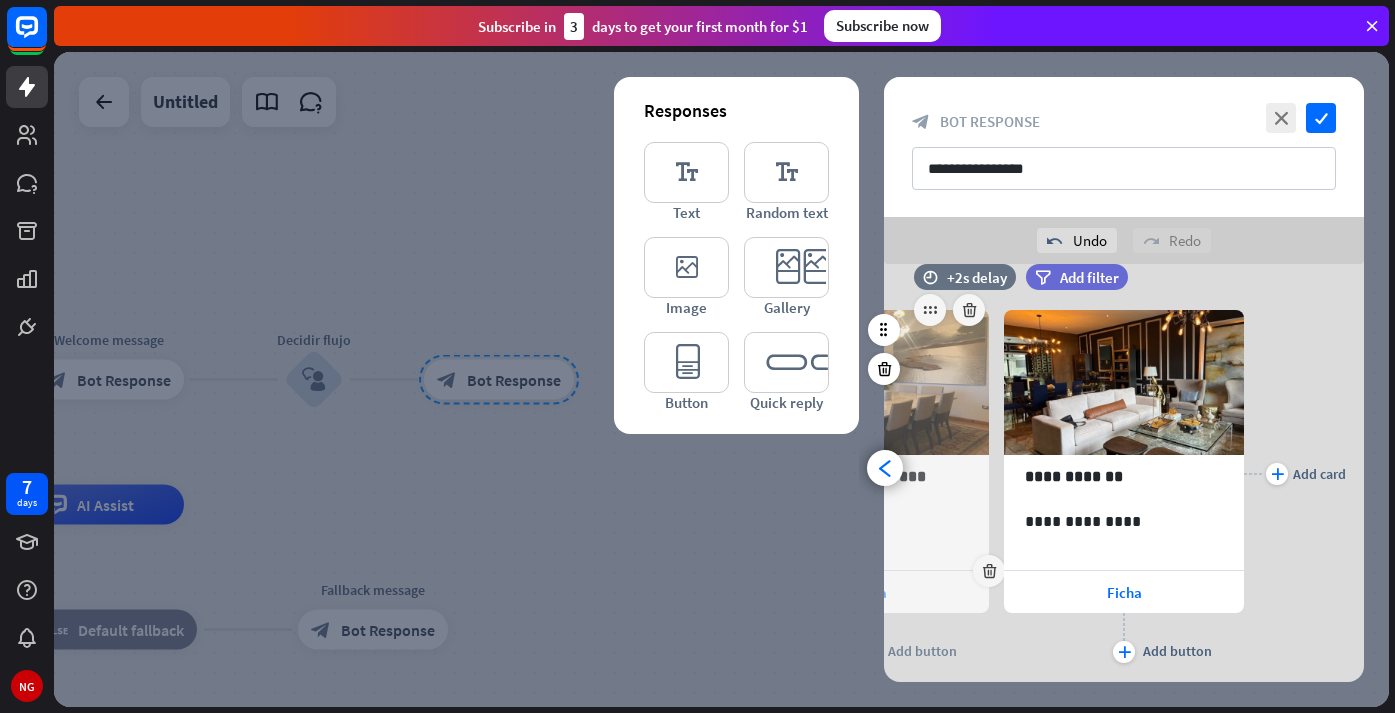 click on "Ficha" at bounding box center [869, 592] 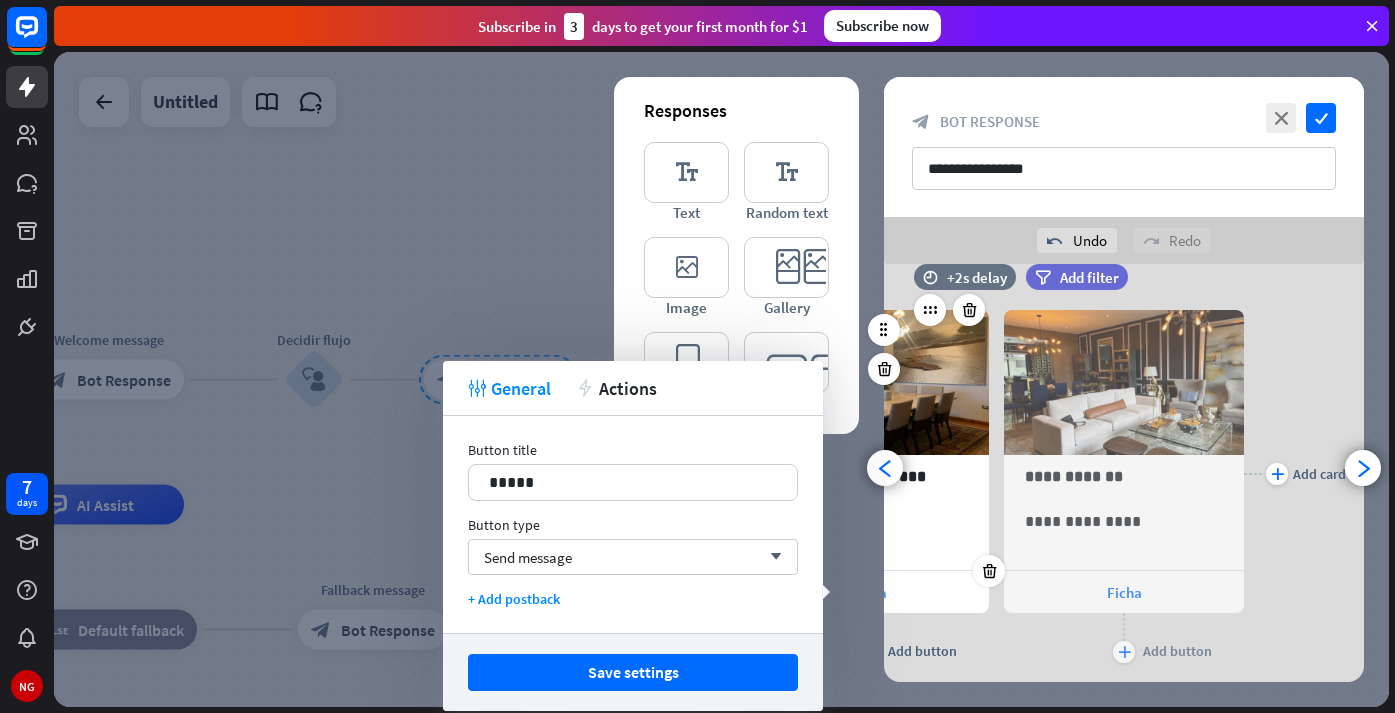 scroll, scrollTop: 0, scrollLeft: 165, axis: horizontal 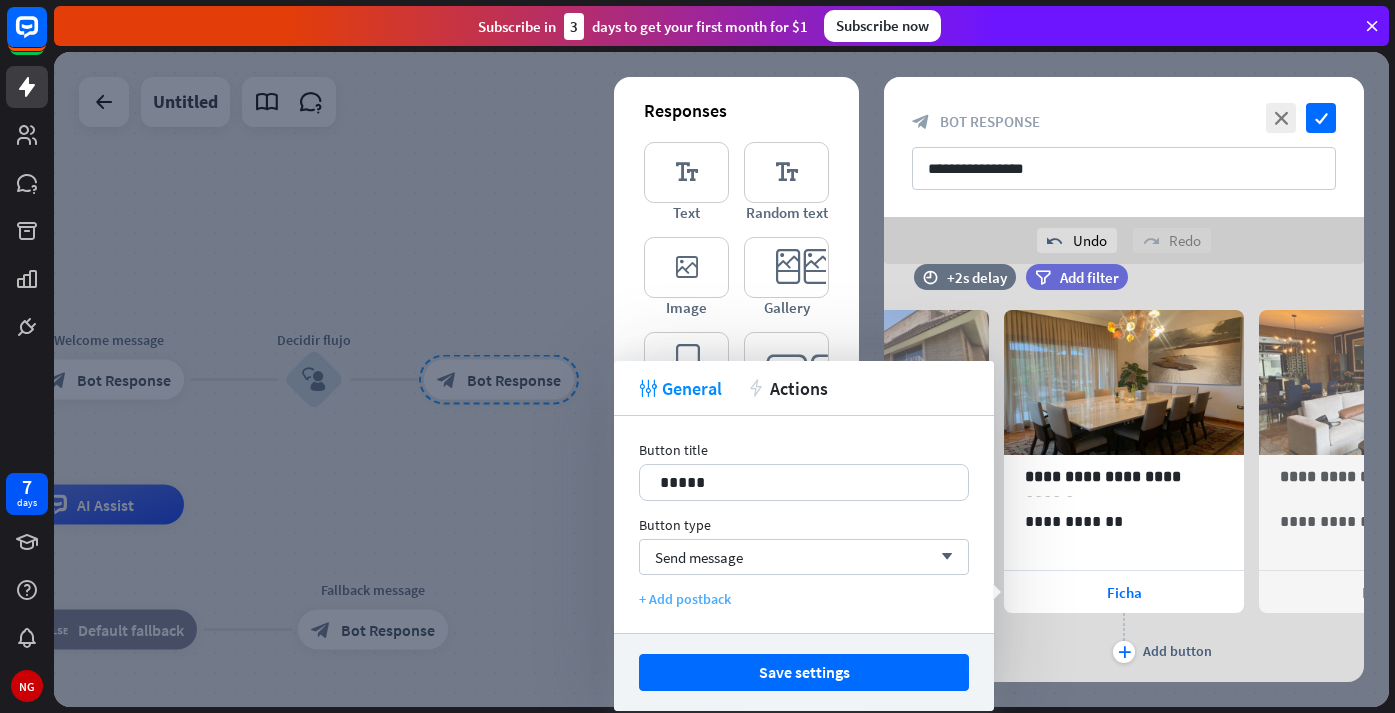 click on "+ Add postback" at bounding box center (804, 599) 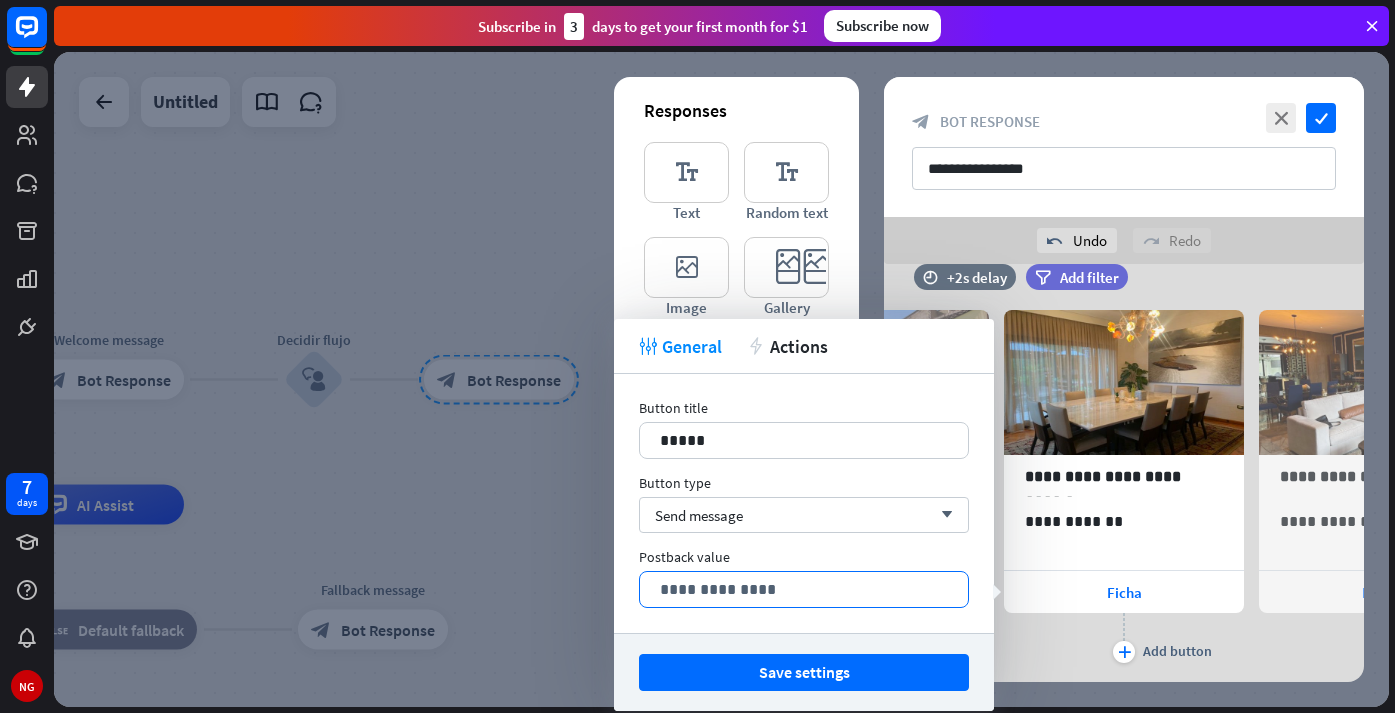 click on "**********" at bounding box center (804, 589) 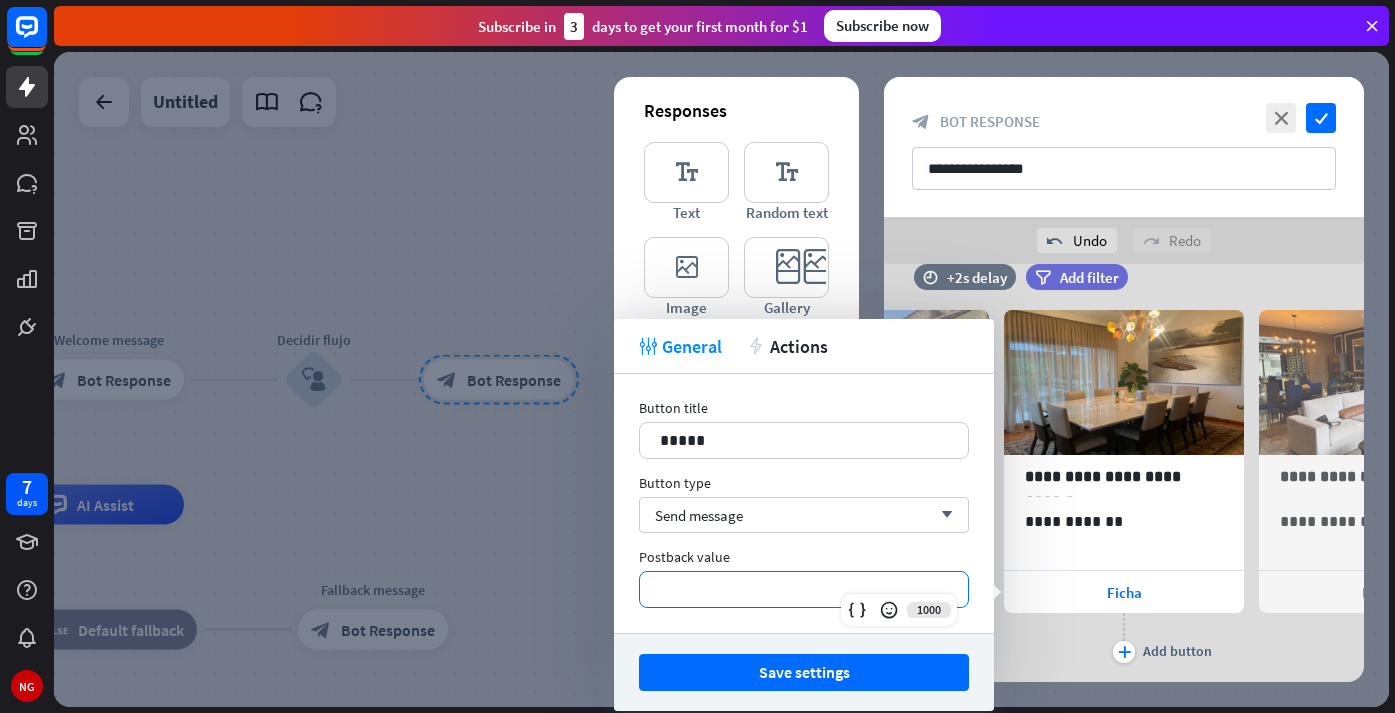type 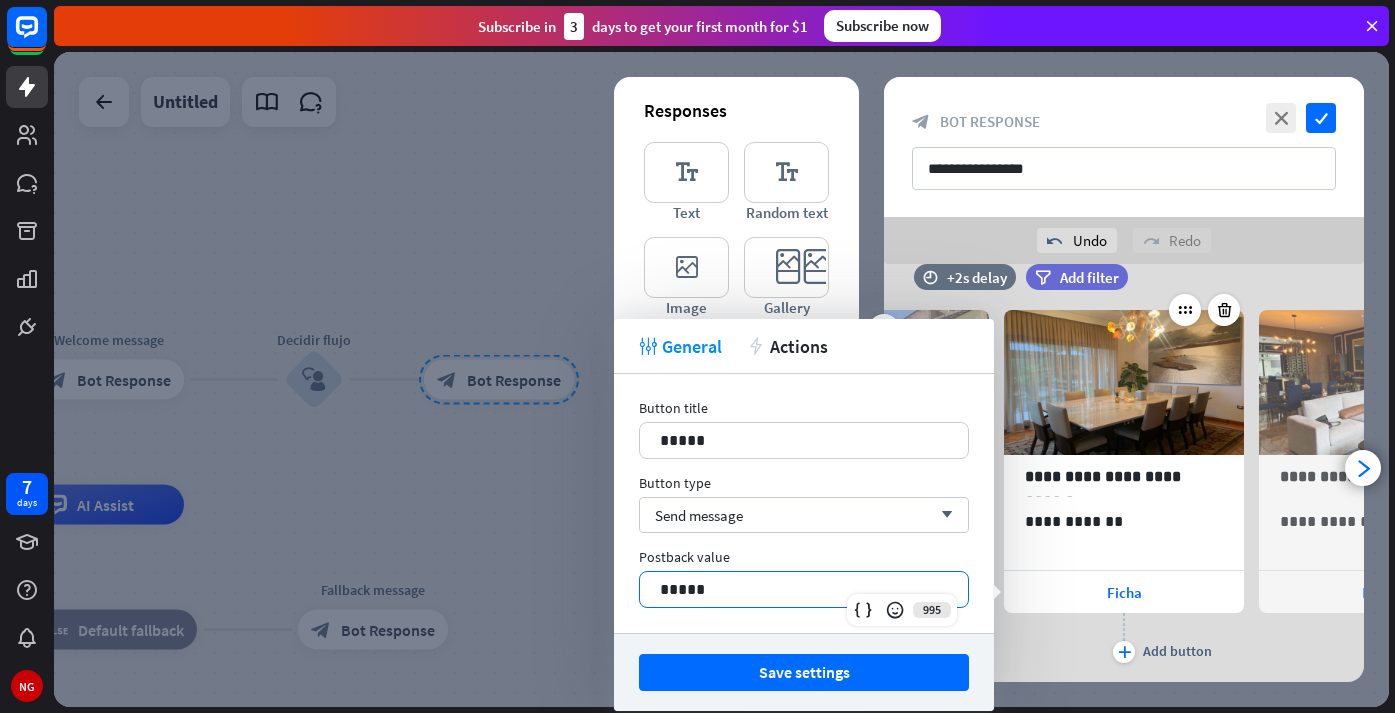 click on "plus   Add button" at bounding box center (1124, 638) 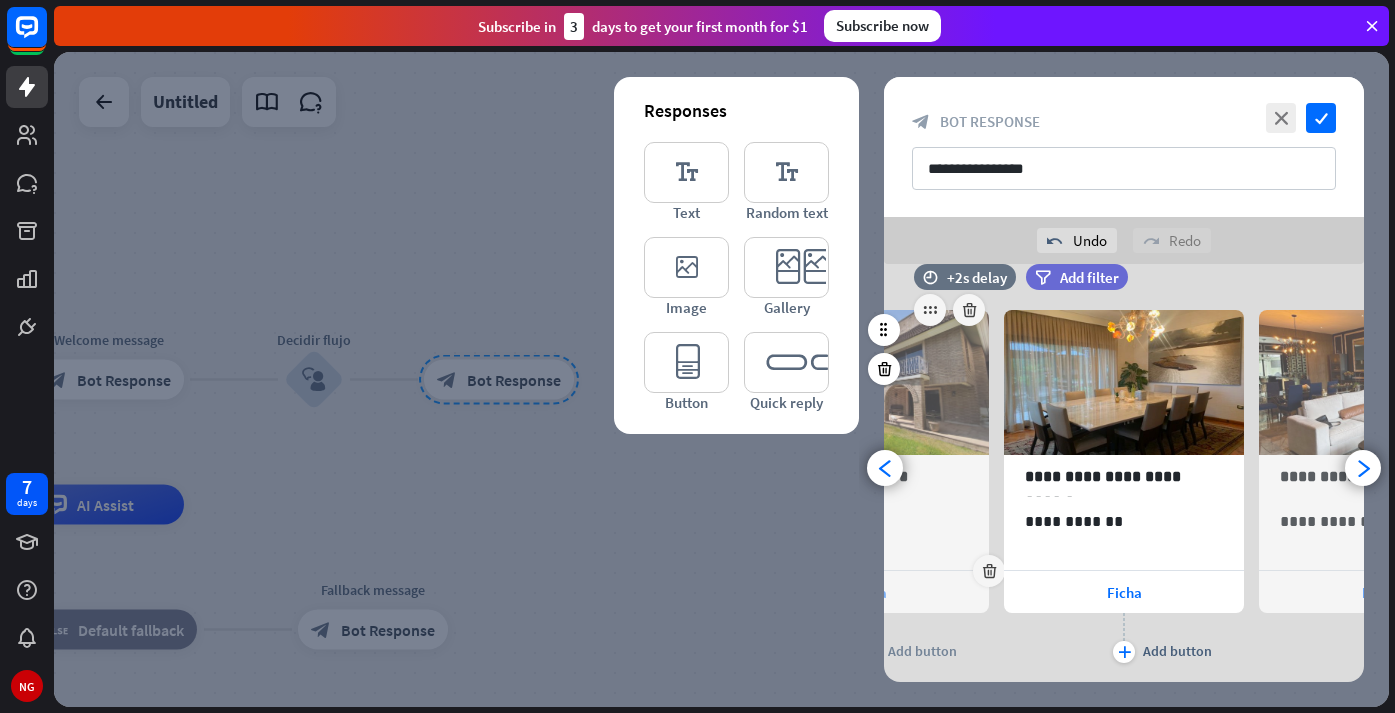 click on "Ficha" at bounding box center [869, 592] 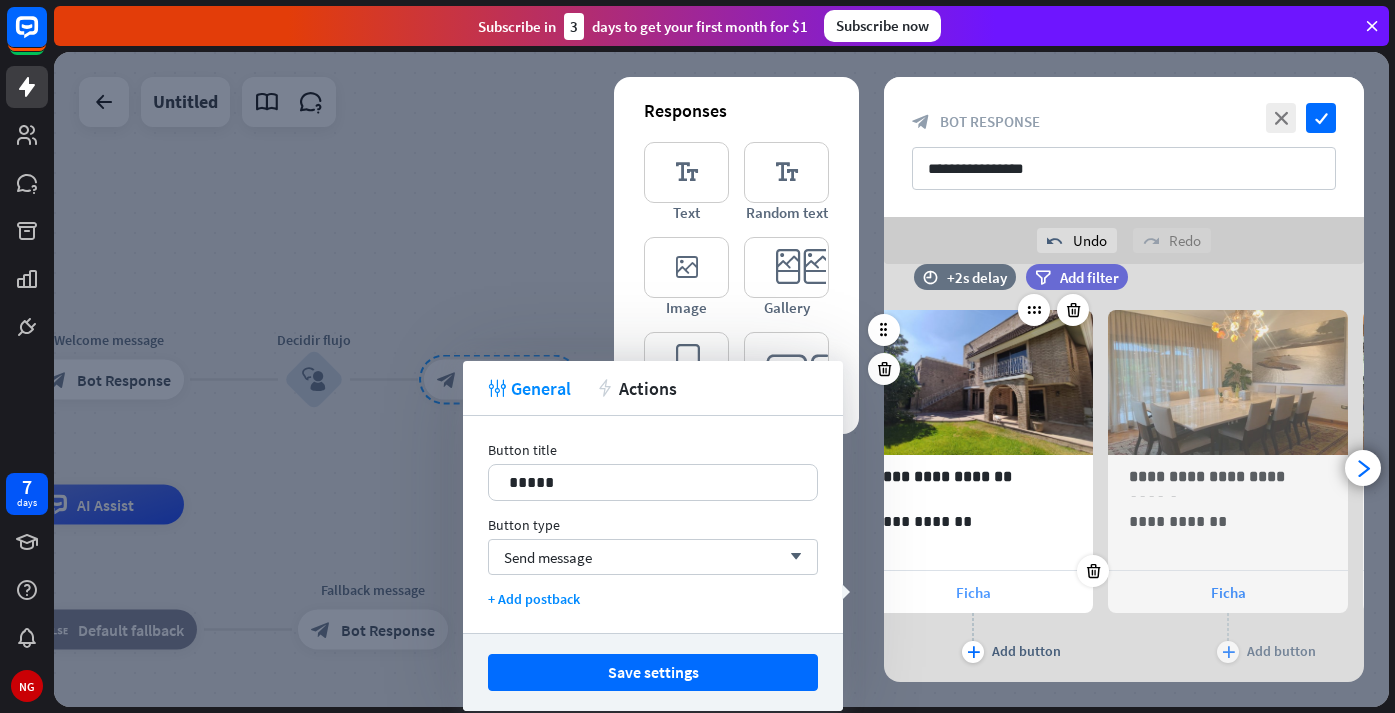 scroll, scrollTop: 0, scrollLeft: 0, axis: both 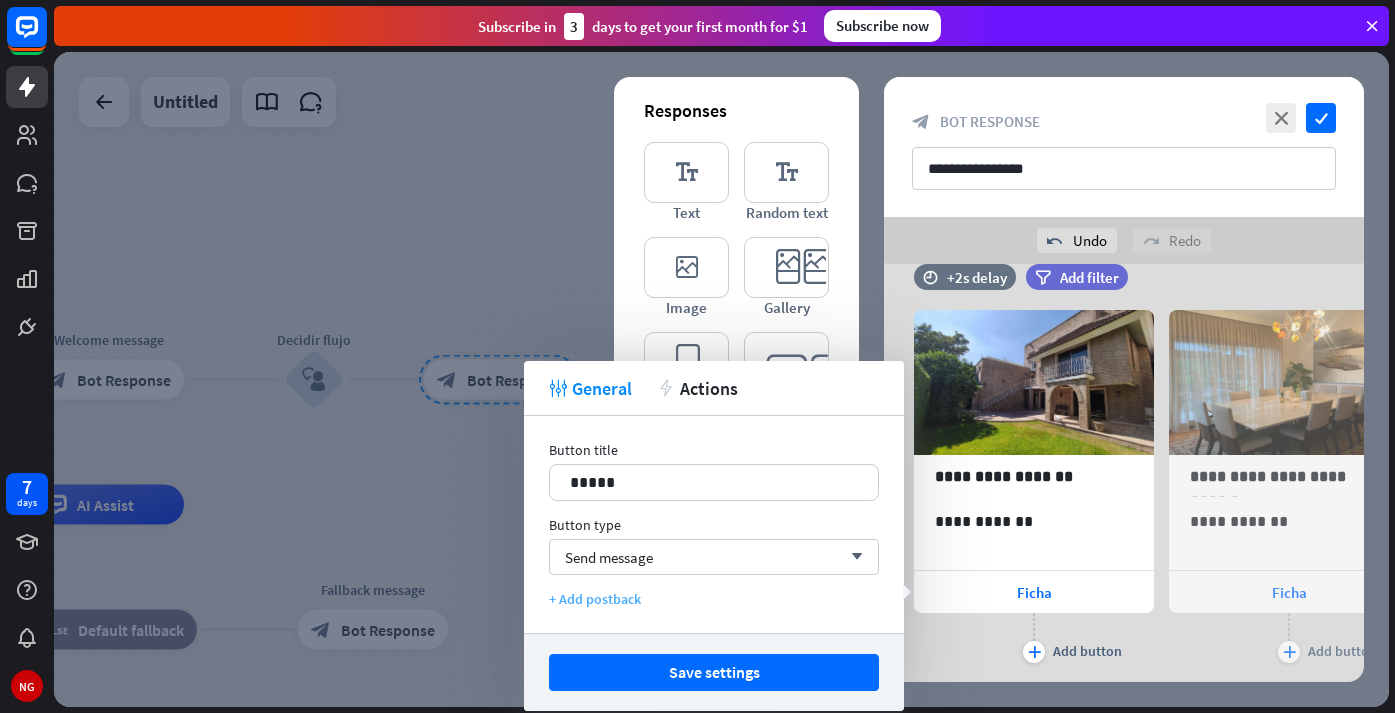 click on "+ Add postback" at bounding box center (714, 599) 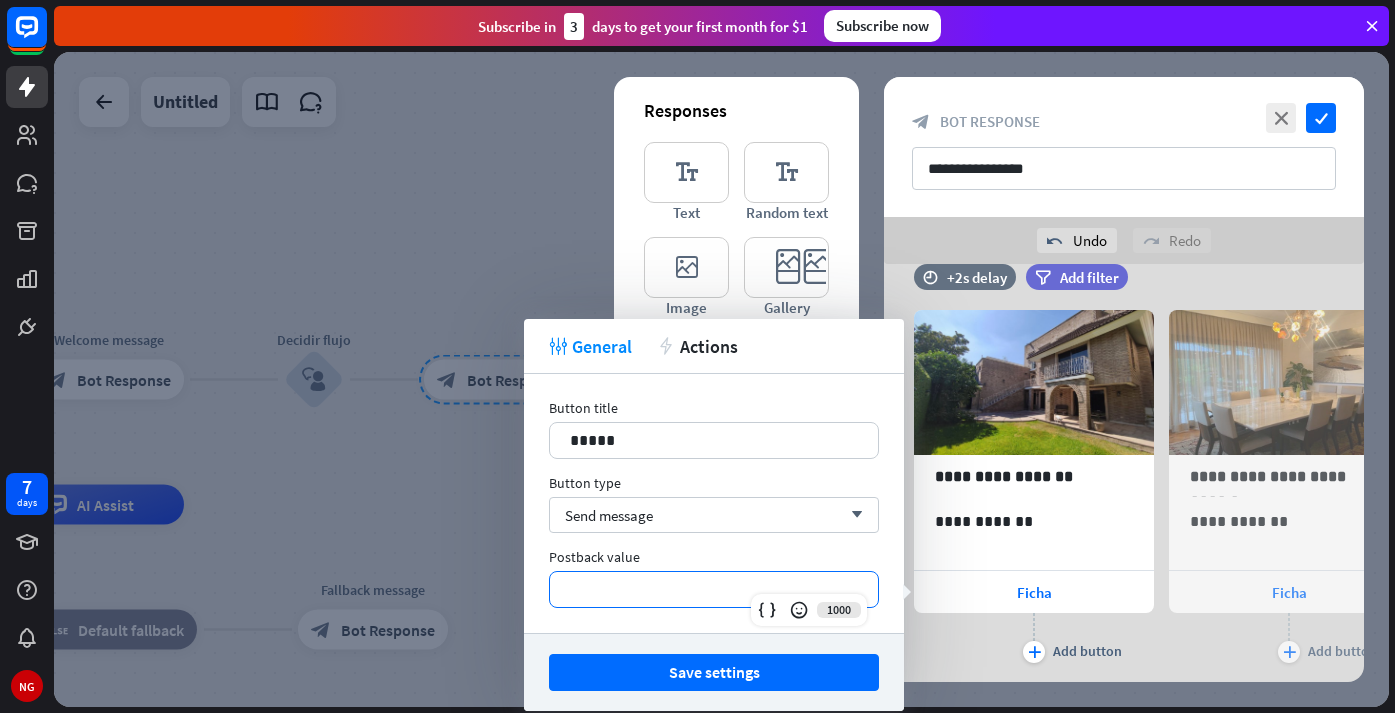 click on "**********" at bounding box center (714, 589) 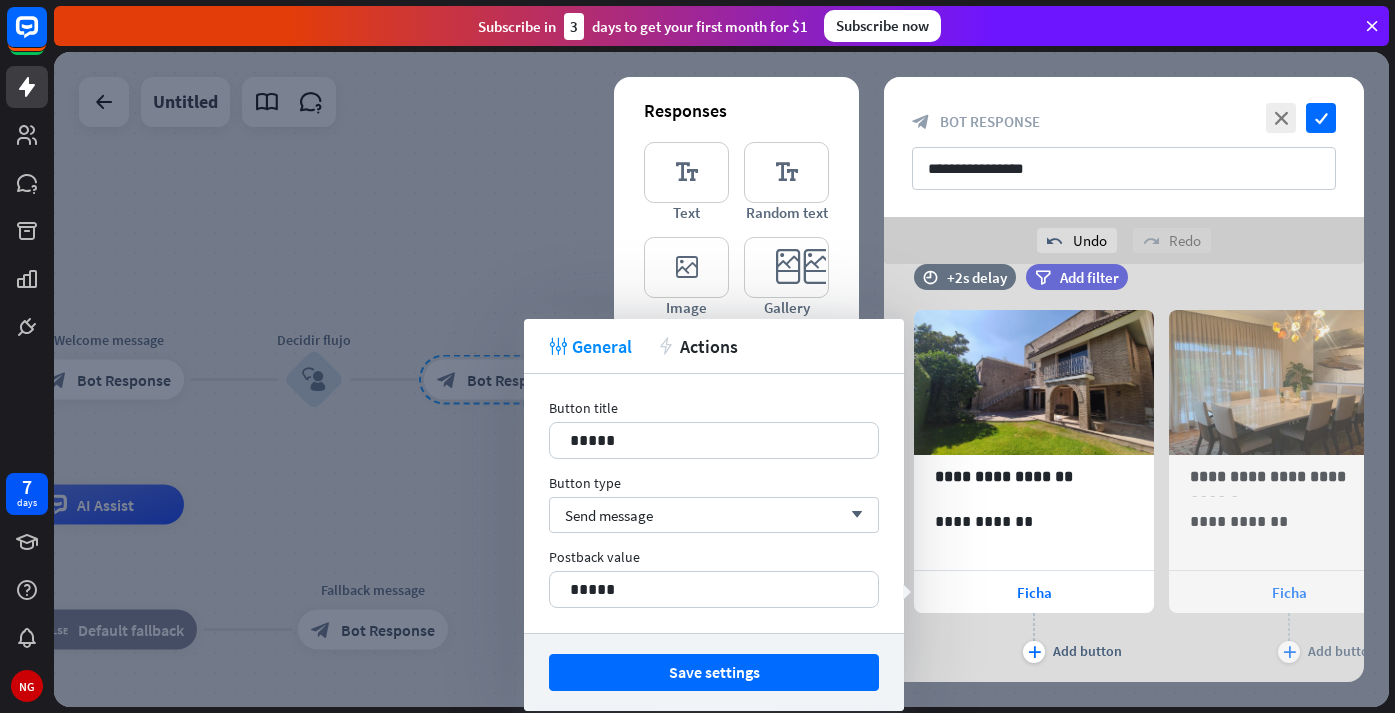 click at bounding box center [721, 379] 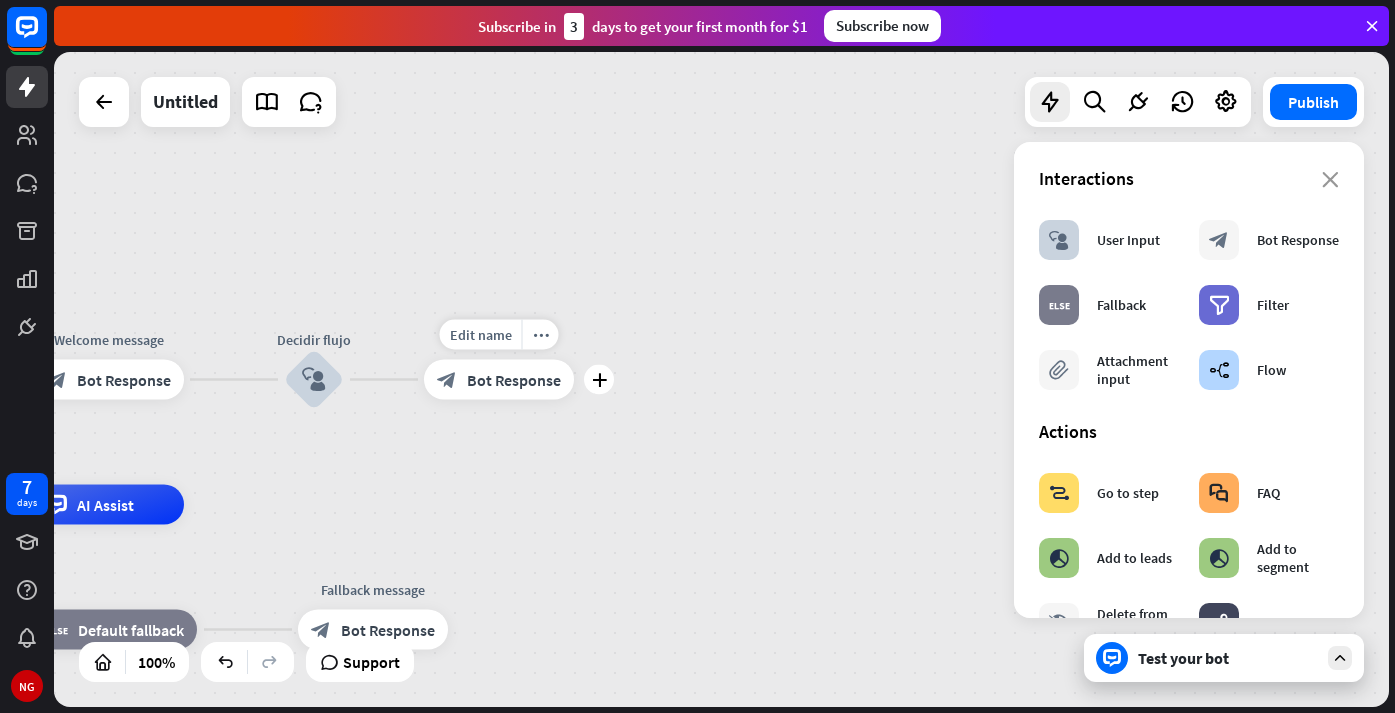 click on "Bot Response" at bounding box center [514, 380] 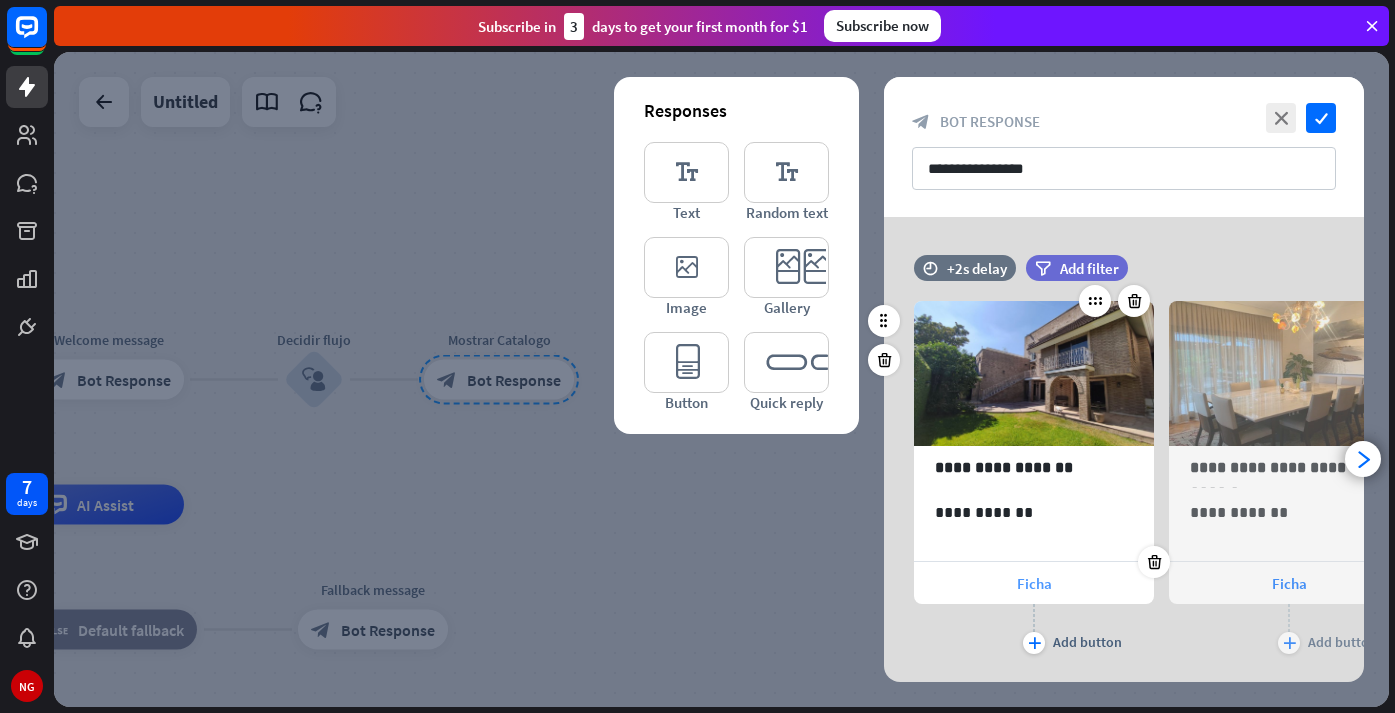 click on "Ficha" at bounding box center [1034, 583] 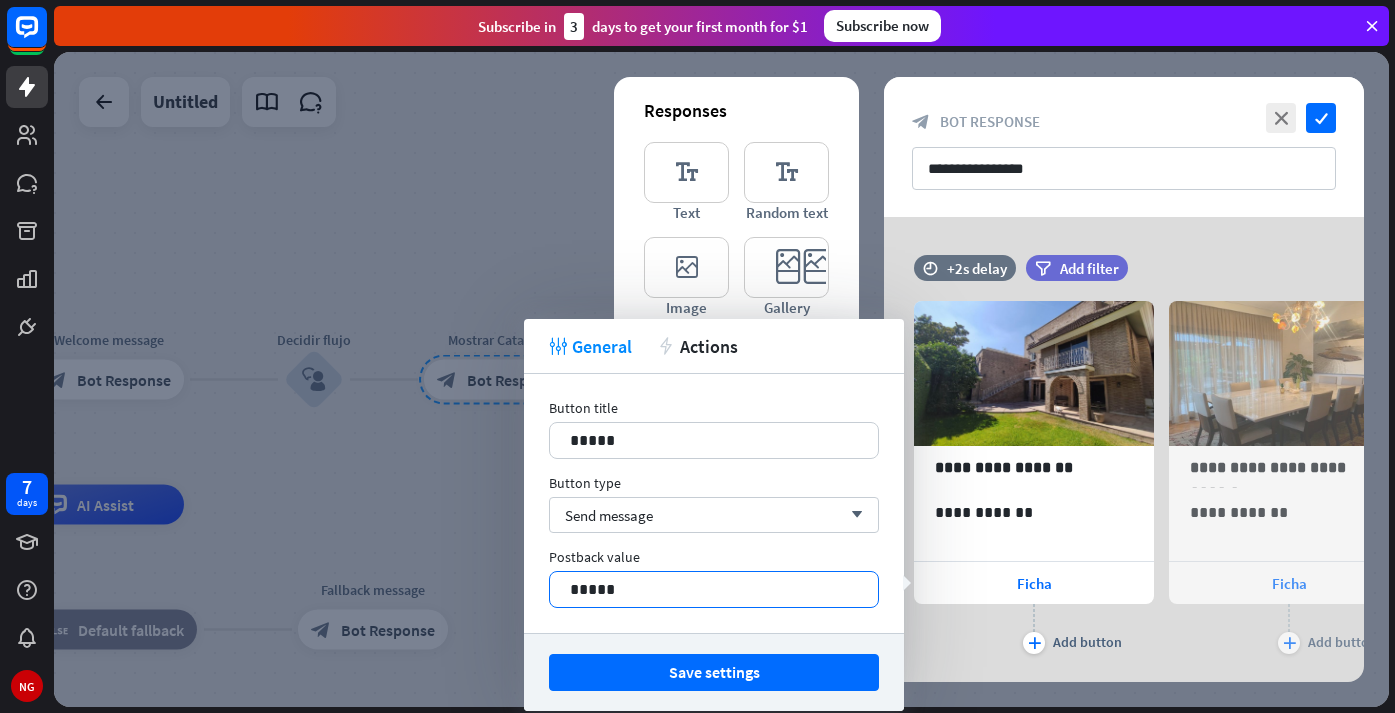 click on "*****" at bounding box center (714, 589) 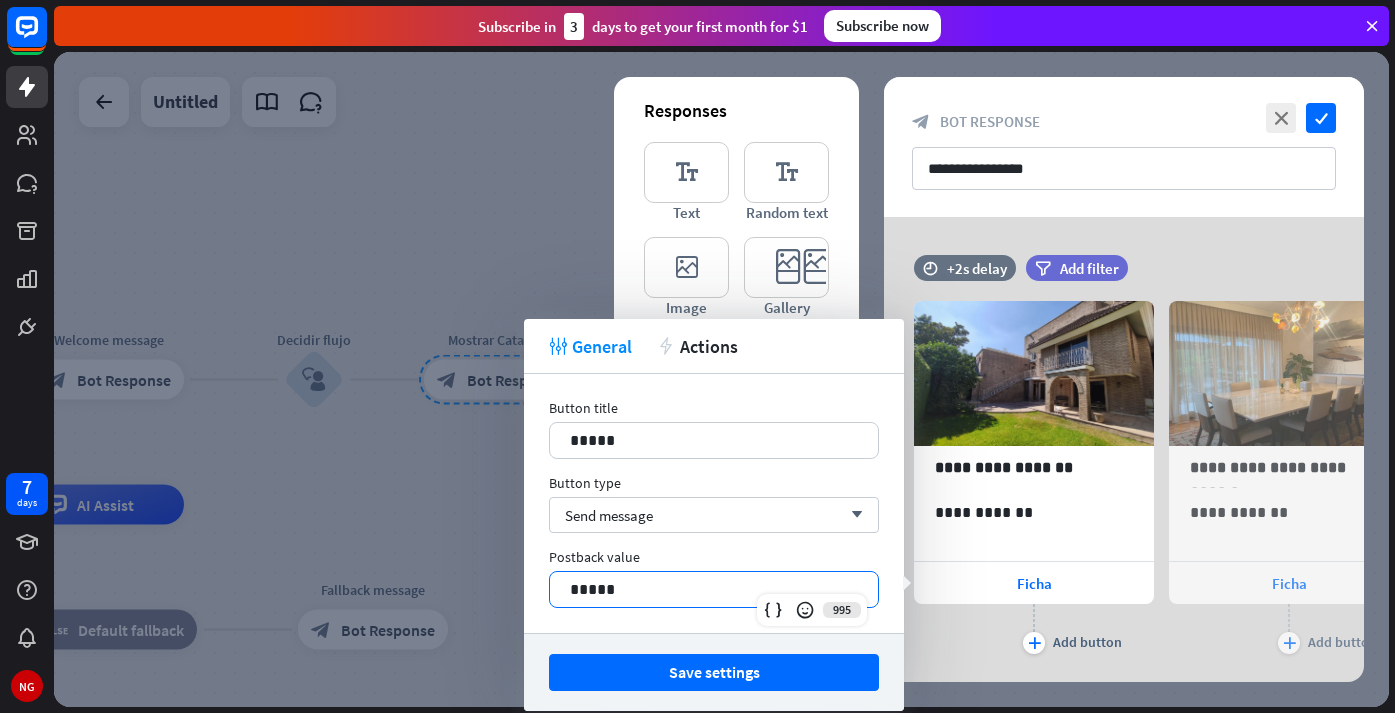 type 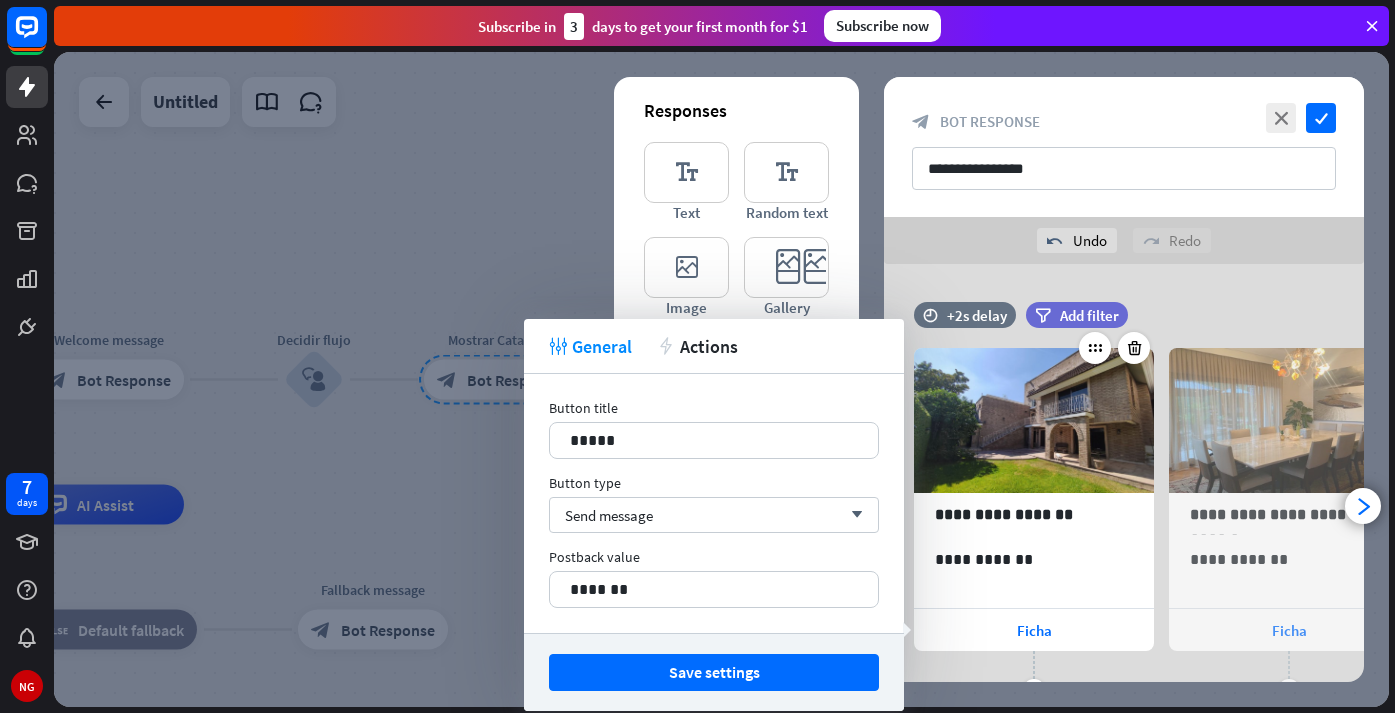 click on "plus   Add button" at bounding box center [1034, 676] 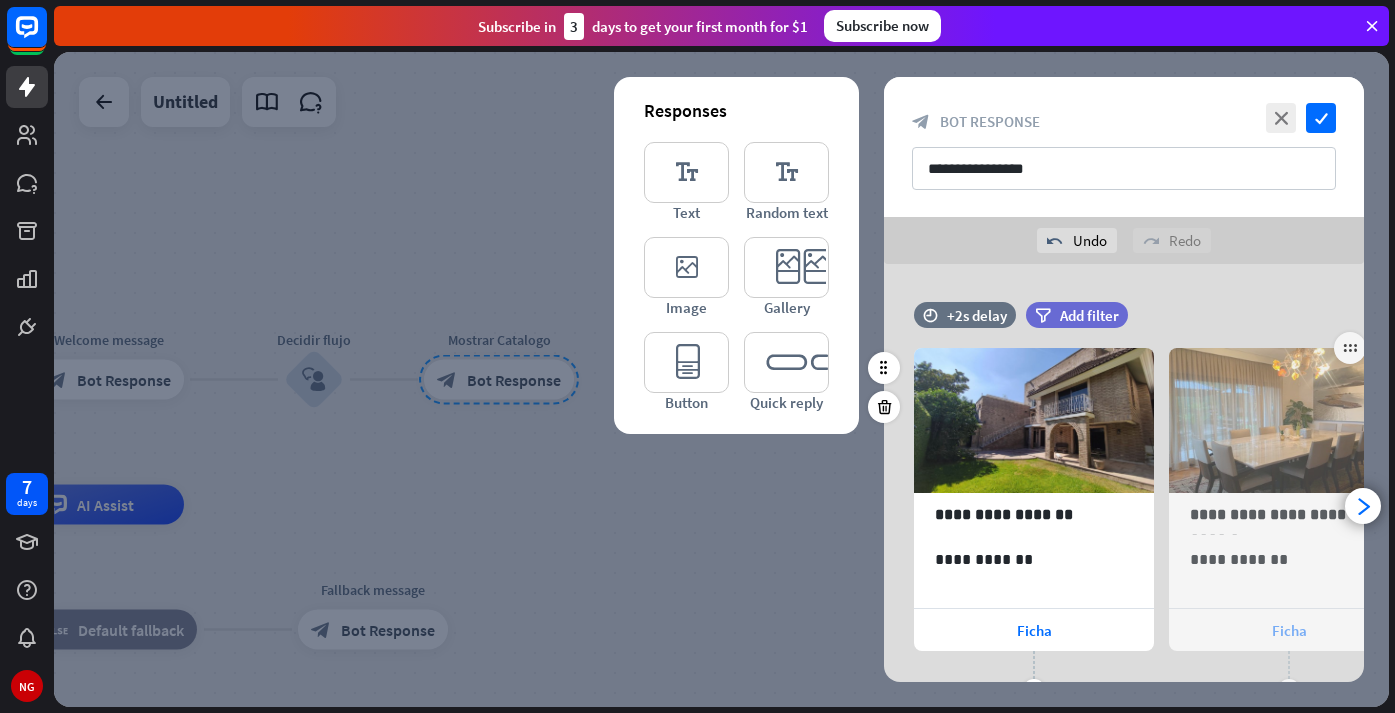 click on "Ficha" at bounding box center (1289, 630) 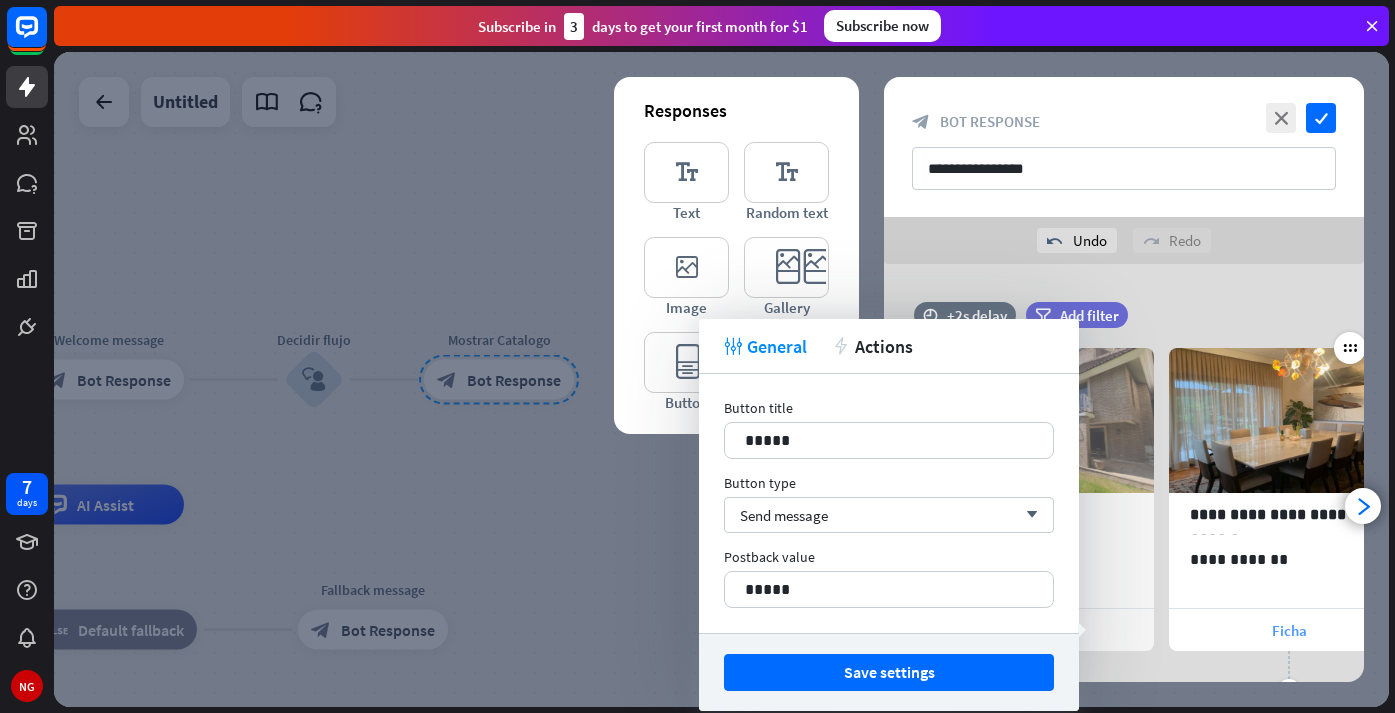scroll, scrollTop: 0, scrollLeft: 165, axis: horizontal 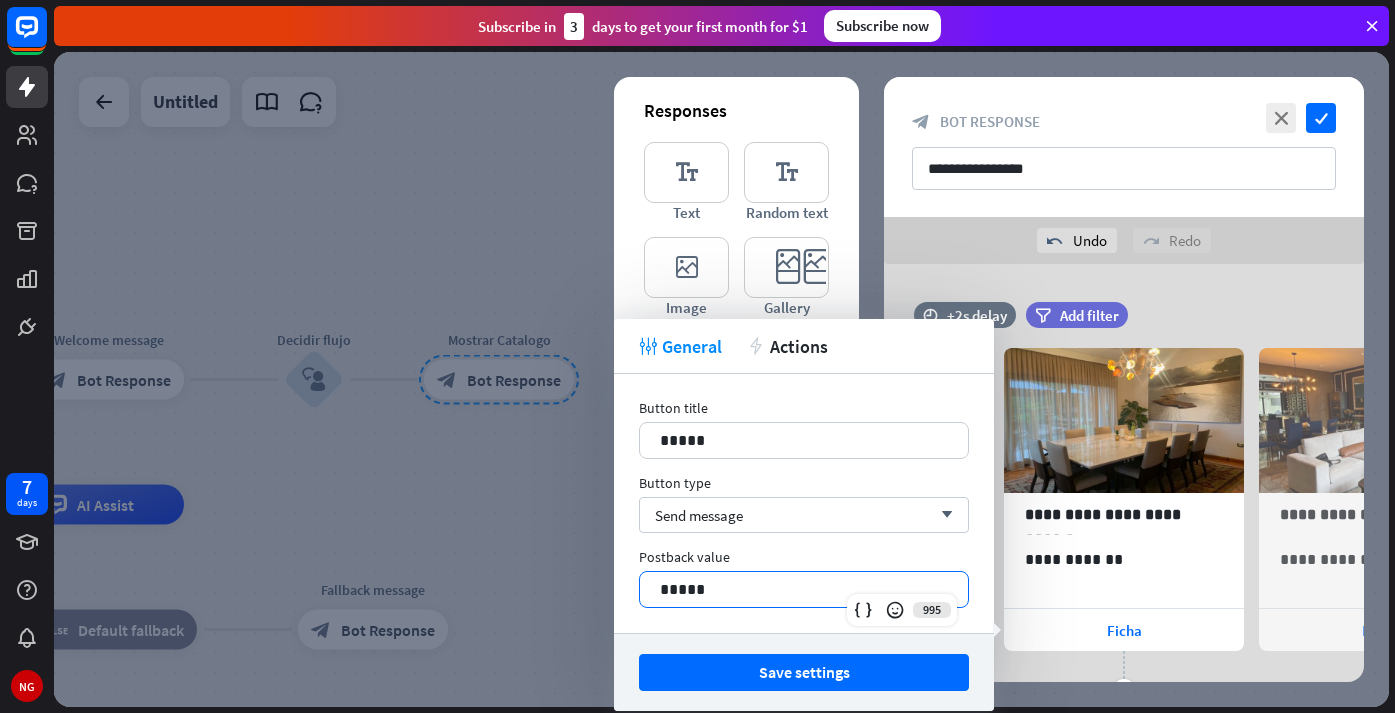 click on "*****" at bounding box center (804, 589) 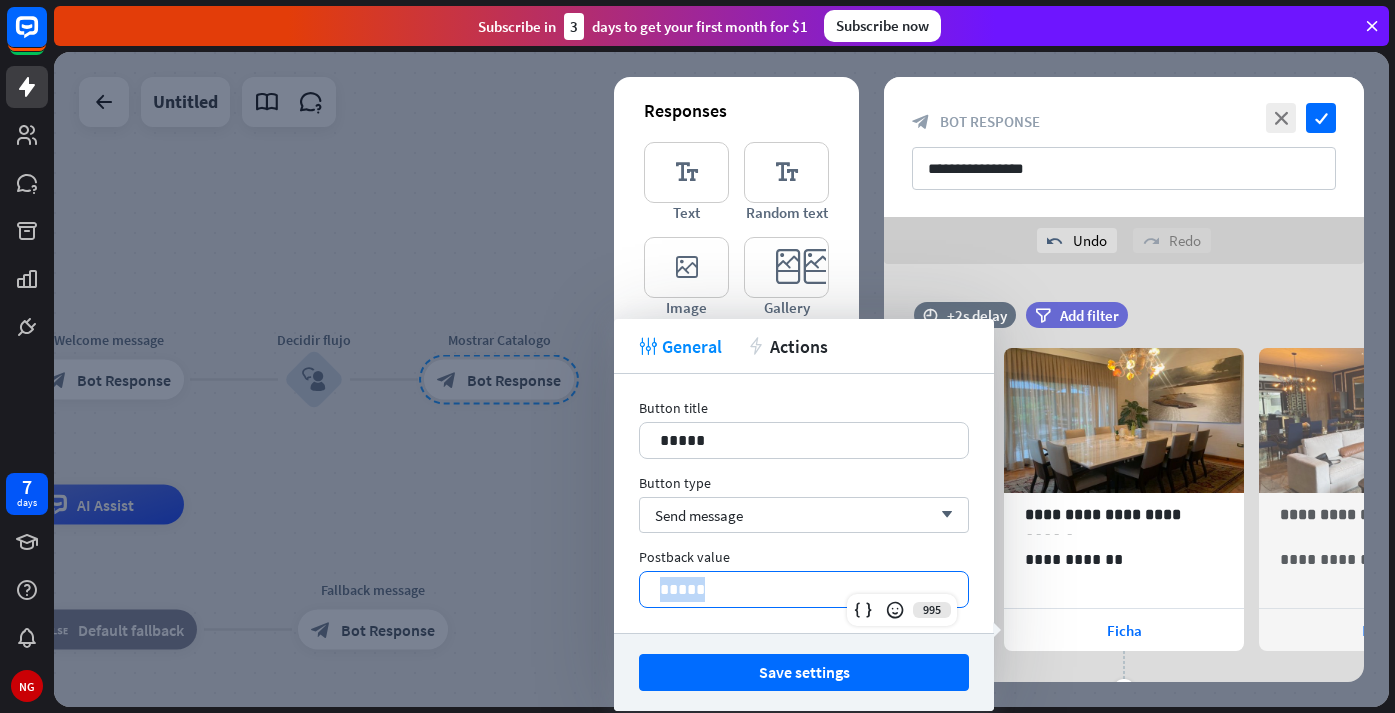 click on "*****" at bounding box center (804, 589) 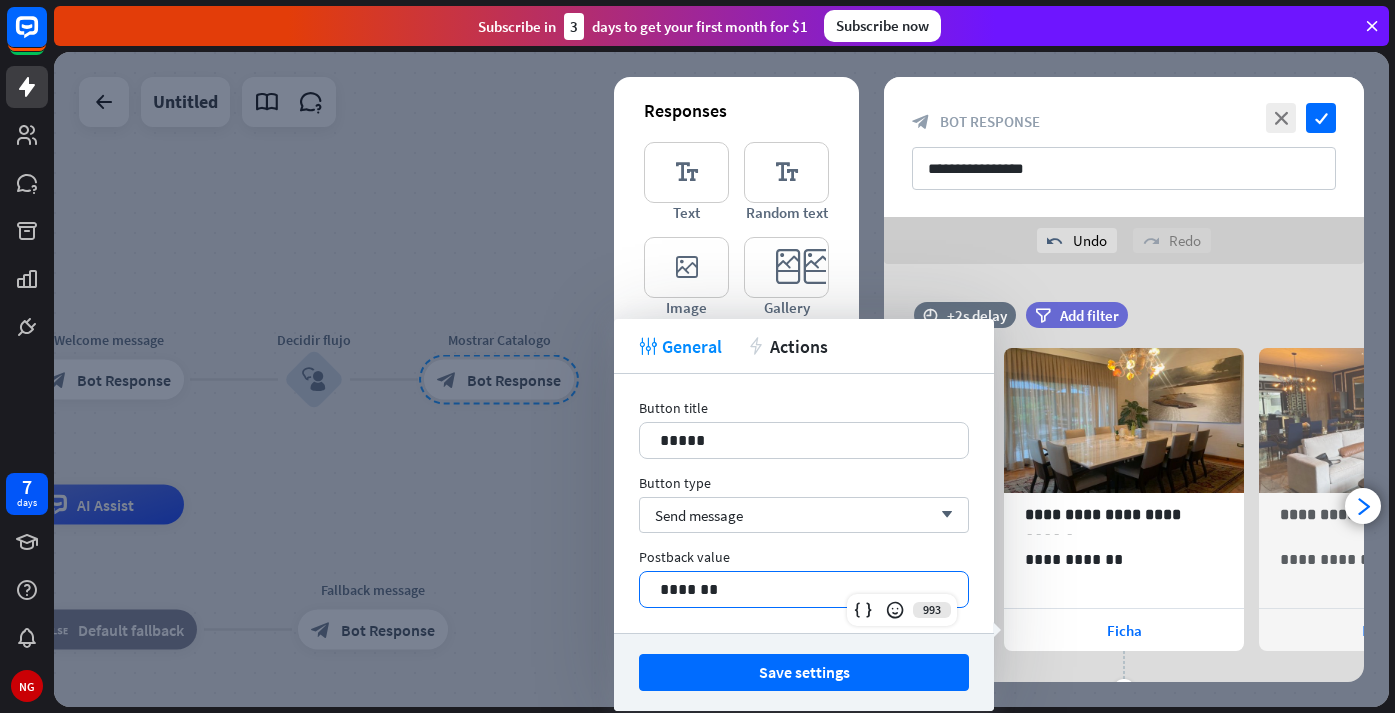 click on "**********" at bounding box center [1124, 512] 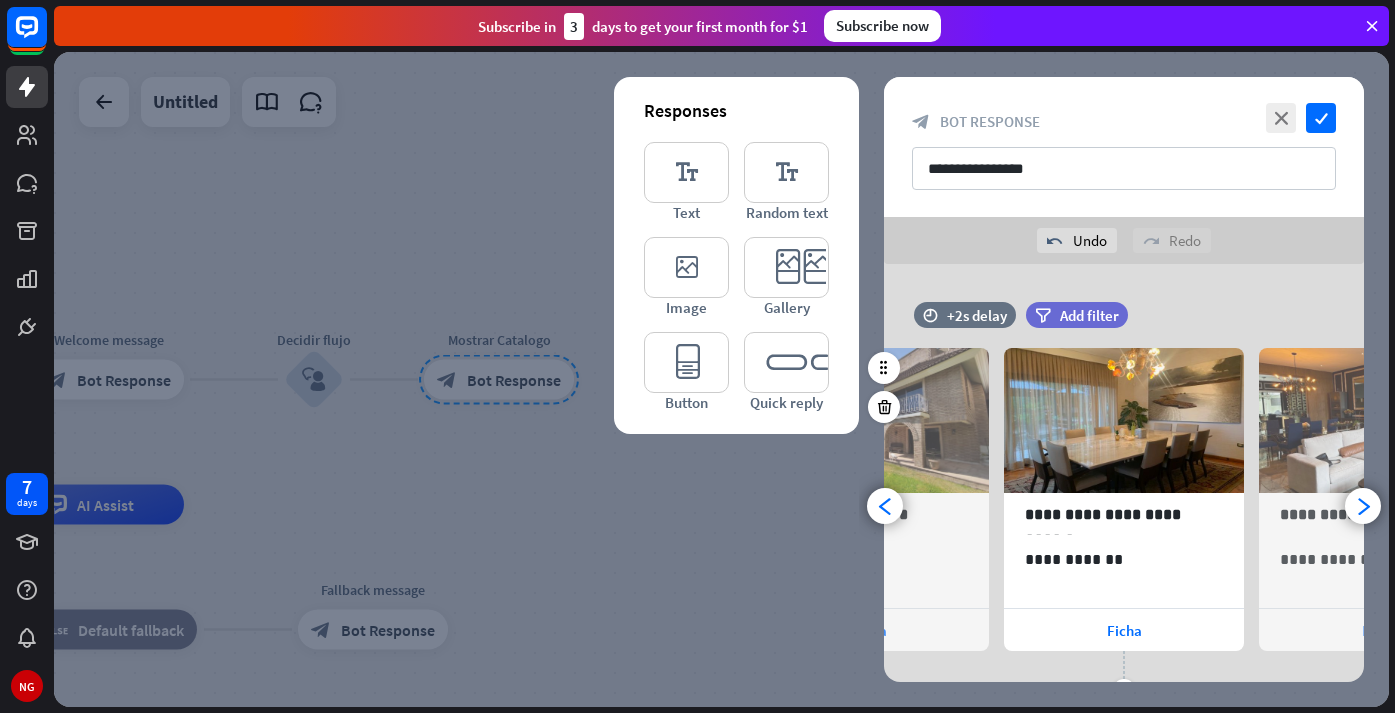 click on "Ficha" at bounding box center (1379, 630) 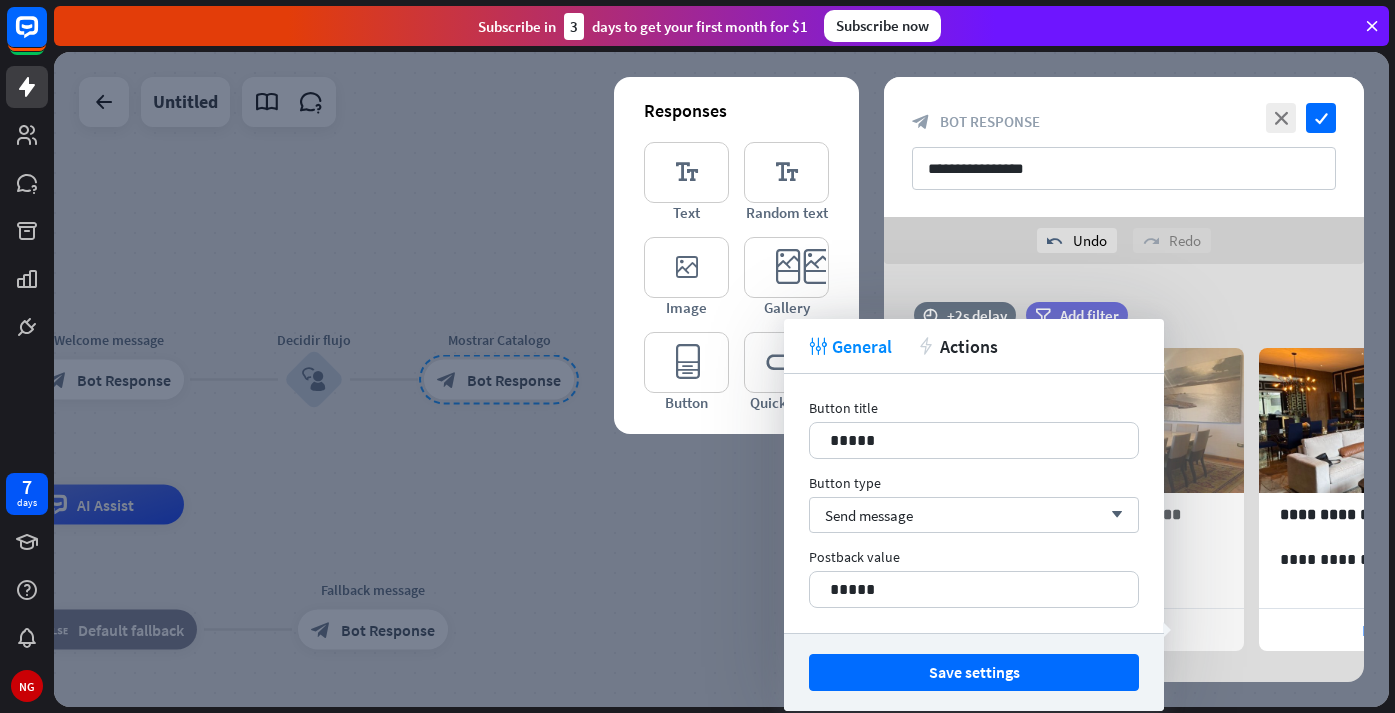 scroll, scrollTop: 0, scrollLeft: 420, axis: horizontal 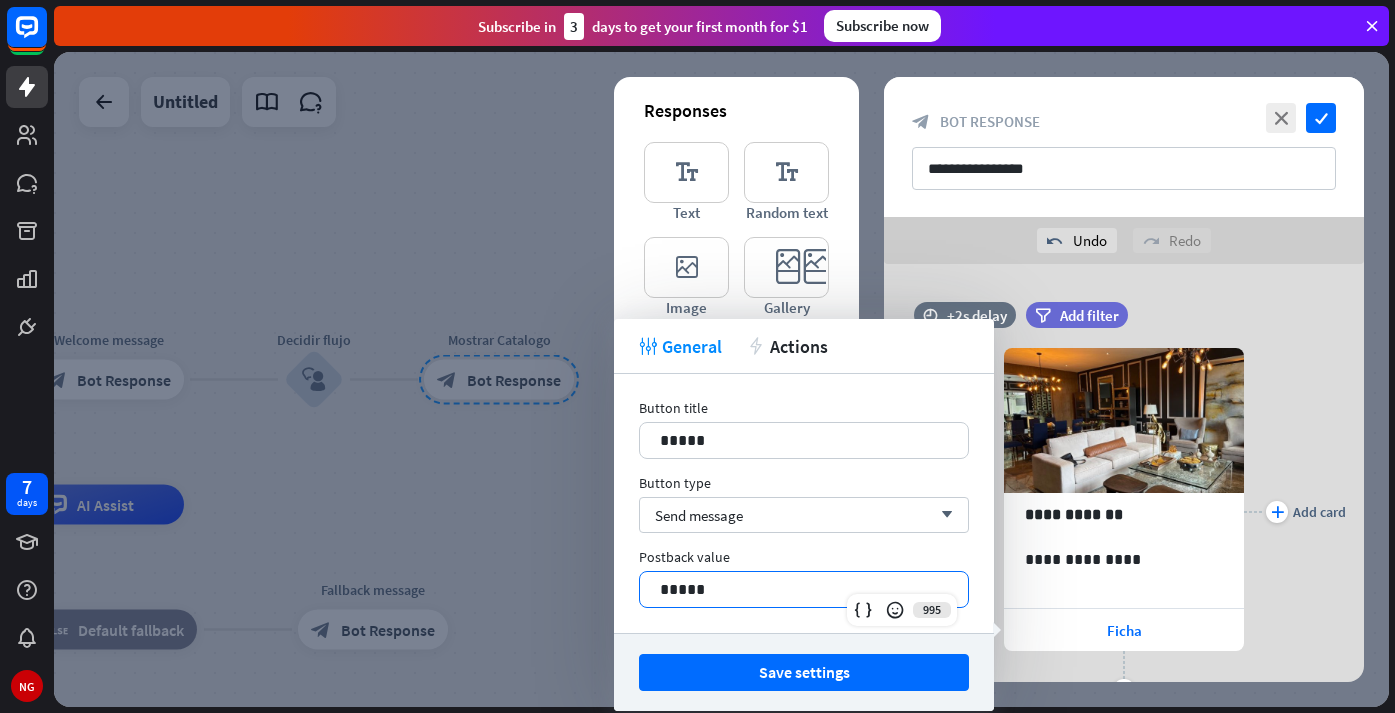 click on "*****" at bounding box center [804, 589] 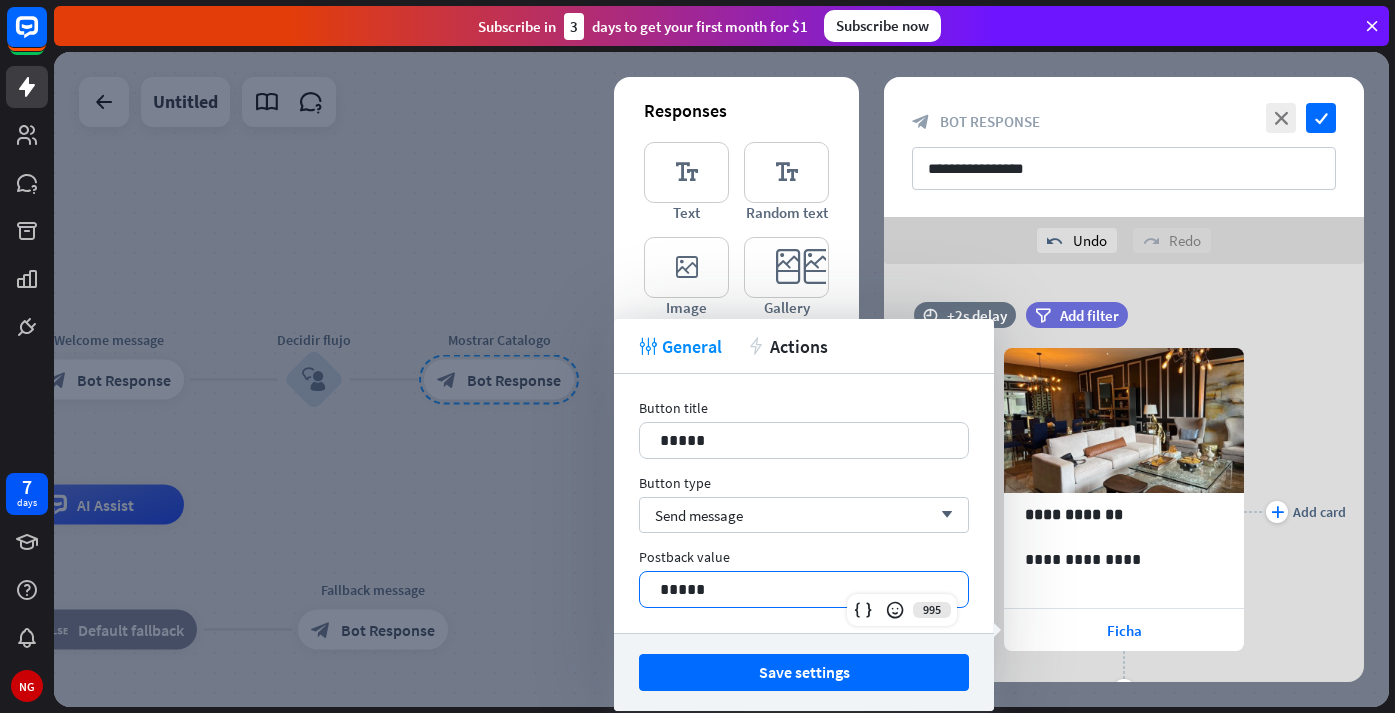 drag, startPoint x: 786, startPoint y: 587, endPoint x: 563, endPoint y: 583, distance: 223.03587 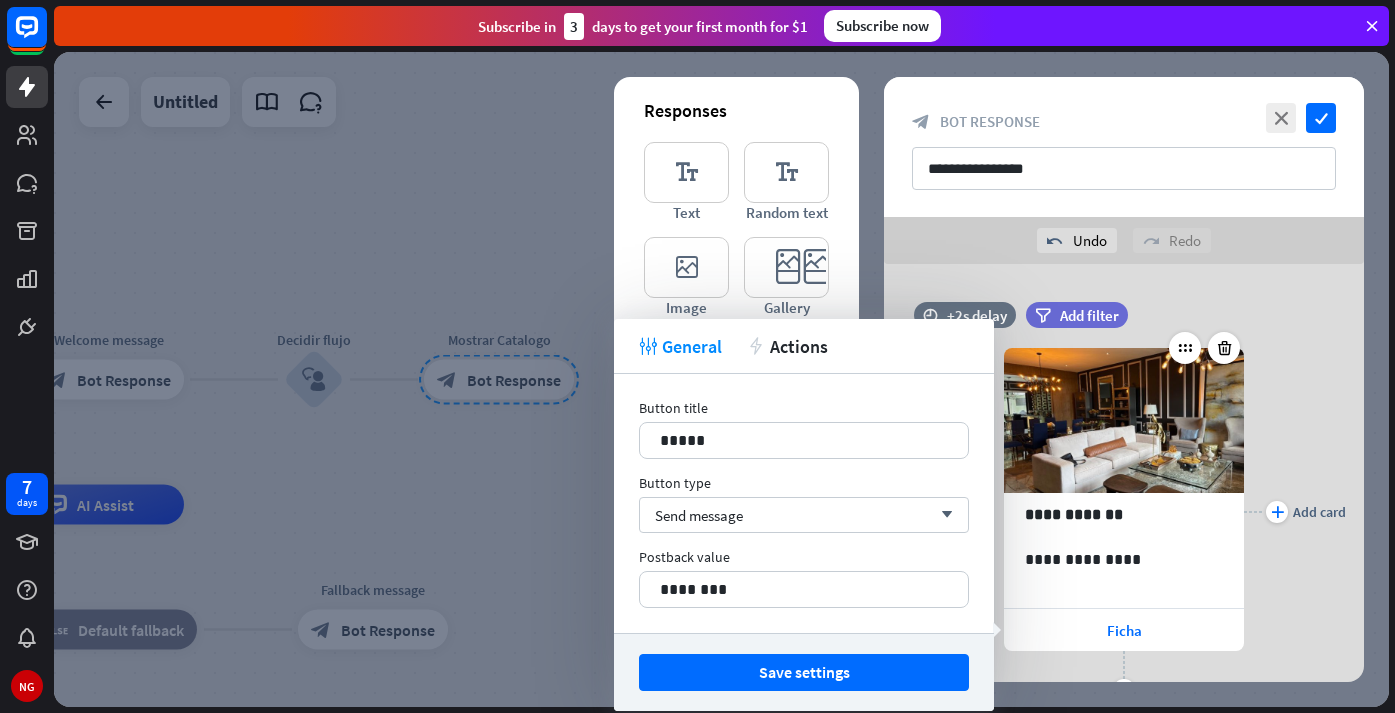 click on "plus   Add button" at bounding box center [1124, 676] 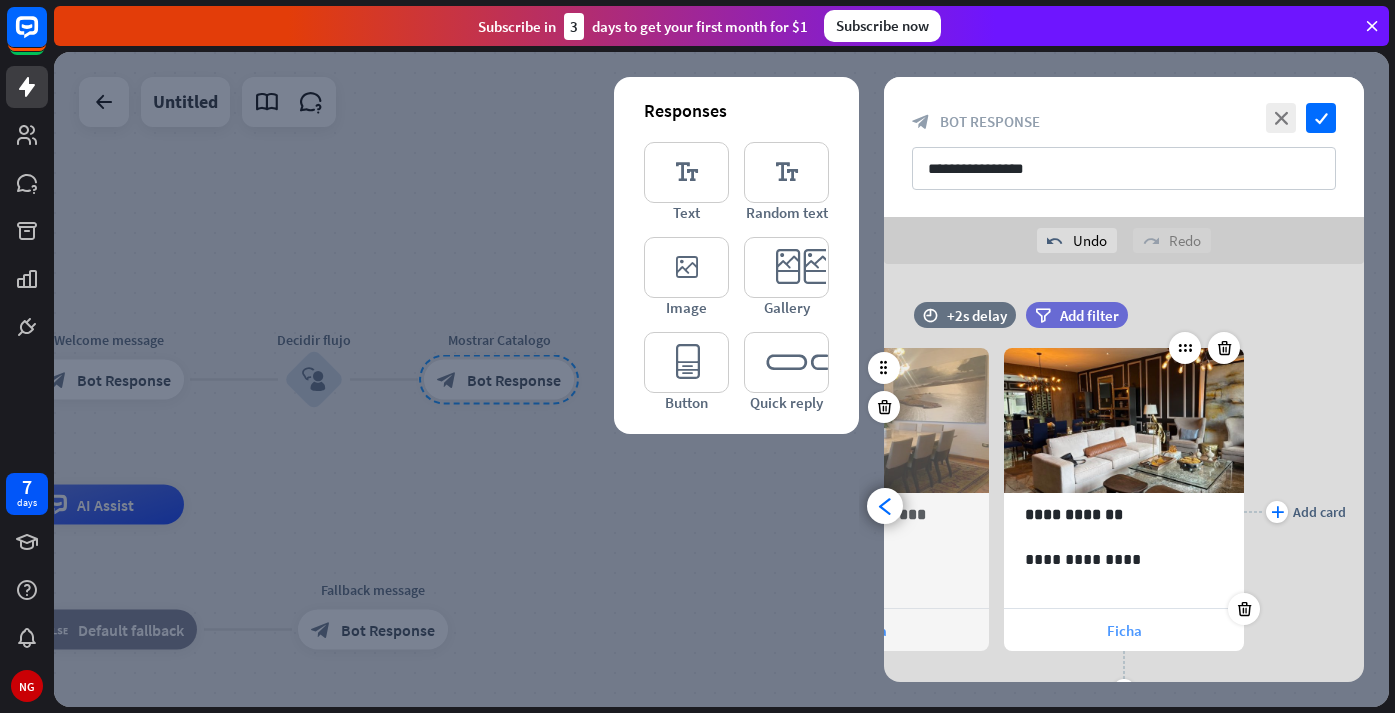 click on "Ficha" at bounding box center [1124, 630] 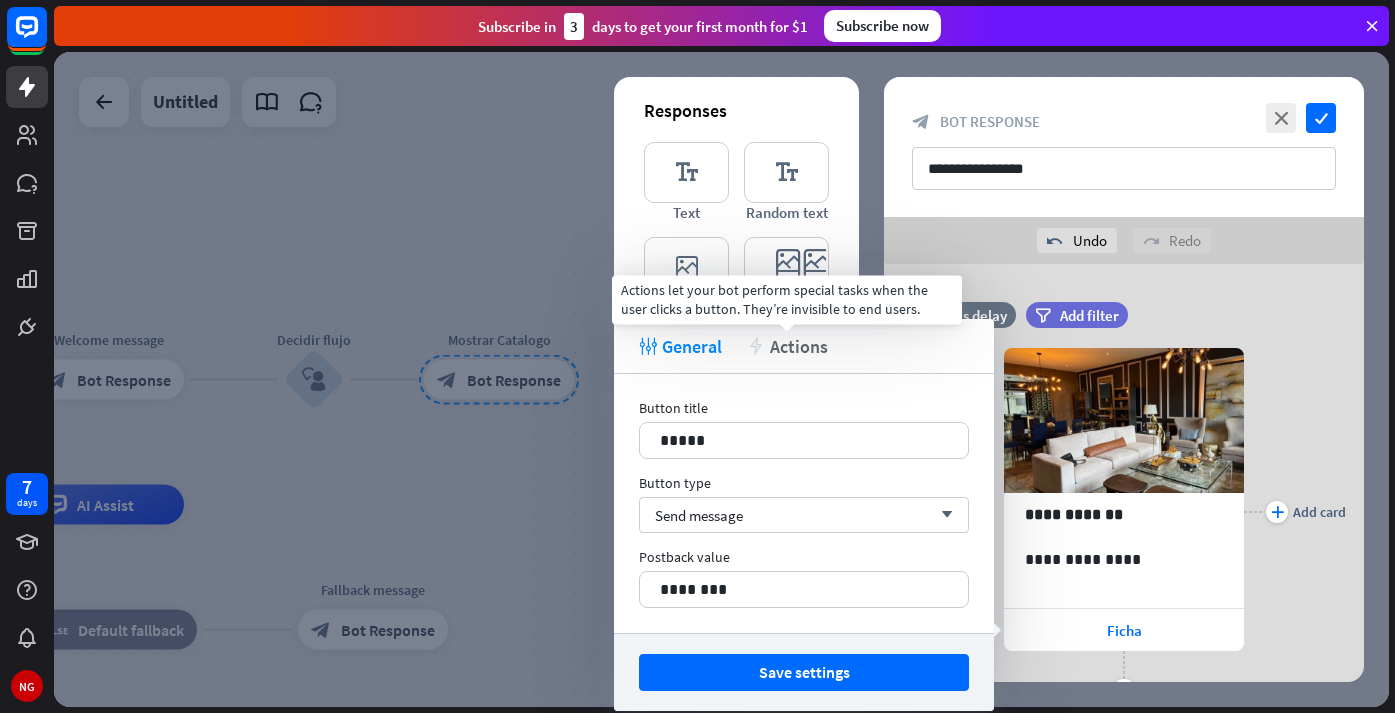 click on "Actions" at bounding box center (799, 346) 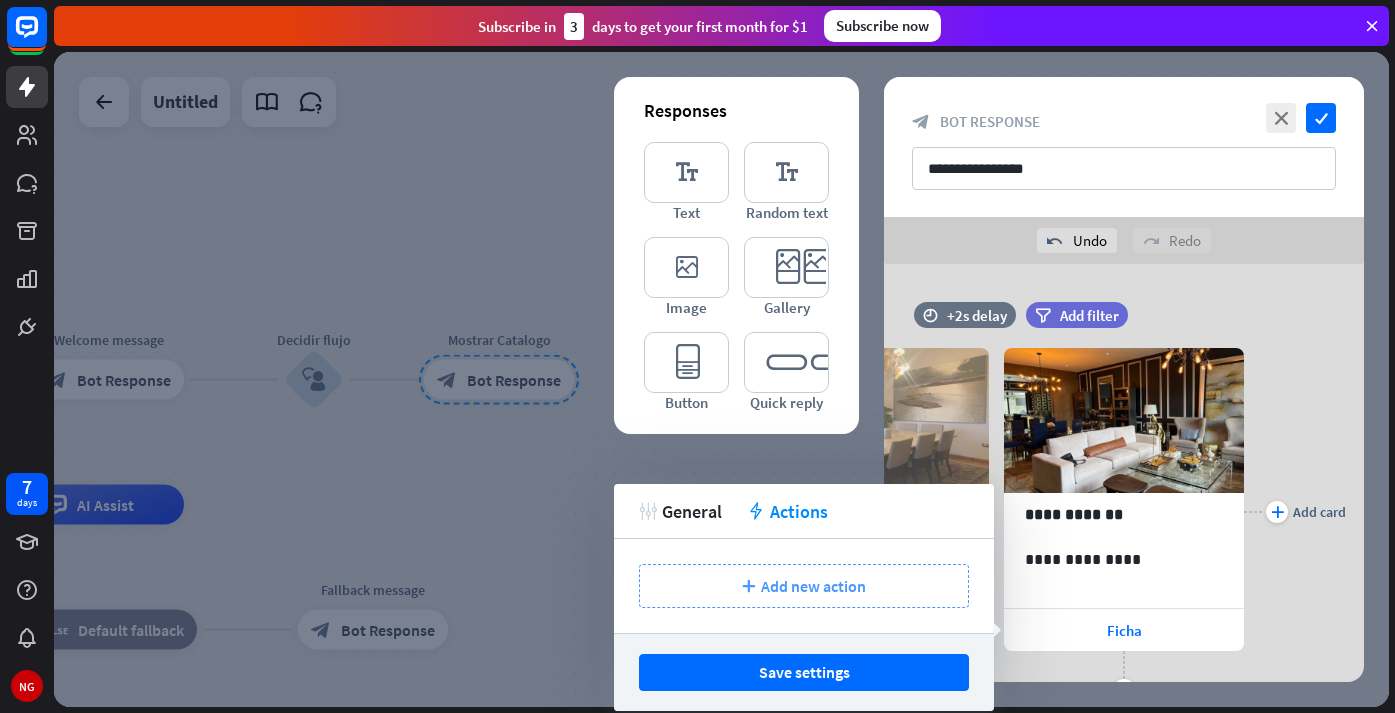 click on "Add new action" at bounding box center (813, 586) 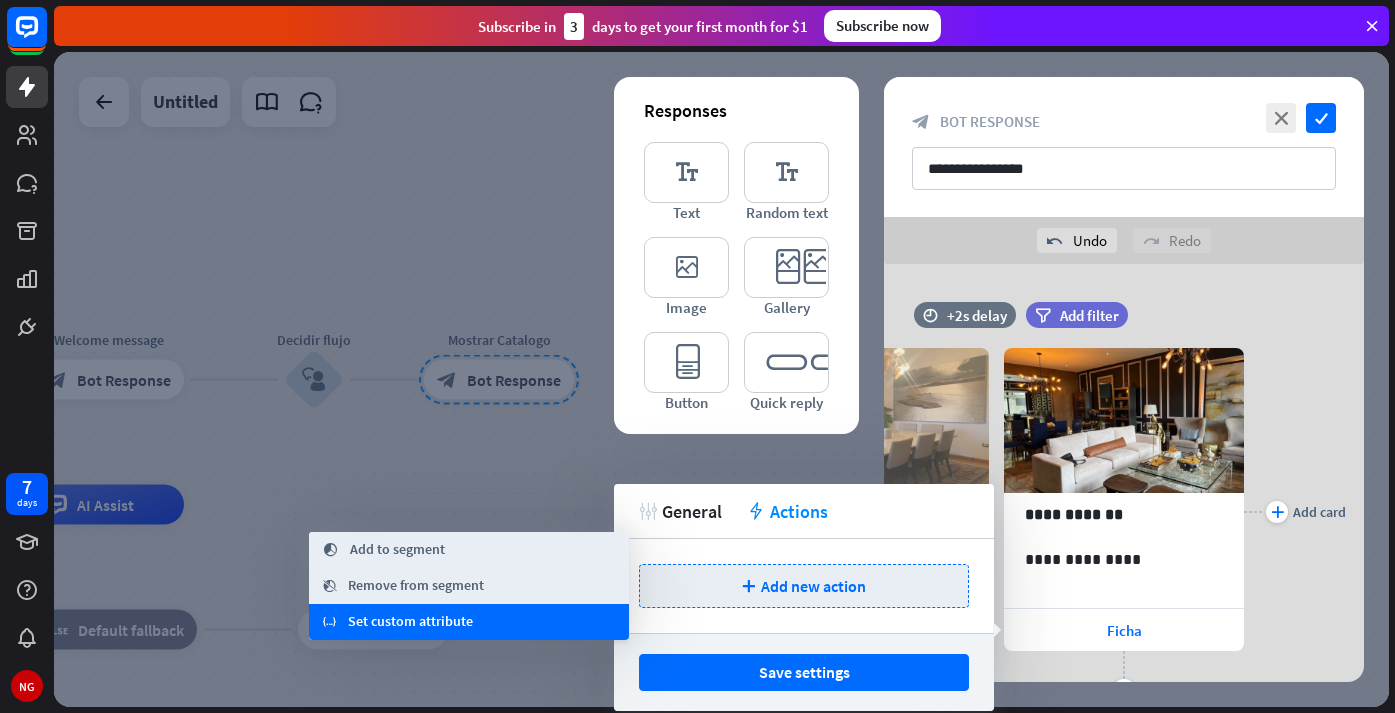 click on "Set custom attribute" at bounding box center (410, 622) 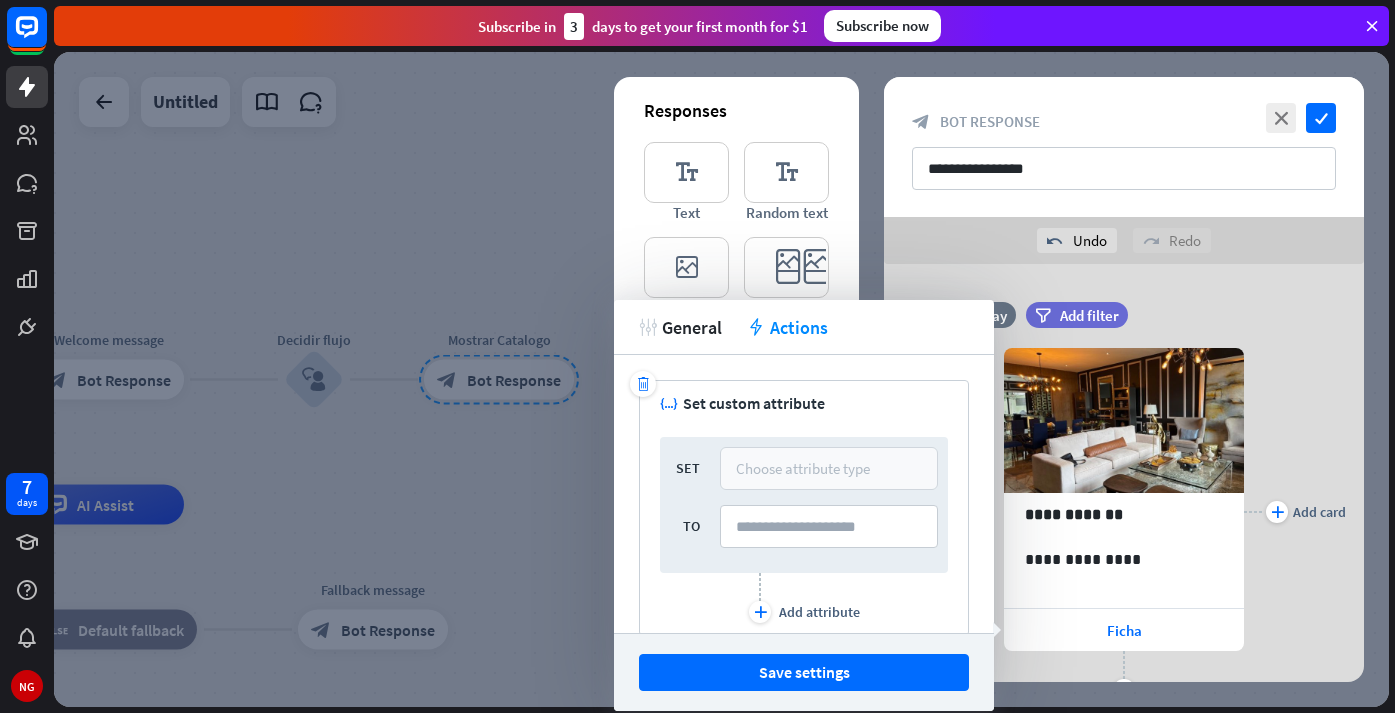 click on "Choose attribute type" at bounding box center [803, 468] 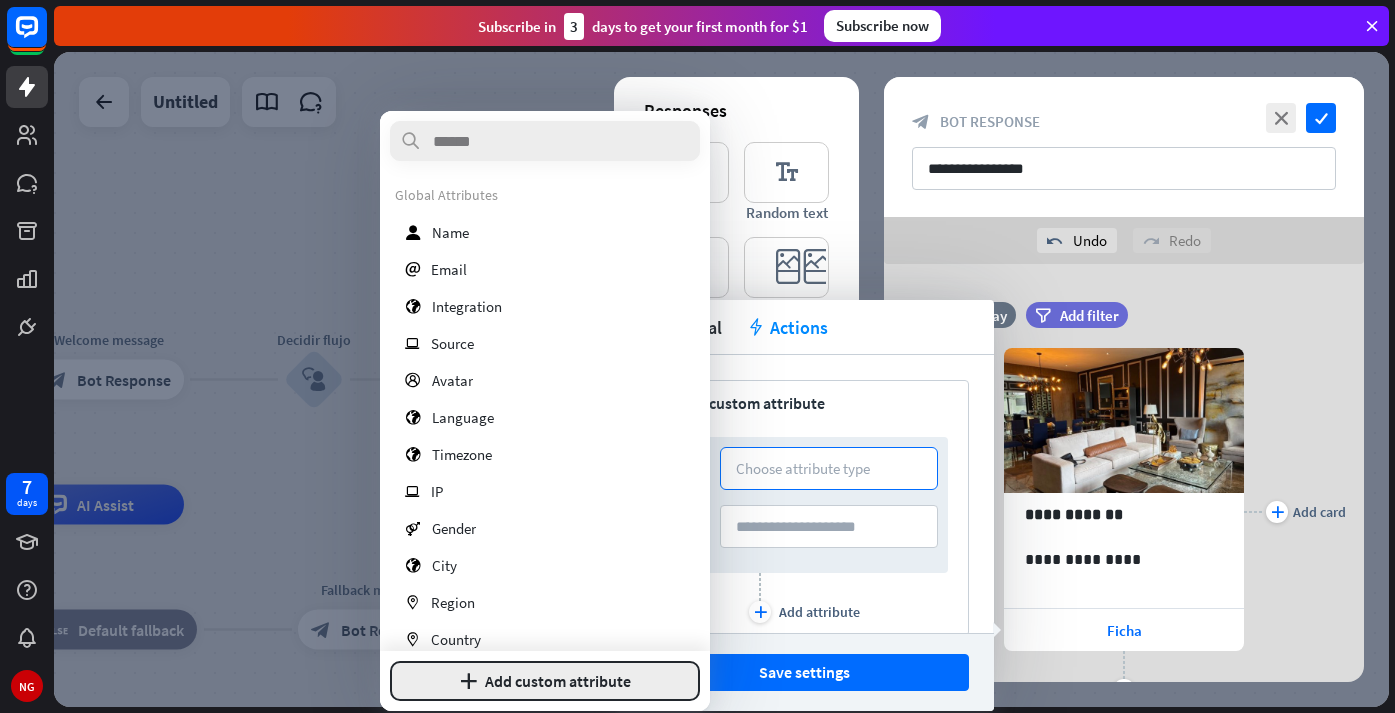 click on "plus
Add custom attribute" at bounding box center [545, 681] 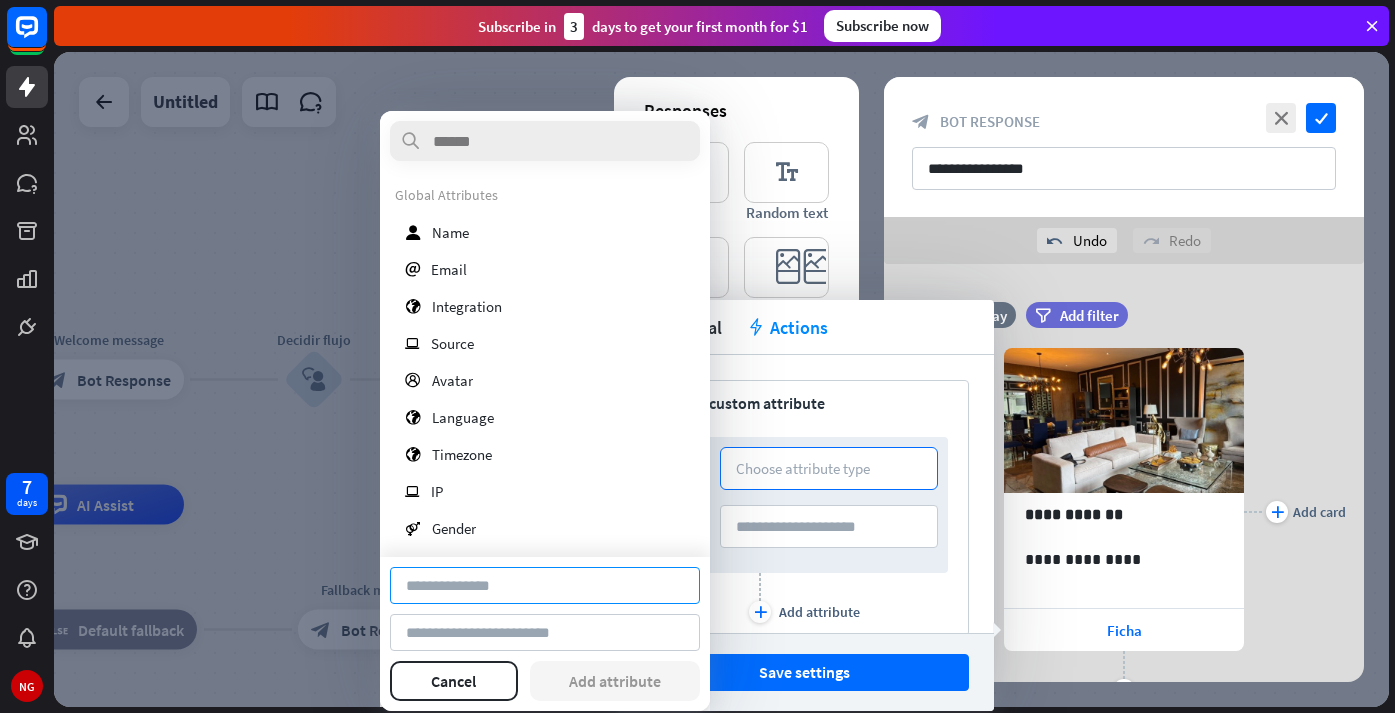 click at bounding box center [545, 585] 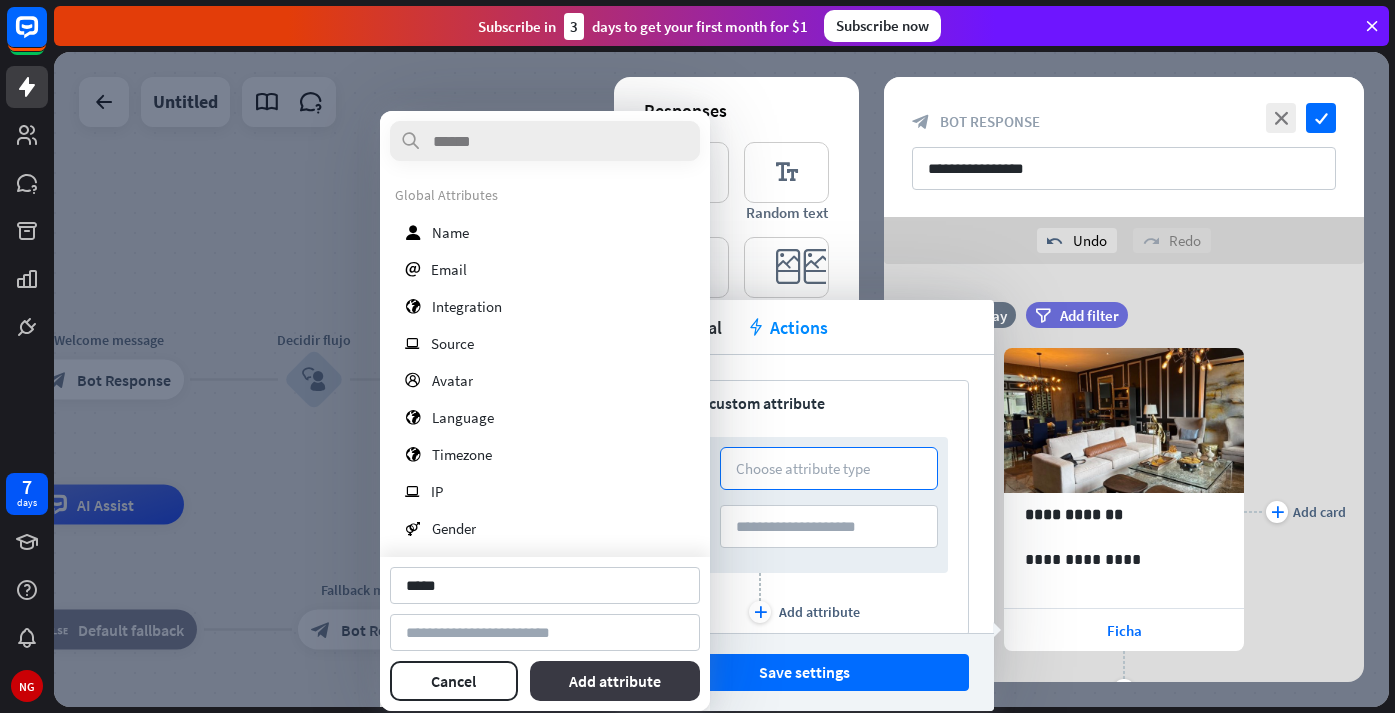 type on "*****" 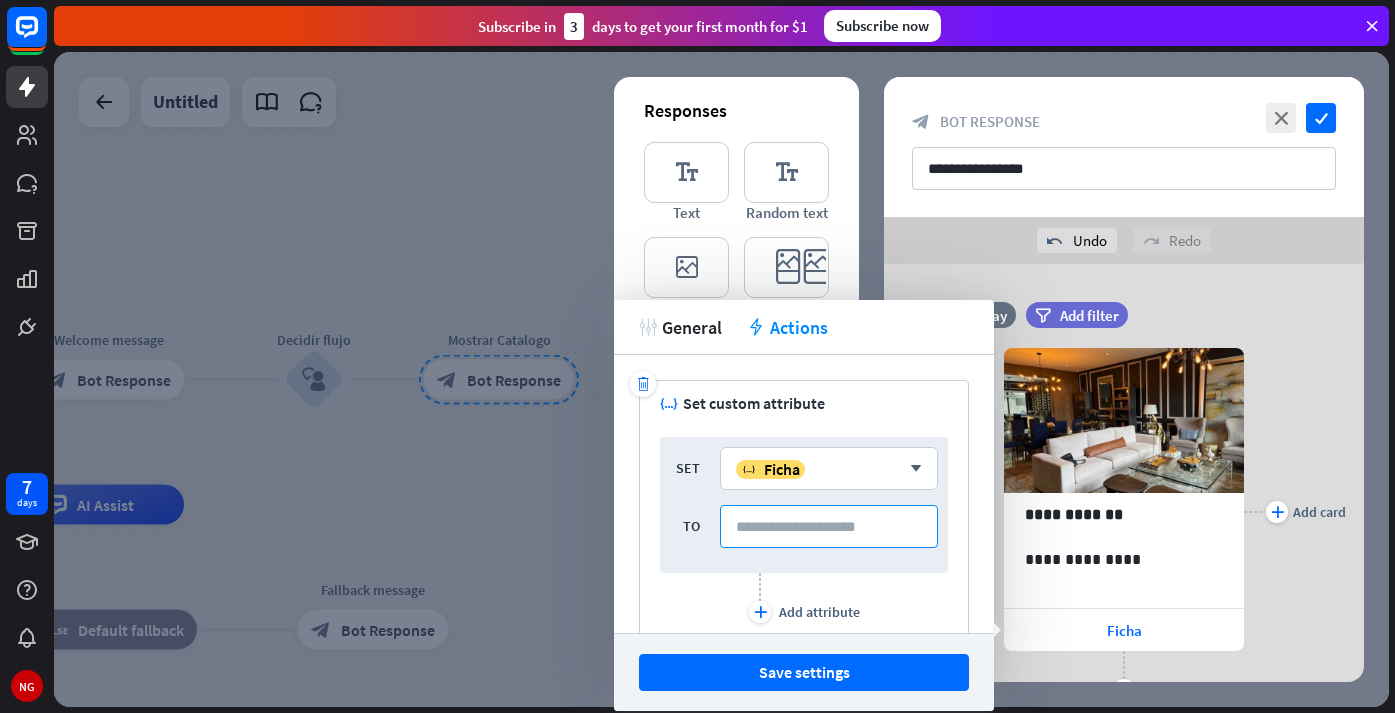 click at bounding box center (829, 526) 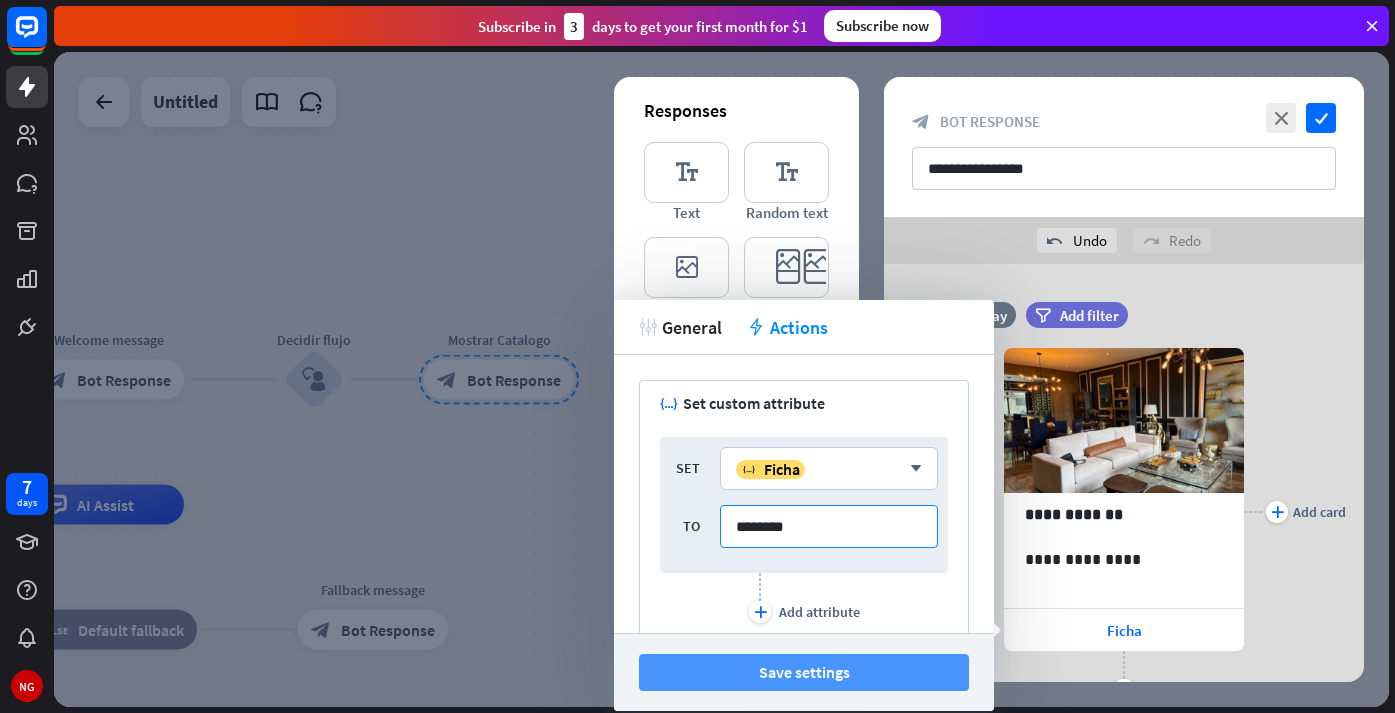 type on "********" 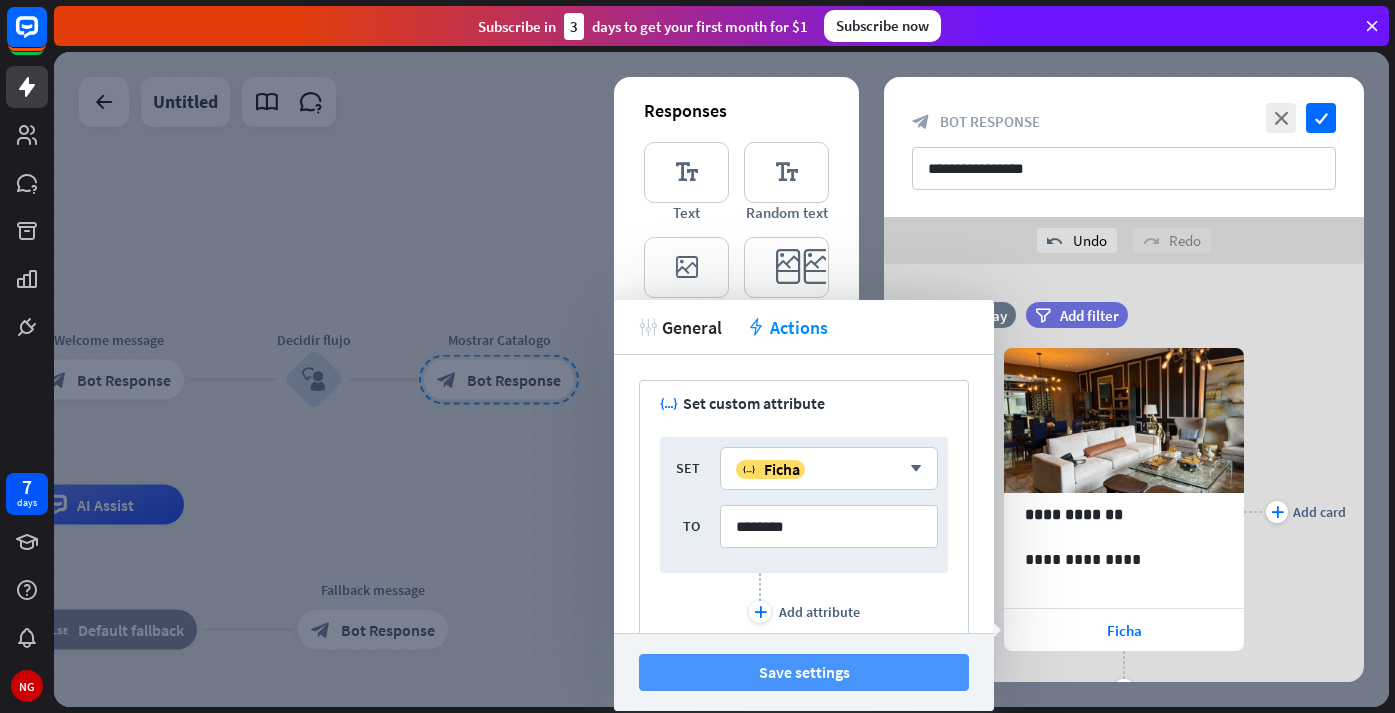 click on "Save settings" at bounding box center [804, 672] 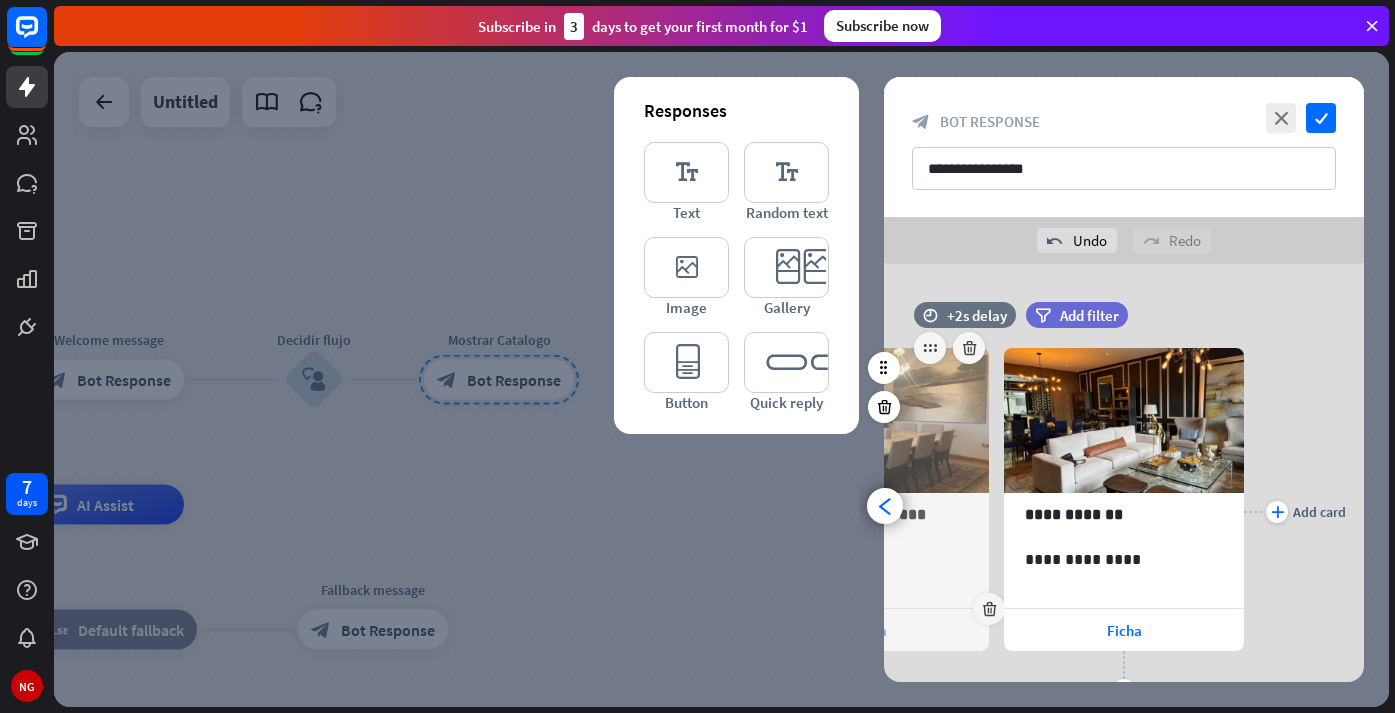 click on "Ficha" at bounding box center [869, 630] 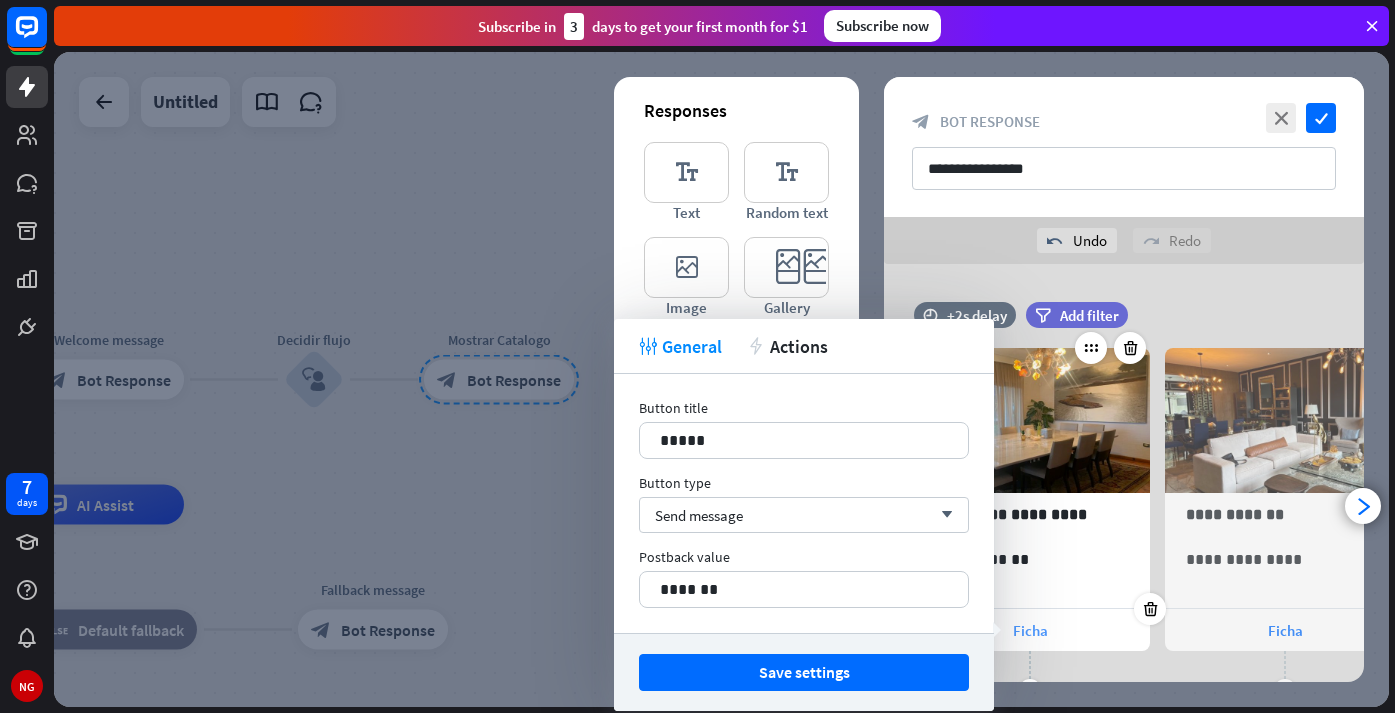 scroll, scrollTop: 0, scrollLeft: 165, axis: horizontal 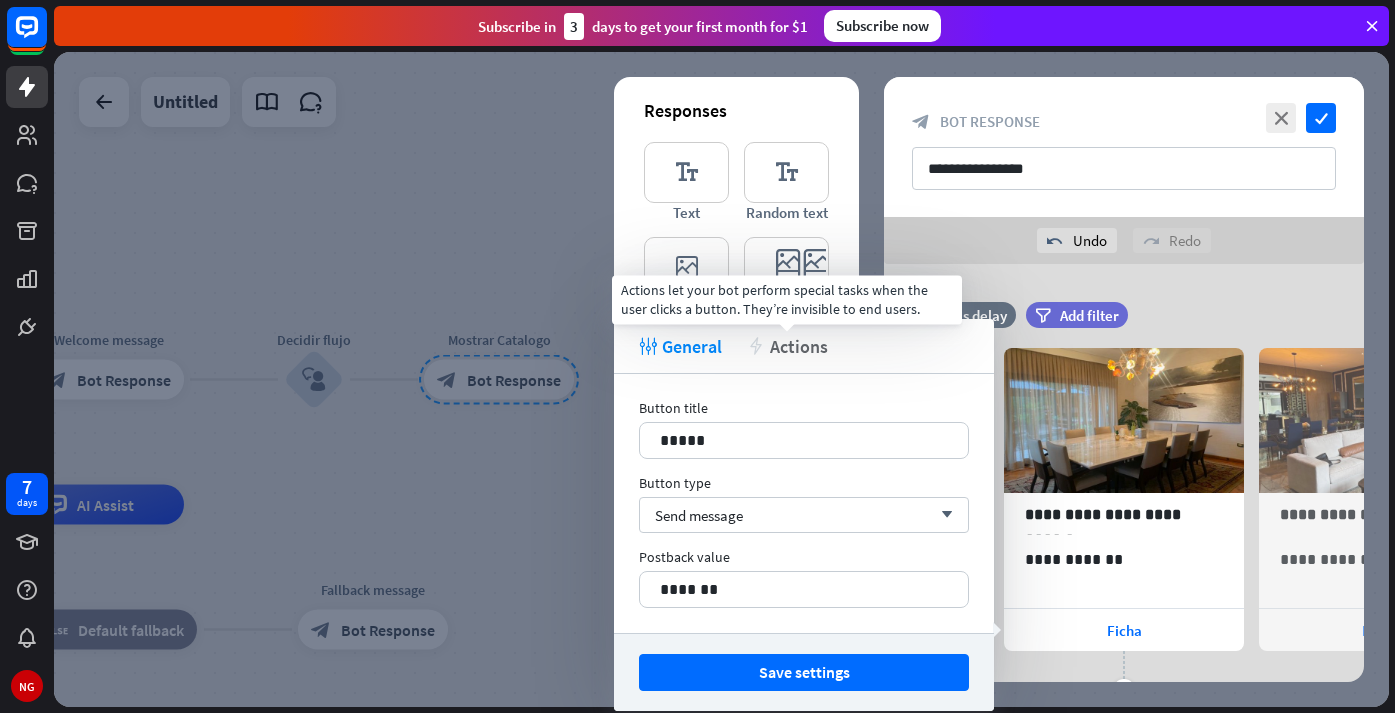 click on "Actions" at bounding box center [799, 346] 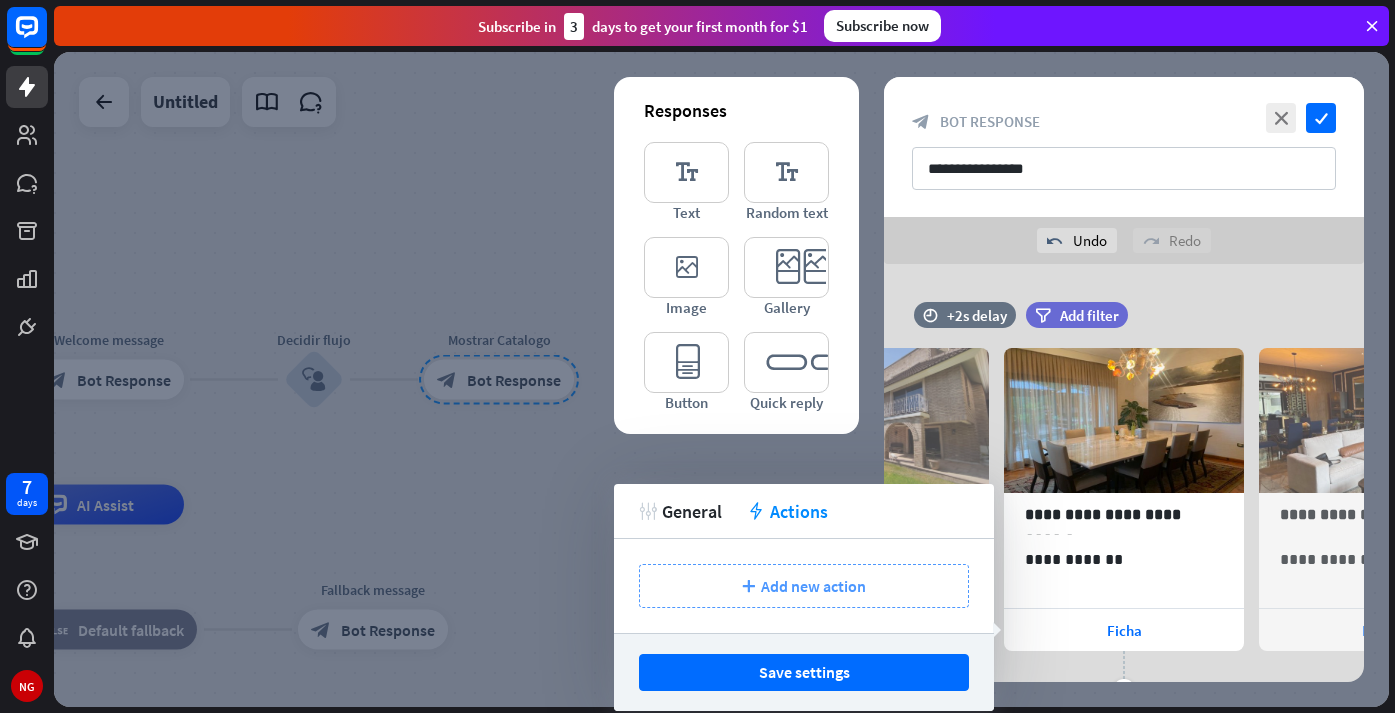 click on "Add new action" at bounding box center (813, 586) 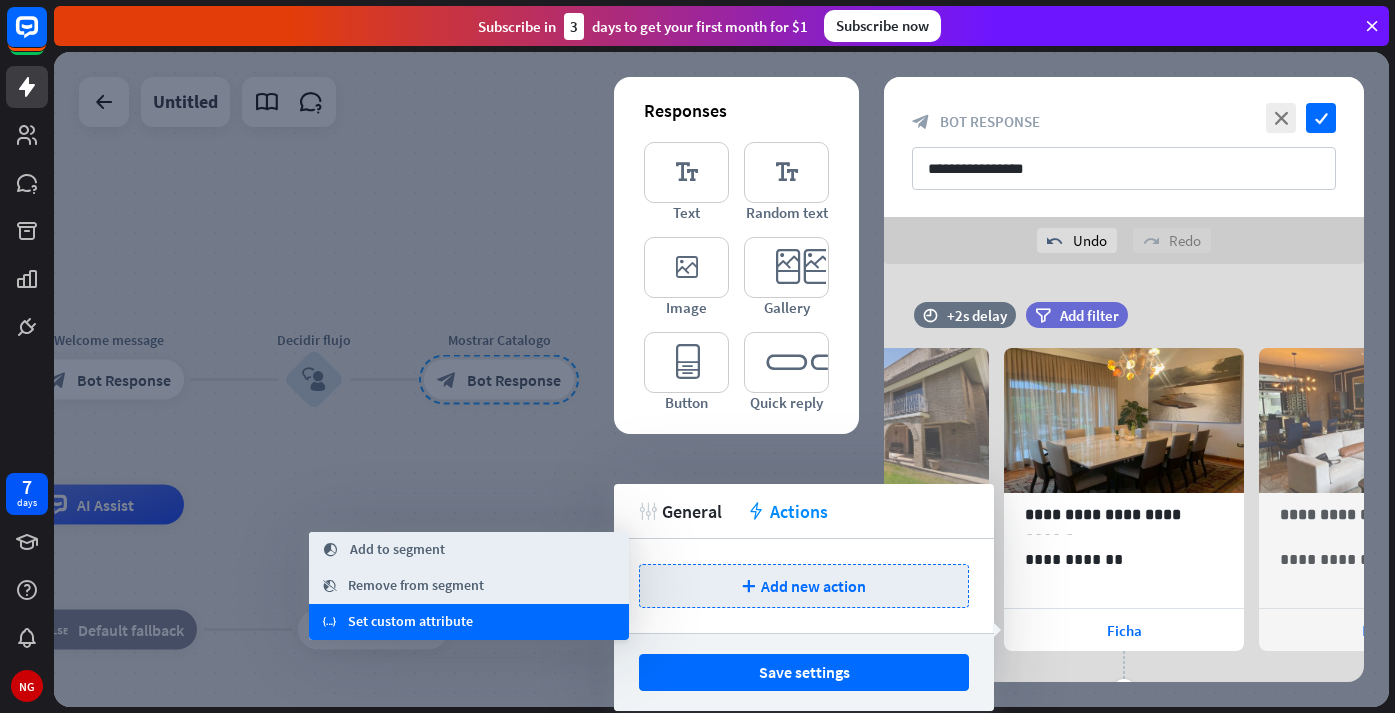 click on "variable
Set custom attribute" at bounding box center [469, 622] 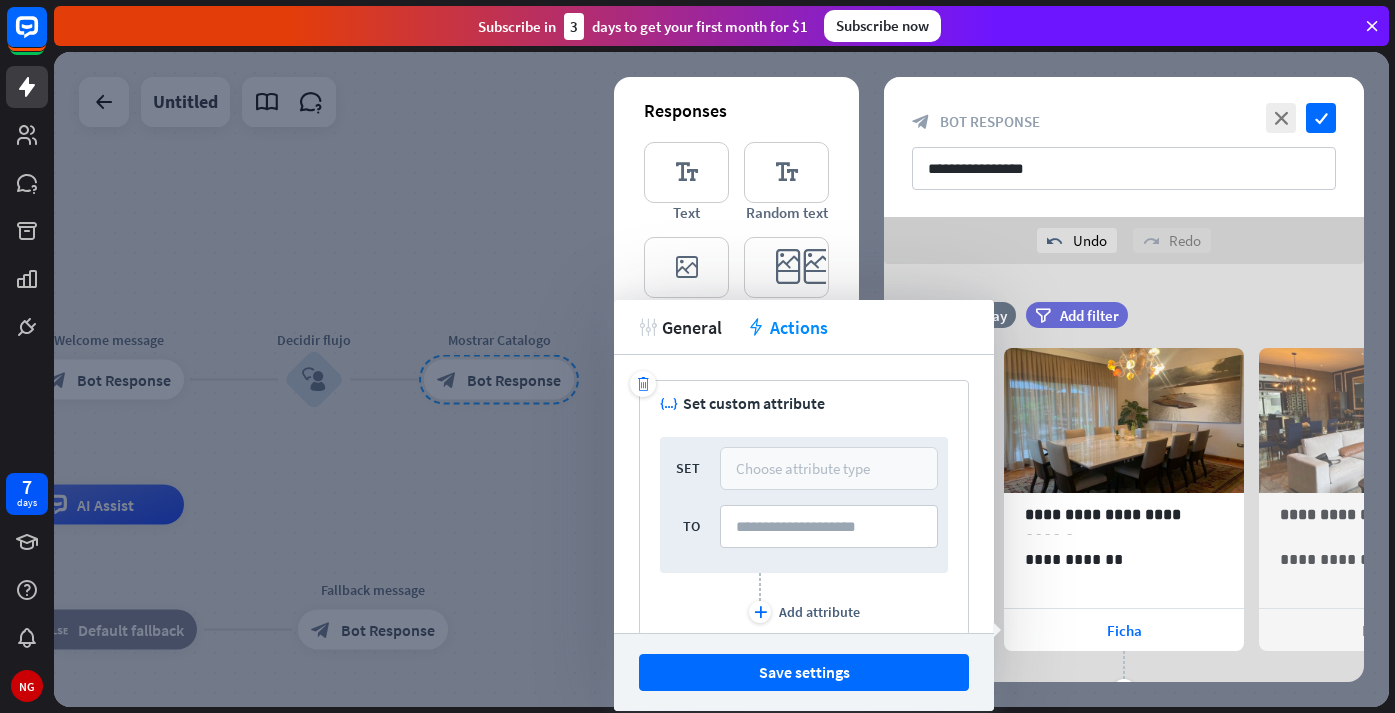 click on "Choose attribute type" at bounding box center [803, 468] 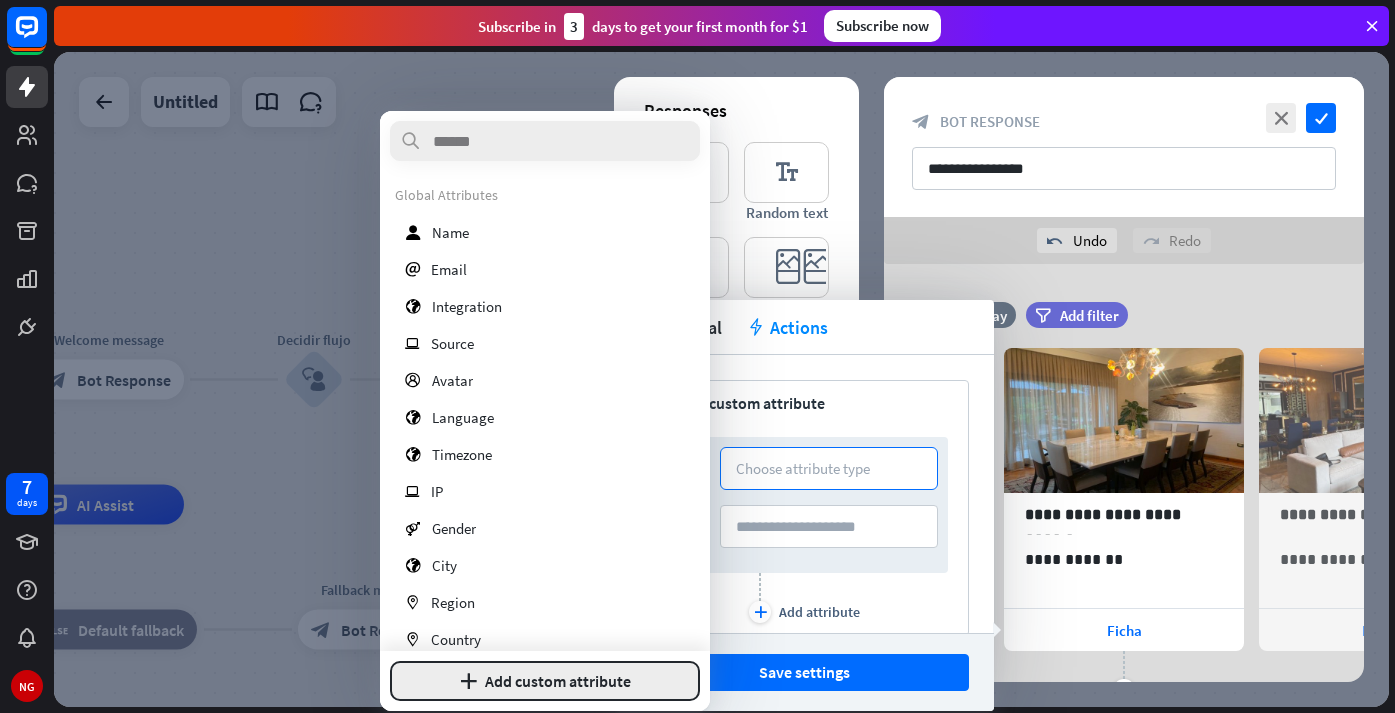 click on "plus
Add custom attribute" at bounding box center [545, 681] 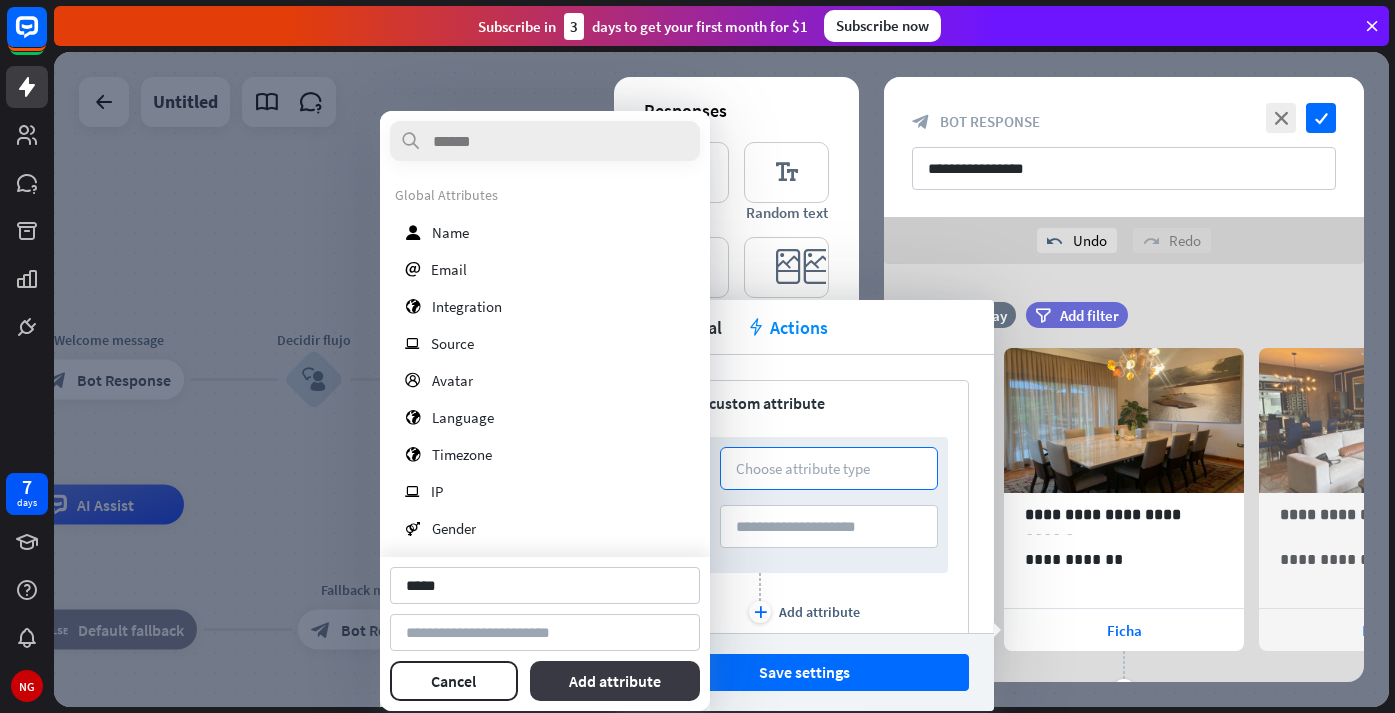 type on "*****" 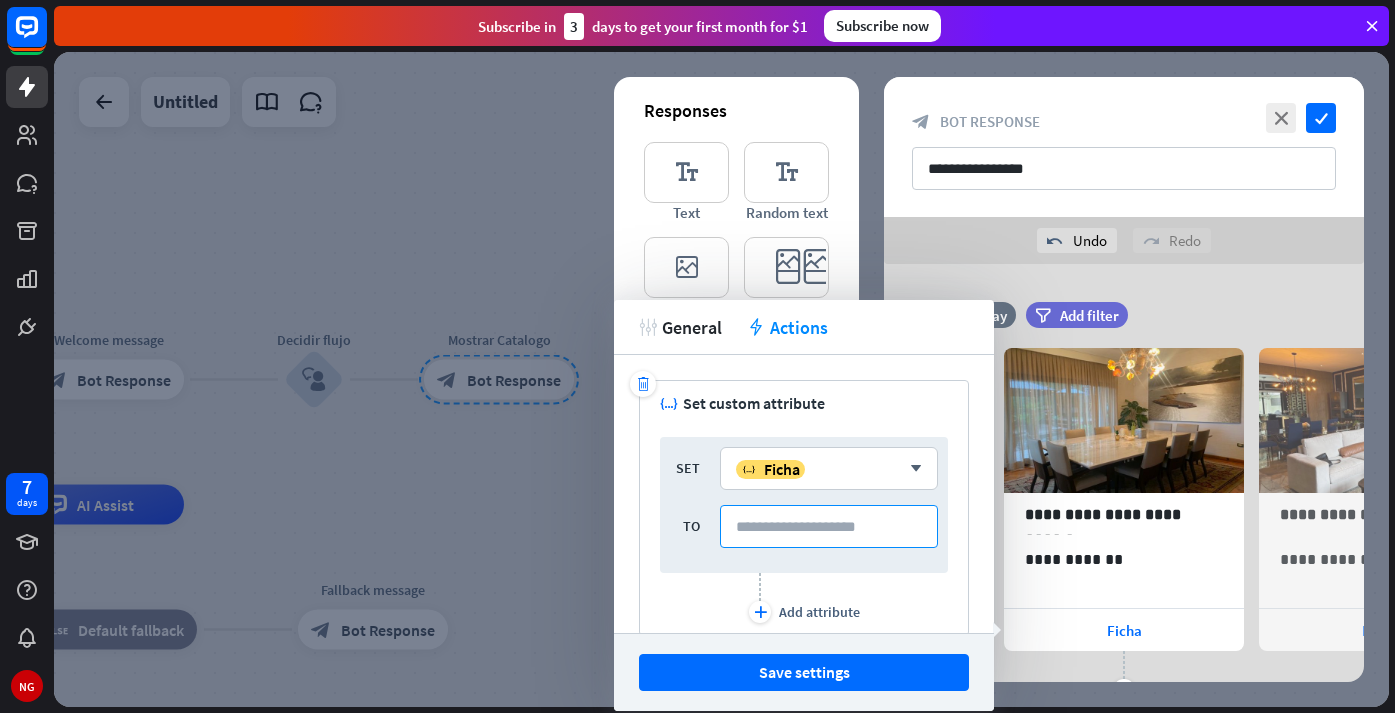 click at bounding box center [829, 526] 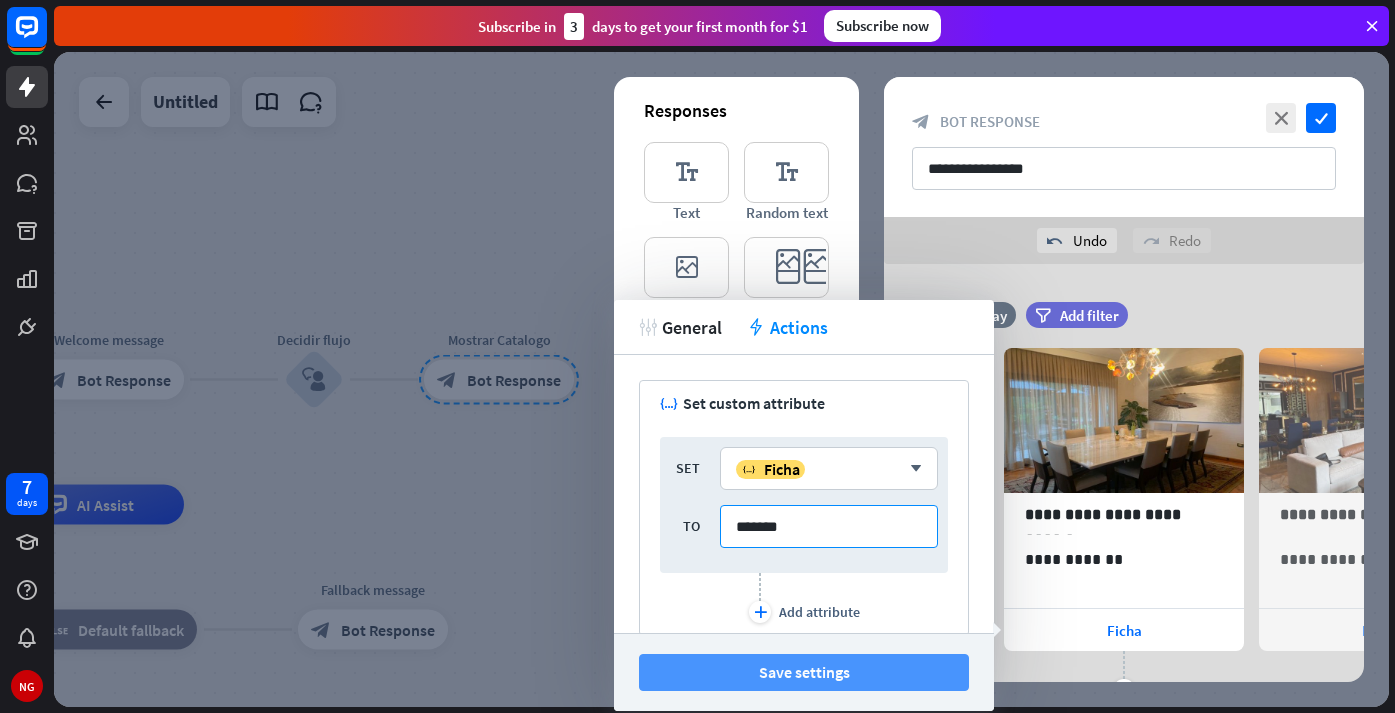 type on "*******" 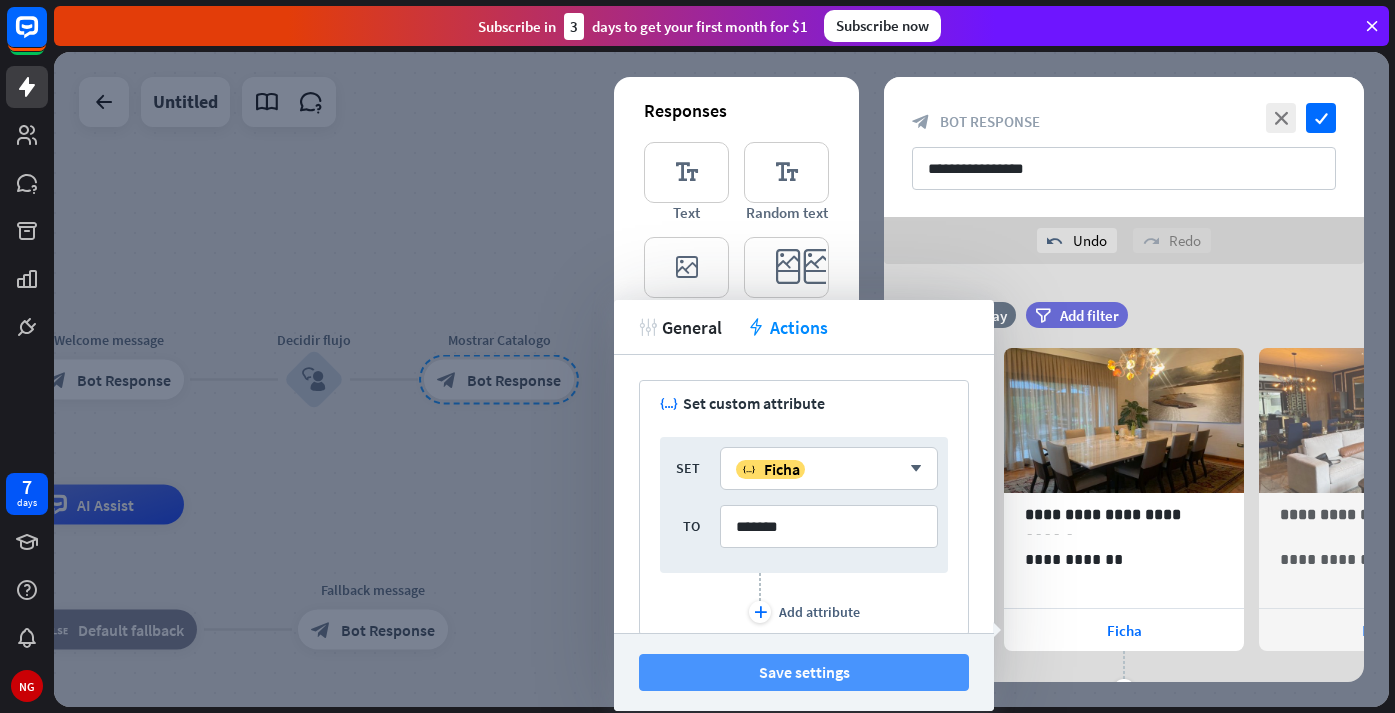 click on "Save settings" at bounding box center (804, 672) 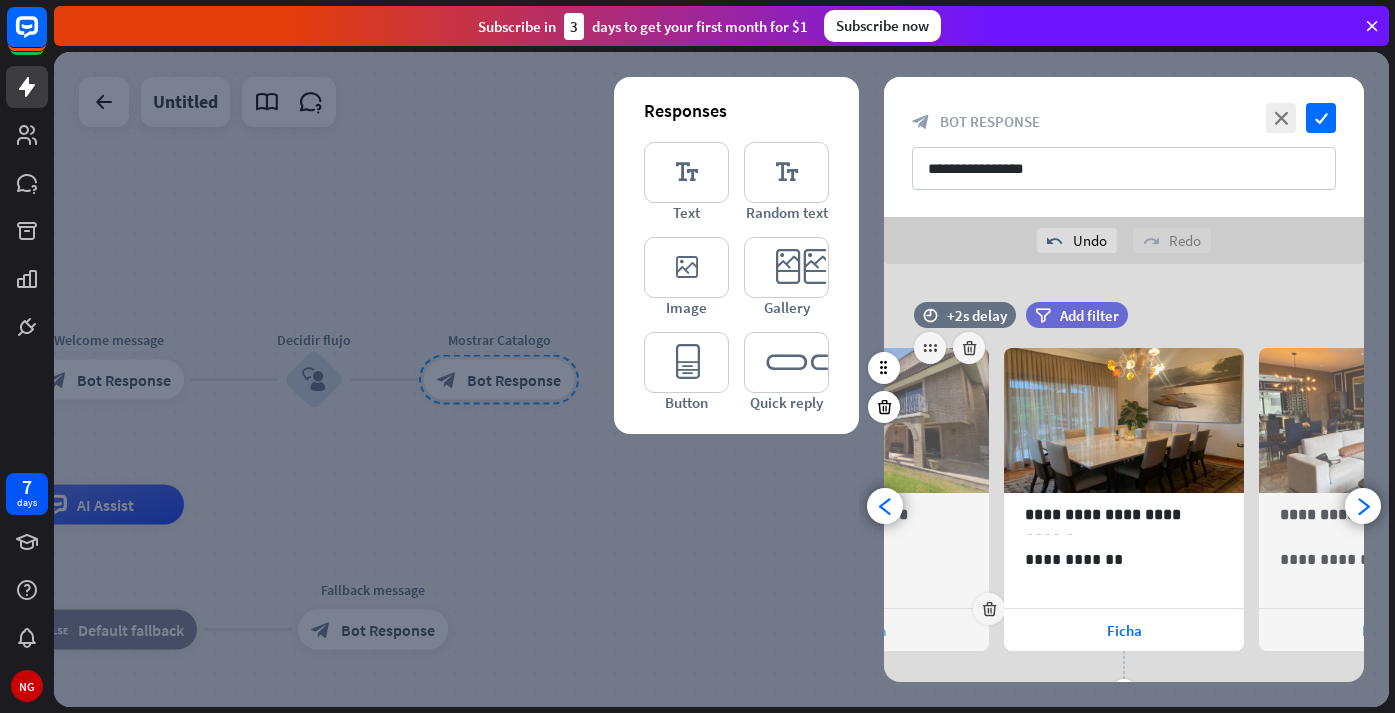 click on "Ficha" at bounding box center [869, 630] 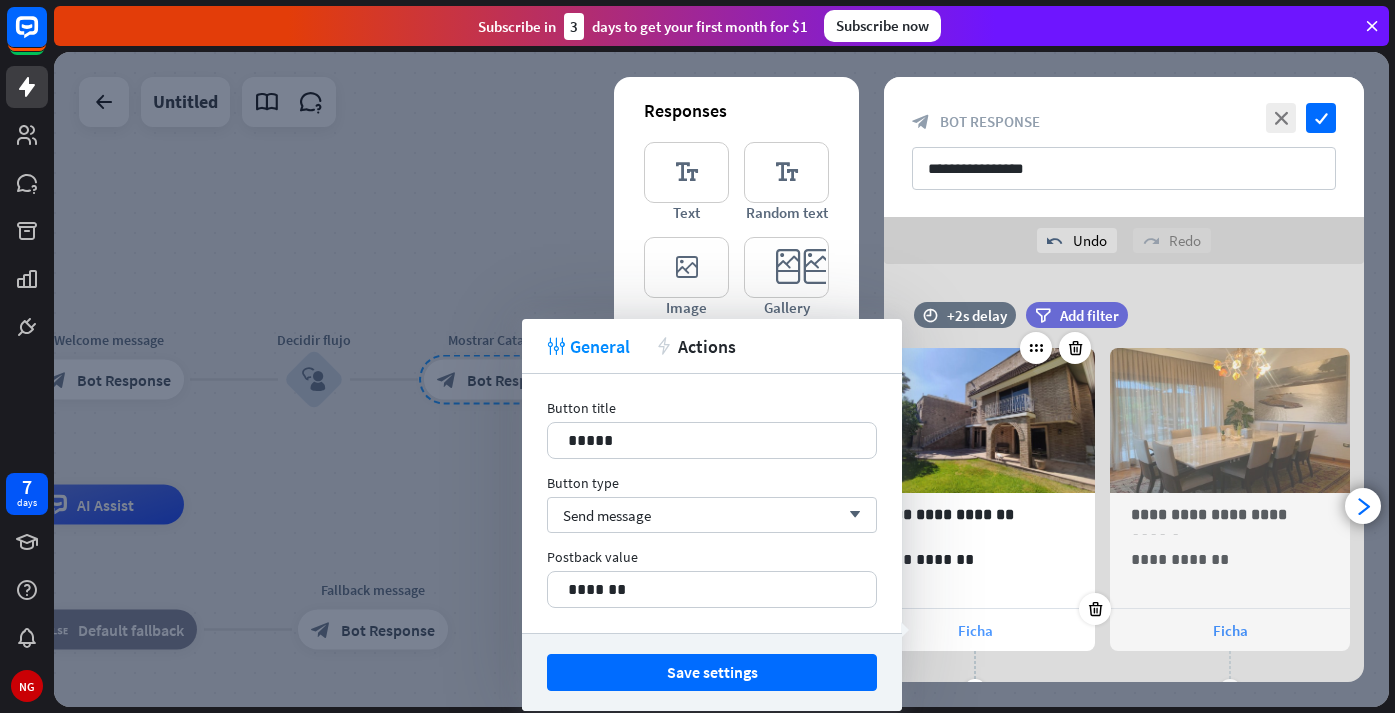 scroll, scrollTop: 0, scrollLeft: 0, axis: both 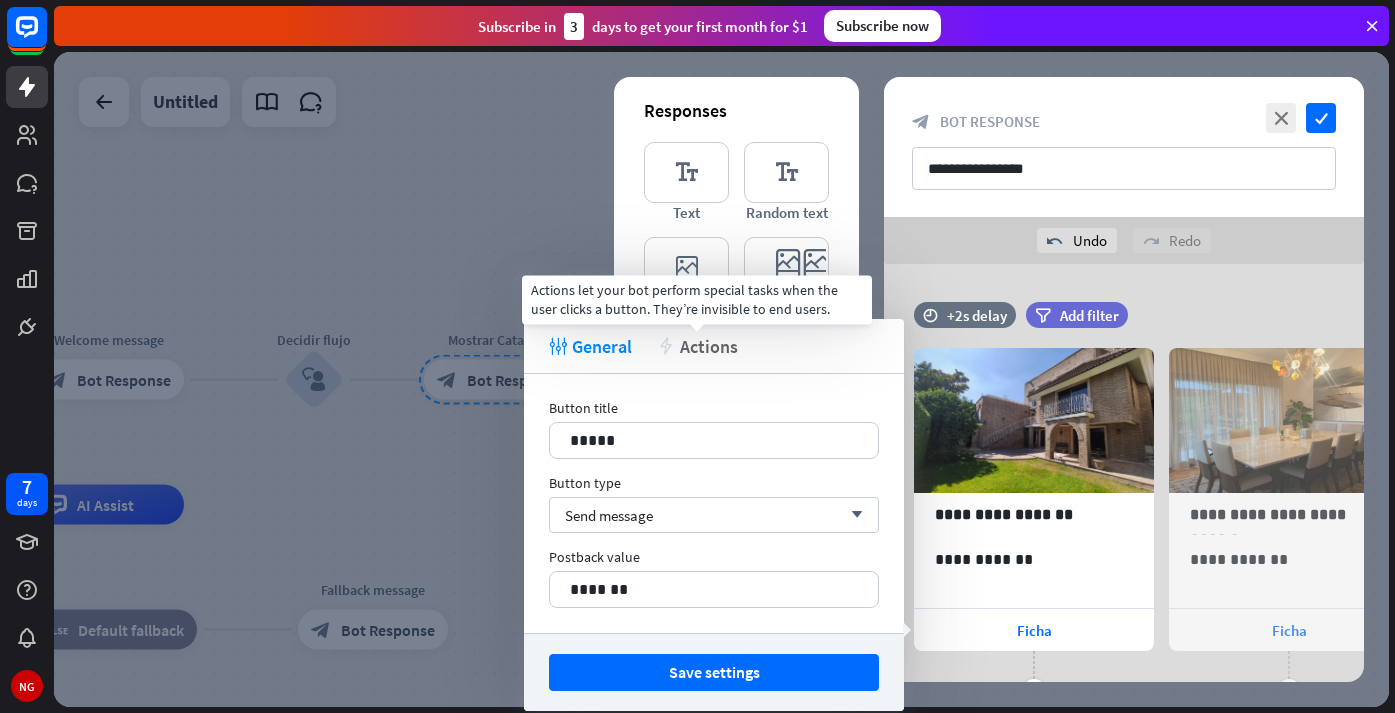 click on "Actions" at bounding box center [709, 346] 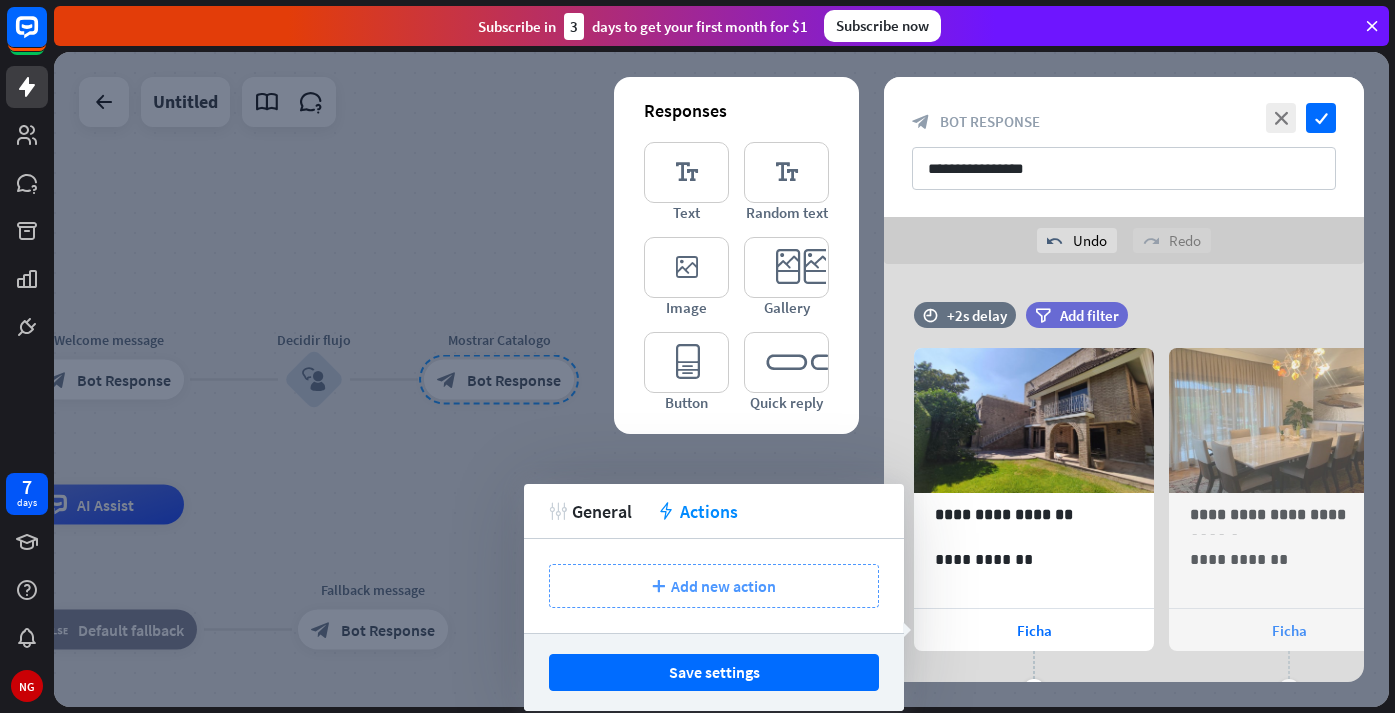 click on "Add new action" at bounding box center [723, 586] 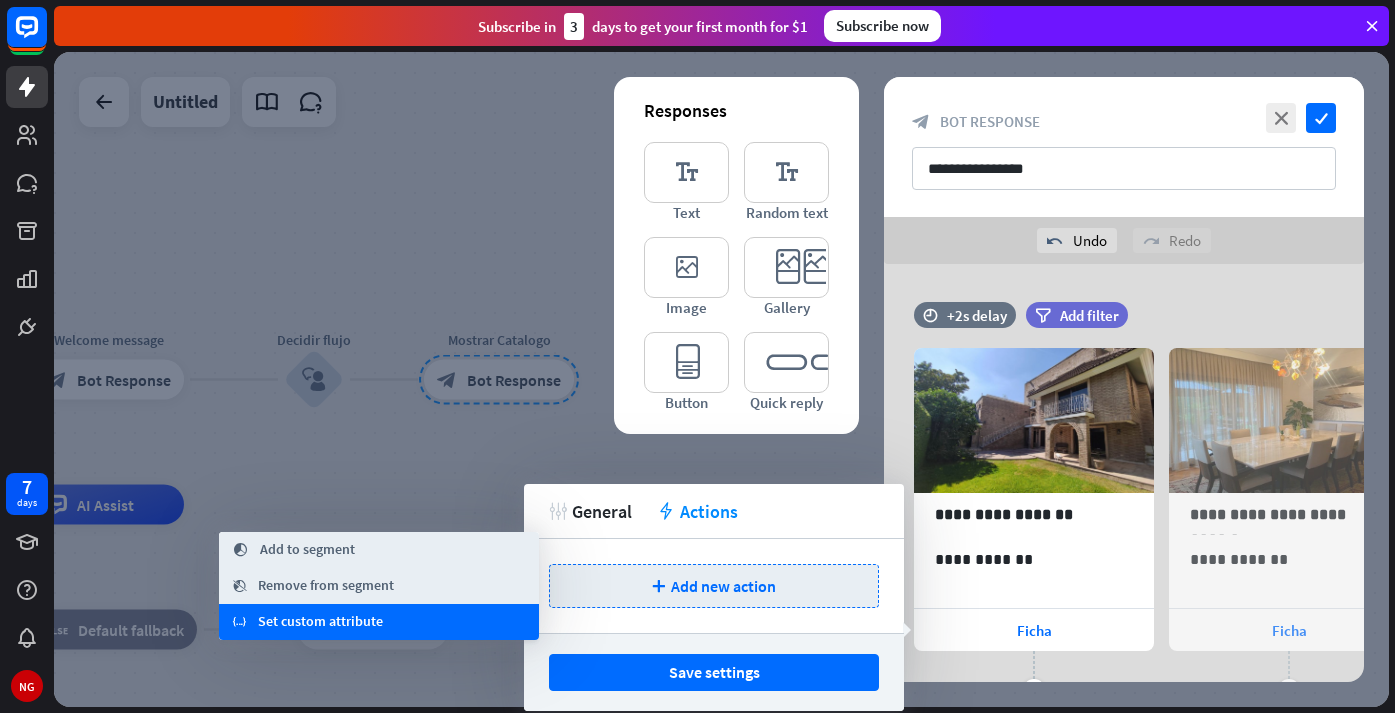click on "variable
Set custom attribute" at bounding box center [379, 622] 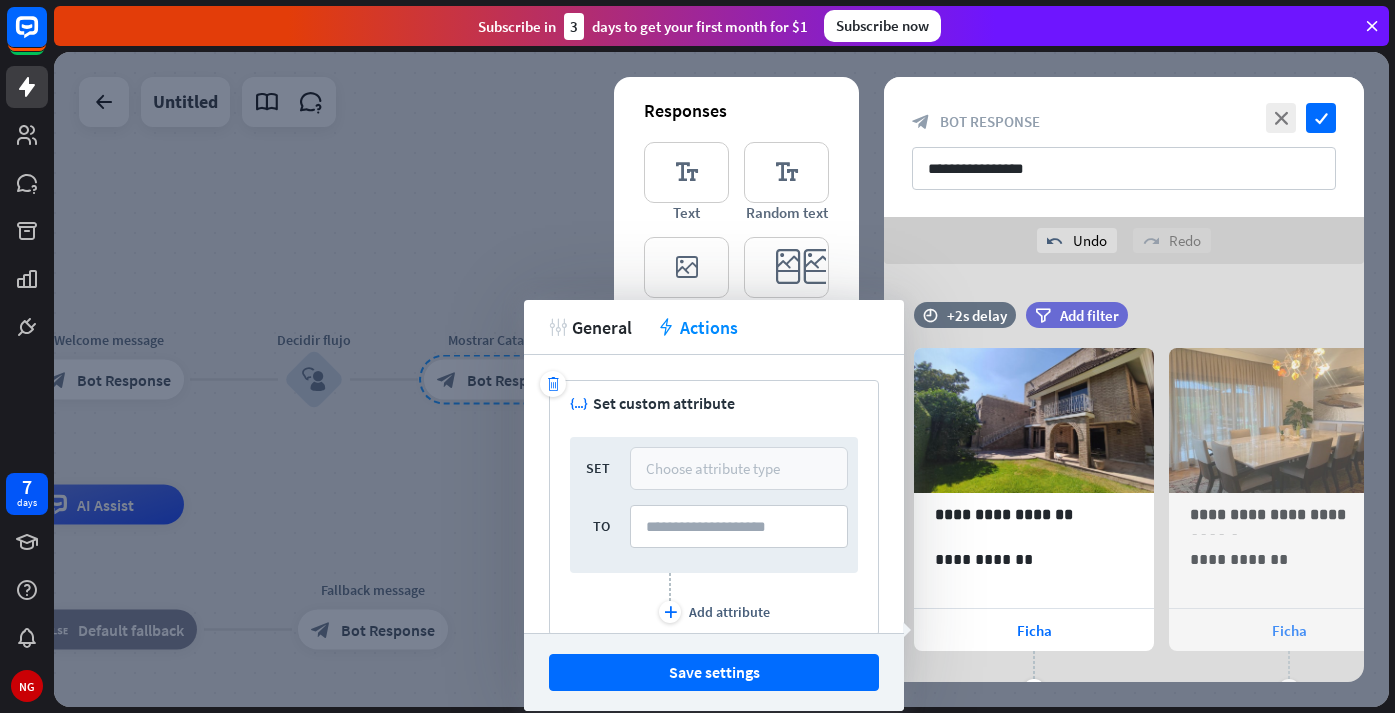 click on "Choose attribute type" at bounding box center [713, 468] 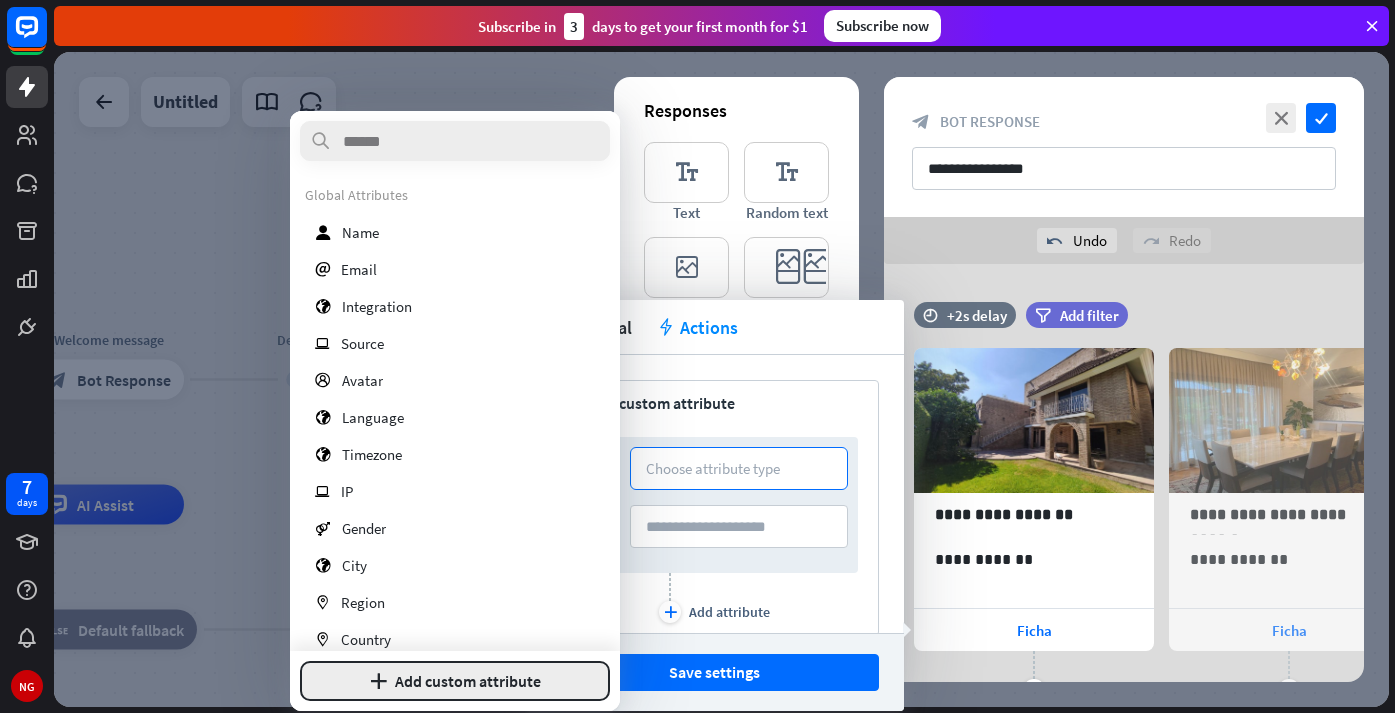 click on "plus
Add custom attribute" at bounding box center [455, 681] 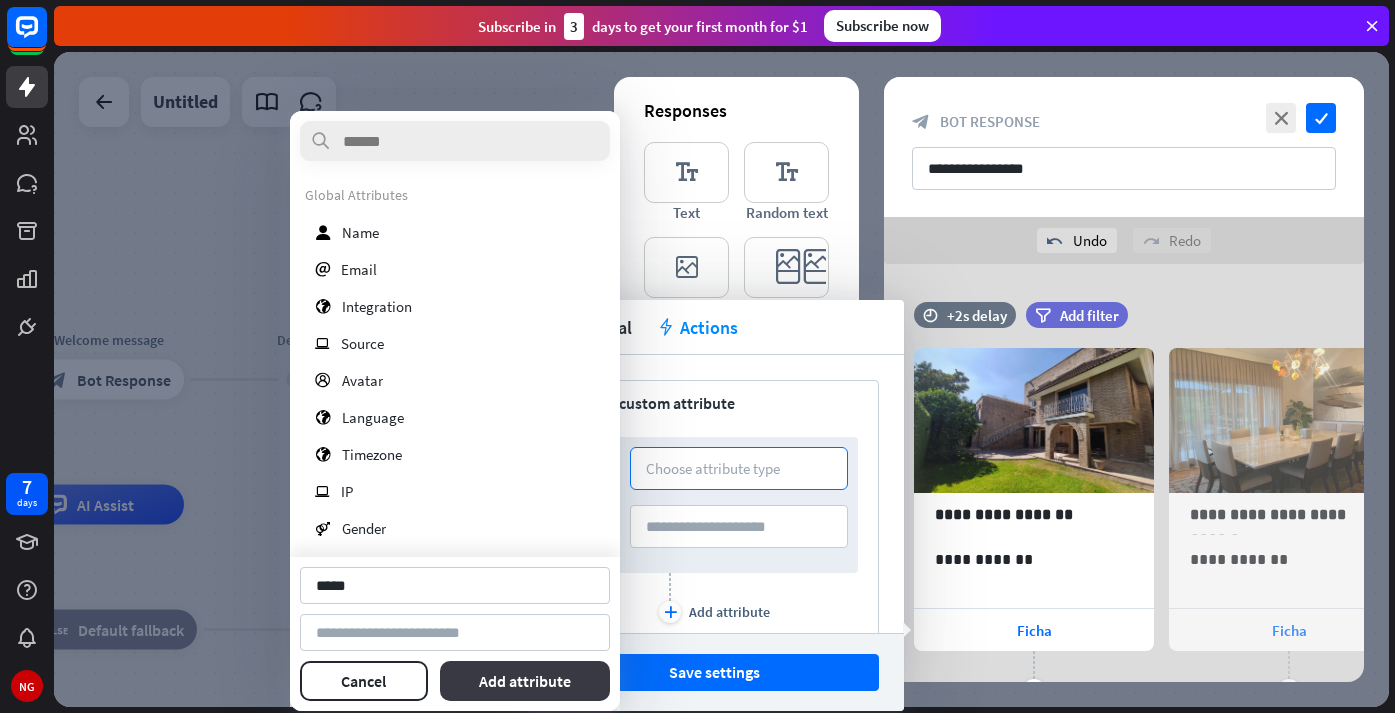 type on "*****" 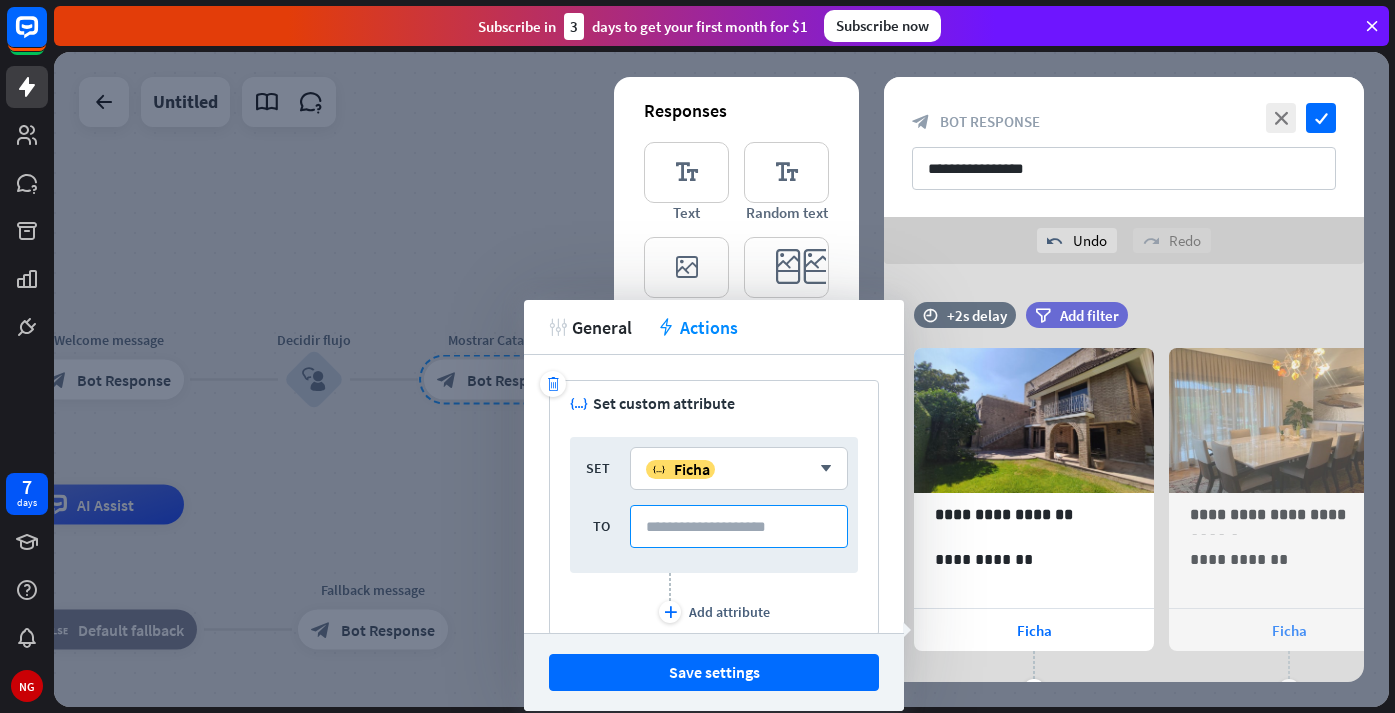 click at bounding box center [739, 526] 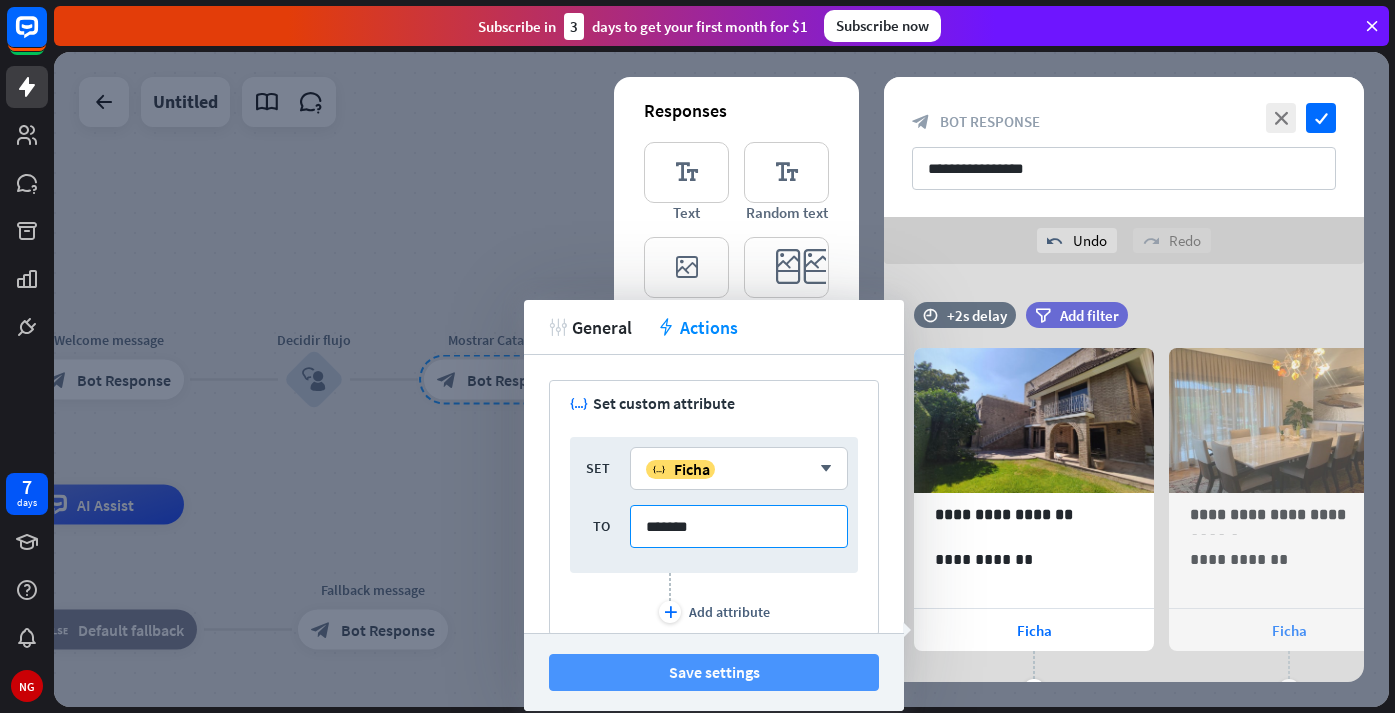 type on "*******" 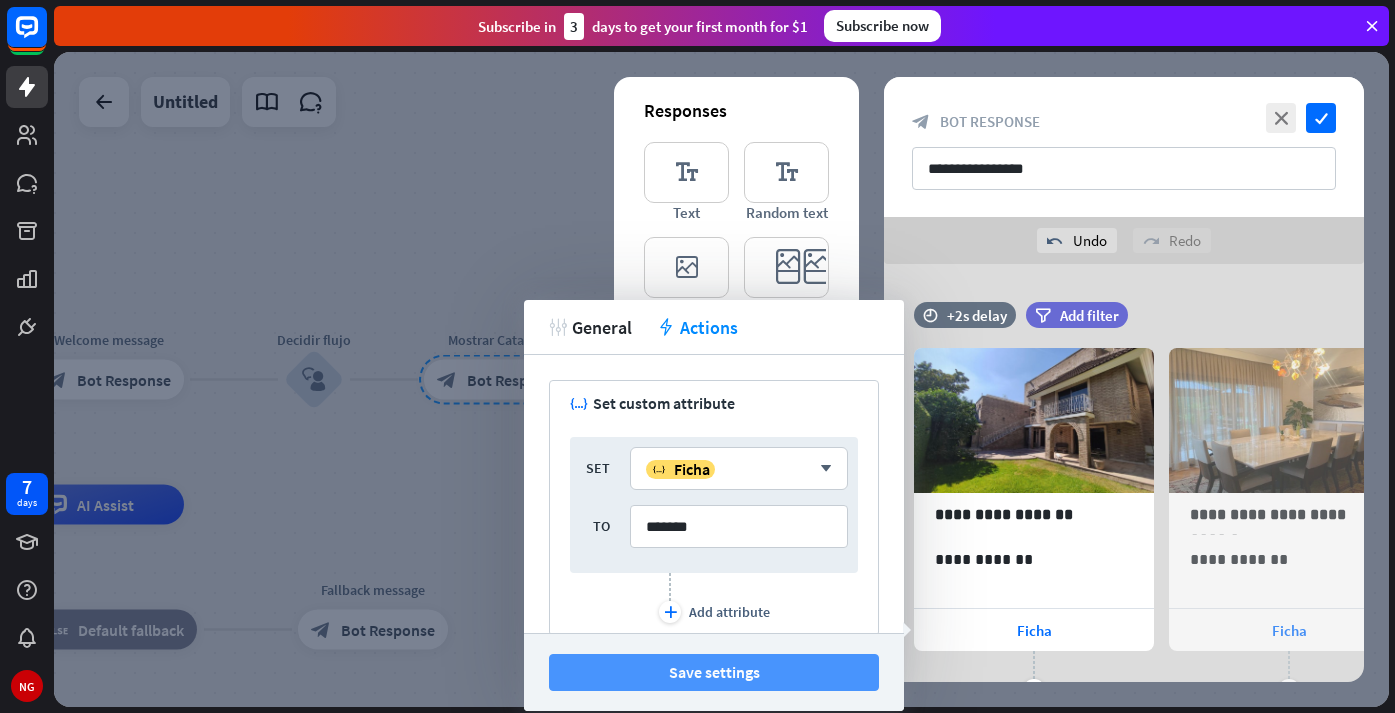 click on "Save settings" at bounding box center (714, 672) 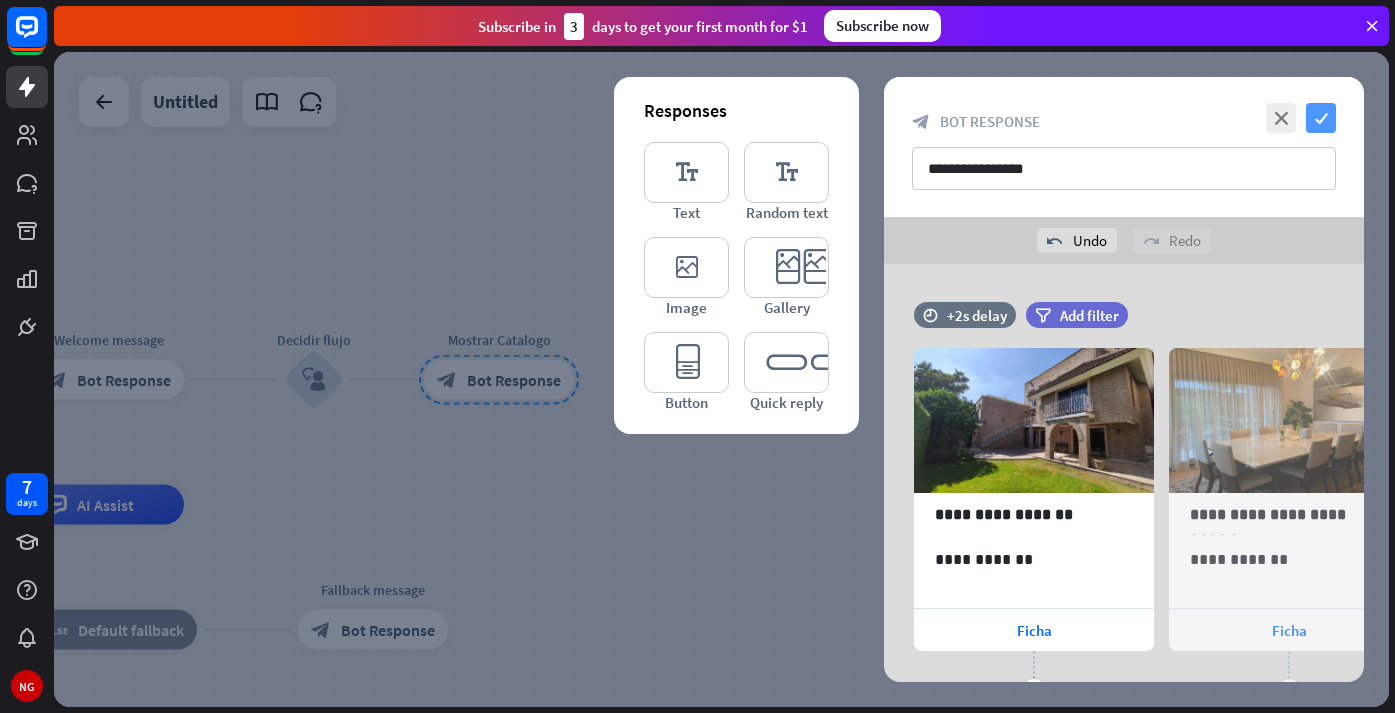 click on "check" at bounding box center (1321, 118) 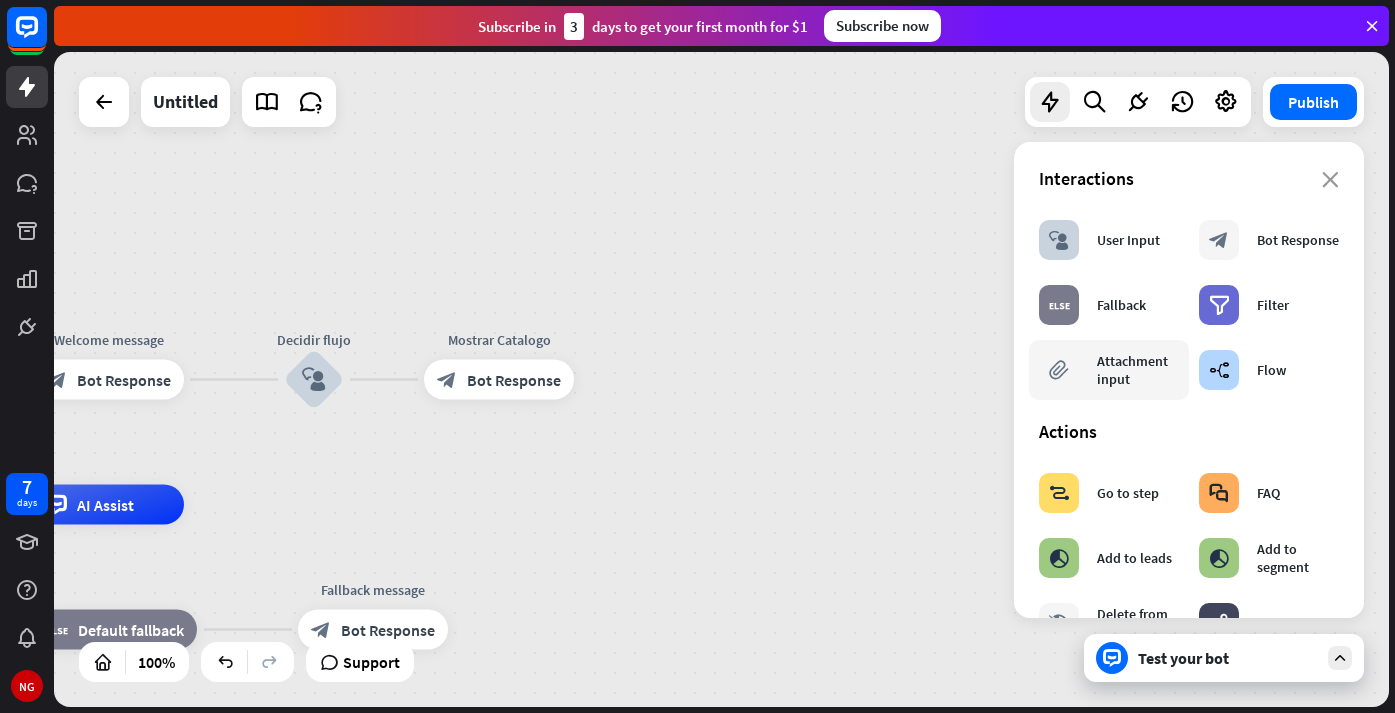 click on "Attachment input" at bounding box center [1138, 370] 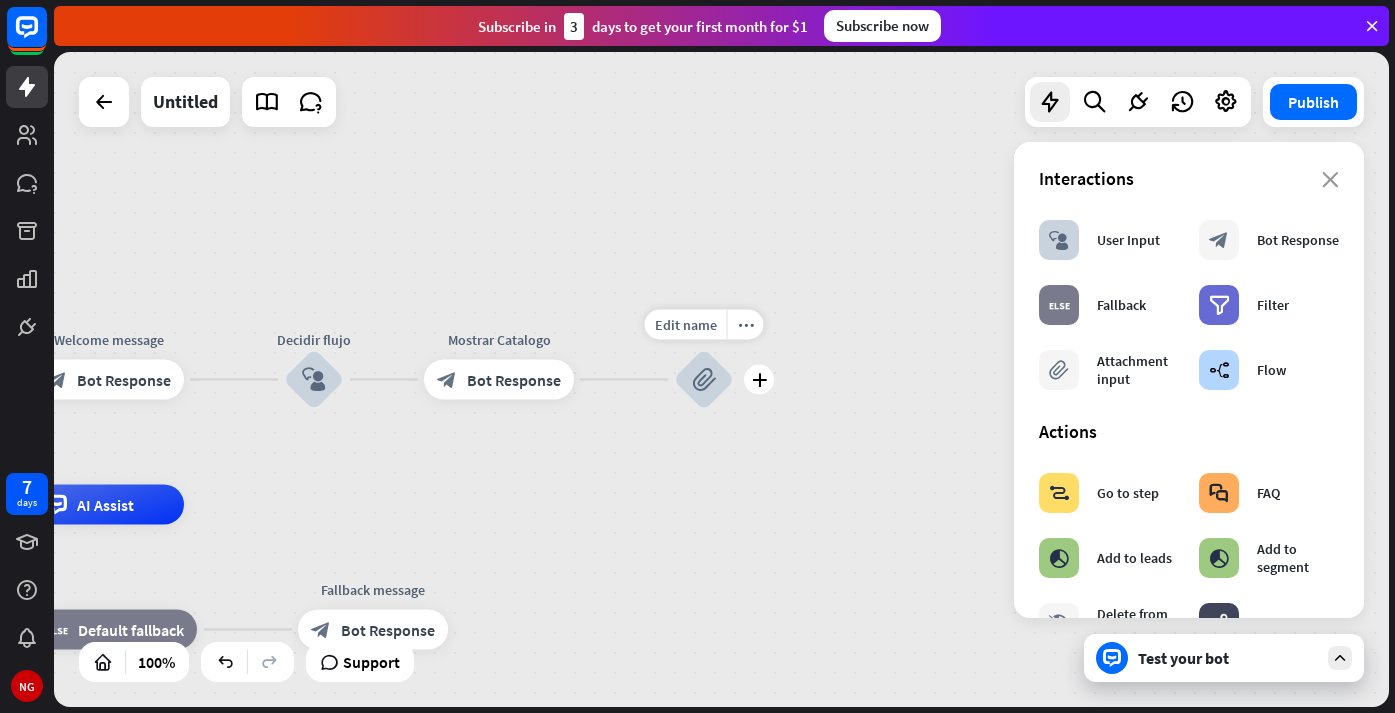 click on "block_attachment" at bounding box center [704, 380] 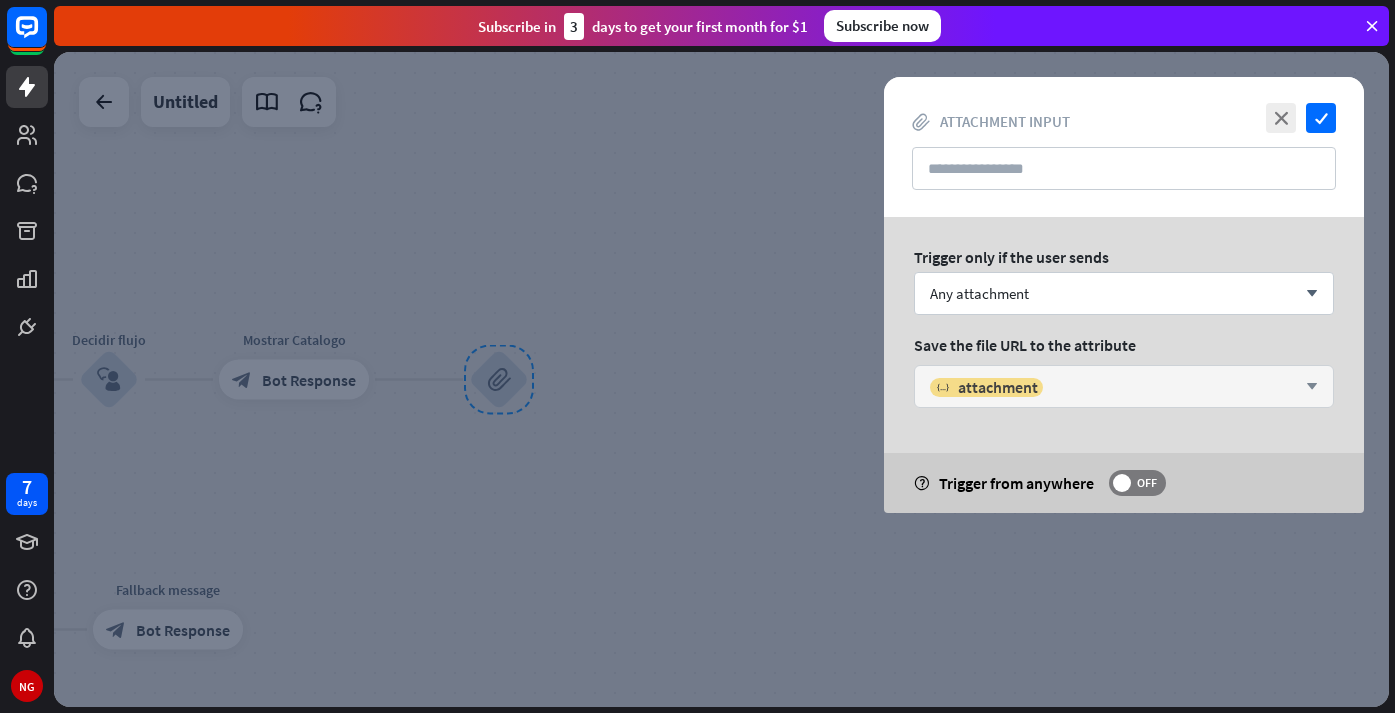 click on "variable   attachment" at bounding box center (1113, 387) 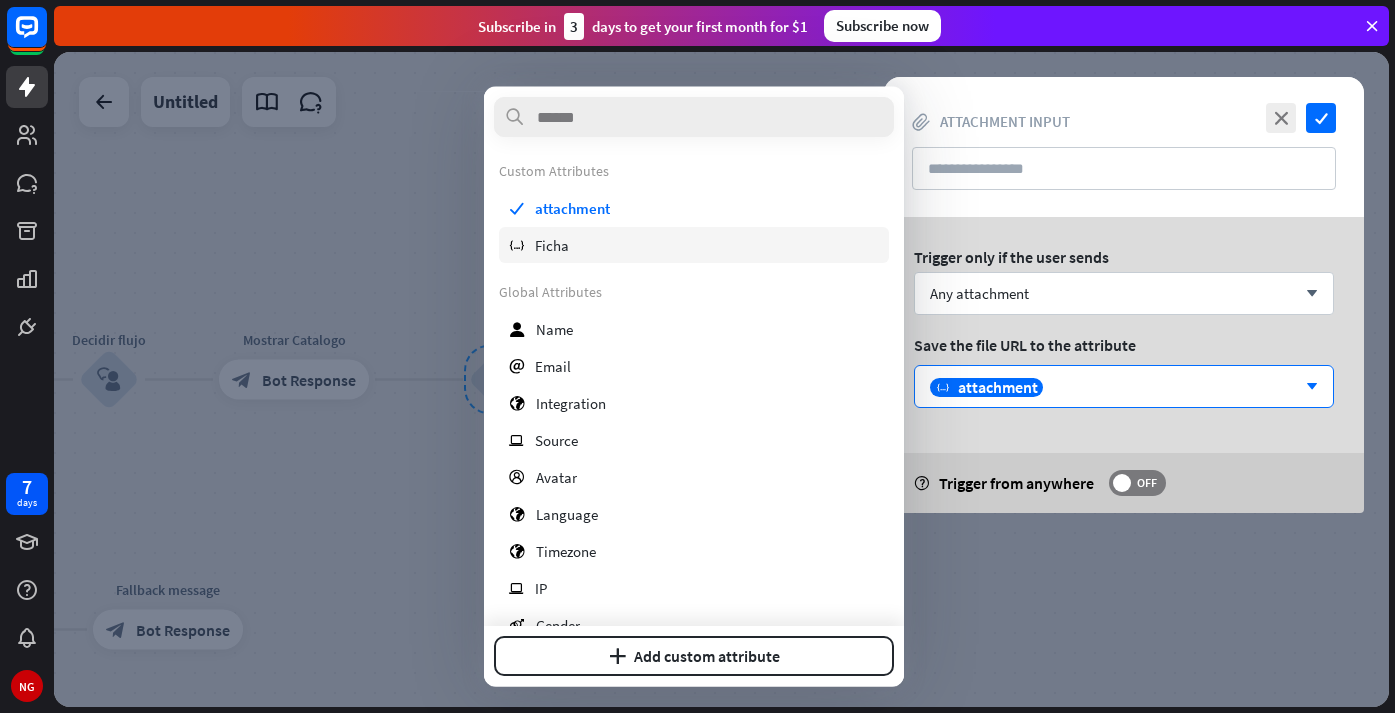 click on "variable
Ficha" at bounding box center (694, 245) 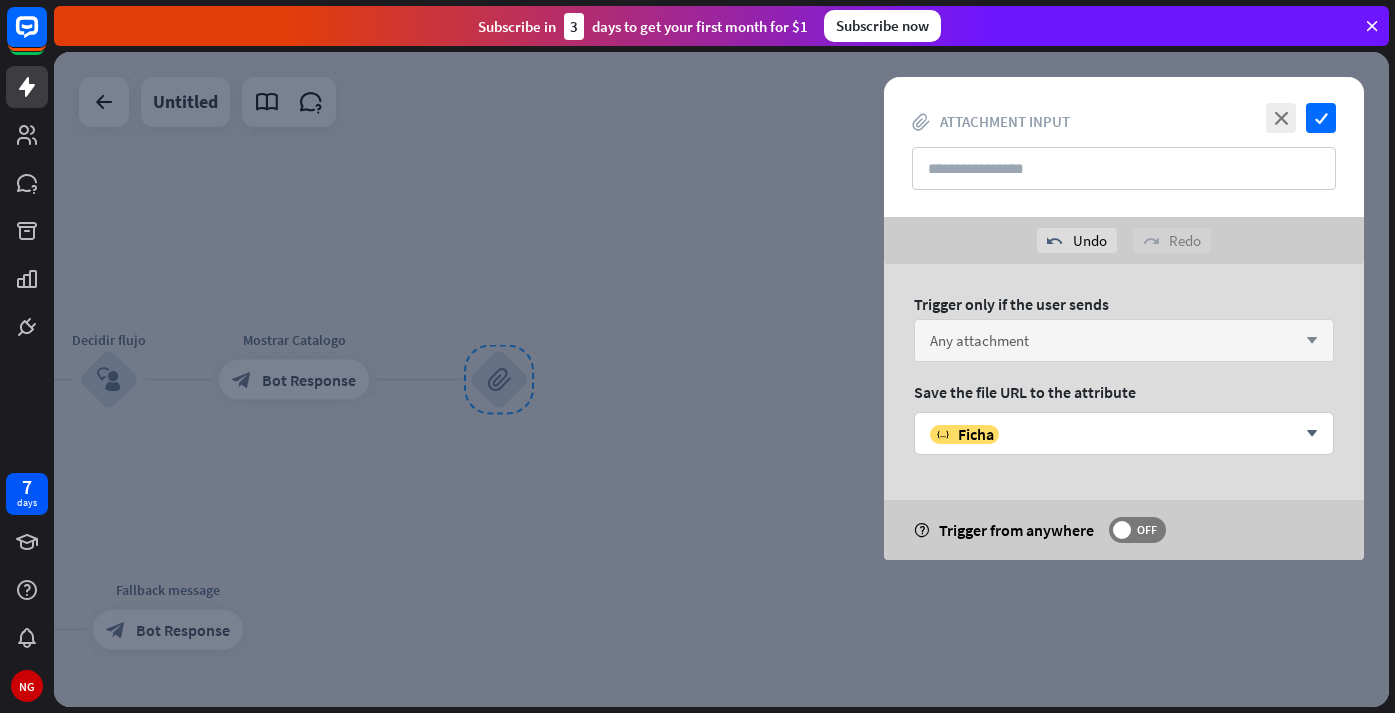 click on "Any attachment" at bounding box center (979, 340) 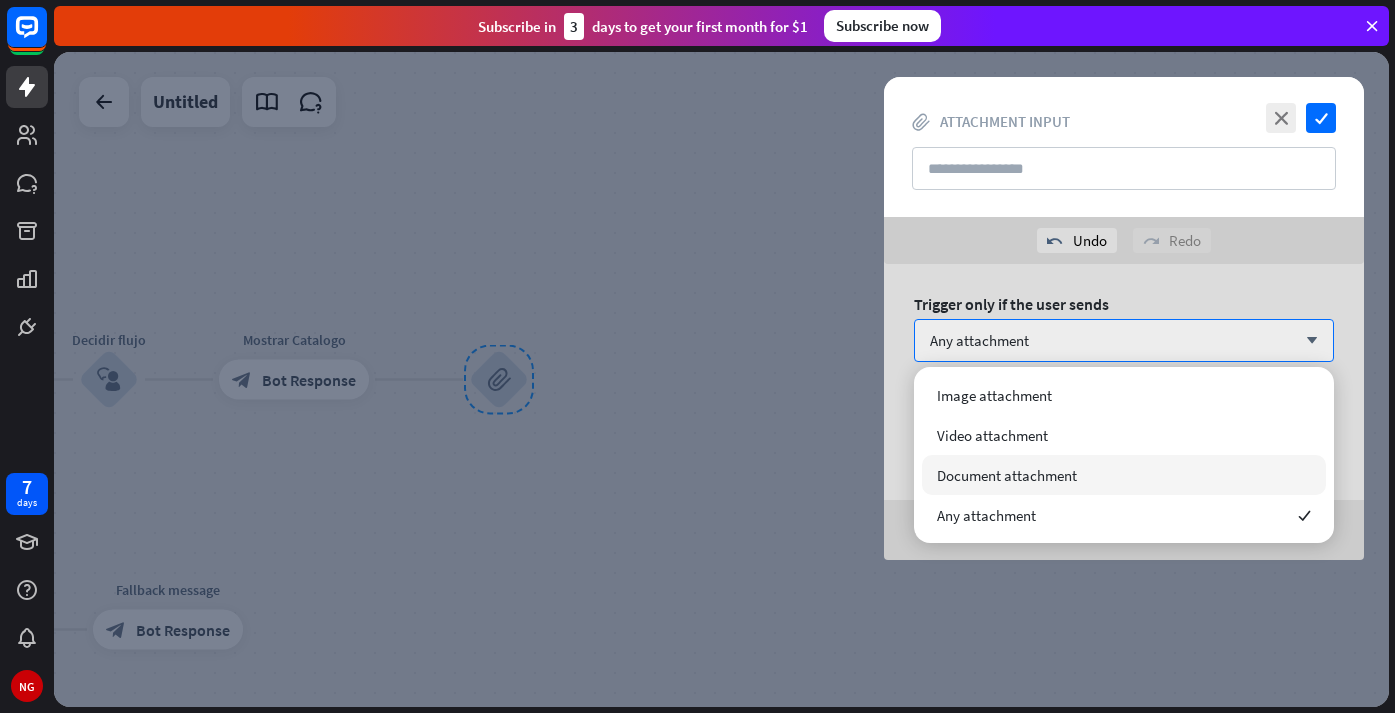 click on "Document attachment" at bounding box center [1007, 475] 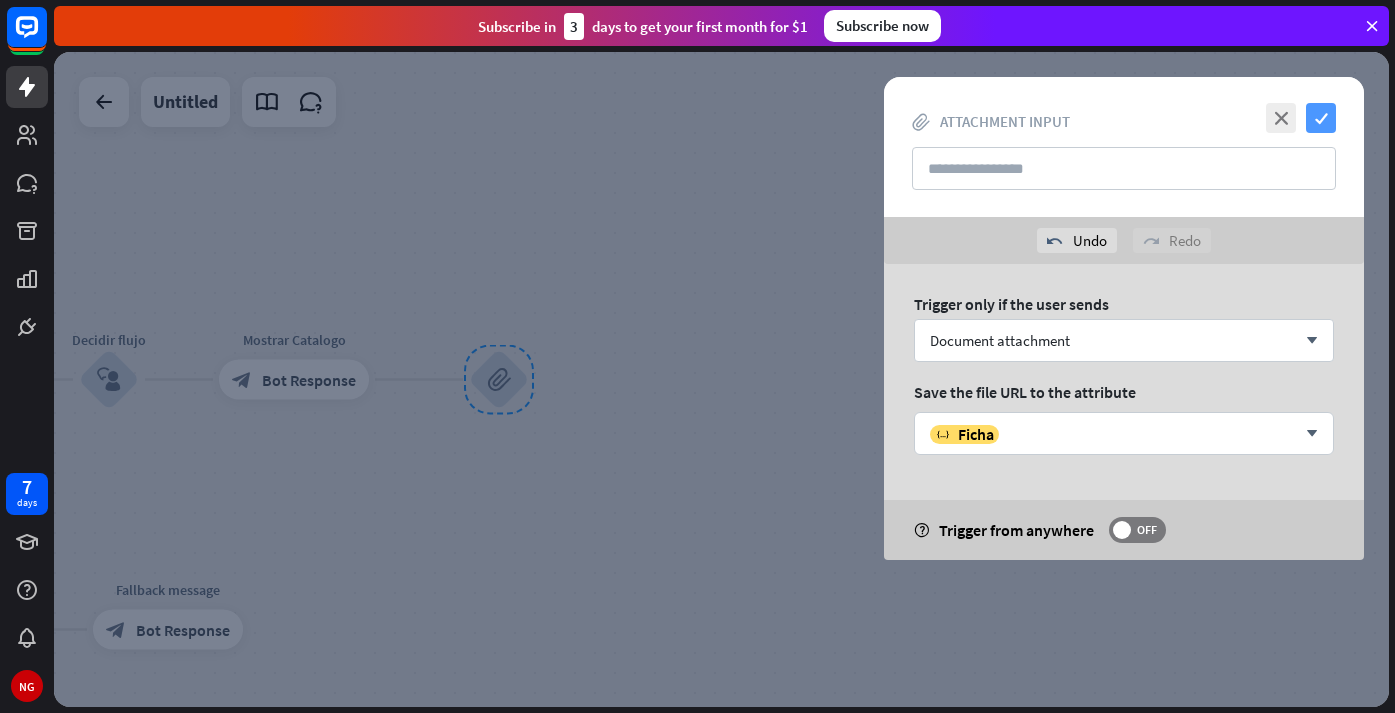click on "check" at bounding box center [1321, 118] 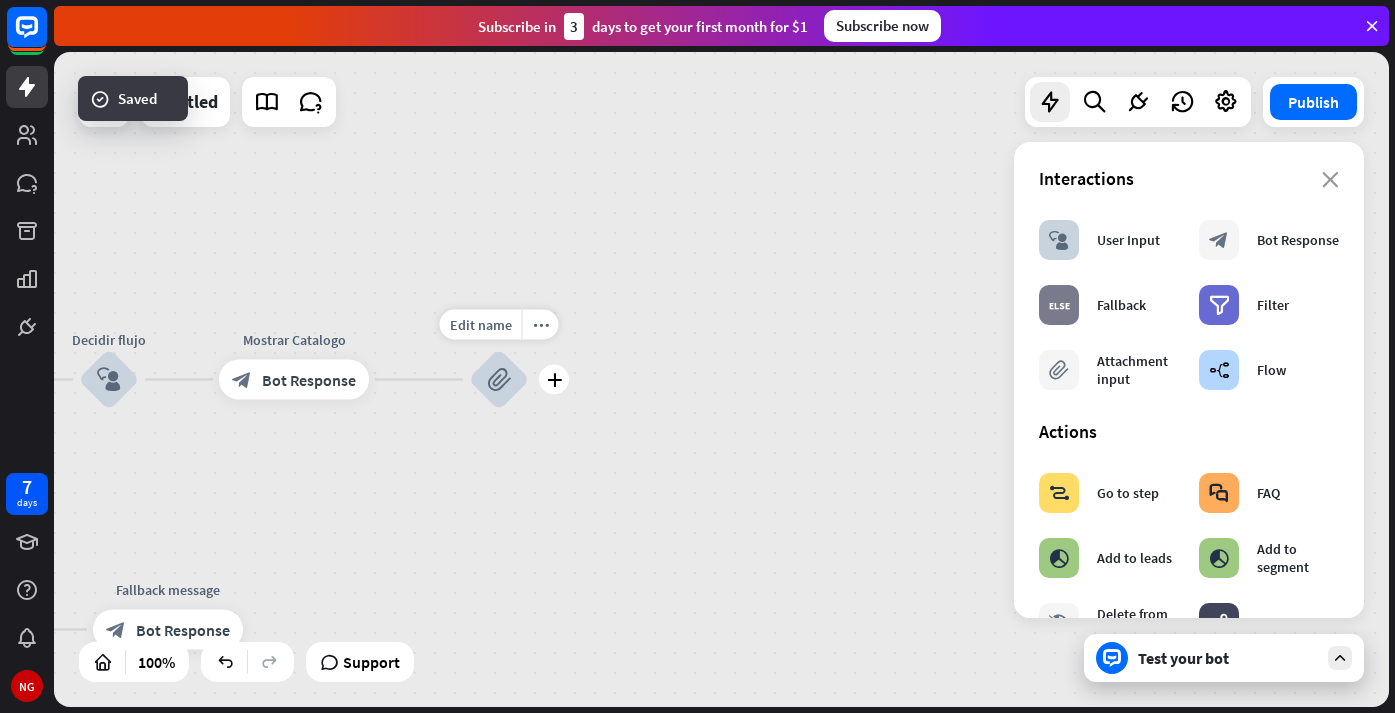 click on "block_attachment" at bounding box center (499, 380) 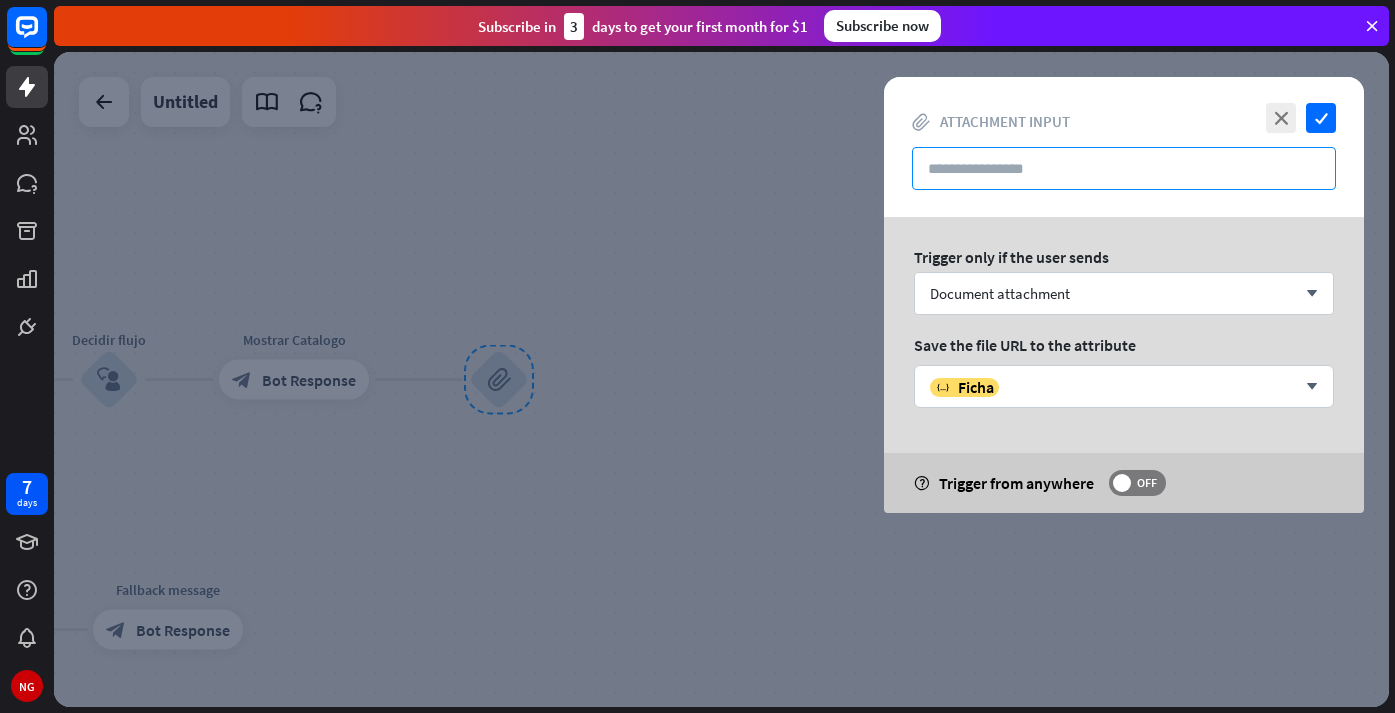 click at bounding box center [1124, 168] 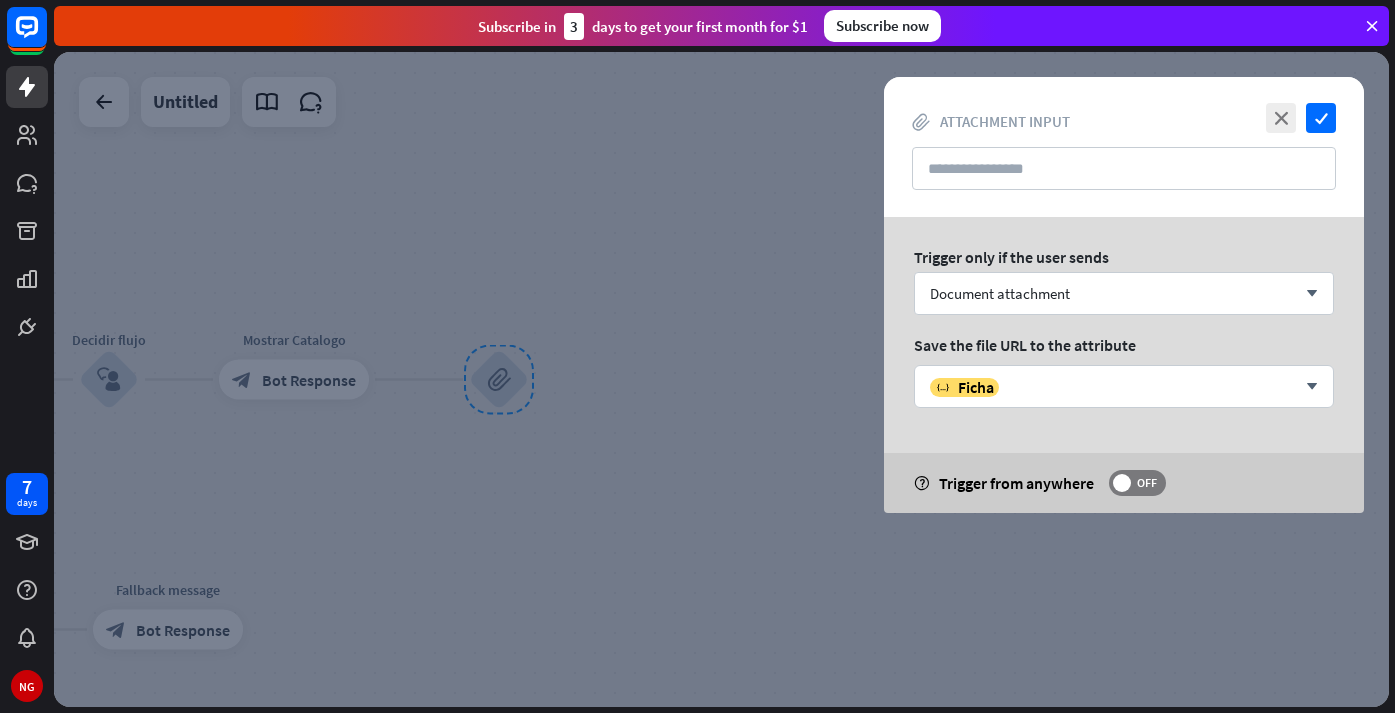 click at bounding box center [721, 379] 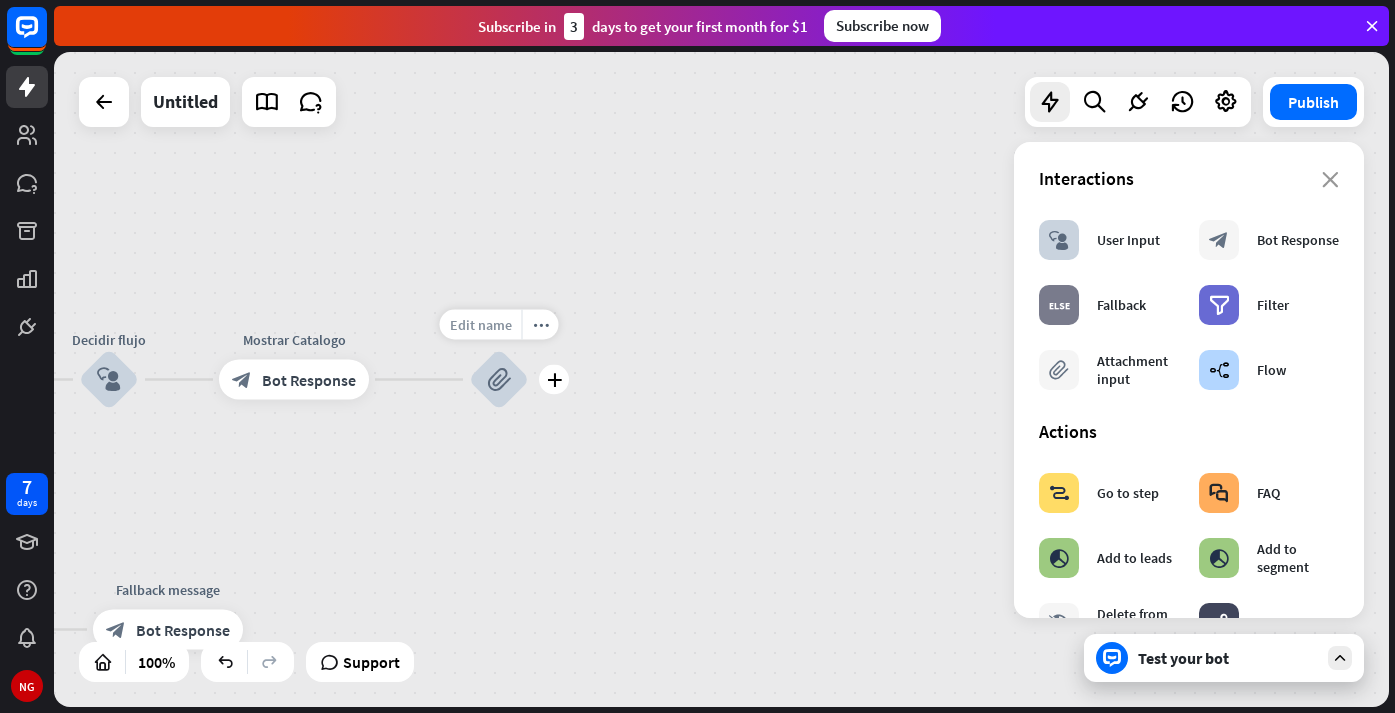 click on "Edit name" at bounding box center (481, 325) 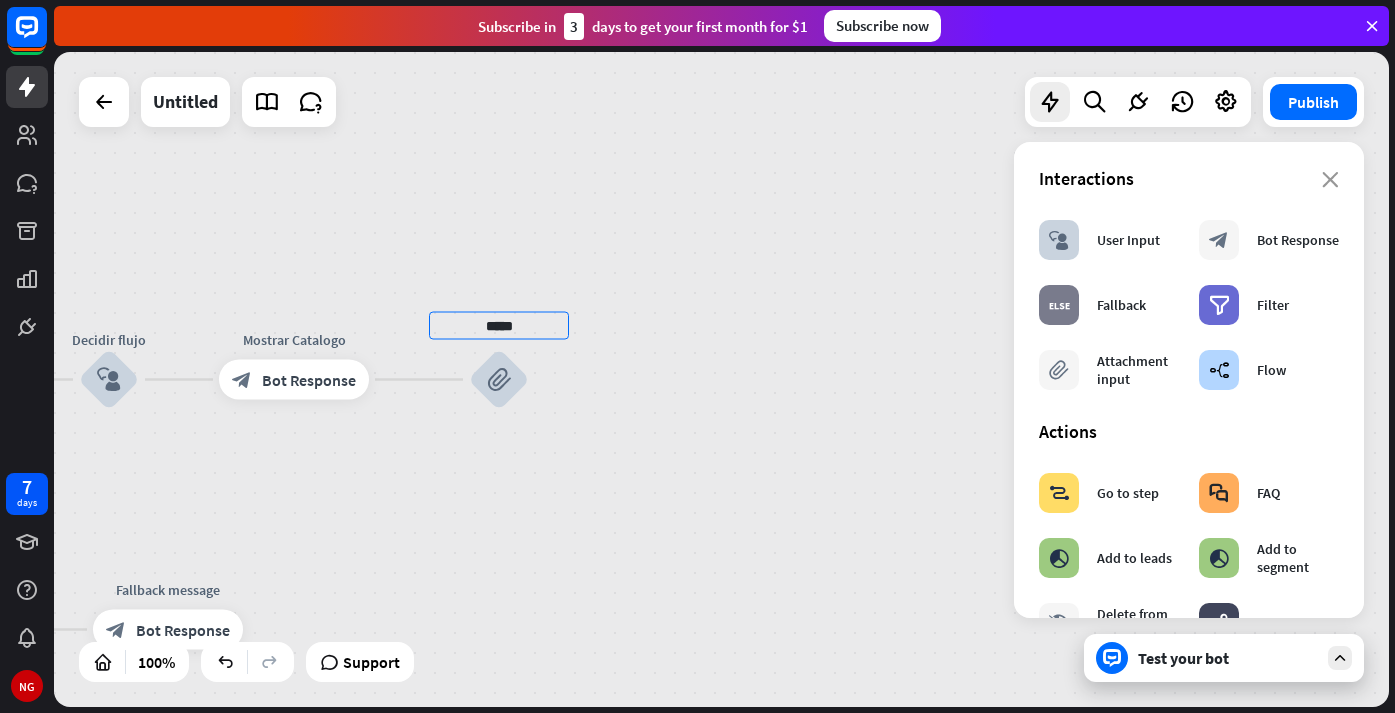 type on "*****" 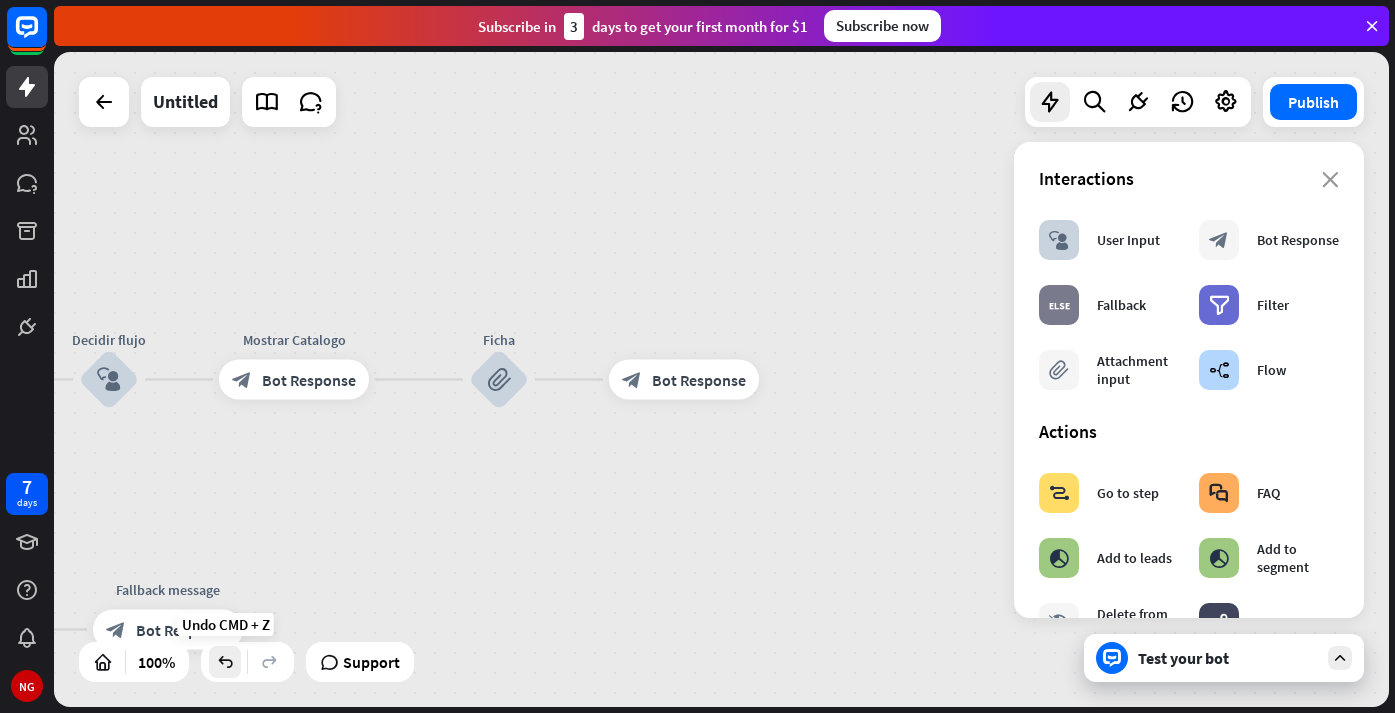 click at bounding box center (225, 662) 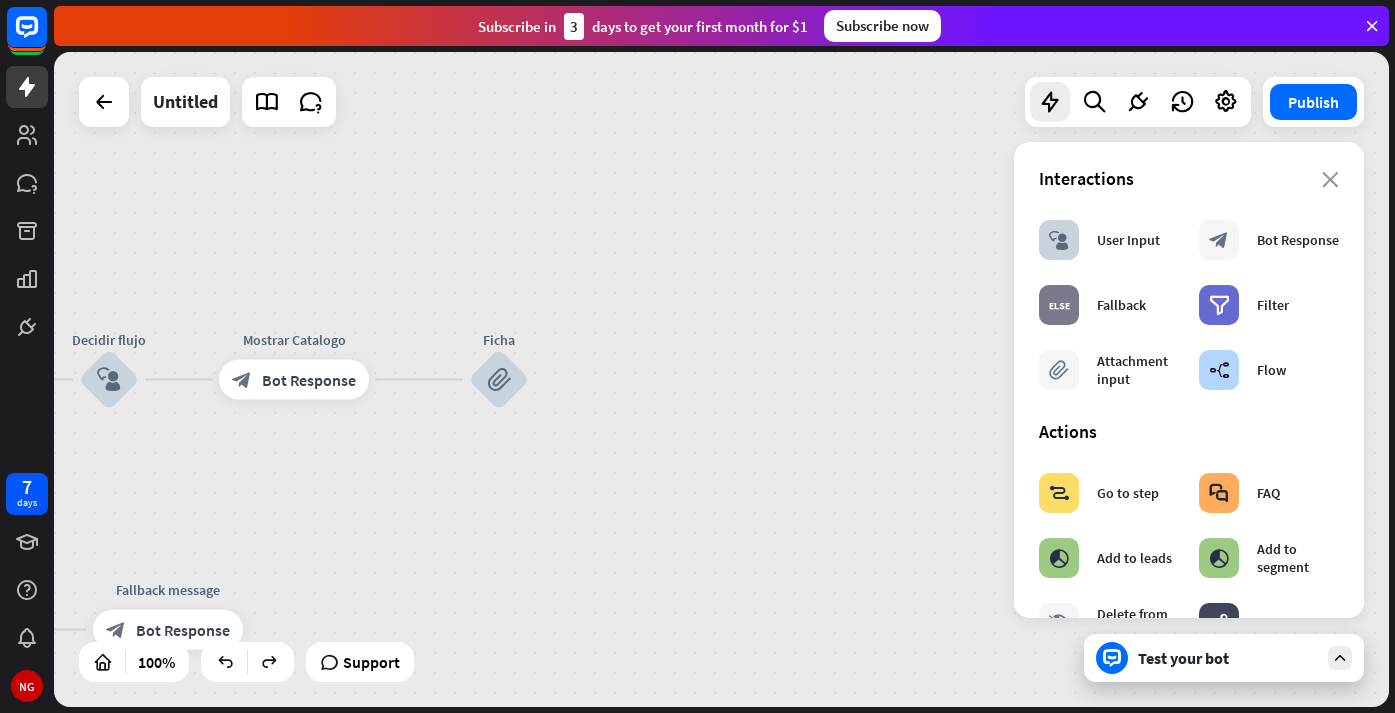 click on "close   Interactions   block_user_input   User Input block_bot_response   Bot Response block_fallback   Fallback filter   Filter block_attachment   Attachment input builder_tree   Flow Actions   block_goto   Go to step block_faq   FAQ block_add_to_segment   Add to leads block_add_to_segment   Add to segment block_delete_from_segment   Delete from segment webhooks   Webhook block_set_attribute   Set attribute block_ab_testing   A/B Test block_question   Question block_close_chat   Close chat block_backtracking   Backtracking LiveChat actions   block_livechat   Transfer chat block_livechat   Mark Goal block_livechat   Tag chat block_livechat   Send transcript Shopify actions     Show products   Product availability   Order status Shopify flows     Order status flow   Product availability flow Freshdesk actions           Create ticket         Add contact Zendesk actions         Create ticket HelpDesk actions         Create ticket" at bounding box center (1189, 380) 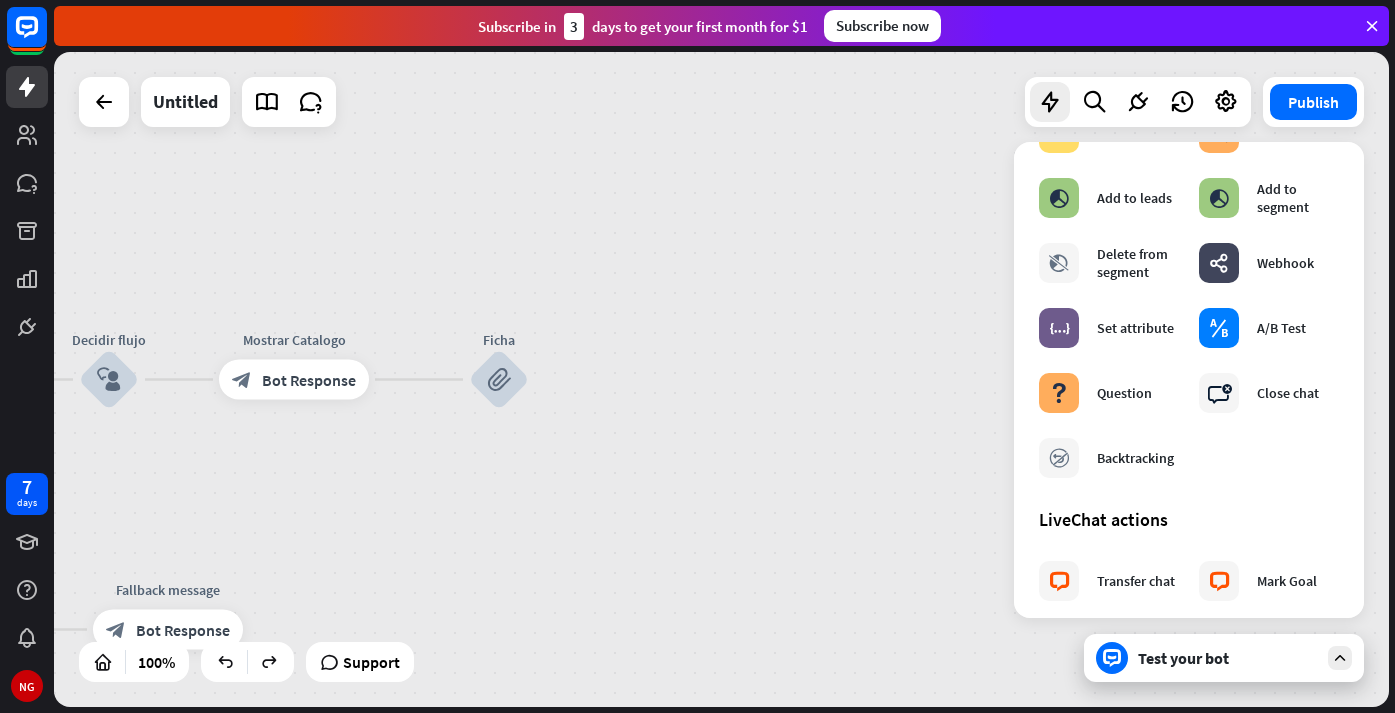 scroll, scrollTop: 400, scrollLeft: 0, axis: vertical 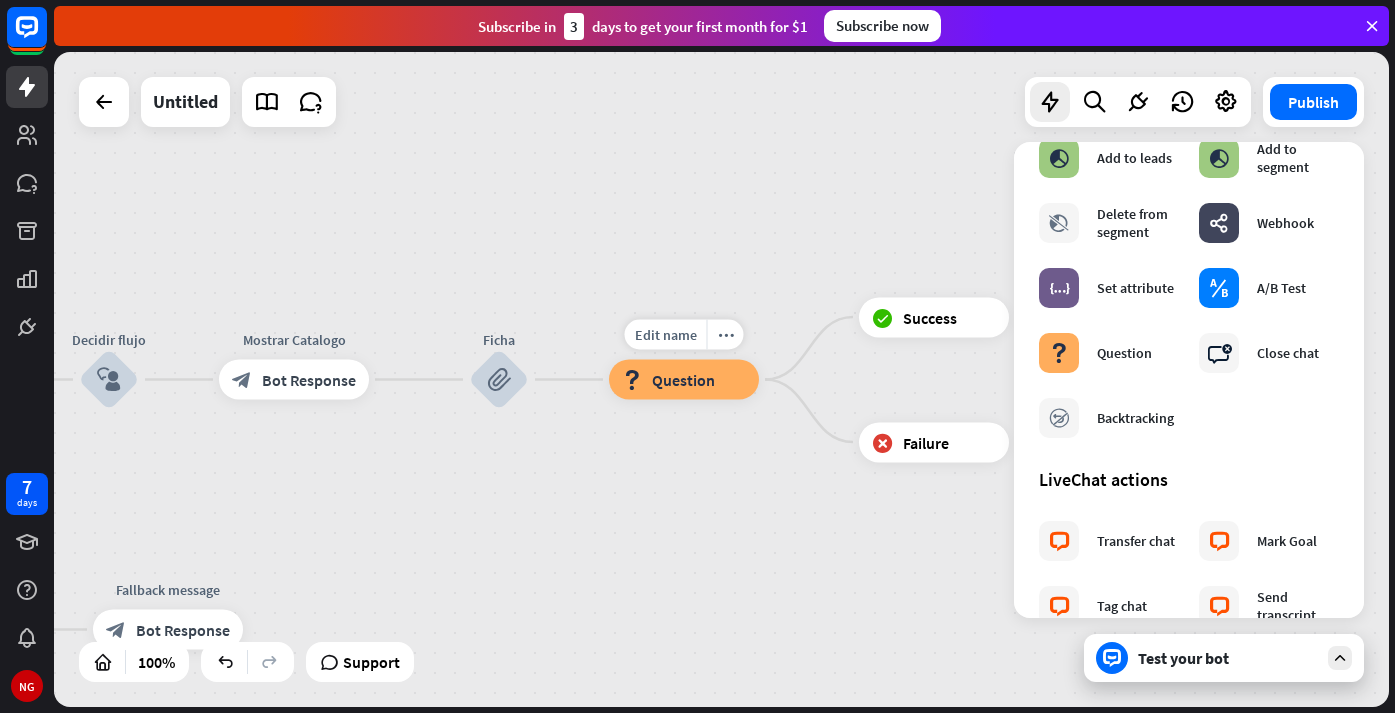 click on "block_question   Question" at bounding box center (684, 380) 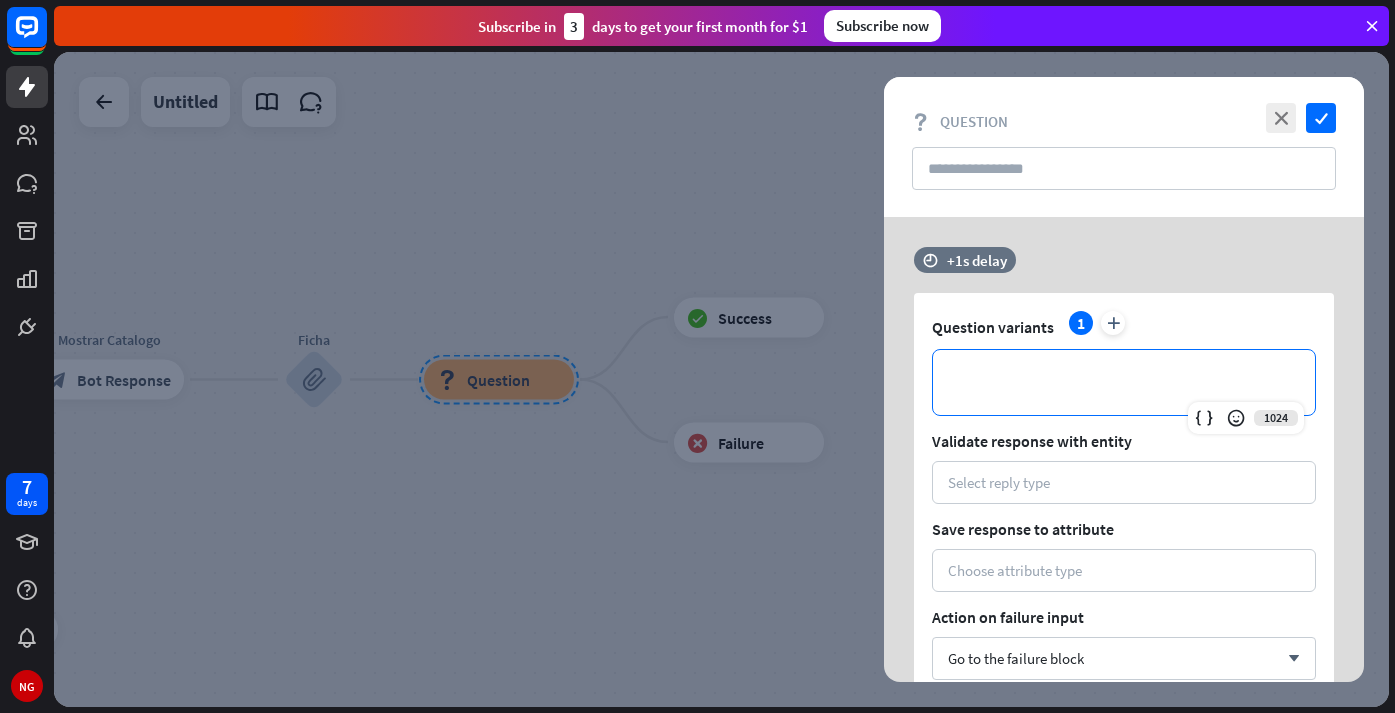 click on "**********" at bounding box center [1124, 382] 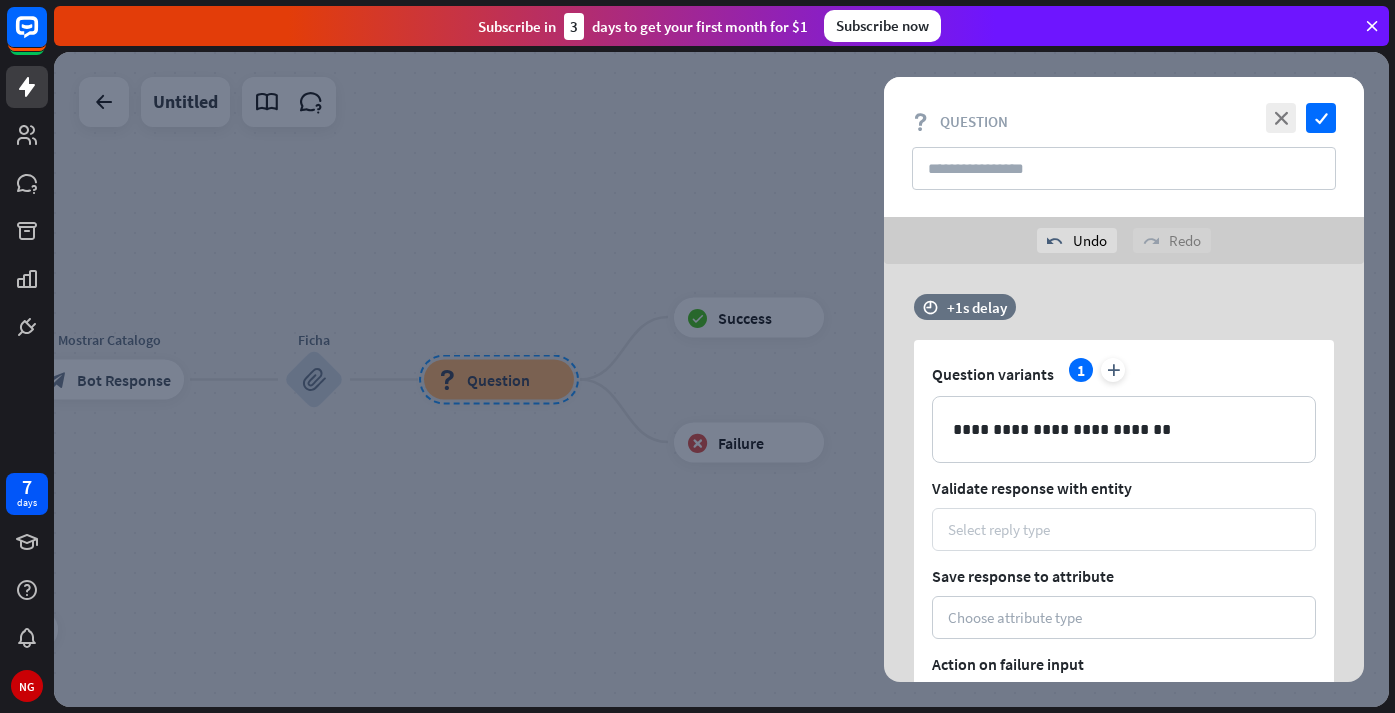 click on "Select reply type" at bounding box center [999, 529] 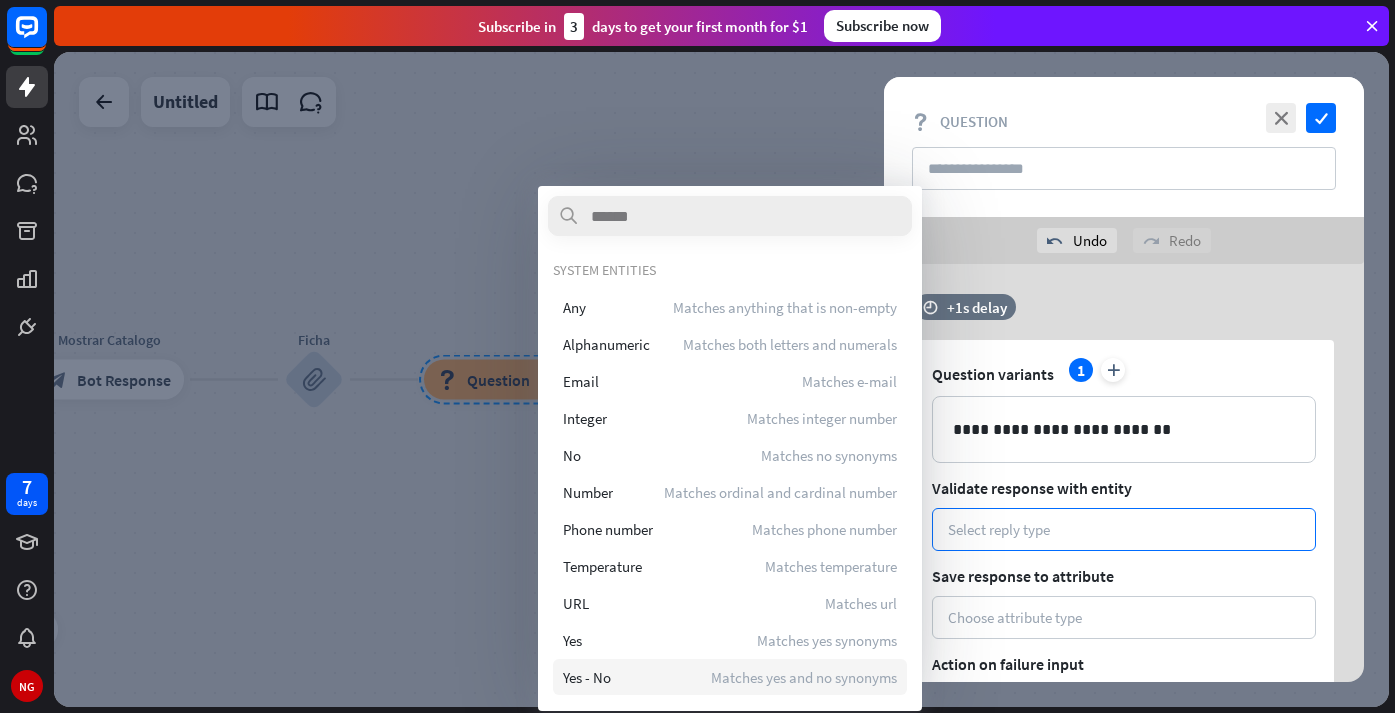 click on "Yes - No" at bounding box center (587, 677) 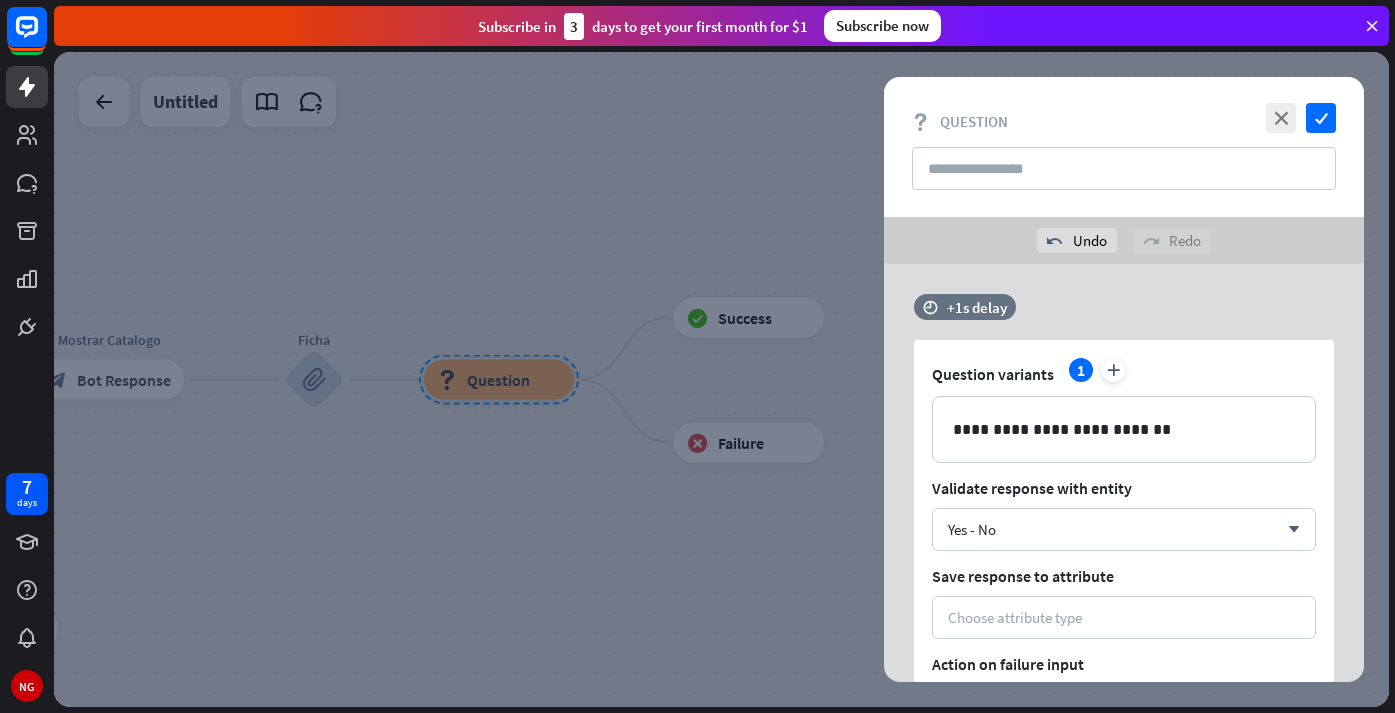 click on "**********" at bounding box center [1124, 566] 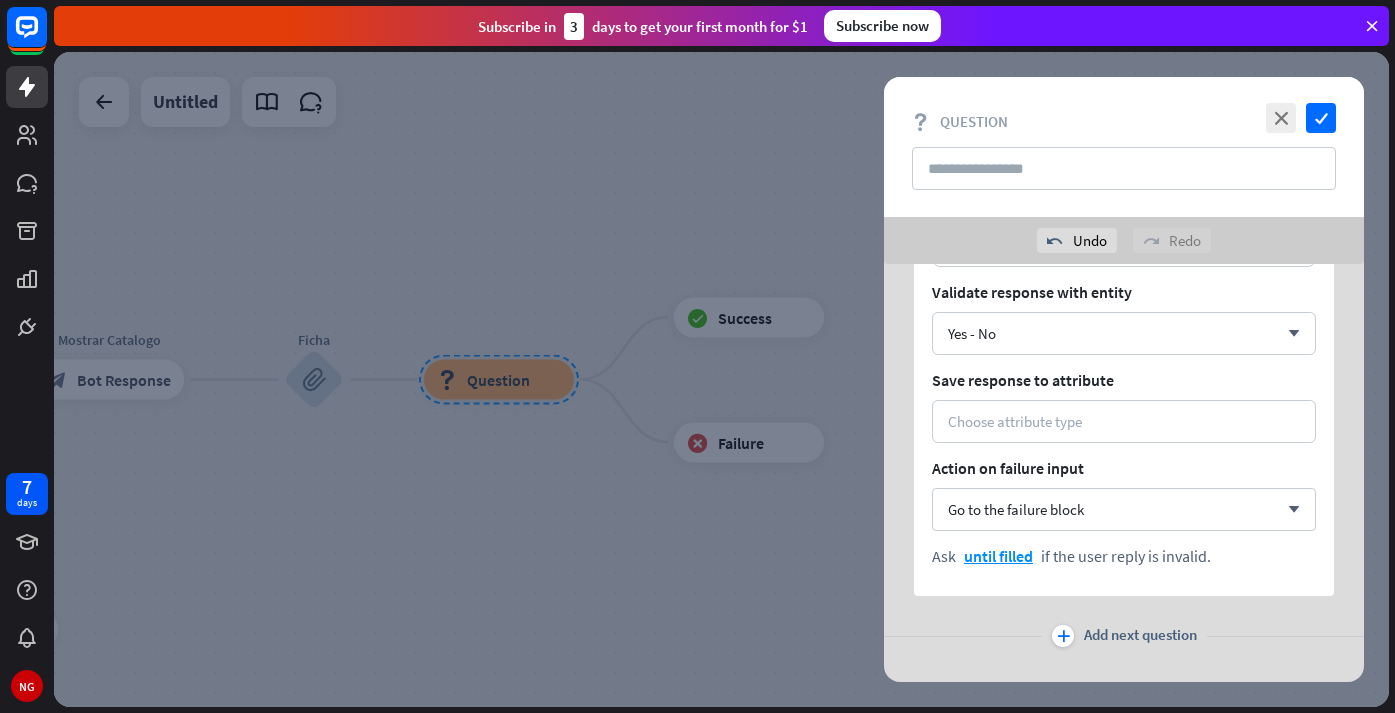 scroll, scrollTop: 200, scrollLeft: 0, axis: vertical 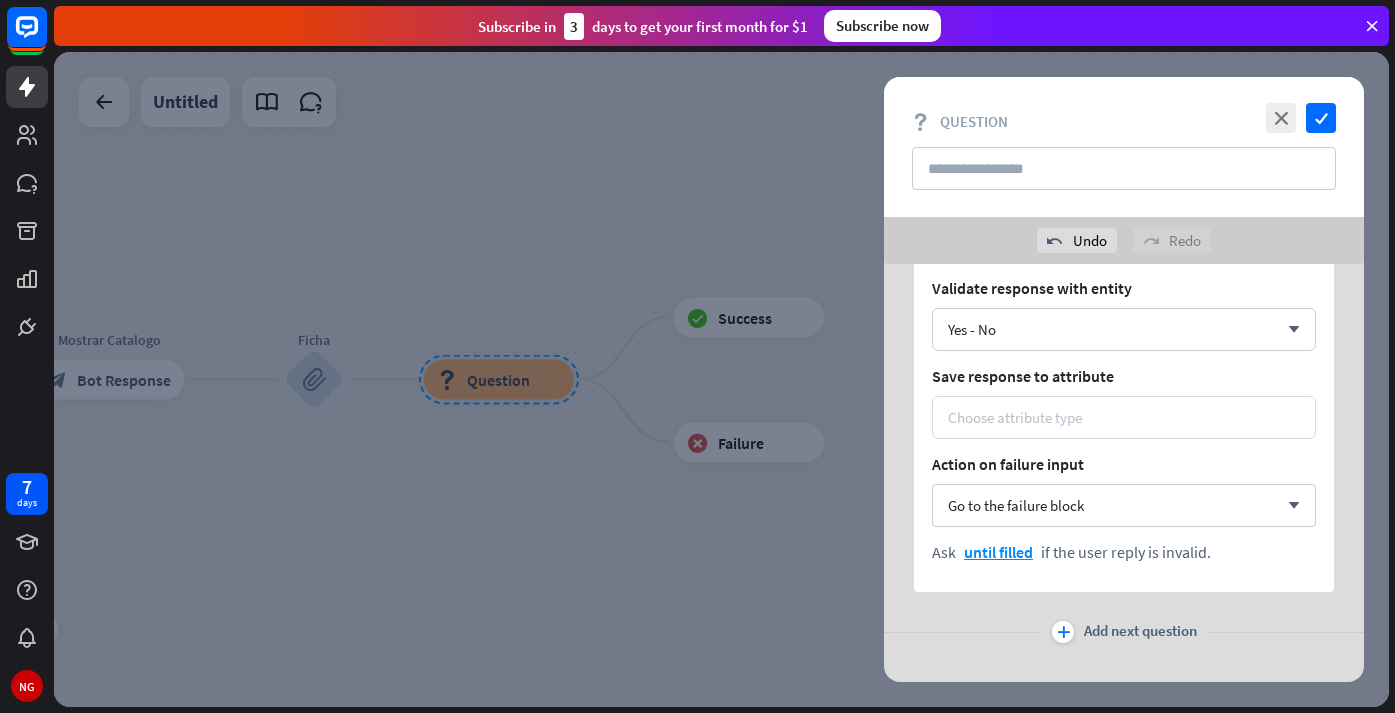 click on "Choose attribute type" at bounding box center (1124, 417) 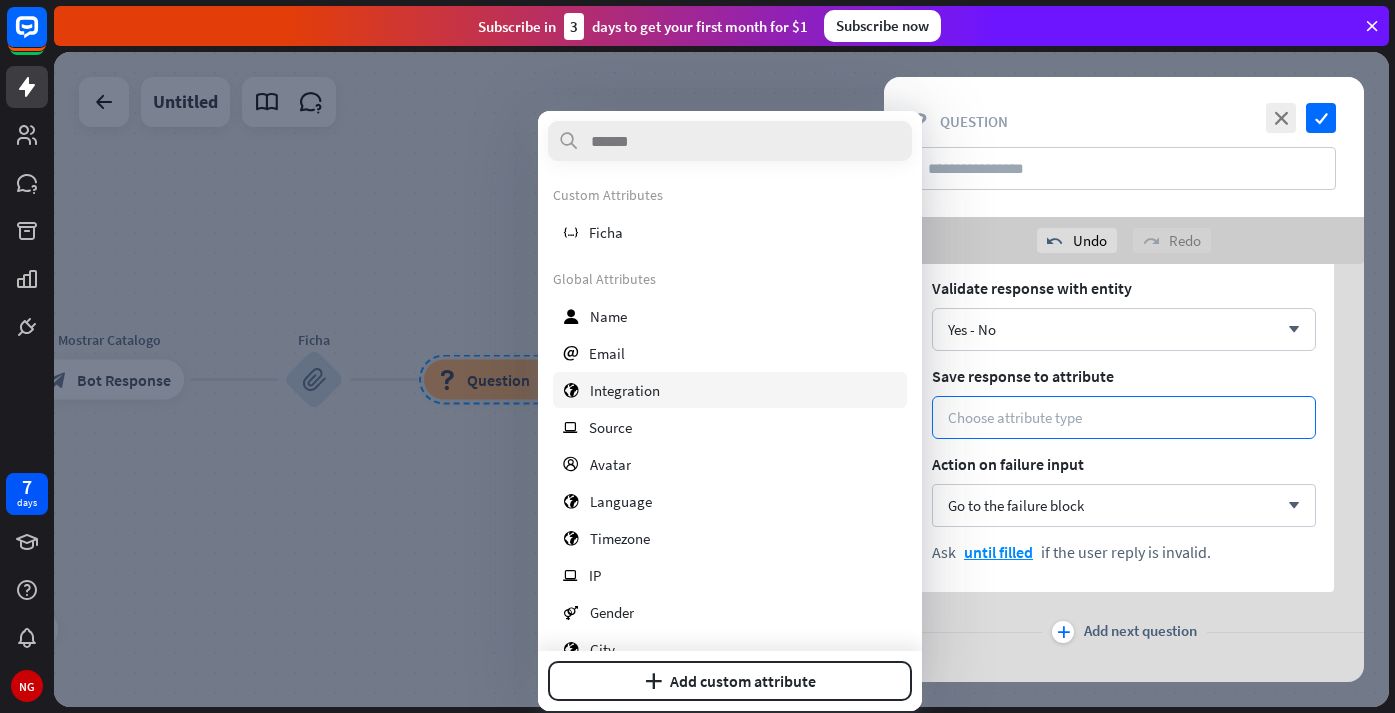 click on "Integration" at bounding box center (625, 390) 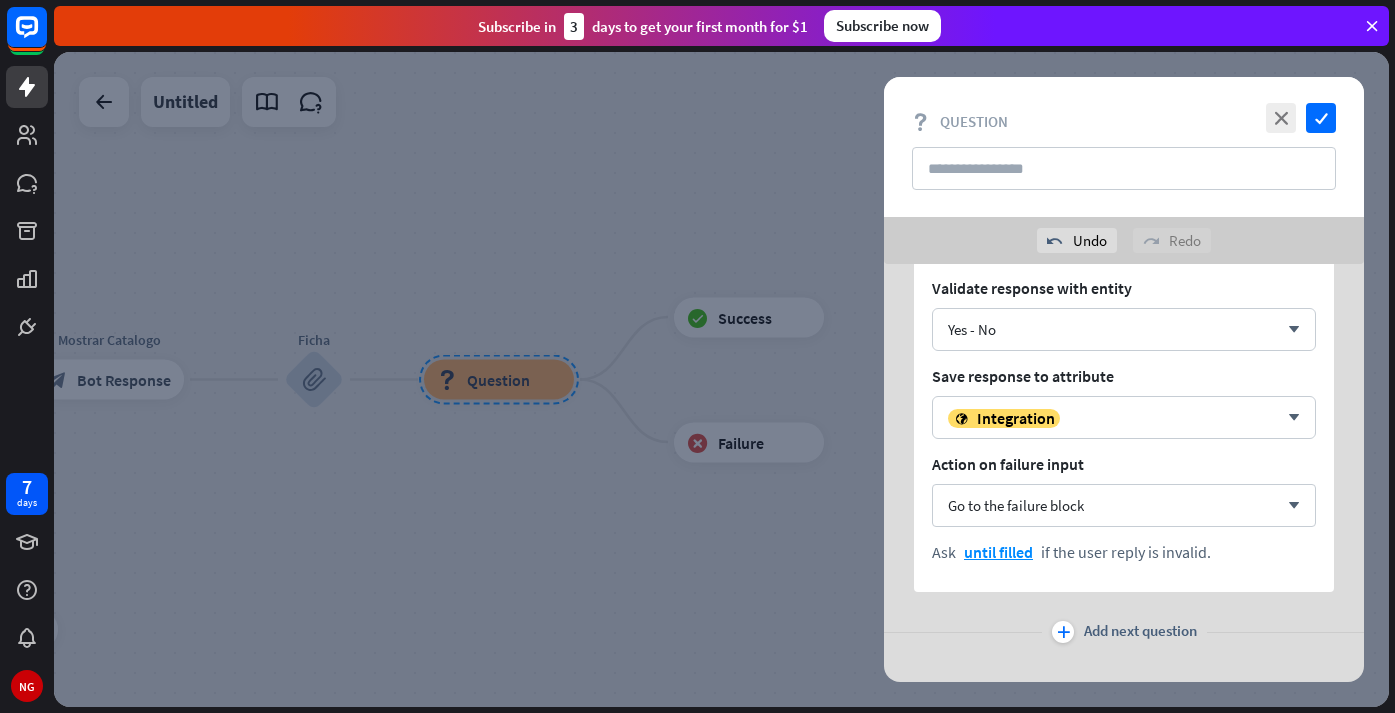 click on "Add next question" at bounding box center [1140, 632] 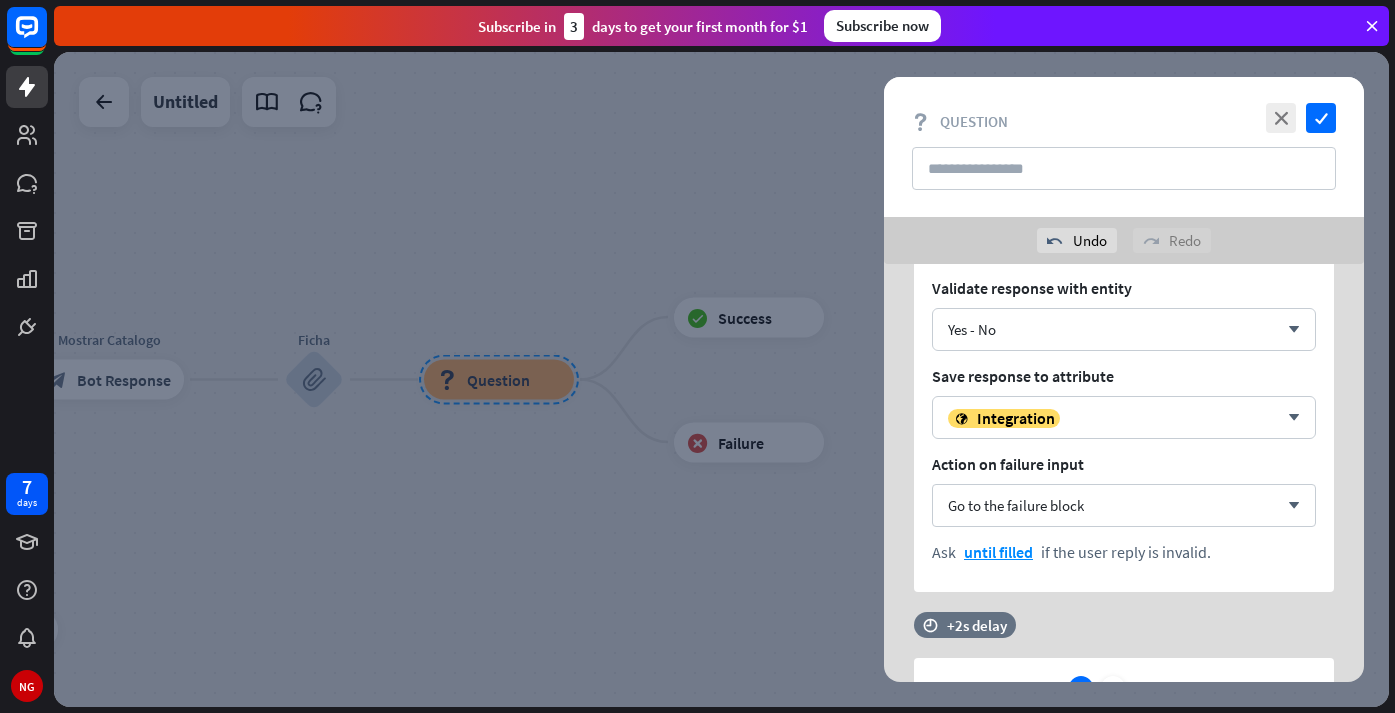 click on "**********" at bounding box center [1124, 647] 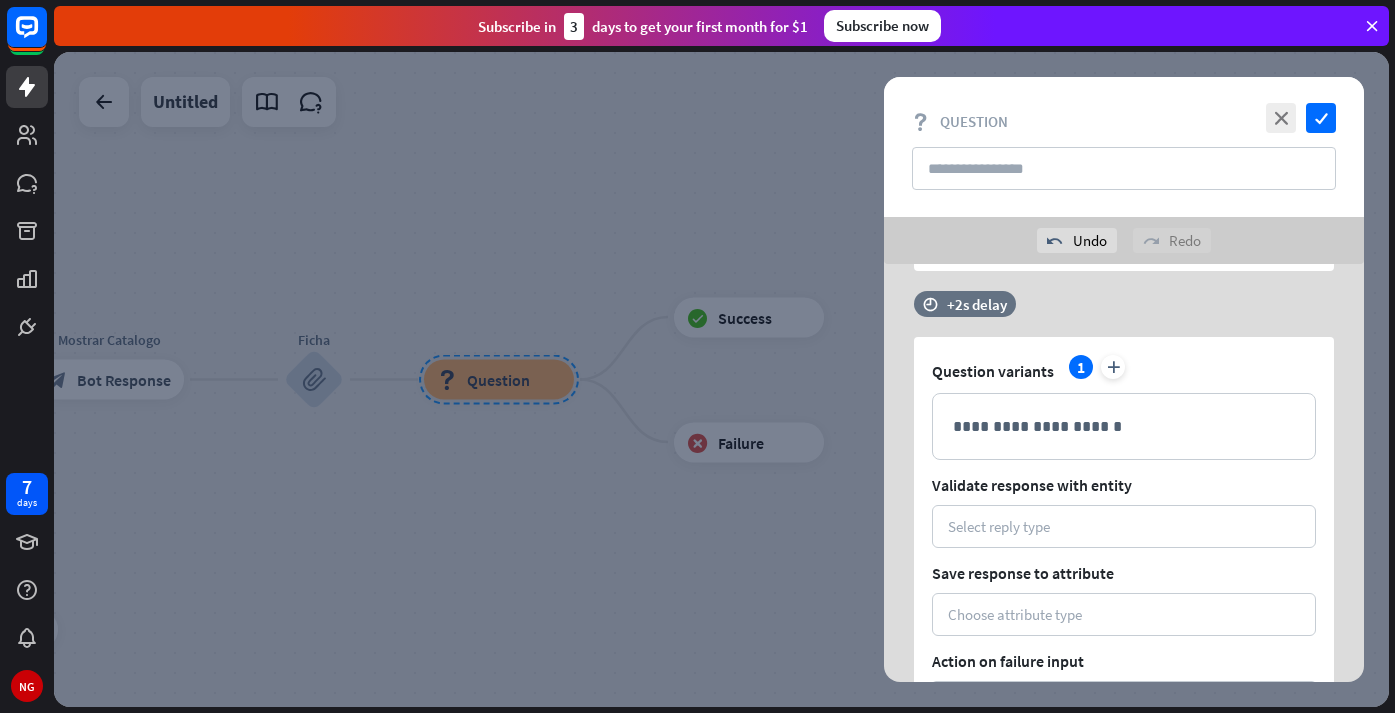 scroll, scrollTop: 560, scrollLeft: 0, axis: vertical 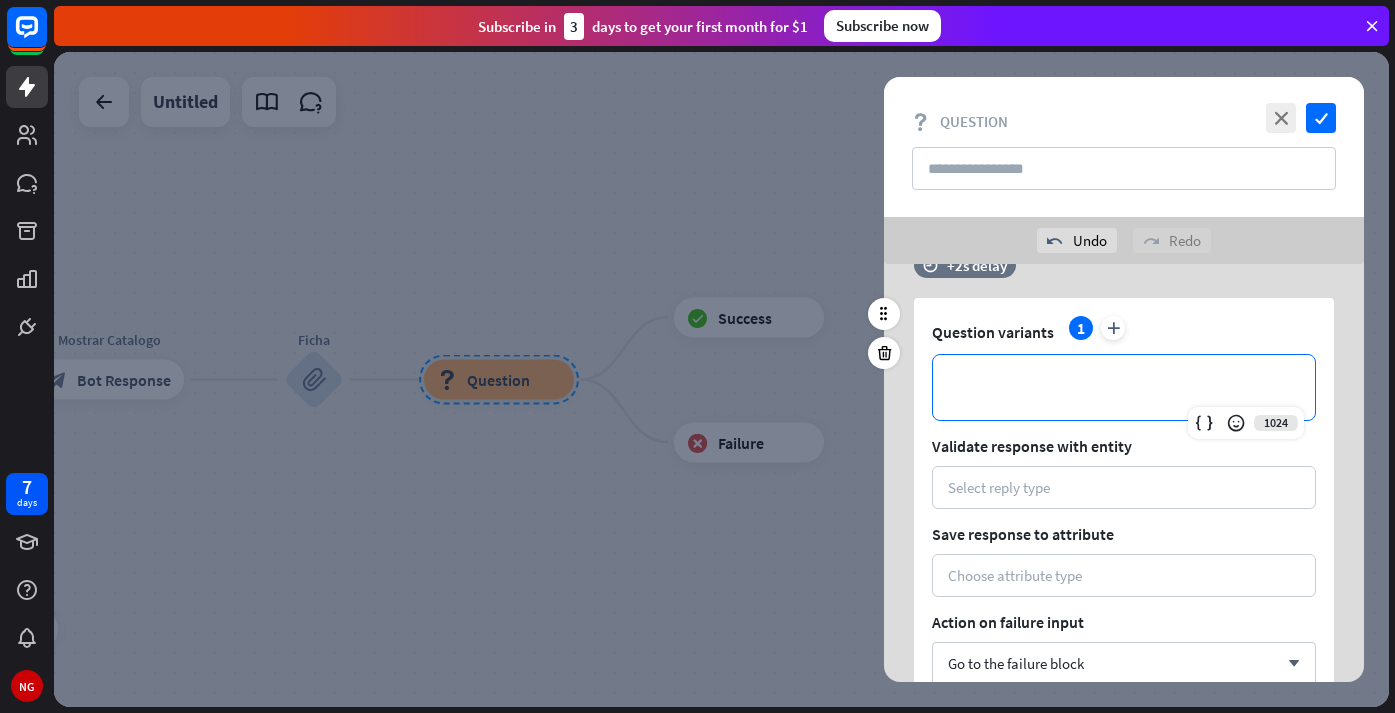 click on "**********" at bounding box center [1124, 387] 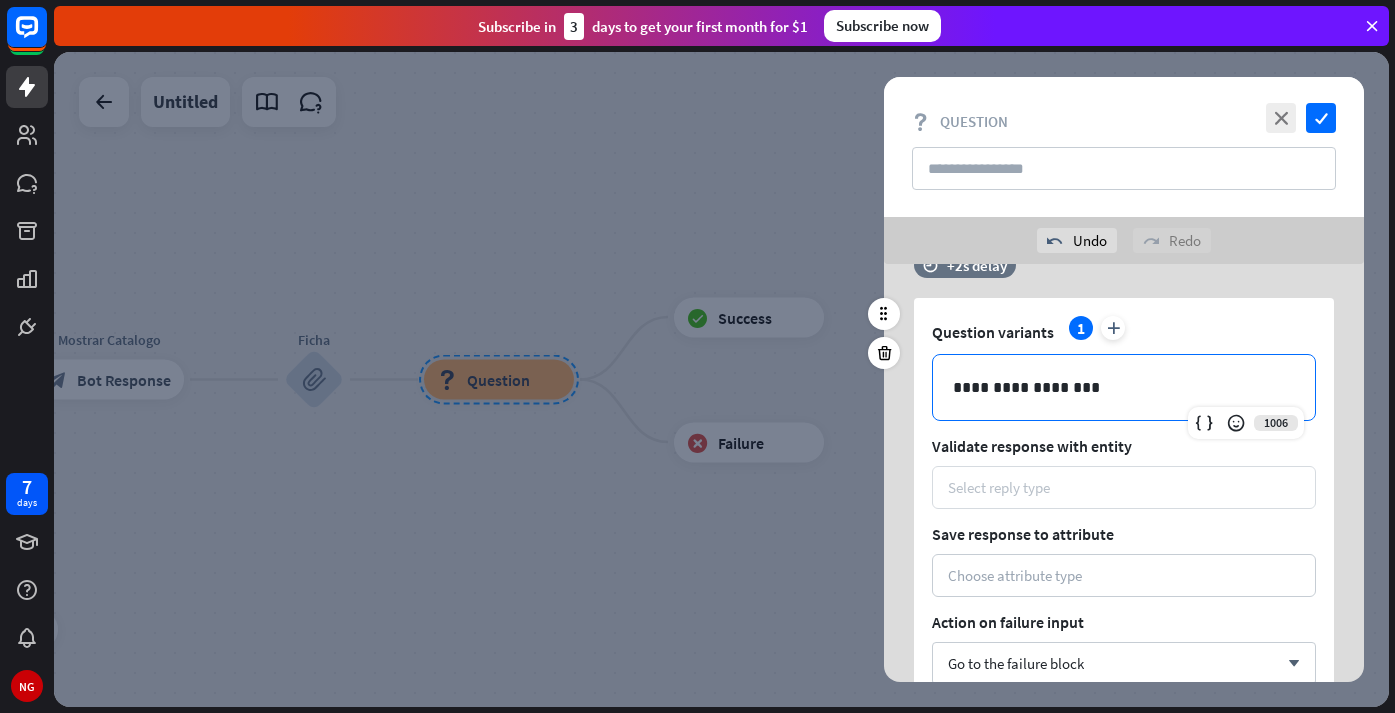 click on "Select reply type" at bounding box center (999, 487) 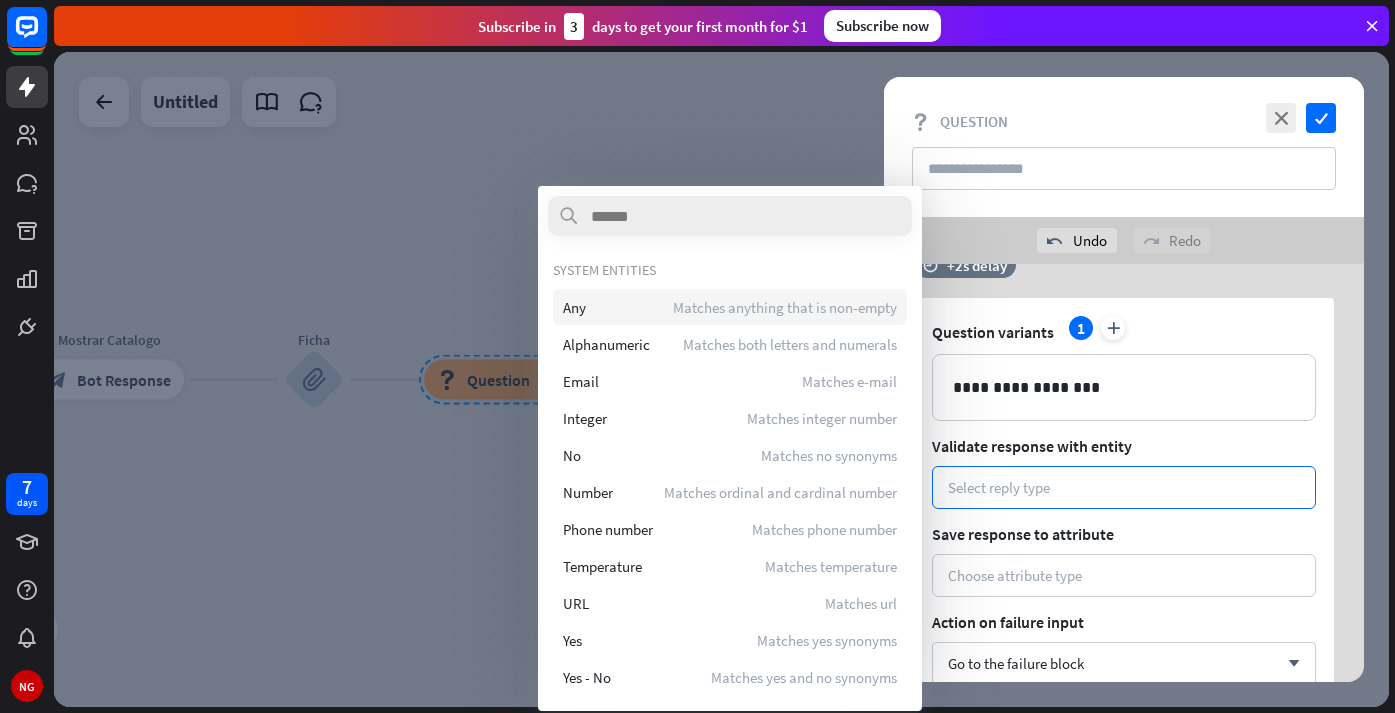 click on "Any
Matches anything that is non-empty" at bounding box center (730, 307) 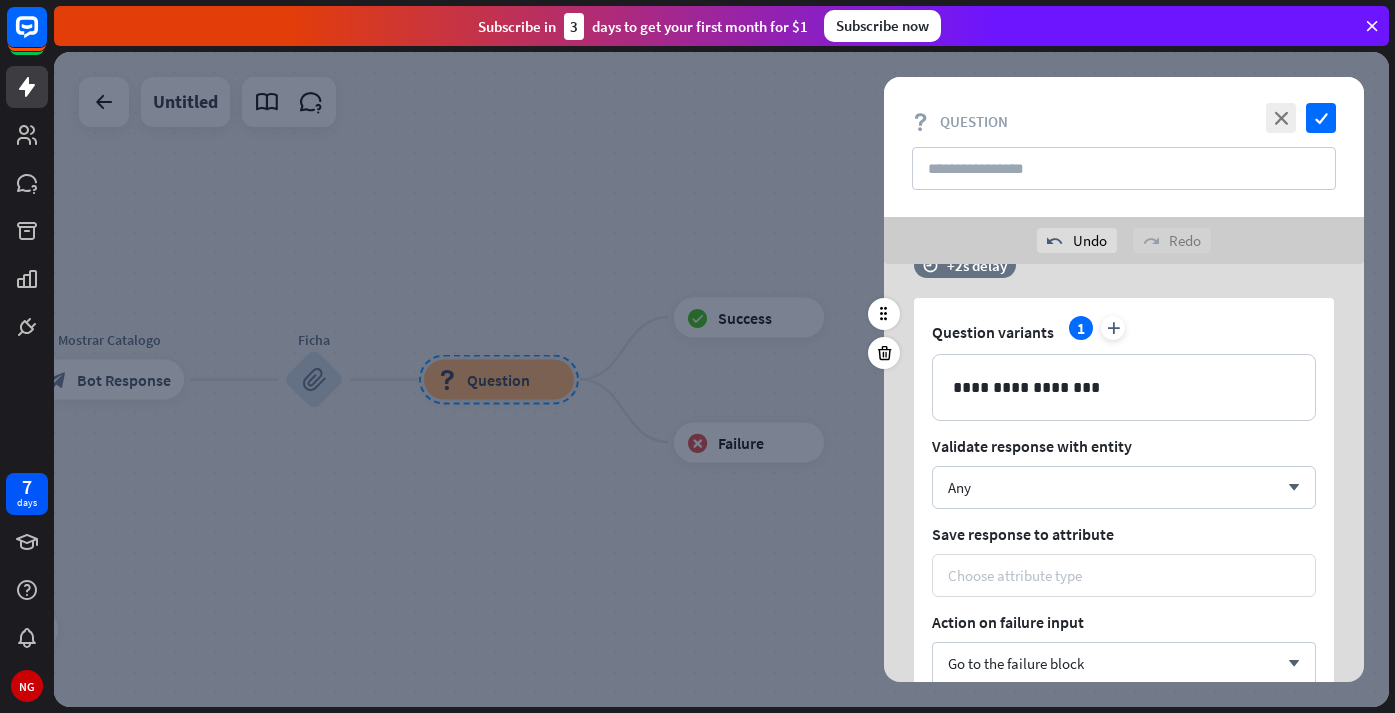 click on "Choose attribute type" at bounding box center (1015, 575) 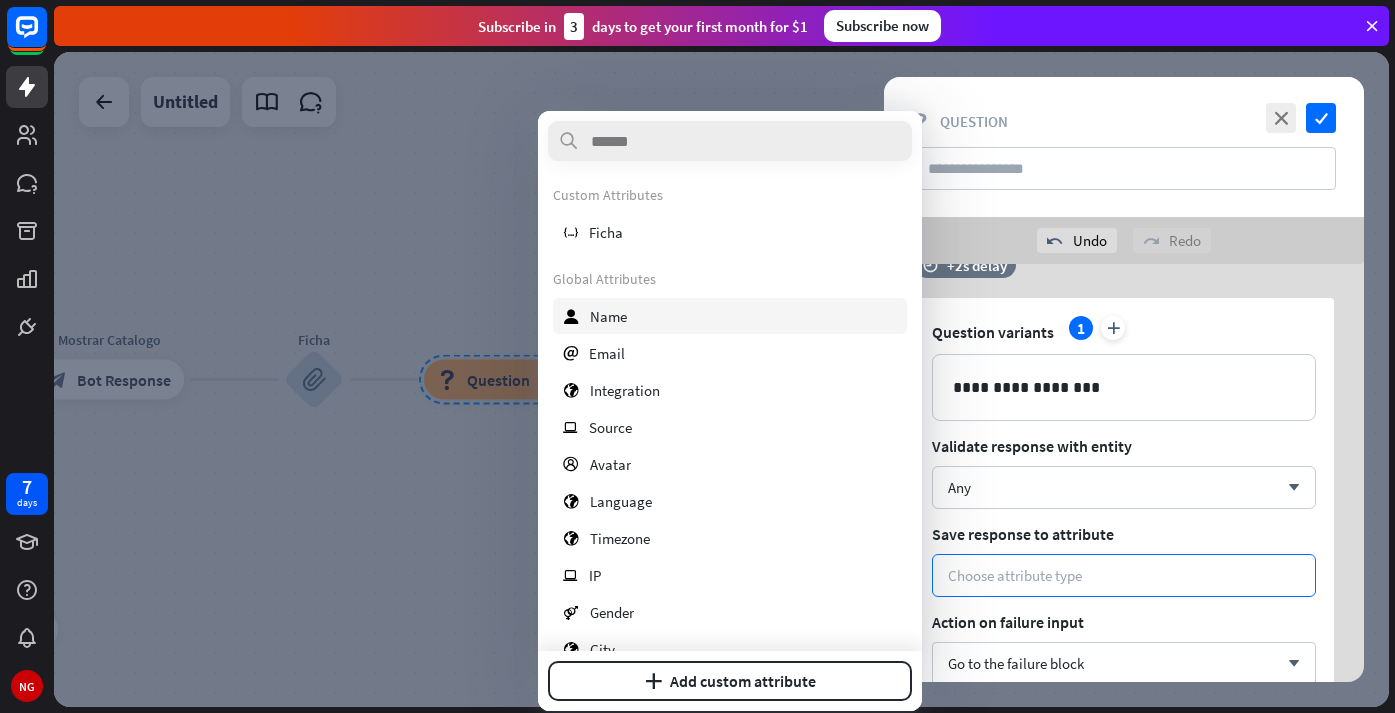 click on "user
Name" at bounding box center [730, 316] 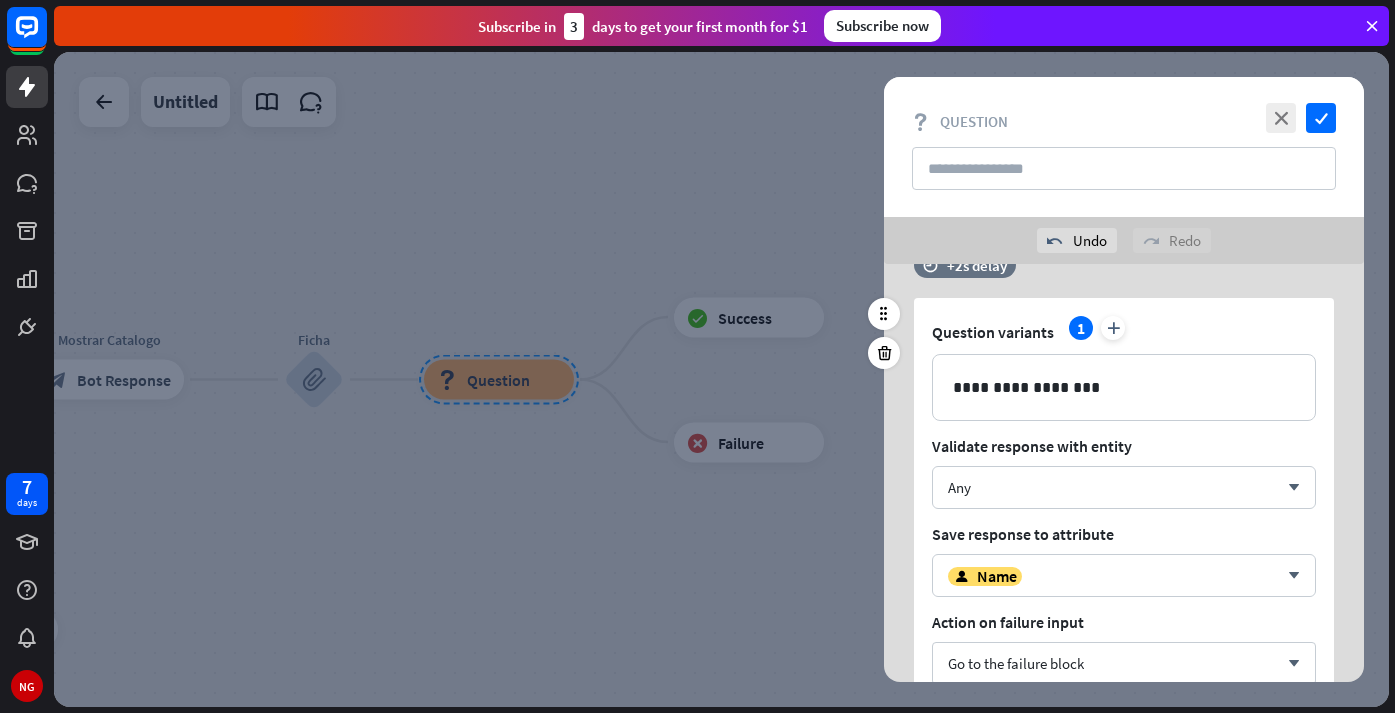 click on "**********" at bounding box center [1124, 524] 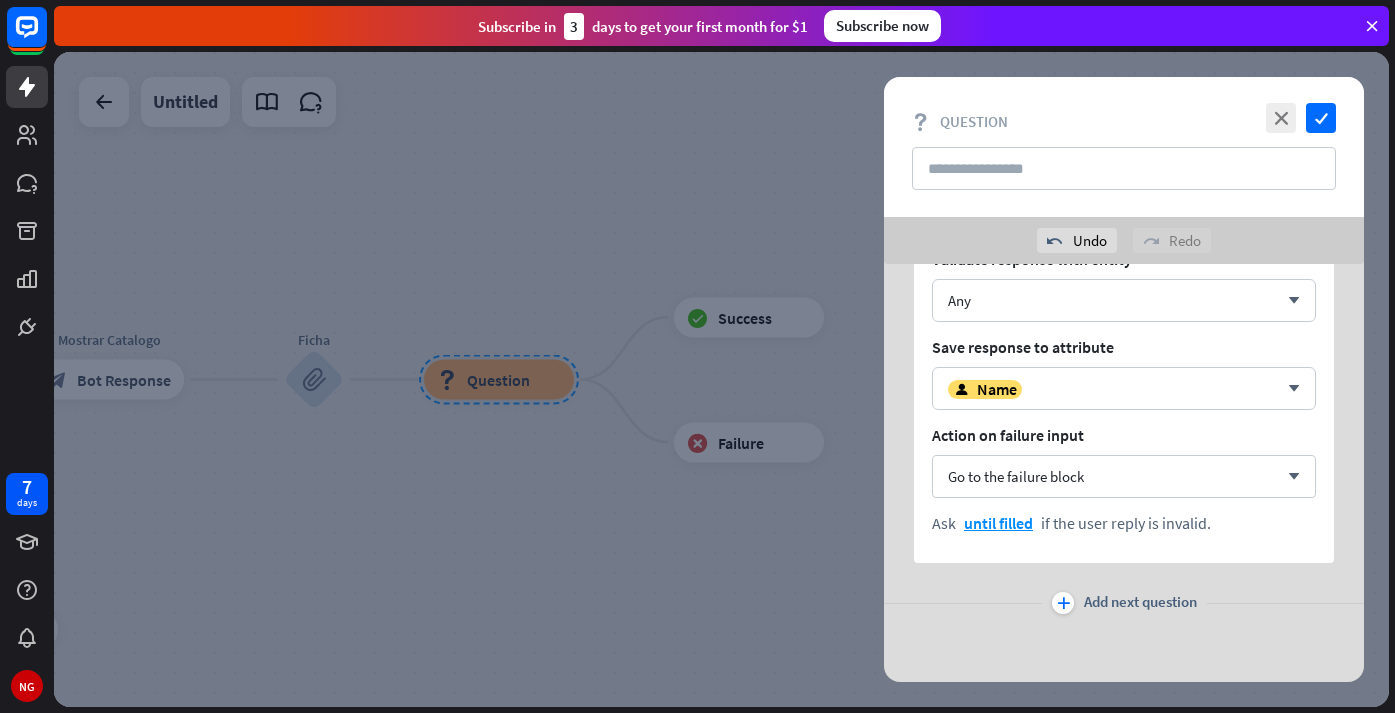 scroll, scrollTop: 748, scrollLeft: 0, axis: vertical 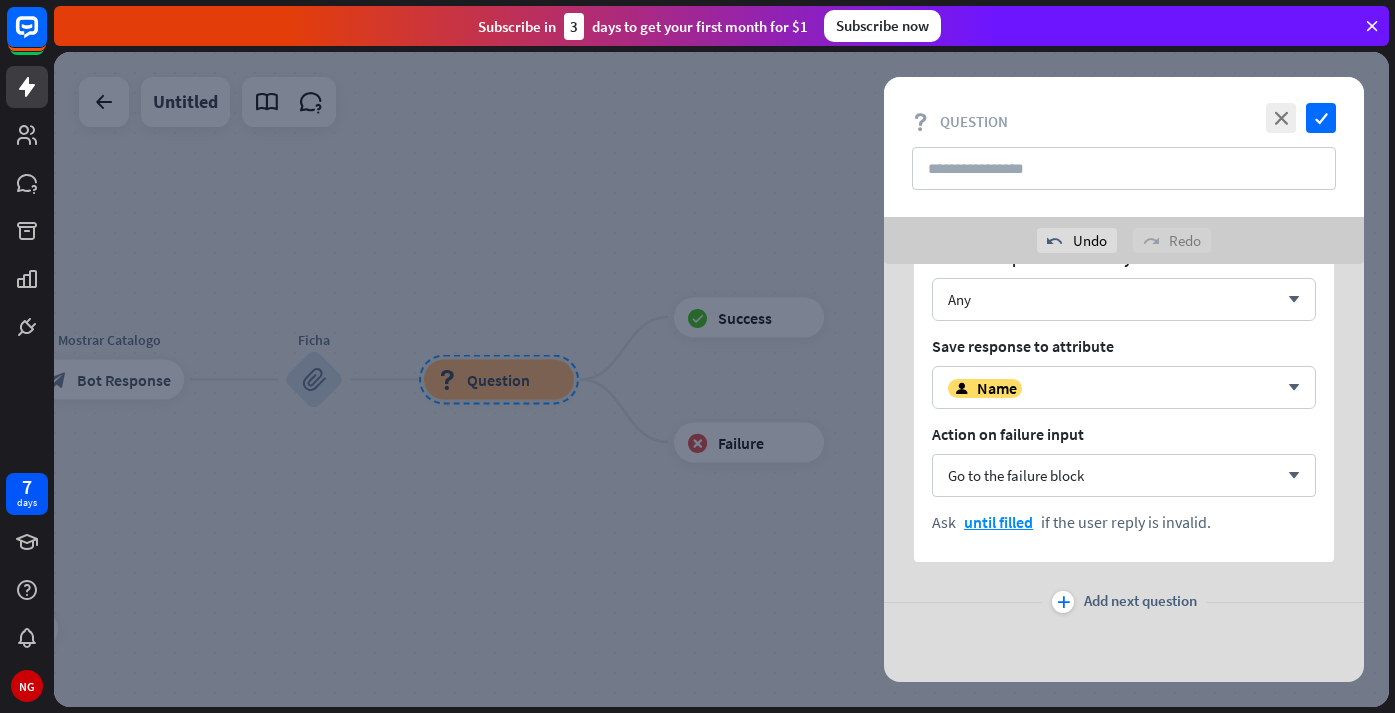 click on "Add next question" at bounding box center [1140, 602] 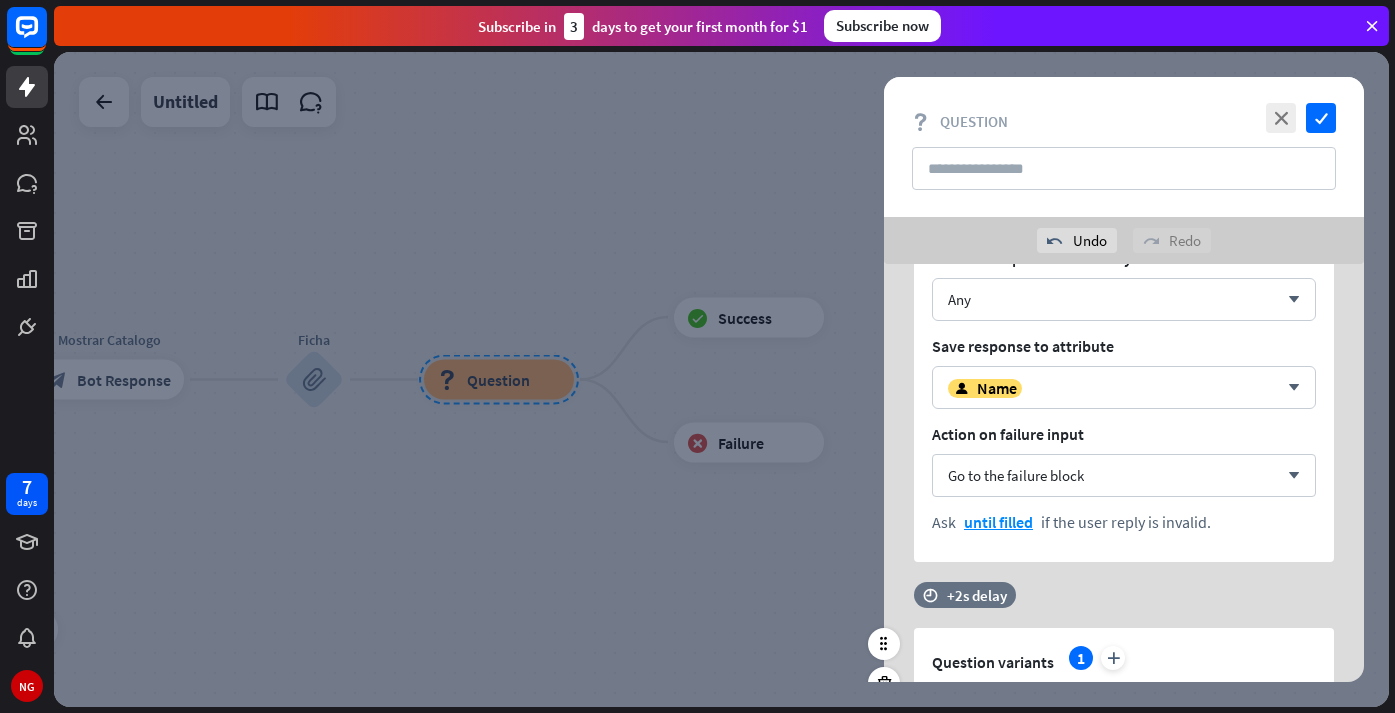 click on "**********" at bounding box center [1124, 831] 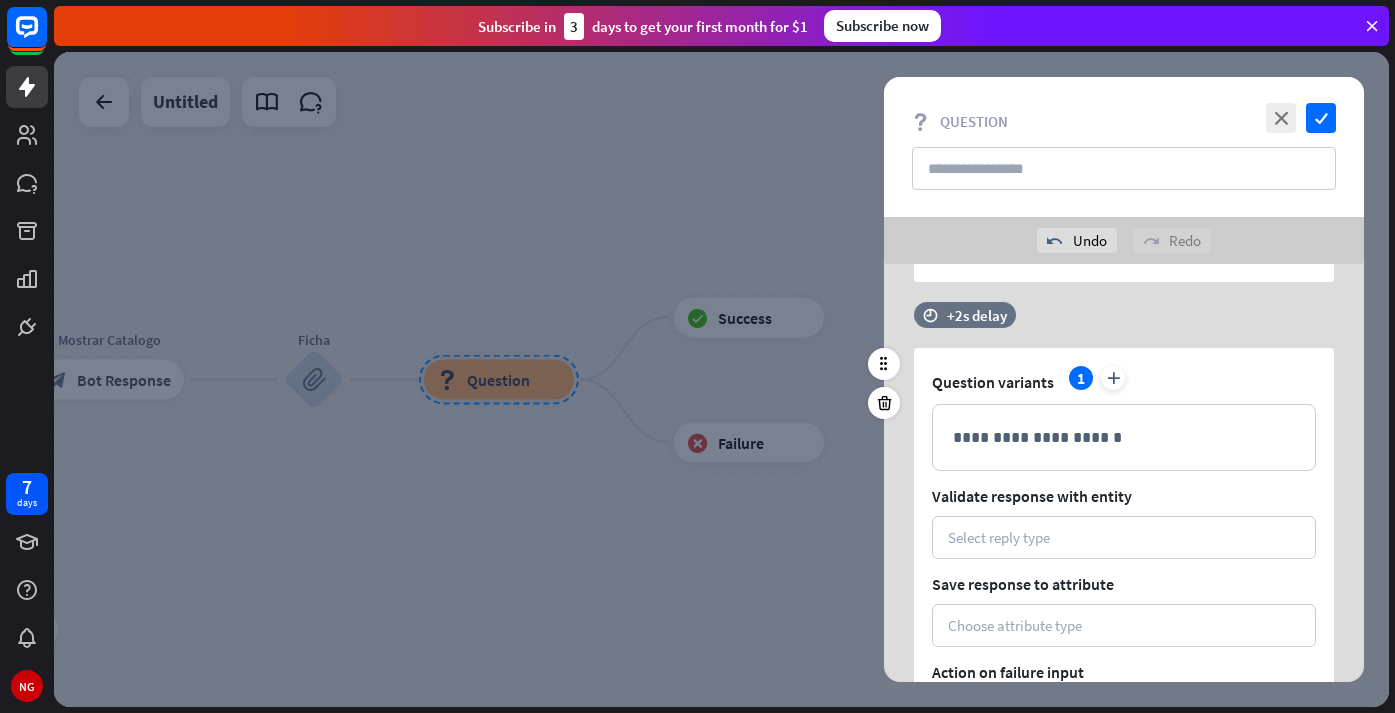 scroll, scrollTop: 1068, scrollLeft: 0, axis: vertical 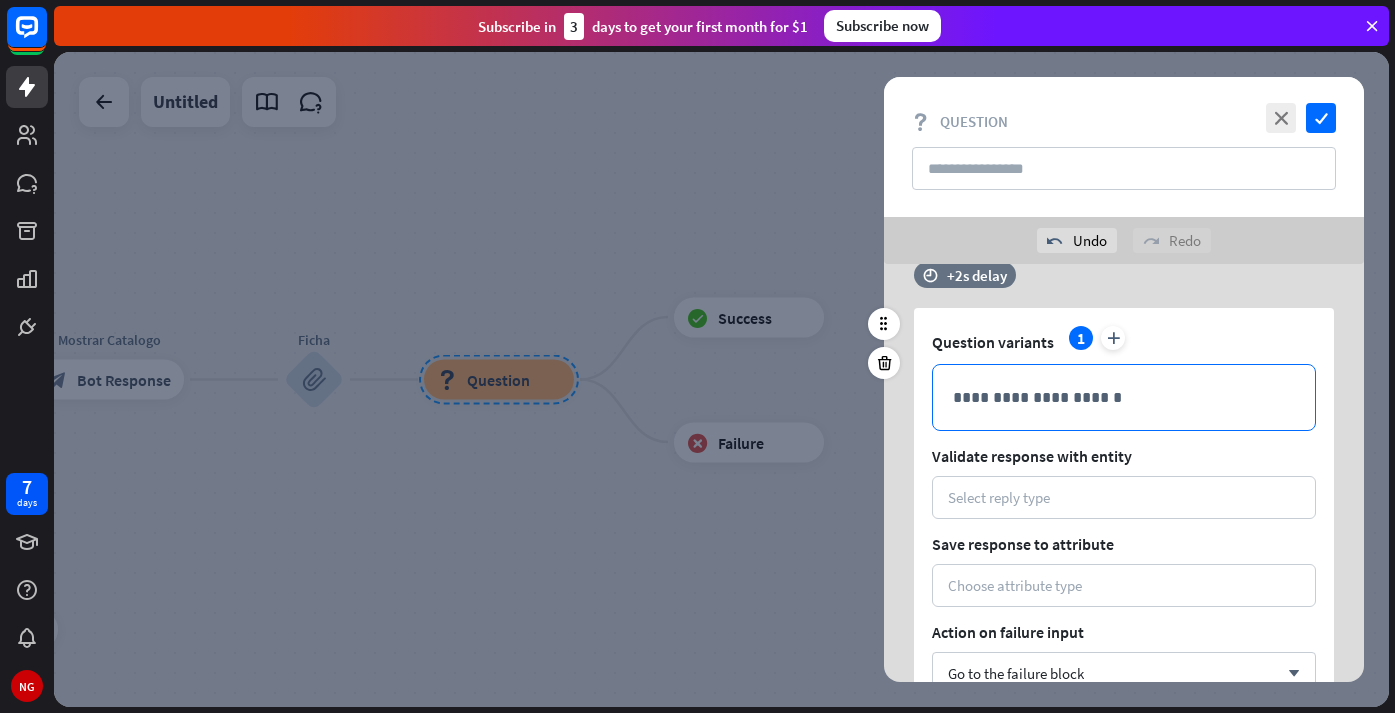 click on "**********" at bounding box center (1124, 397) 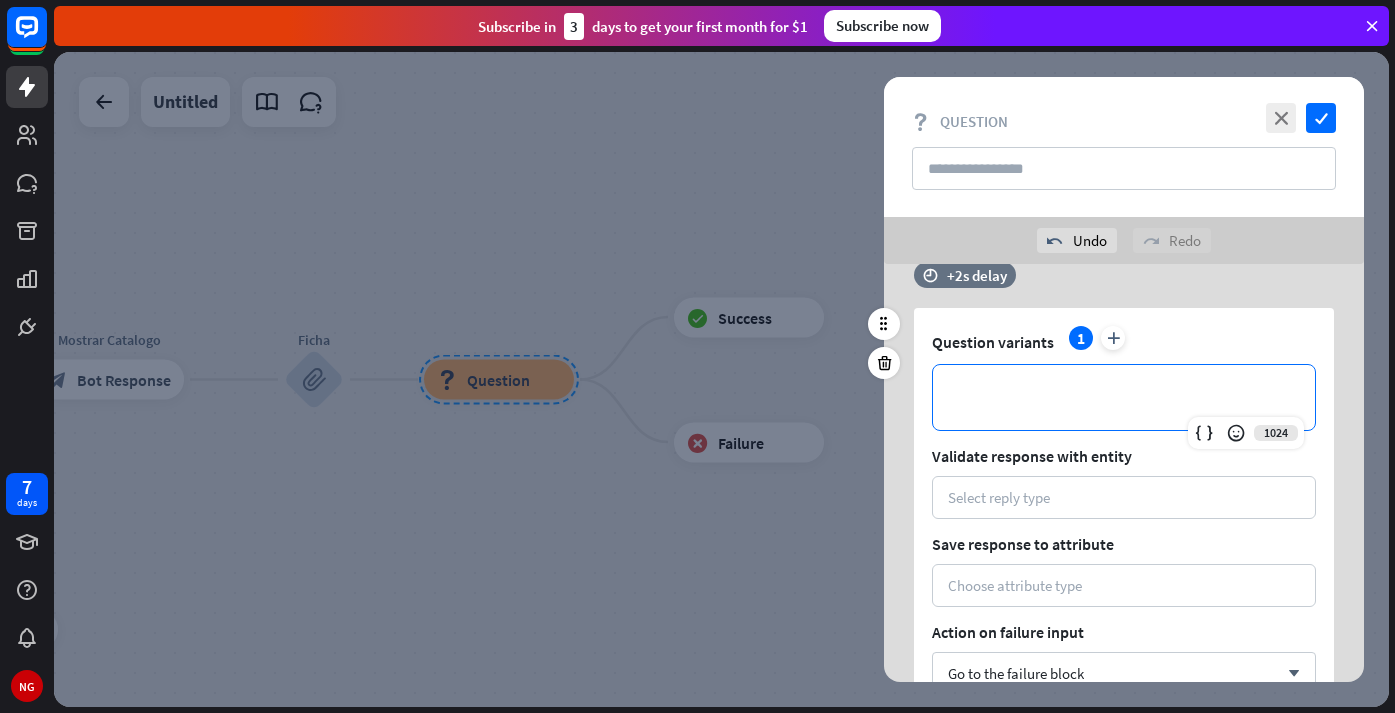 type 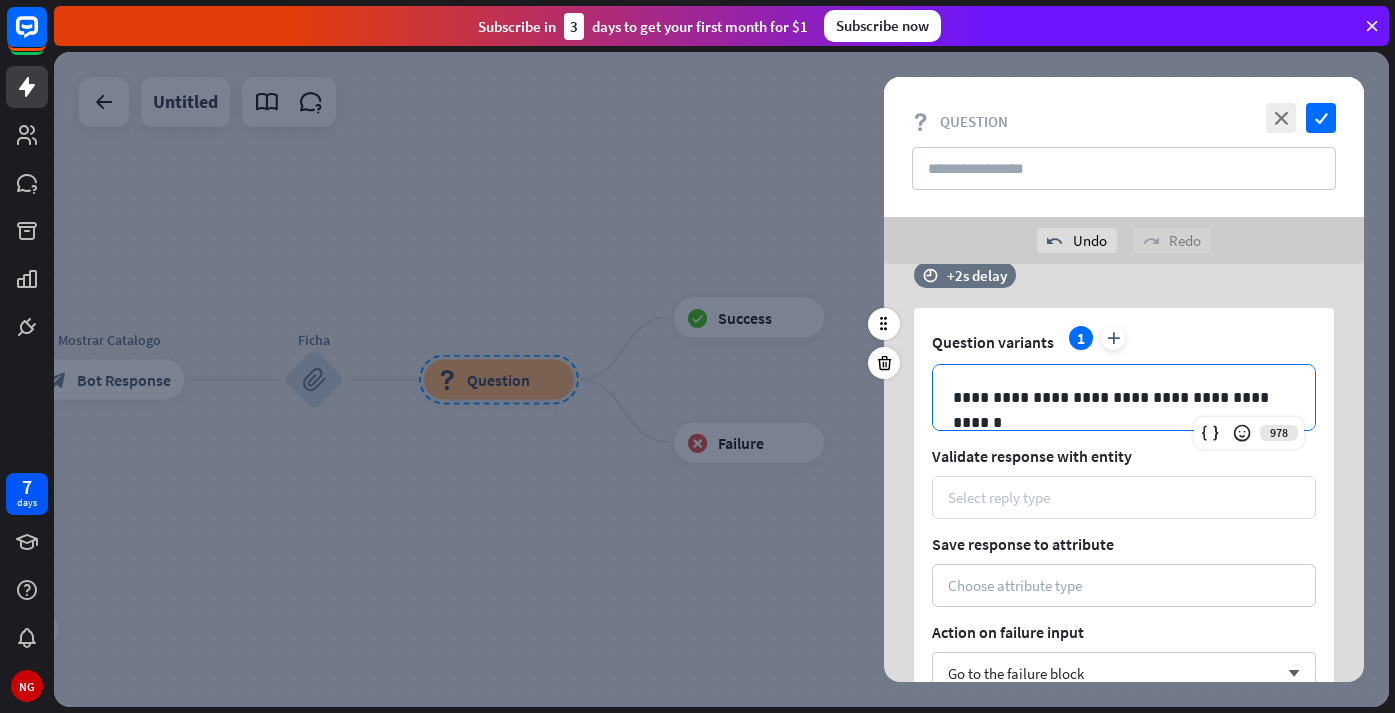 click on "Select reply type" at bounding box center (999, 497) 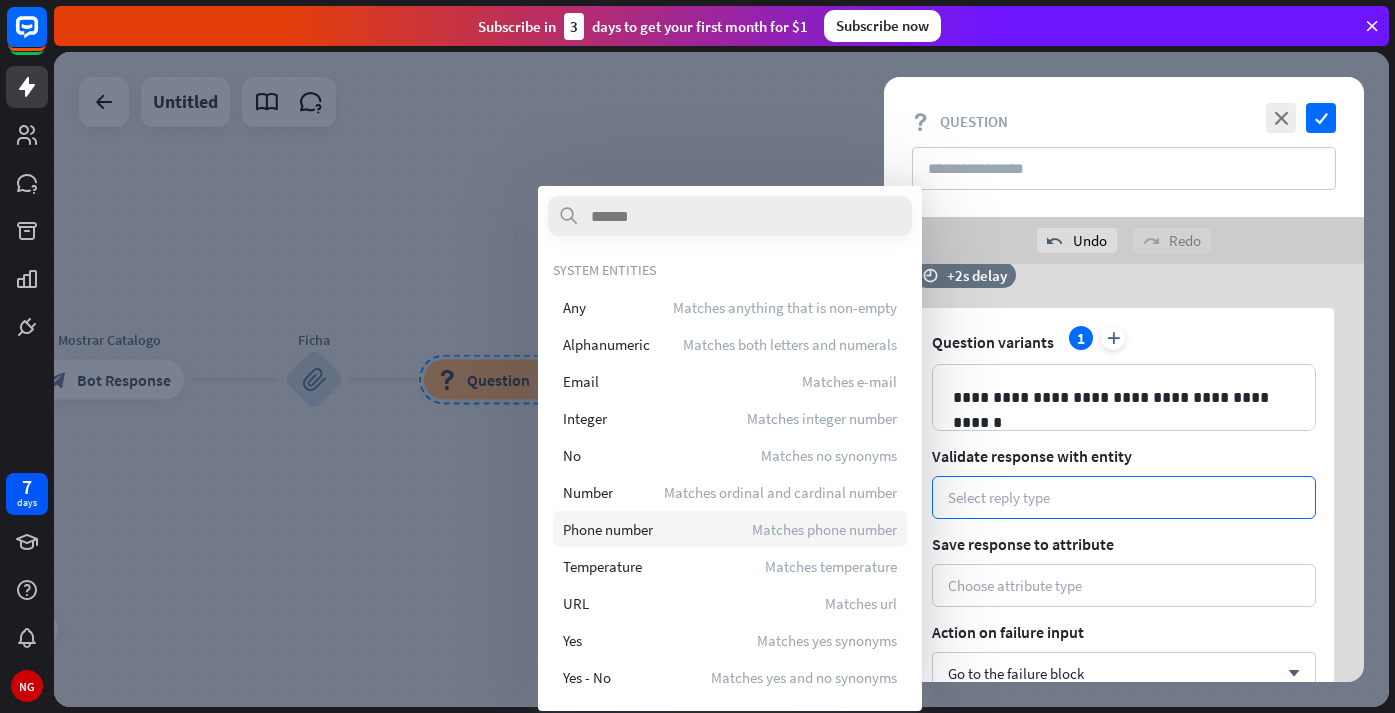click on "Phone number" at bounding box center (608, 529) 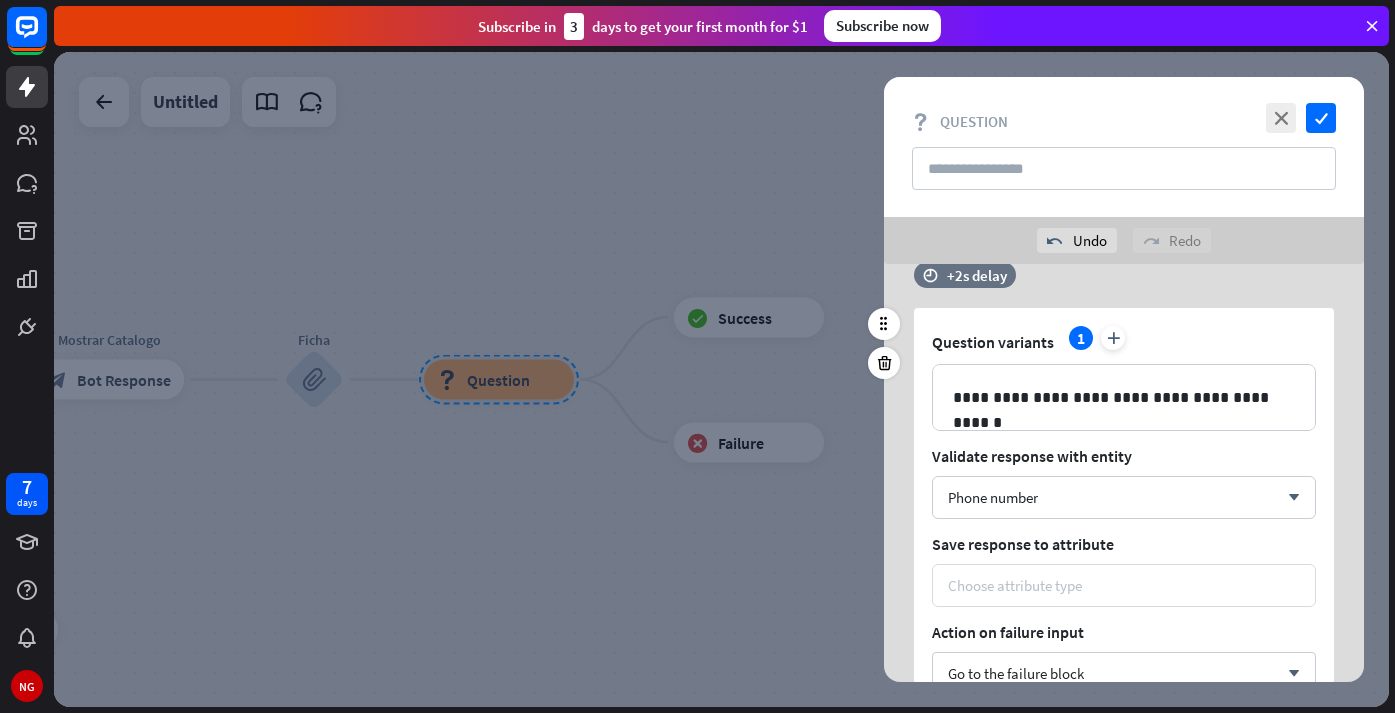 click on "Choose attribute type" at bounding box center [1015, 585] 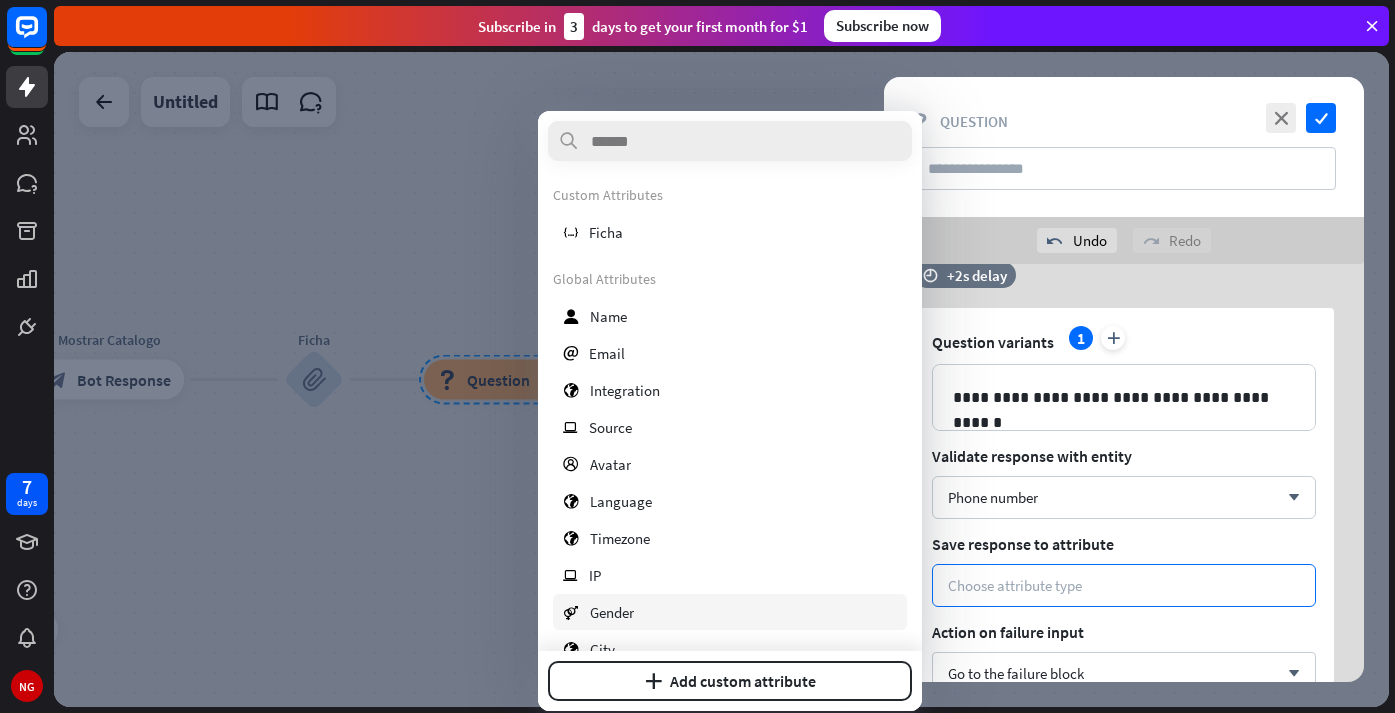 drag, startPoint x: 765, startPoint y: 371, endPoint x: 762, endPoint y: 598, distance: 227.01982 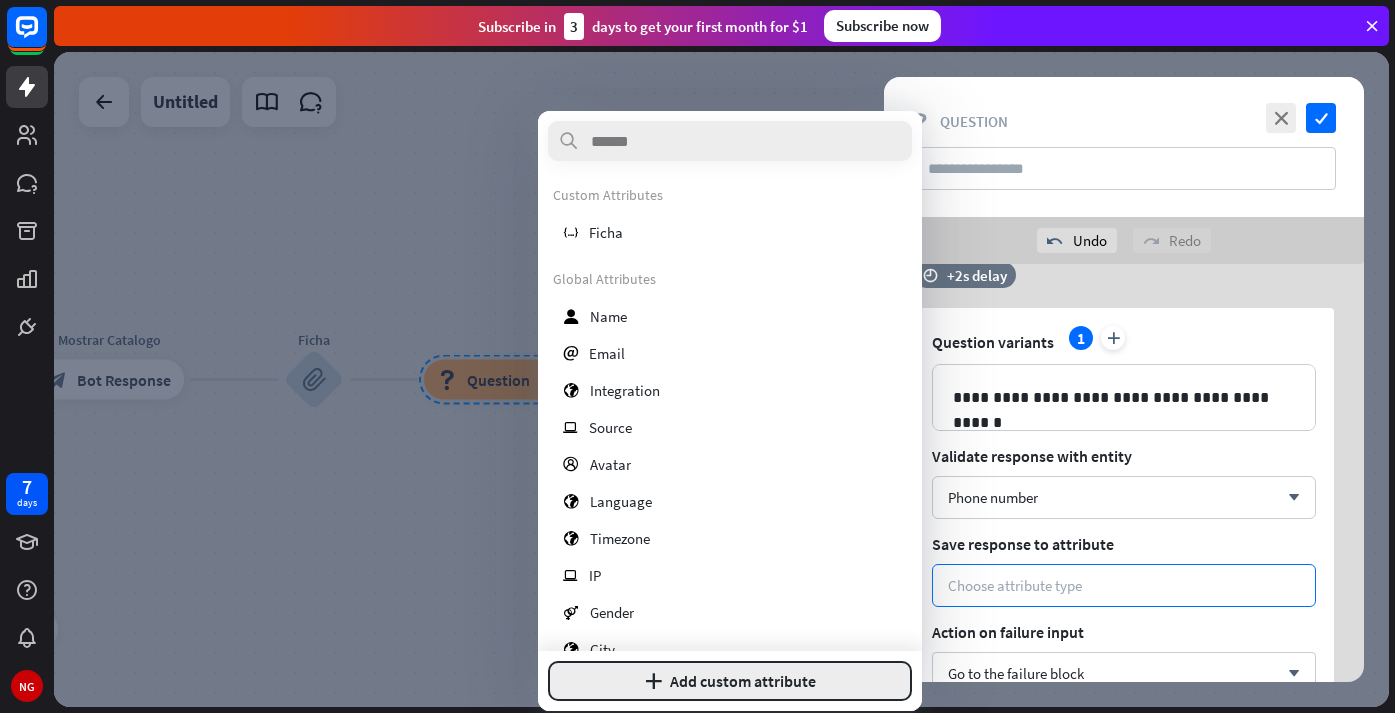 click on "plus
Add custom attribute" at bounding box center [730, 681] 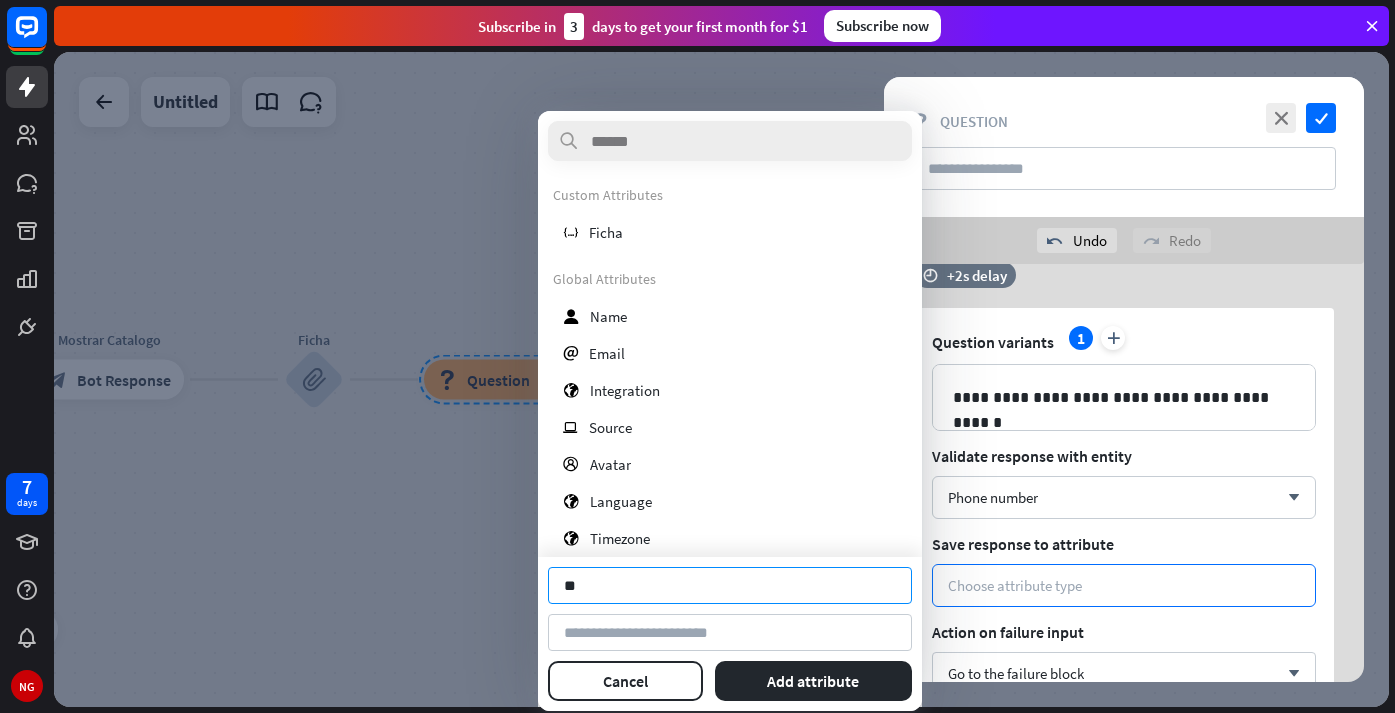 type on "*" 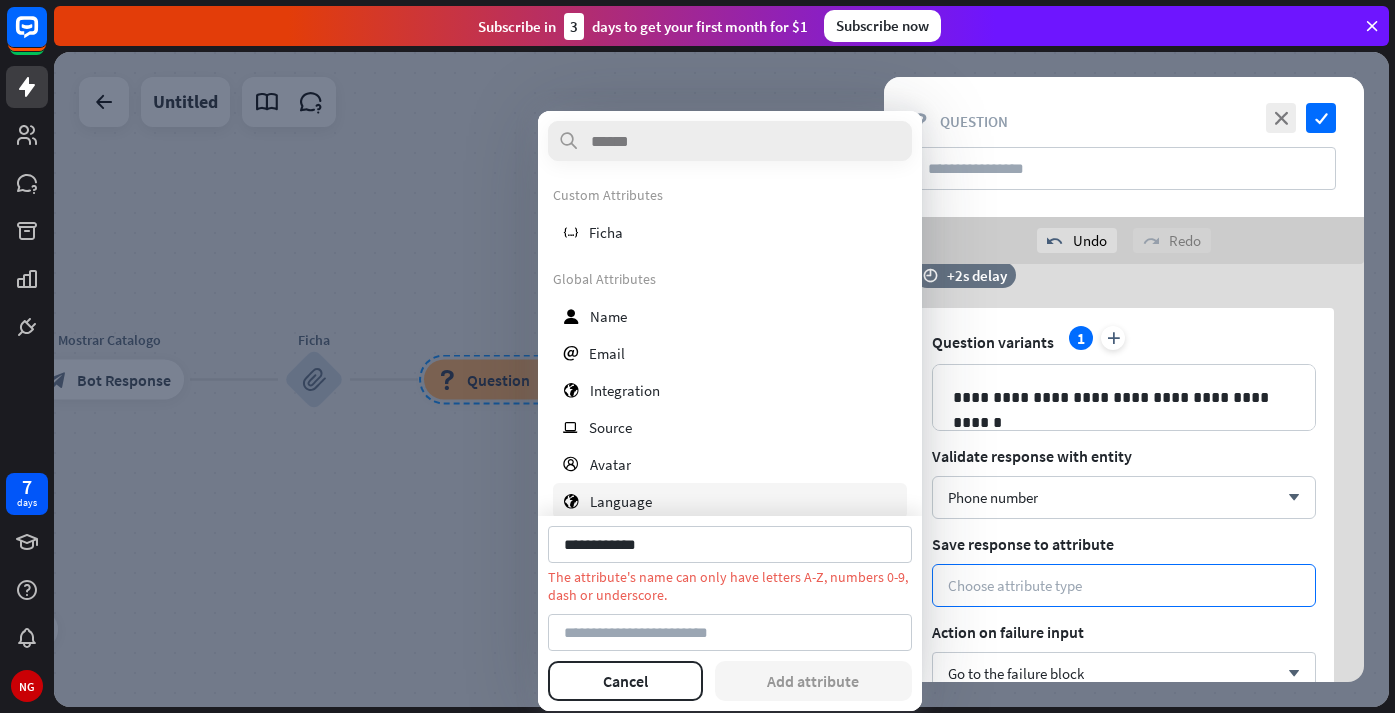 type on "**********" 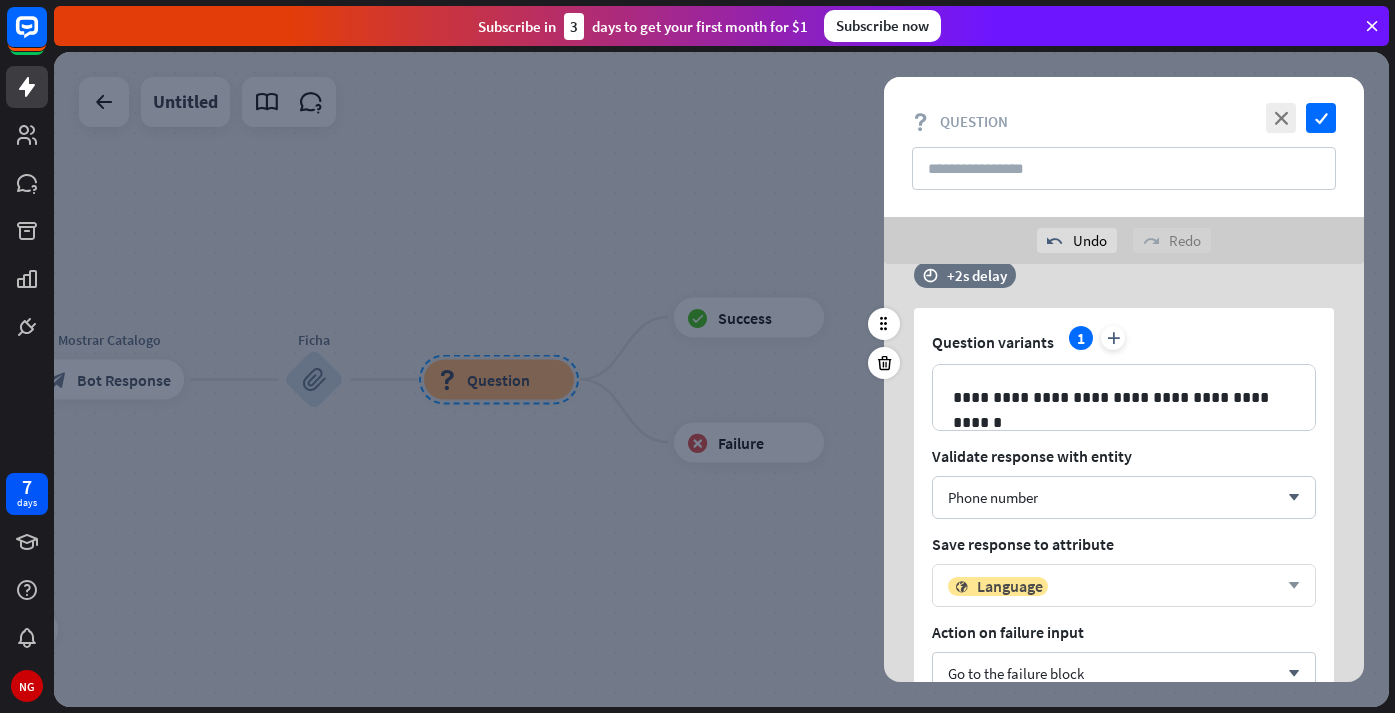 click on "arrow_down" at bounding box center [1289, 586] 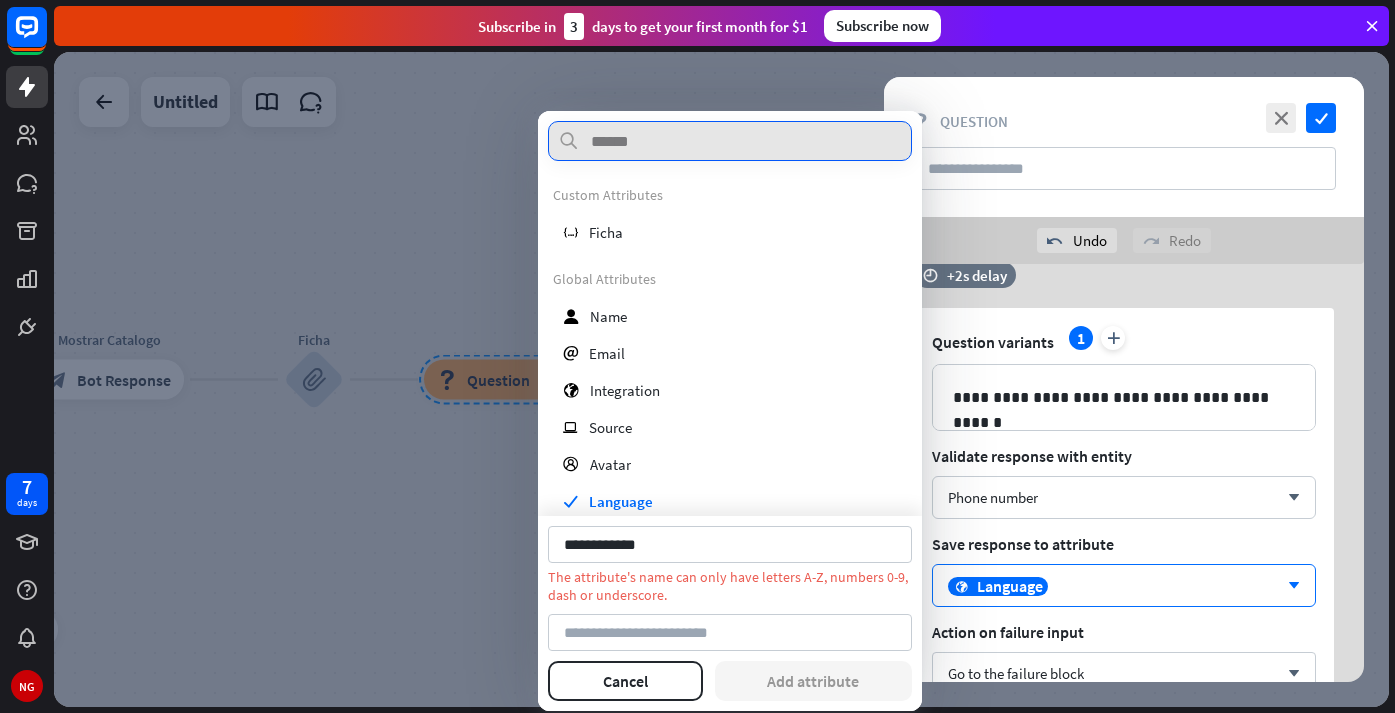 click at bounding box center (730, 141) 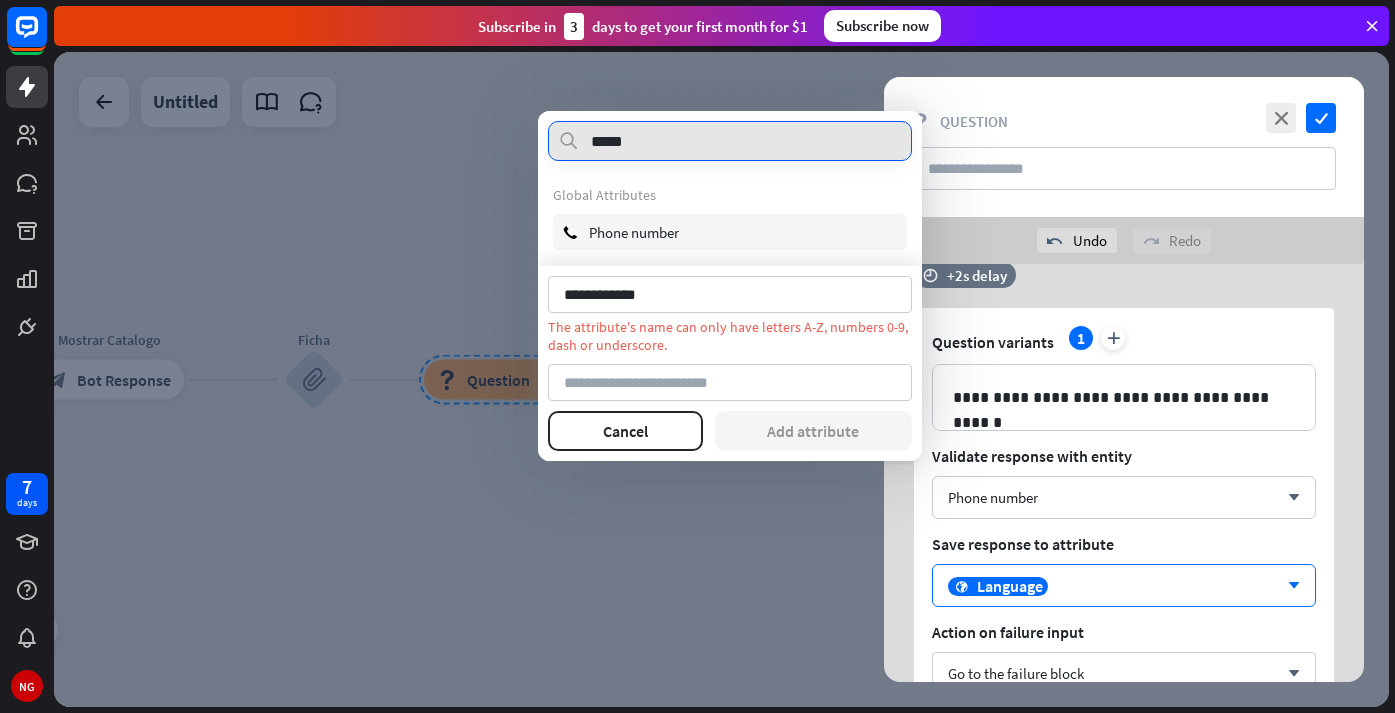 type on "*****" 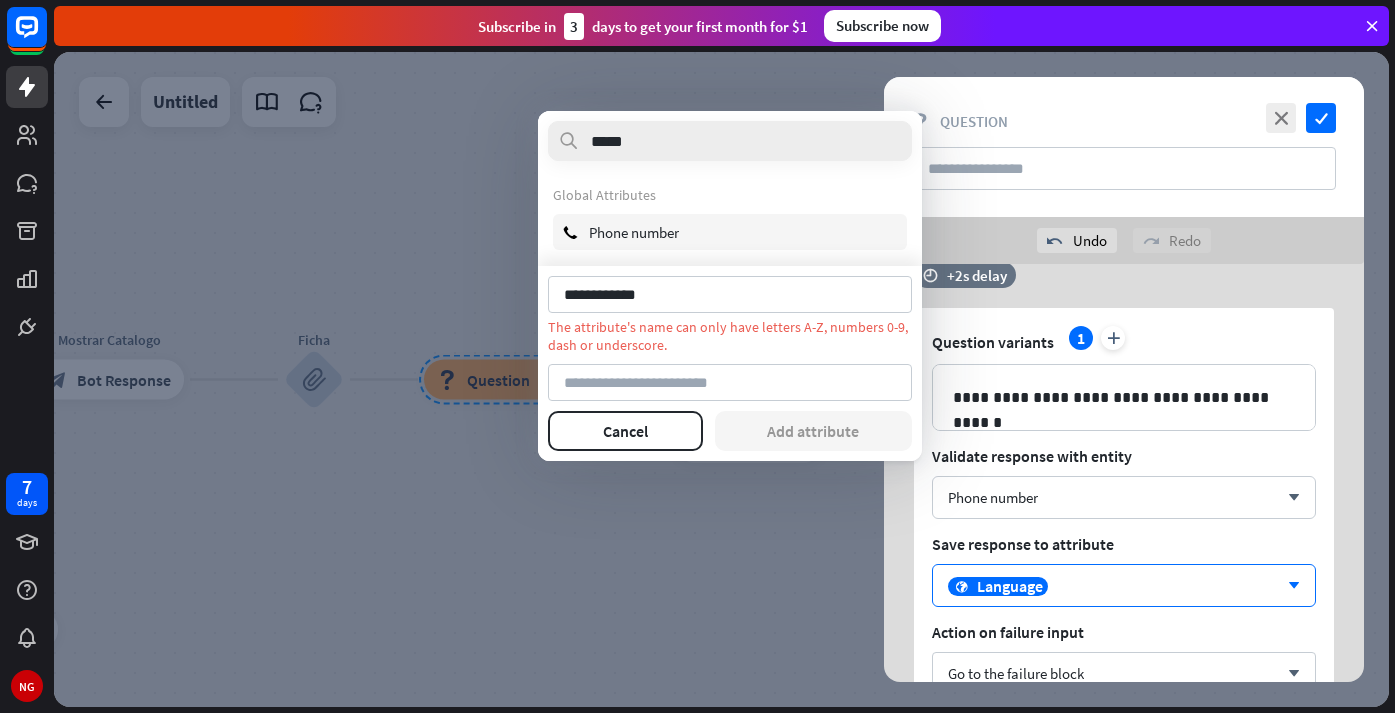 click on "Phone number" at bounding box center (634, 232) 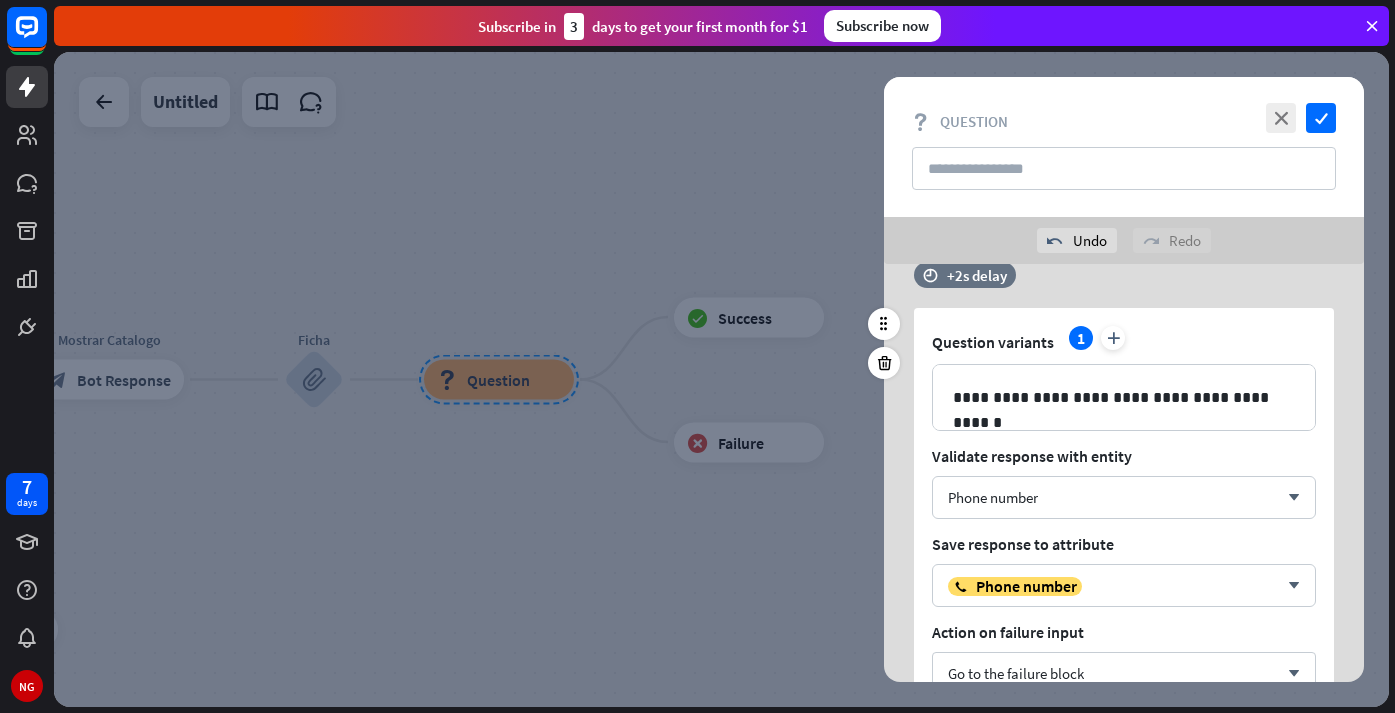 click on "**********" at bounding box center [1124, 534] 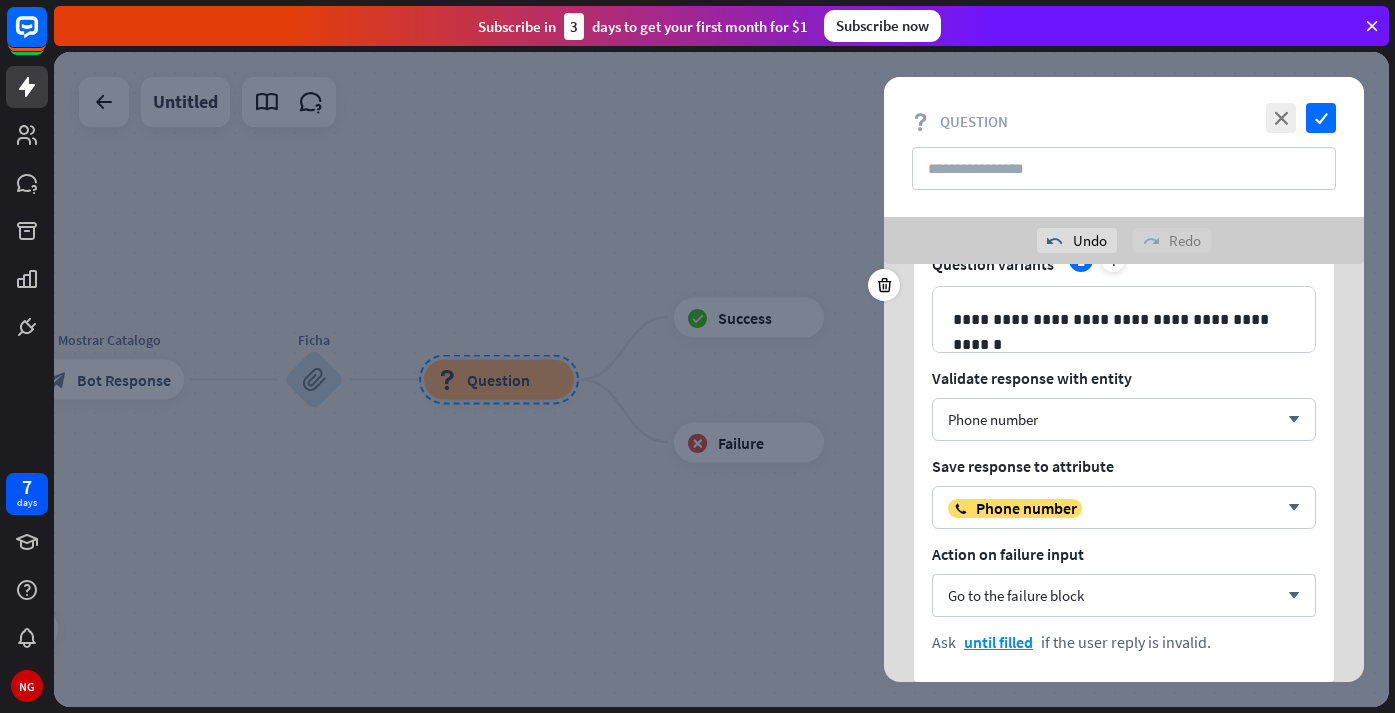 scroll, scrollTop: 1106, scrollLeft: 0, axis: vertical 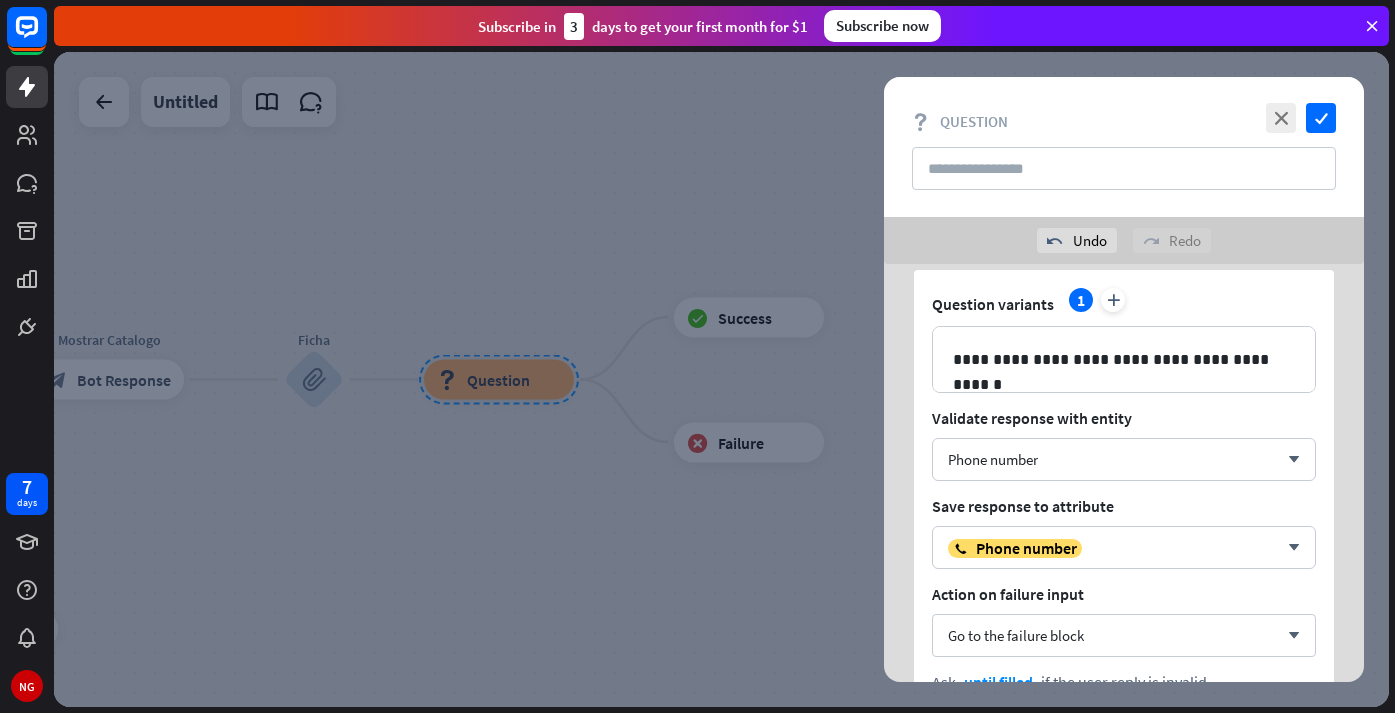 click on "**********" at bounding box center [1124, 473] 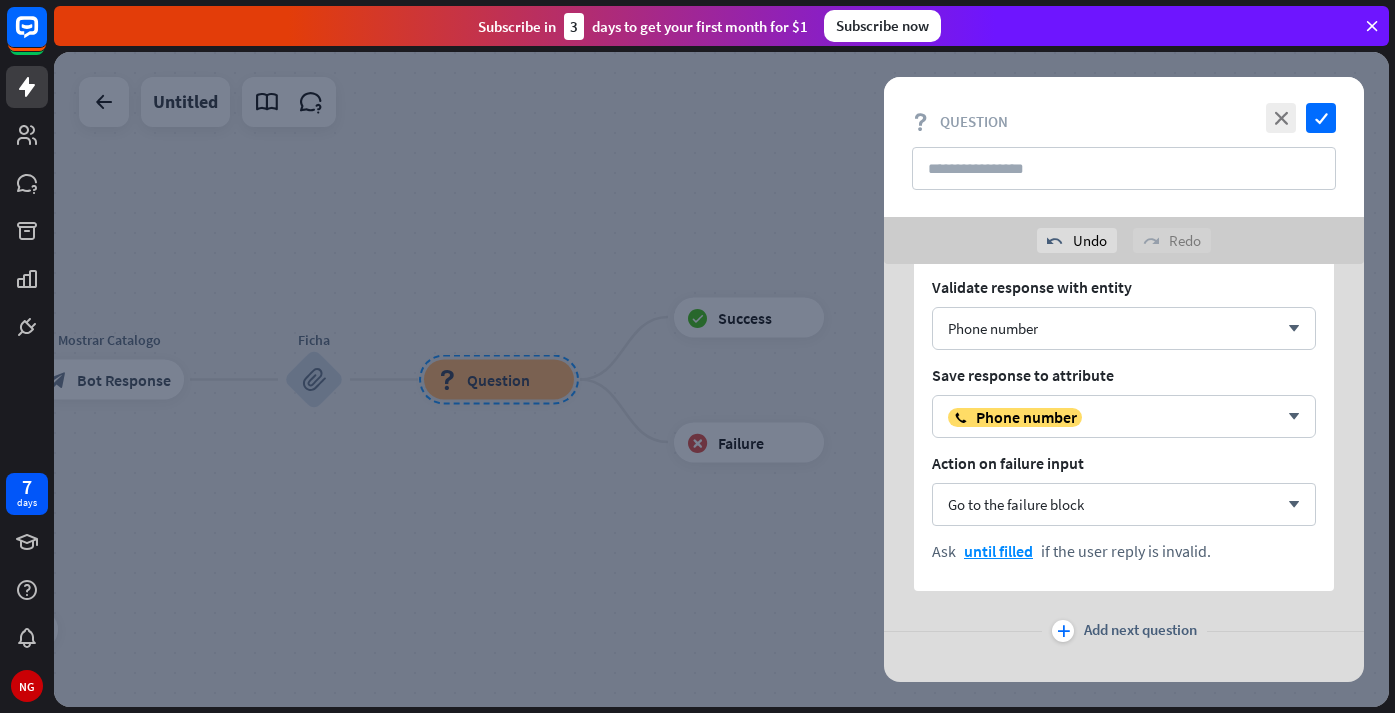 scroll, scrollTop: 1266, scrollLeft: 0, axis: vertical 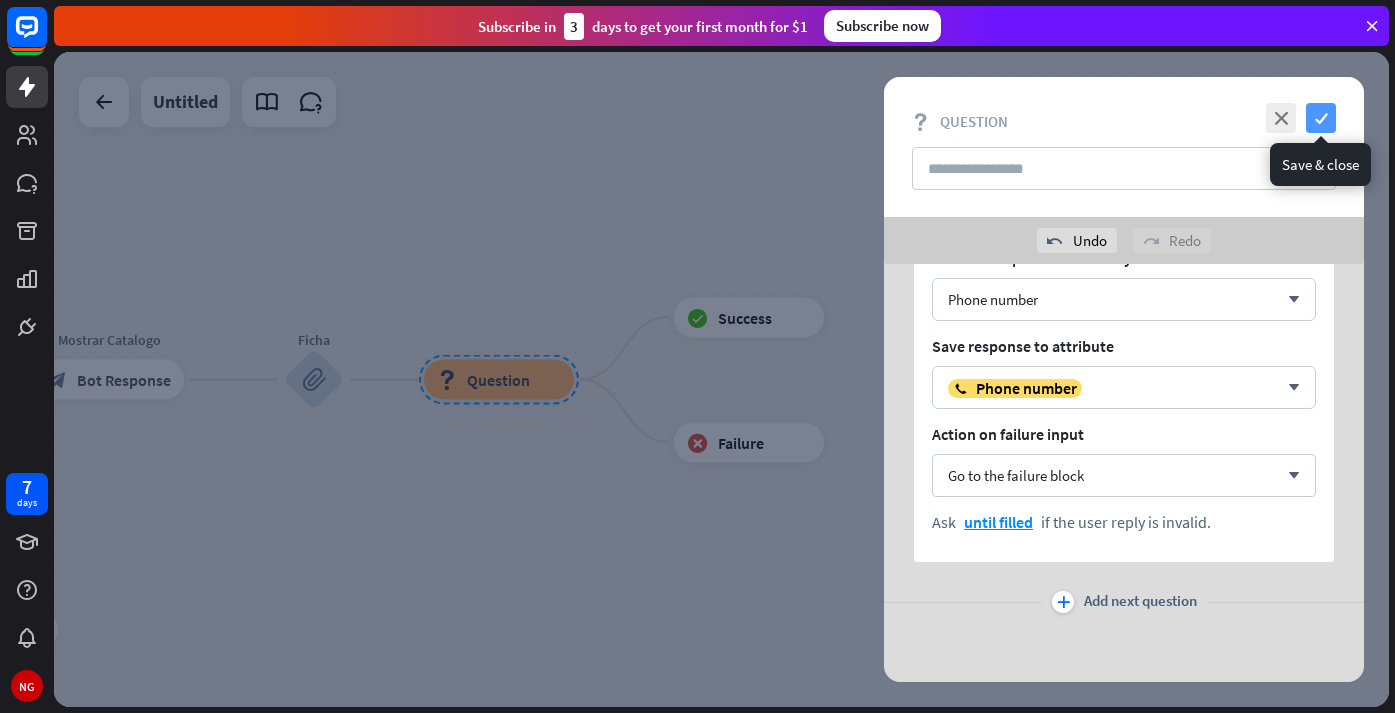 click on "check" at bounding box center [1321, 118] 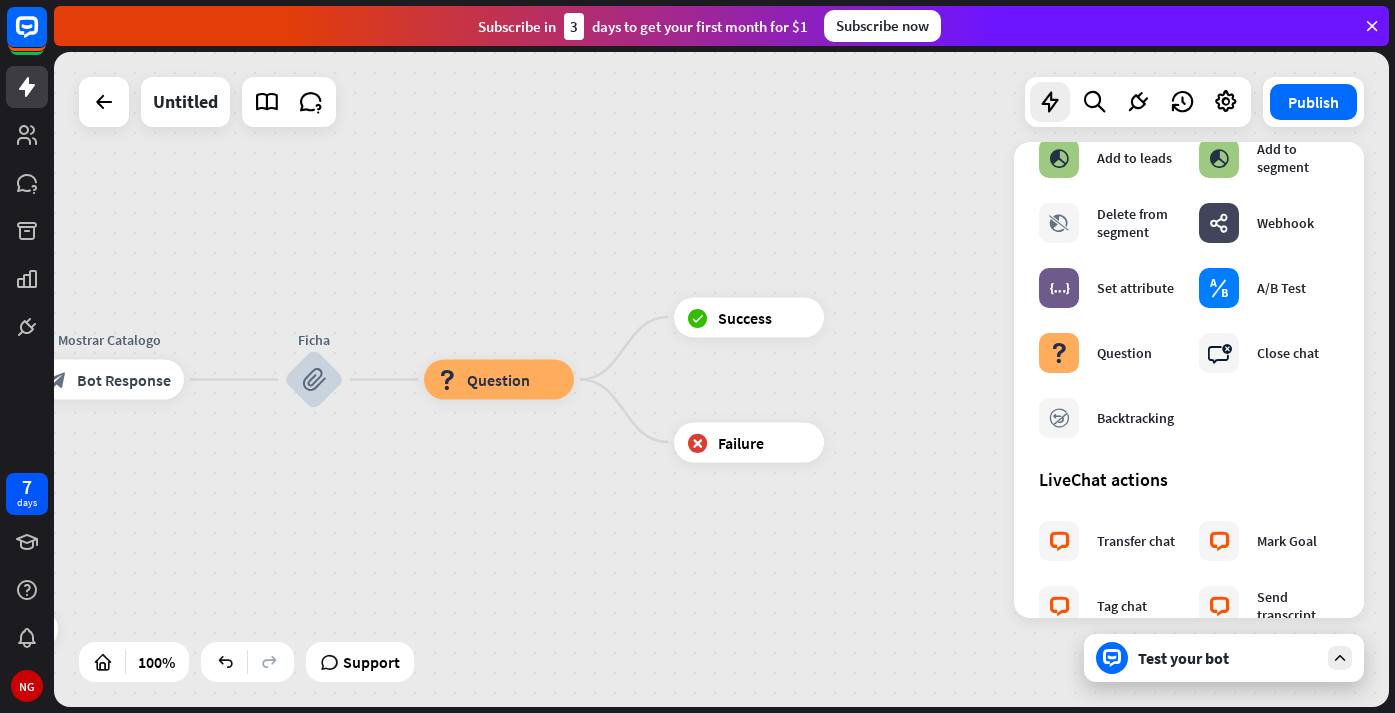 click on "close   Interactions   block_user_input   User Input block_bot_response   Bot Response block_fallback   Fallback filter   Filter block_attachment   Attachment input builder_tree   Flow Actions   block_goto   Go to step block_faq   FAQ block_add_to_segment   Add to leads block_add_to_segment   Add to segment block_delete_from_segment   Delete from segment webhooks   Webhook block_set_attribute   Set attribute block_ab_testing   A/B Test block_question   Question block_close_chat   Close chat block_backtracking   Backtracking LiveChat actions   block_livechat   Transfer chat block_livechat   Mark Goal block_livechat   Tag chat block_livechat   Send transcript Shopify actions     Show products   Product availability   Order status Shopify flows     Order status flow   Product availability flow Freshdesk actions           Create ticket         Add contact Zendesk actions         Create ticket HelpDesk actions         Create ticket" at bounding box center [1189, 380] 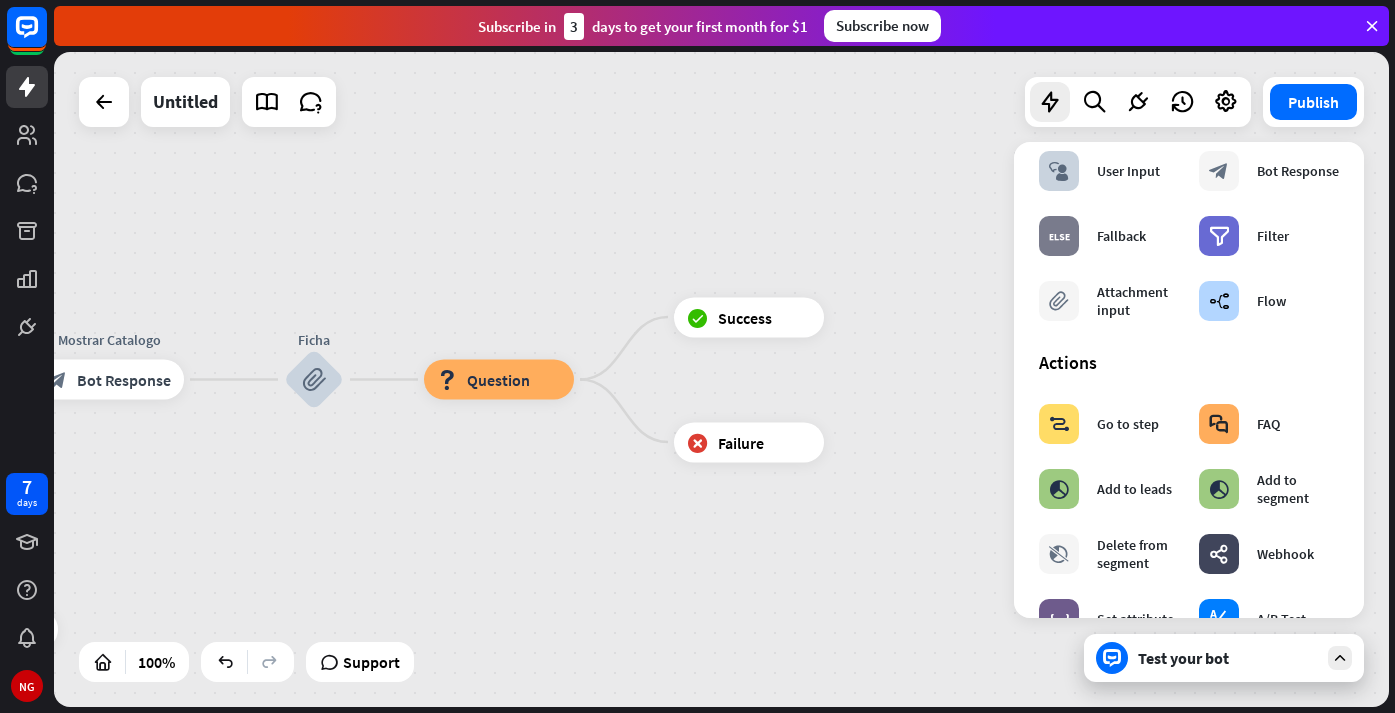 scroll, scrollTop: 0, scrollLeft: 0, axis: both 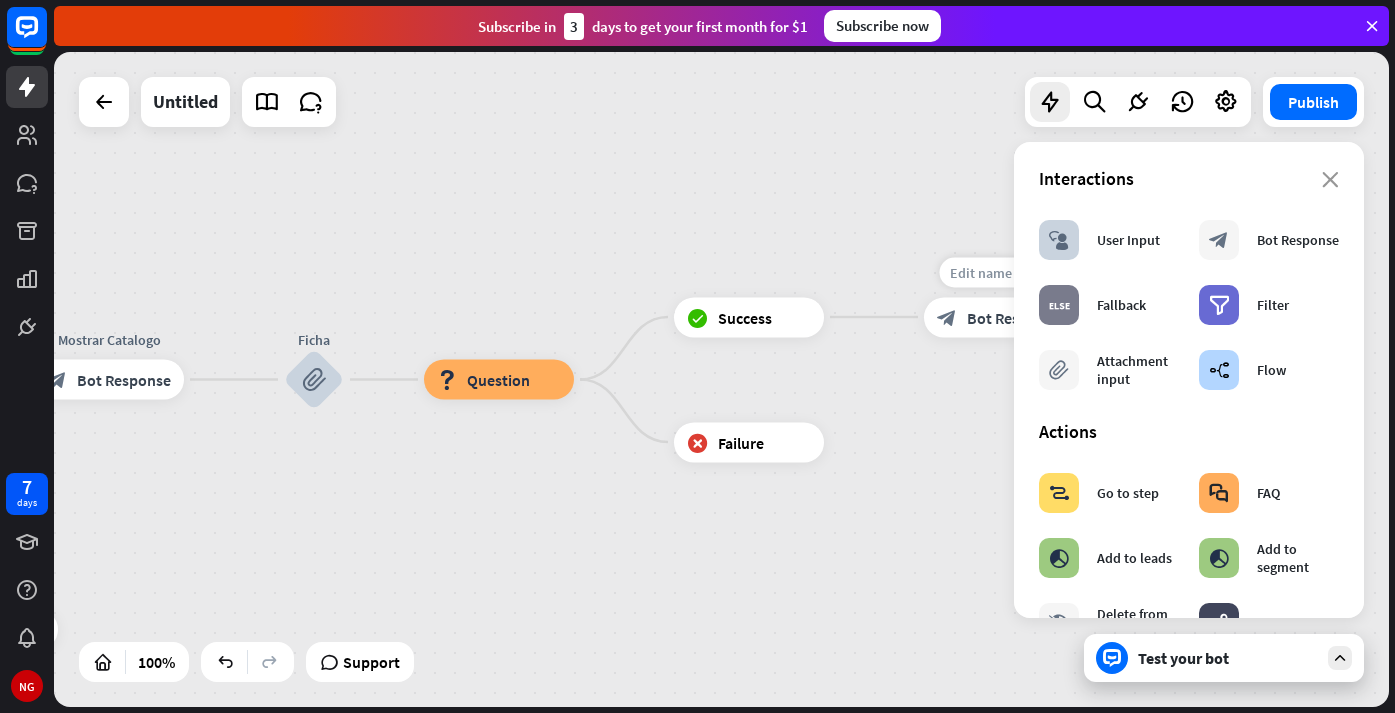click on "Edit name" at bounding box center [981, 272] 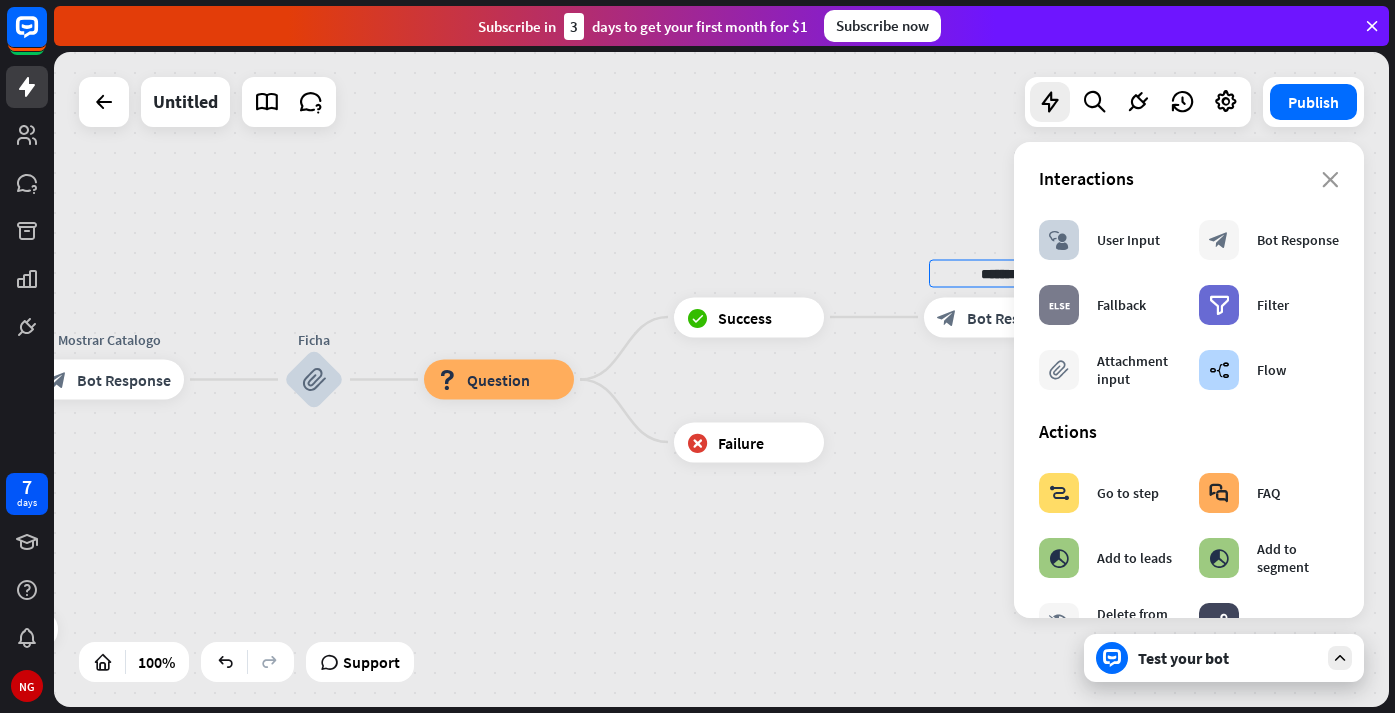 type on "*******" 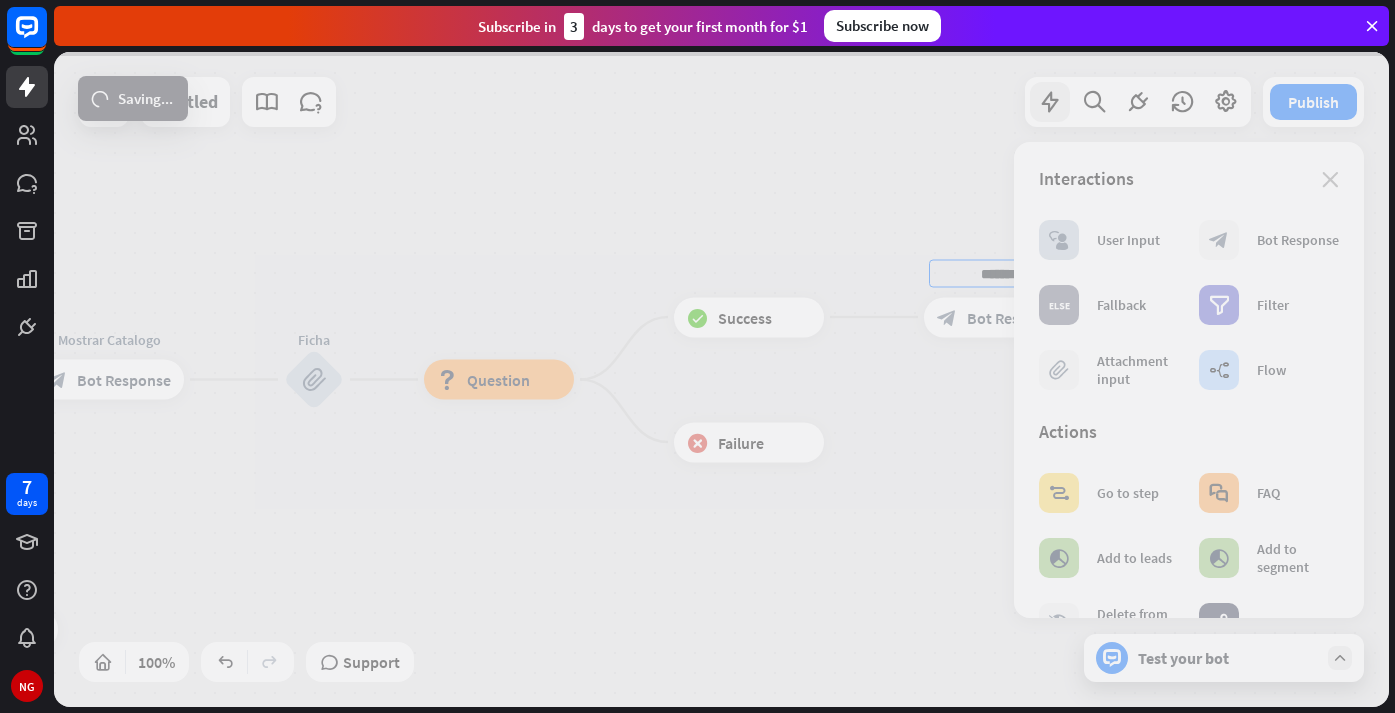 click on "home_2   Start point                 Welcome message   block_bot_response   Bot Response                 Decidir flujo   block_user_input                 Mostrar Catalogo   block_bot_response   Bot Response                 Ficha   block_attachment                   block_question   Question                   block_success   Success         *******           block_bot_response   Bot Response                   block_failure   Failure                     AI Assist                   block_fallback   Default fallback                 Fallback message   block_bot_response   Bot Response
Untitled
Publish
100%           Support         Test your bot         loader   Saving...           close   Interactions   block_user_input   User Input block_bot_response   Bot Response block_fallback   Fallback filter   Filter block_attachment   Attachment input builder_tree   Flow Actions   block_goto     FAQ" at bounding box center (721, 379) 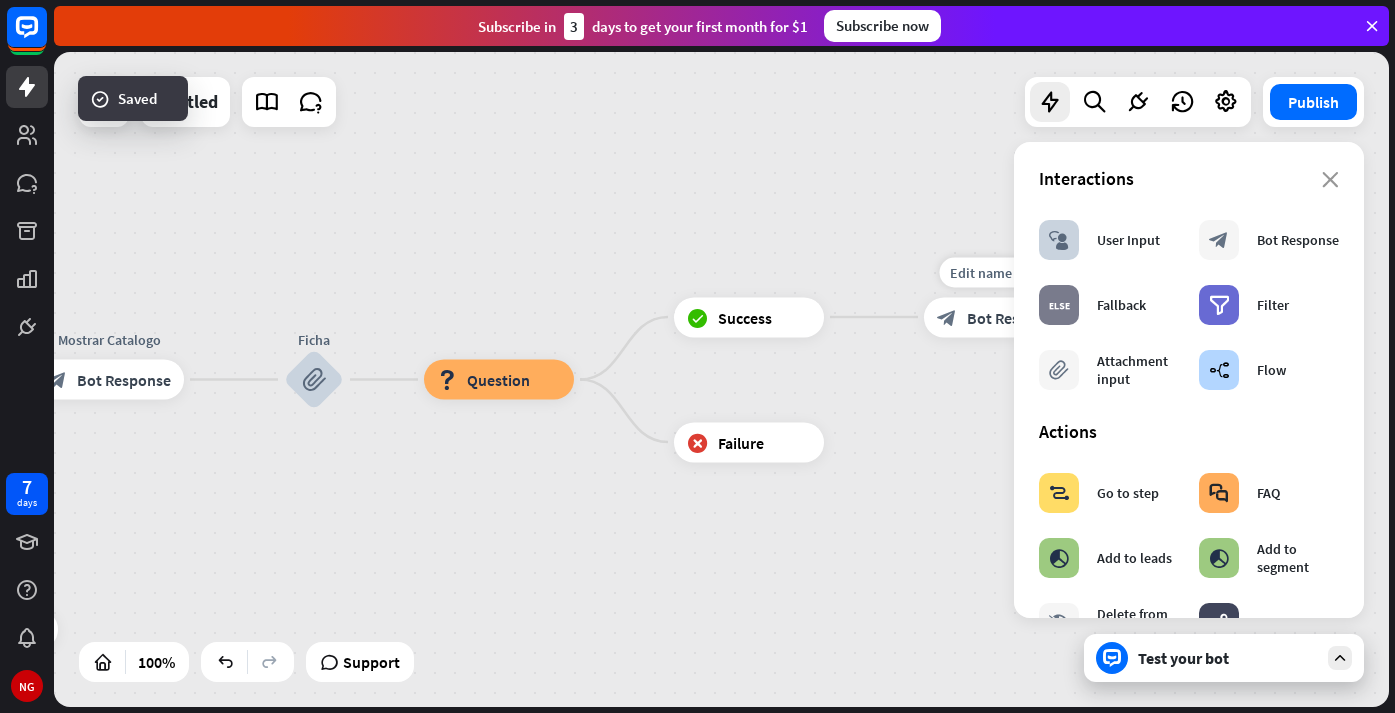 click on "Bot Response" at bounding box center (1014, 317) 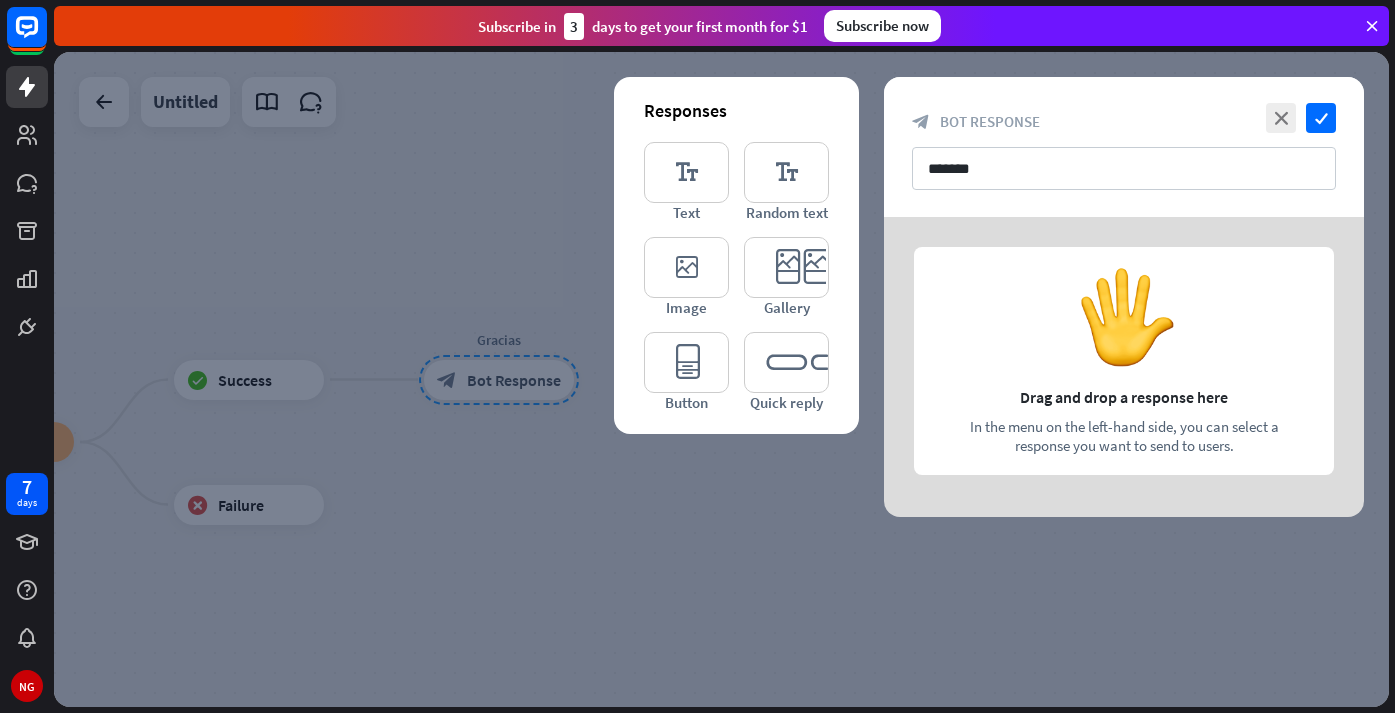 click on "Responses   editor_text   Text editor_text   Random text editor_image   Image editor_card   Gallery editor_button   Button editor_quick_replies   Quick reply" at bounding box center [736, 255] 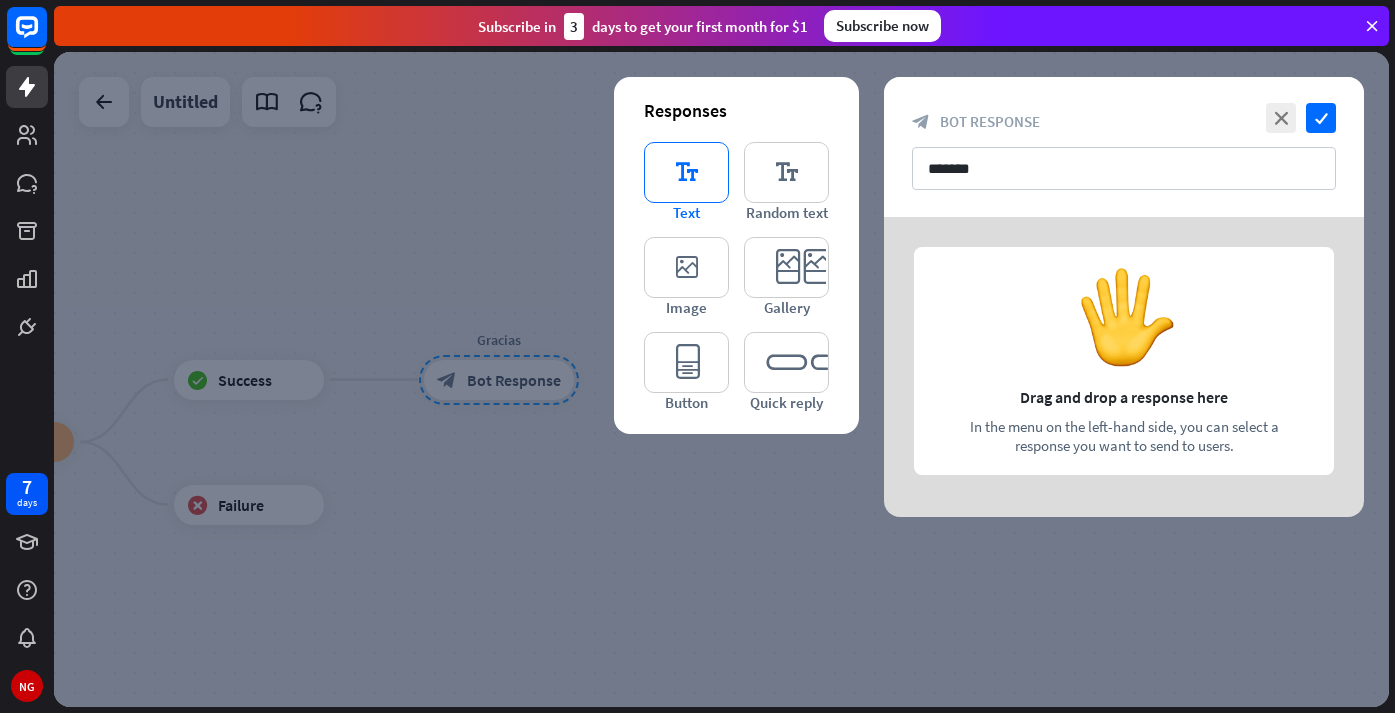 click on "editor_text" at bounding box center [686, 172] 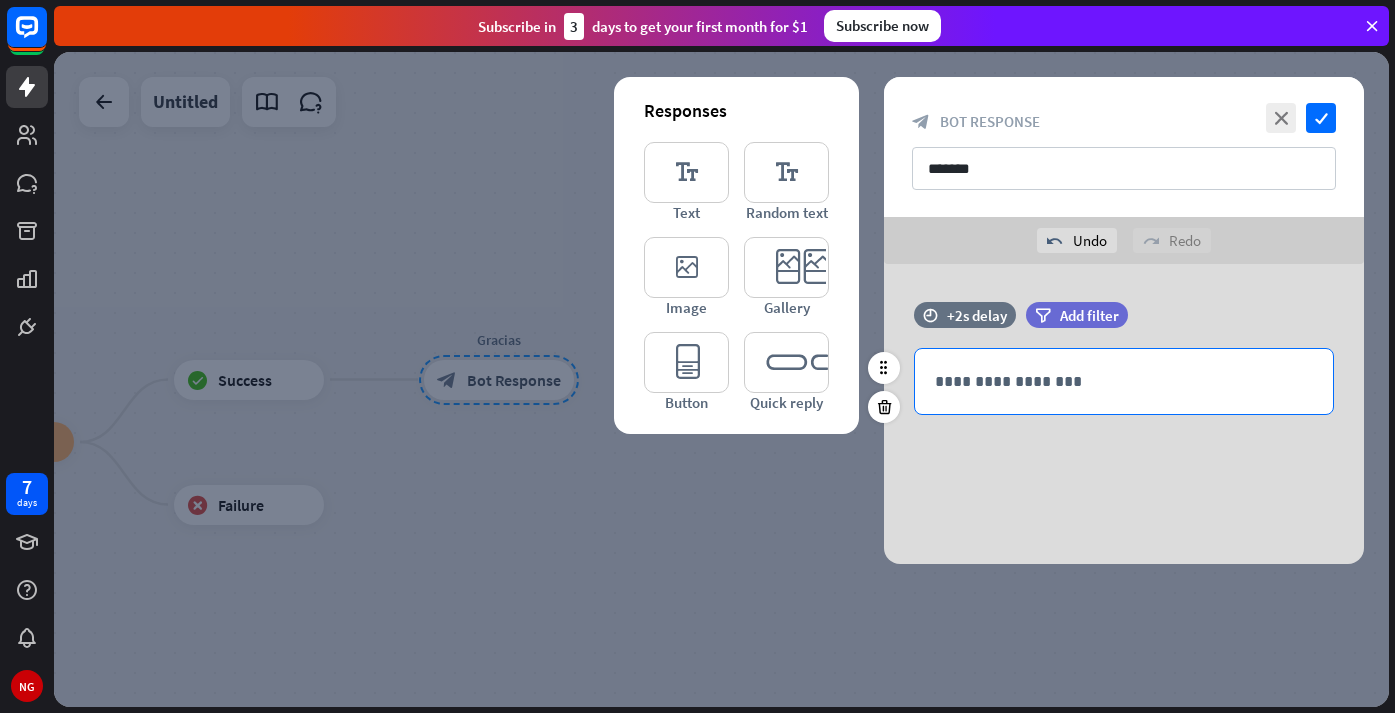 click on "**********" at bounding box center [1124, 381] 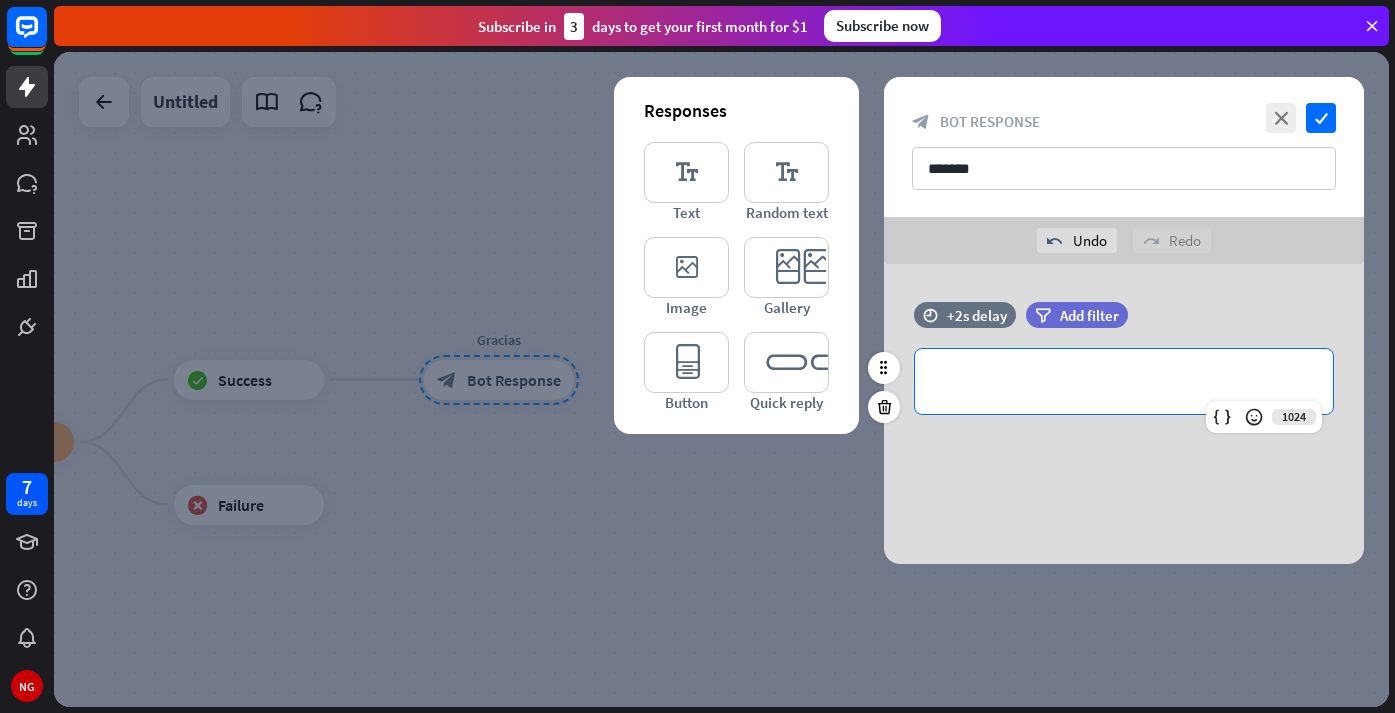 type 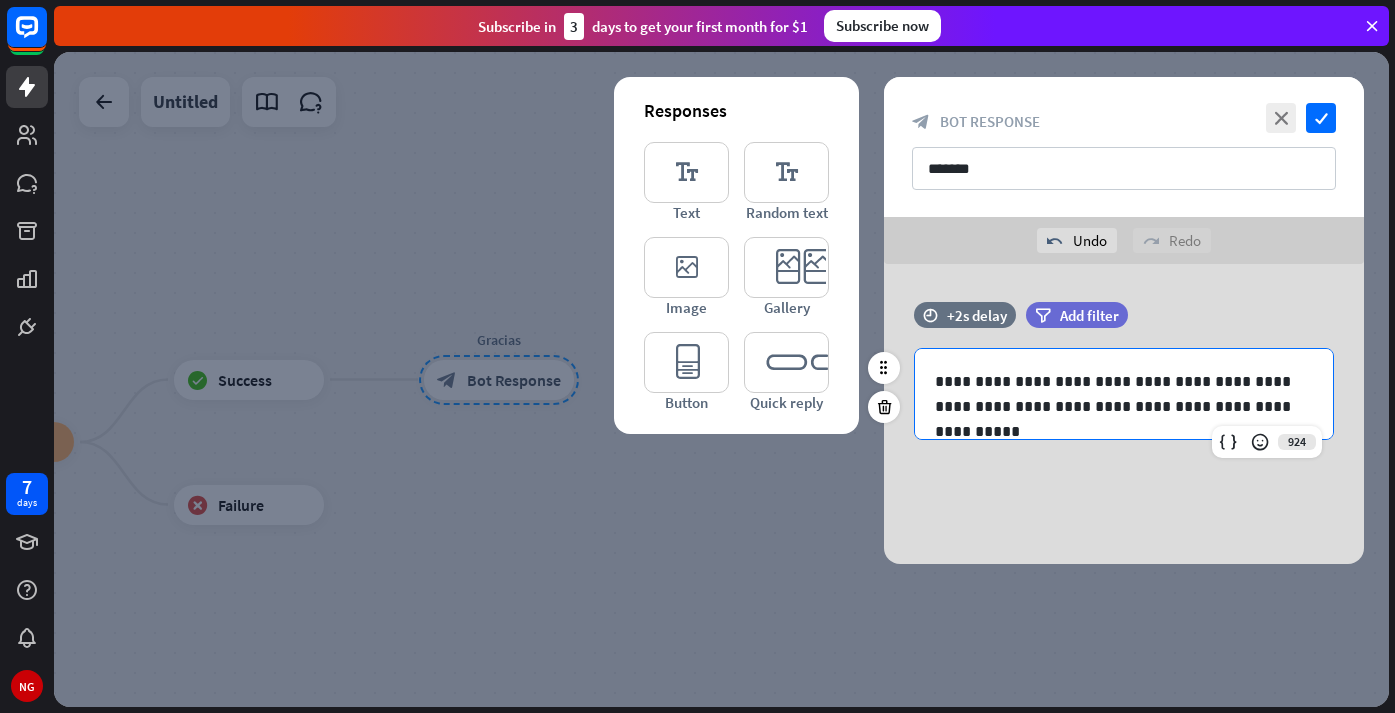 click on "**********" at bounding box center [1124, 394] 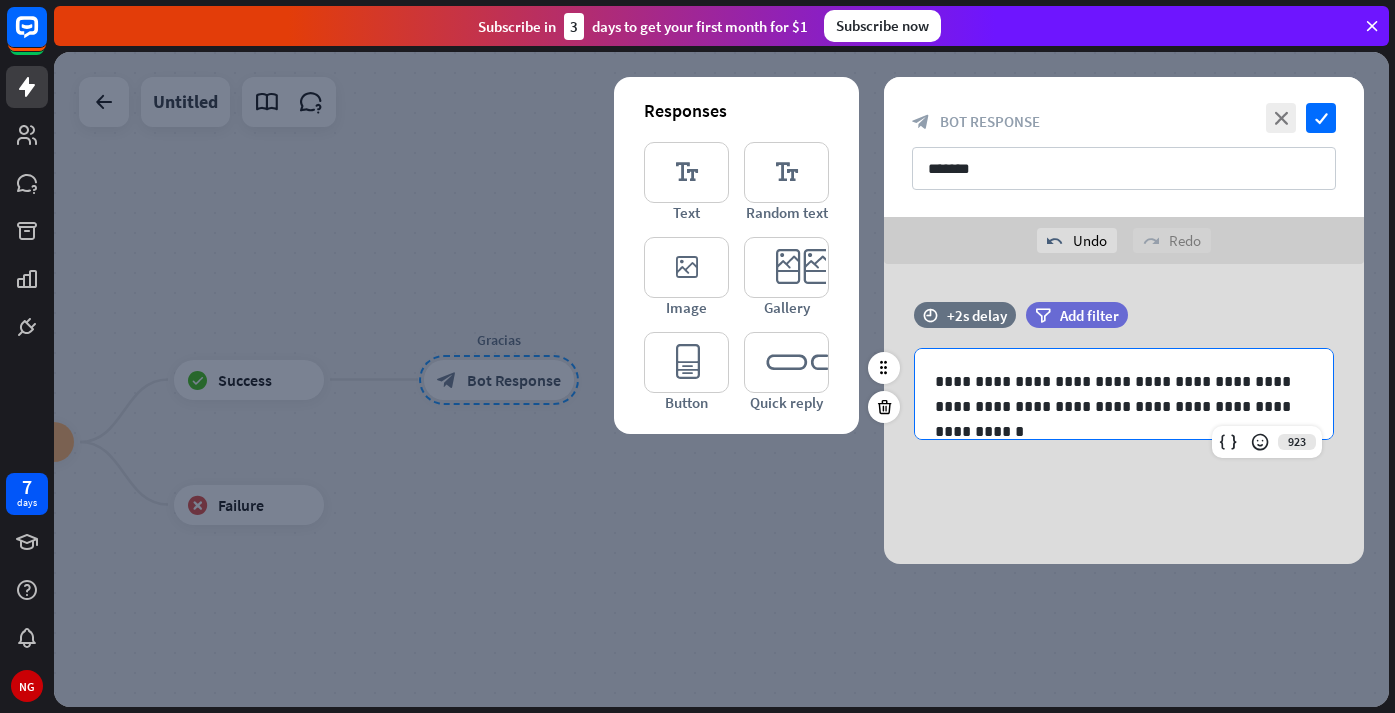 click on "**********" at bounding box center (1124, 394) 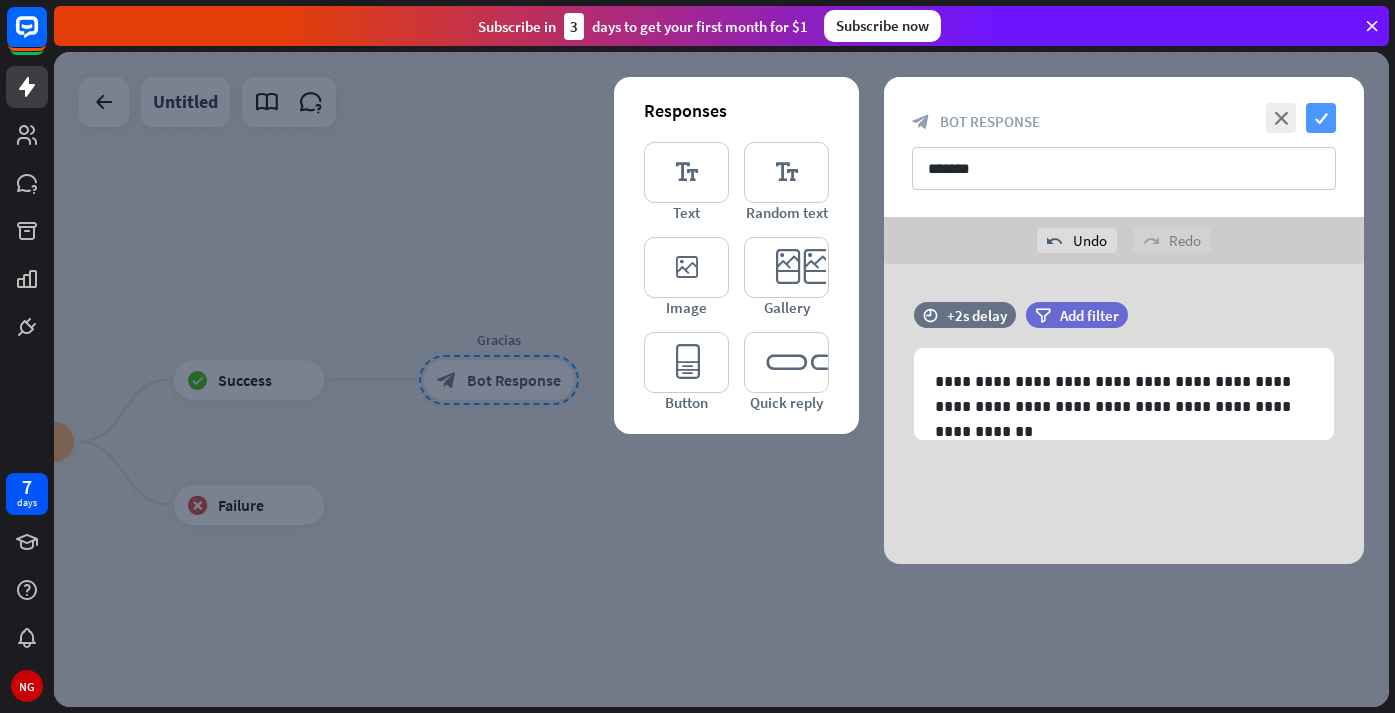 click on "check" at bounding box center (1321, 118) 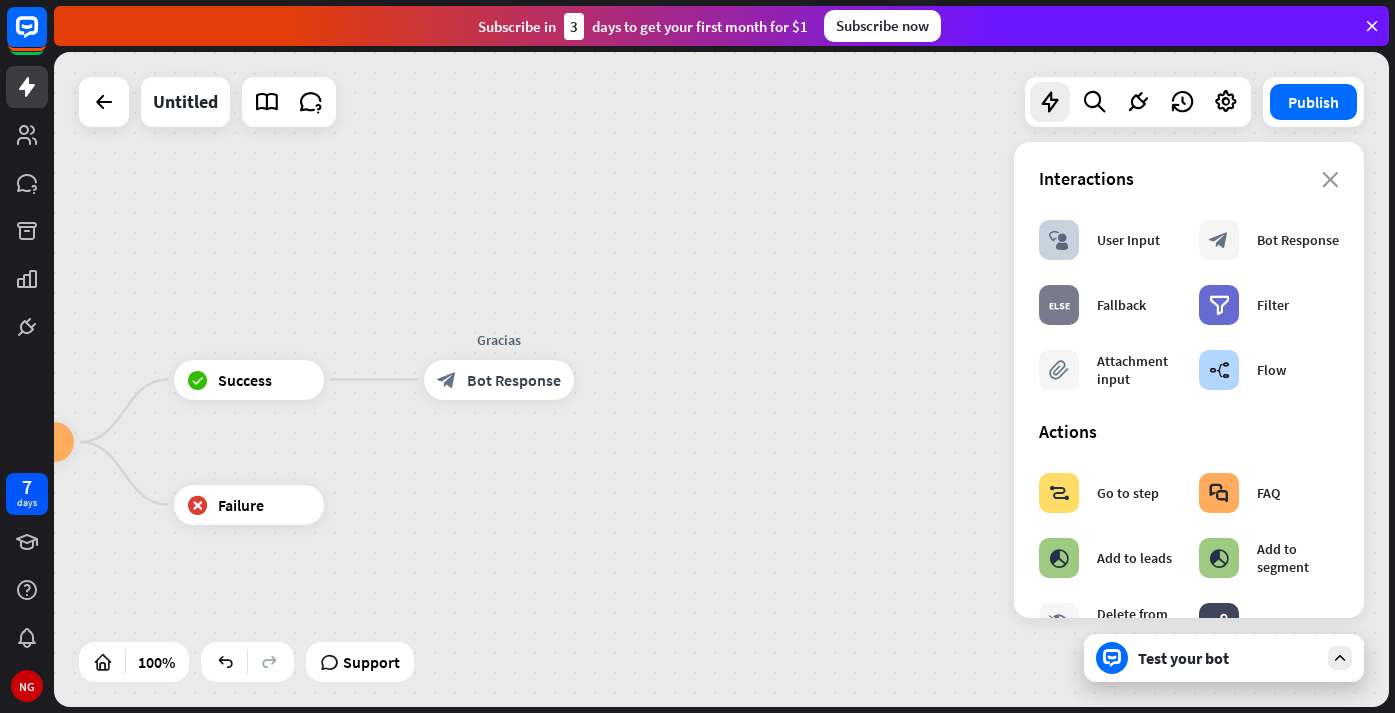 click on "Test your bot" at bounding box center (1228, 658) 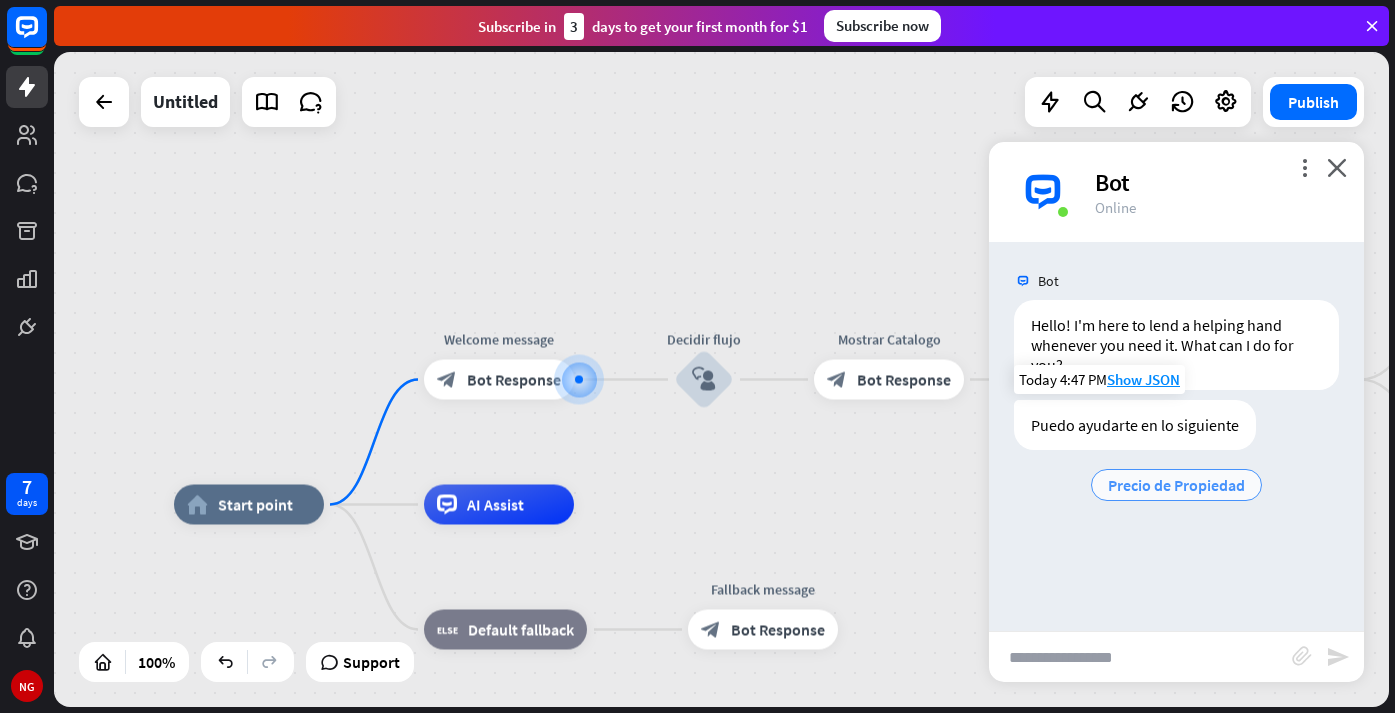 click on "Precio de Propiedad" at bounding box center (1176, 485) 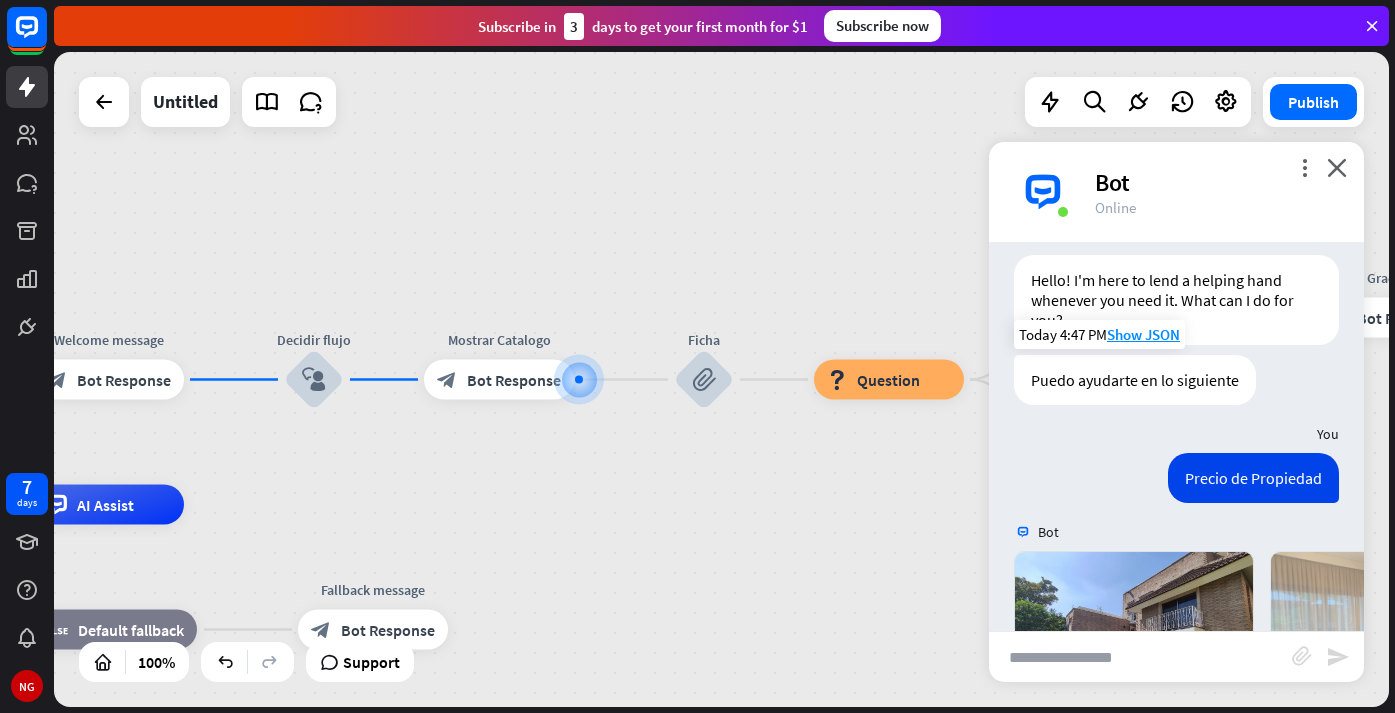 scroll, scrollTop: 306, scrollLeft: 0, axis: vertical 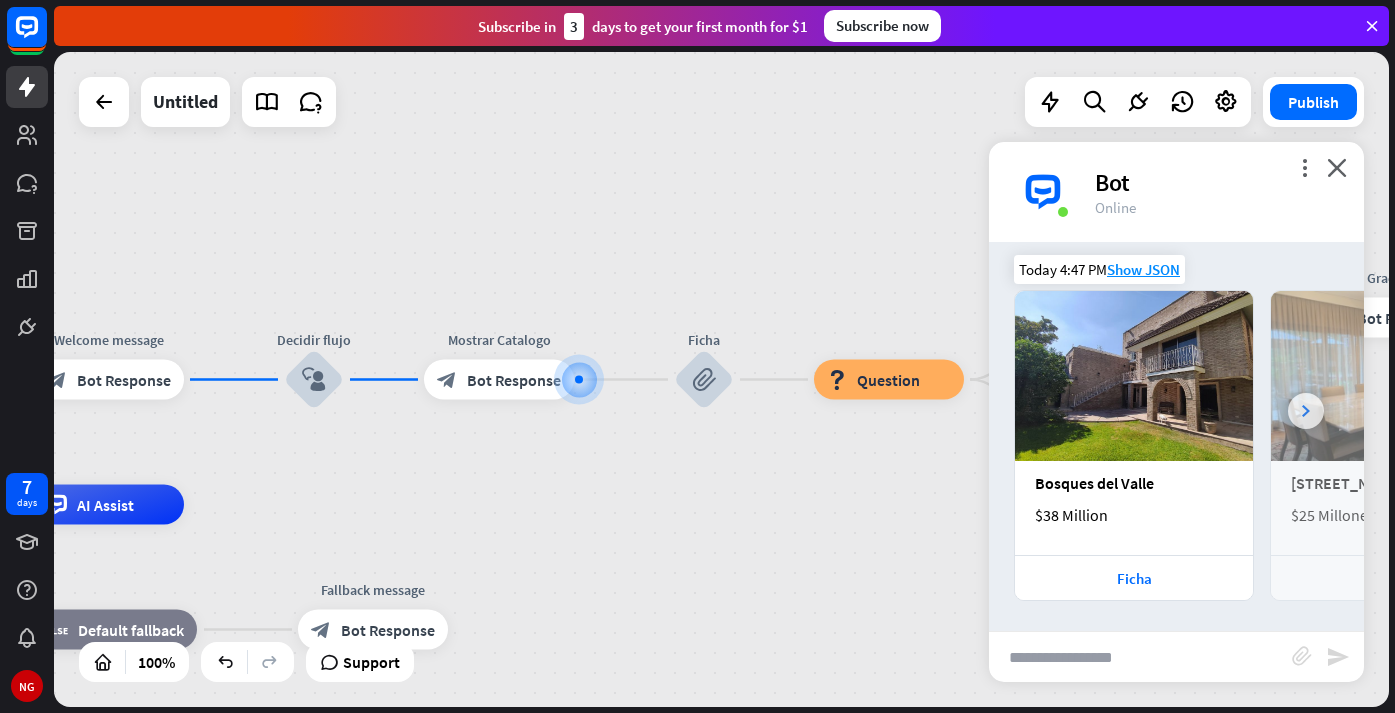 click at bounding box center (1306, 411) 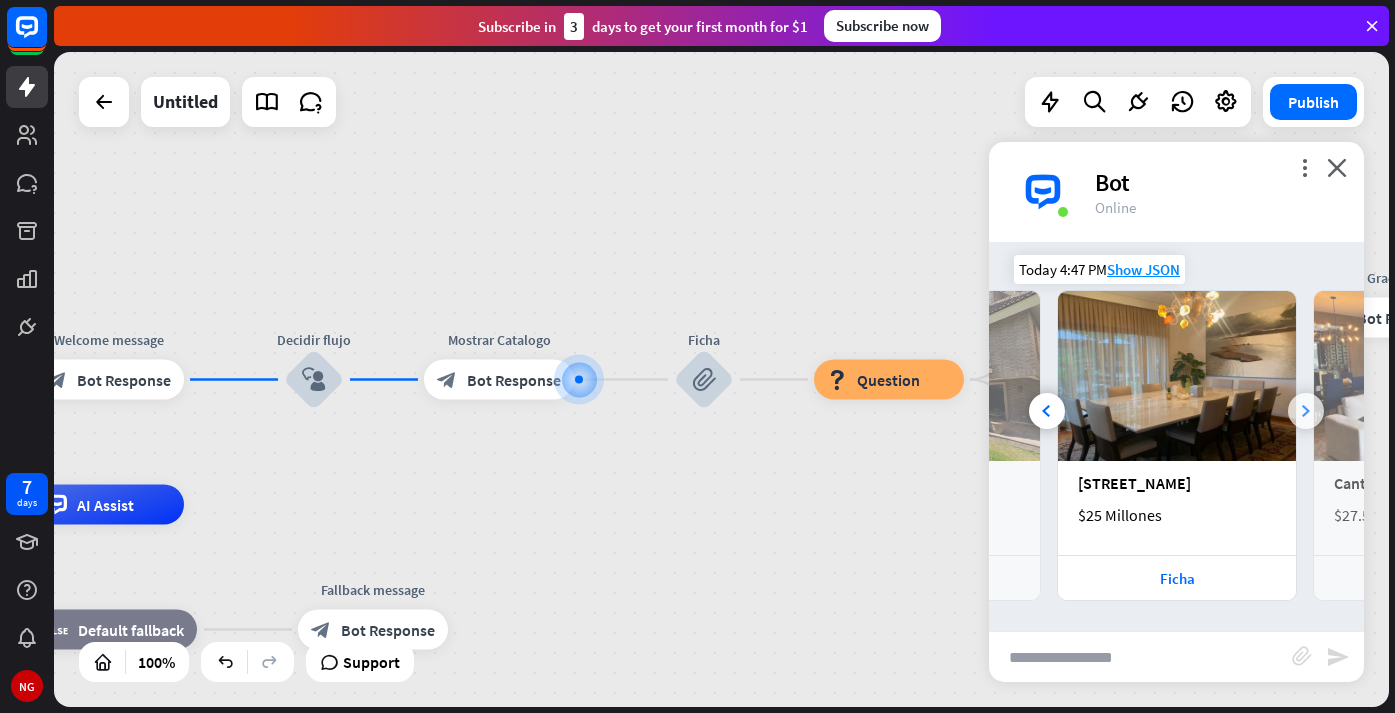 click at bounding box center [1306, 411] 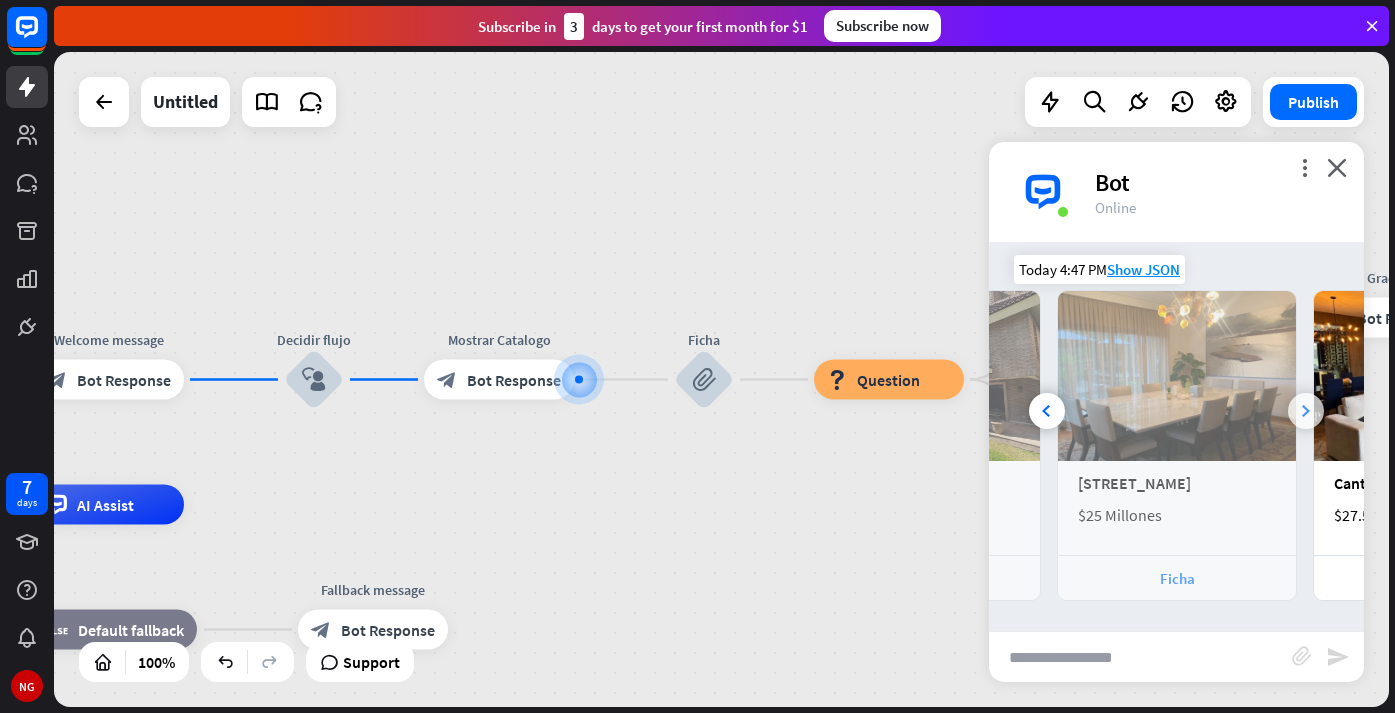 scroll, scrollTop: 0, scrollLeft: 427, axis: horizontal 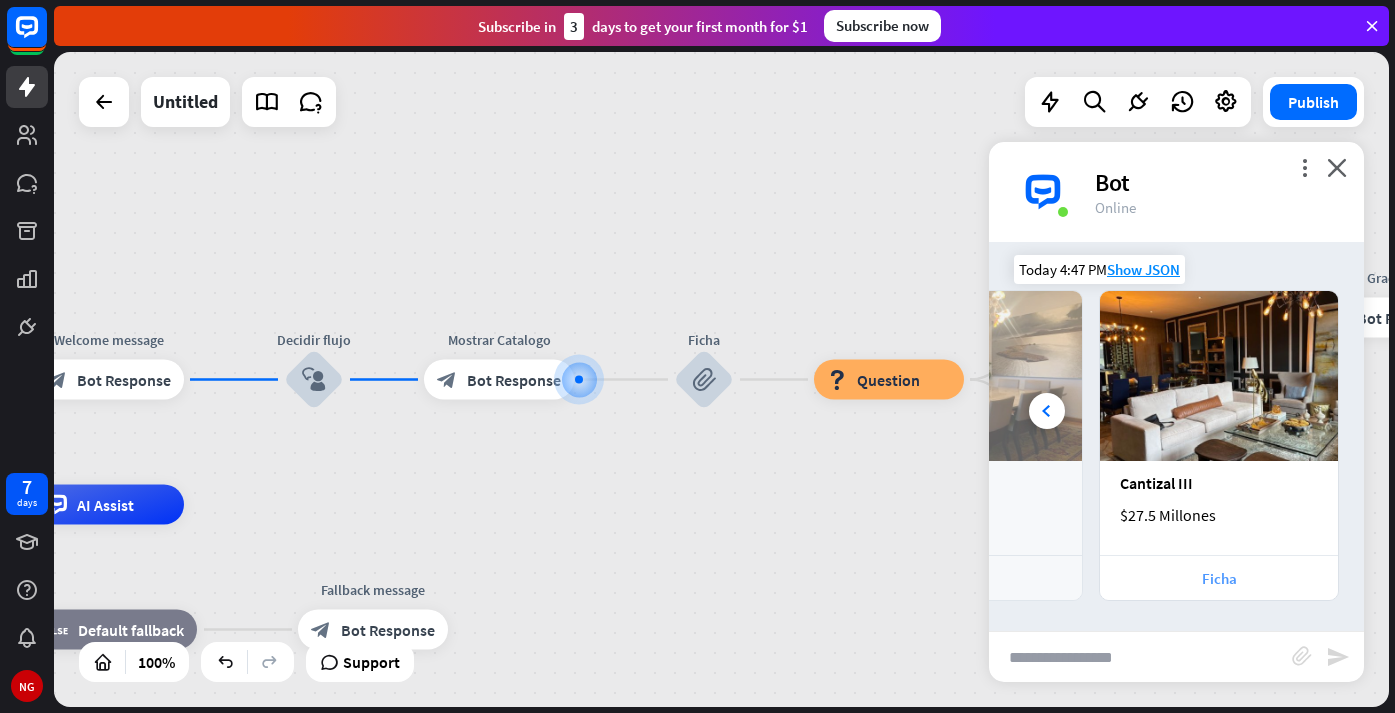click on "Ficha" at bounding box center (1219, 578) 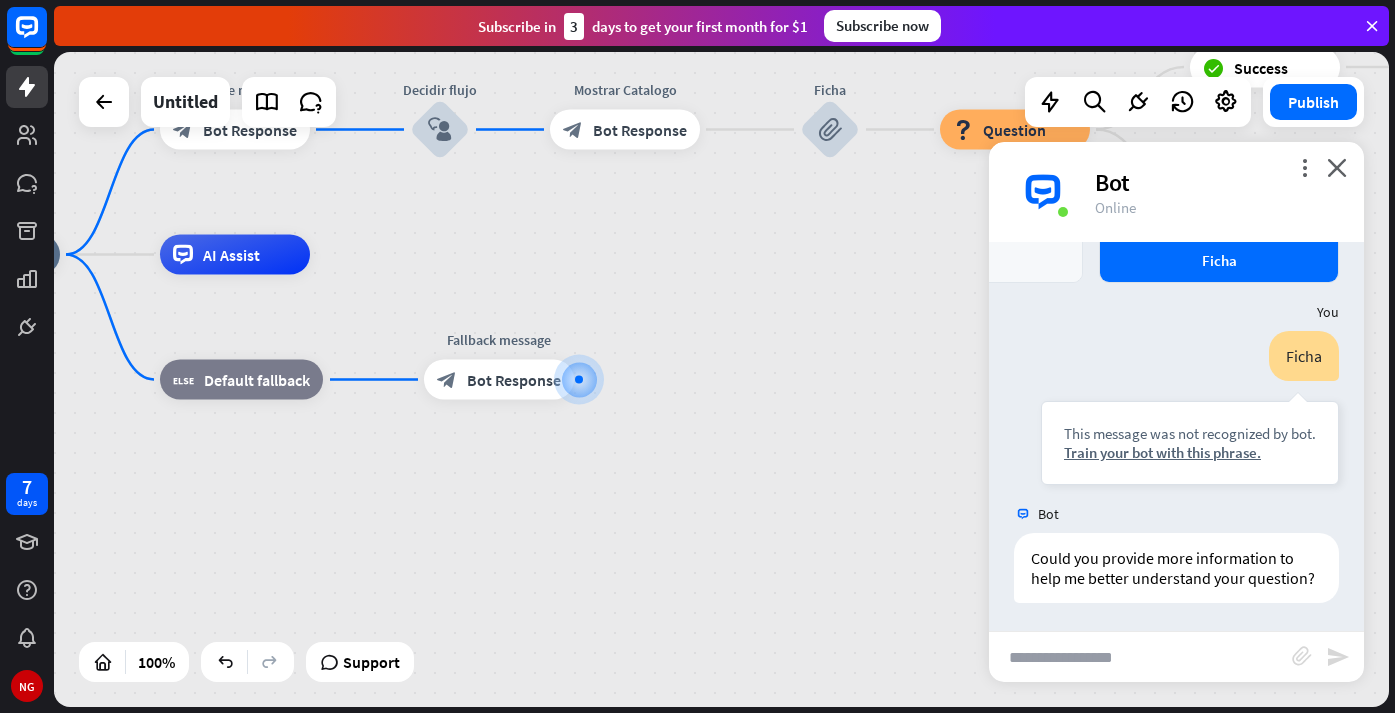 scroll, scrollTop: 626, scrollLeft: 0, axis: vertical 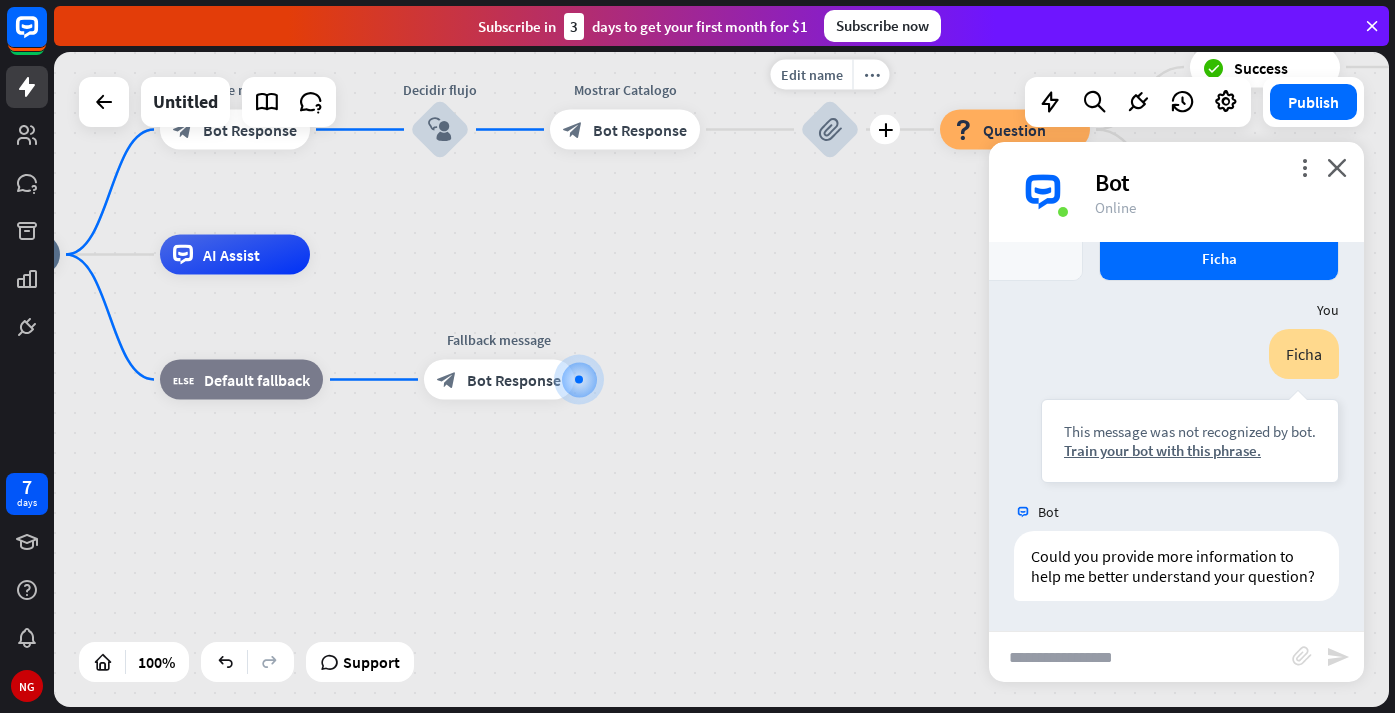 click on "block_attachment" at bounding box center [830, 130] 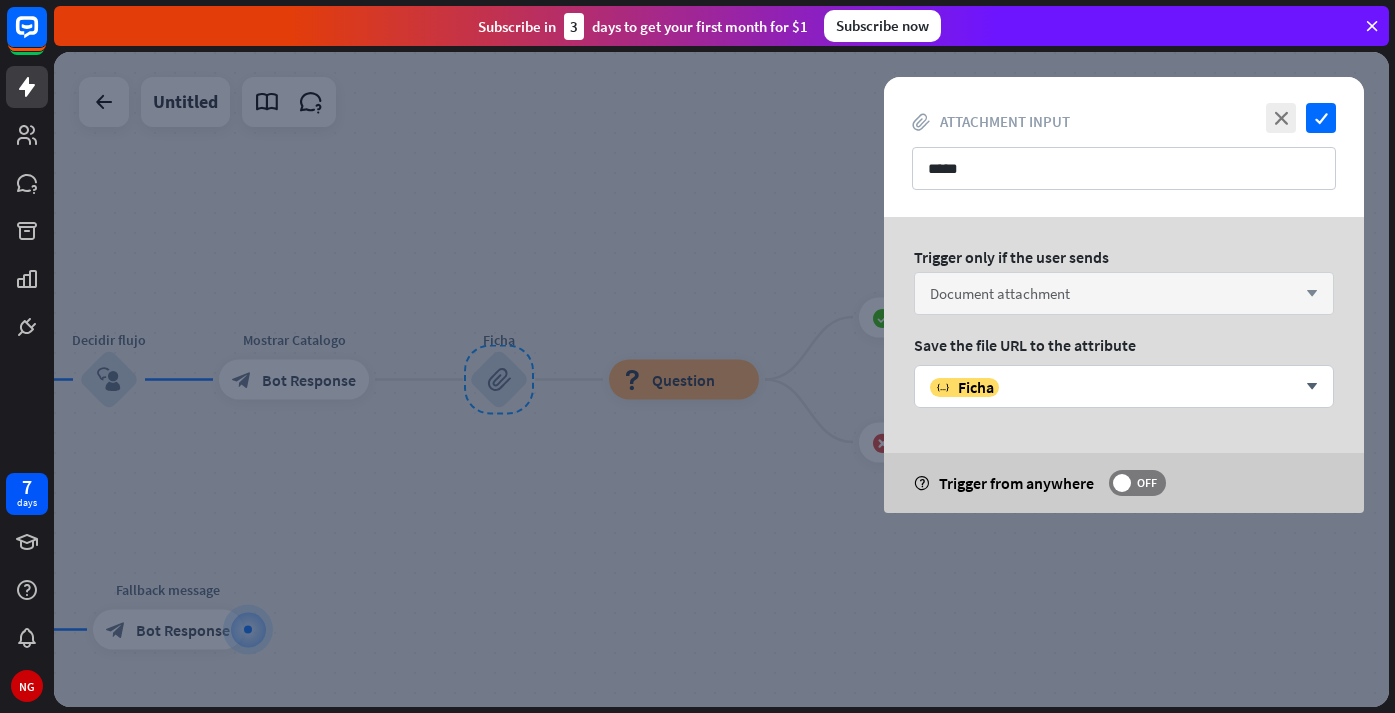 click on "Document attachment
arrow_down" at bounding box center [1124, 293] 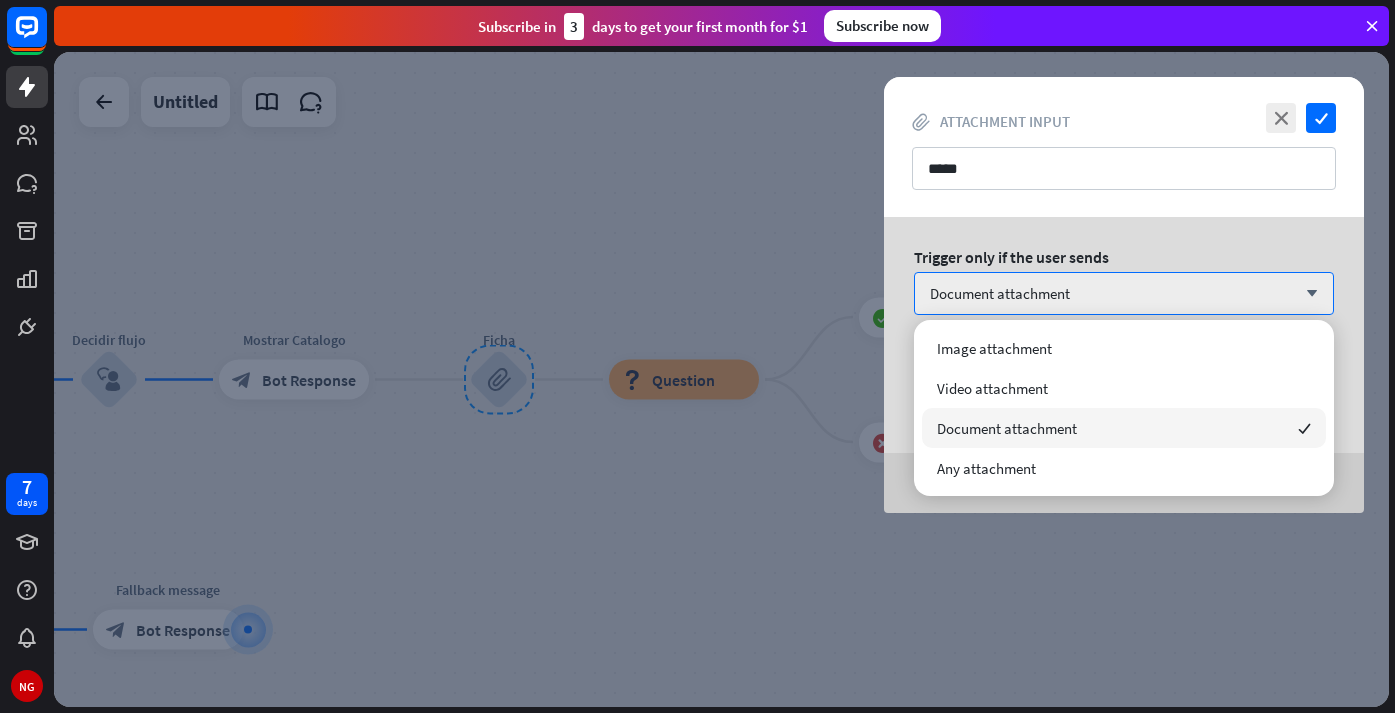 click on "Document attachment
checked" at bounding box center (1124, 428) 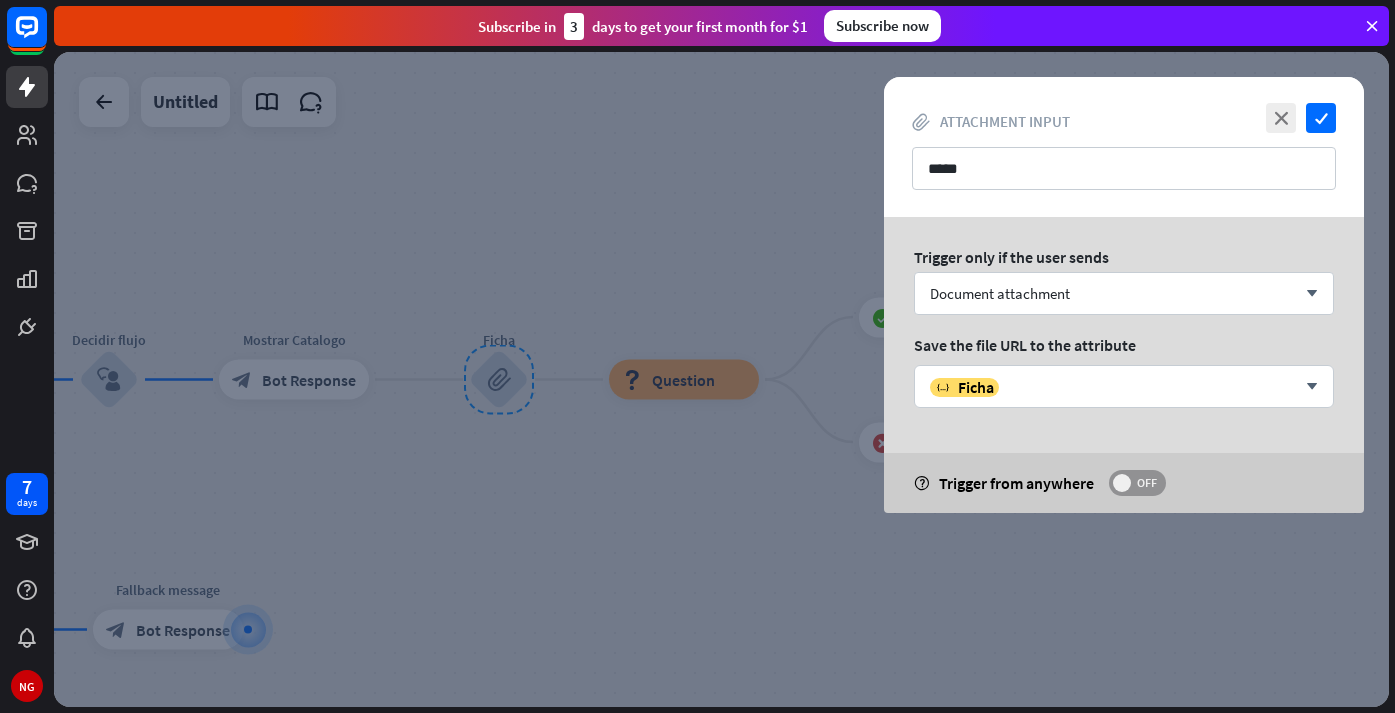 click on "OFF" at bounding box center (1146, 483) 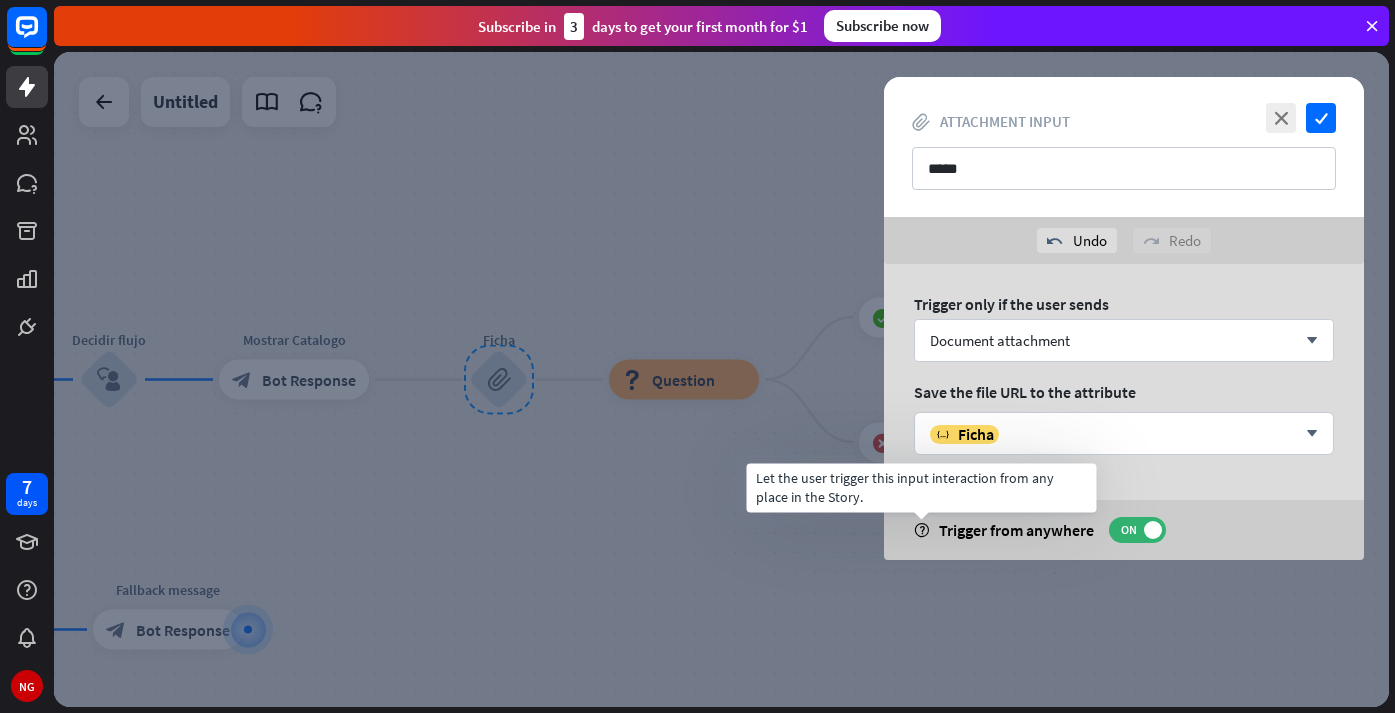 click on "help" at bounding box center (921, 530) 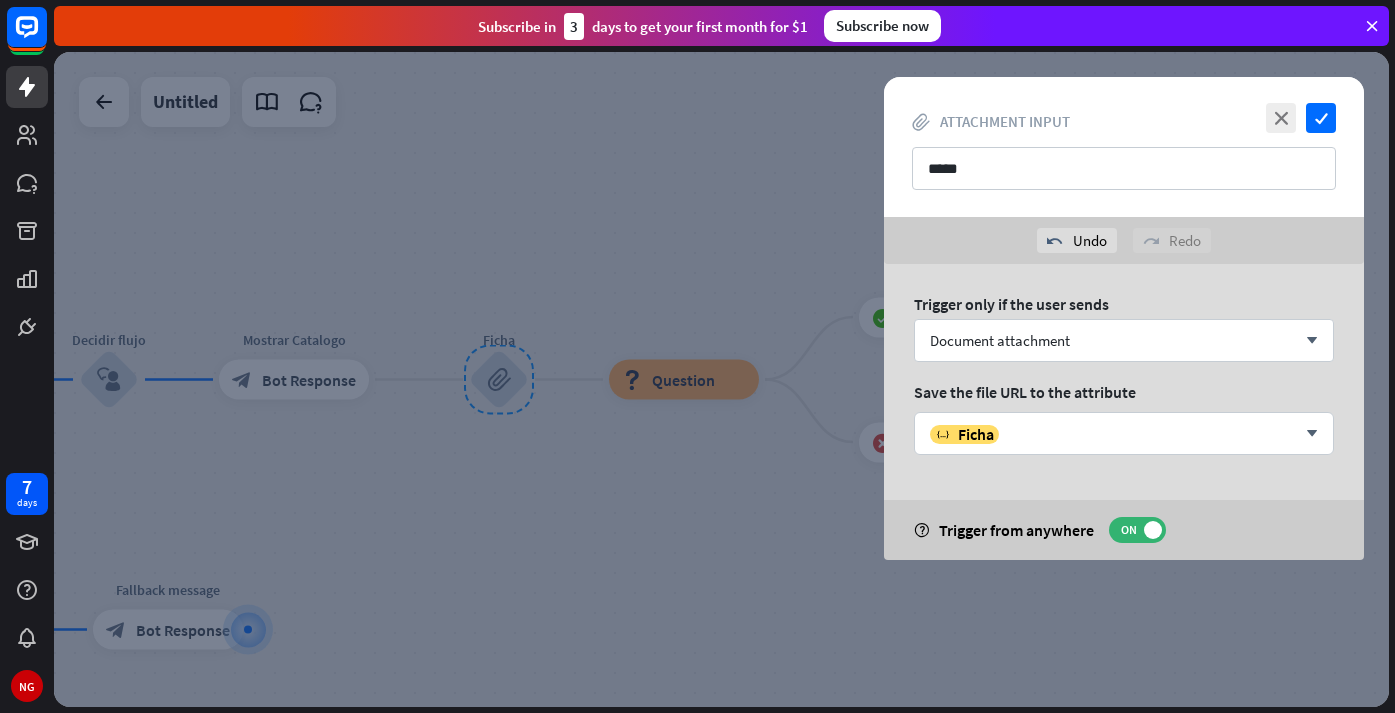 click on "Trigger from anywhere" at bounding box center [1016, 530] 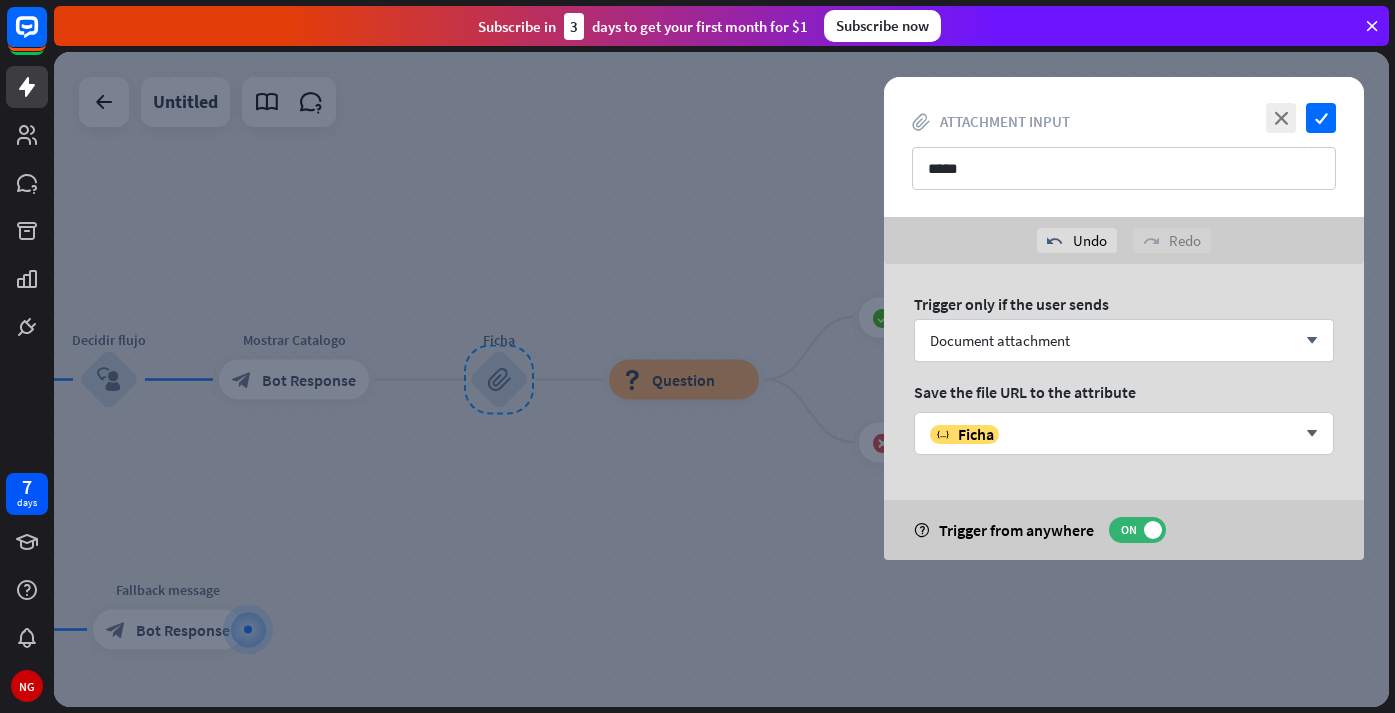 click at bounding box center (721, 379) 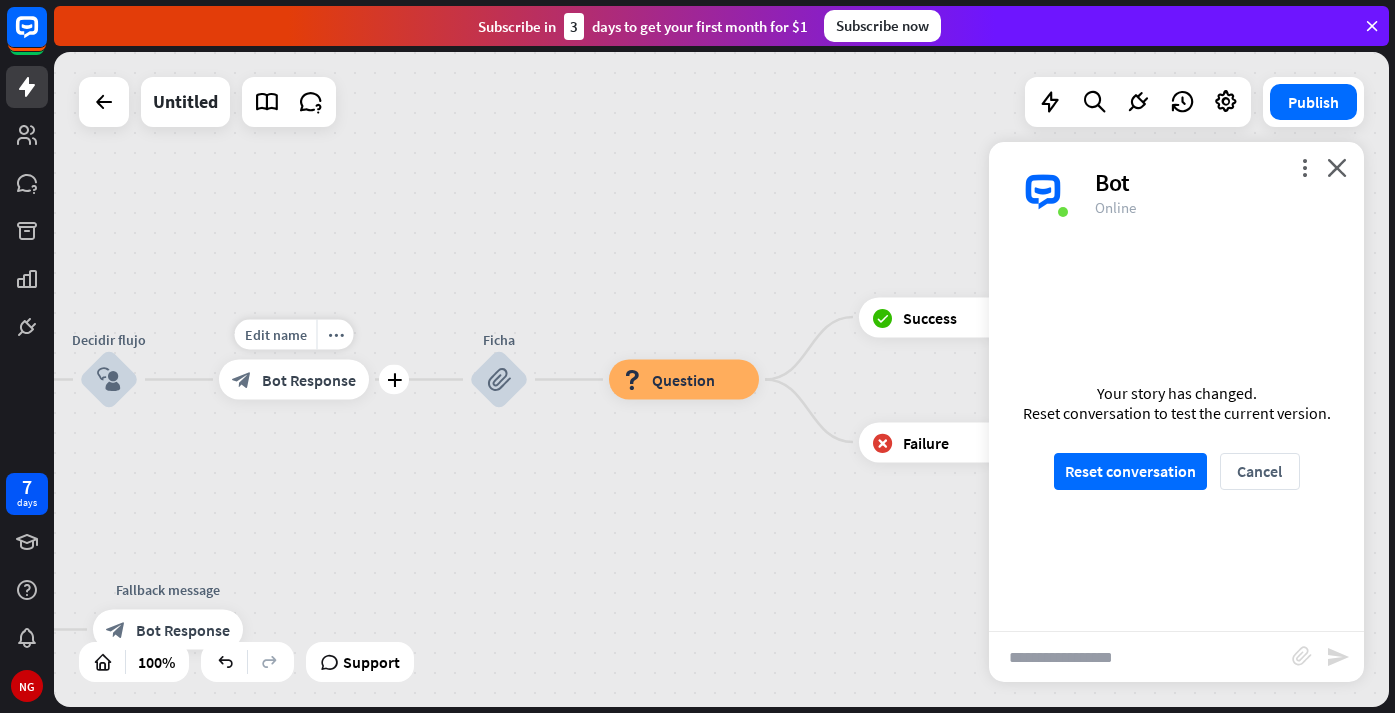 click on "Bot Response" at bounding box center (309, 380) 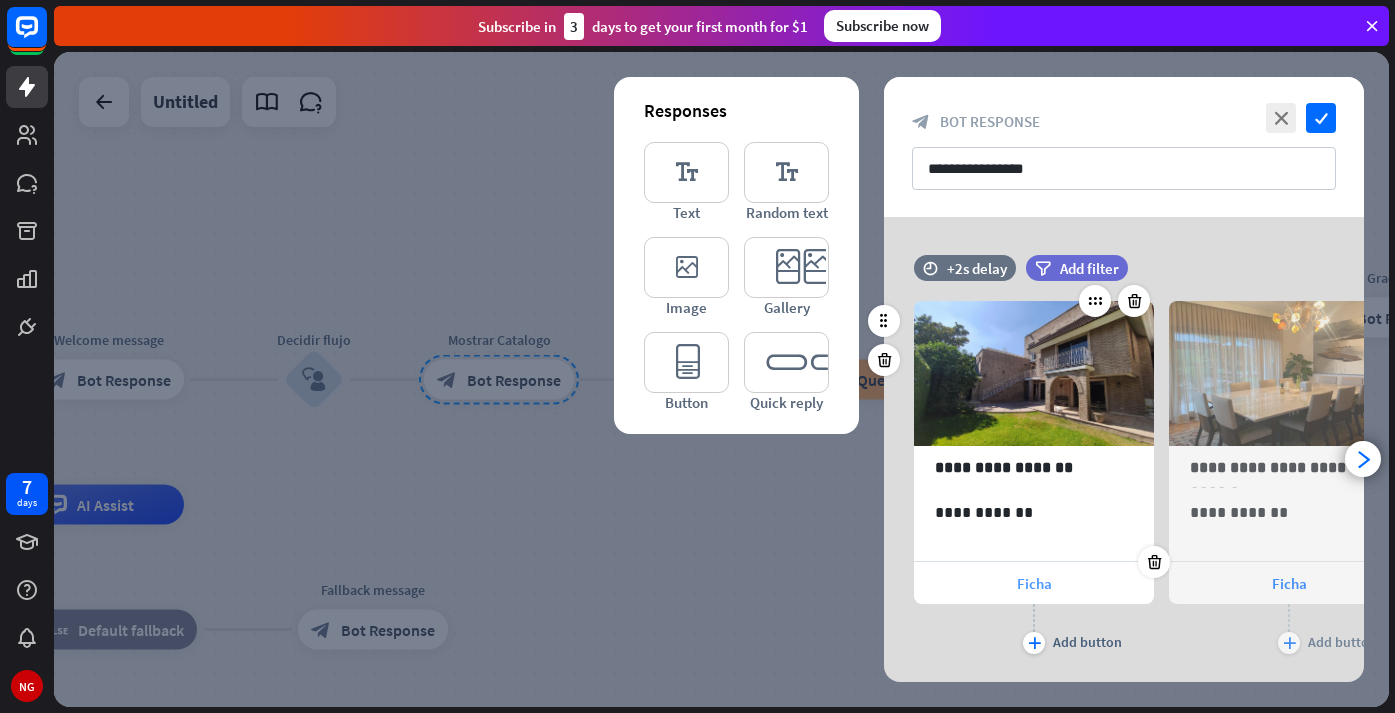click on "Ficha" at bounding box center (1034, 583) 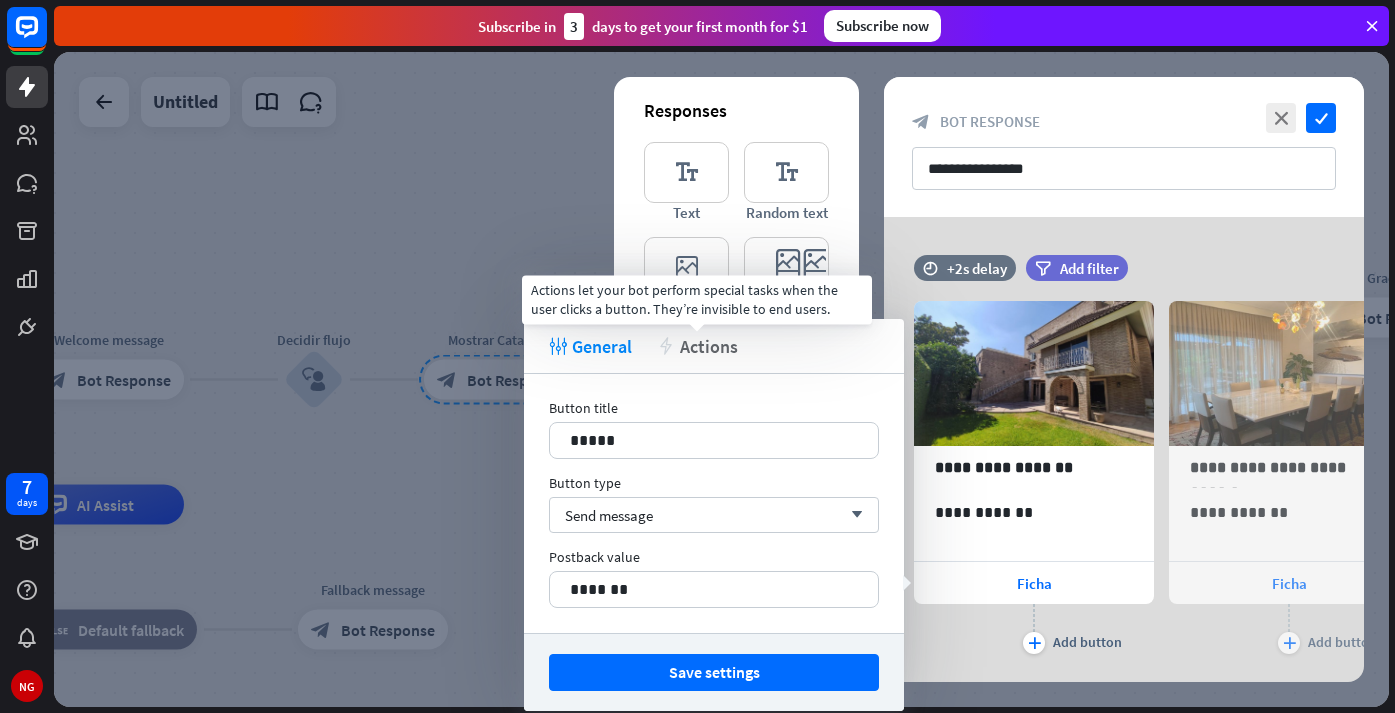 click on "Actions" at bounding box center (709, 346) 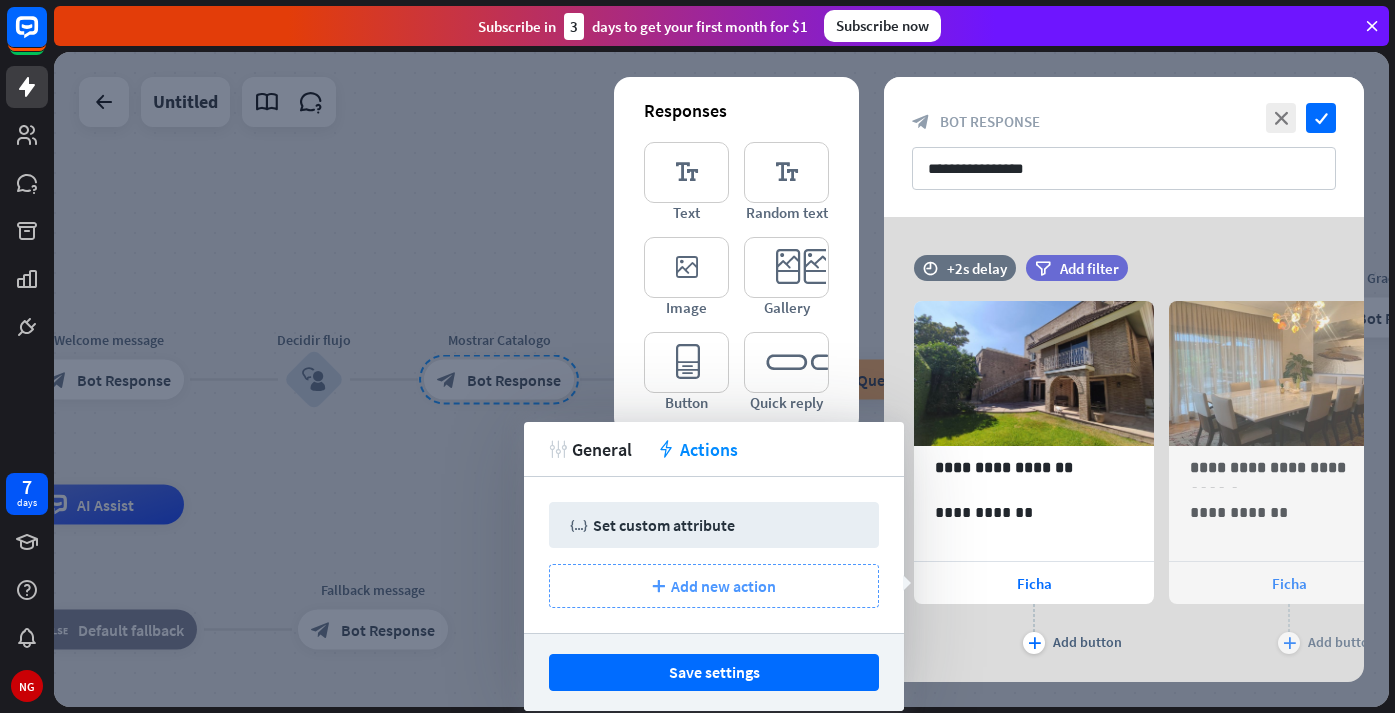click on "Add new action" at bounding box center (723, 586) 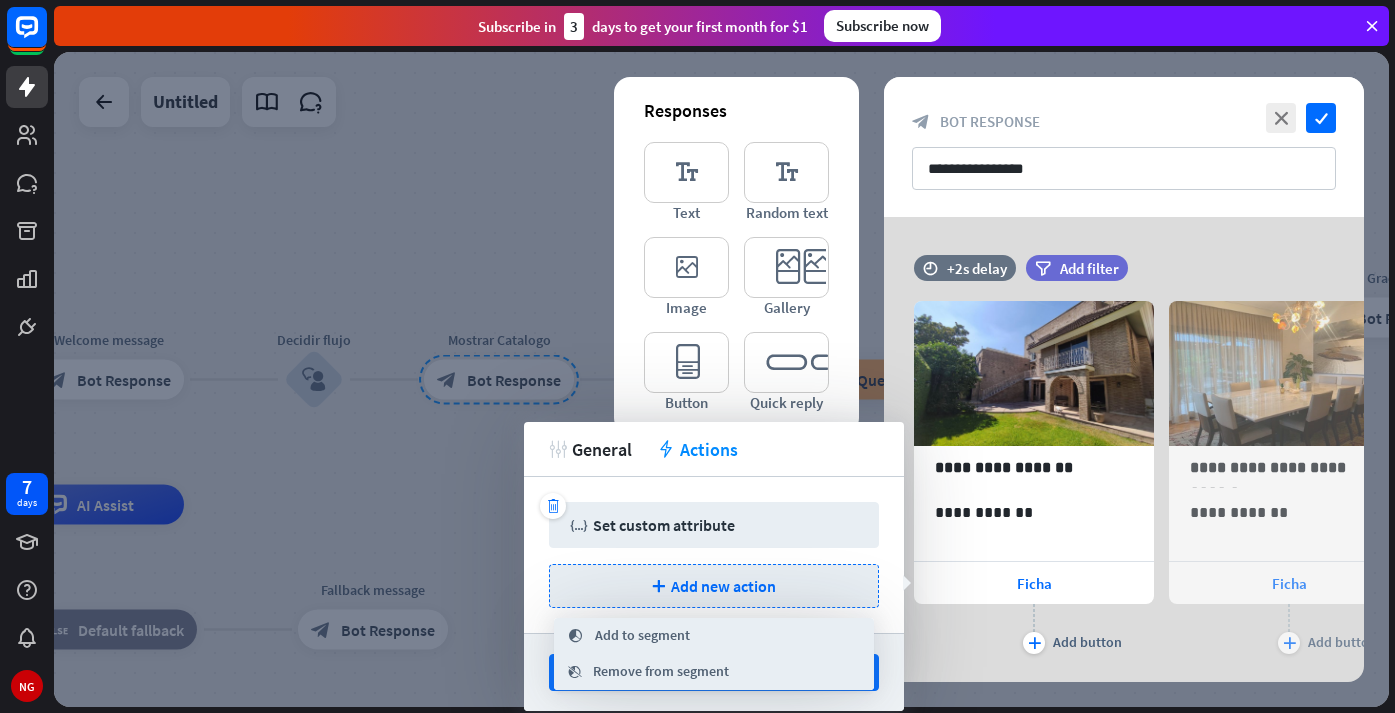 click on "trash   variable
Set custom attribute" at bounding box center (714, 525) 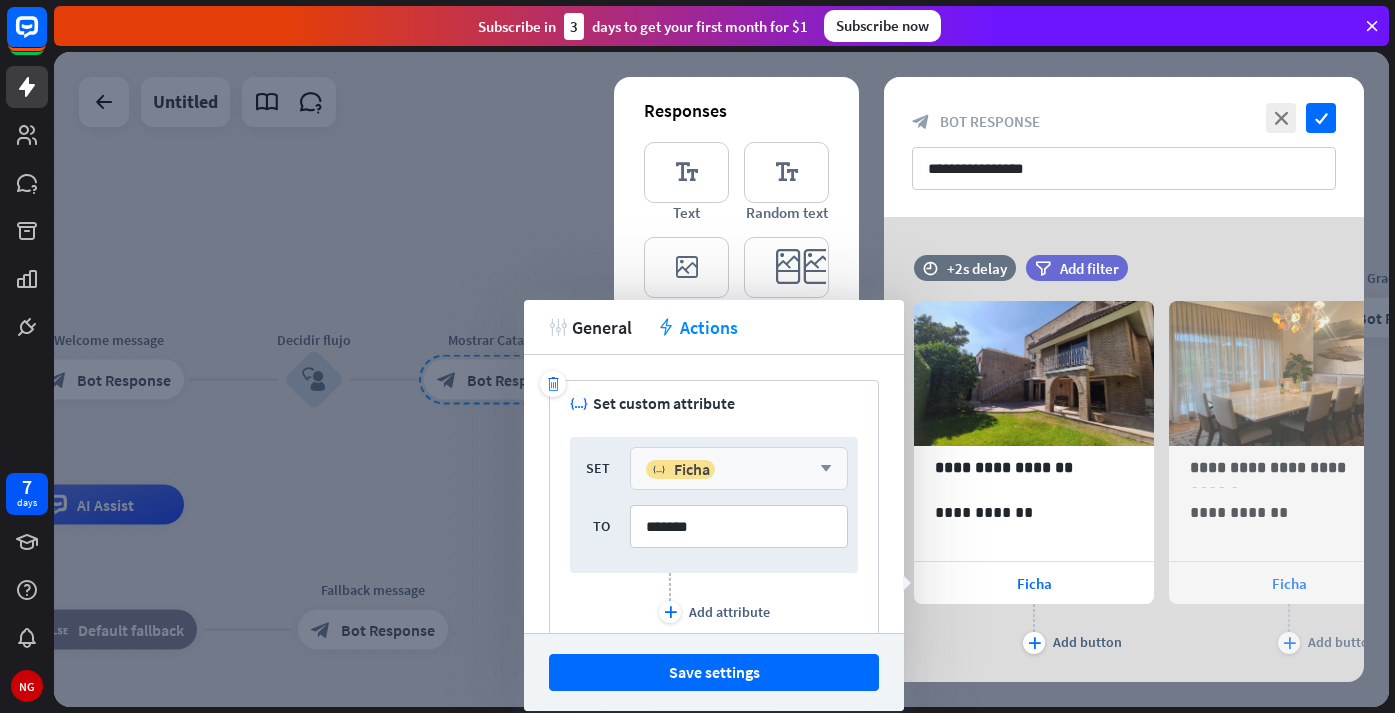 click on "arrow_down" at bounding box center [821, 469] 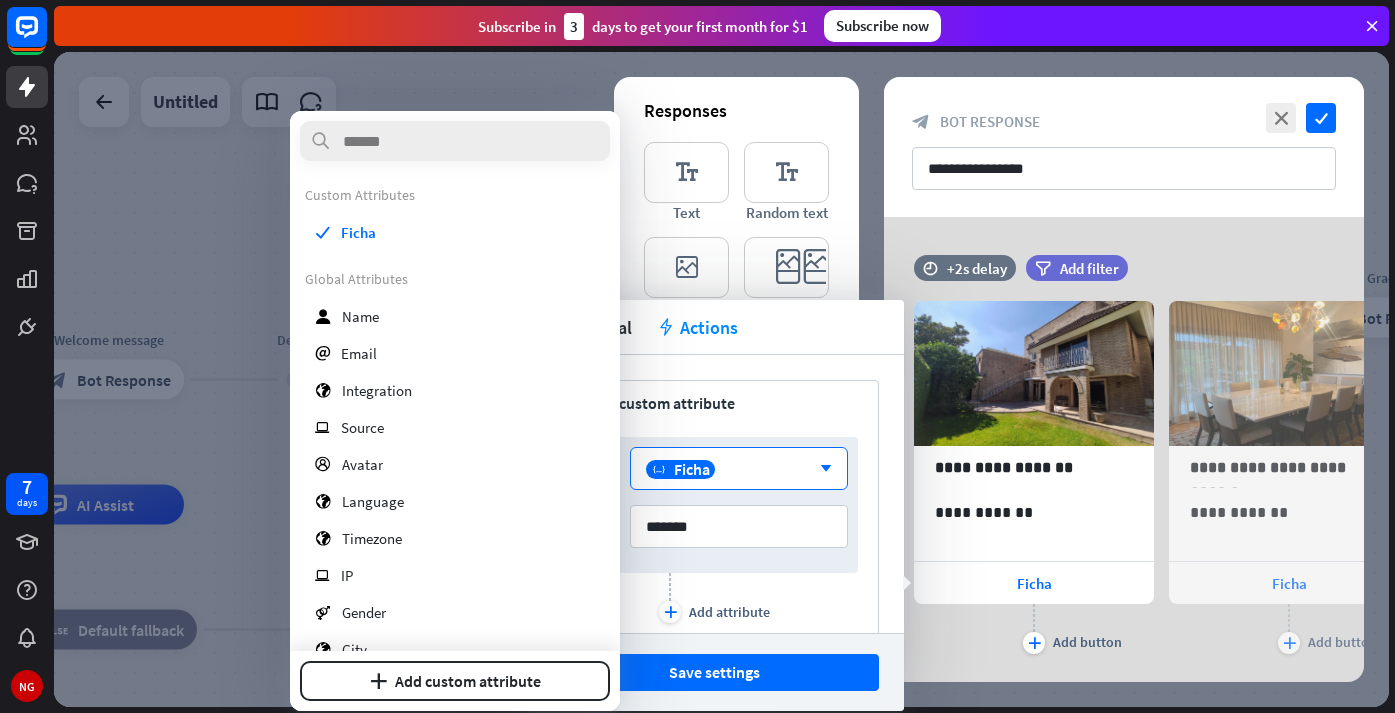 click on "plus   Add attribute" at bounding box center (714, 598) 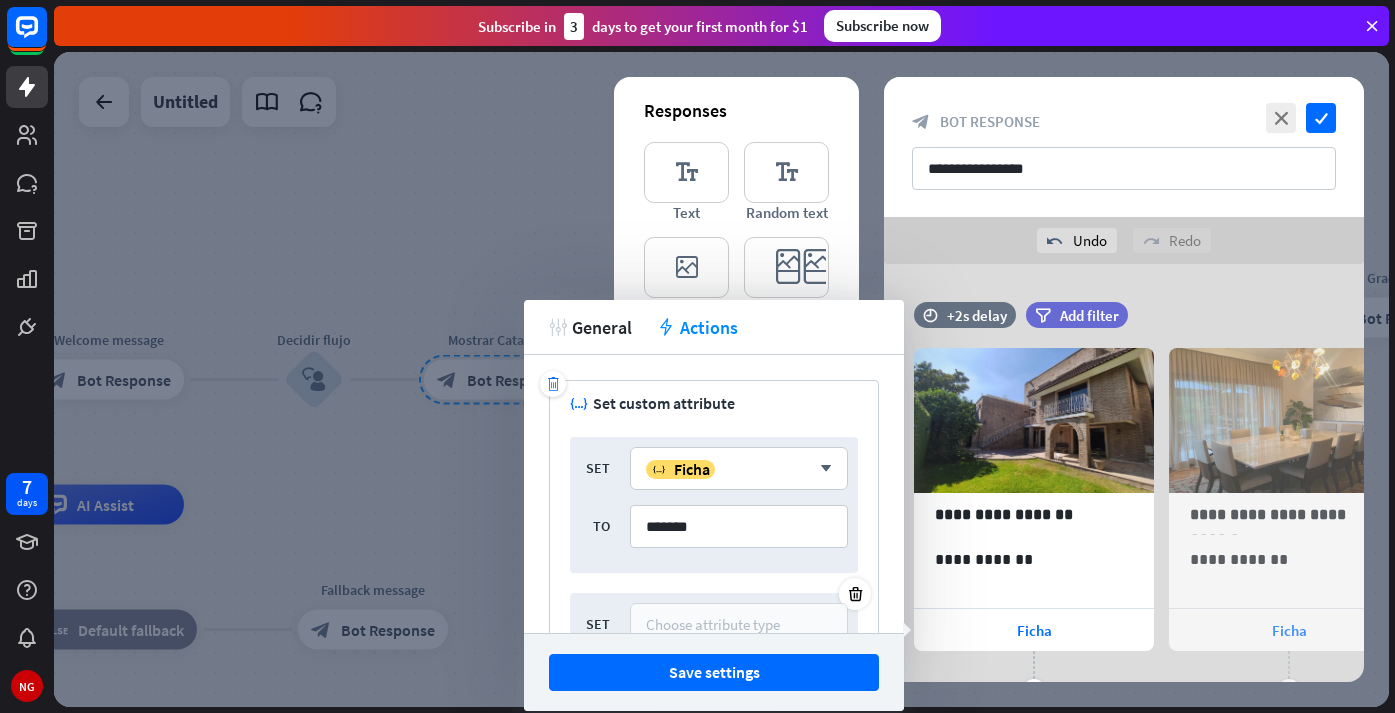 click on "Choose attribute type" at bounding box center (713, 624) 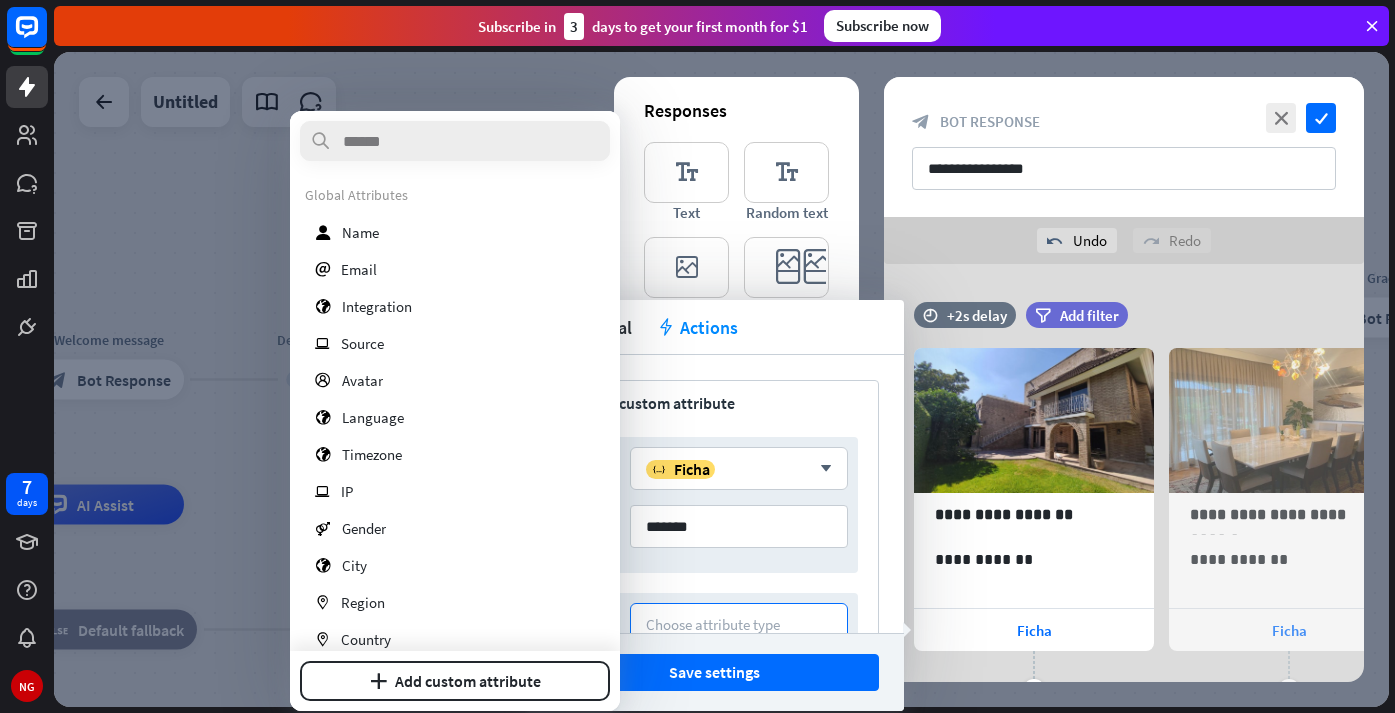 click on "trash   variable
Set custom attribute
SET     variable   Ficha   arrow_down   TO     *******     SET
Choose attribute type
TO           plus   Add attribute" at bounding box center [714, 586] 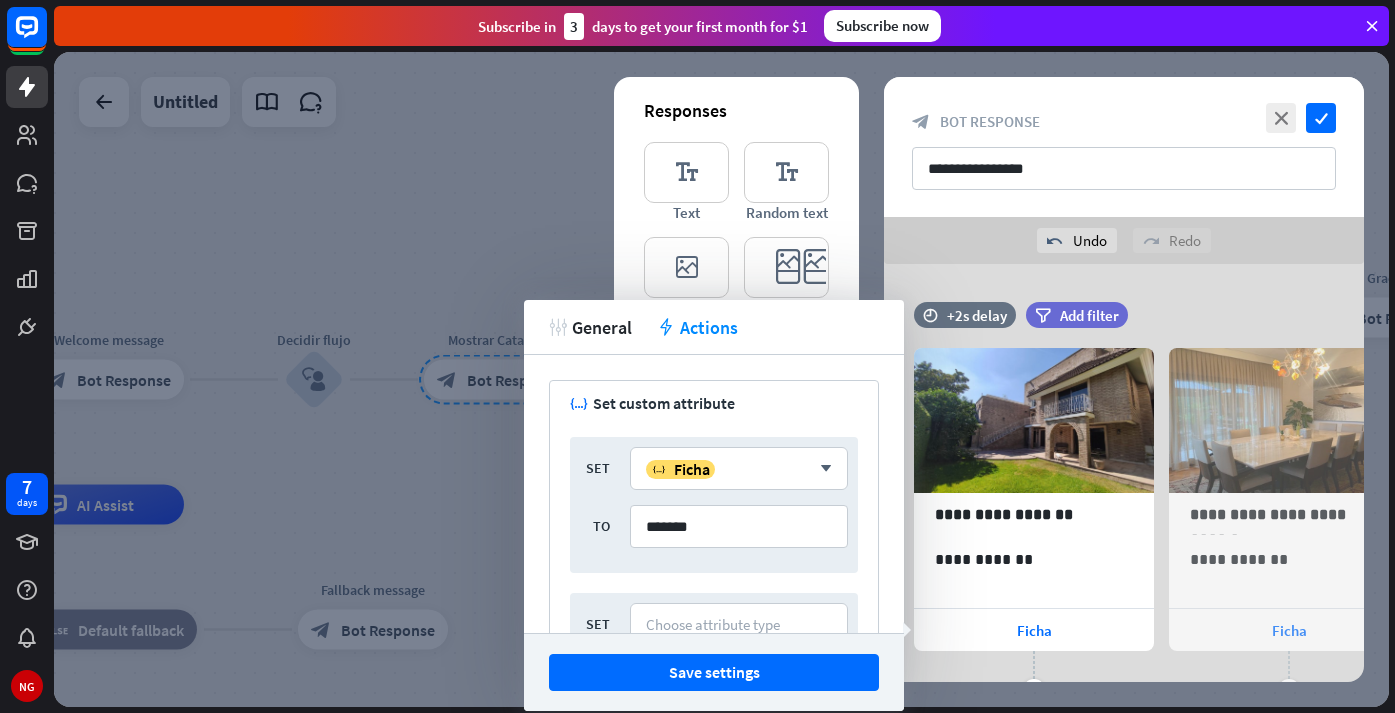 click on "trash   variable
Set custom attribute
SET     variable   Ficha   arrow_down   TO     *******     SET
Choose attribute type
TO           plus   Add attribute     plus
Add new action" at bounding box center [714, 494] 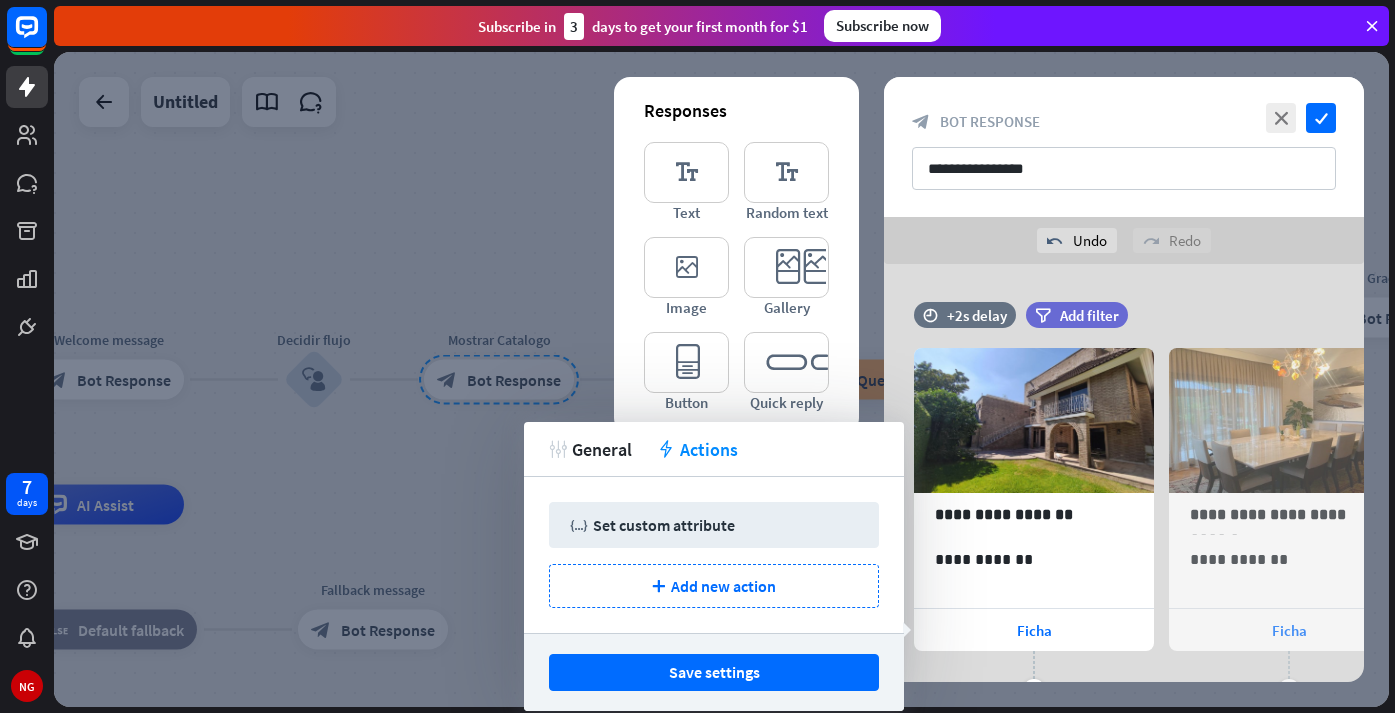click on "Responses   editor_text   Text editor_text   Random text editor_image   Image editor_card   Gallery editor_button   Button editor_quick_replies   Quick reply" at bounding box center (736, 255) 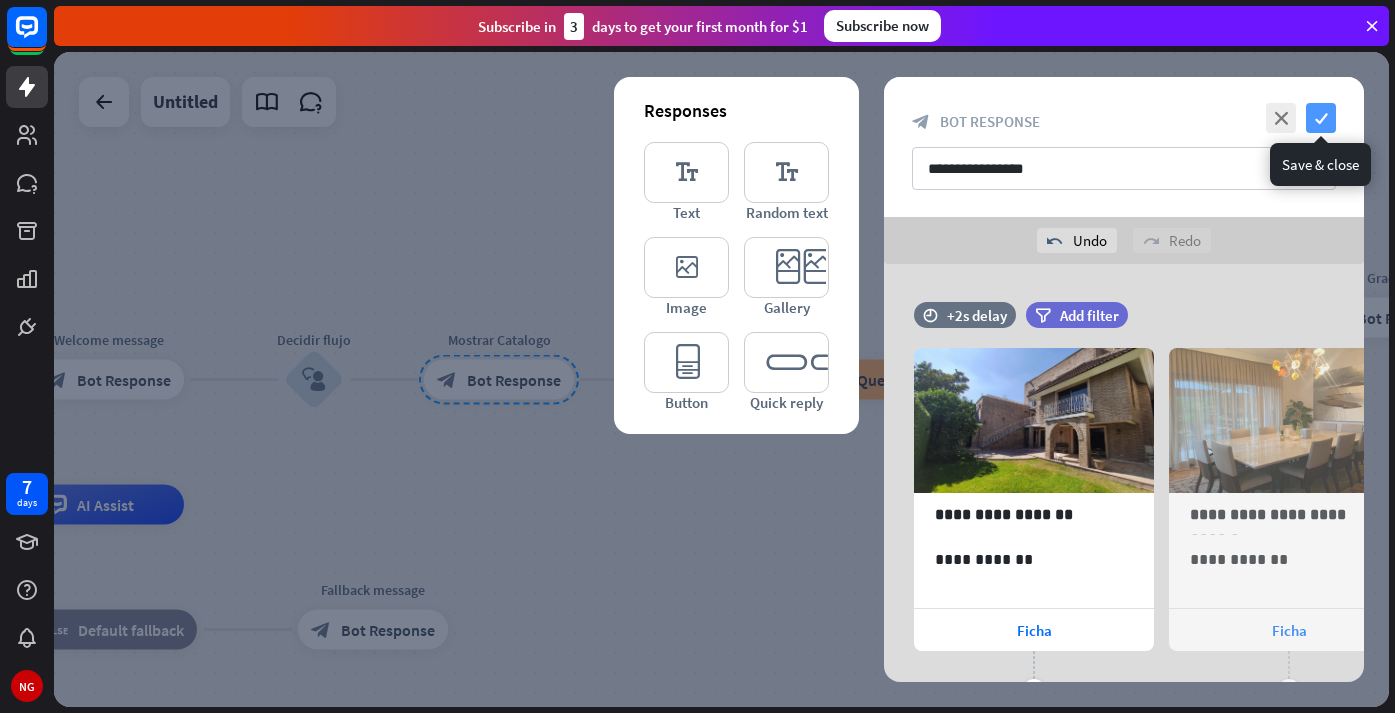 click on "check" at bounding box center [1321, 118] 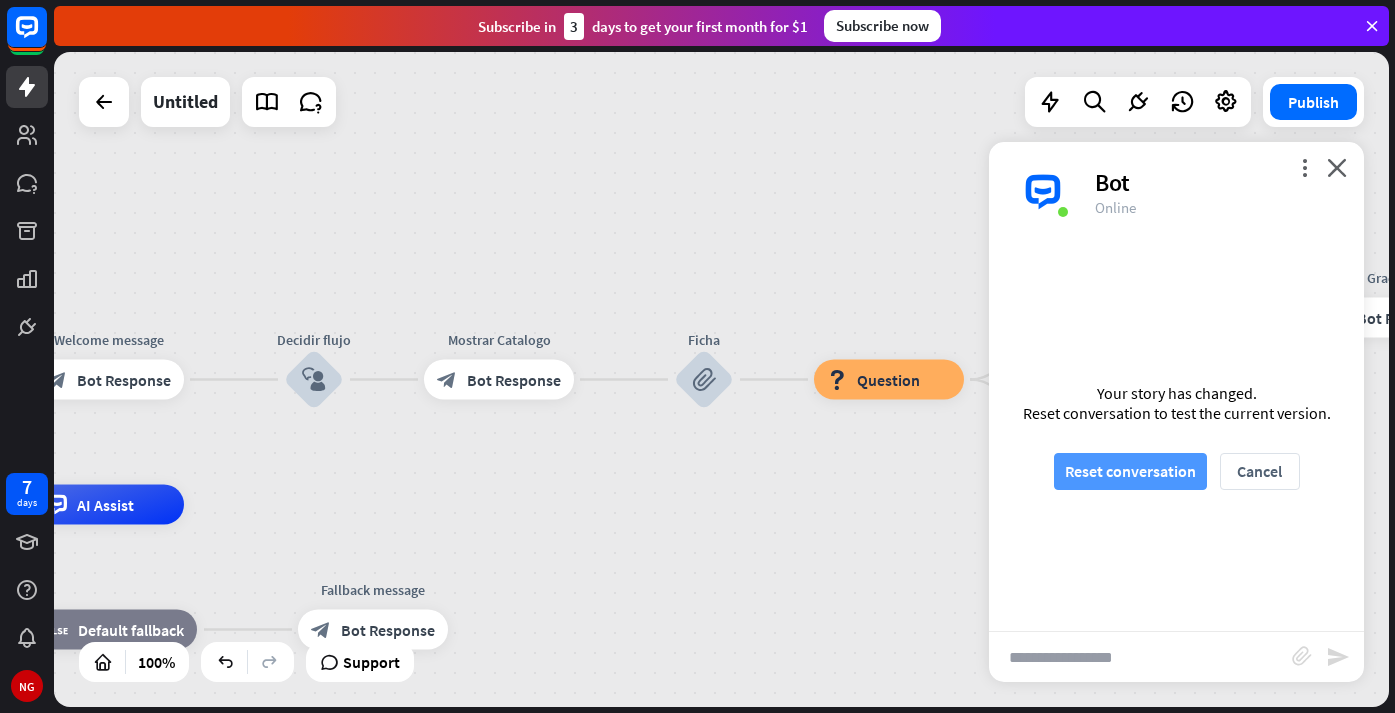click on "Reset conversation" at bounding box center (1130, 471) 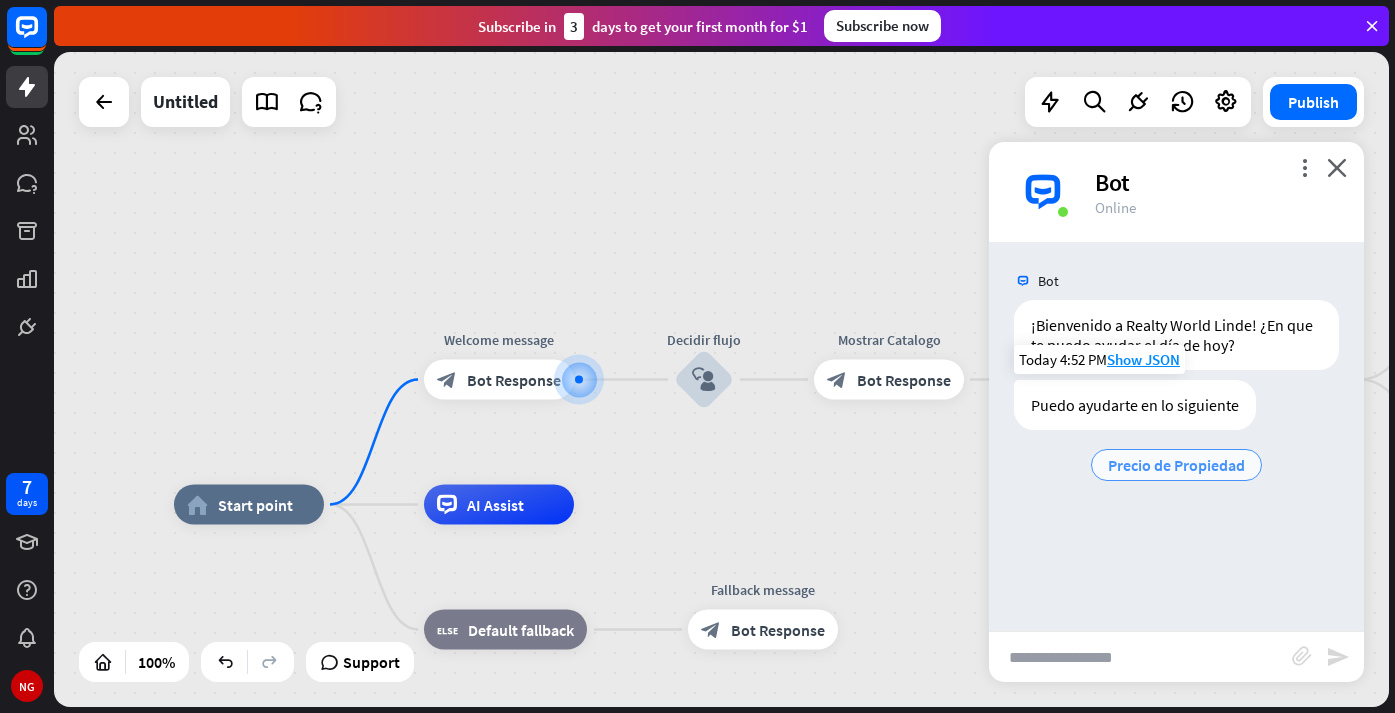click on "Precio de Propiedad" at bounding box center [1176, 465] 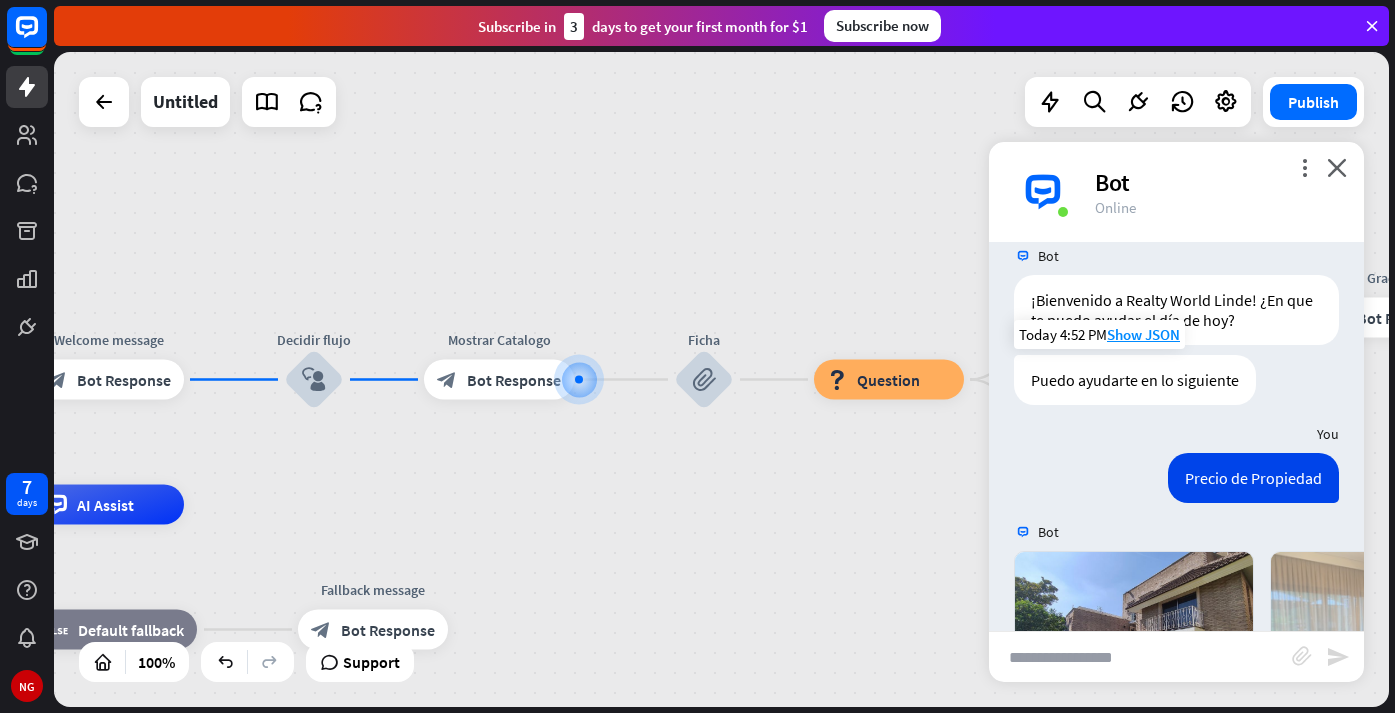 scroll, scrollTop: 286, scrollLeft: 0, axis: vertical 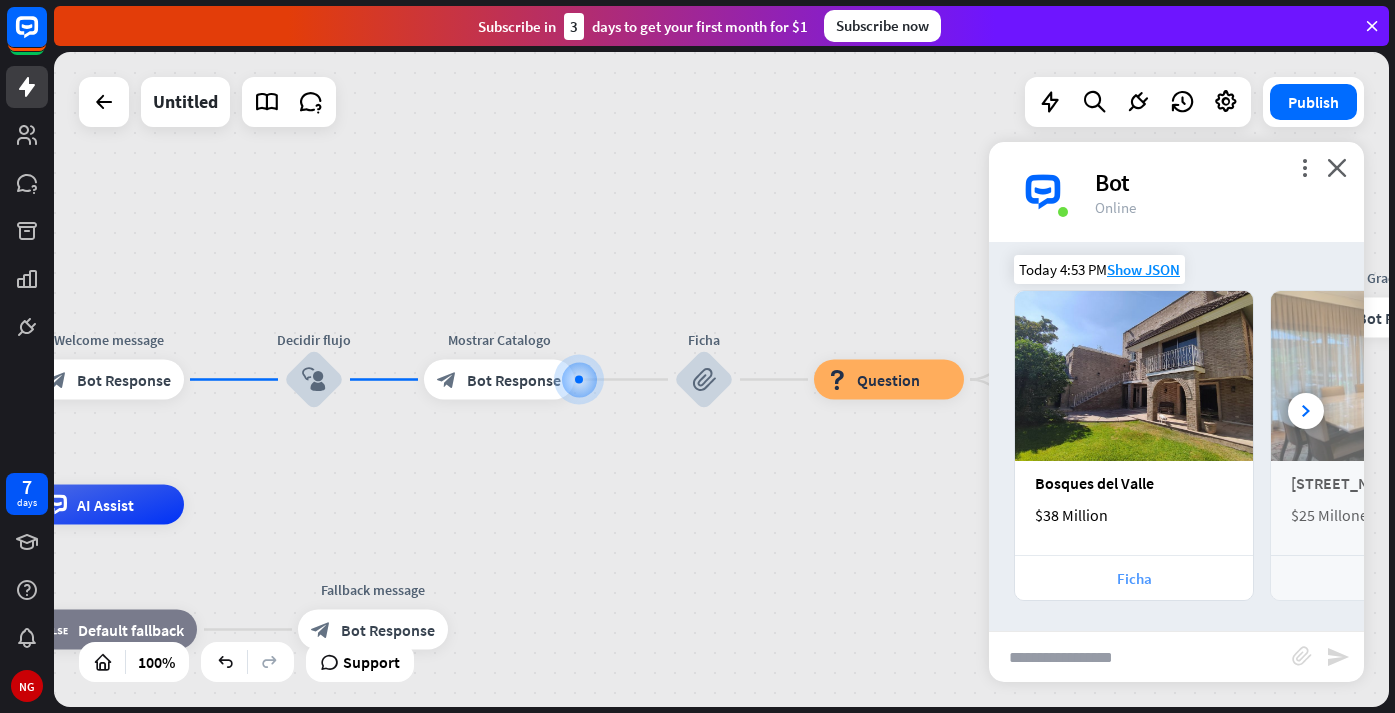 click on "Ficha" at bounding box center [1134, 578] 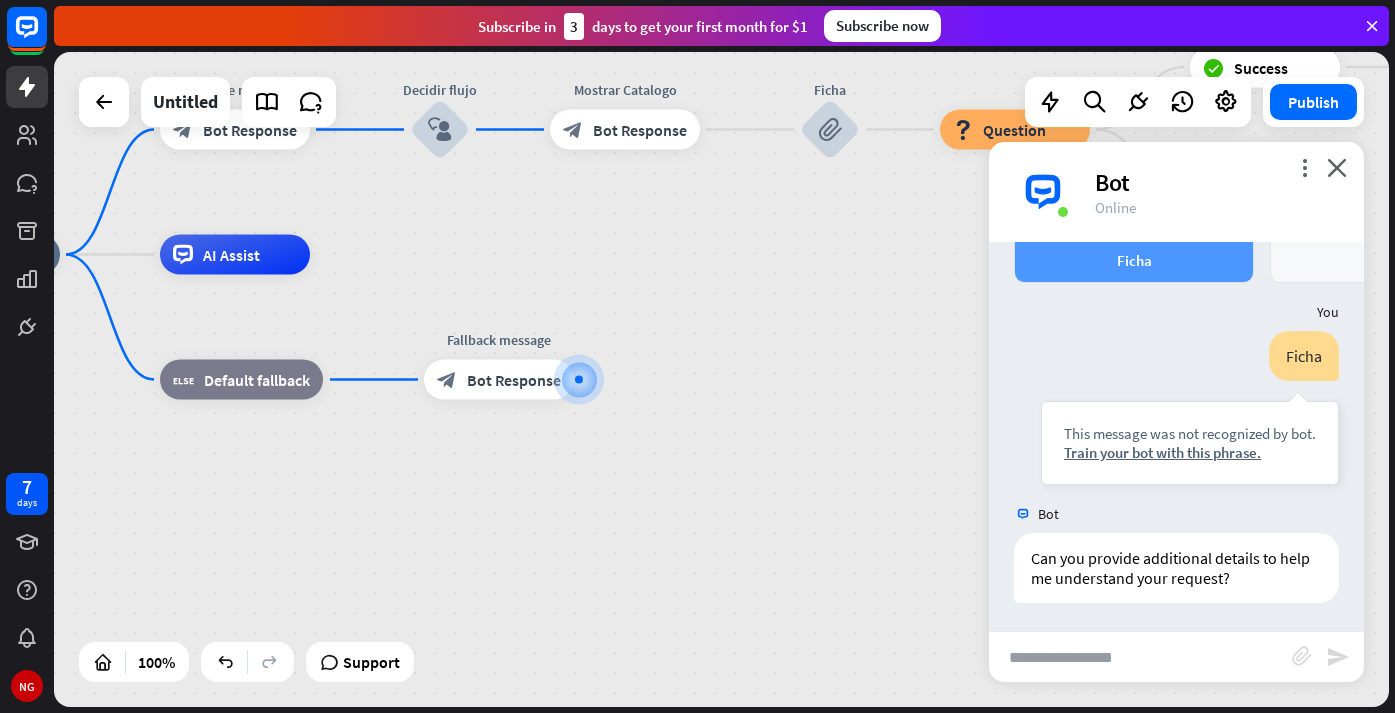 scroll, scrollTop: 606, scrollLeft: 0, axis: vertical 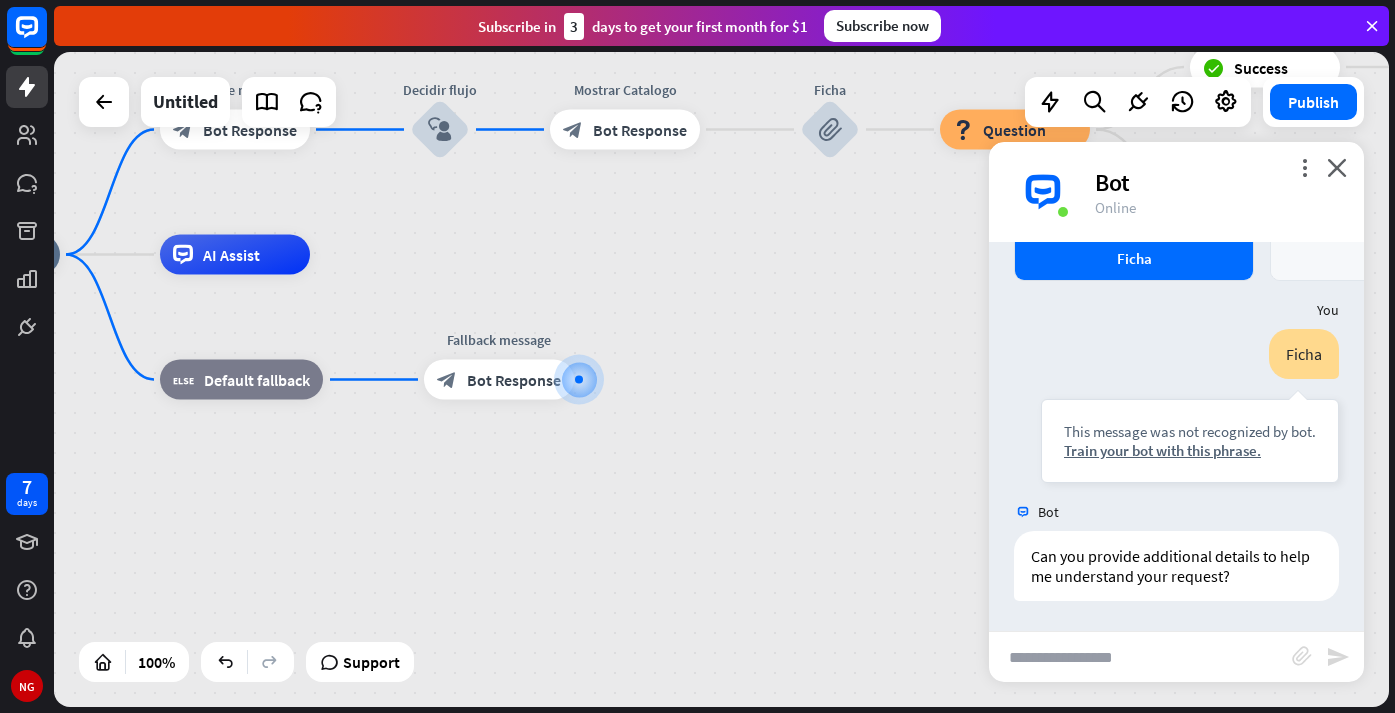 click on "more_vert
close
Bot
Online" at bounding box center [1176, 192] 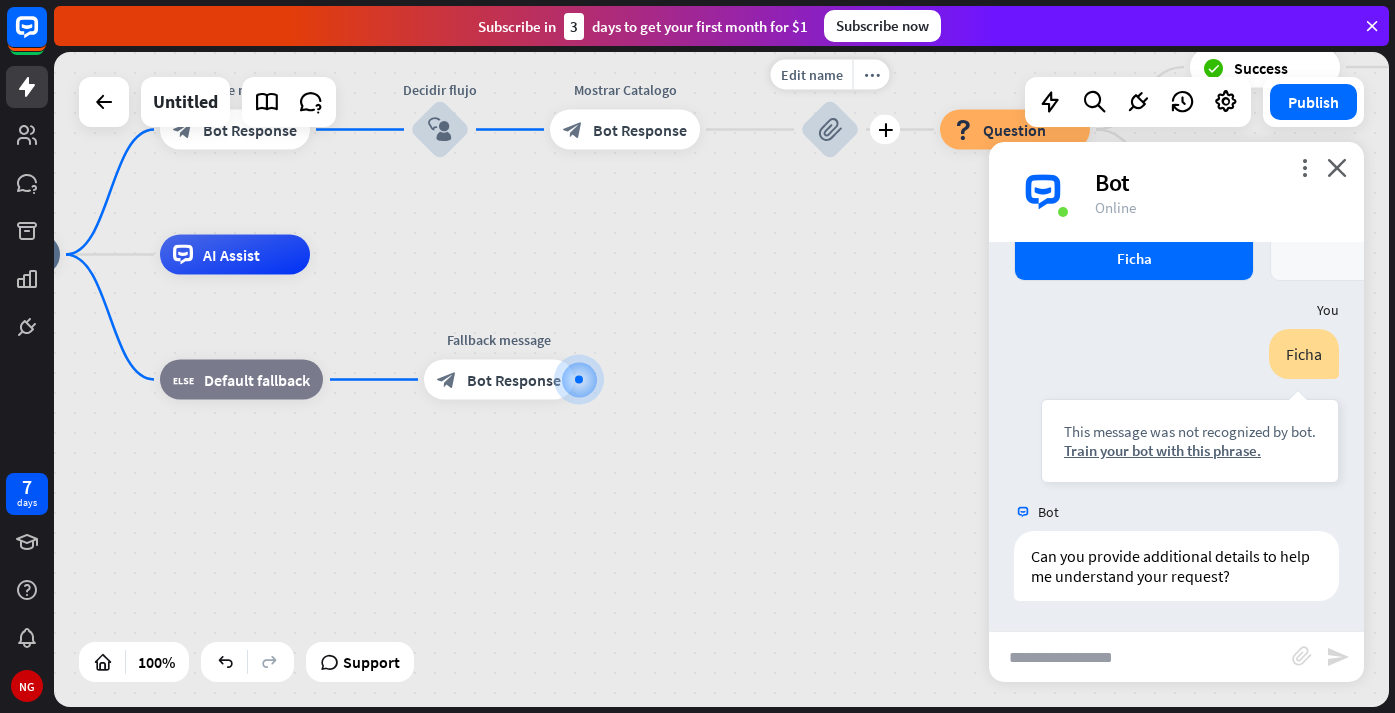 click on "block_attachment" at bounding box center [830, 130] 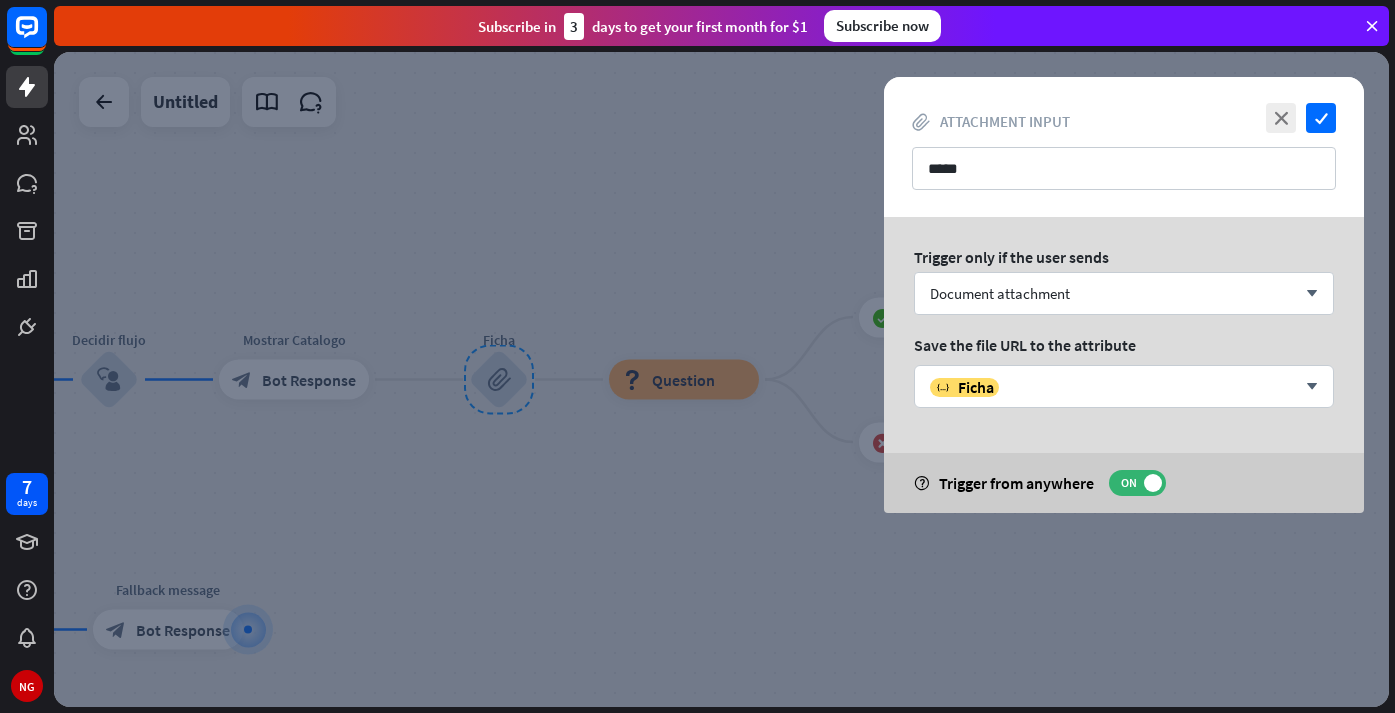 click at bounding box center [721, 379] 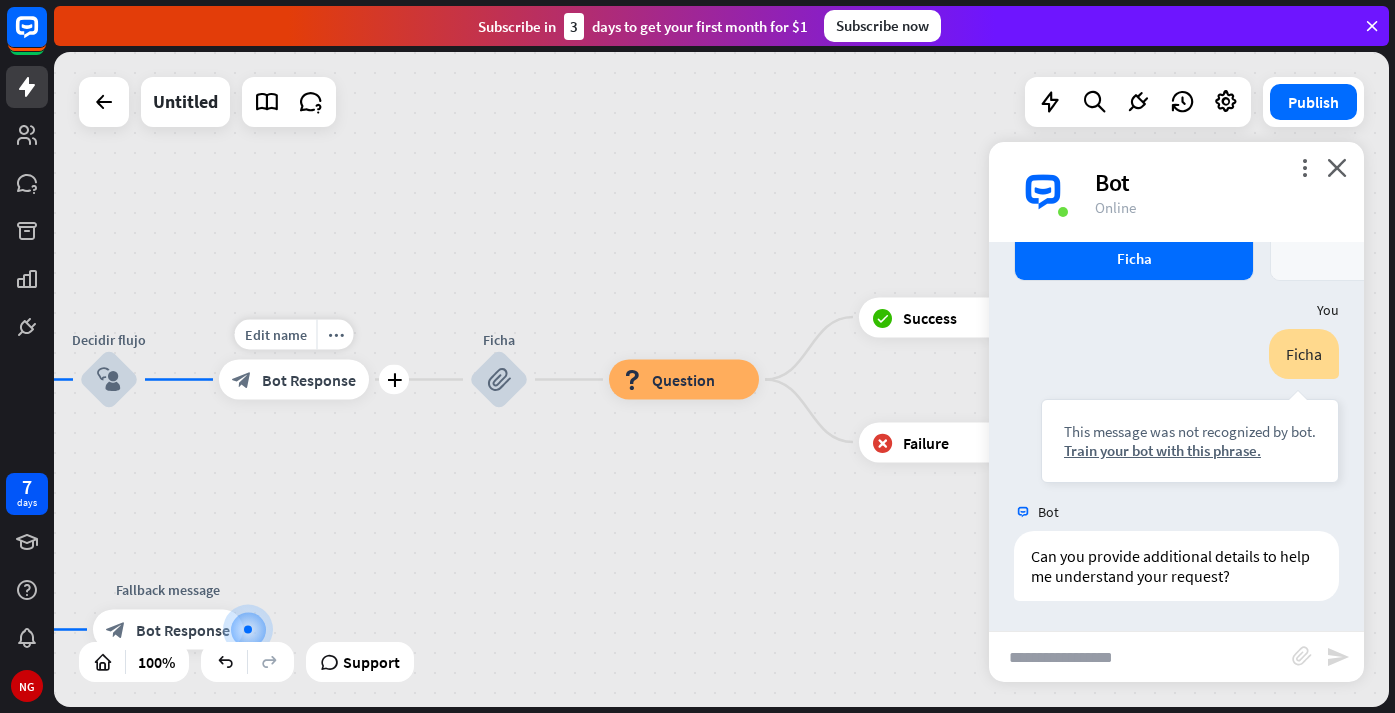 click on "Bot Response" at bounding box center (309, 380) 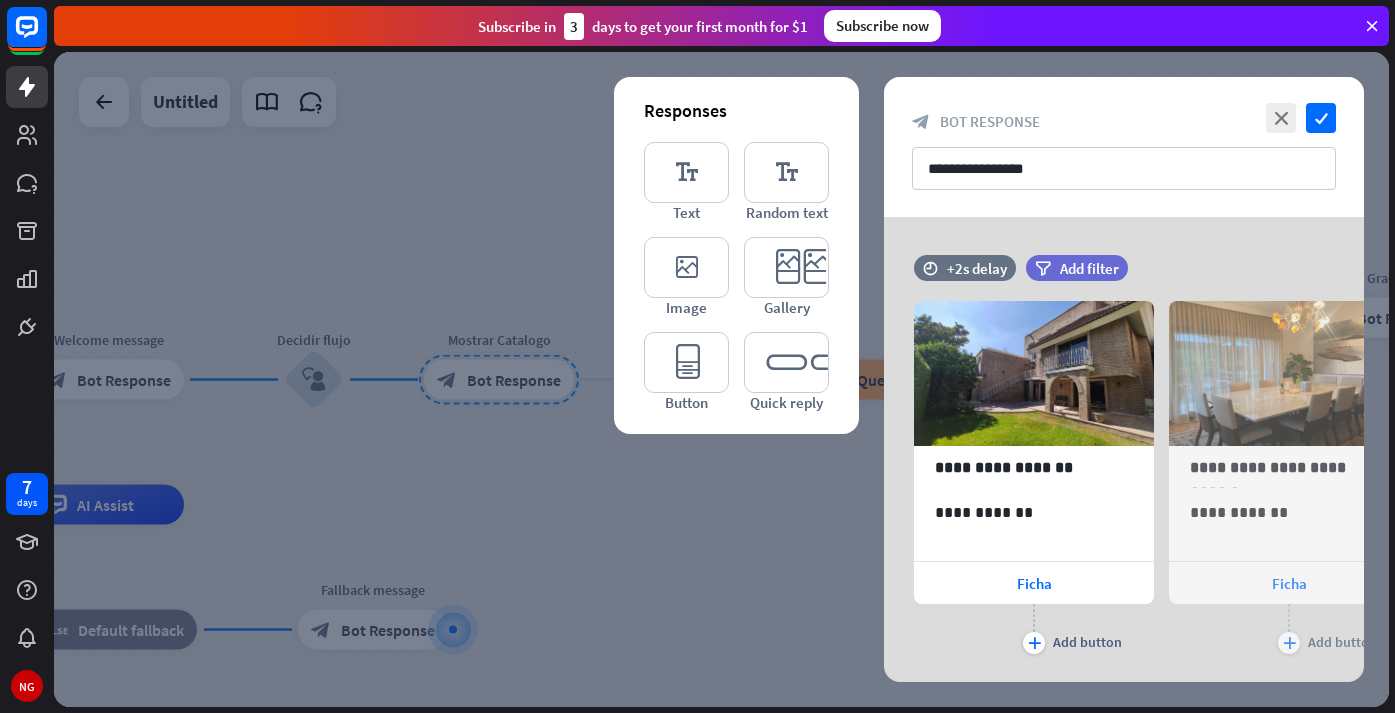 click at bounding box center (721, 379) 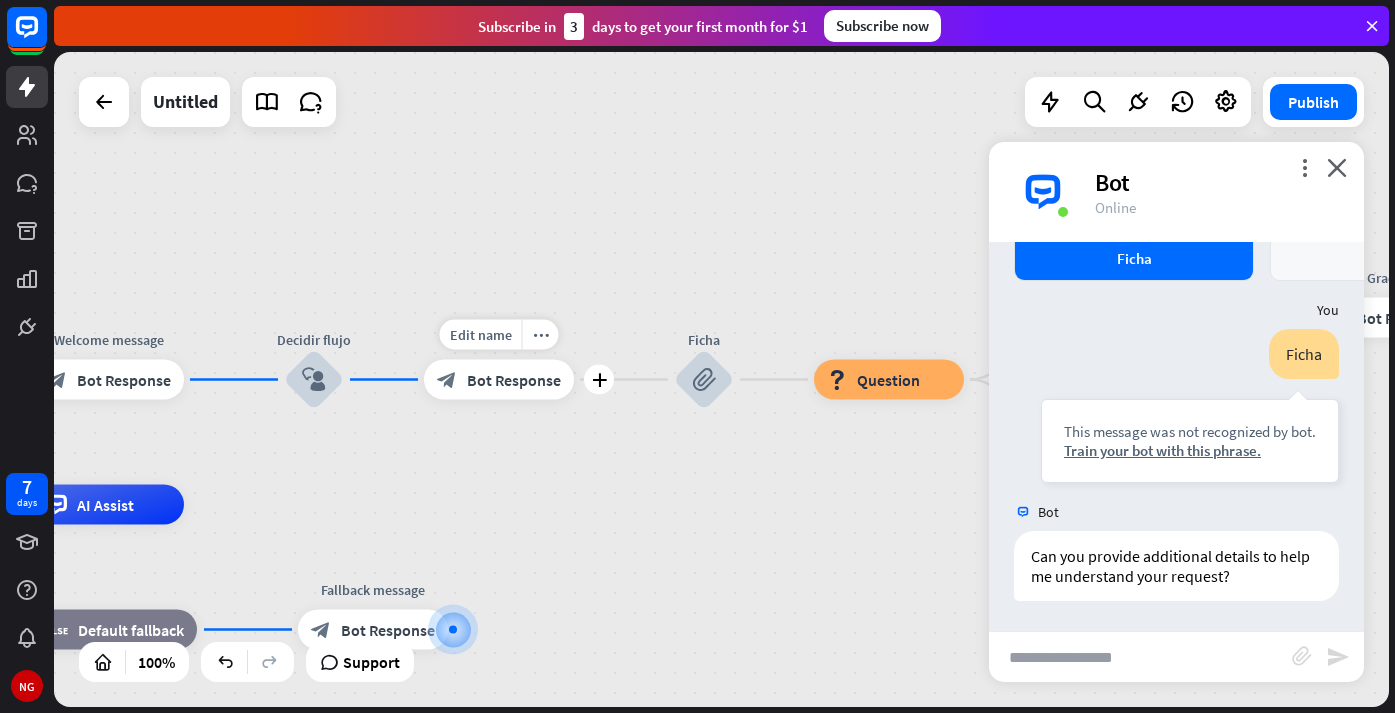click on "Bot Response" at bounding box center (514, 380) 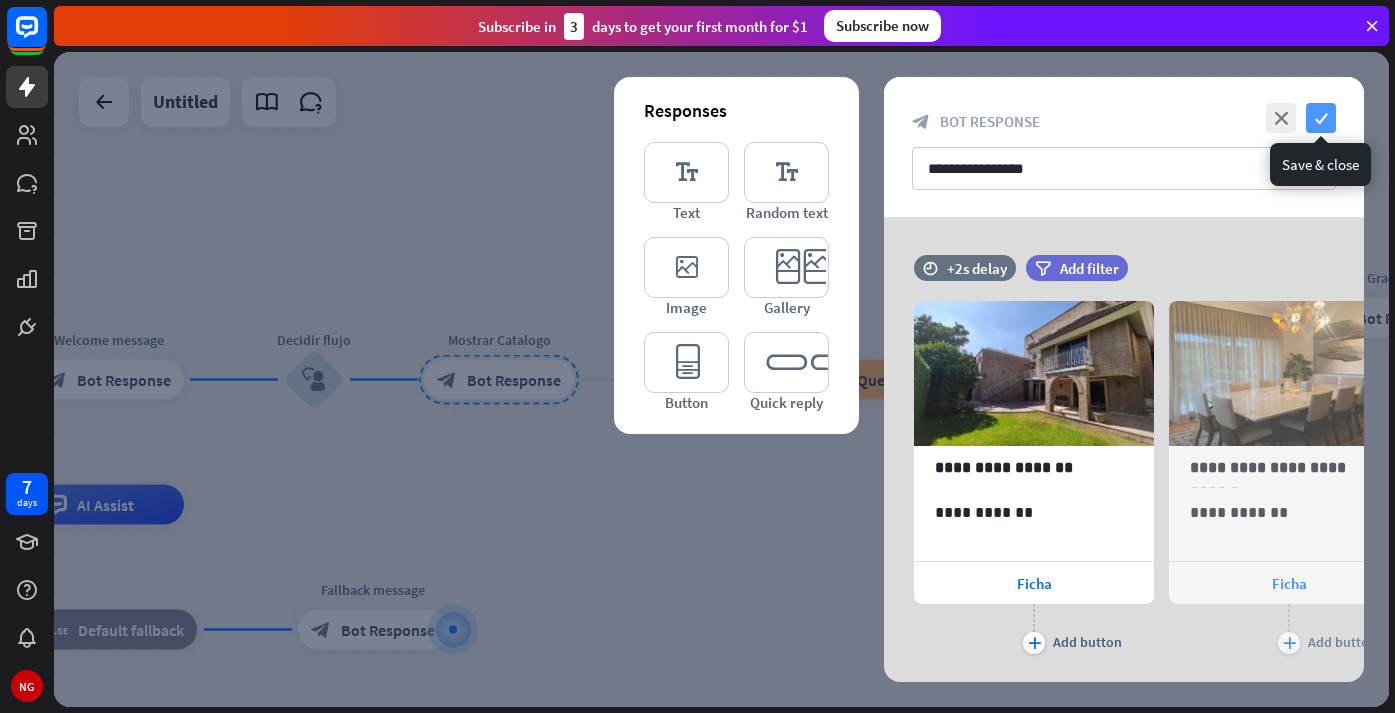 click on "check" at bounding box center [1321, 118] 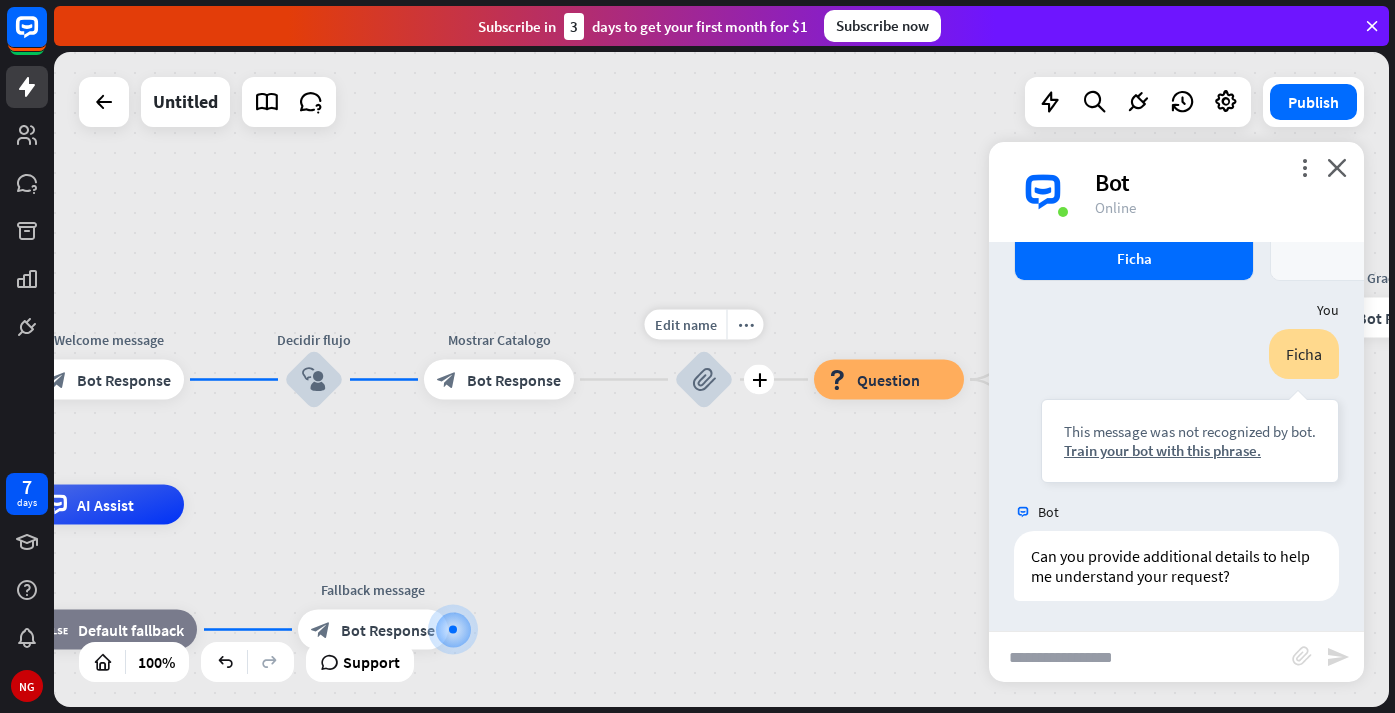 click on "block_attachment" at bounding box center [704, 380] 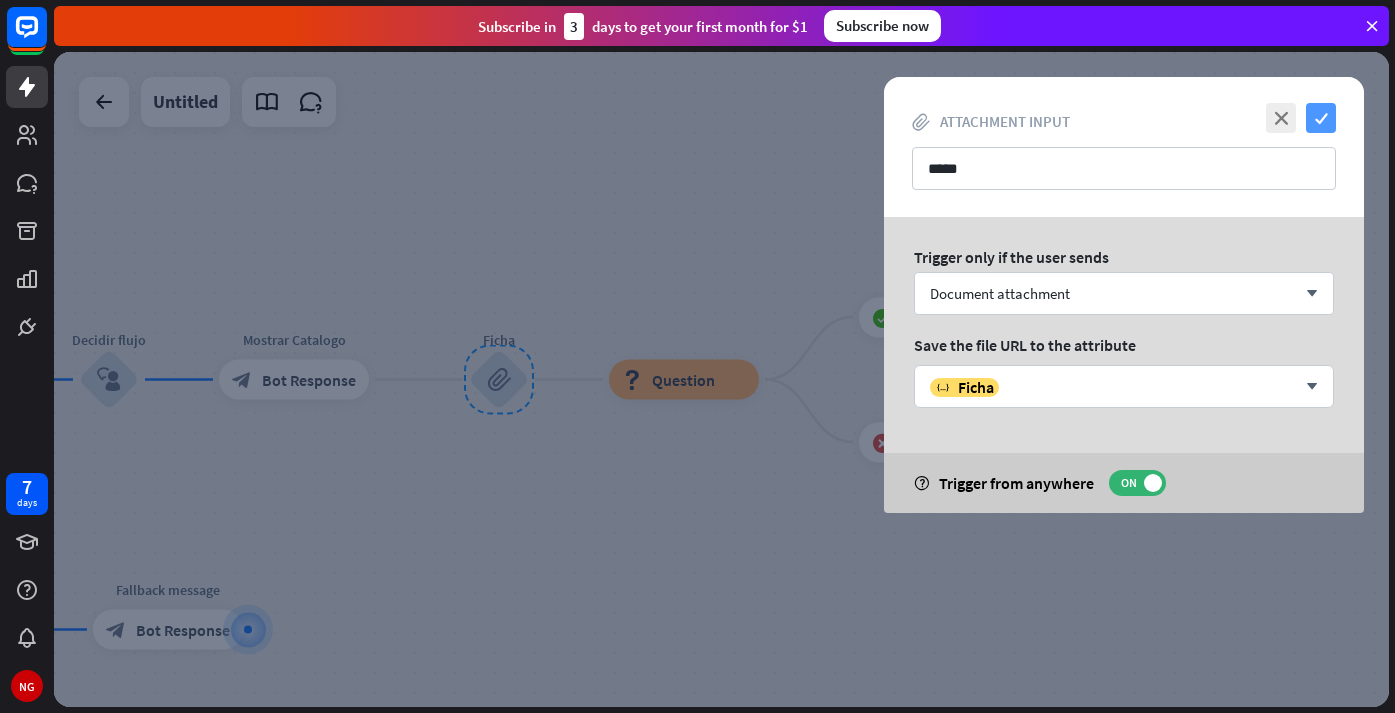 click on "check" at bounding box center (1321, 118) 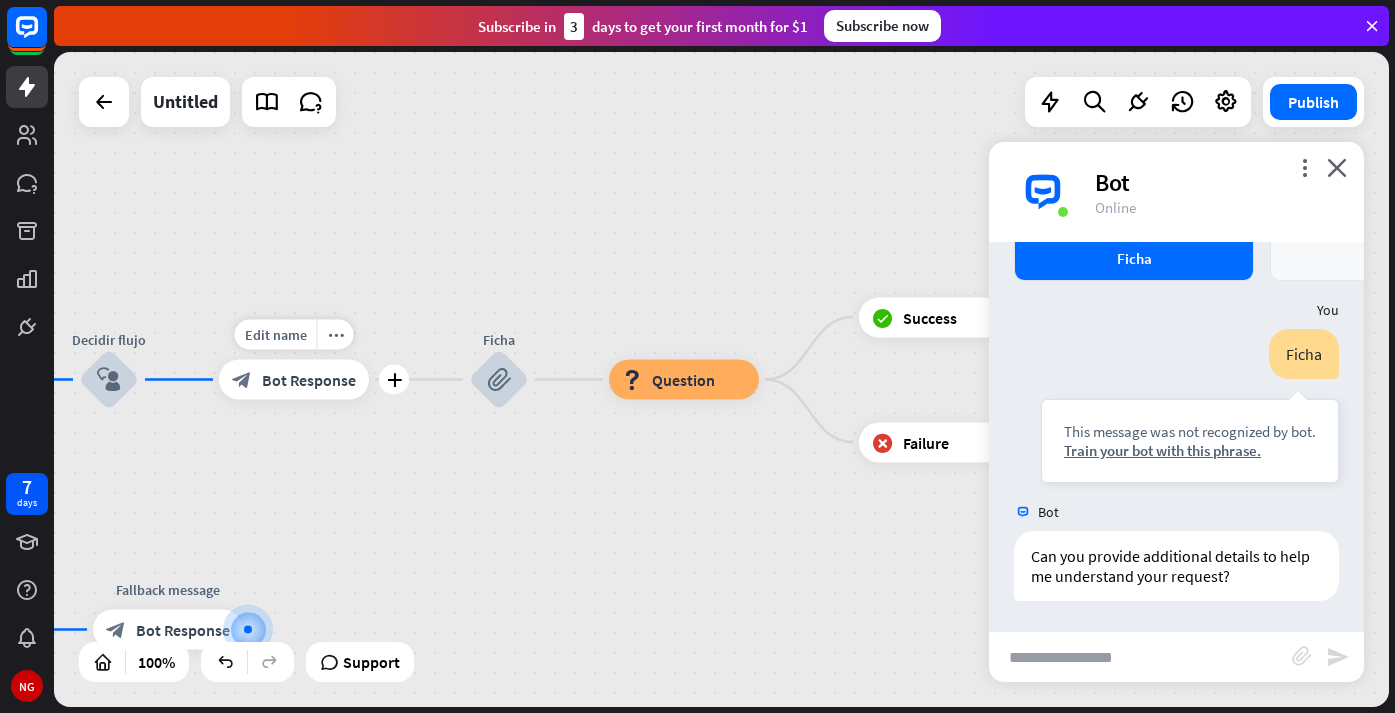 click on "block_bot_response   Bot Response" at bounding box center (294, 380) 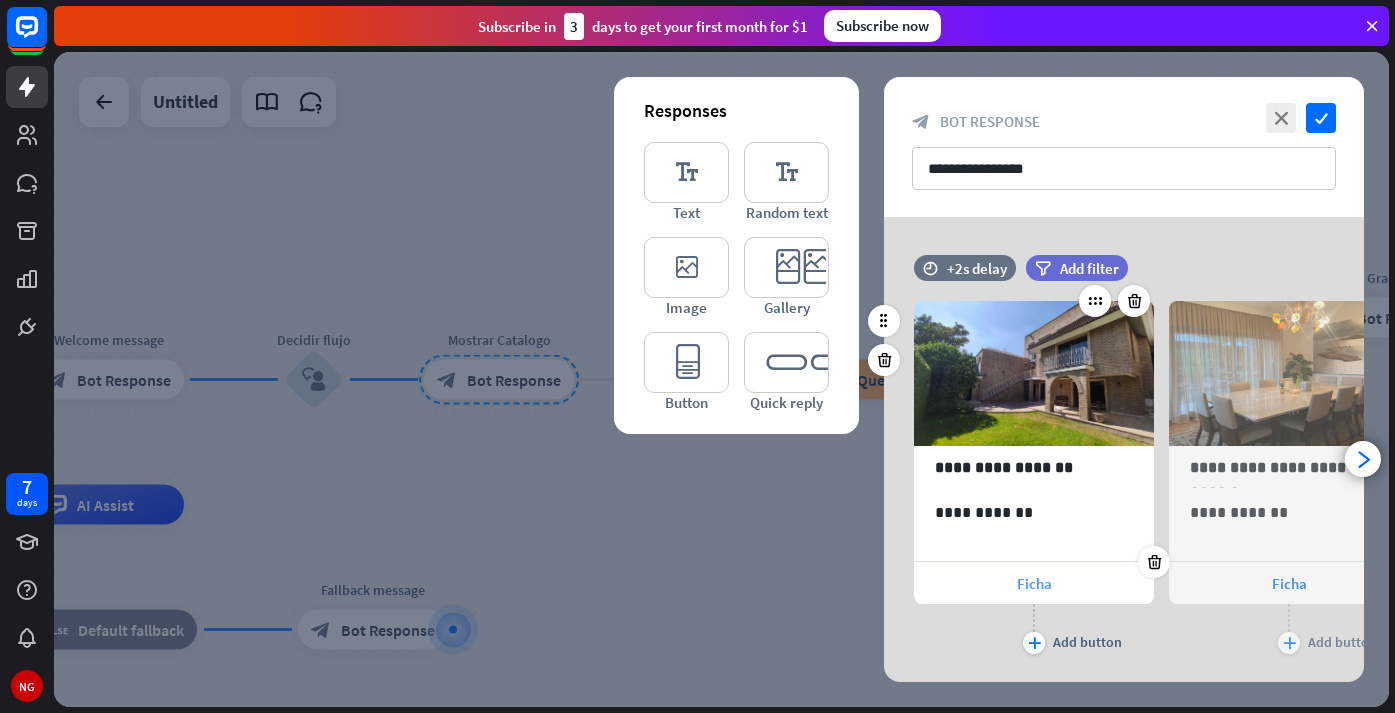 click on "Ficha" at bounding box center [1034, 583] 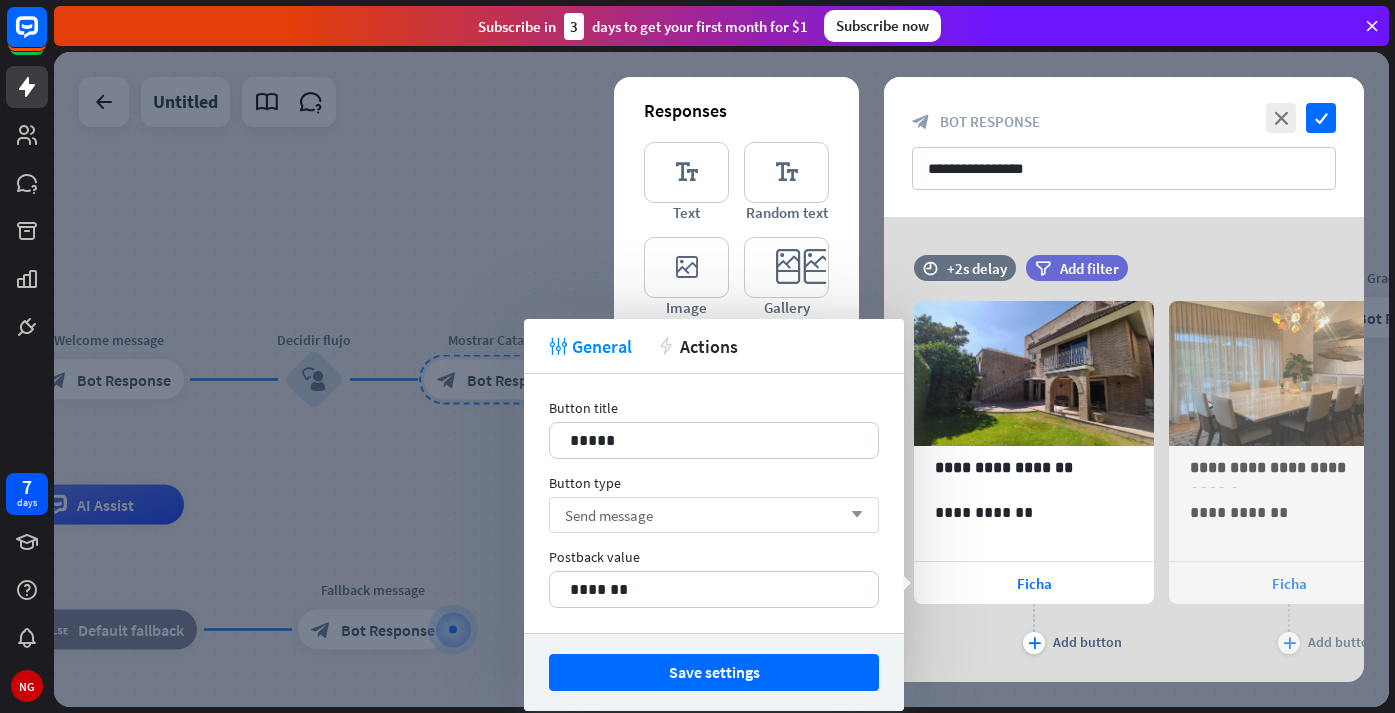 click on "Send message
arrow_down" at bounding box center [714, 515] 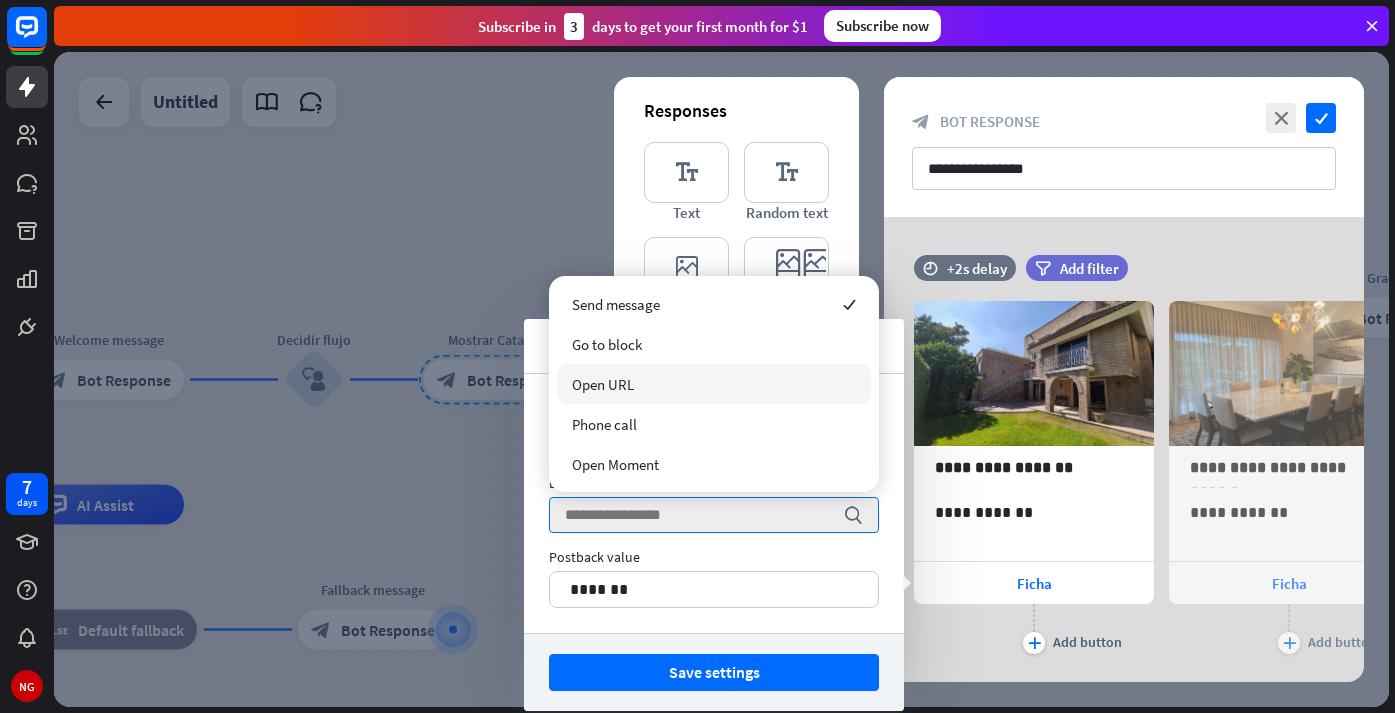 click on "Open URL" at bounding box center [714, 384] 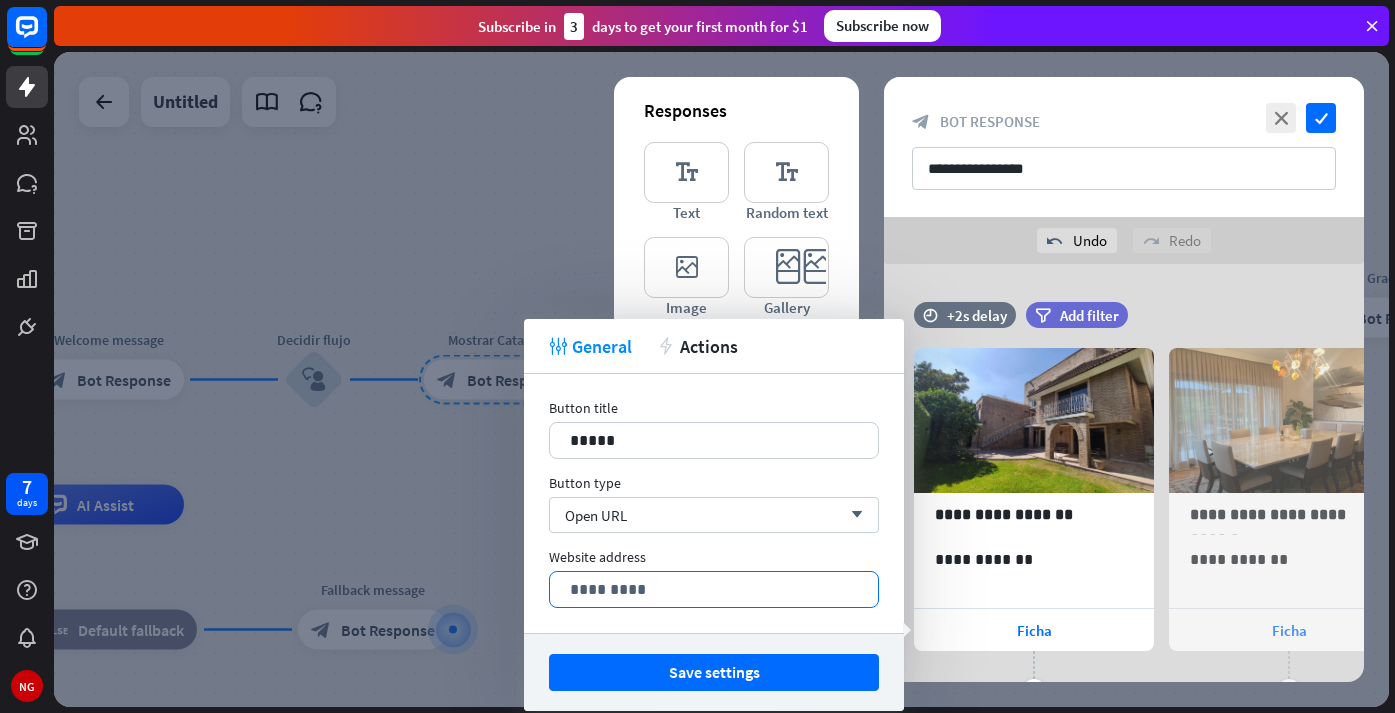 click on "*********" at bounding box center [714, 589] 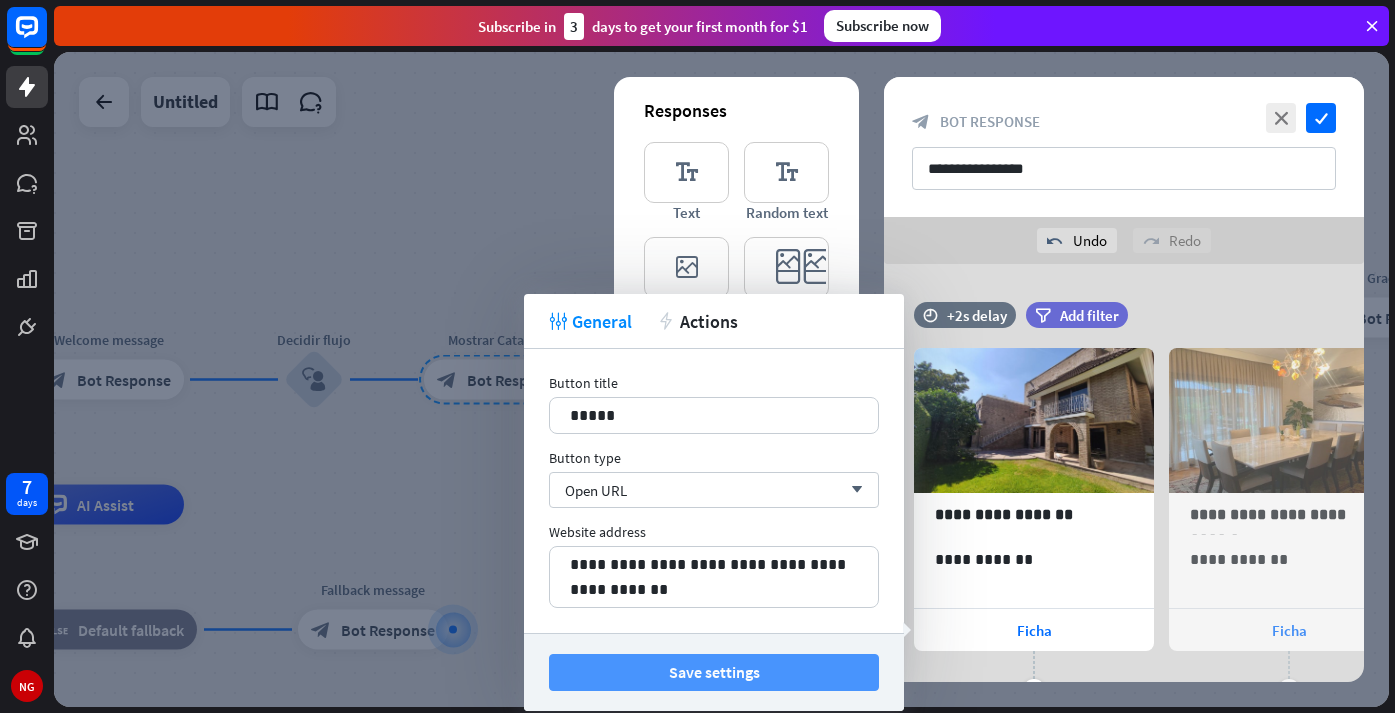 click on "Save settings" at bounding box center (714, 672) 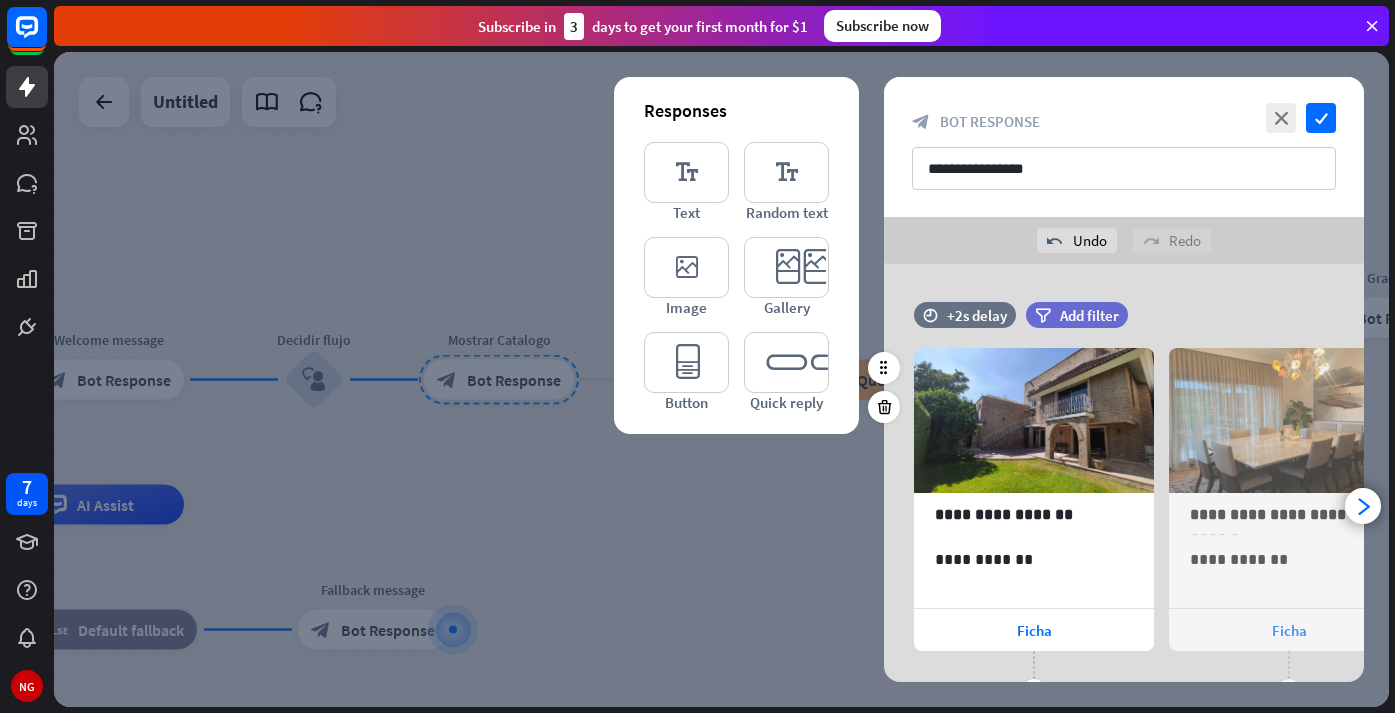 click on "**********" at bounding box center [1124, 512] 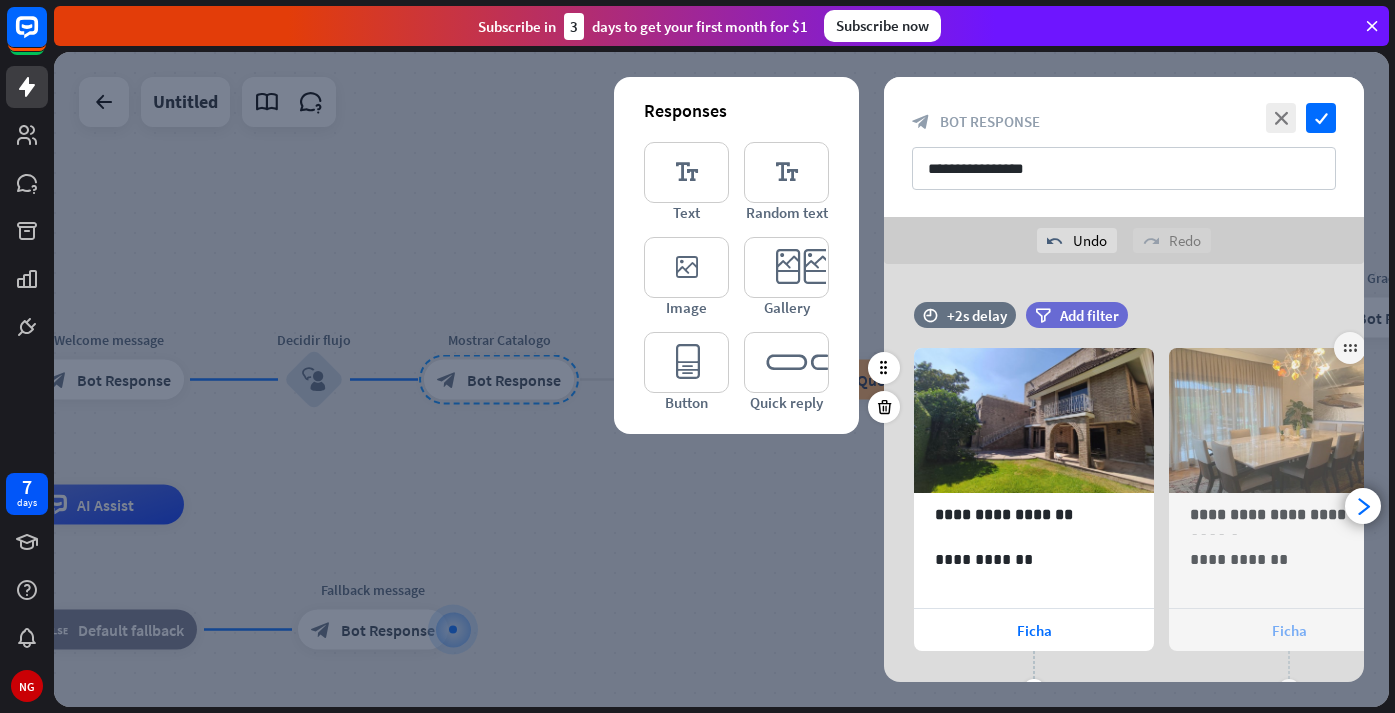 click on "Ficha" at bounding box center [1289, 630] 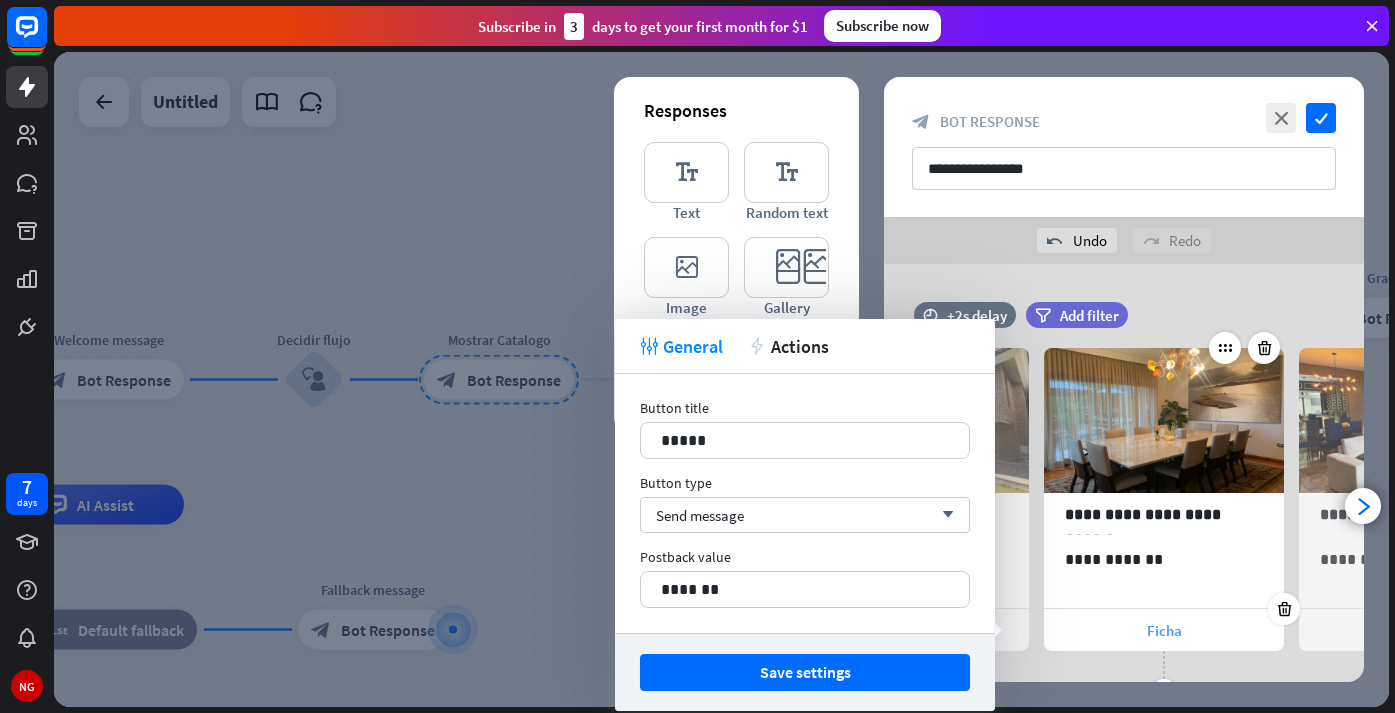 scroll, scrollTop: 0, scrollLeft: 165, axis: horizontal 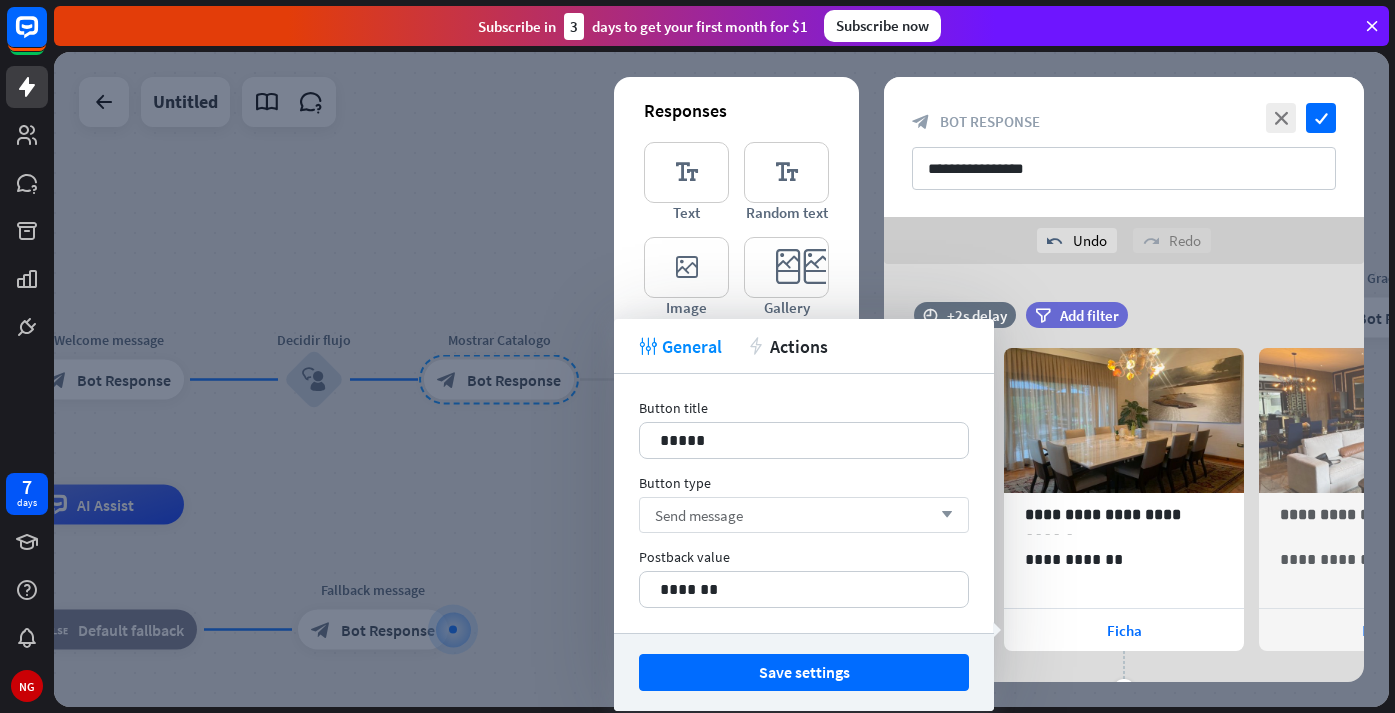 click on "Send message
arrow_down" at bounding box center [804, 515] 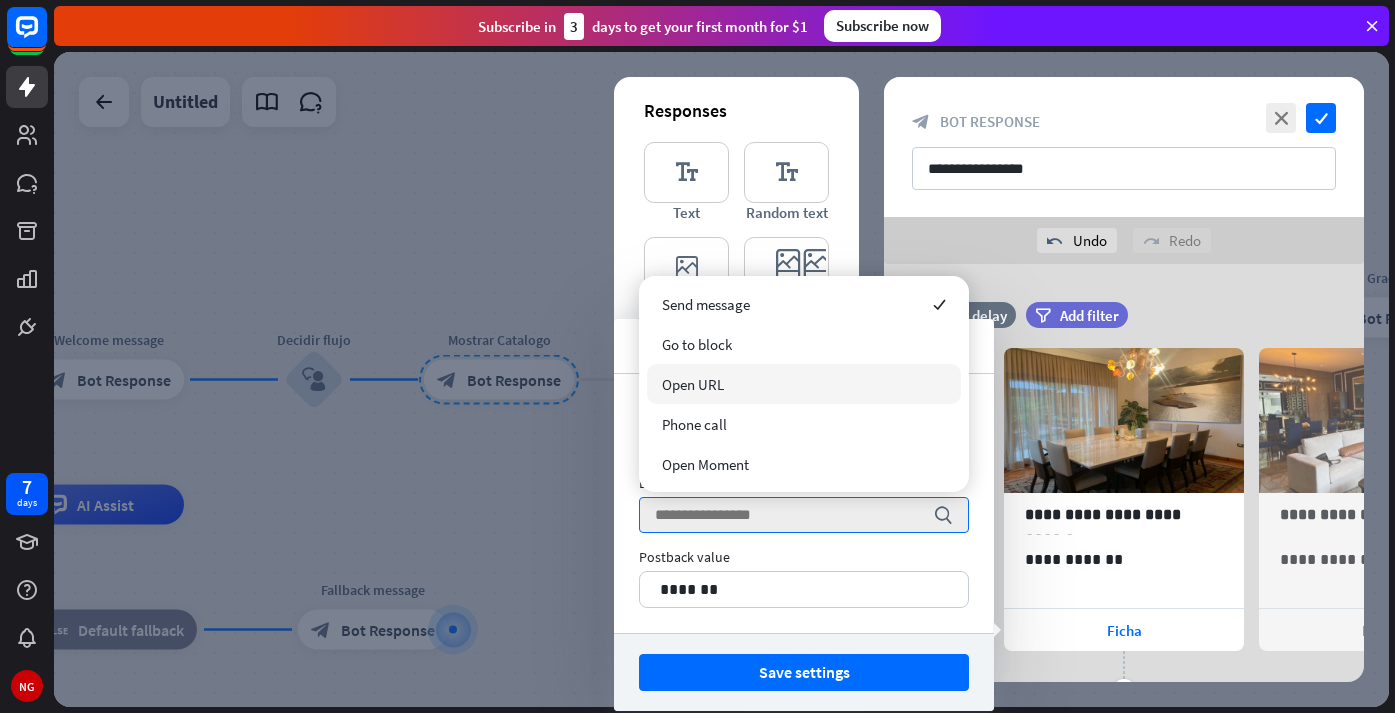 click on "Open URL" at bounding box center (804, 384) 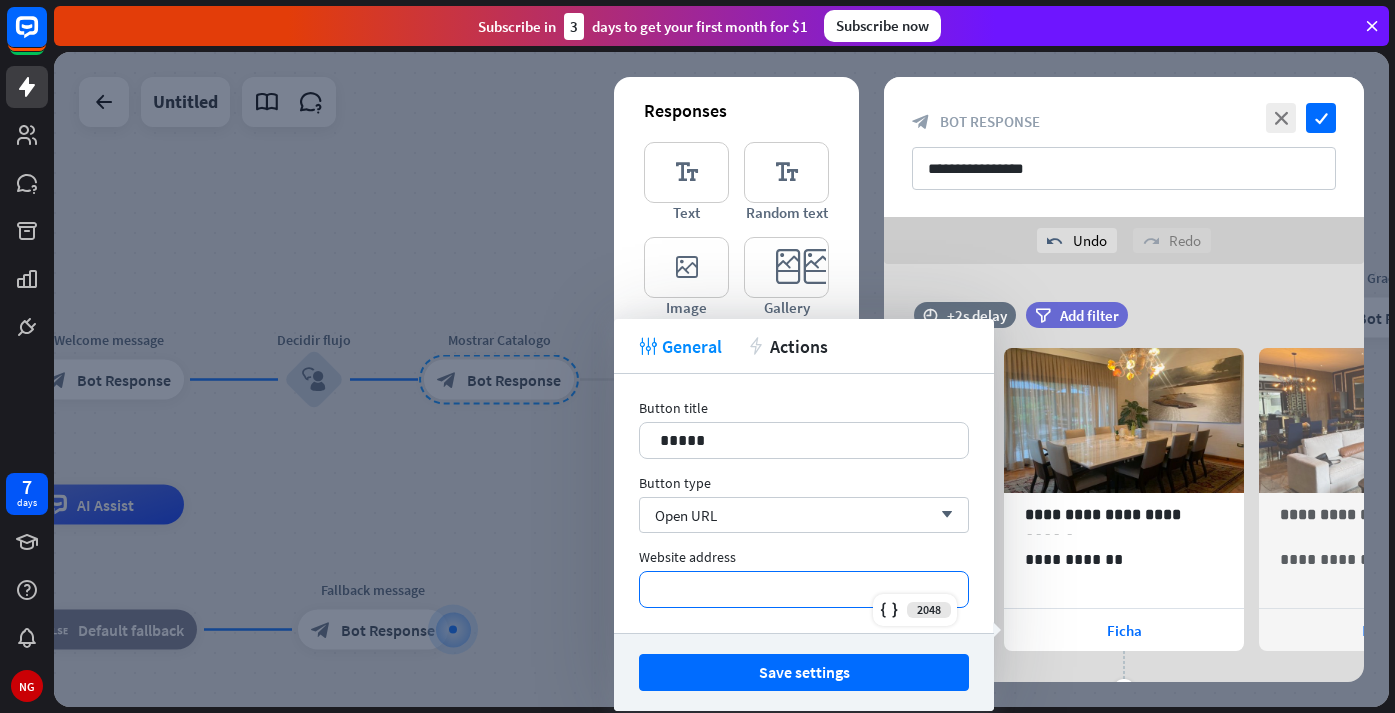 click on "*********" at bounding box center [804, 589] 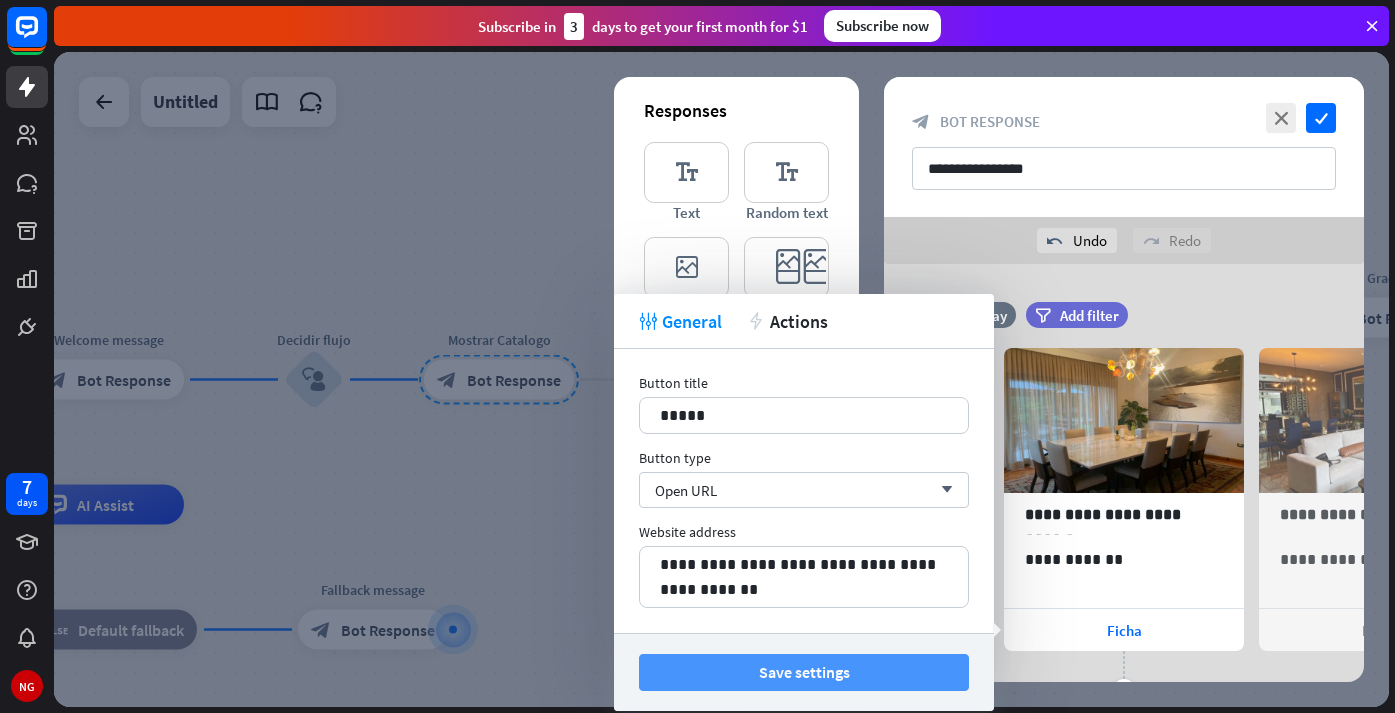 click on "Save settings" at bounding box center [804, 672] 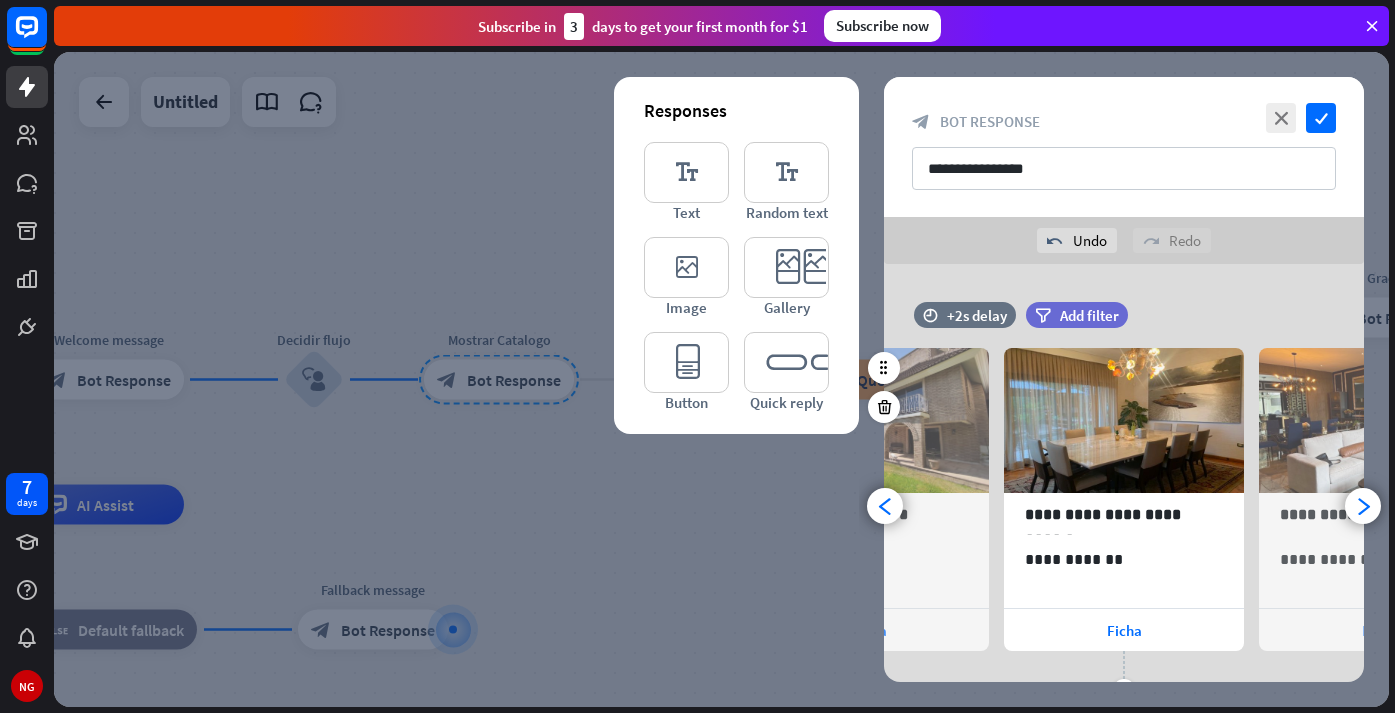 click on "Ficha" at bounding box center (1379, 630) 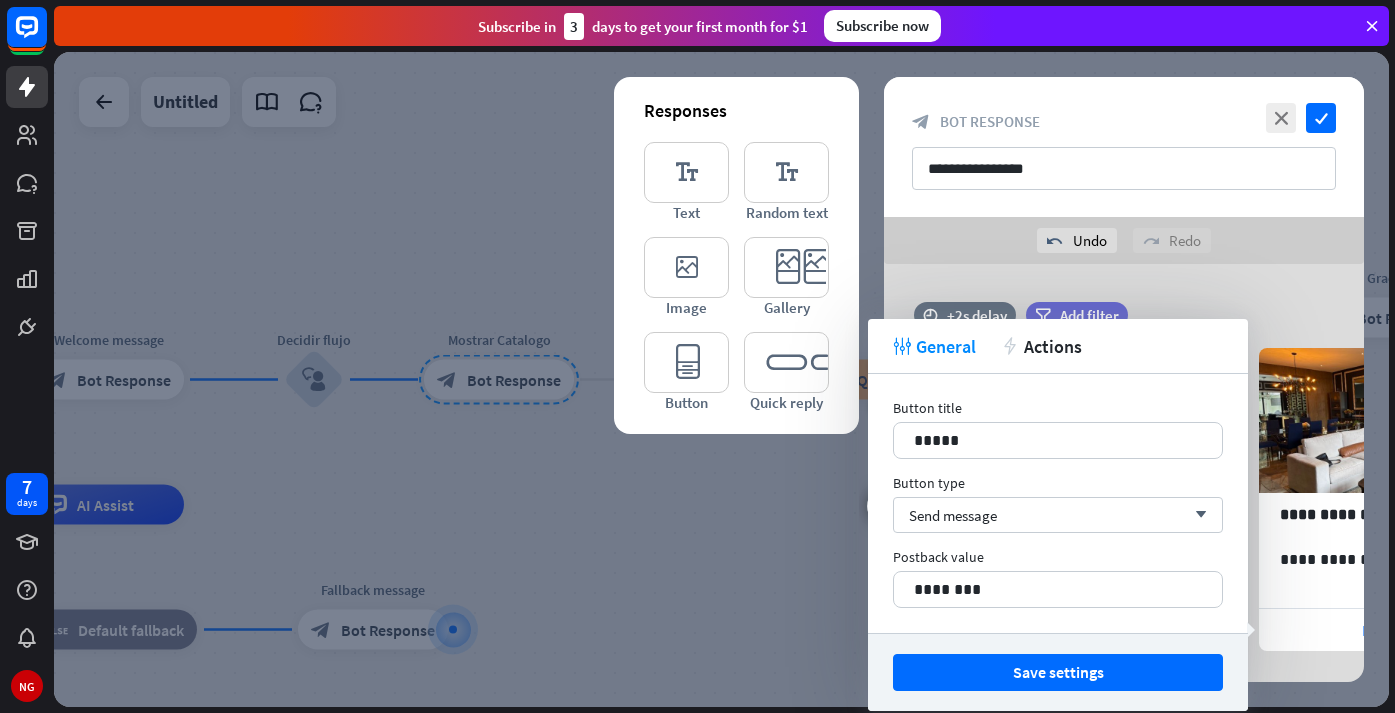 scroll, scrollTop: 0, scrollLeft: 420, axis: horizontal 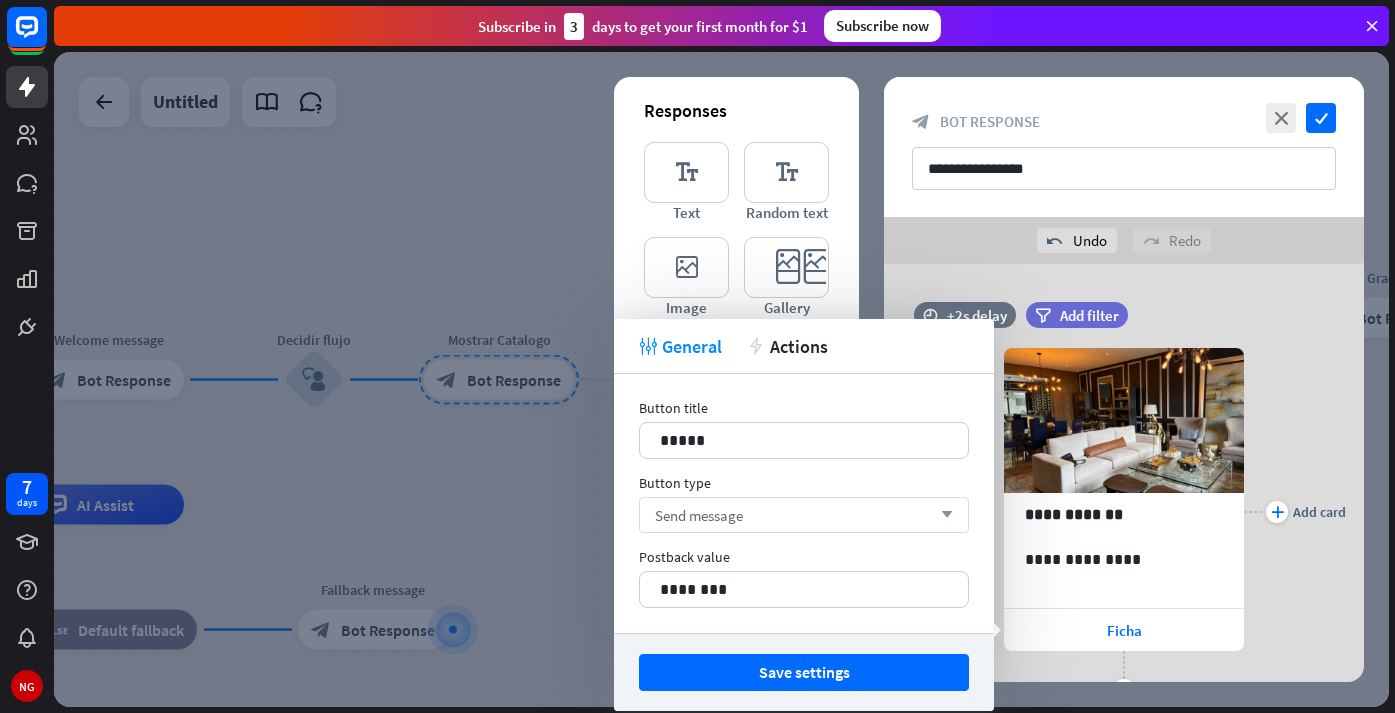 click on "Send message
arrow_down" at bounding box center (804, 515) 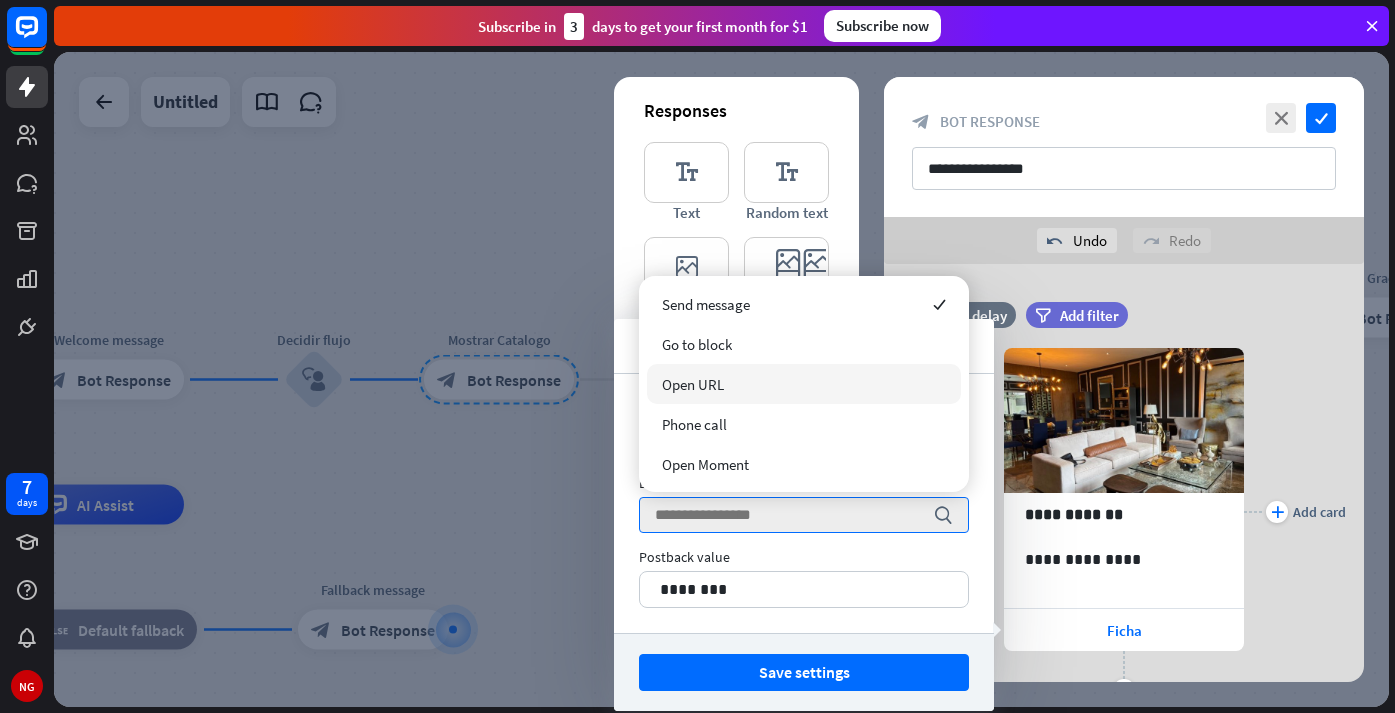 click on "Open URL" at bounding box center (804, 384) 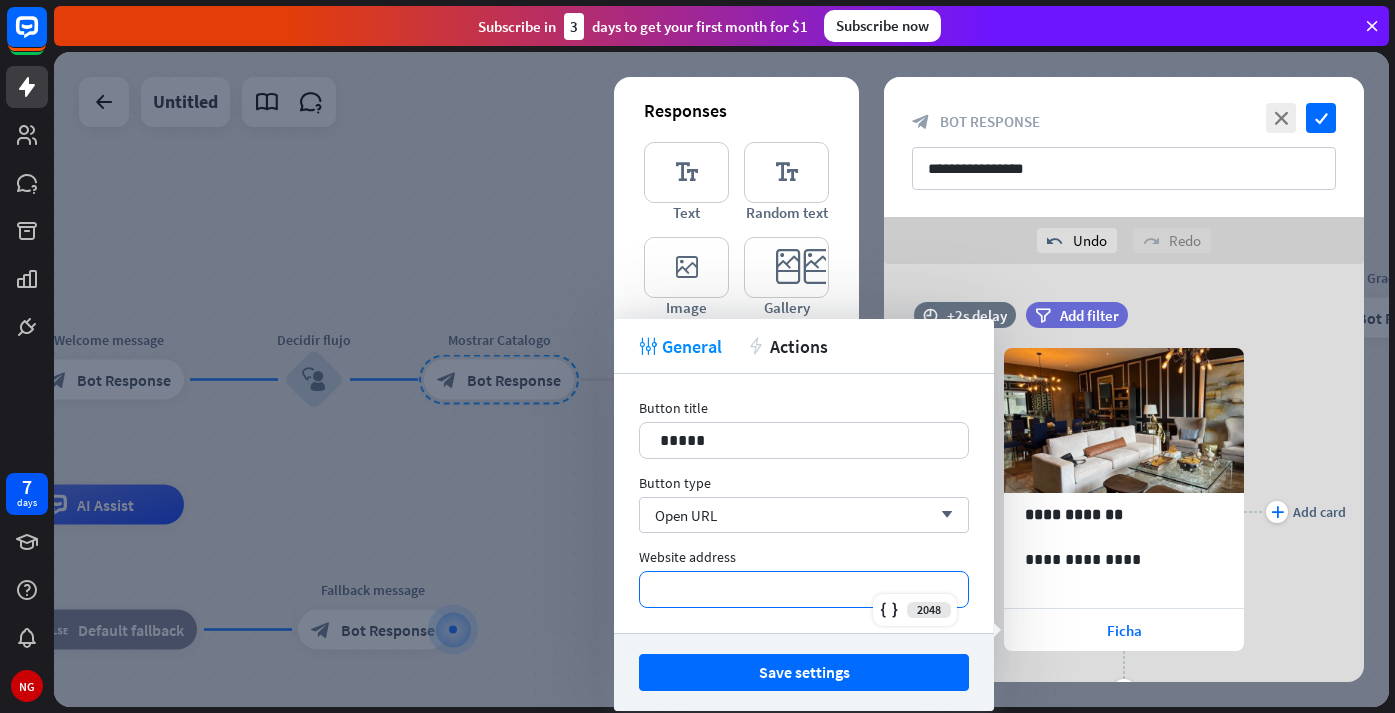 click on "*********" at bounding box center (804, 589) 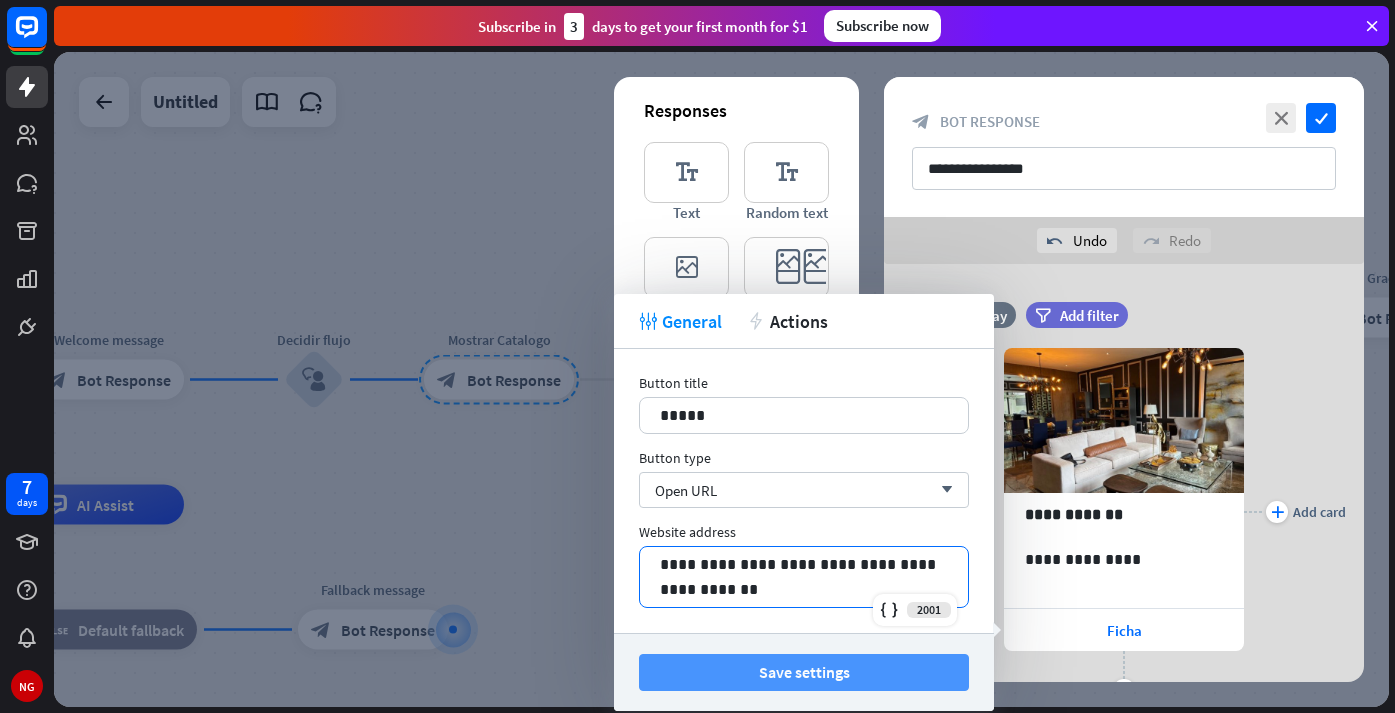 click on "Save settings" at bounding box center (804, 672) 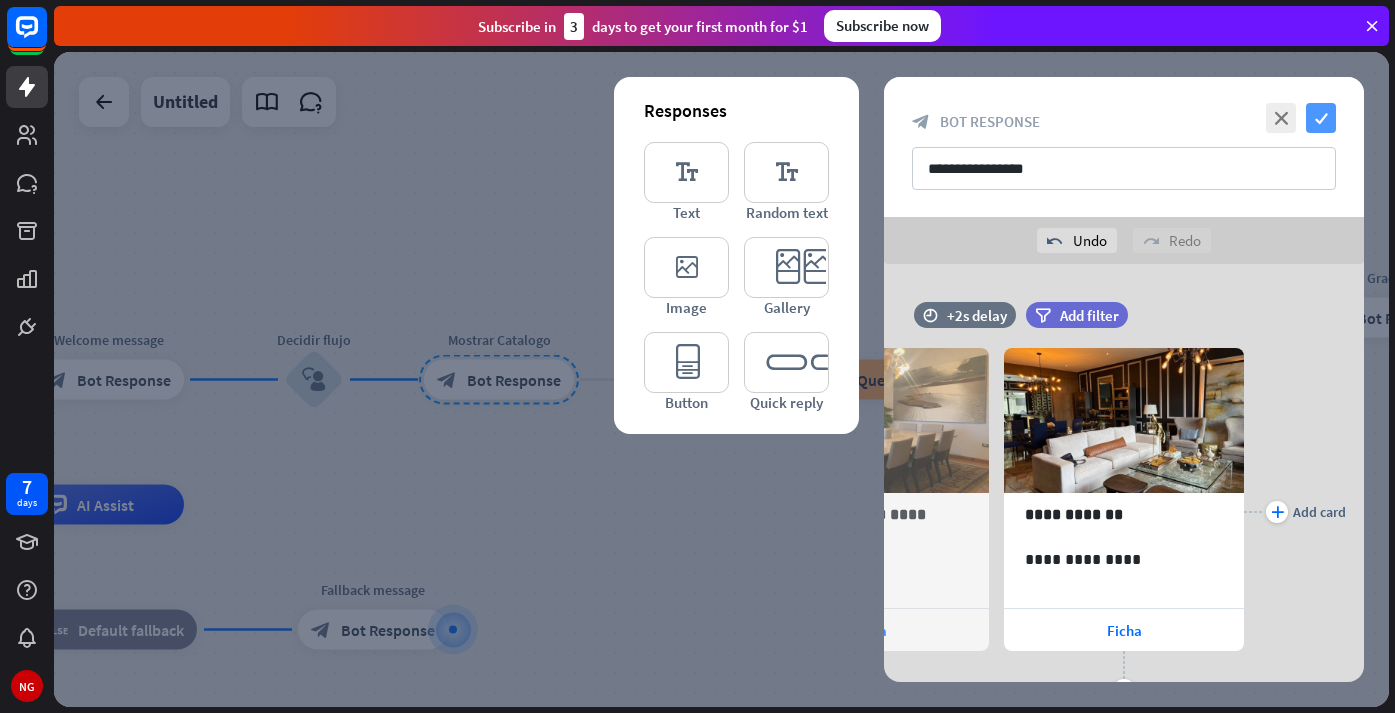 click on "check" at bounding box center [1321, 118] 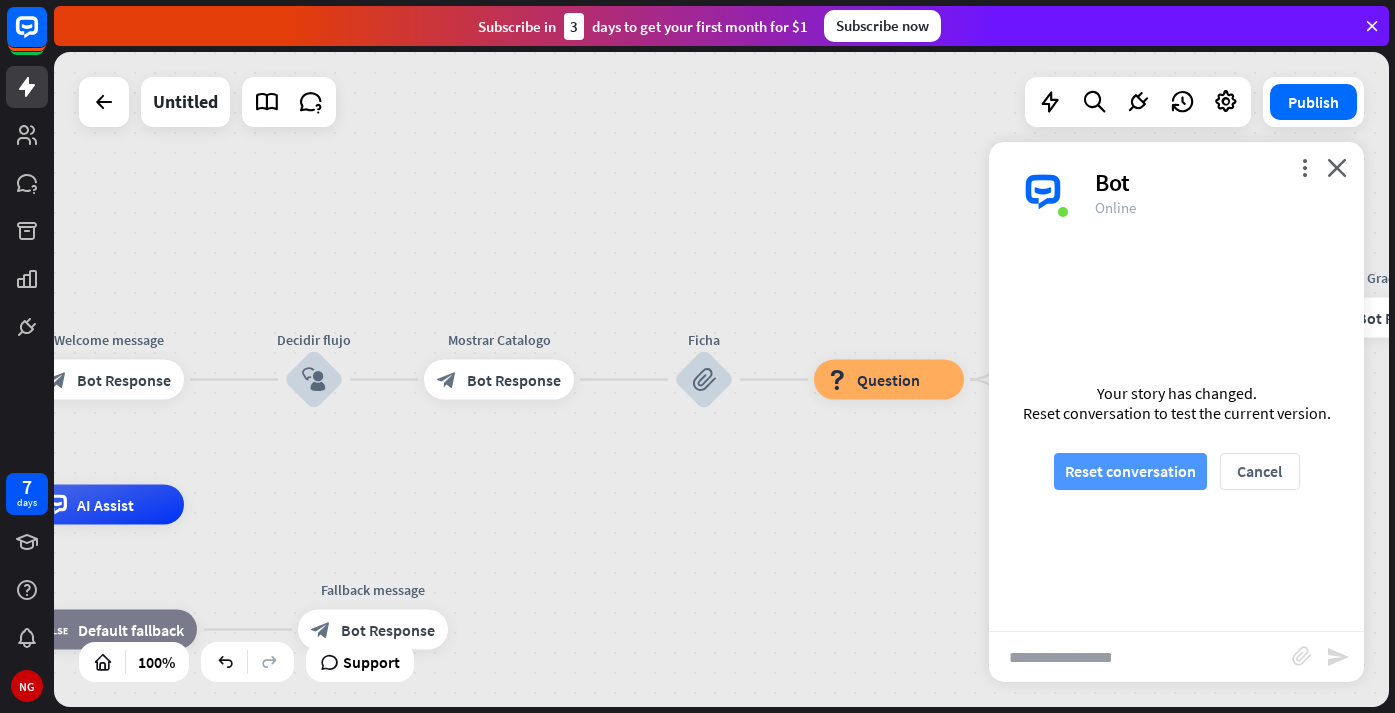 click on "Reset conversation" at bounding box center (1130, 471) 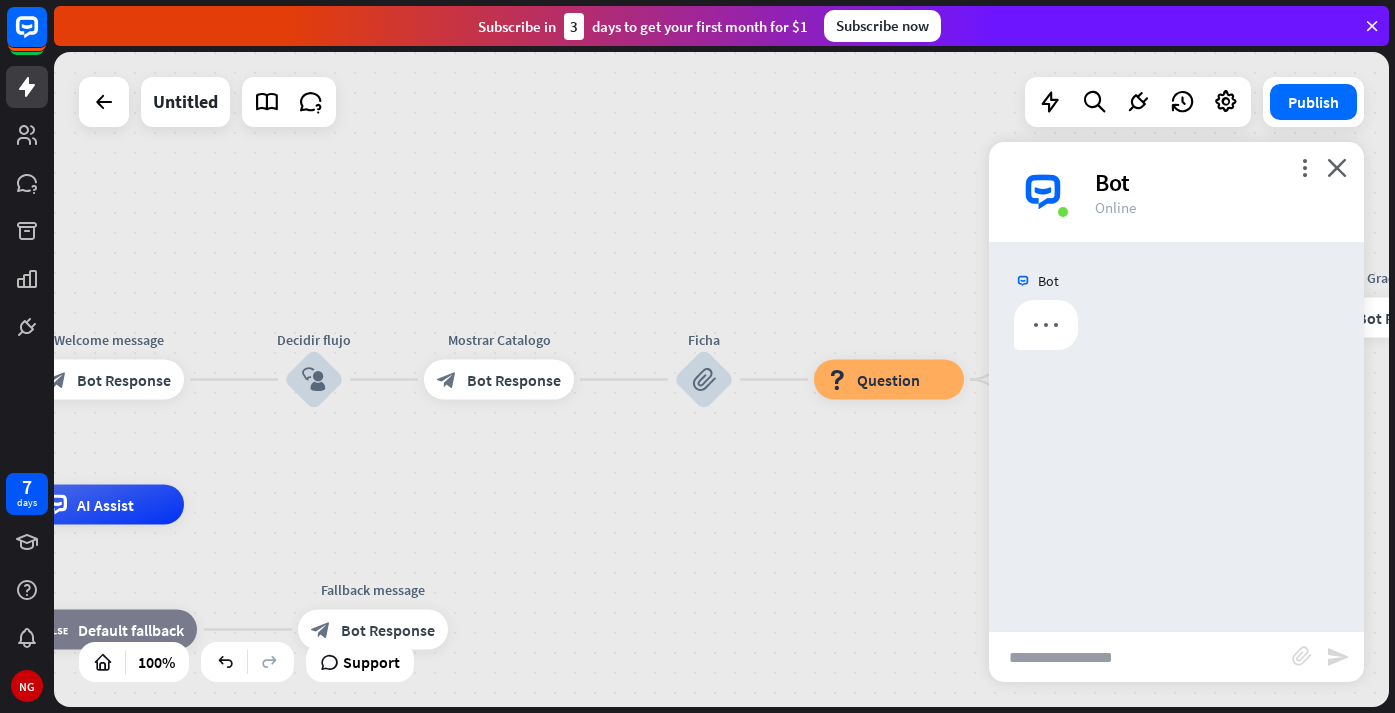 scroll, scrollTop: 0, scrollLeft: 0, axis: both 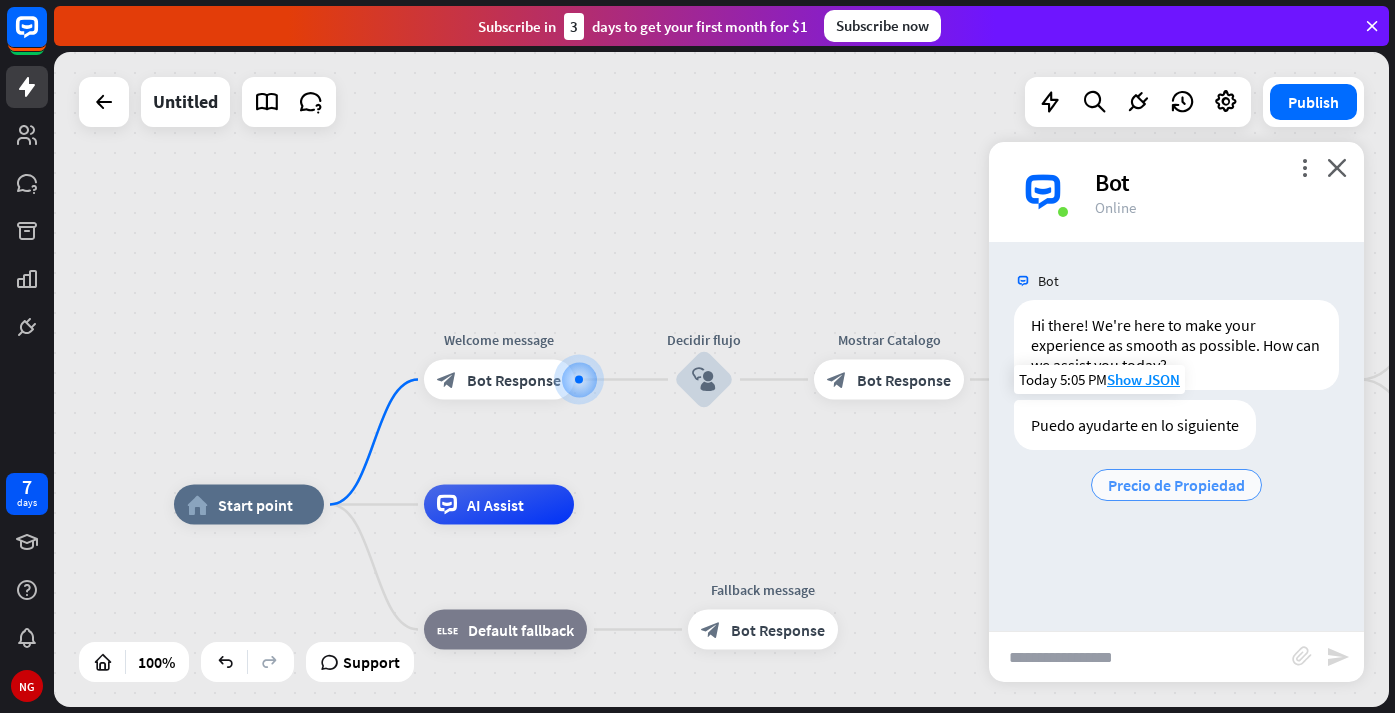 click on "Precio de Propiedad" at bounding box center [1176, 485] 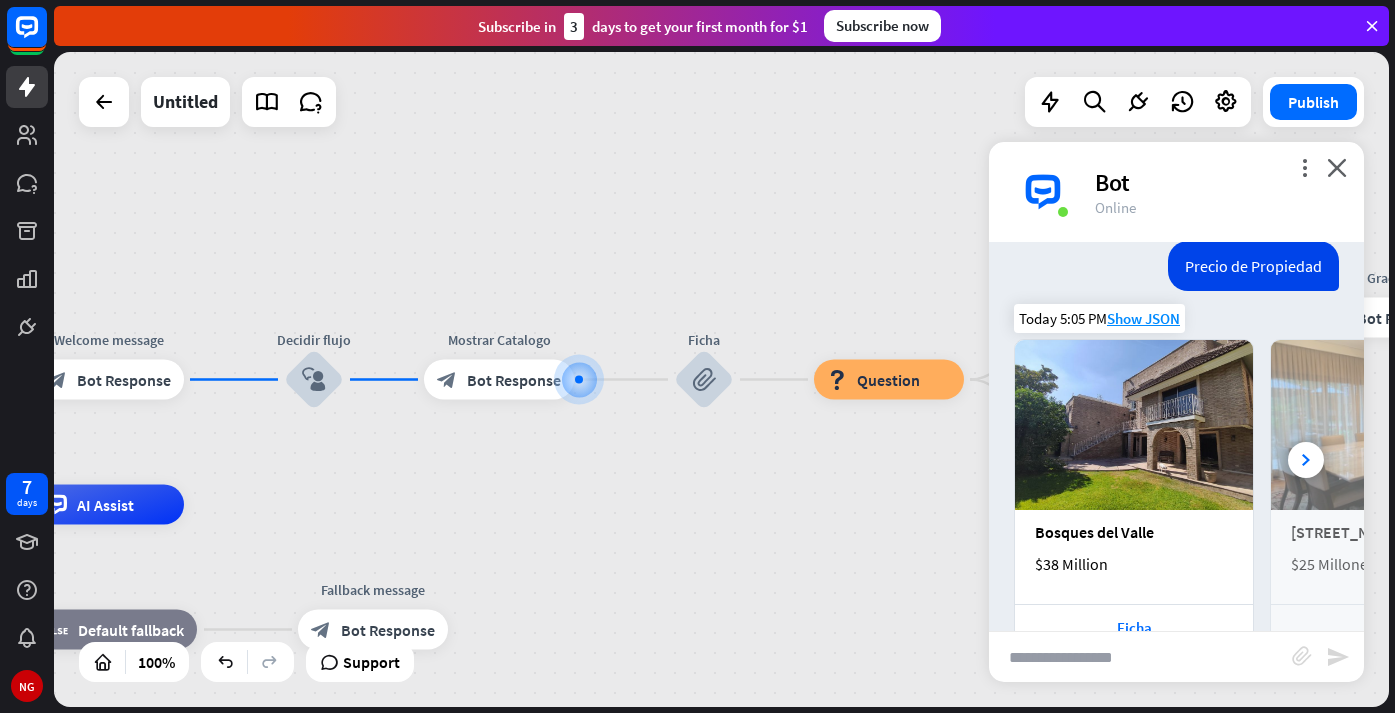 scroll, scrollTop: 306, scrollLeft: 0, axis: vertical 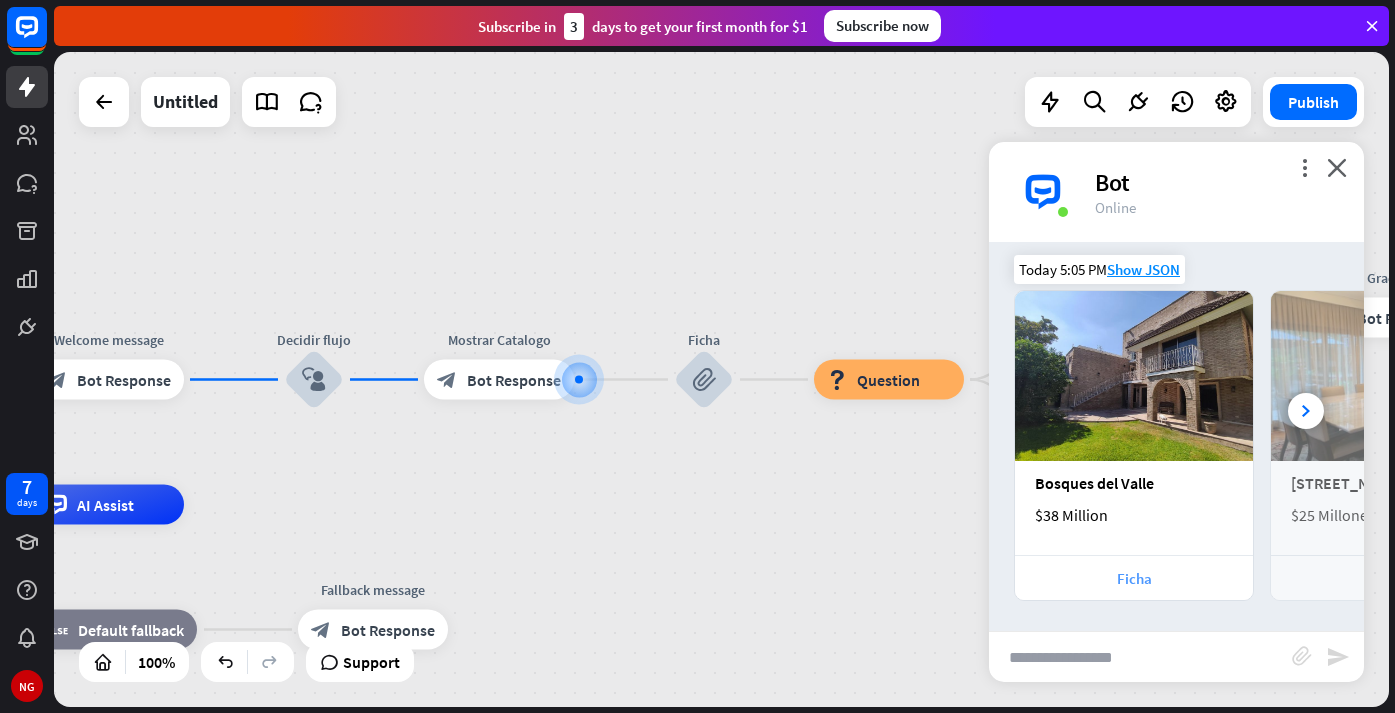 click on "Ficha" at bounding box center [1134, 578] 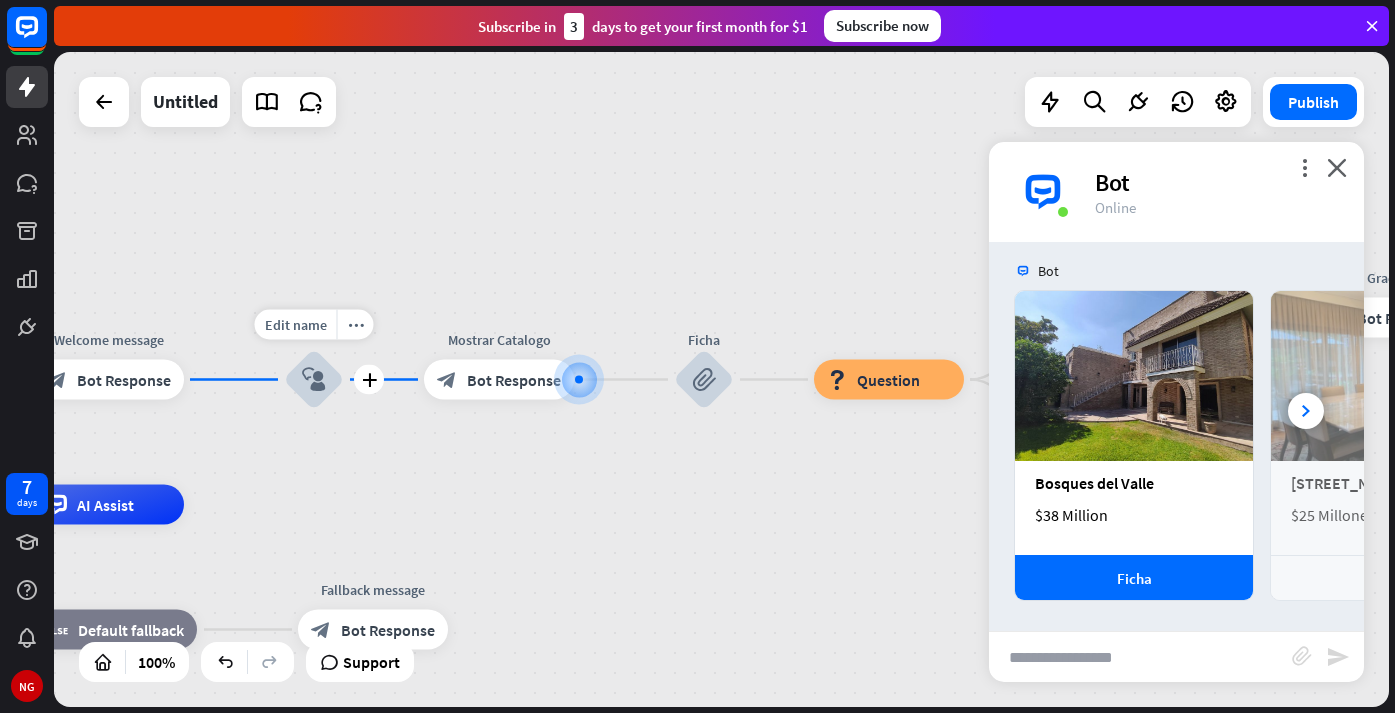 click on "block_user_input" at bounding box center [314, 380] 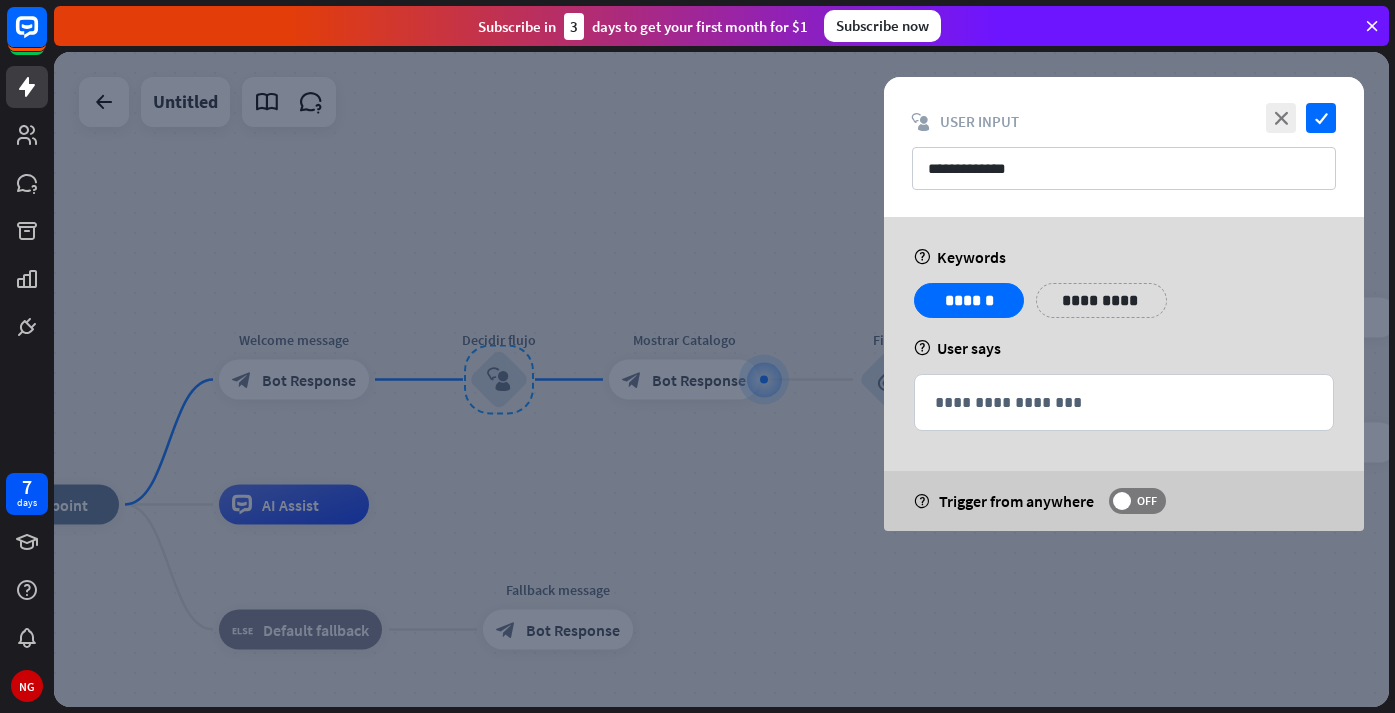 click at bounding box center (721, 379) 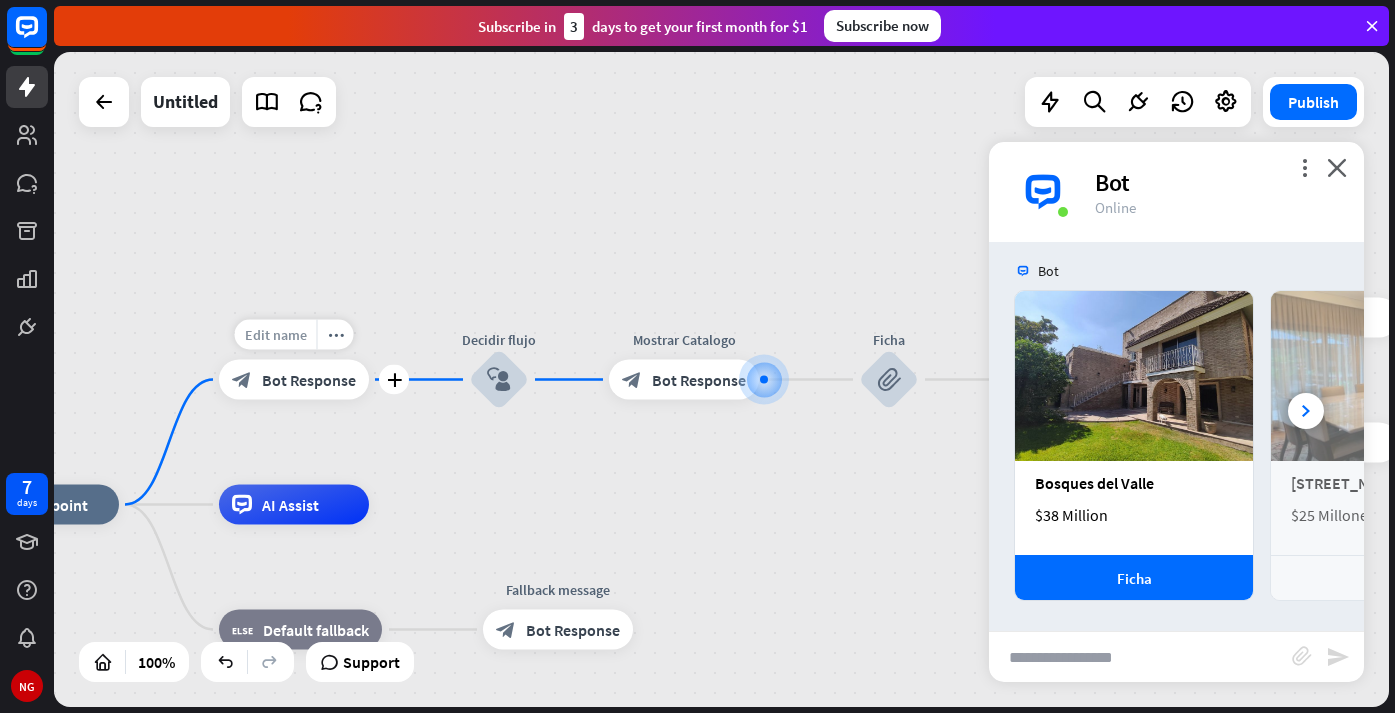 click on "Edit name" at bounding box center (276, 335) 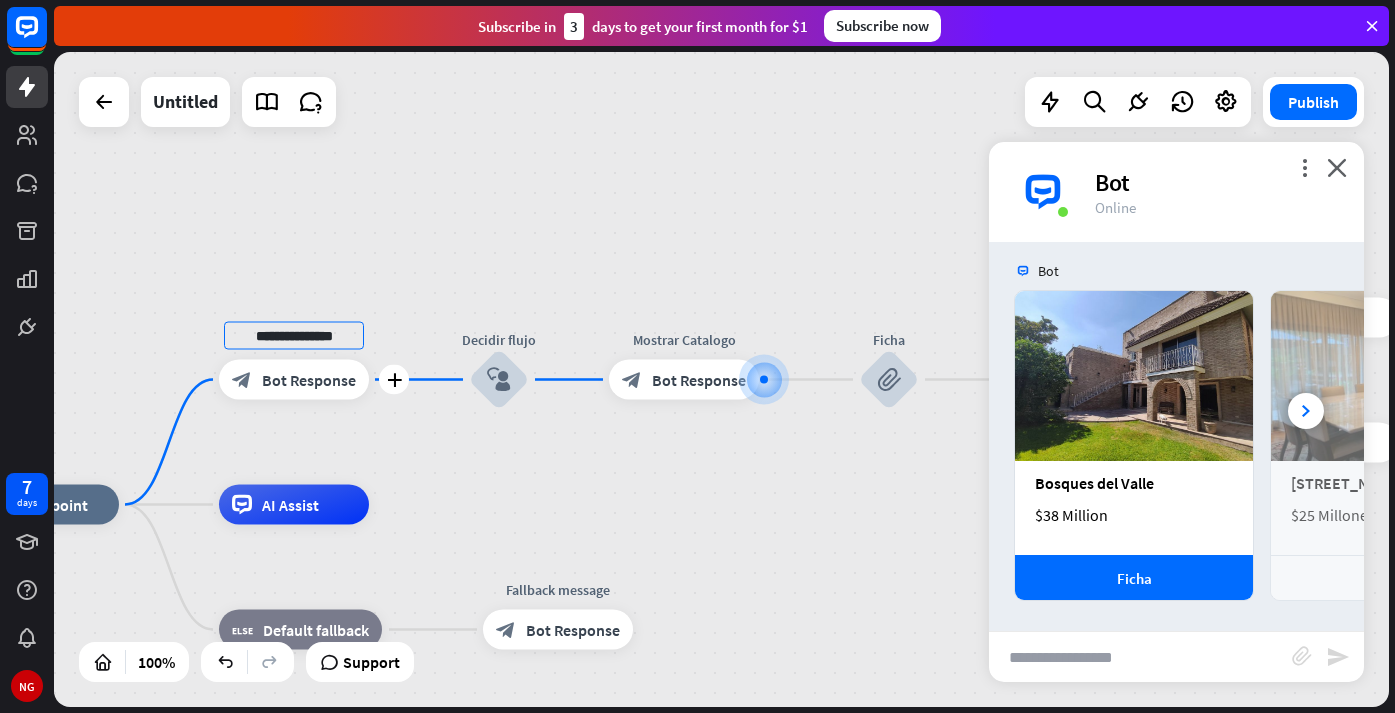 click on "Bot Response" at bounding box center (309, 380) 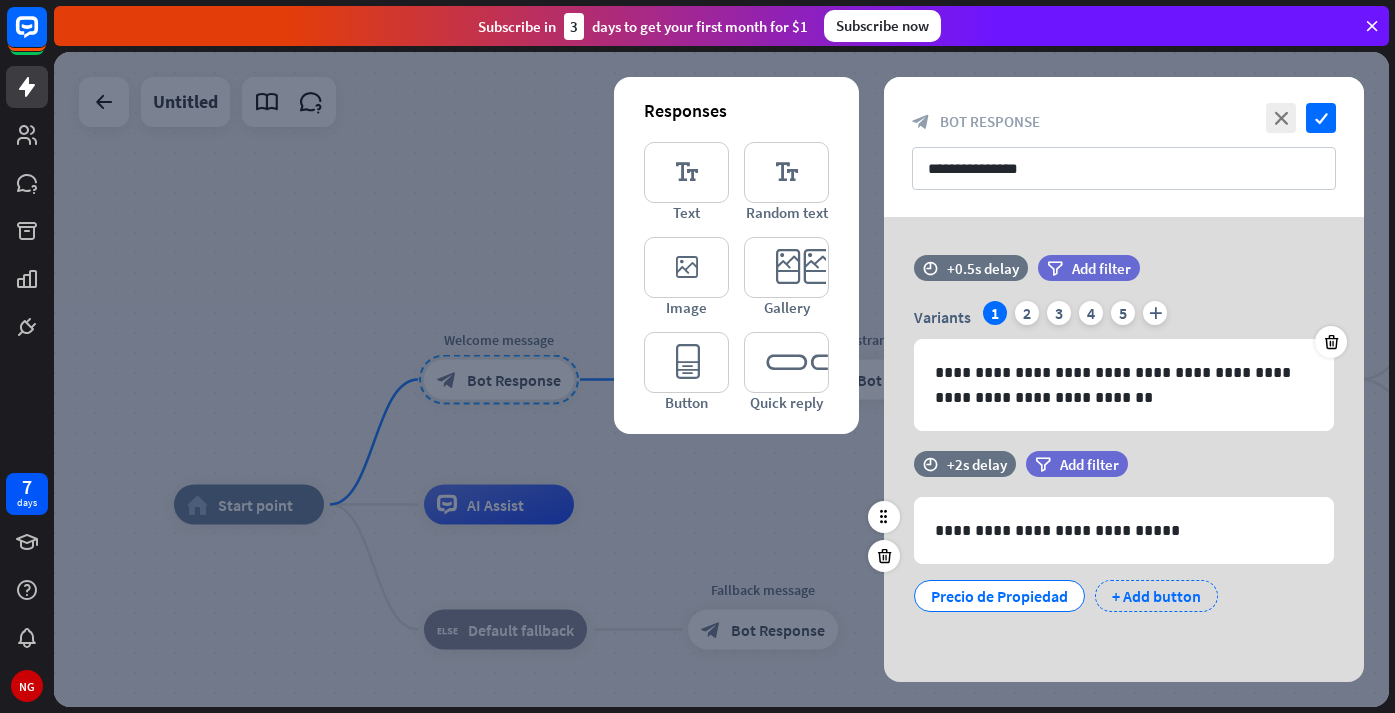 click on "+ Add button" at bounding box center [1156, 596] 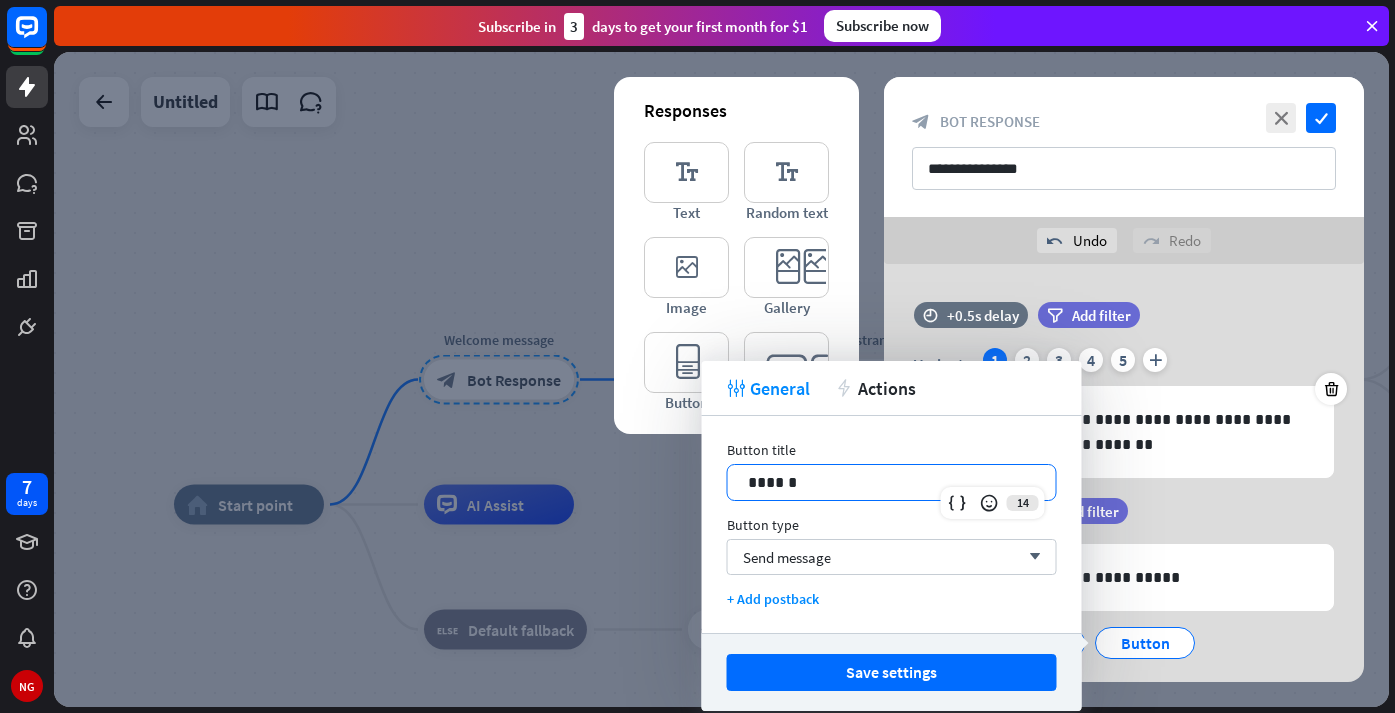 click on "******" at bounding box center [892, 482] 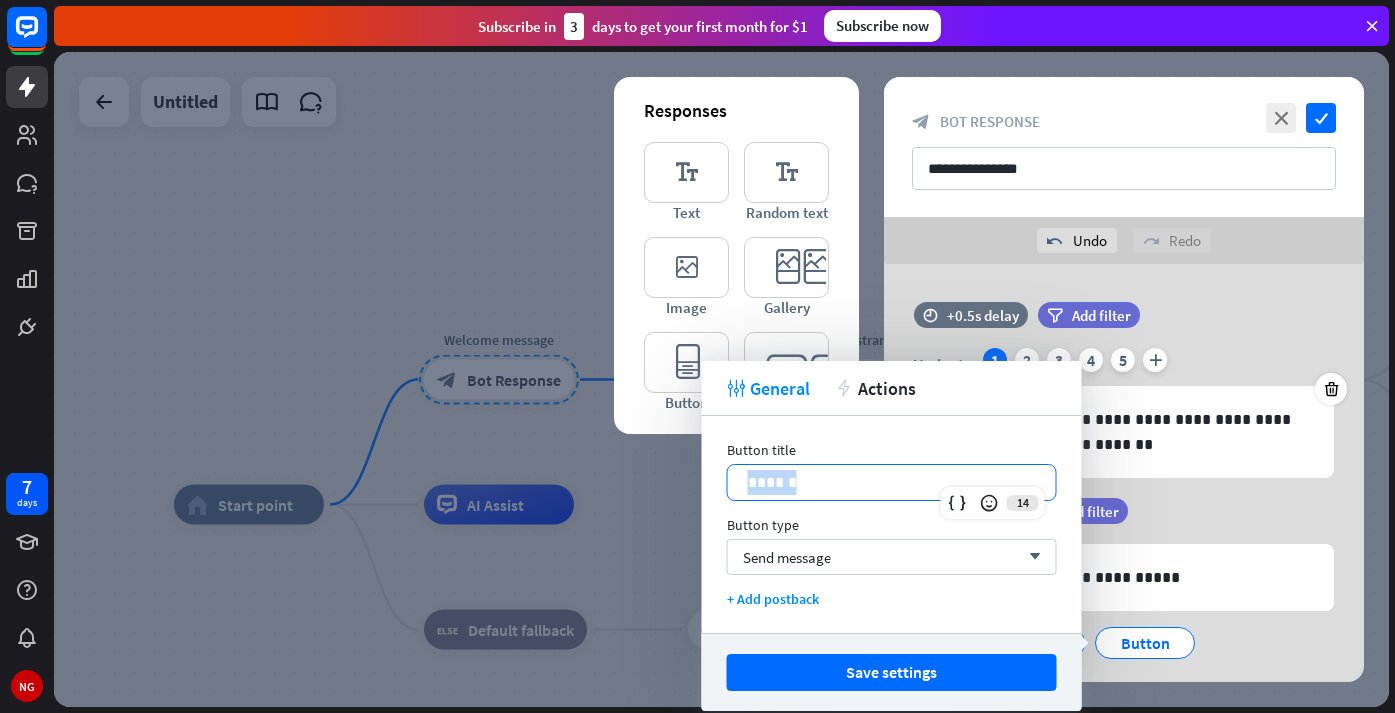 click on "******" at bounding box center [892, 482] 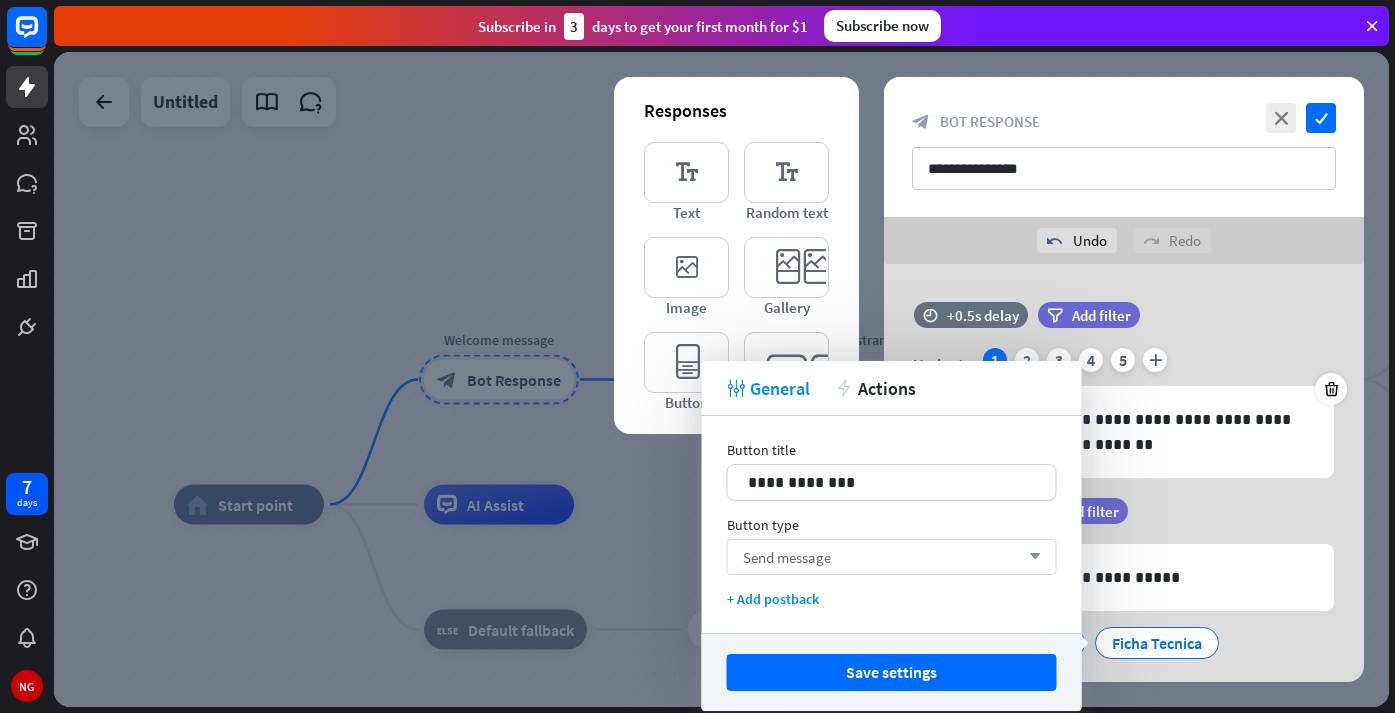 click on "Send message
arrow_down" at bounding box center (892, 557) 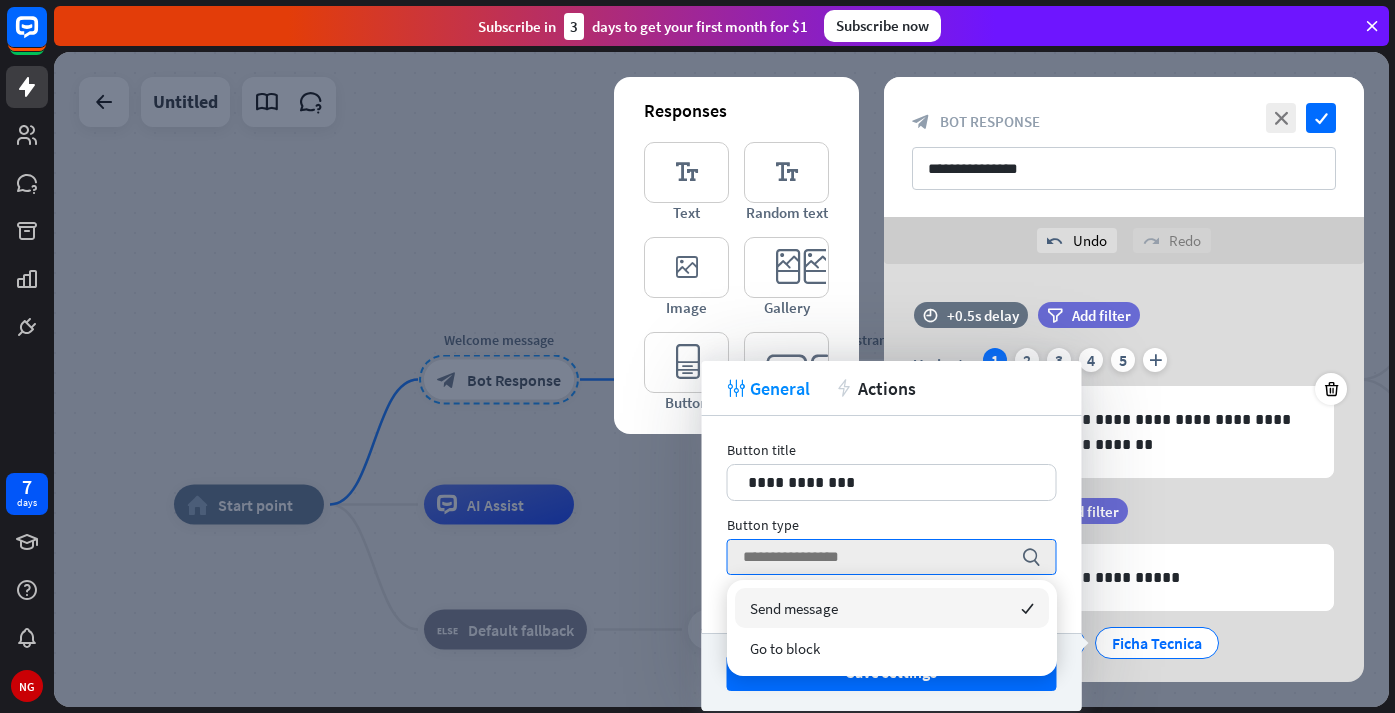 click on "Send message
checked" at bounding box center [892, 608] 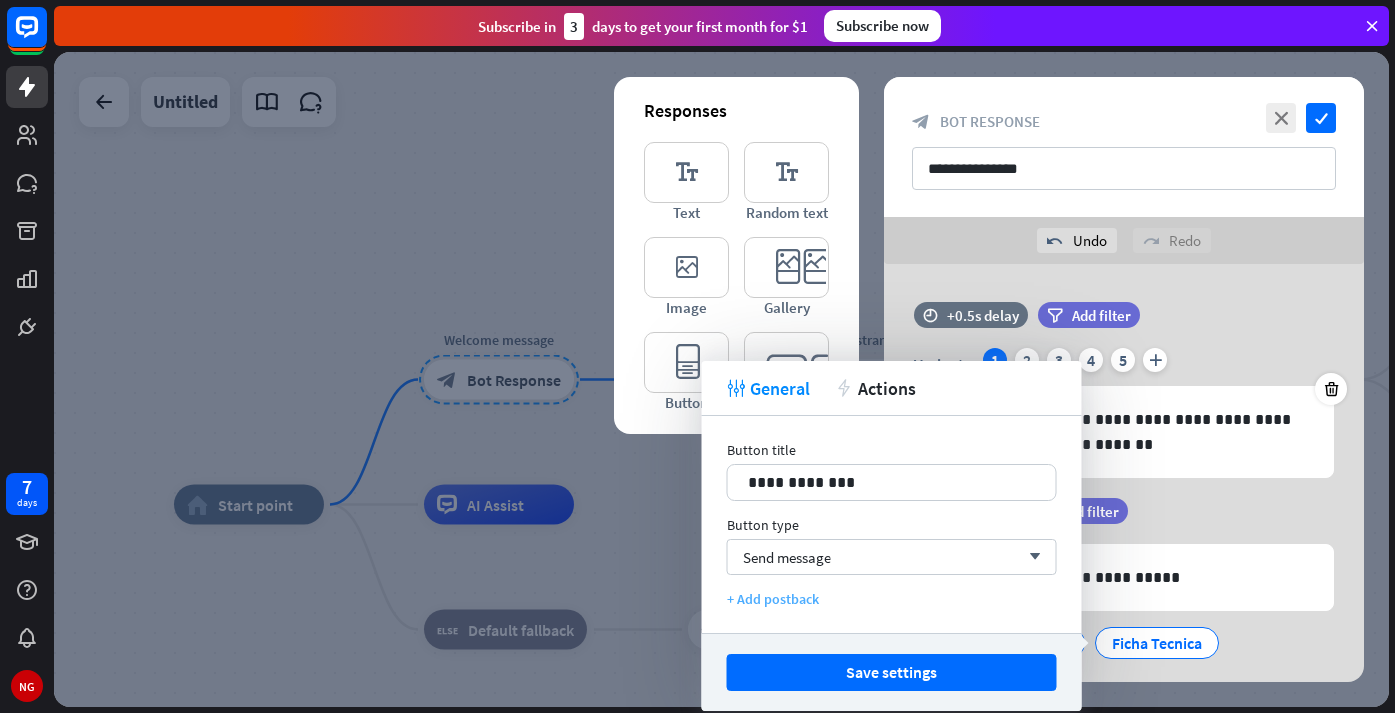 click on "+ Add postback" at bounding box center [892, 599] 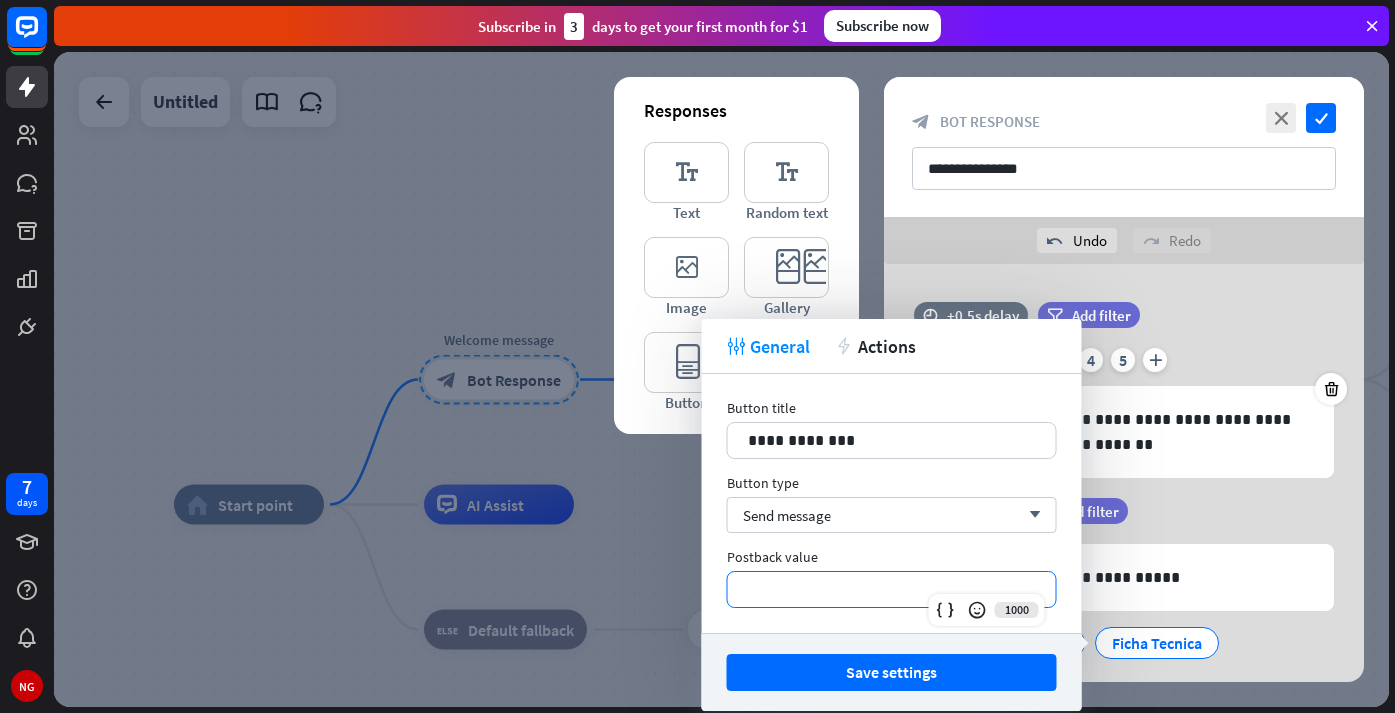 click on "**********" at bounding box center (892, 589) 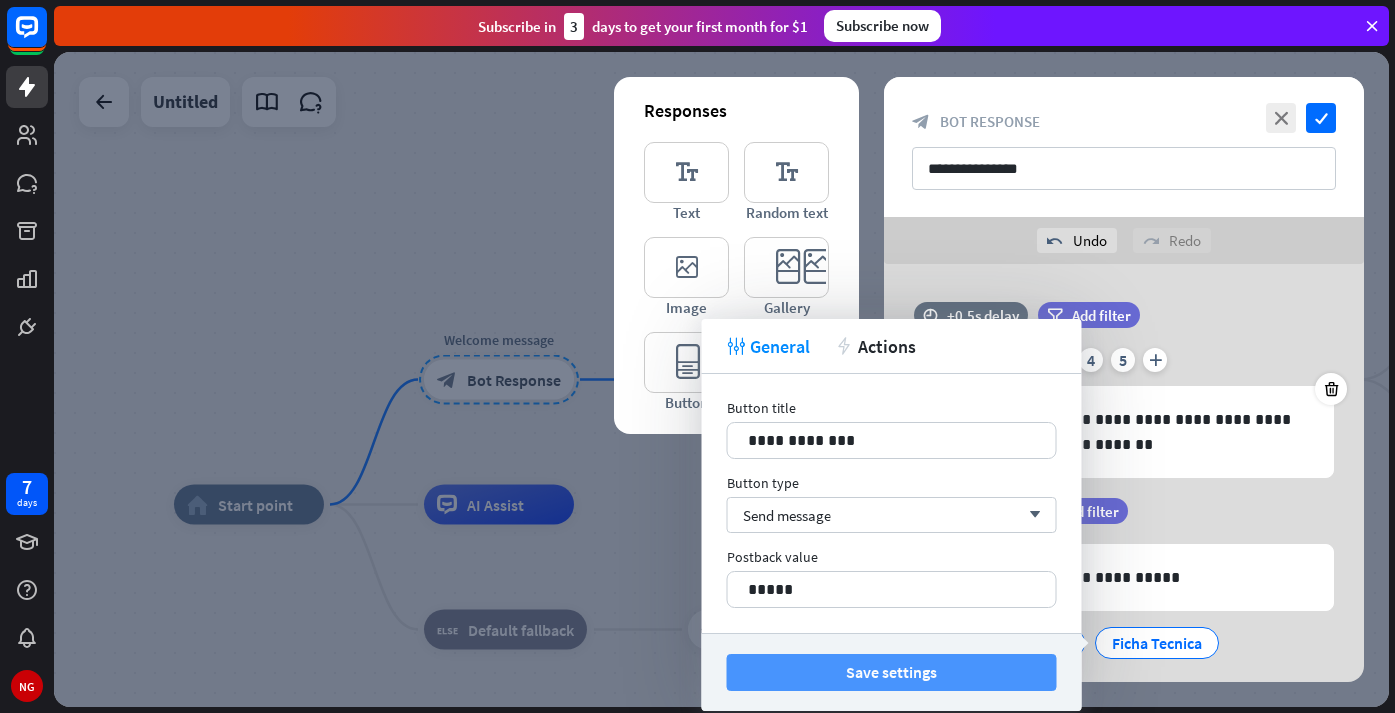 click on "Save settings" at bounding box center (892, 672) 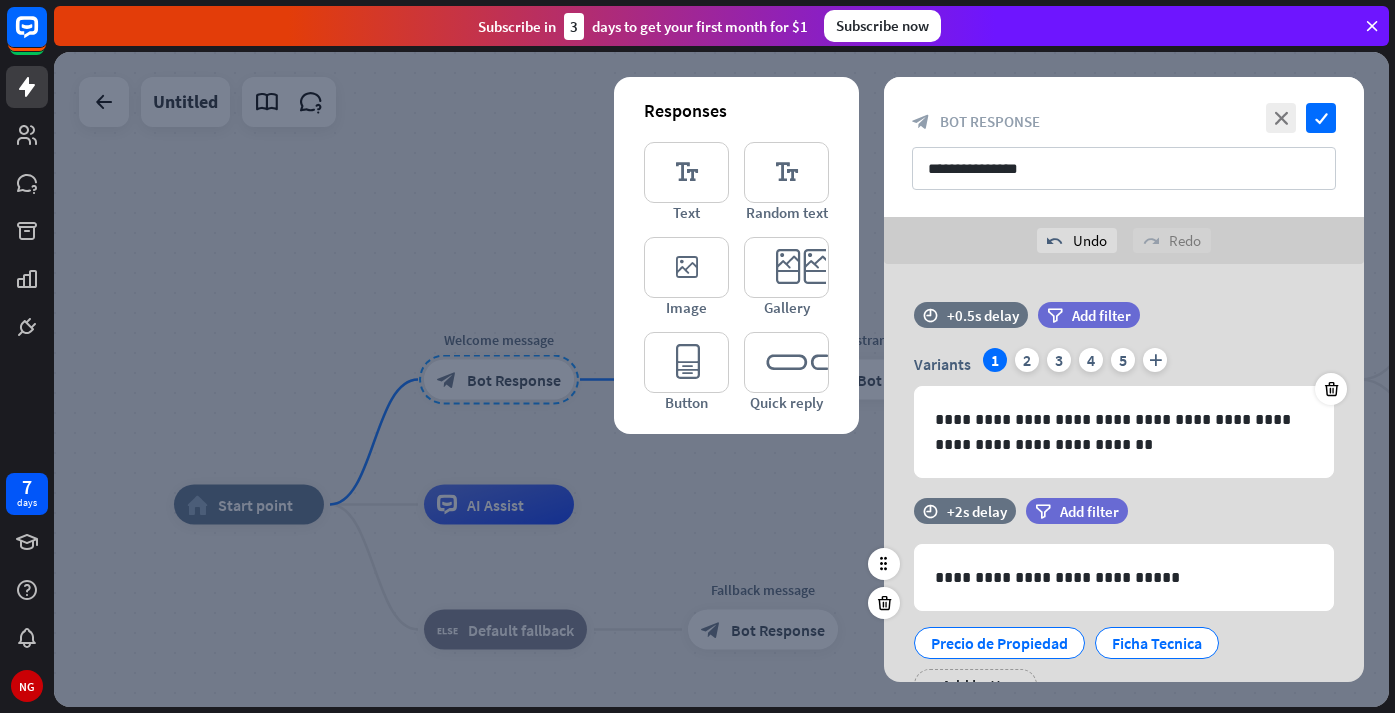 click on "**********" at bounding box center [1124, 622] 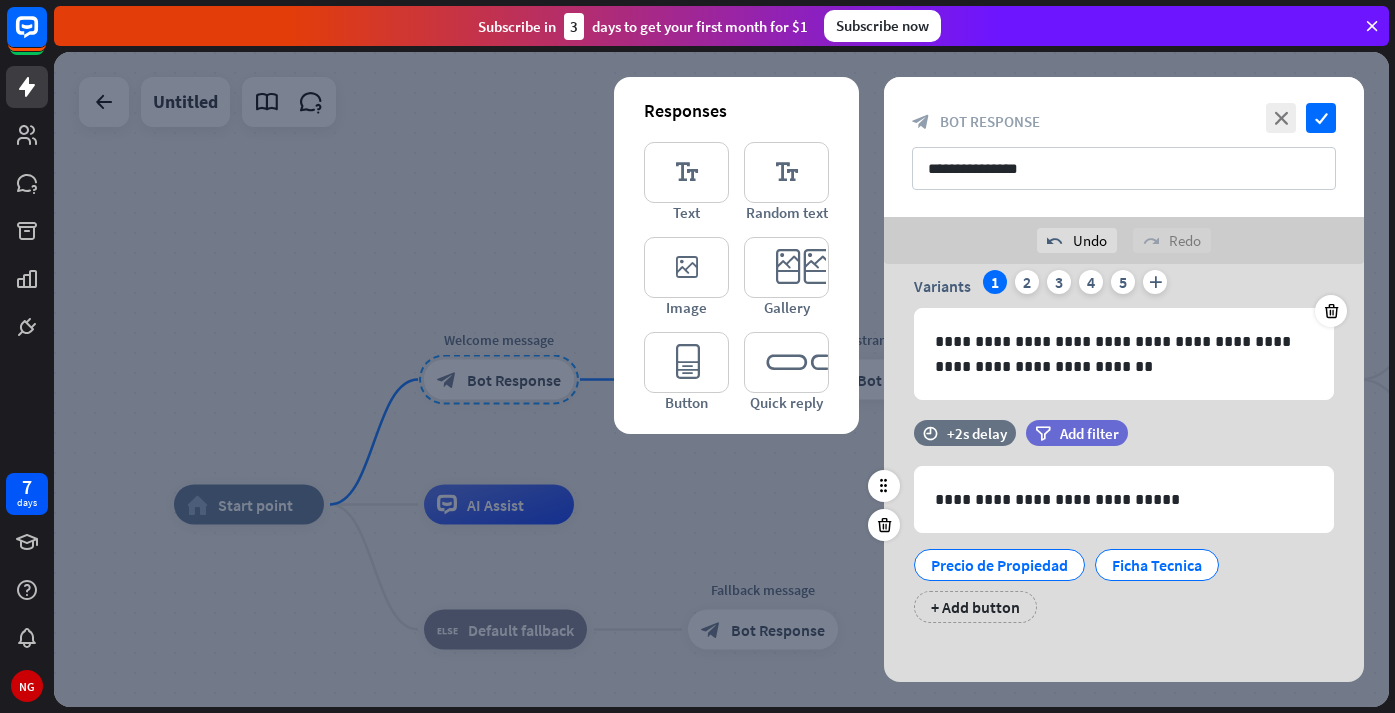 scroll, scrollTop: 80, scrollLeft: 0, axis: vertical 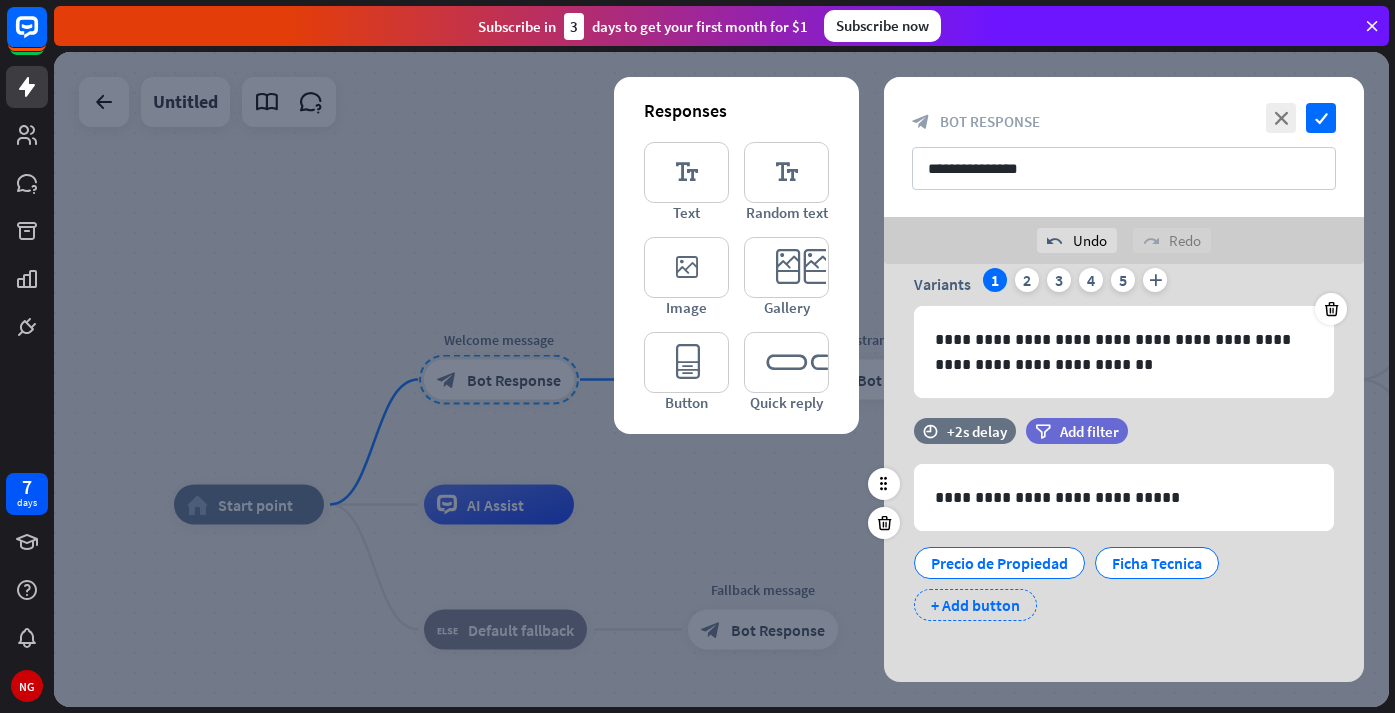 click on "+ Add button" at bounding box center (975, 605) 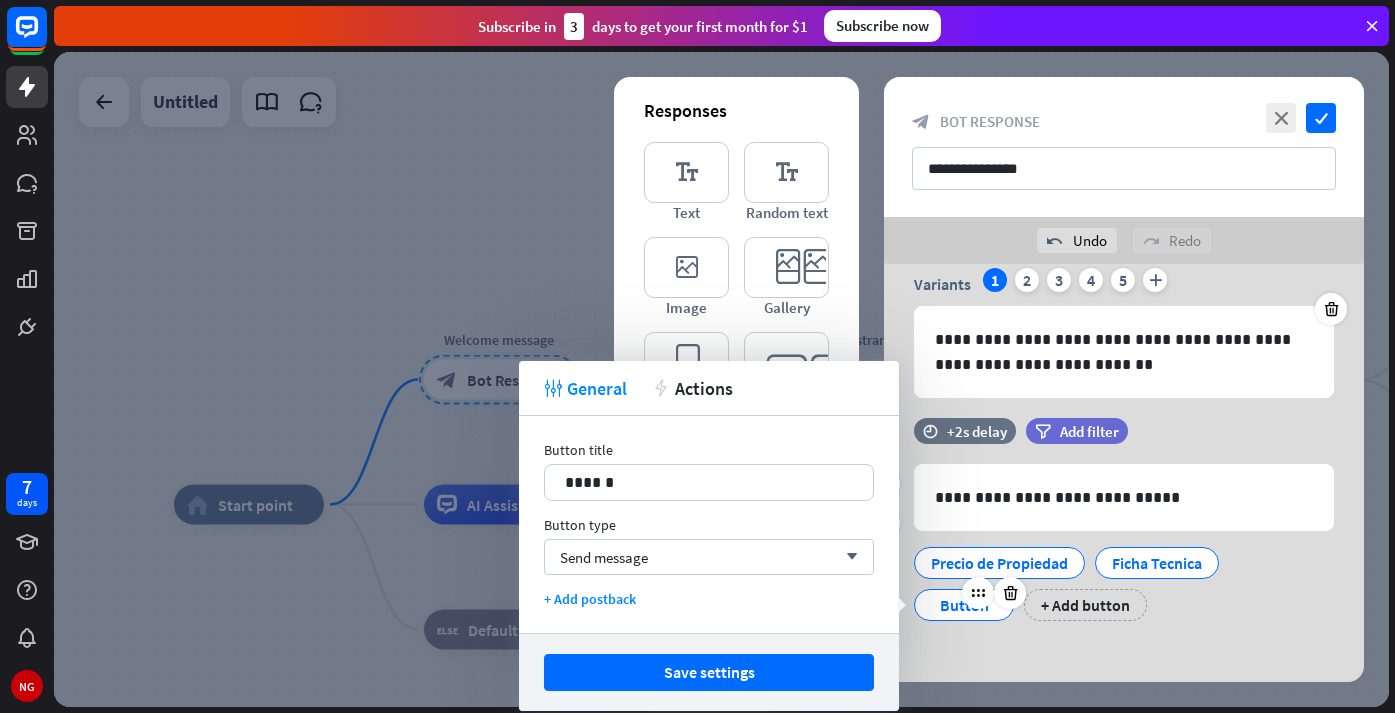 click on "Button" at bounding box center [964, 605] 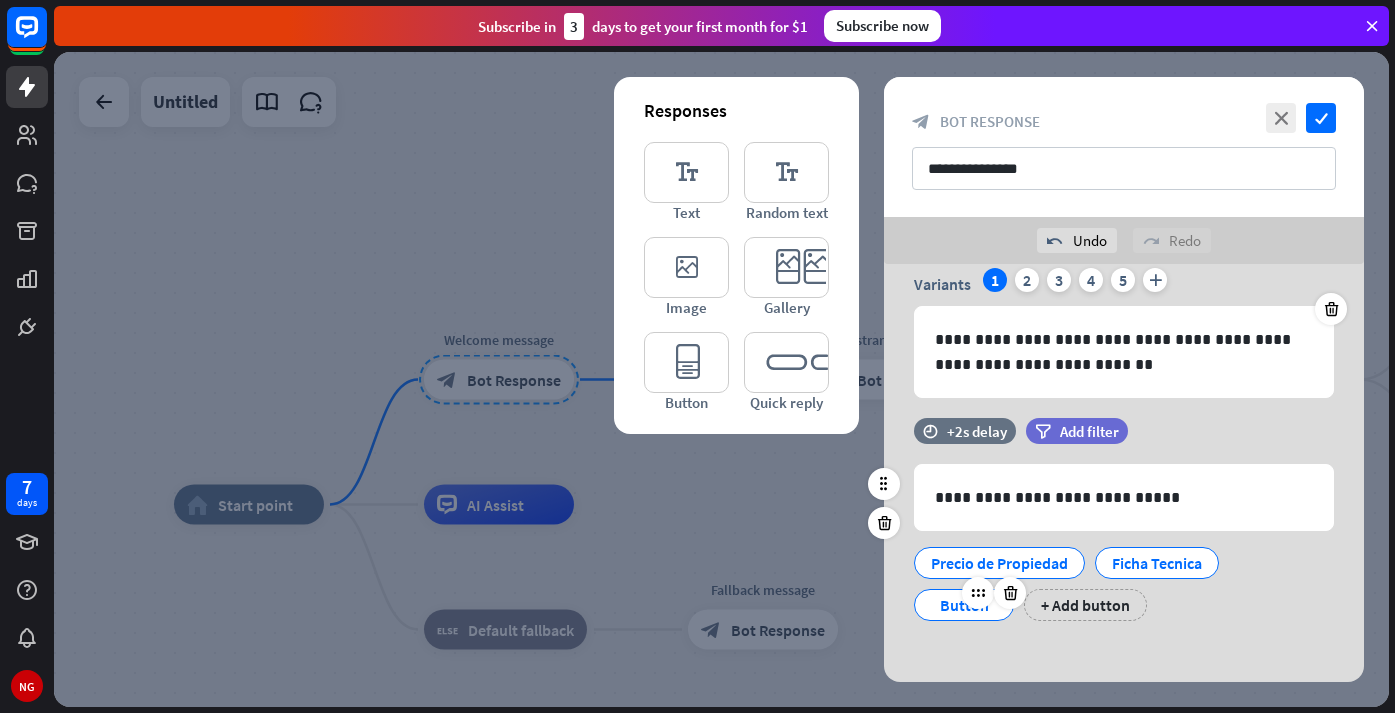 click on "Button" at bounding box center [964, 605] 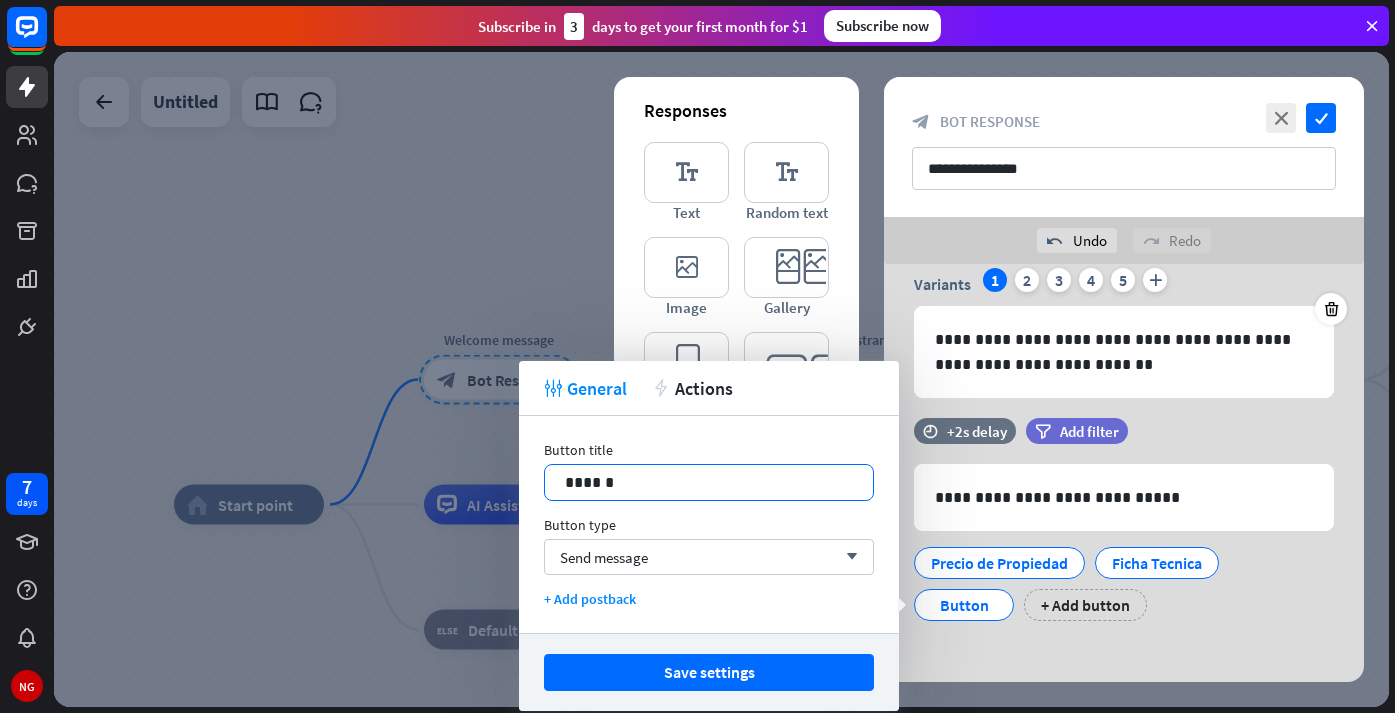click on "******" at bounding box center [709, 482] 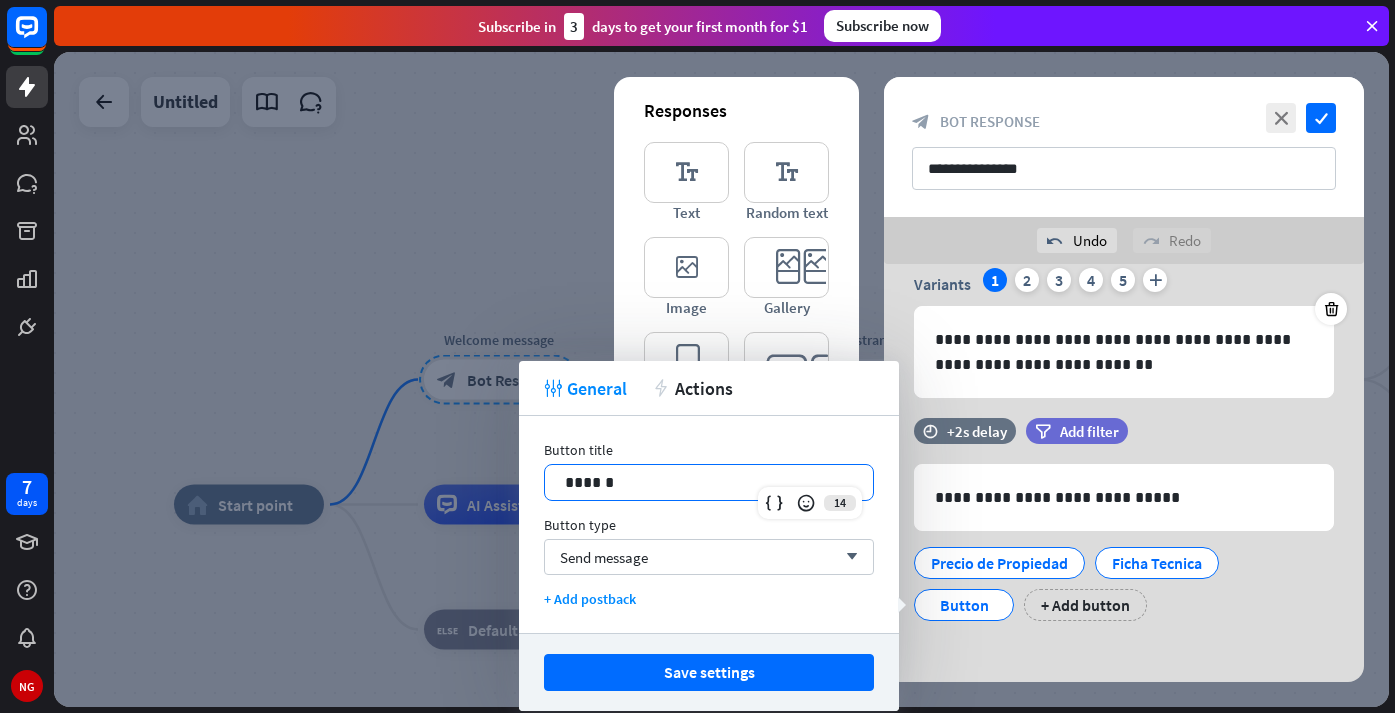 click on "******" at bounding box center (709, 482) 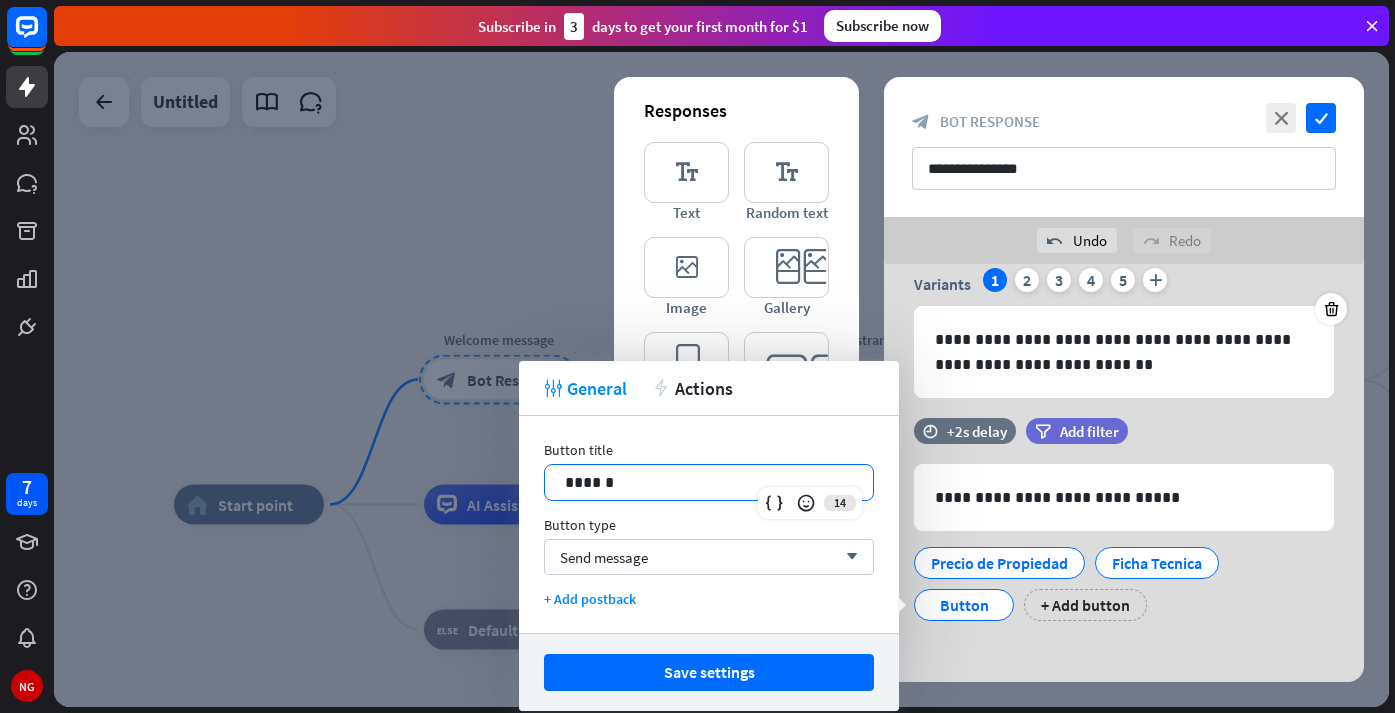 click on "******" at bounding box center (709, 482) 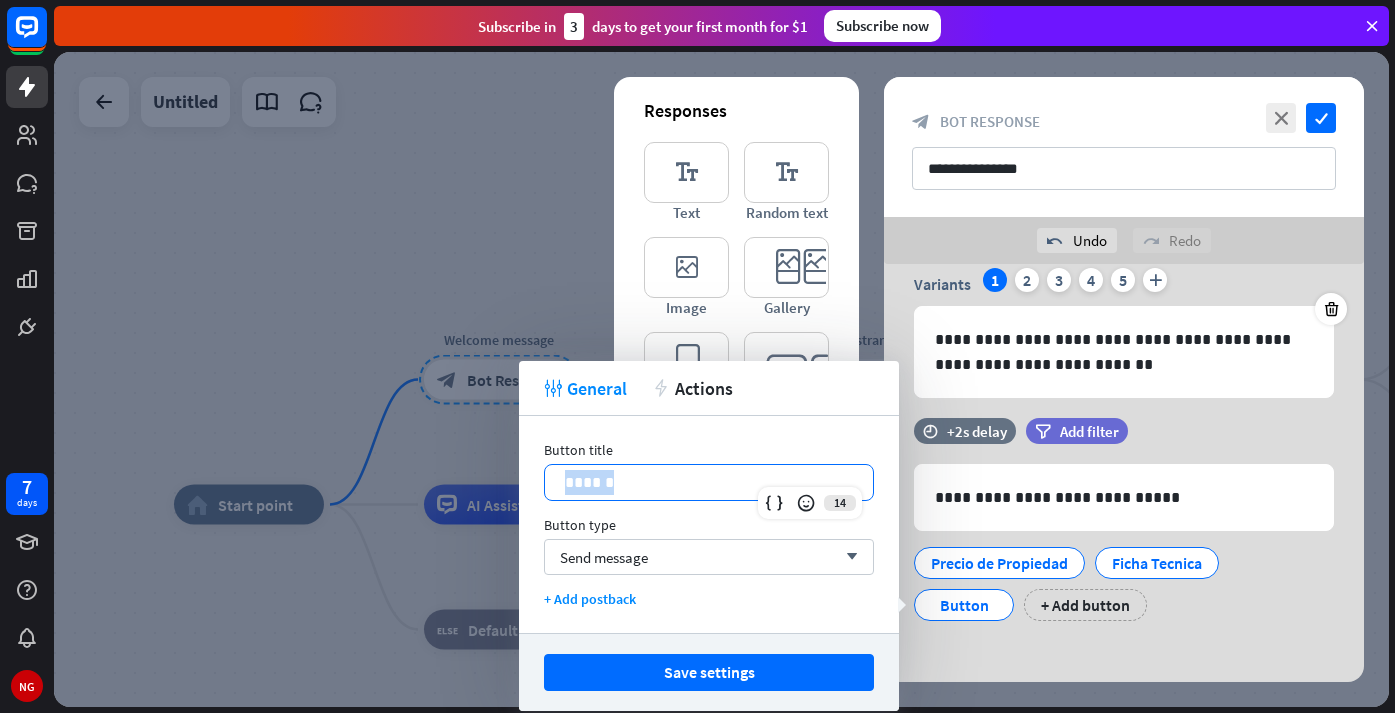 click on "******" at bounding box center (709, 482) 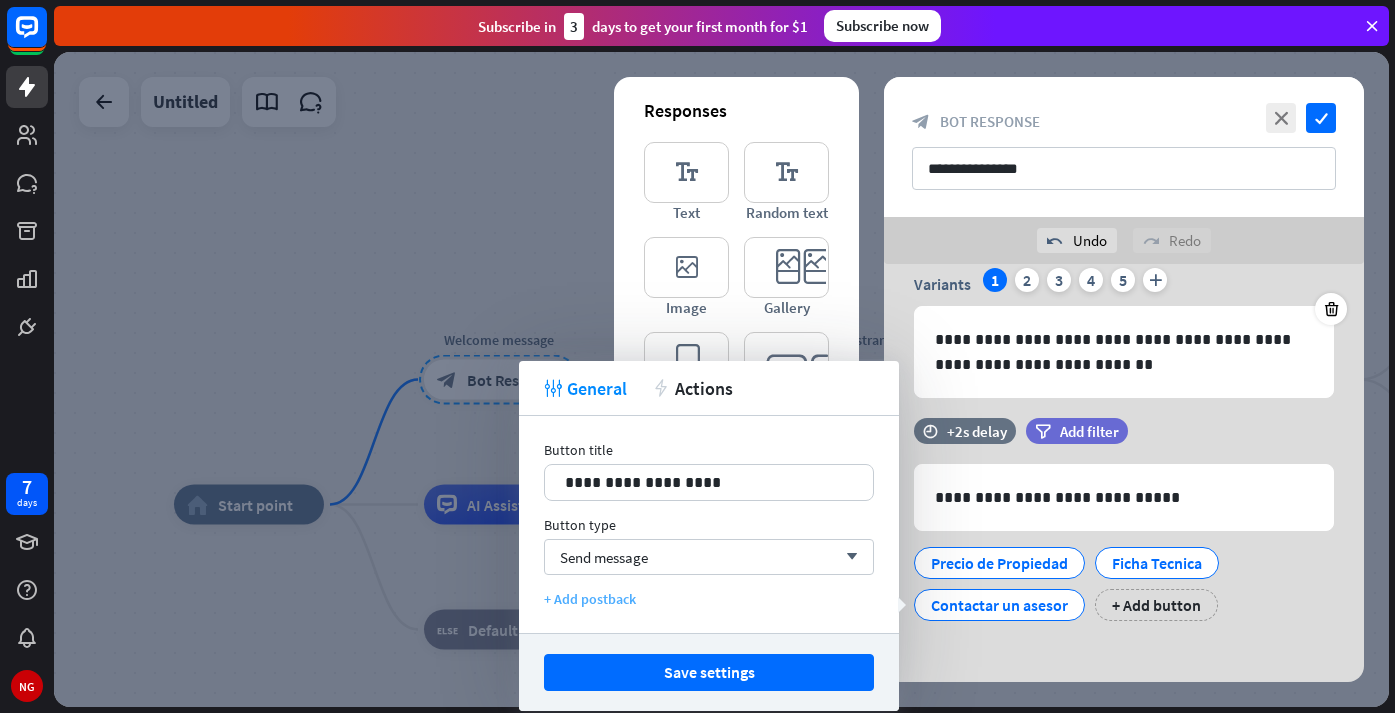 click on "+ Add postback" at bounding box center (709, 599) 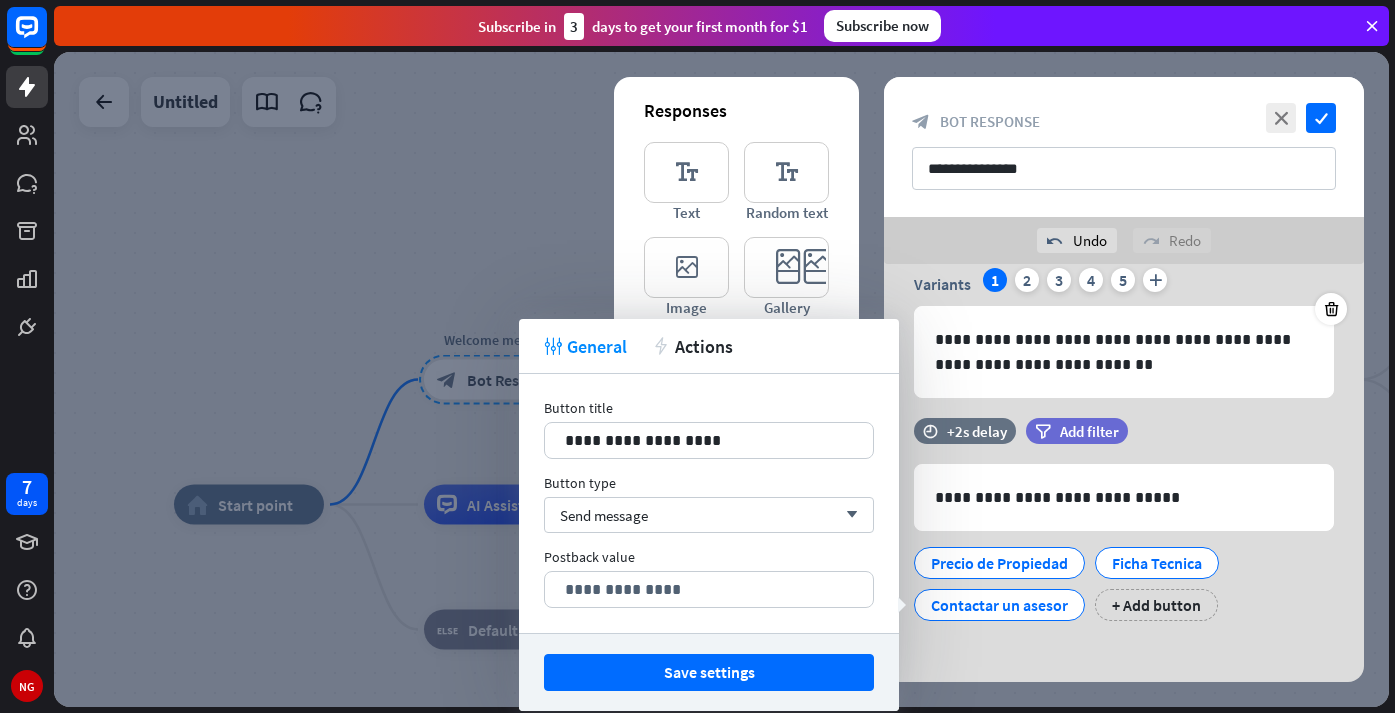 click on "**********" at bounding box center (709, 503) 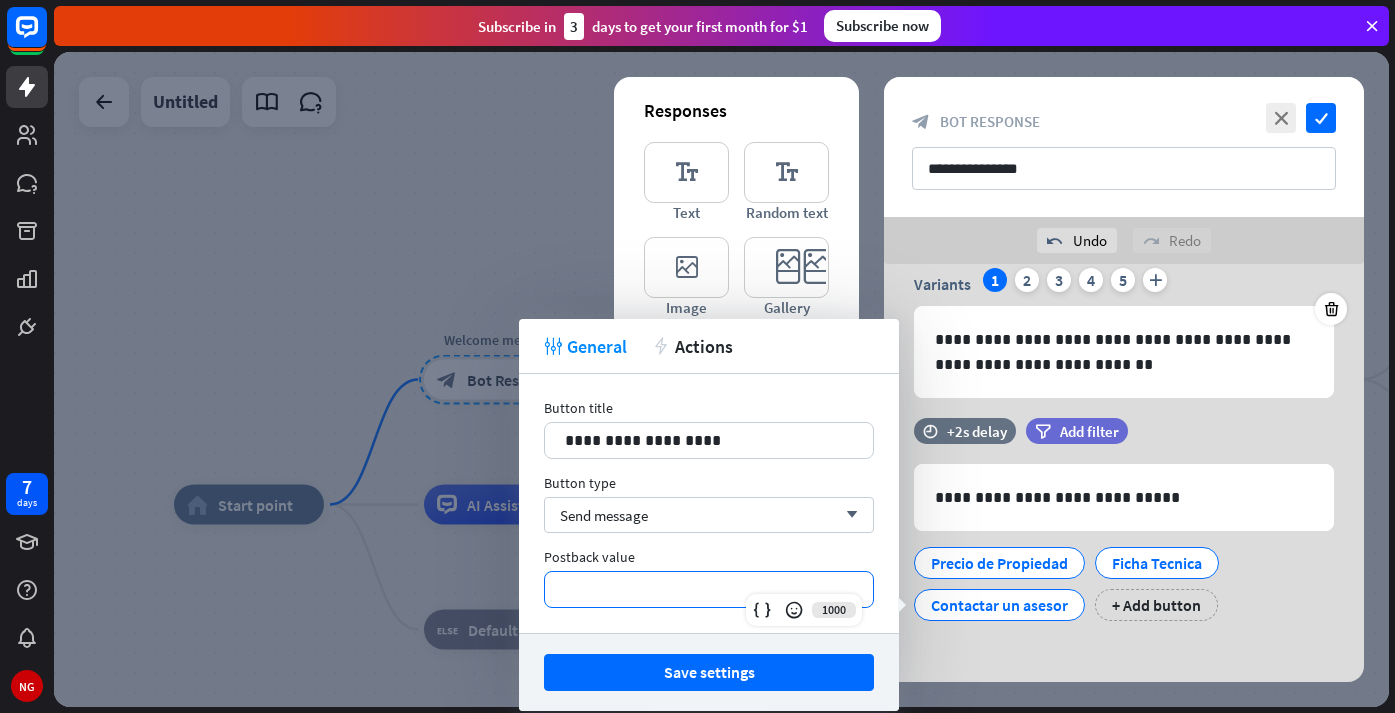 click on "**********" at bounding box center [709, 589] 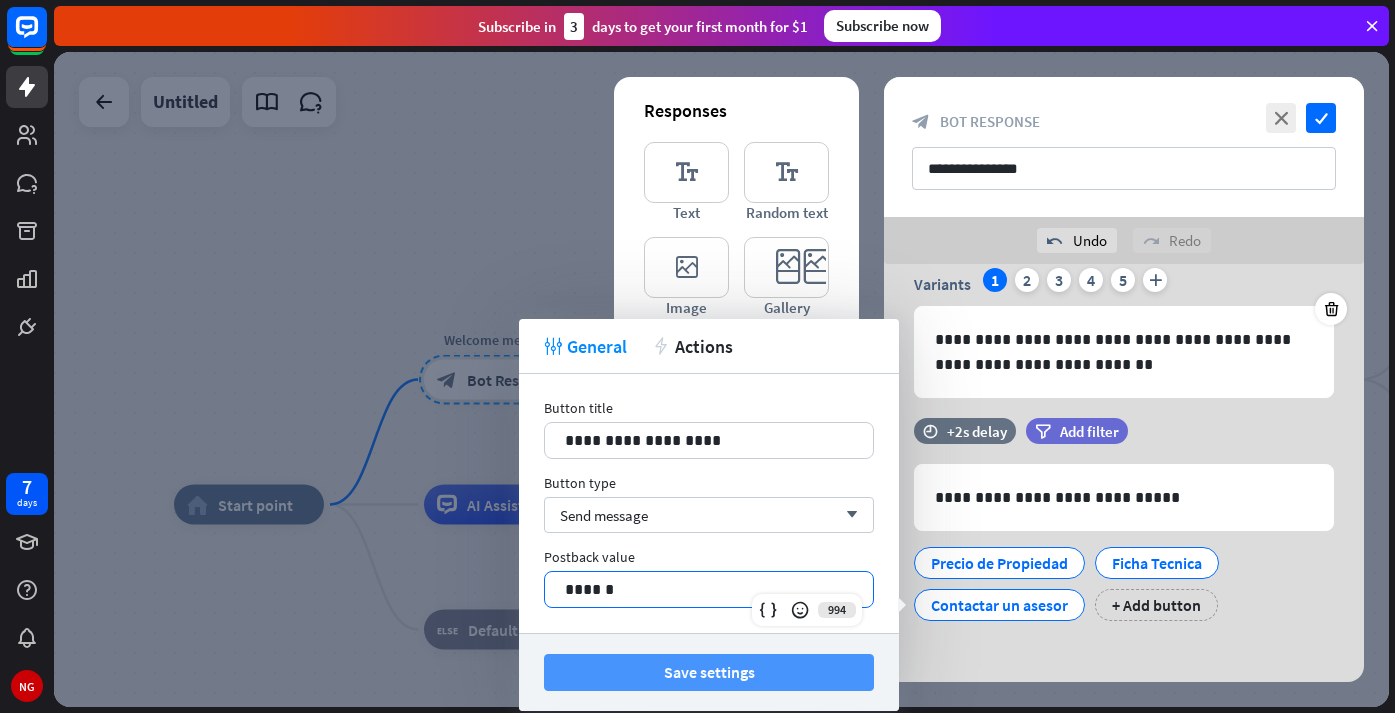 click on "Save settings" at bounding box center [709, 672] 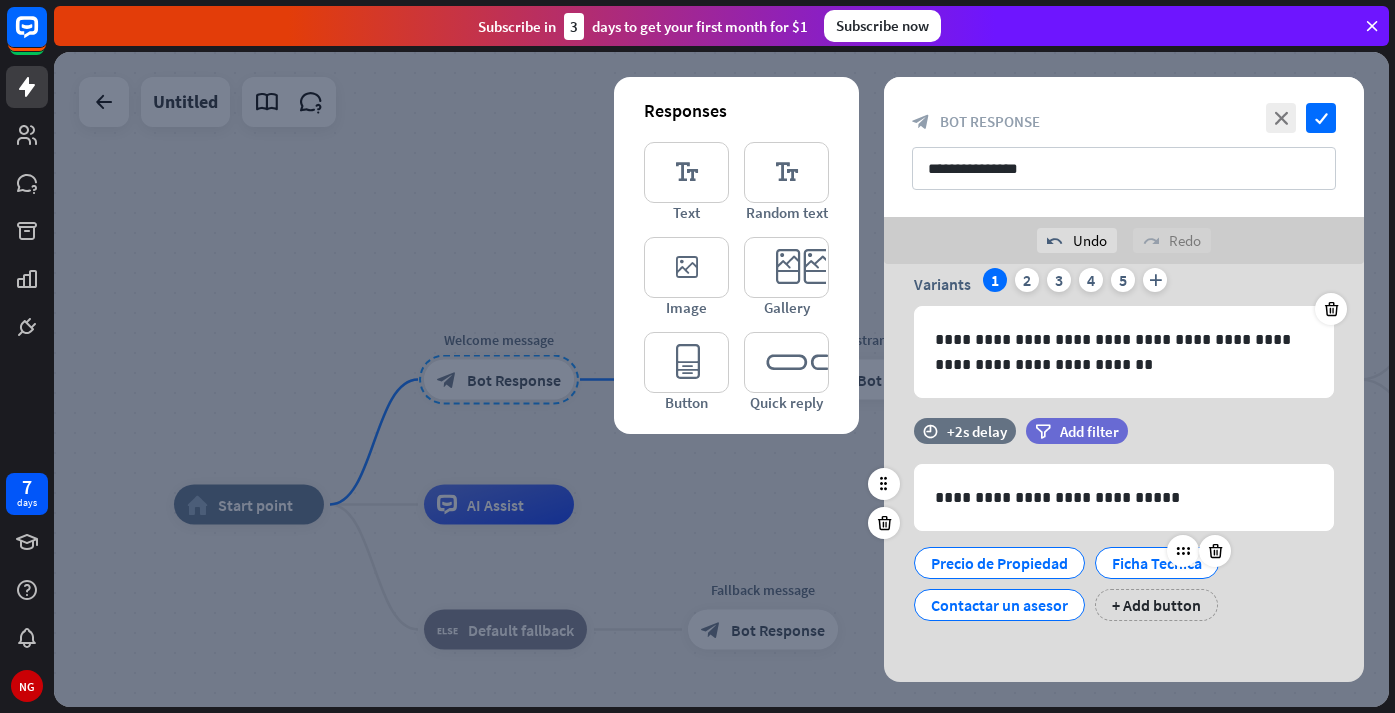 click on "Ficha Tecnica" at bounding box center (1157, 563) 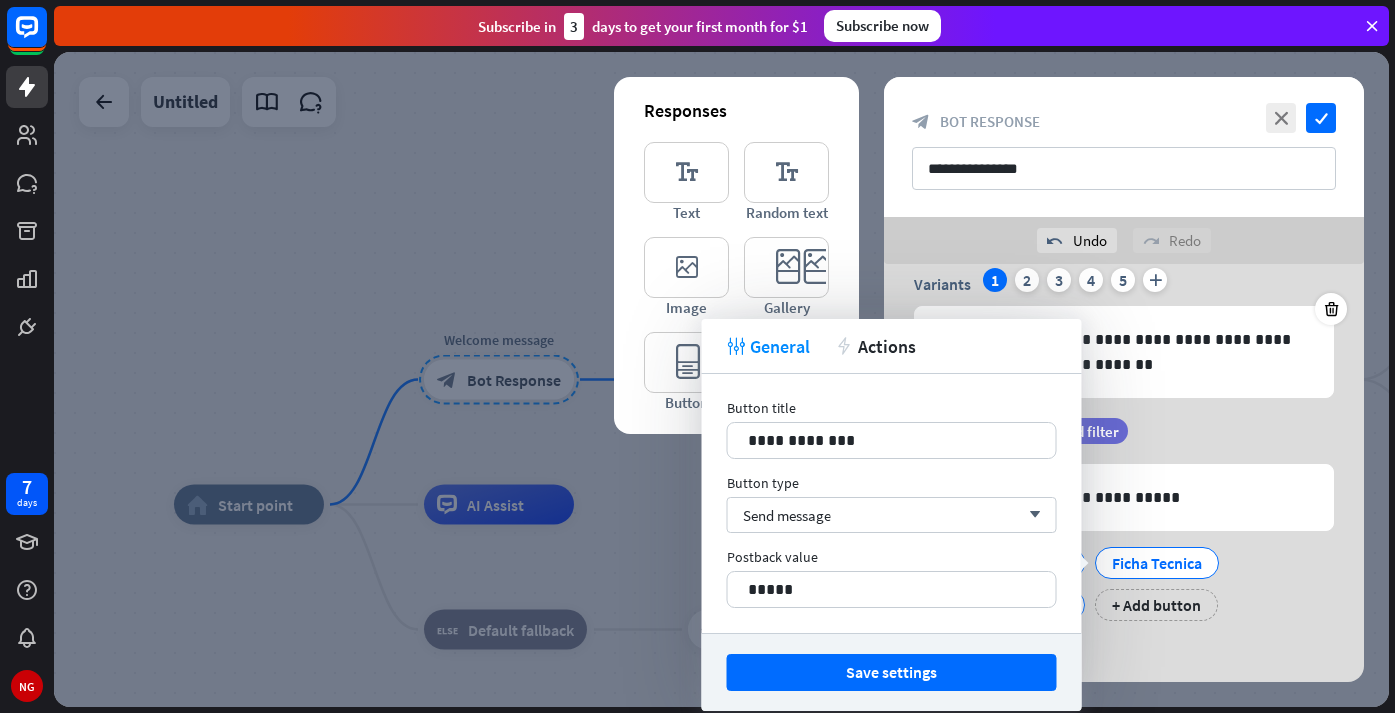 click on "Precio de Propiedad
Ficha Tecnica
Contactar un asesor
+ Add button" at bounding box center (1119, 579) 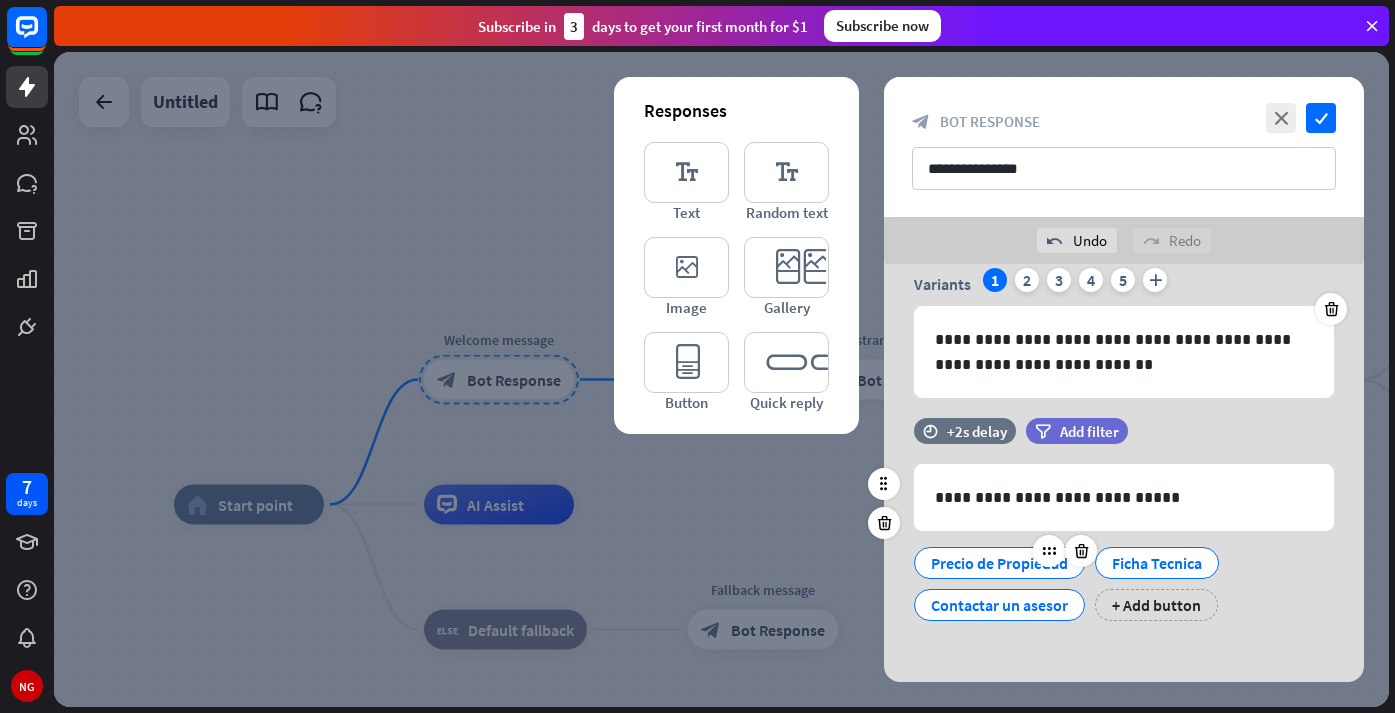 click on "Precio de Propiedad" at bounding box center (999, 563) 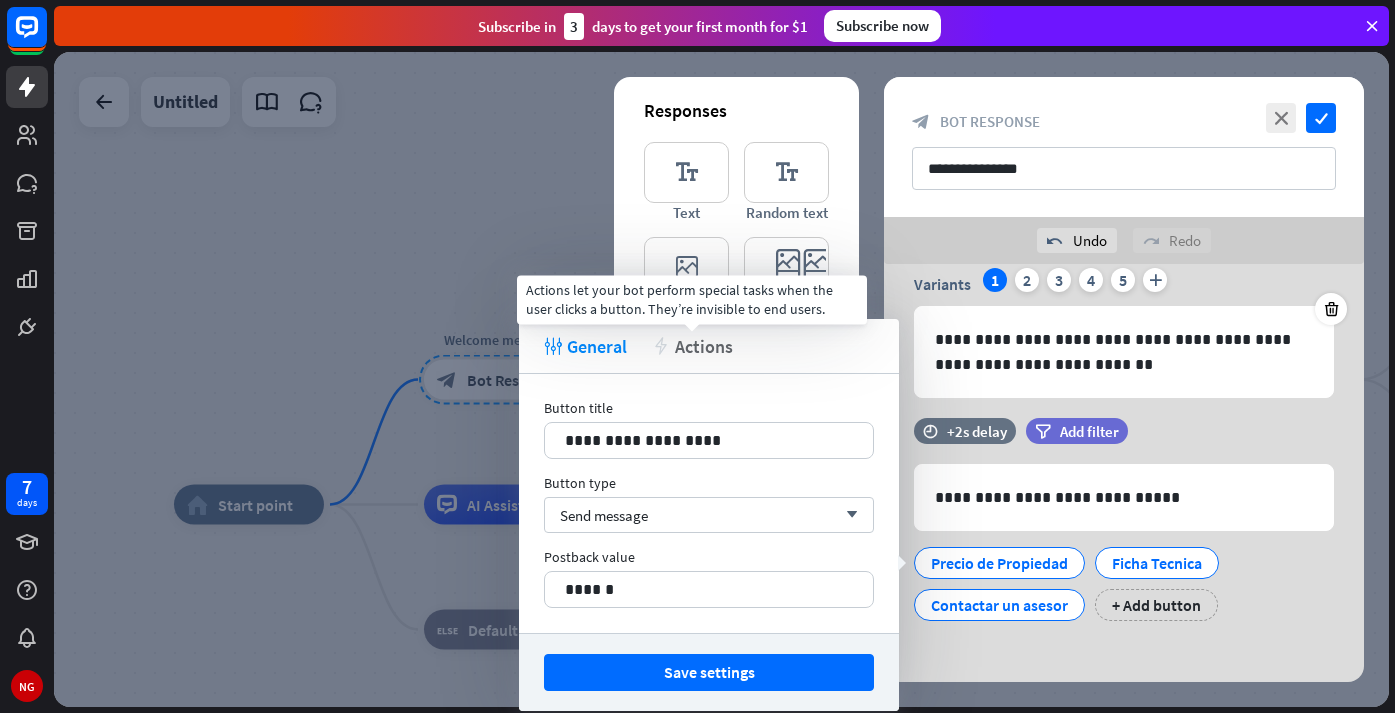 click on "Actions" at bounding box center [704, 346] 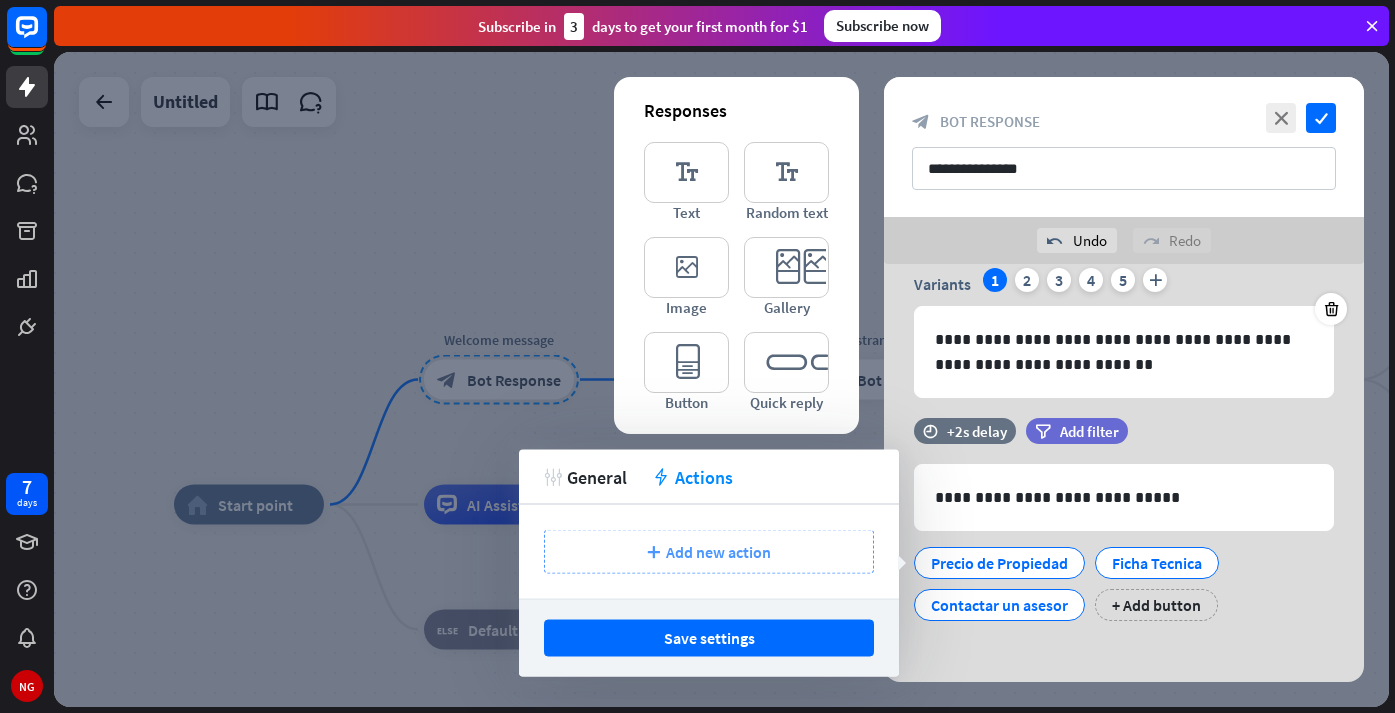 click on "Add new action" at bounding box center [718, 552] 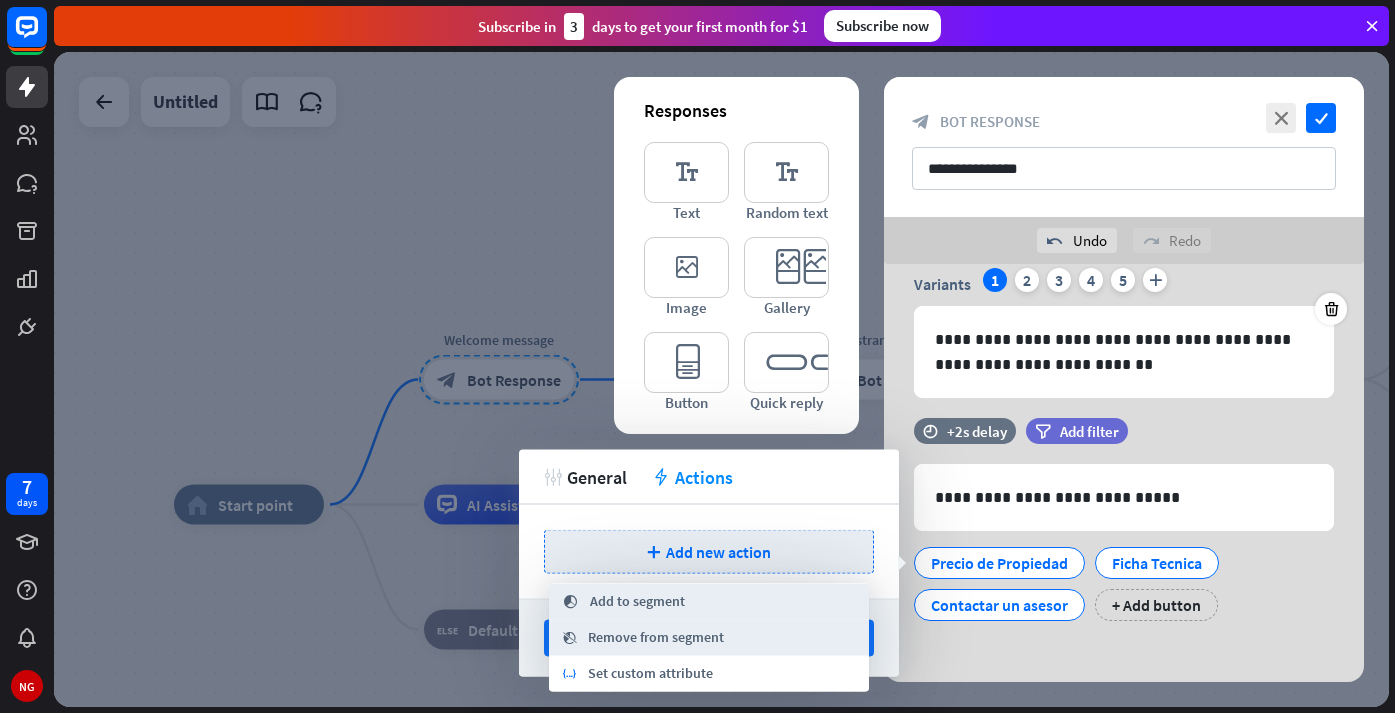 click on "Add to segment" at bounding box center [637, 602] 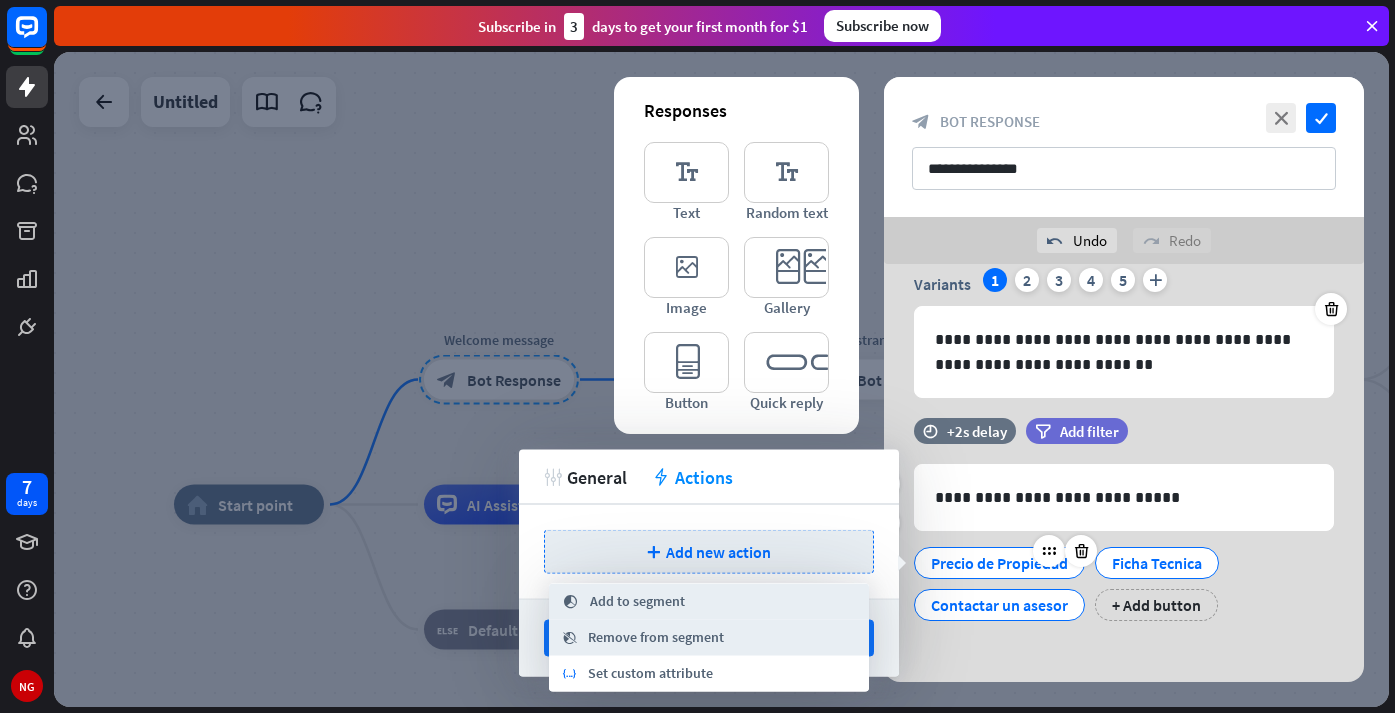 click on "Precio de Propiedad" at bounding box center [999, 563] 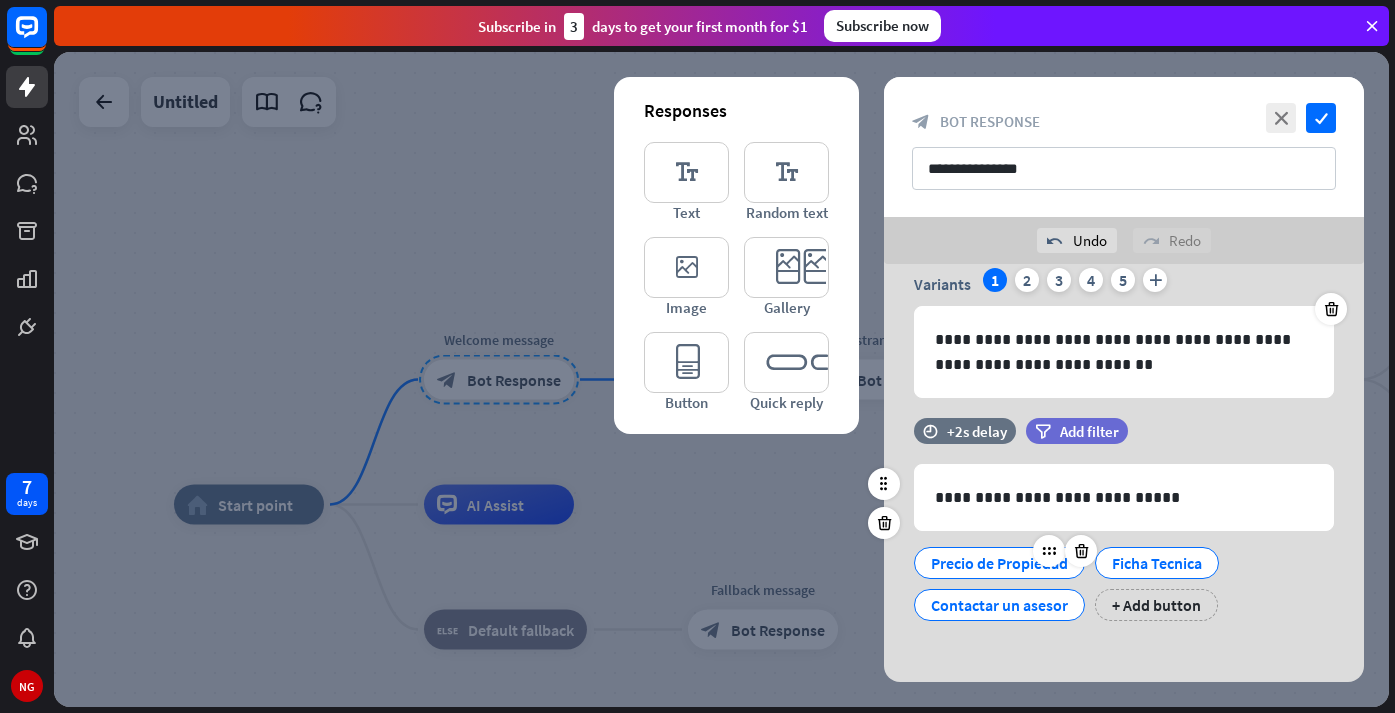 click on "Precio de Propiedad" at bounding box center [999, 563] 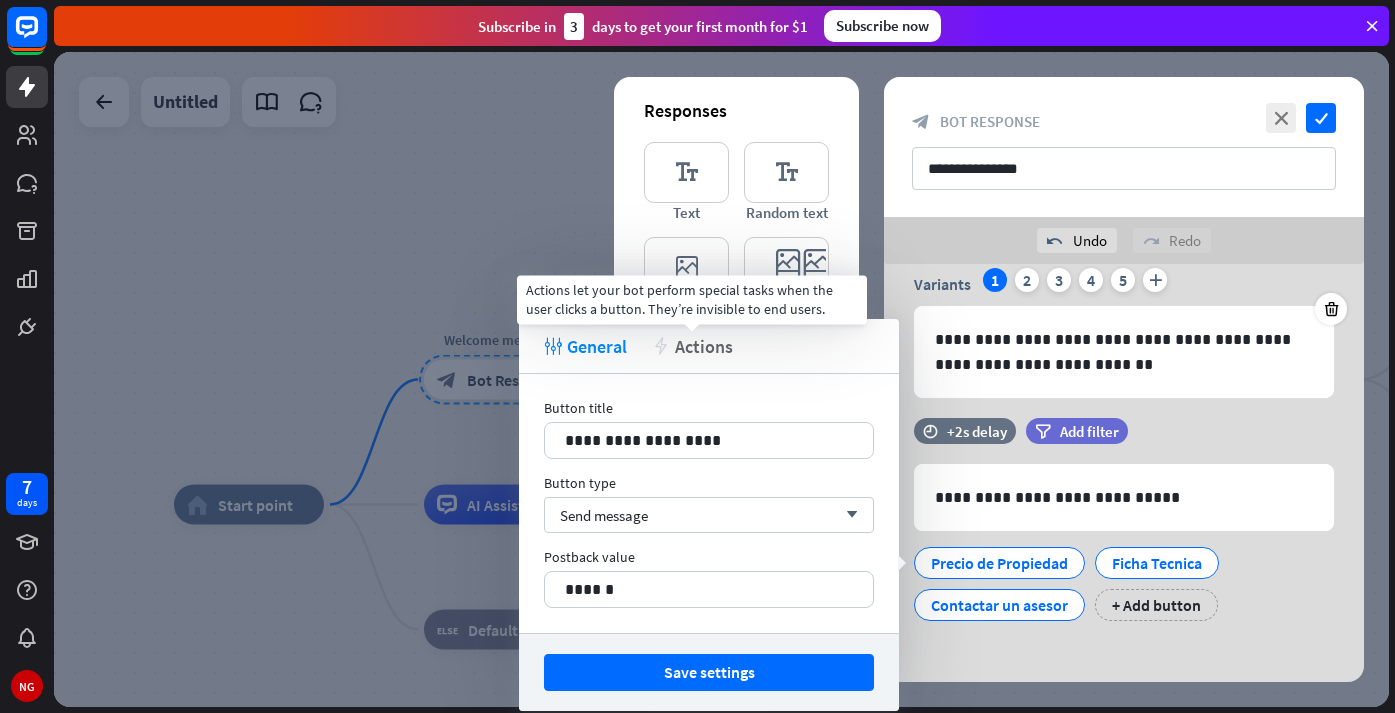 click on "Actions" at bounding box center (704, 346) 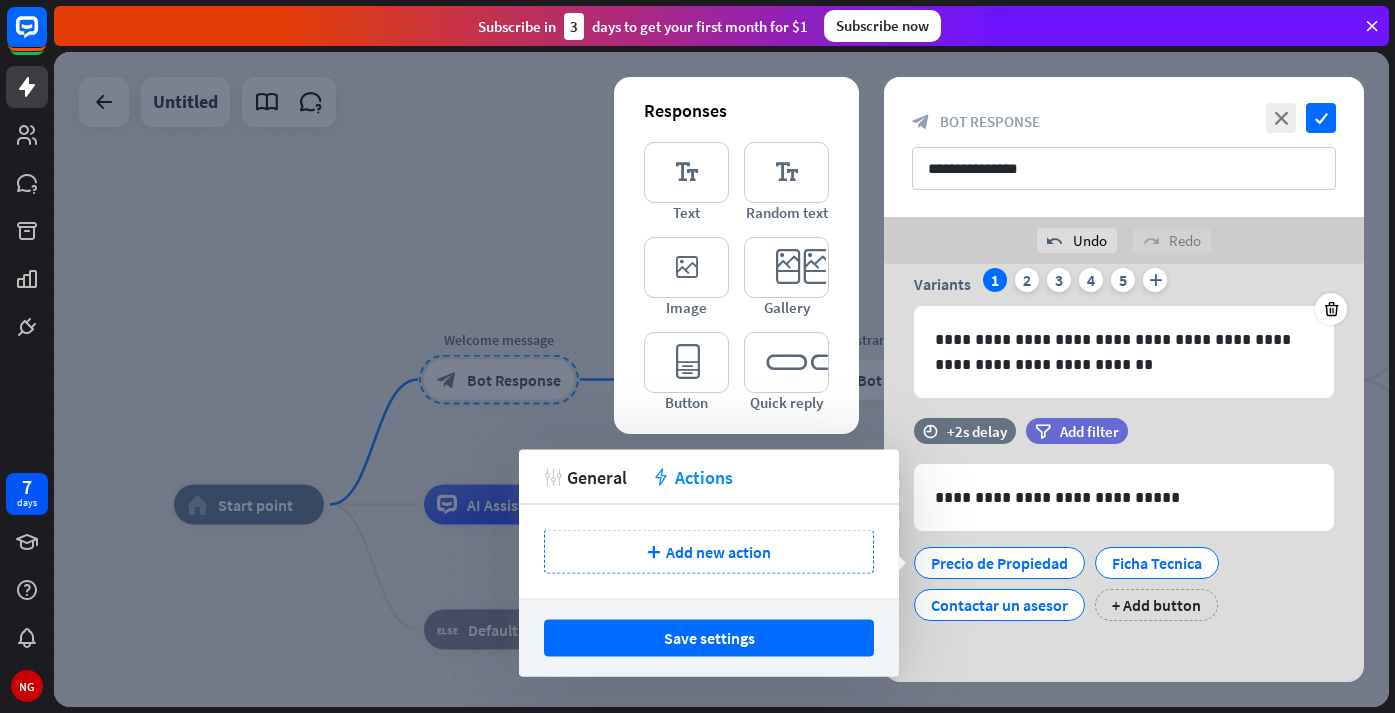 click on "**********" at bounding box center (1124, 542) 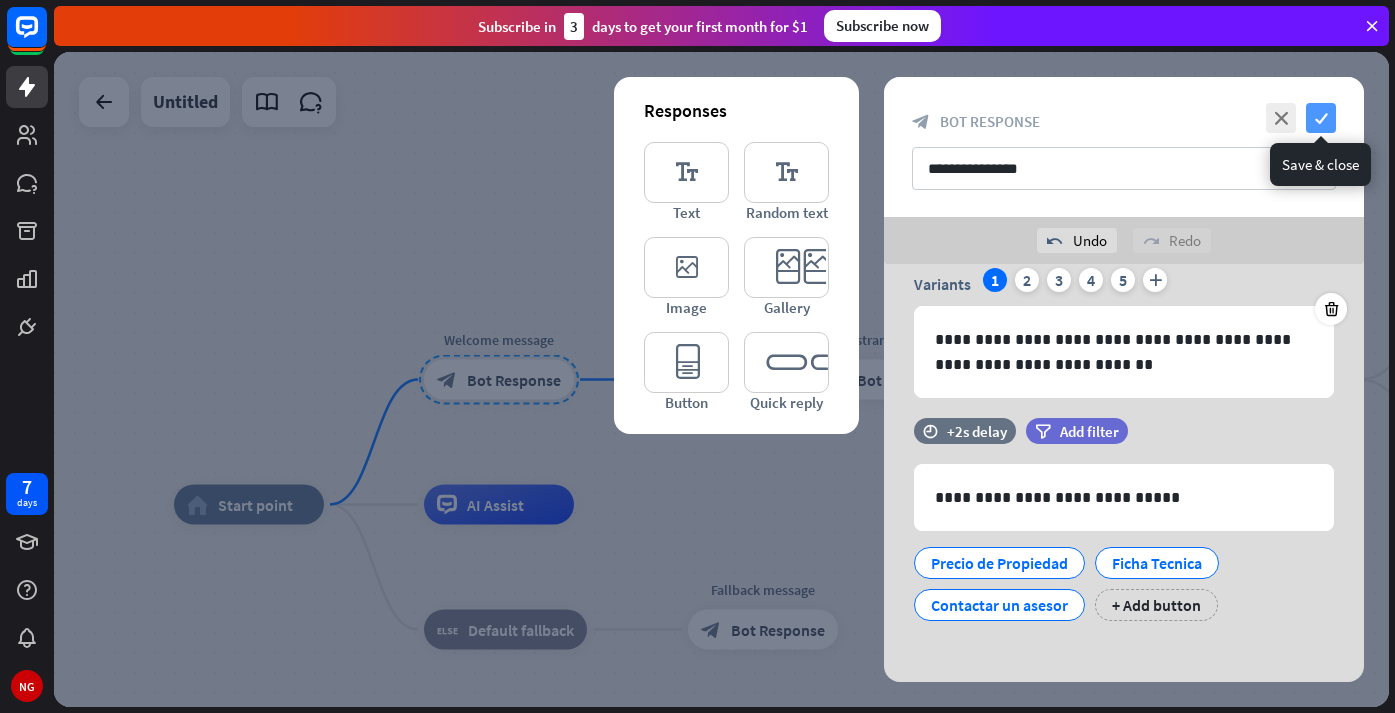 click on "check" at bounding box center (1321, 118) 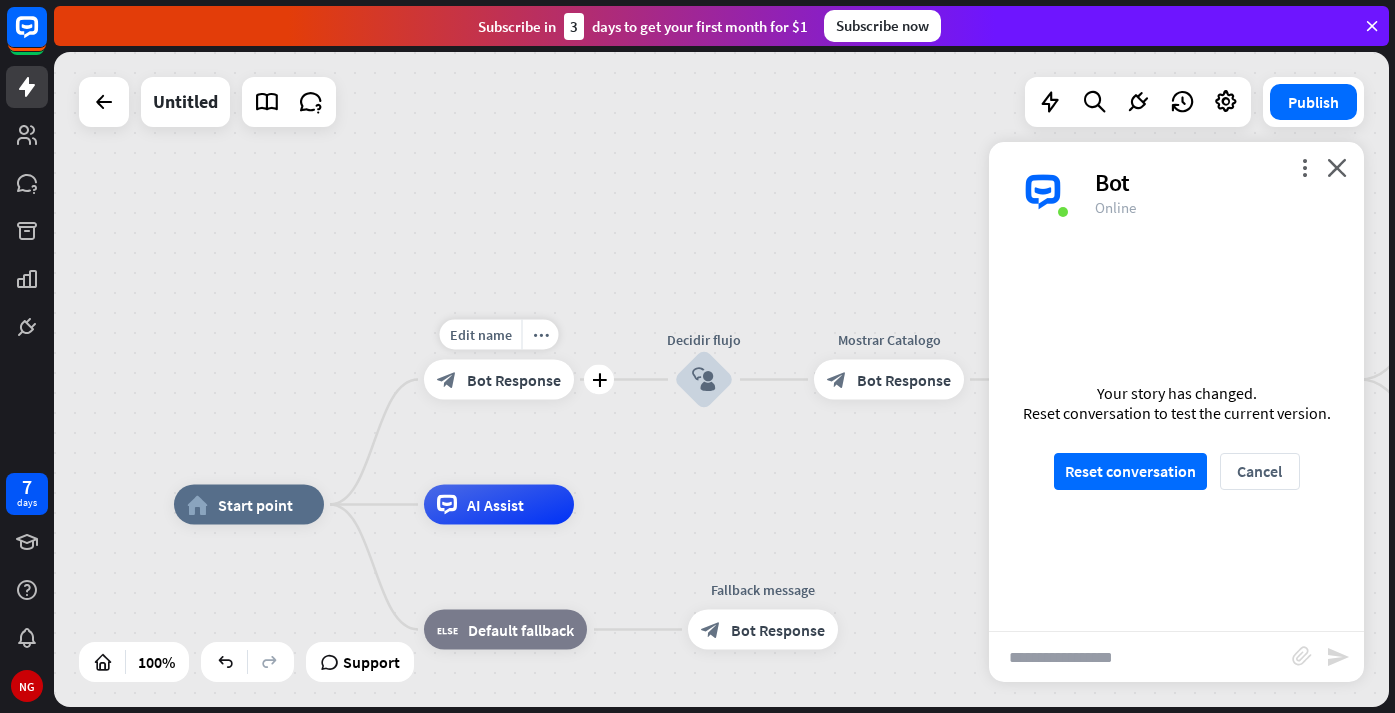 click on "Bot Response" at bounding box center [514, 380] 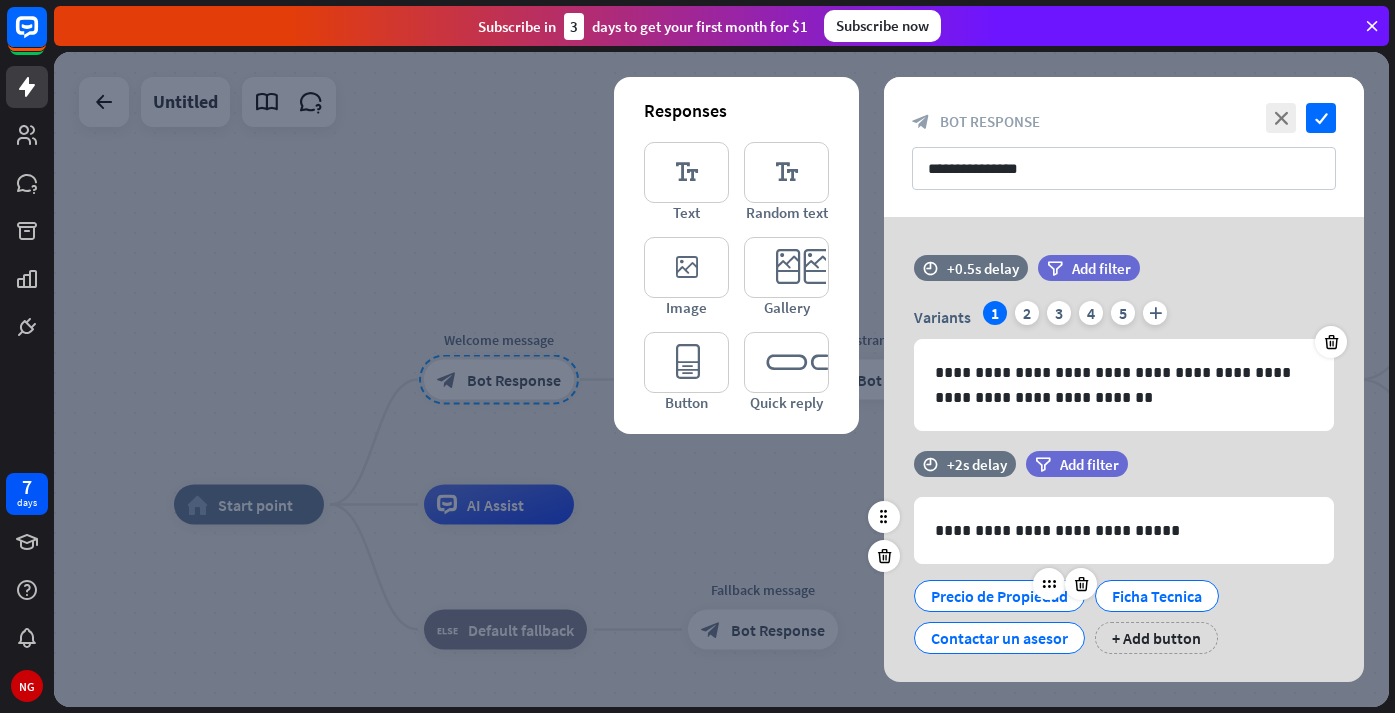 click on "Precio de Propiedad" at bounding box center [999, 596] 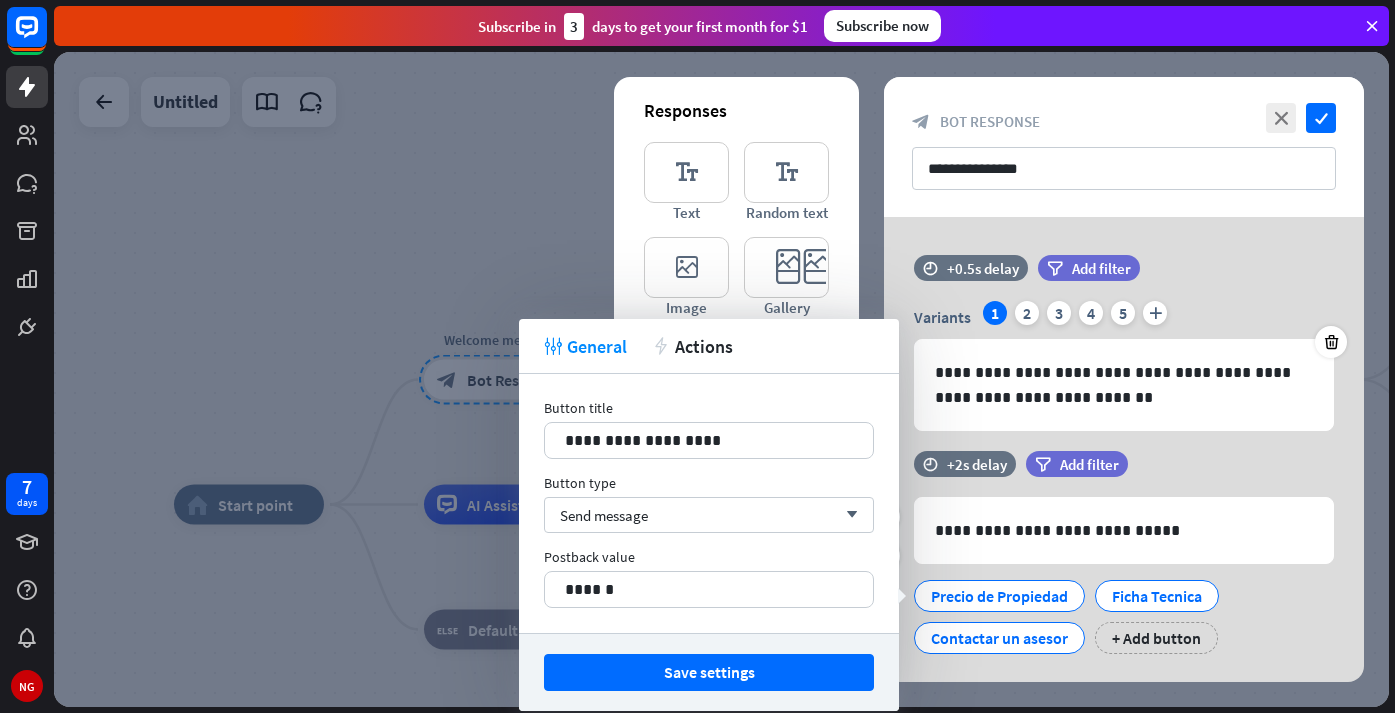 click on "time   +2s delay          filter   Add filter" at bounding box center [1124, 474] 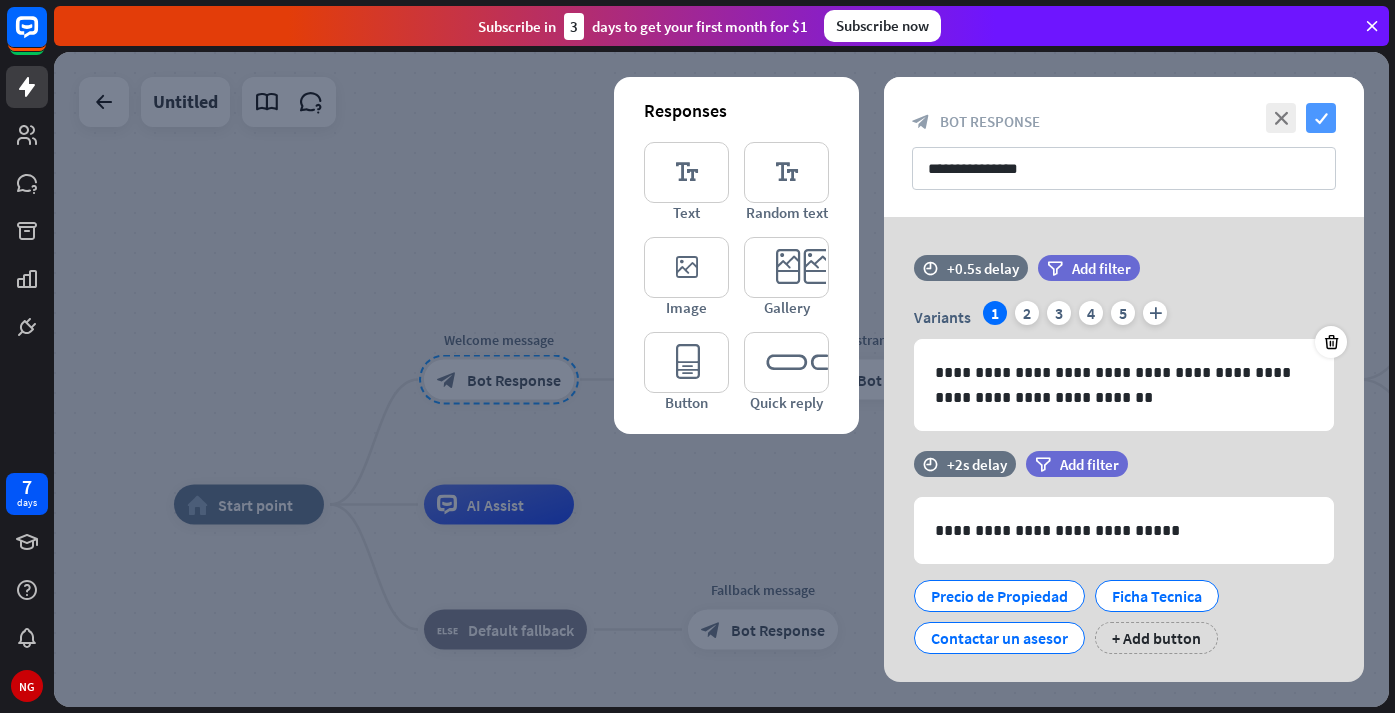 click on "check" at bounding box center [1321, 118] 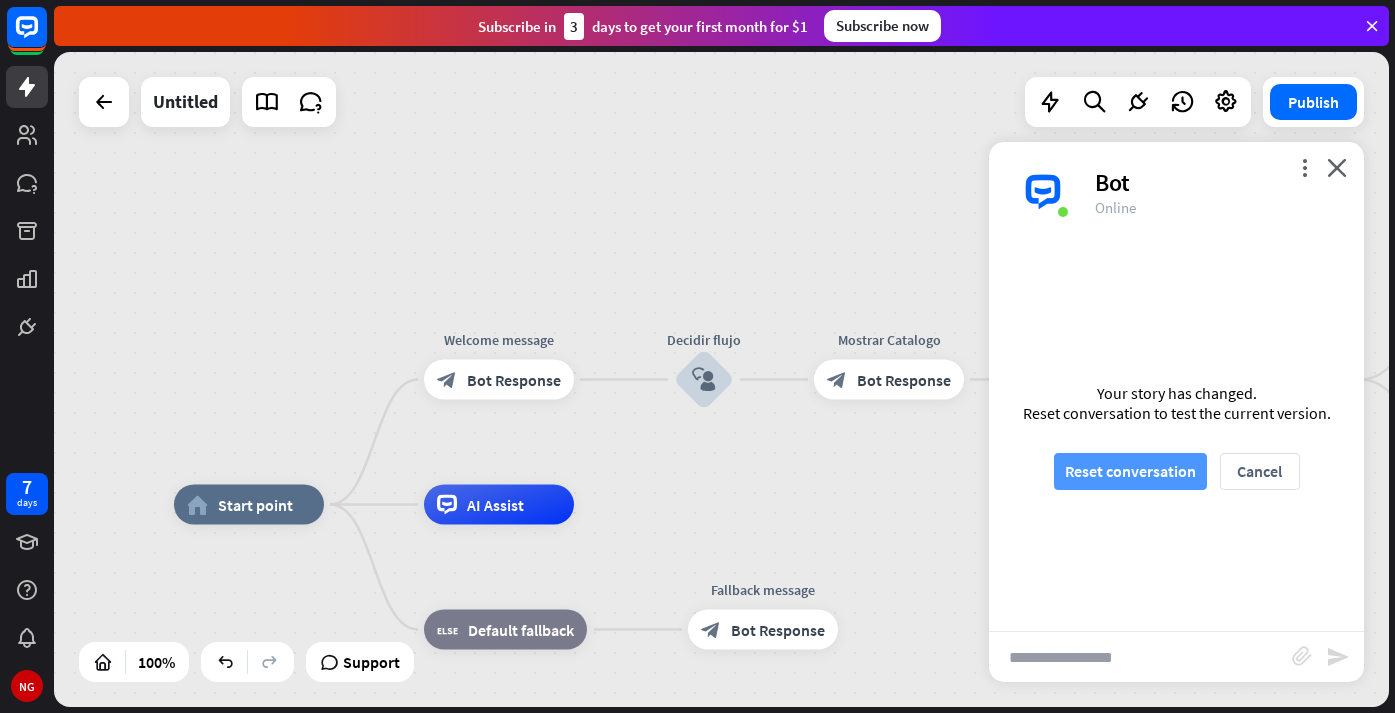 click on "Reset conversation" at bounding box center (1130, 471) 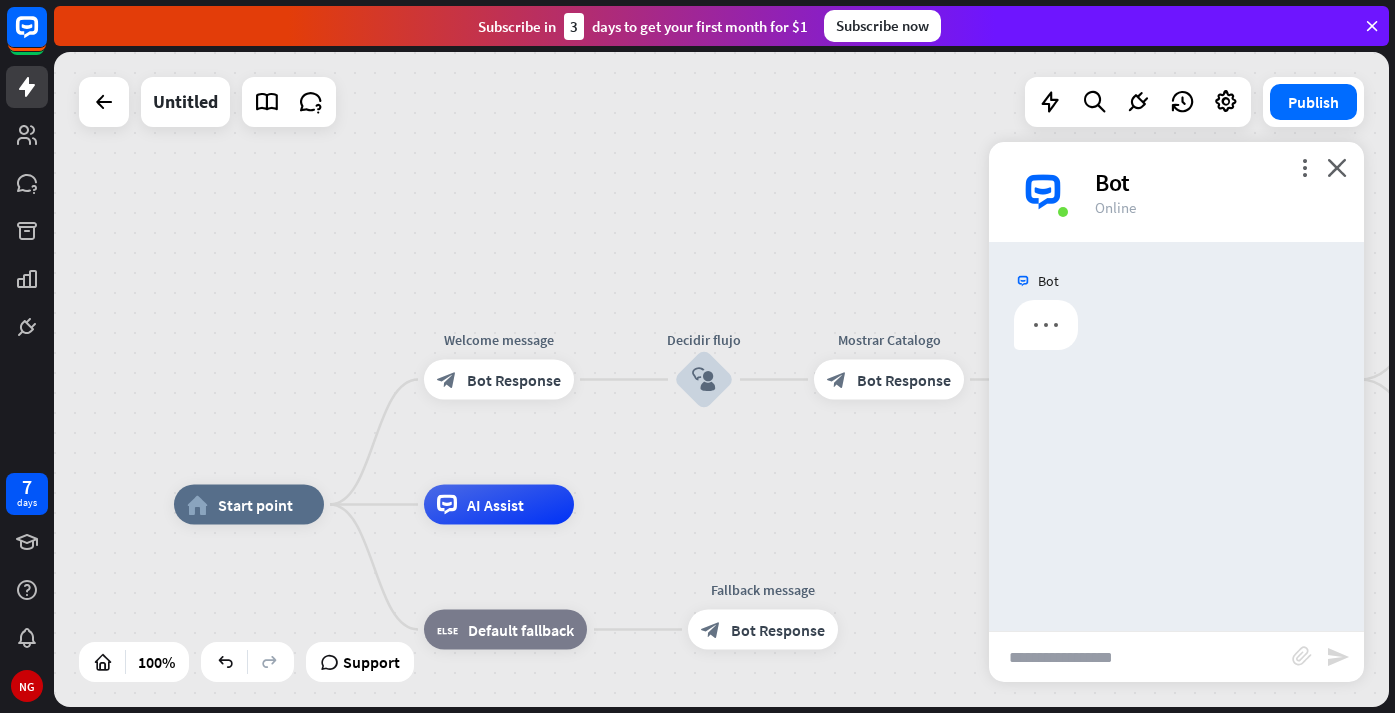 scroll, scrollTop: 0, scrollLeft: 0, axis: both 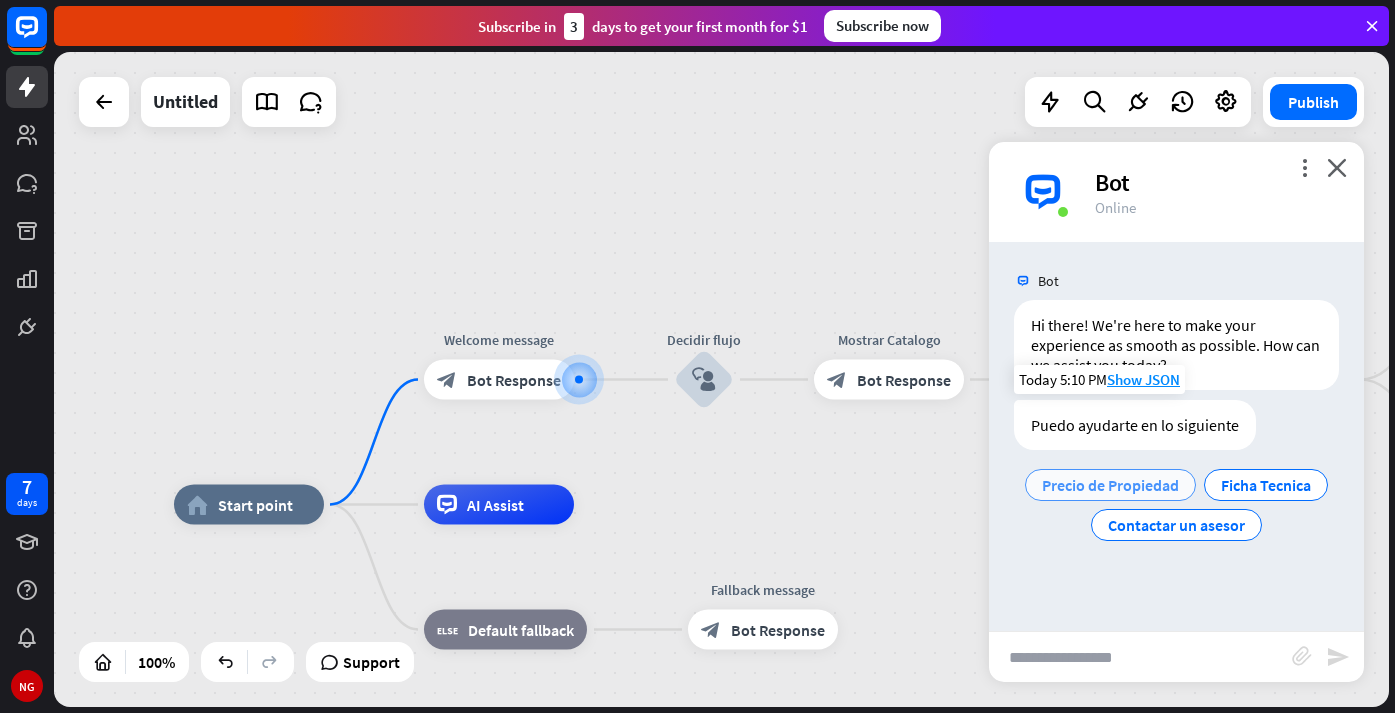 click on "Precio de Propiedad" at bounding box center (1110, 485) 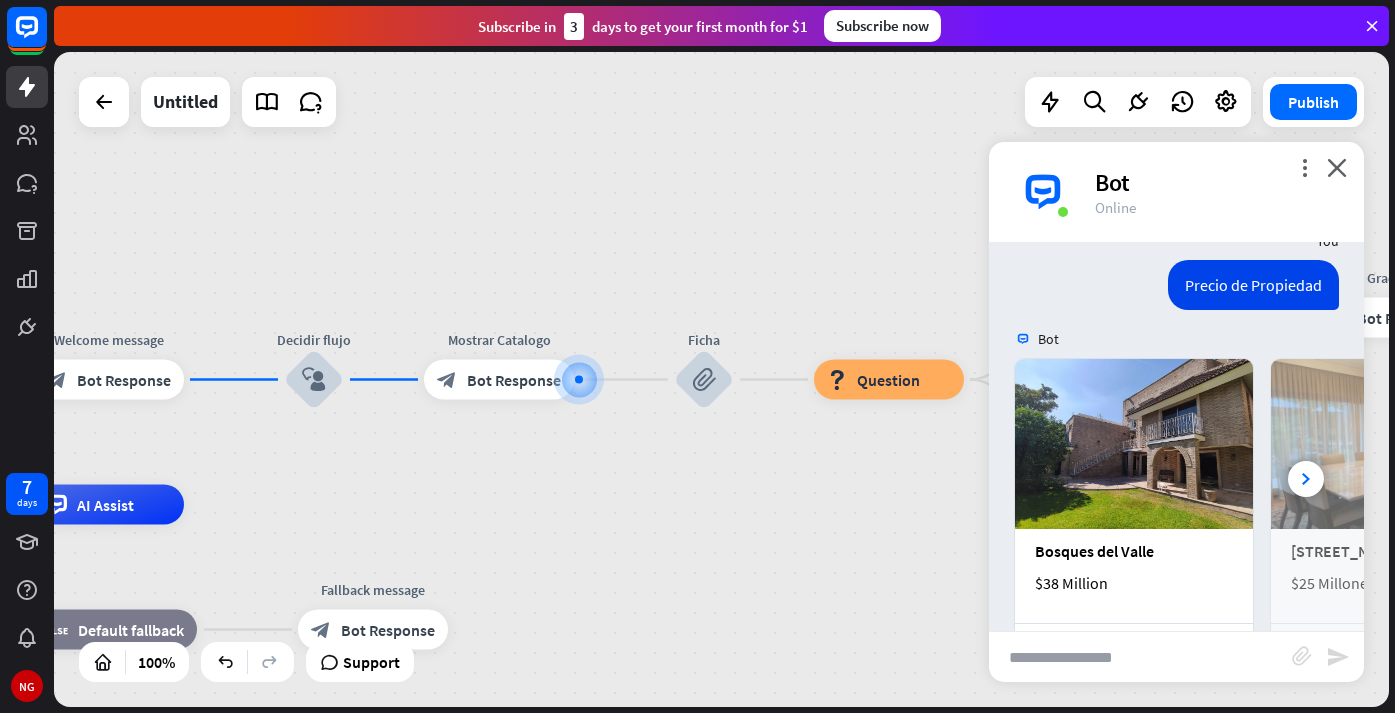 scroll, scrollTop: 306, scrollLeft: 0, axis: vertical 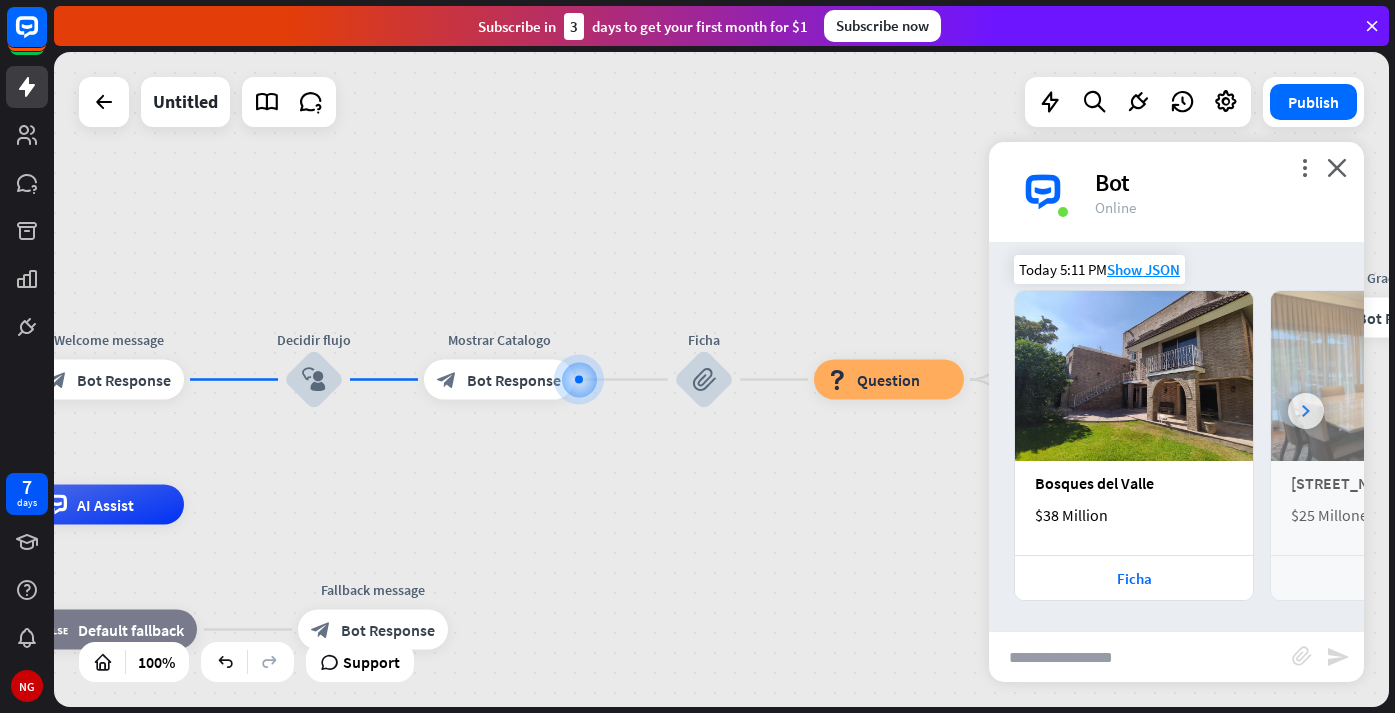 click at bounding box center [1306, 411] 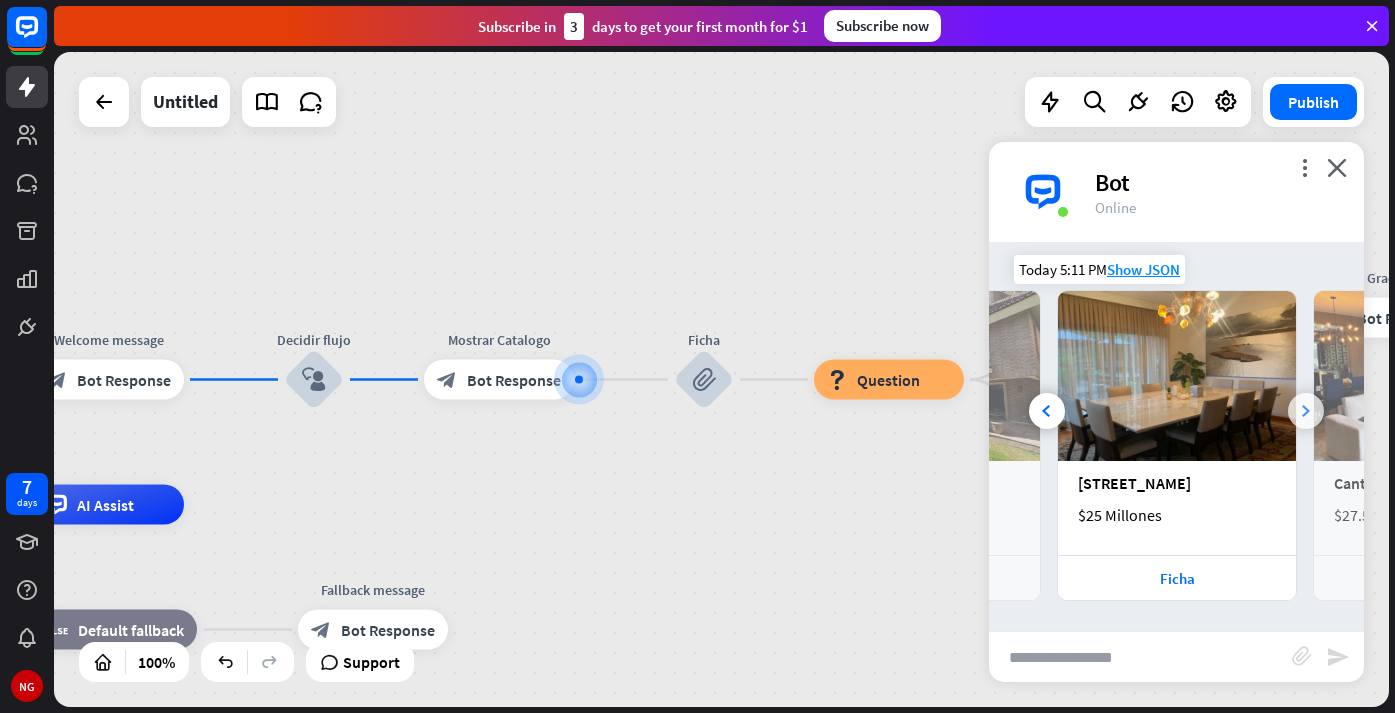 click at bounding box center [1306, 411] 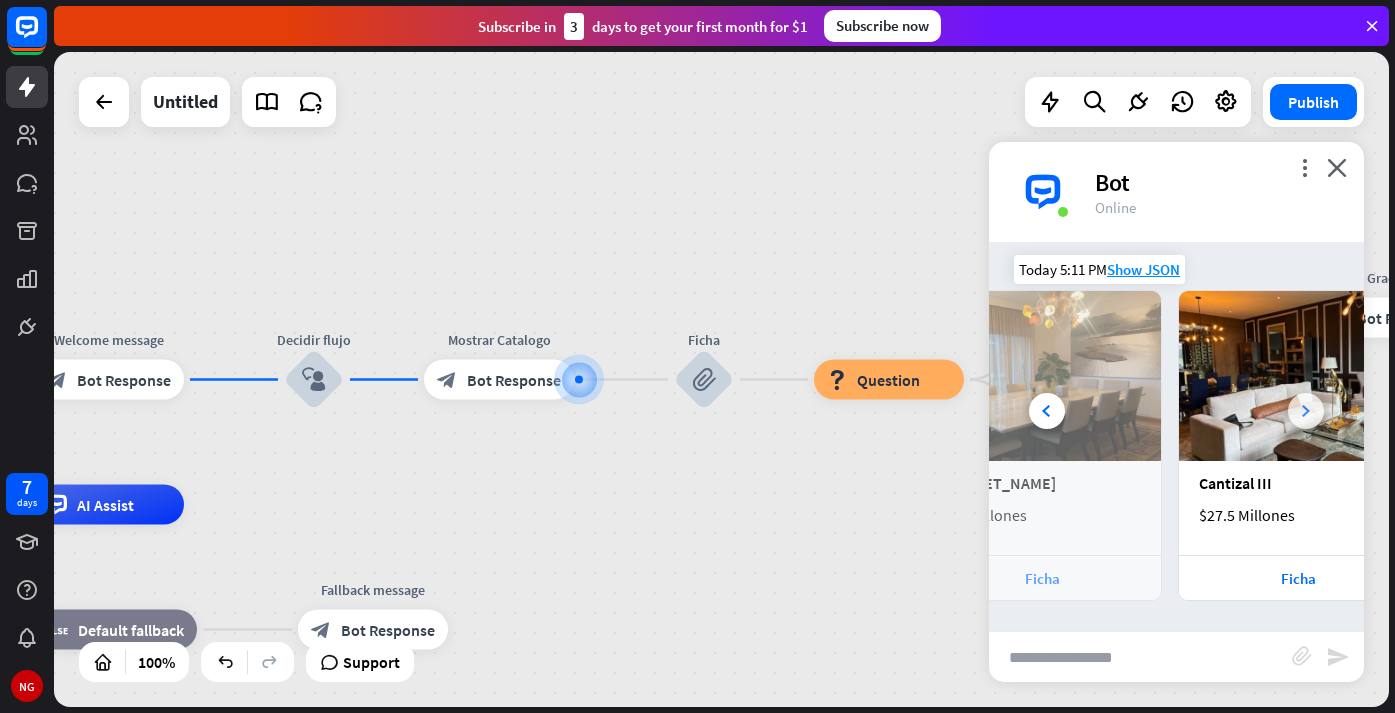 scroll, scrollTop: 0, scrollLeft: 427, axis: horizontal 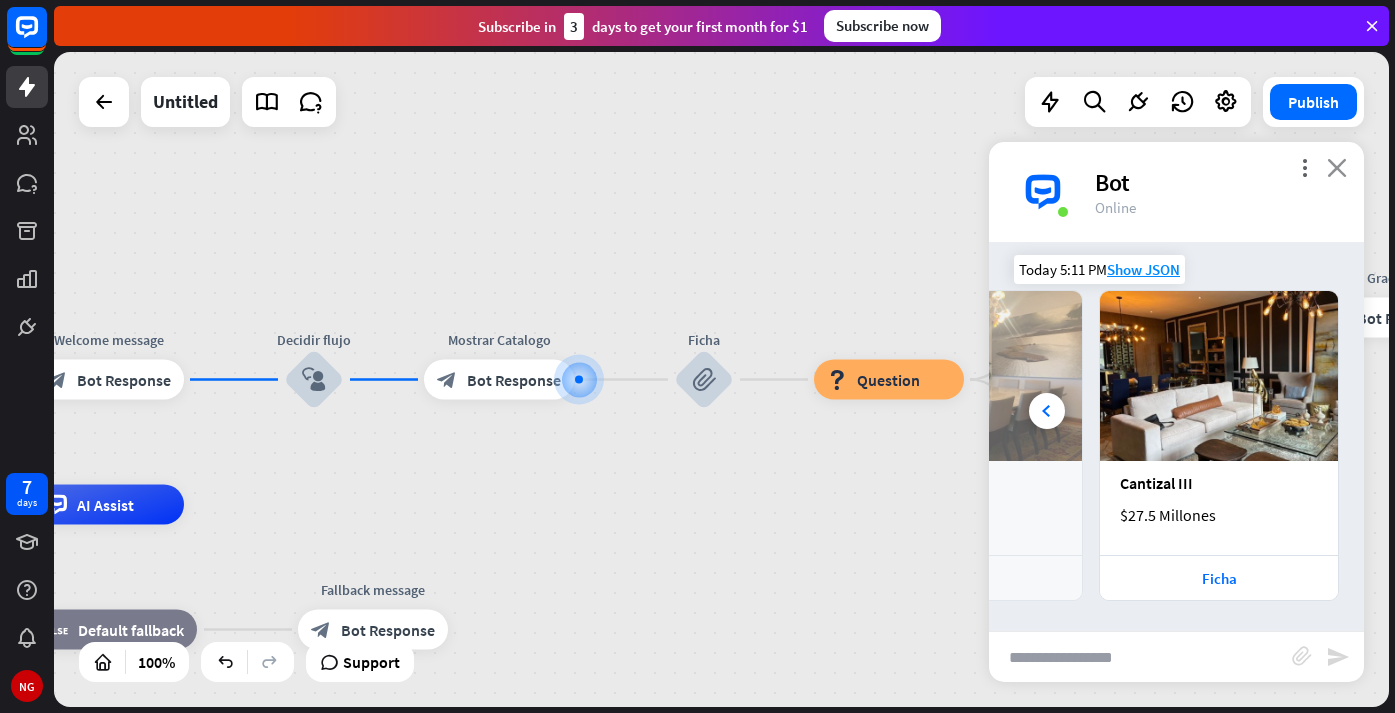 click on "close" at bounding box center (1337, 167) 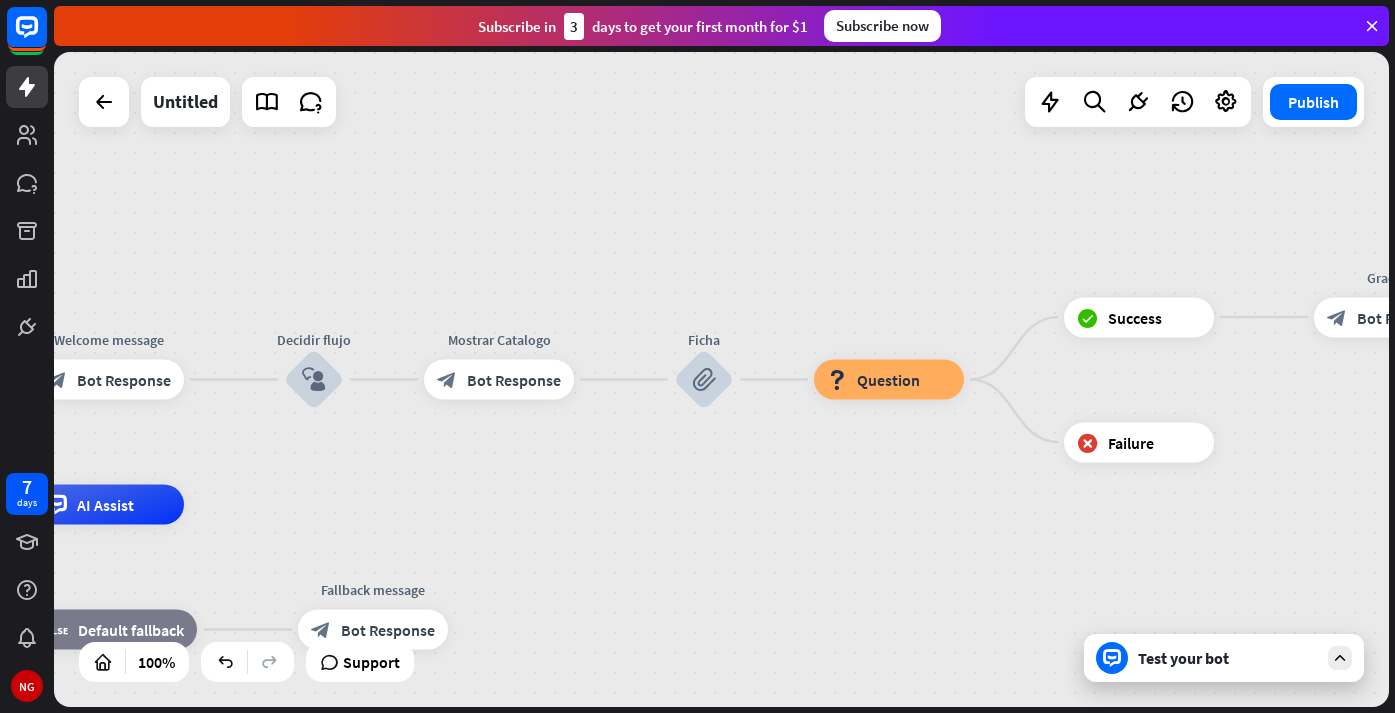 click on "home_2 Start point Welcome message block_bot_response Bot Response Decidir flujo block_user_input Mostrar Catalogo block_bot_response Bot Response Ficha block_attachment block_question Question block_success Success Gracias block_bot_response Bot Response block_failure Failure AI Assist block_fallback Default fallback Fallback message block_bot_response Bot Response" at bounding box center (721, 379) 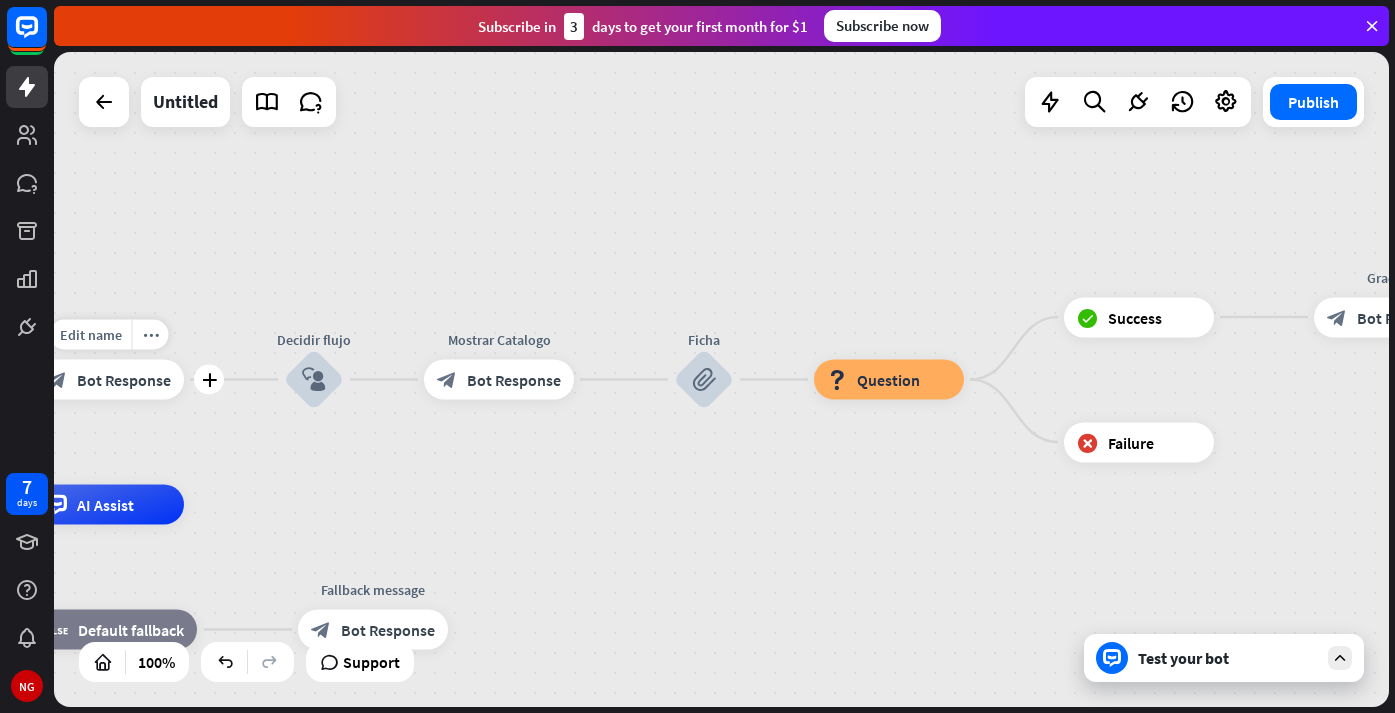 click on "Bot Response" at bounding box center [124, 380] 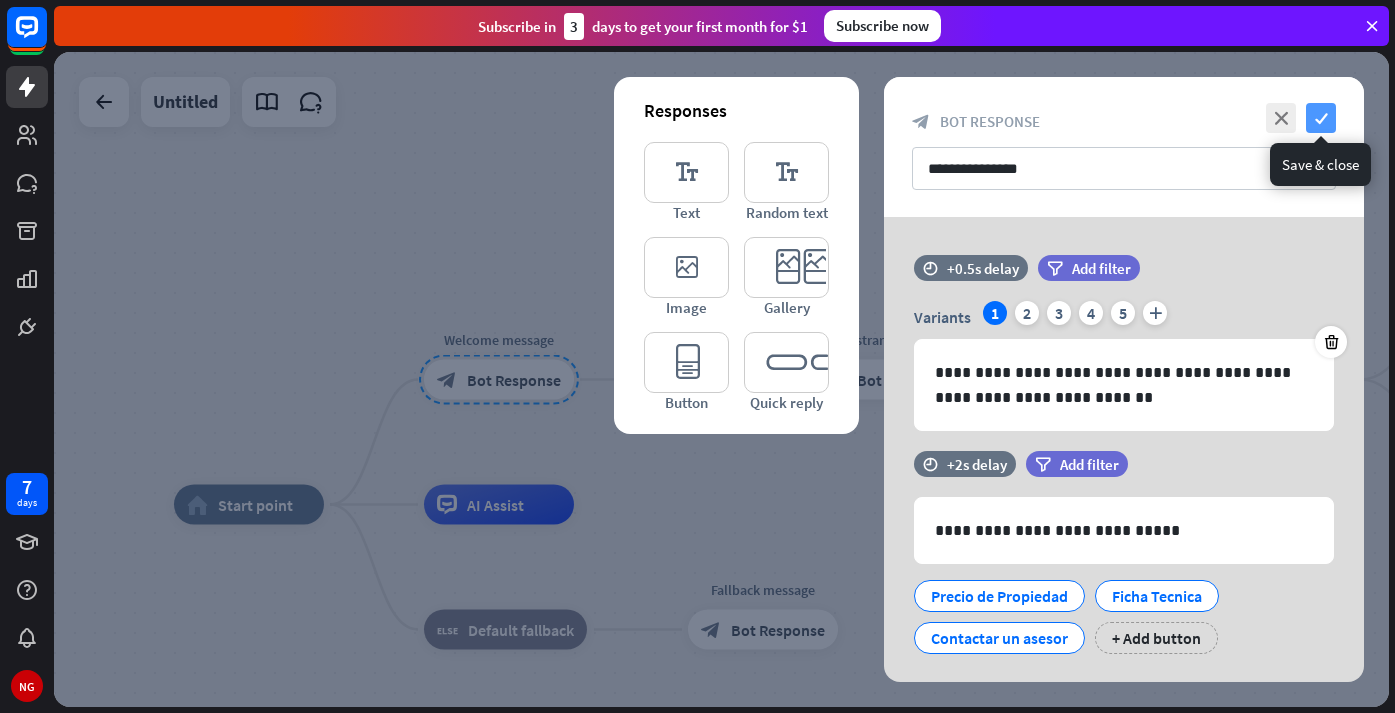 click on "check" at bounding box center [1321, 118] 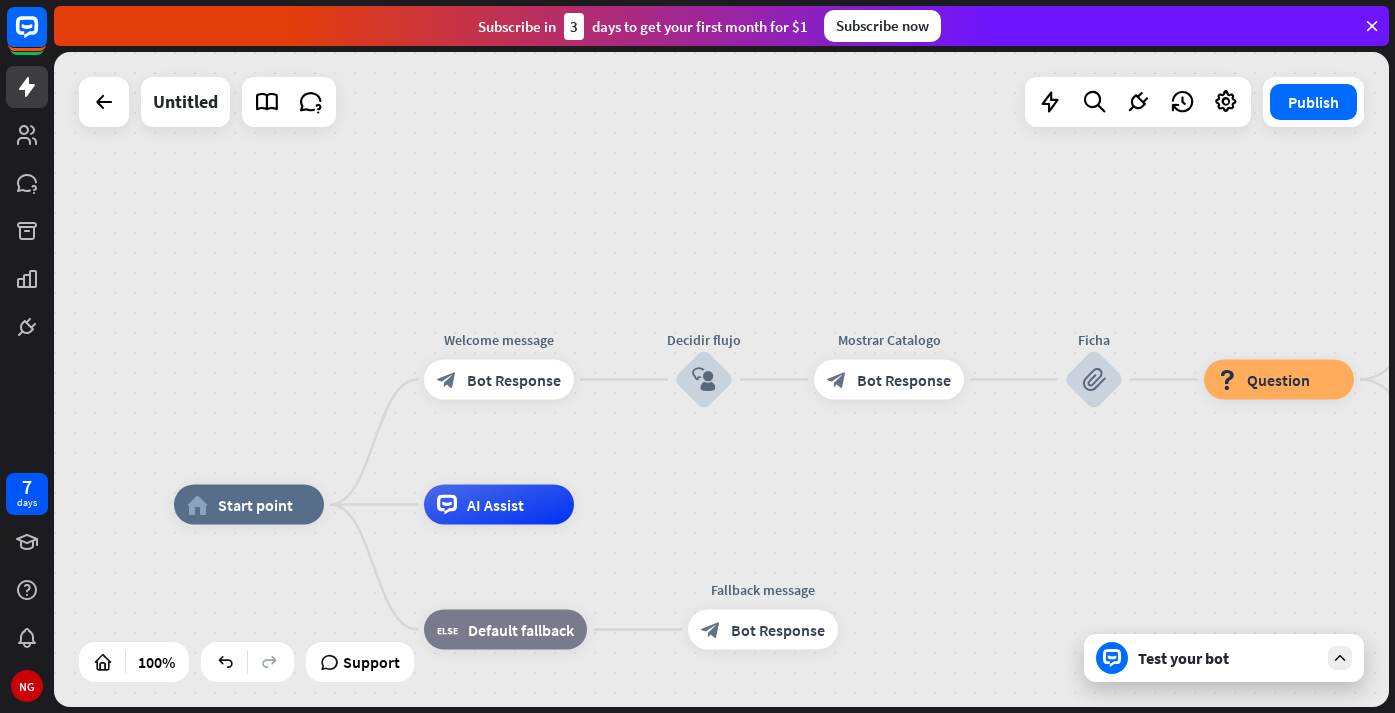 click on "Test your bot" at bounding box center (1228, 658) 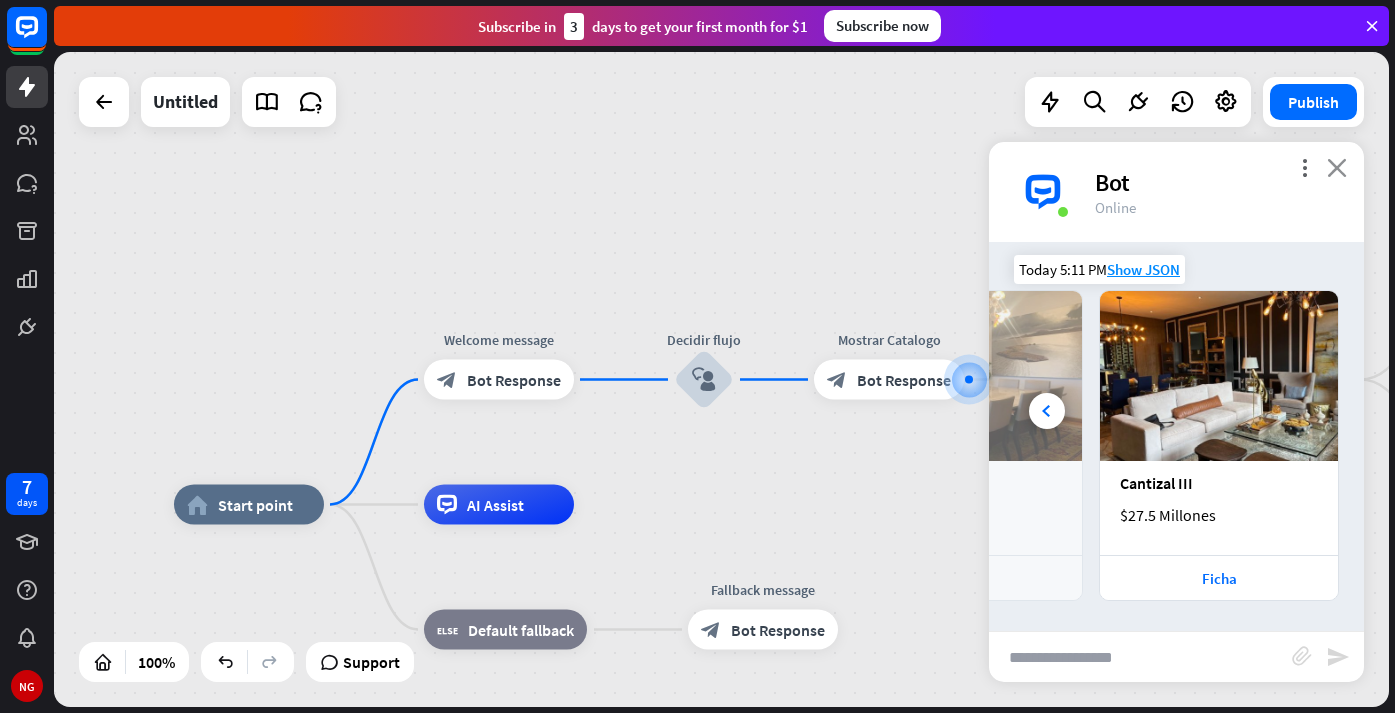 click on "close" at bounding box center [1337, 167] 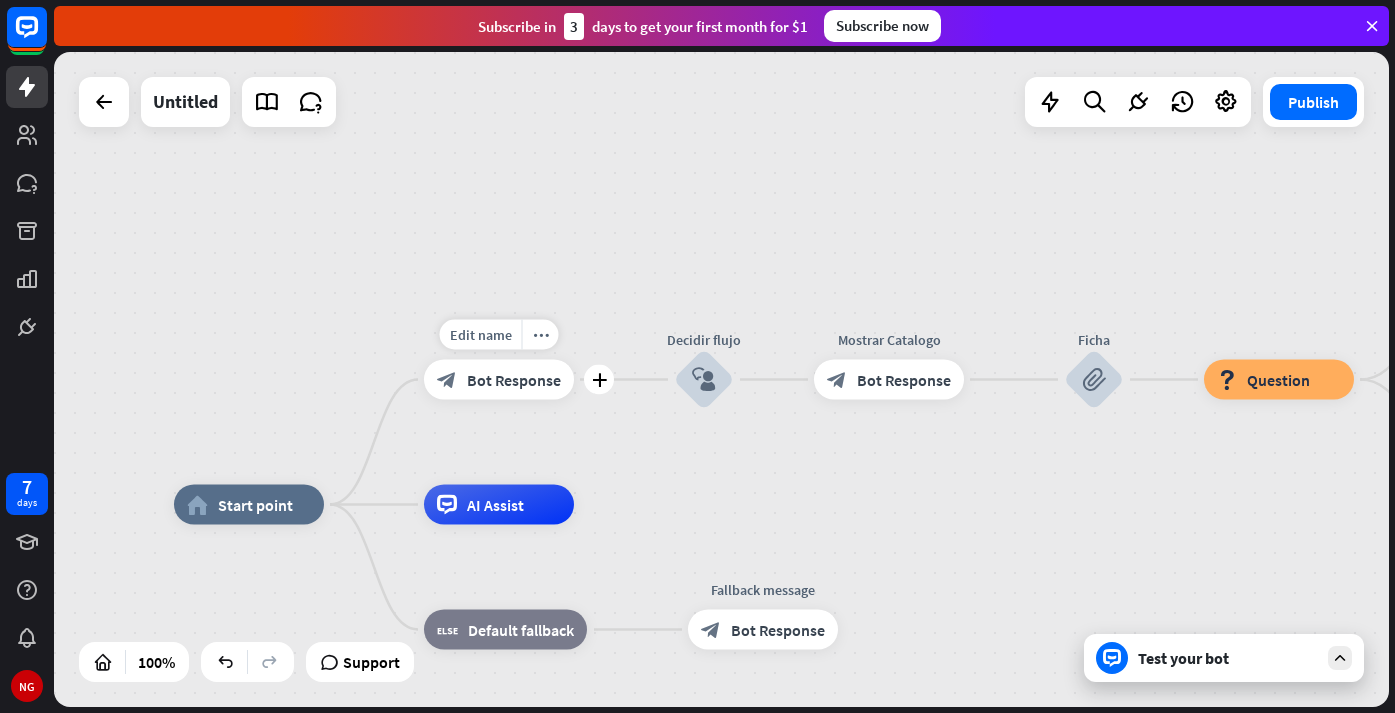 click on "Bot Response" at bounding box center (514, 380) 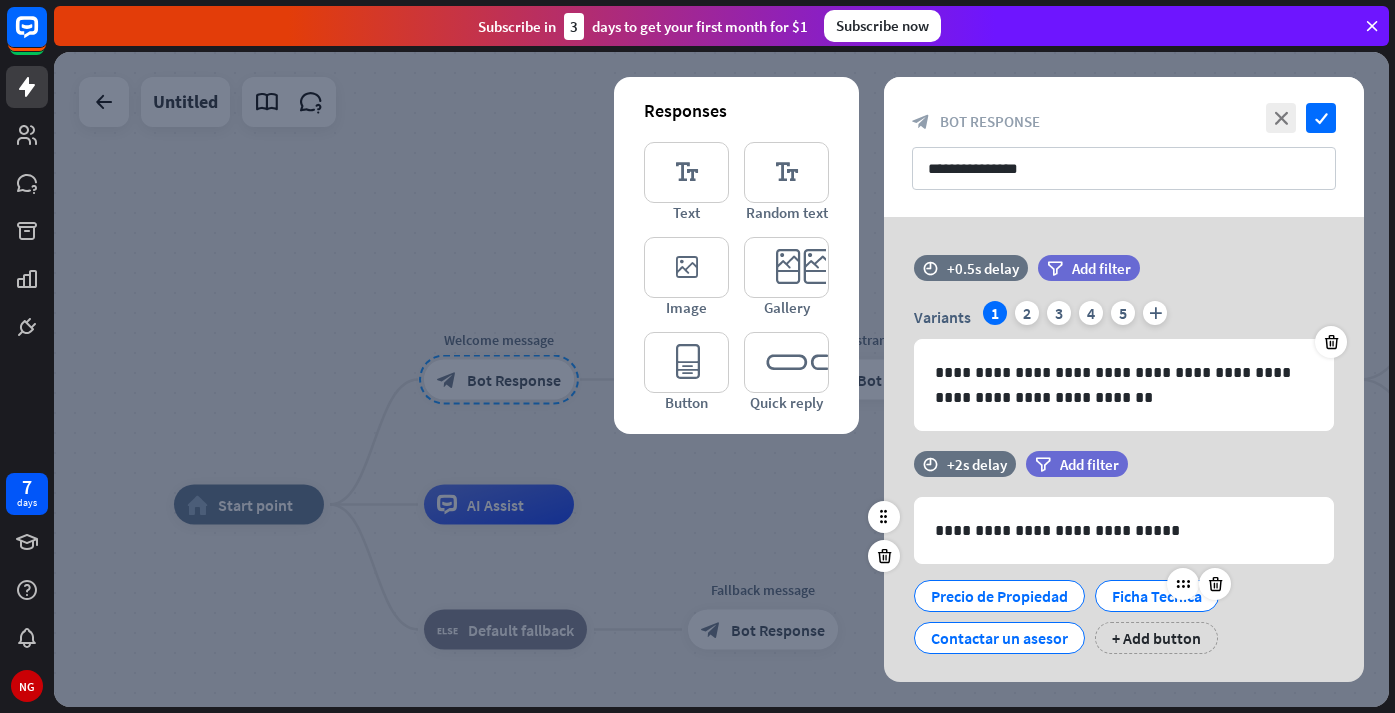 click on "Ficha Tecnica" at bounding box center (1157, 596) 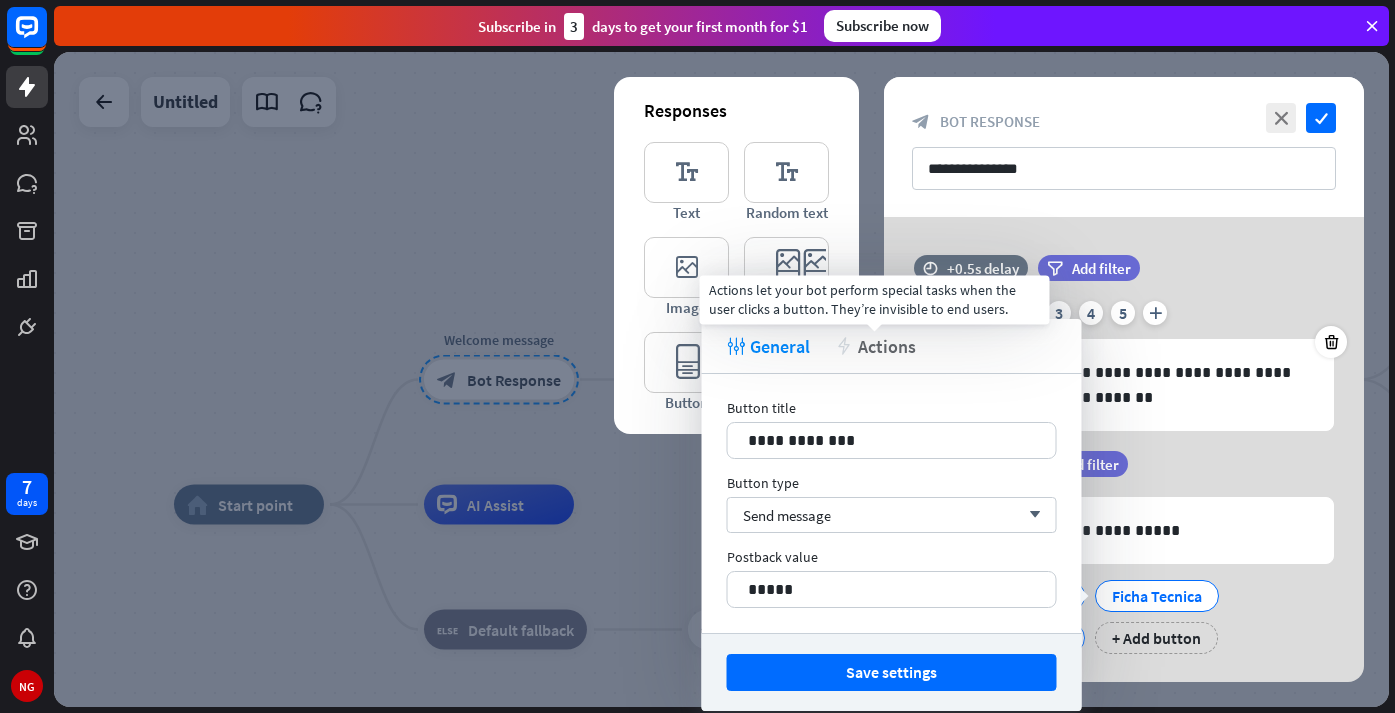 click on "Actions" at bounding box center [887, 346] 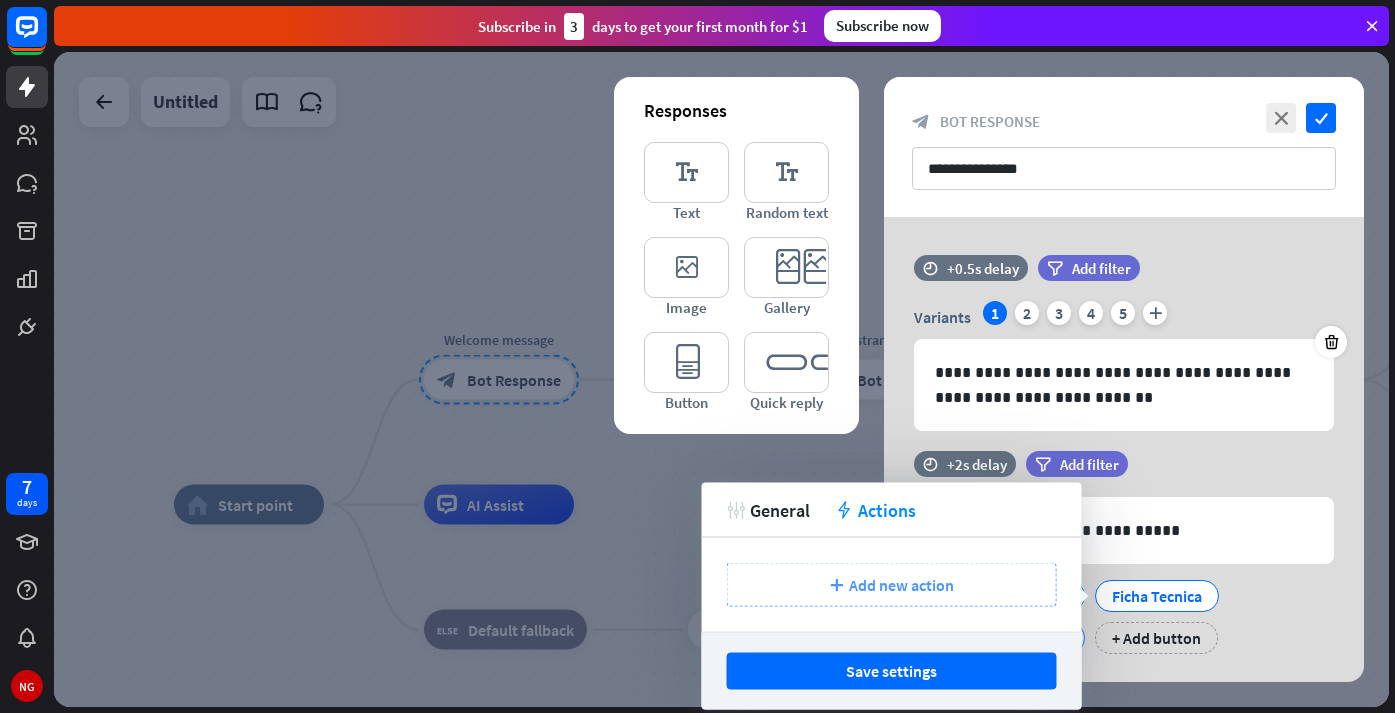 click on "Add new action" at bounding box center (901, 585) 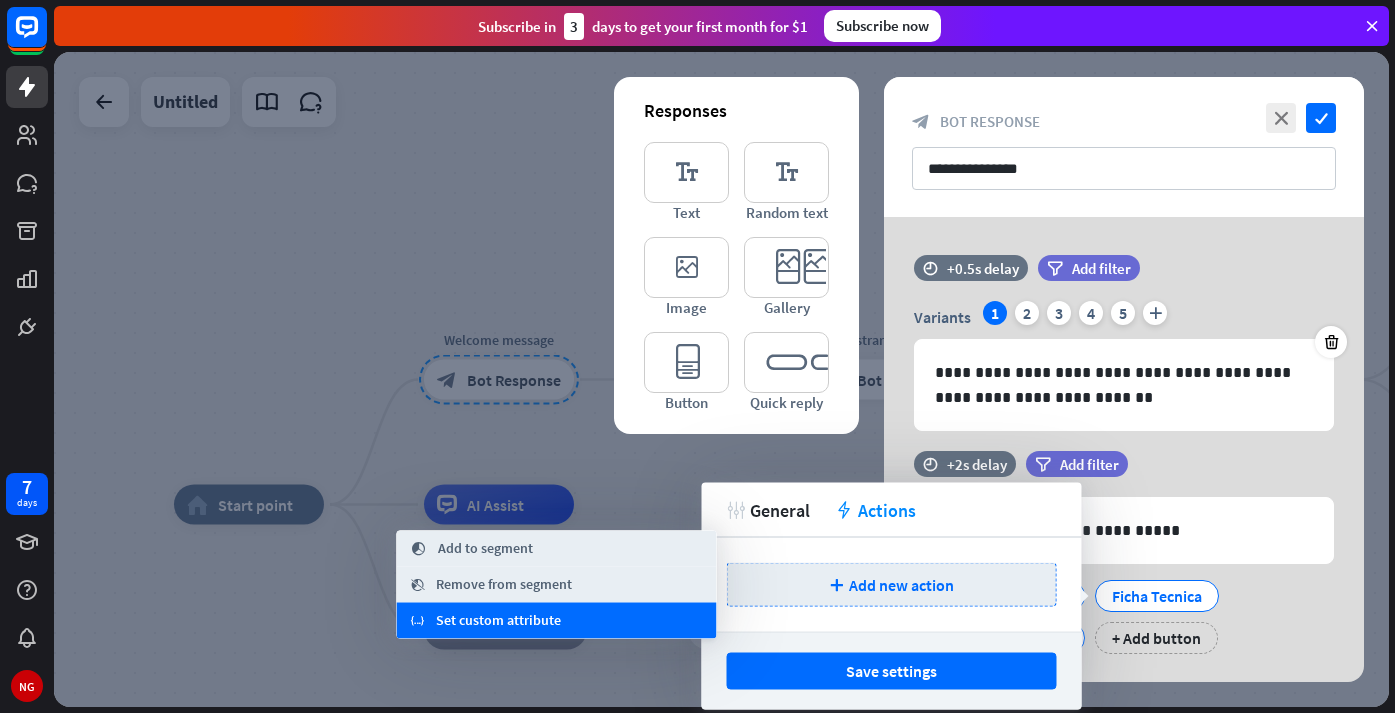 click on "Set custom attribute" at bounding box center [498, 621] 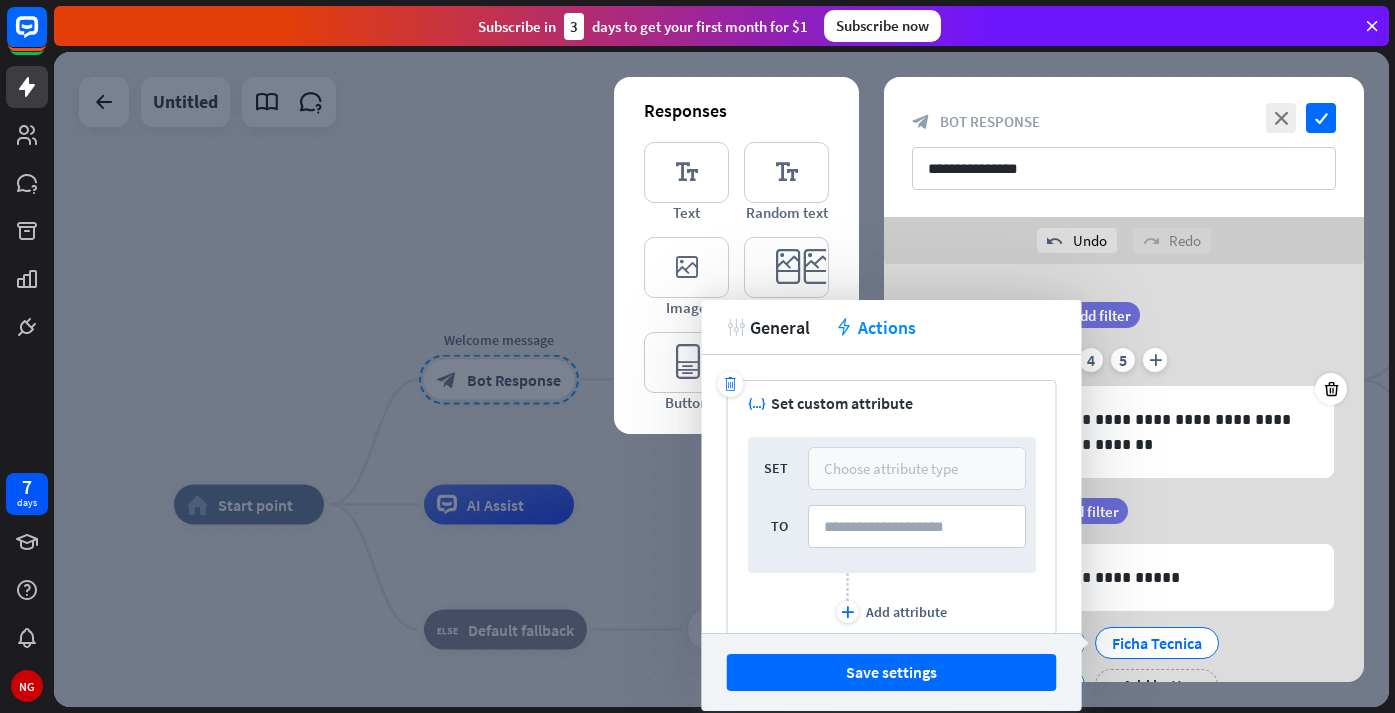 click on "Choose attribute type" at bounding box center [891, 468] 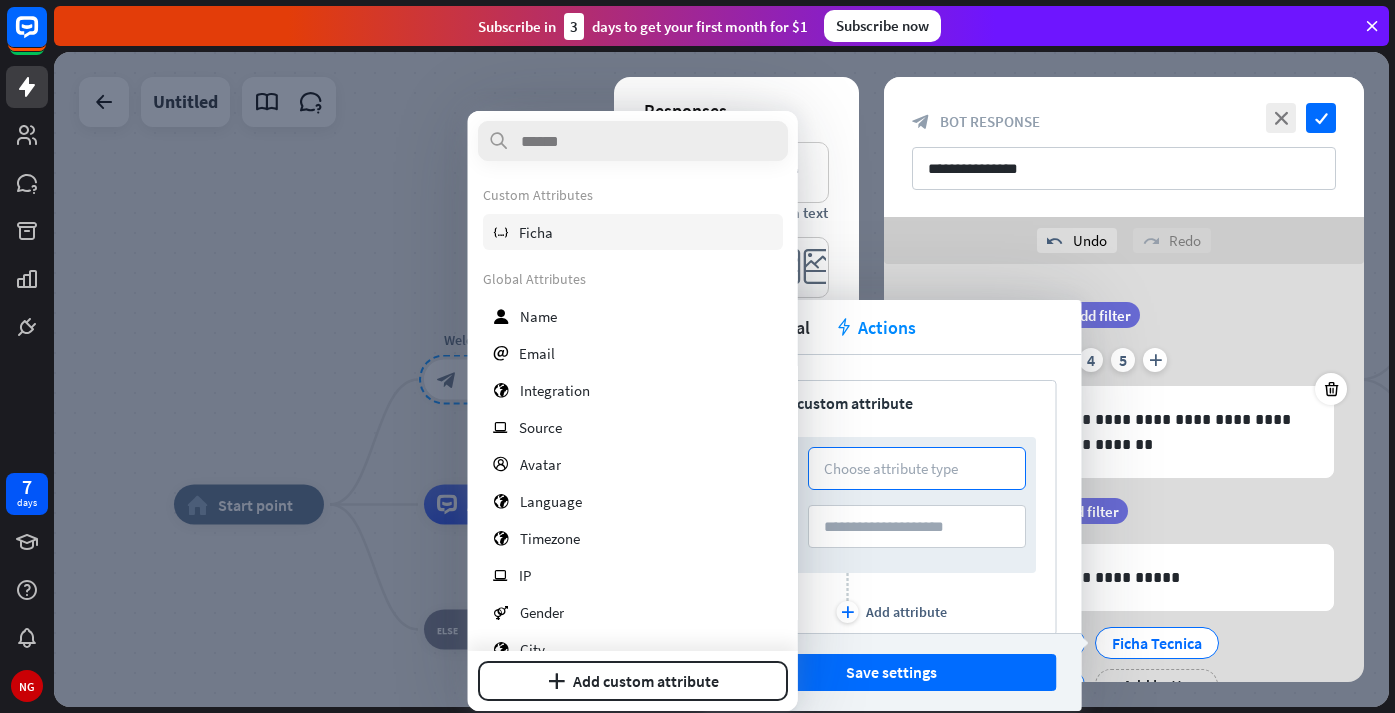 click on "Ficha" at bounding box center (536, 232) 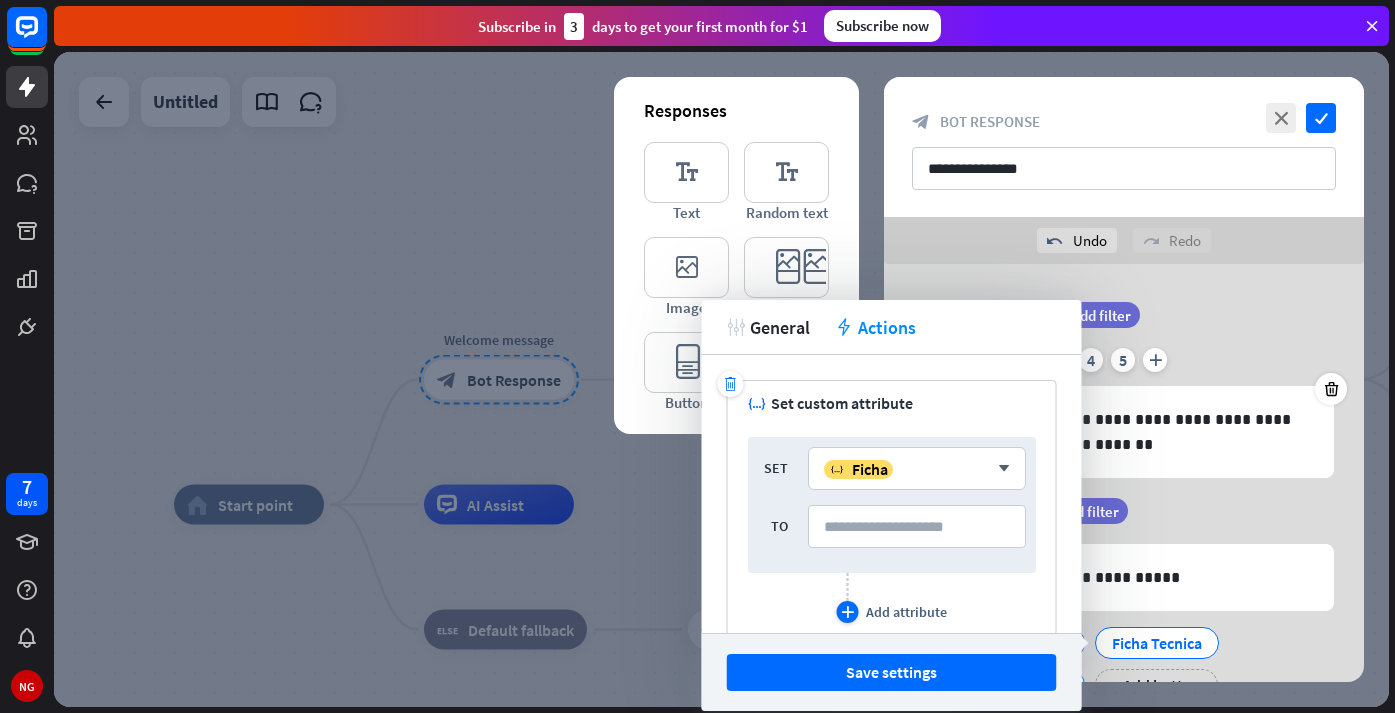 click on "plus" at bounding box center (847, 612) 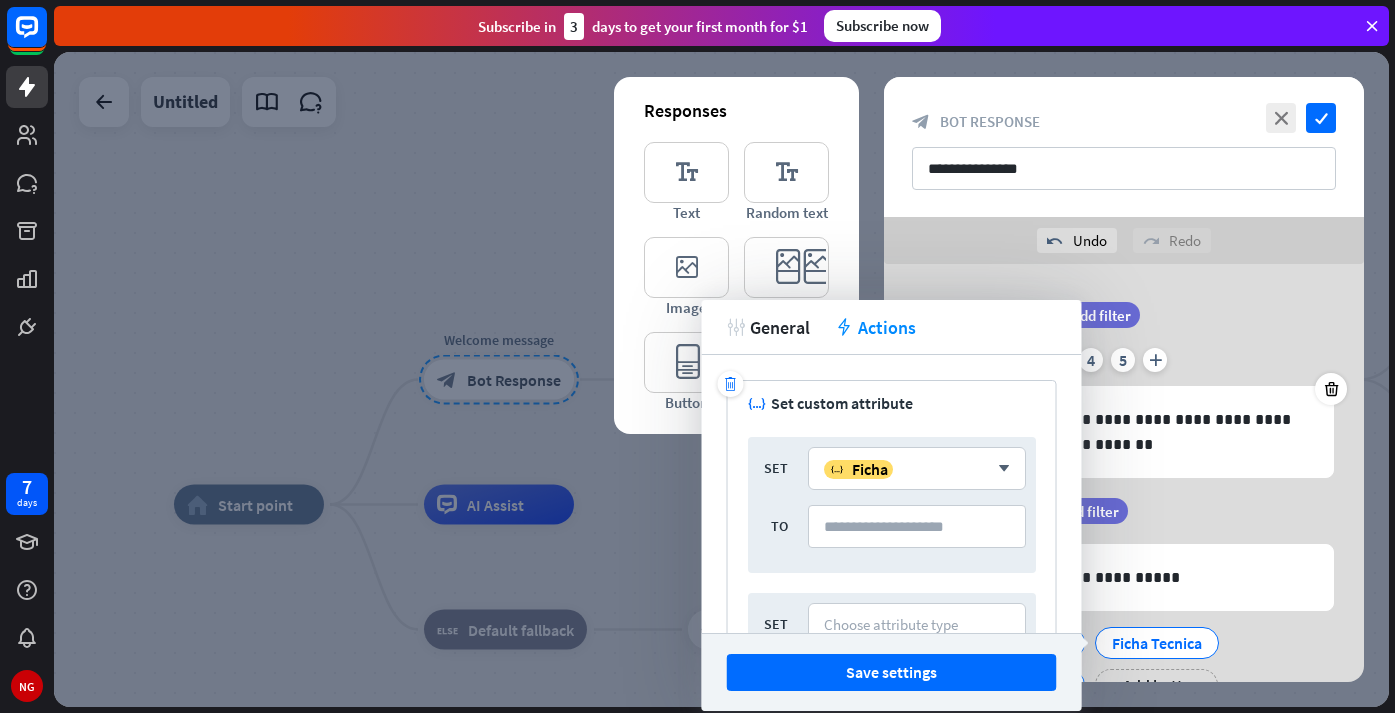 click on "trash   variable
Set custom attribute
SET     variable   Ficha   arrow_down   TO         SET
Choose attribute type
TO           plus   Add attribute" at bounding box center [892, 586] 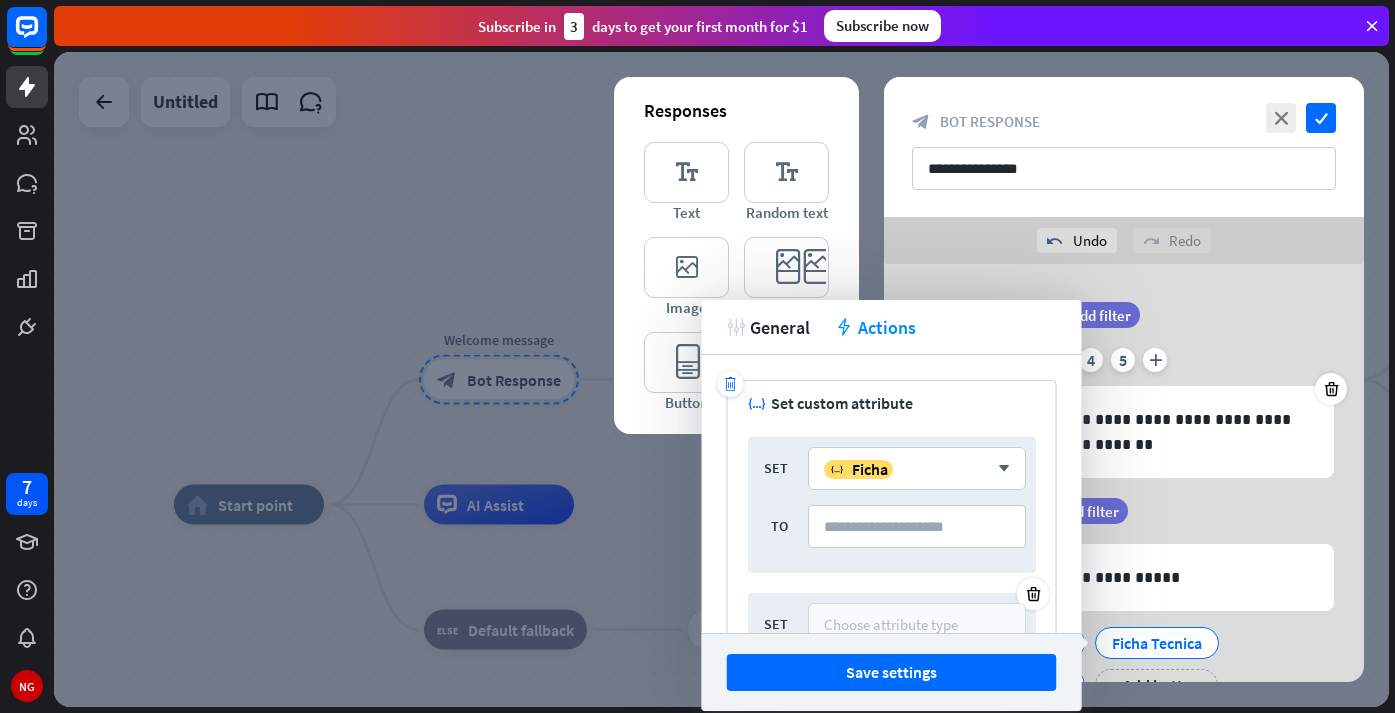 click on "Choose attribute type" at bounding box center (891, 624) 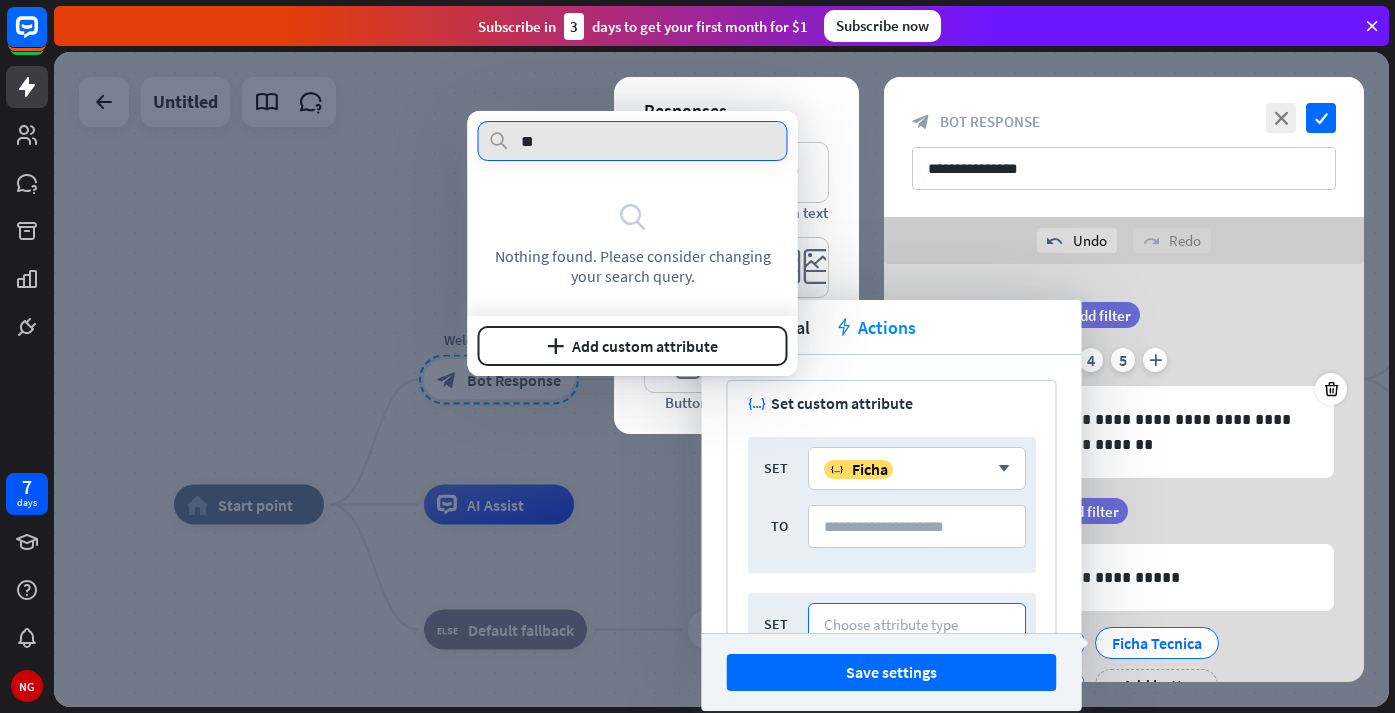 type on "*" 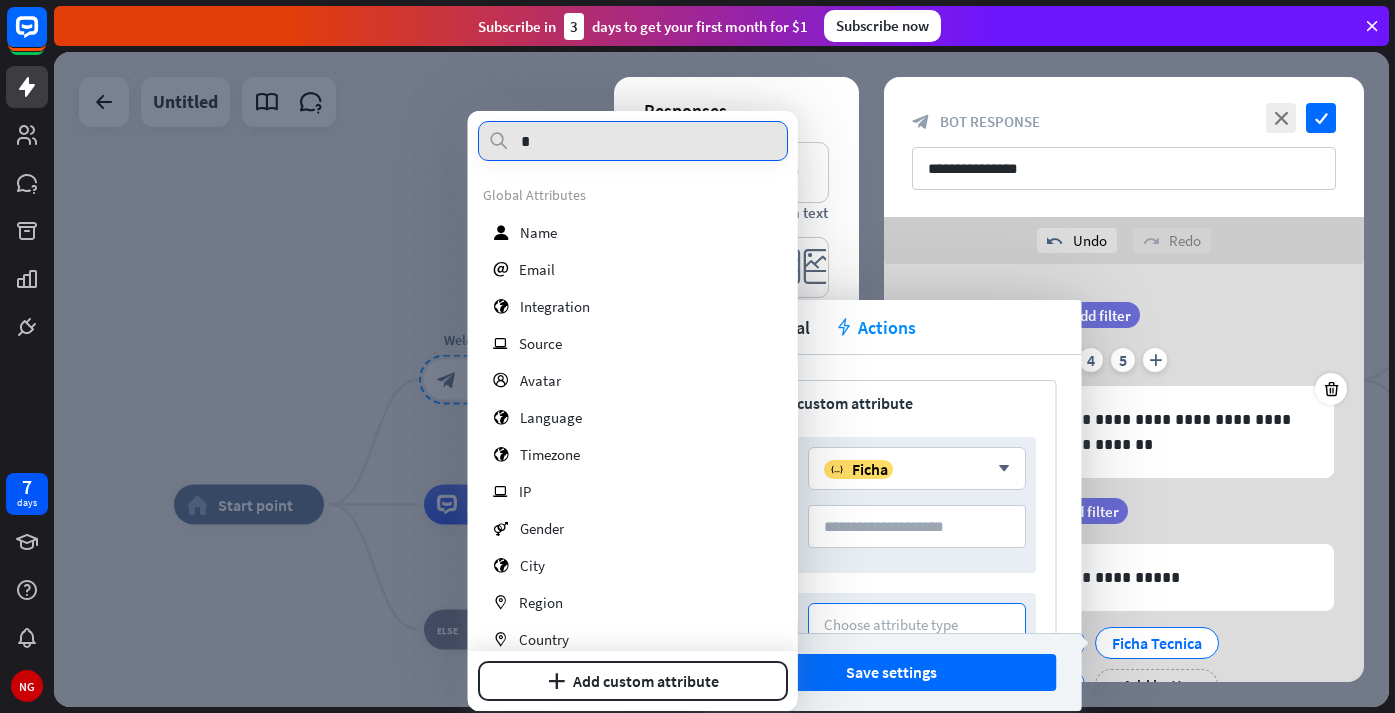 type 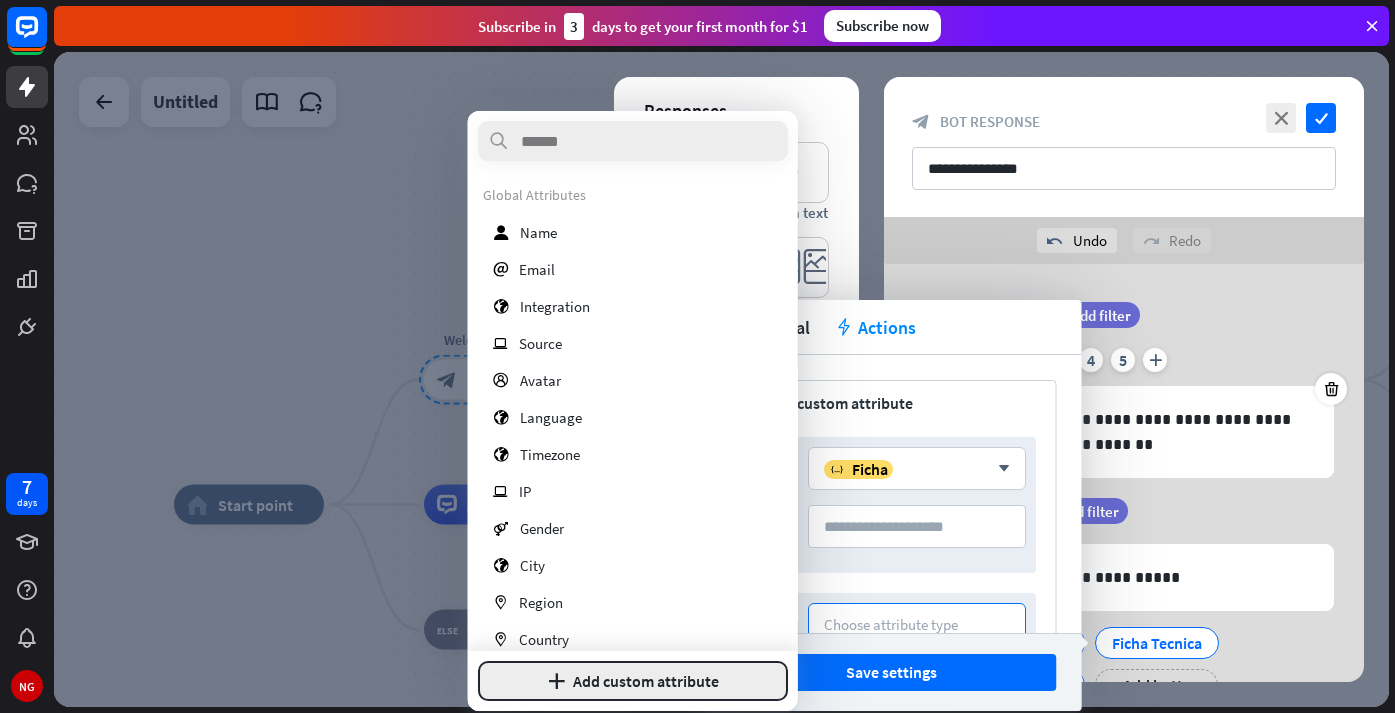 click on "plus
Add custom attribute" at bounding box center [633, 681] 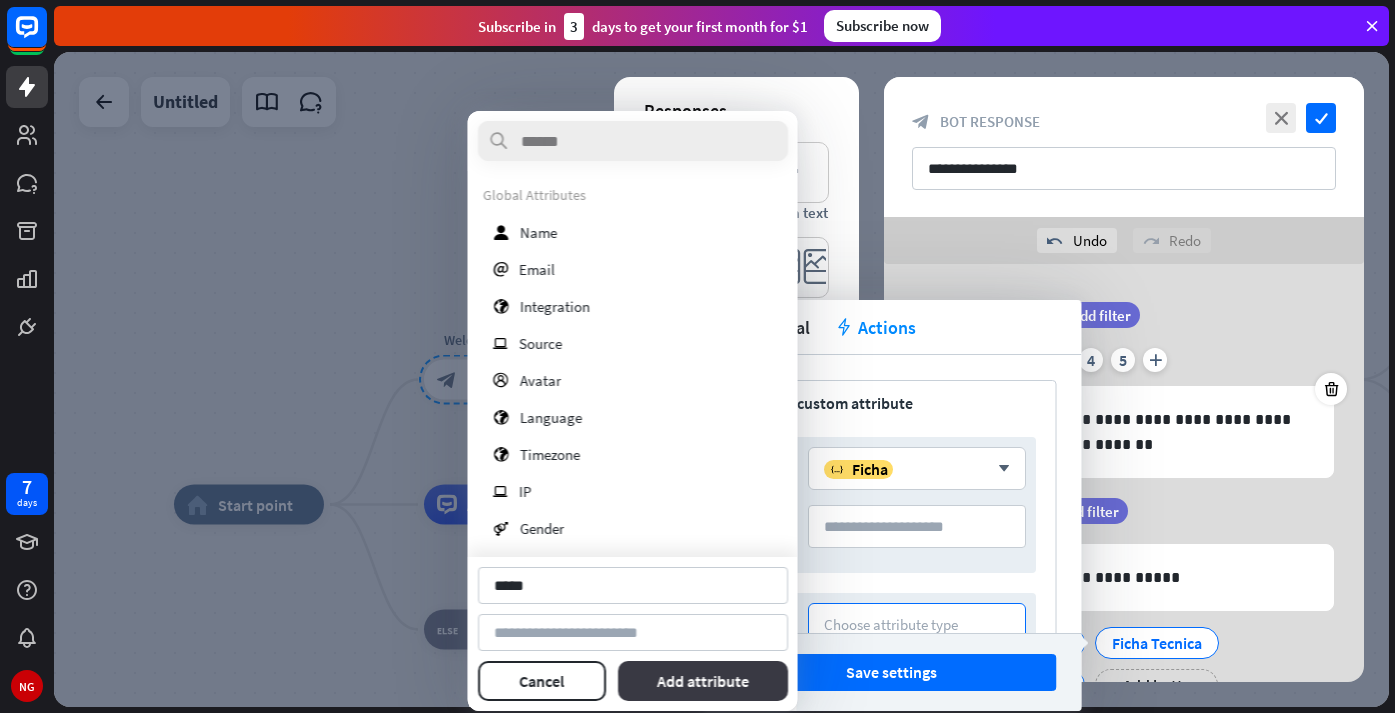 type on "*****" 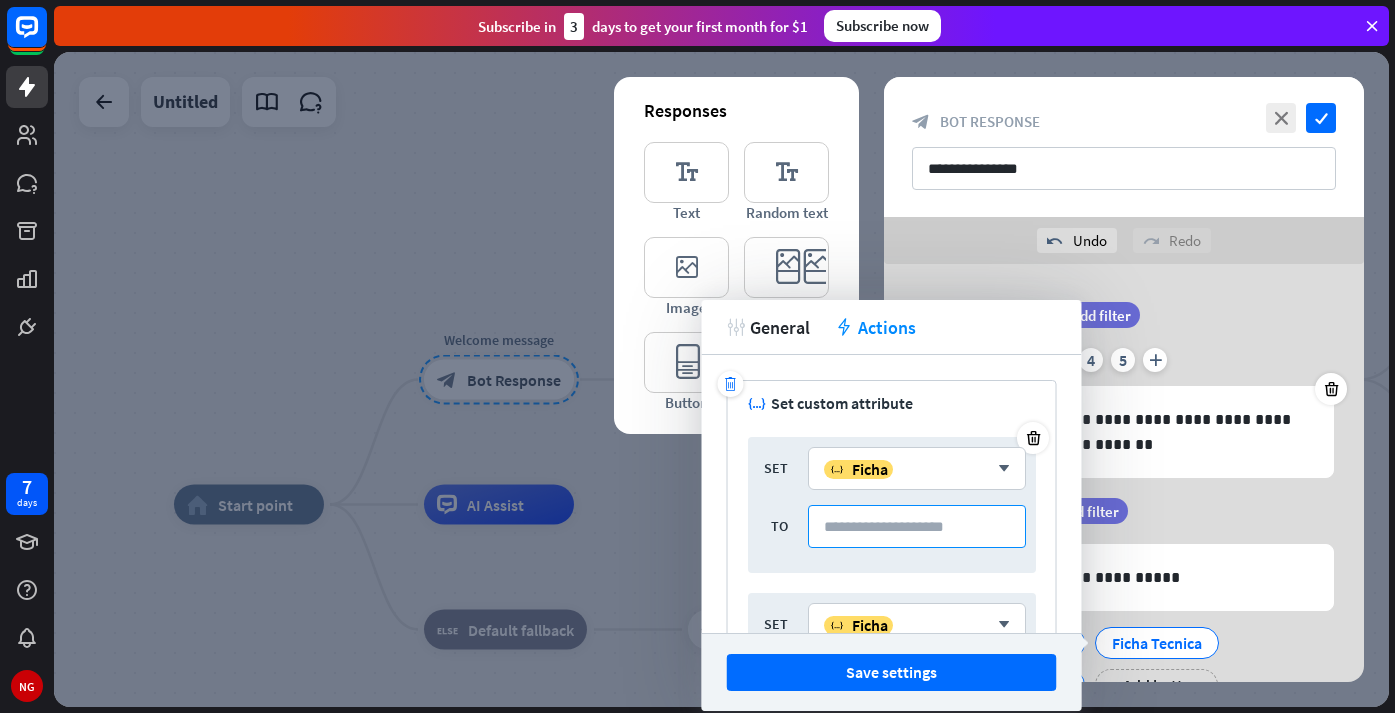 click at bounding box center (917, 526) 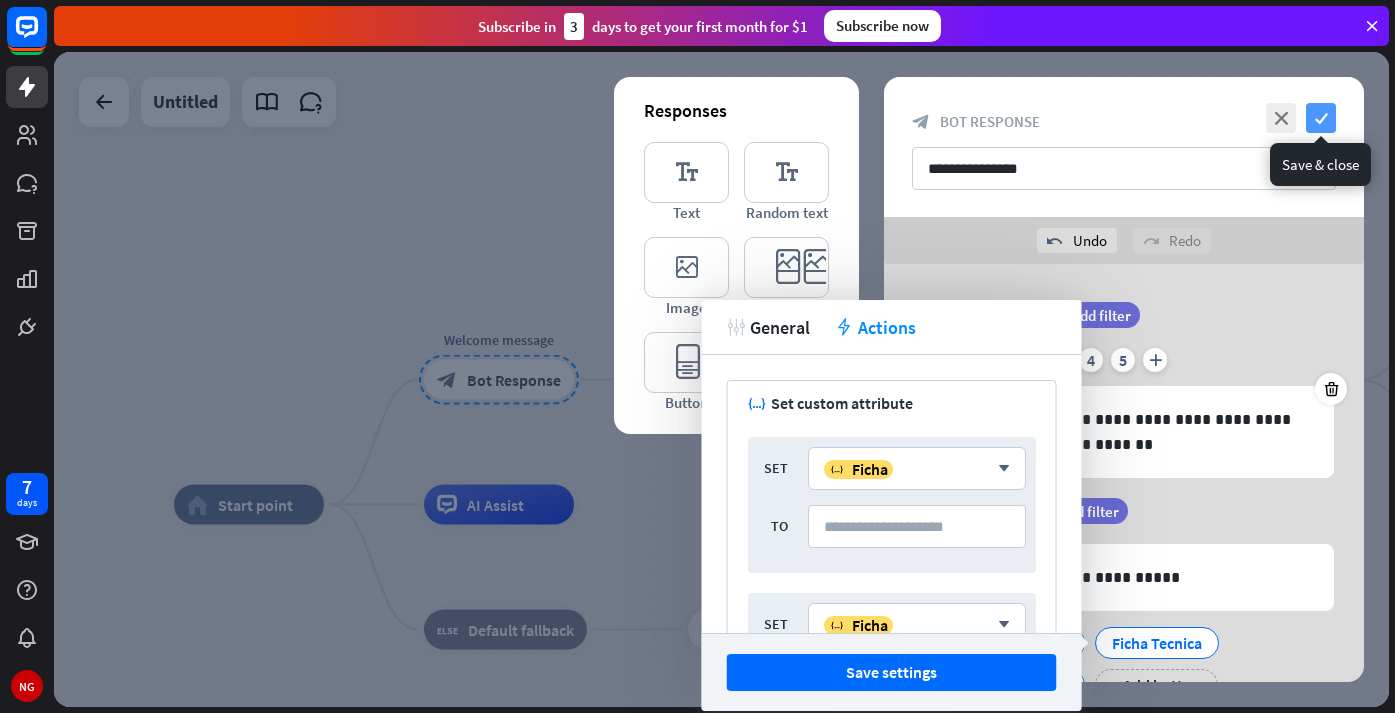 click on "check" at bounding box center (1321, 118) 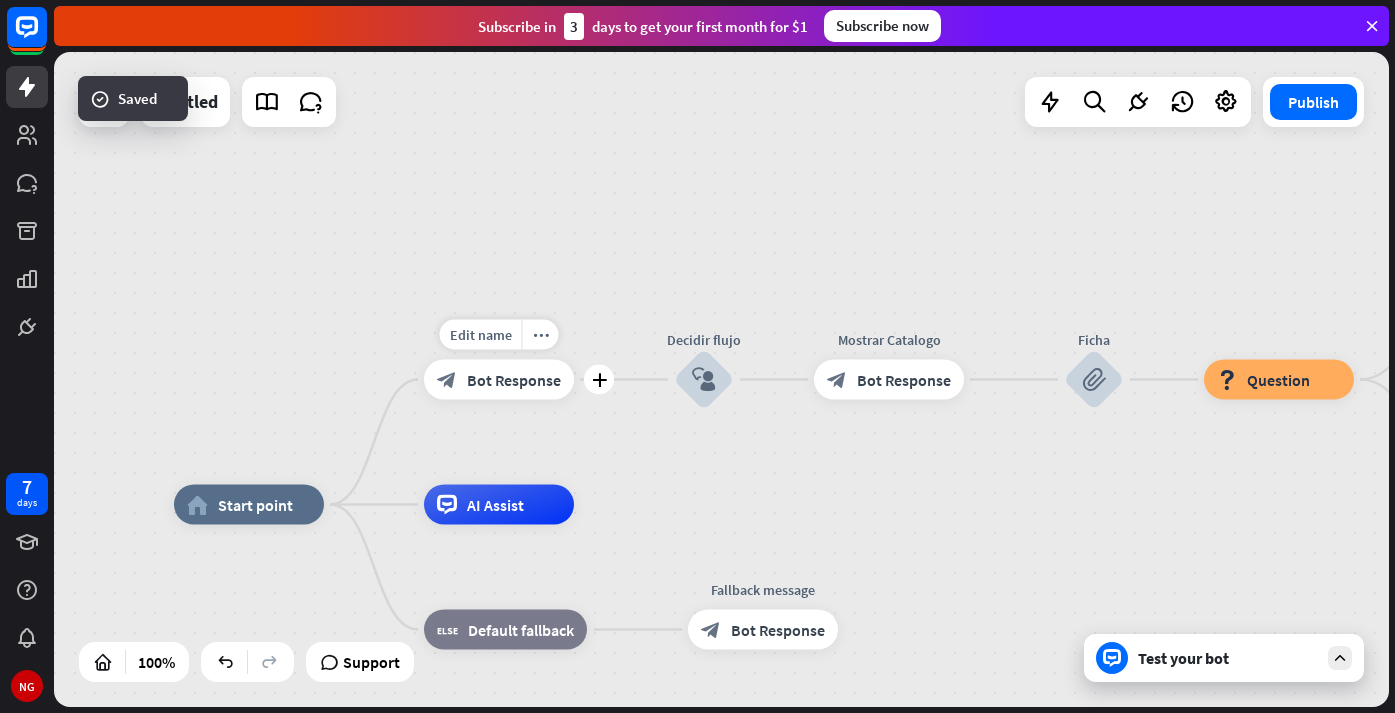 click on "block_bot_response   Bot Response" at bounding box center [499, 380] 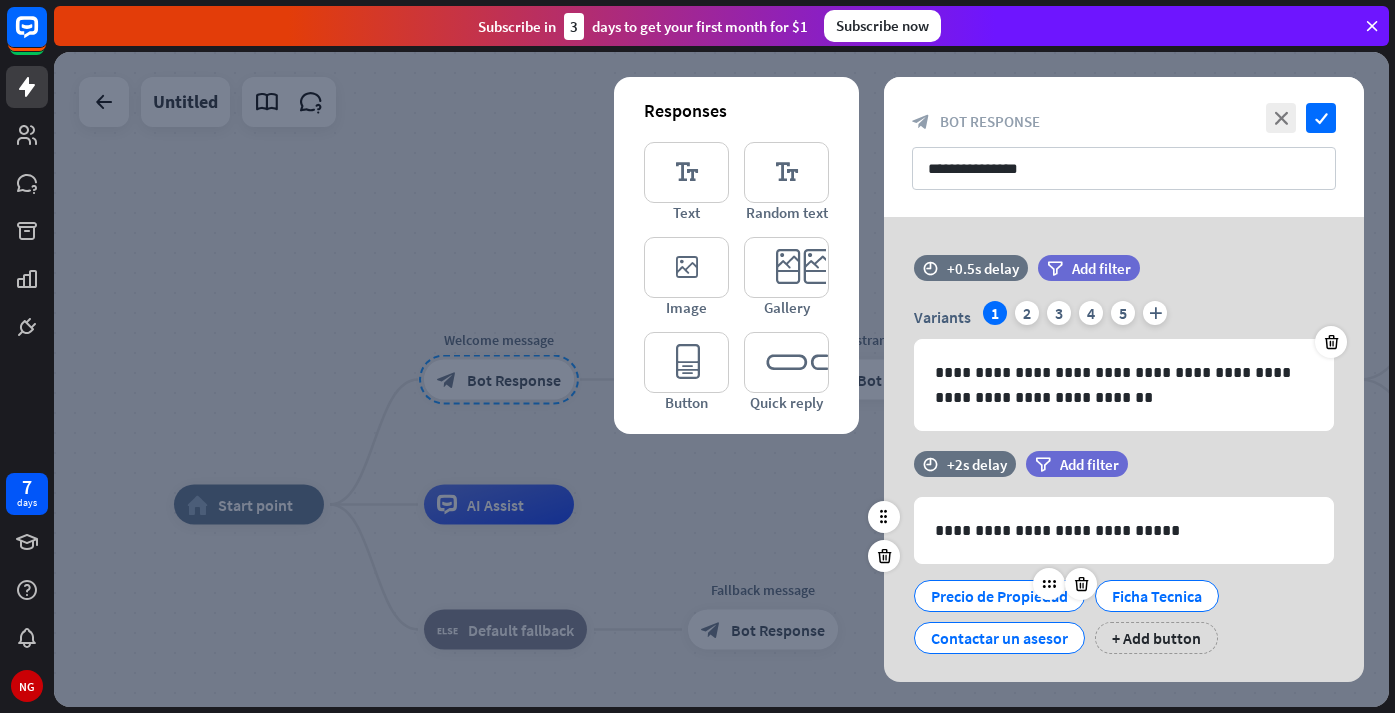 click on "Precio de Propiedad" at bounding box center [999, 596] 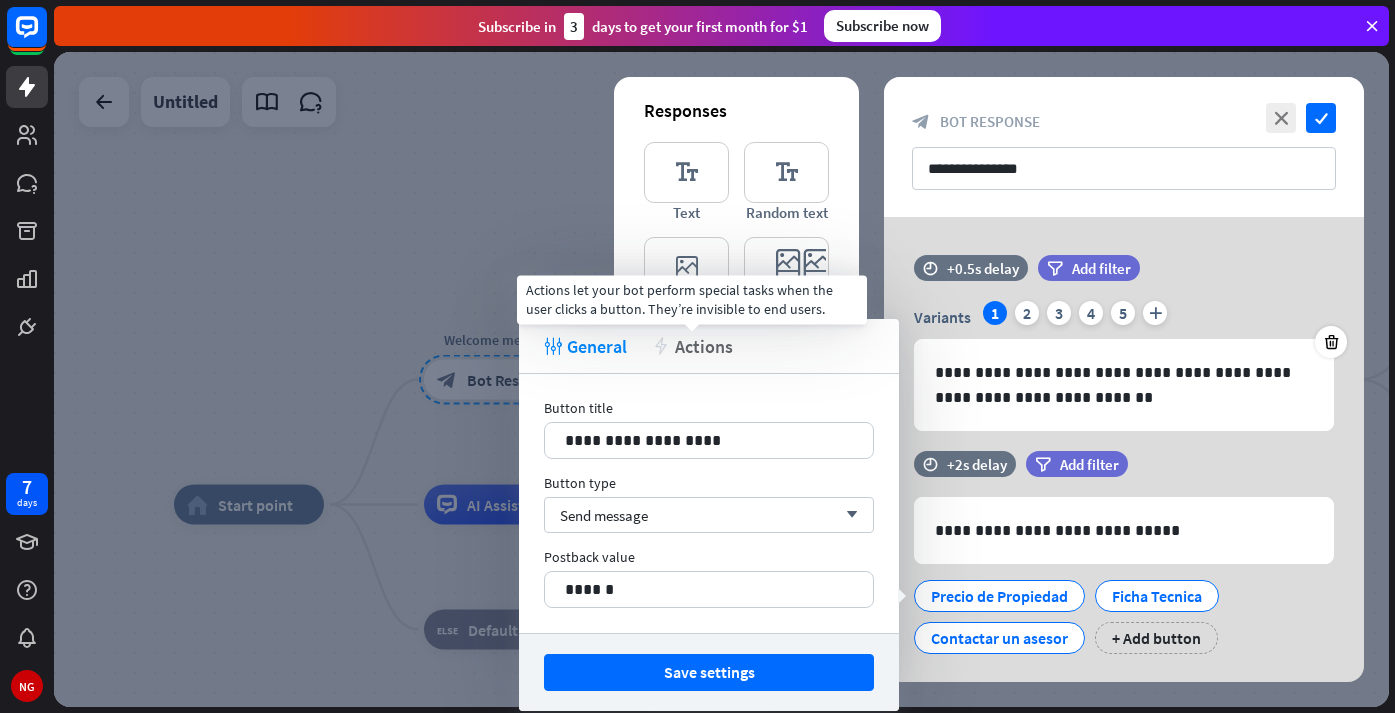 click on "Actions" at bounding box center [704, 346] 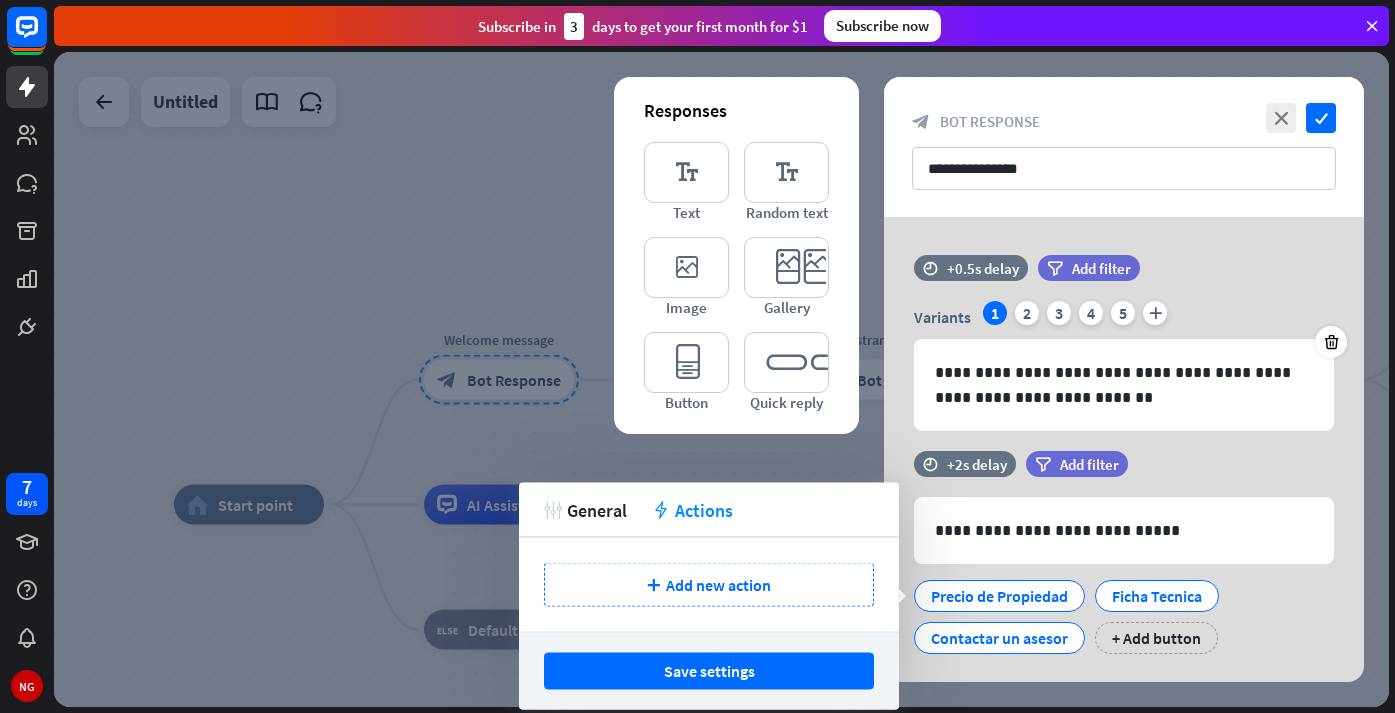 click at bounding box center (721, 379) 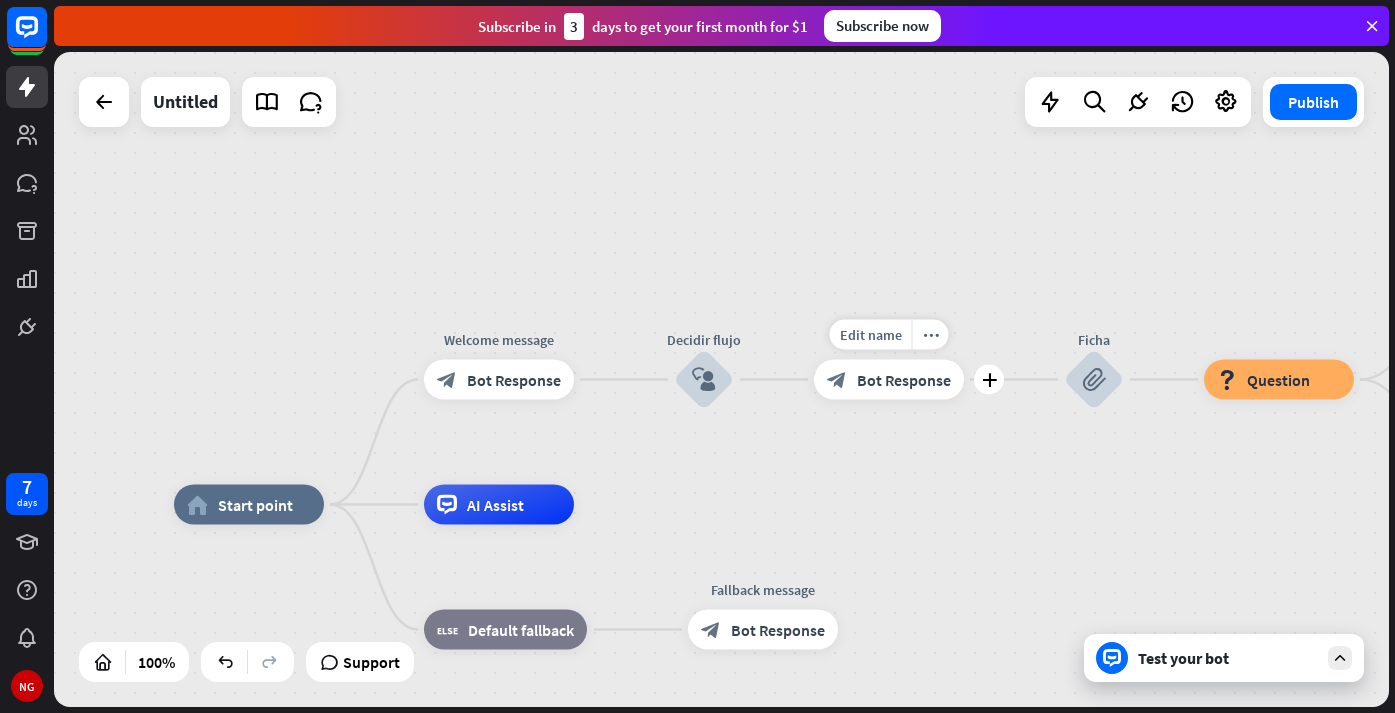 click on "block_bot_response   Bot Response" at bounding box center (889, 380) 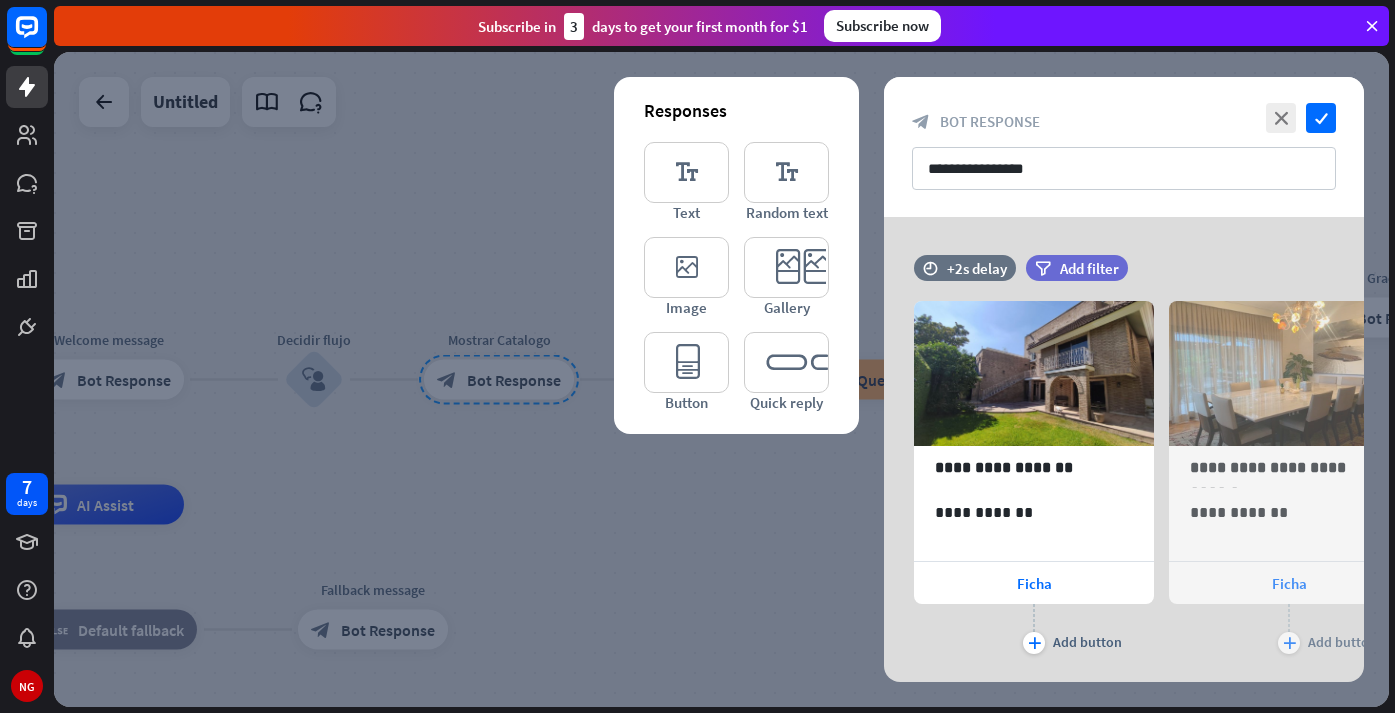 click at bounding box center [721, 379] 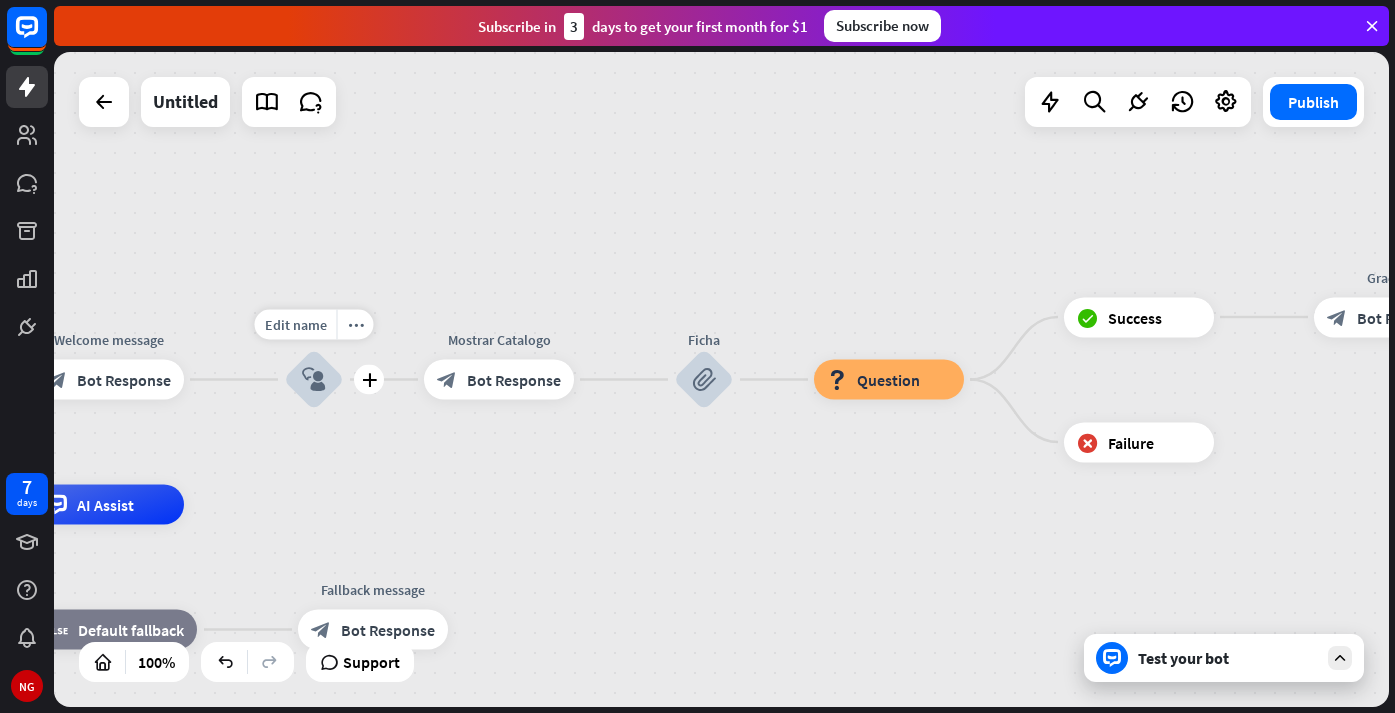 click on "block_user_input" at bounding box center (314, 380) 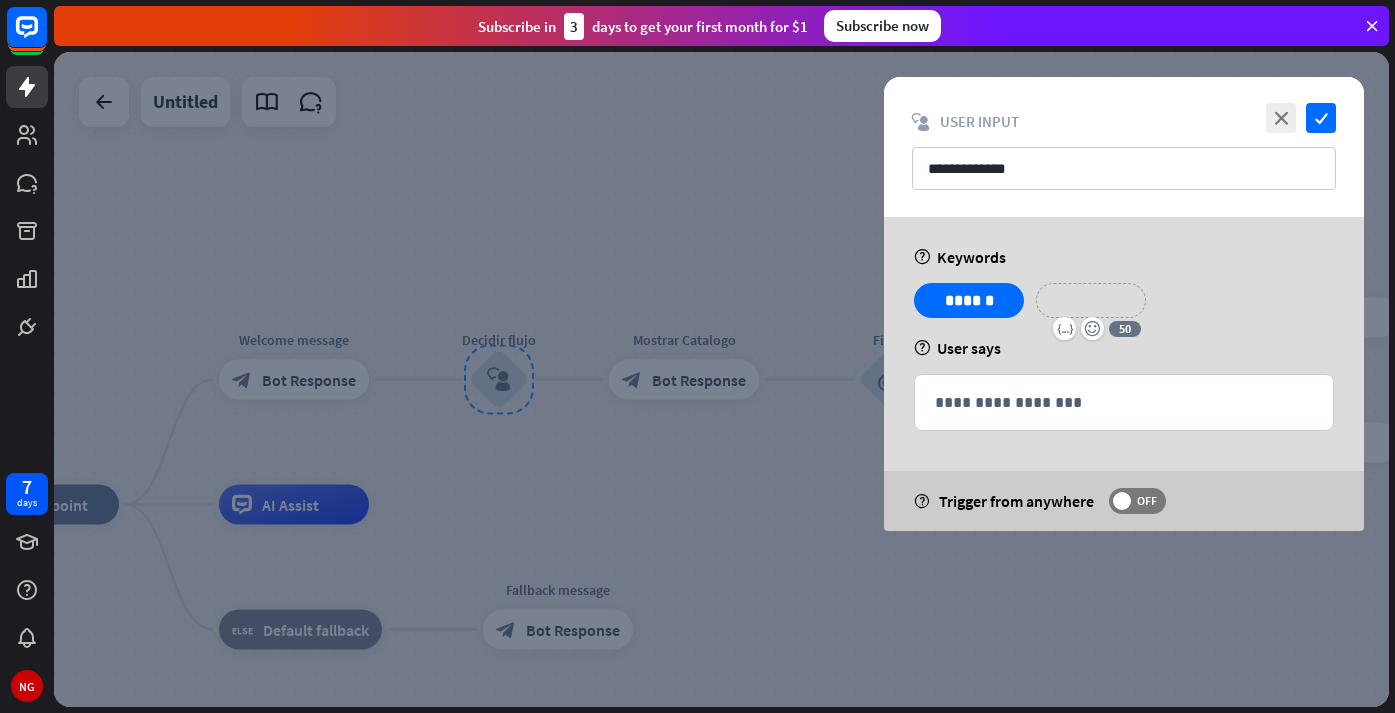click on "**********" at bounding box center [1091, 300] 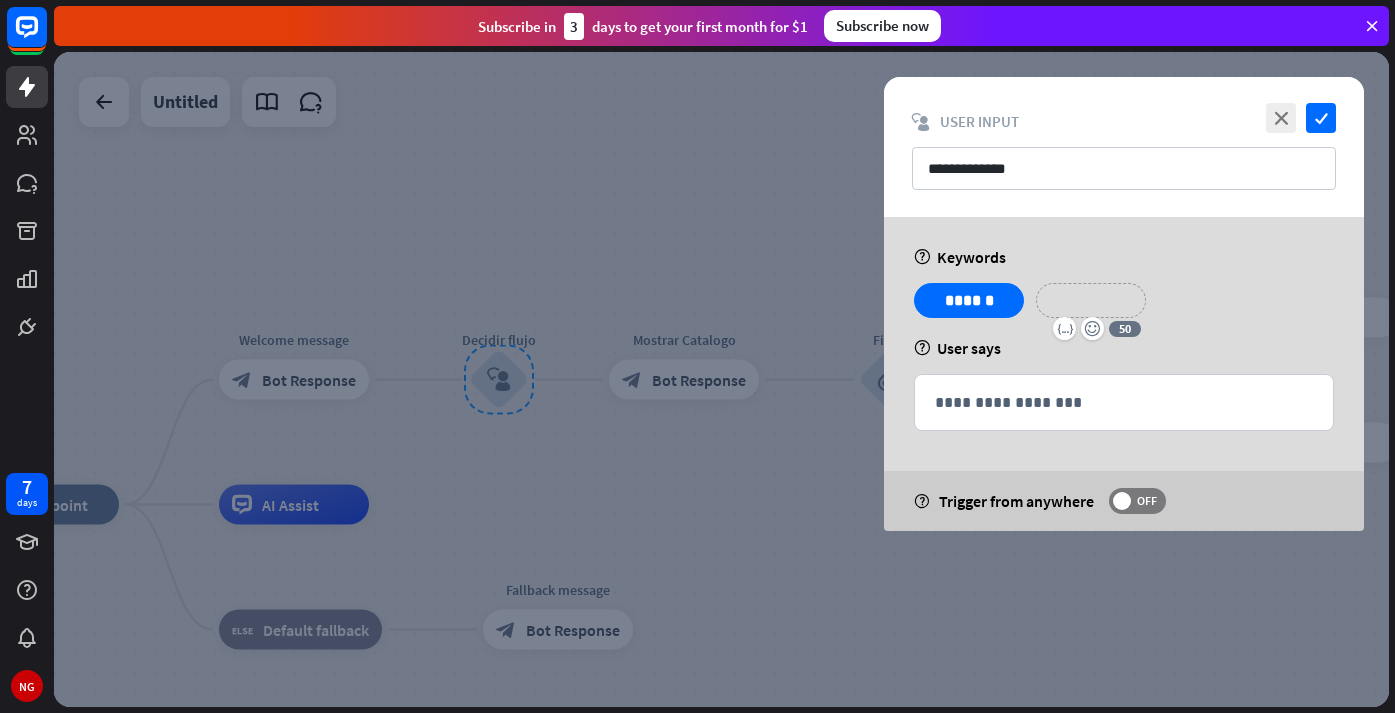 type 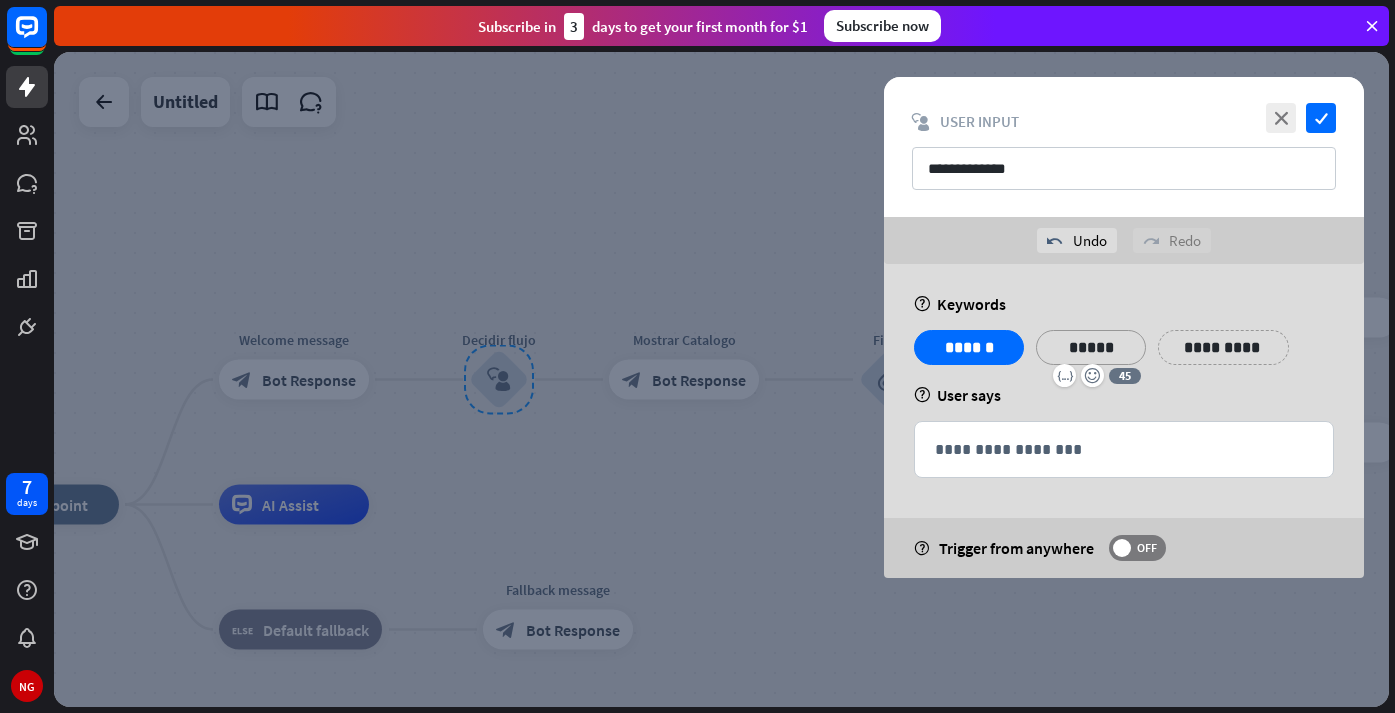 click on "**********" at bounding box center [1223, 347] 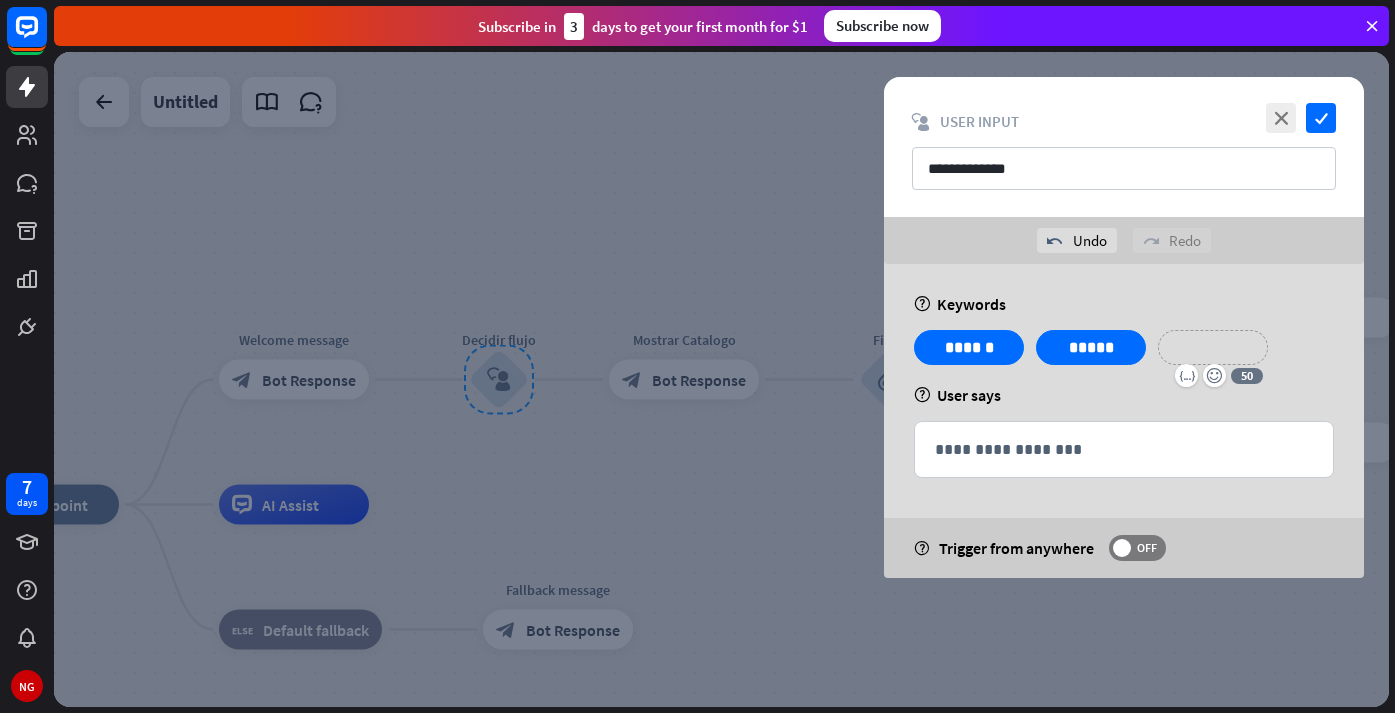 type 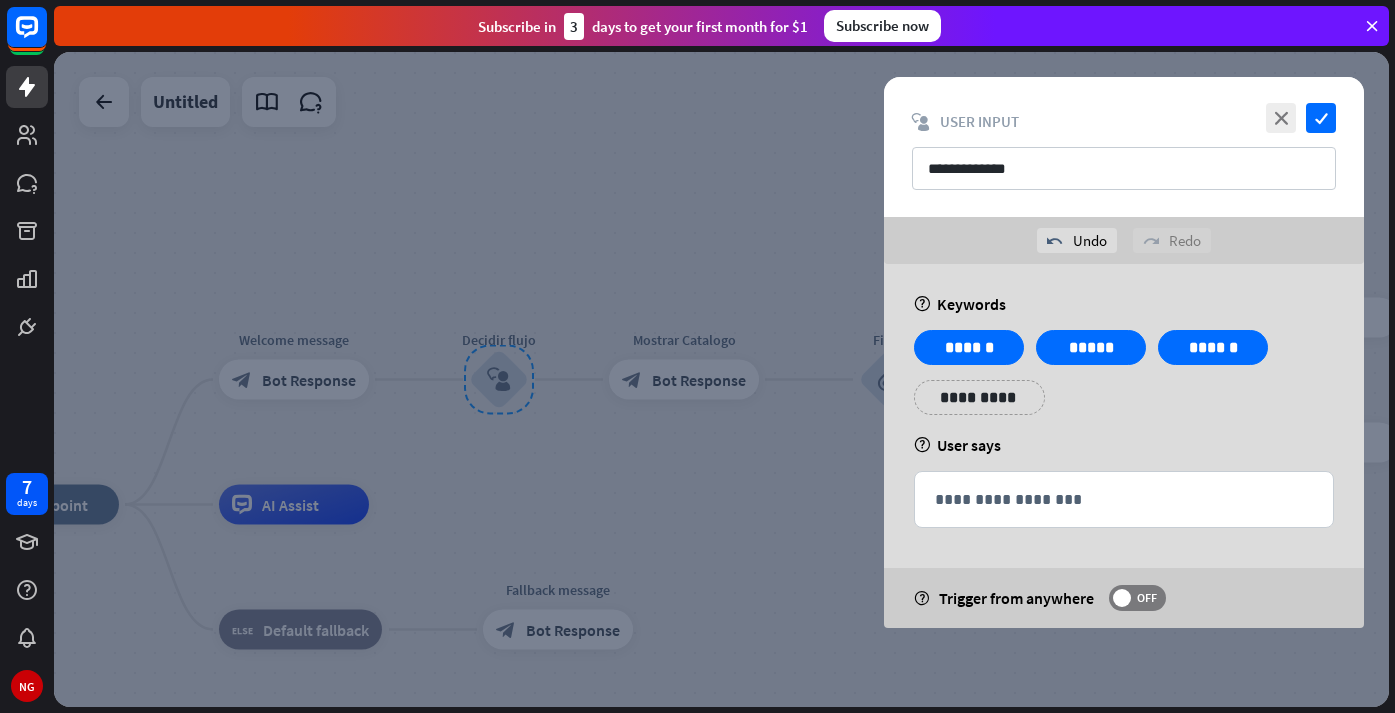 click on "**********" at bounding box center (1124, 446) 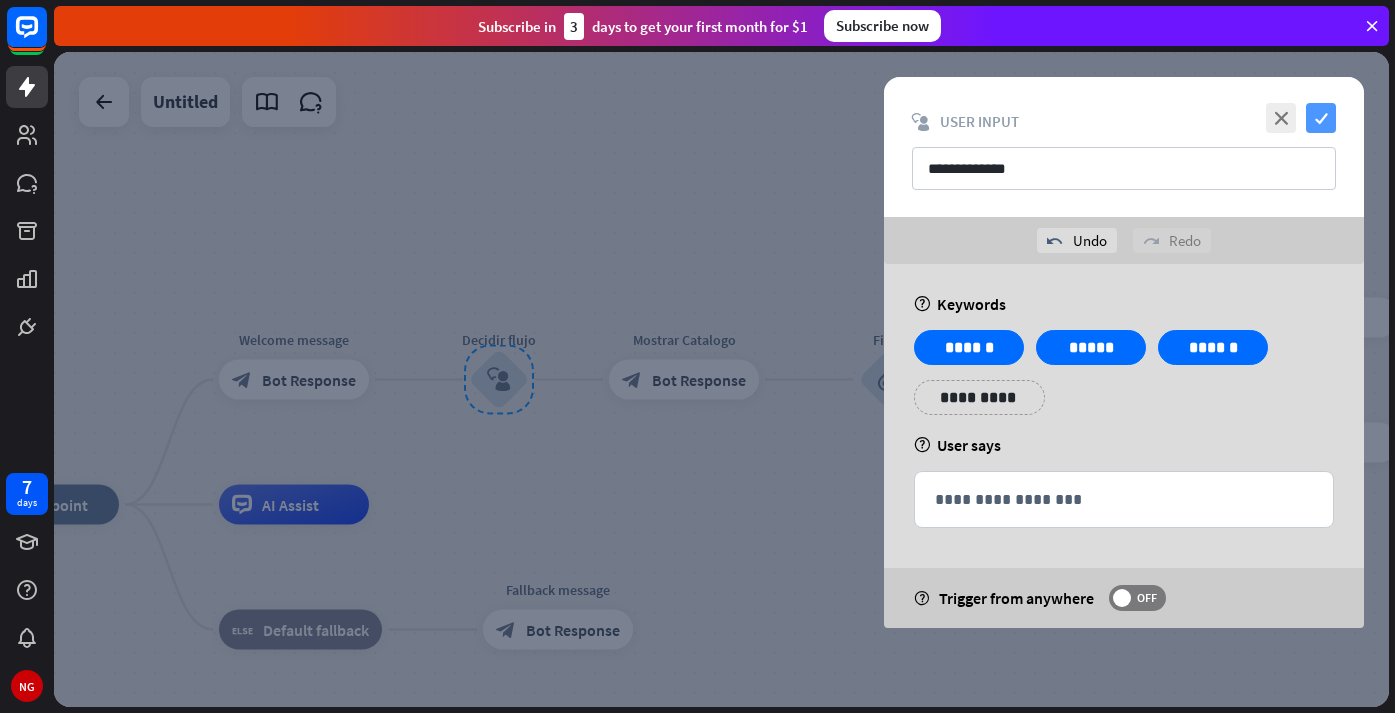 click on "check" at bounding box center (1321, 118) 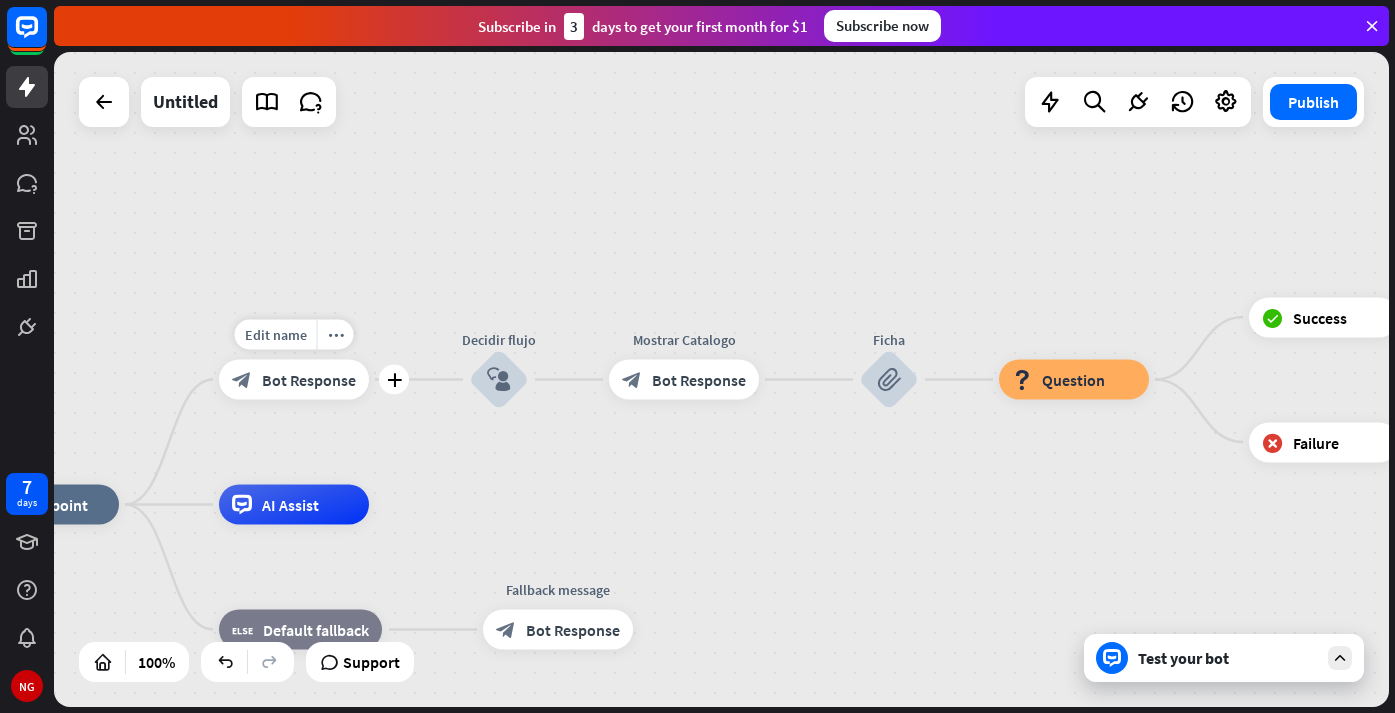 click on "Bot Response" at bounding box center (309, 380) 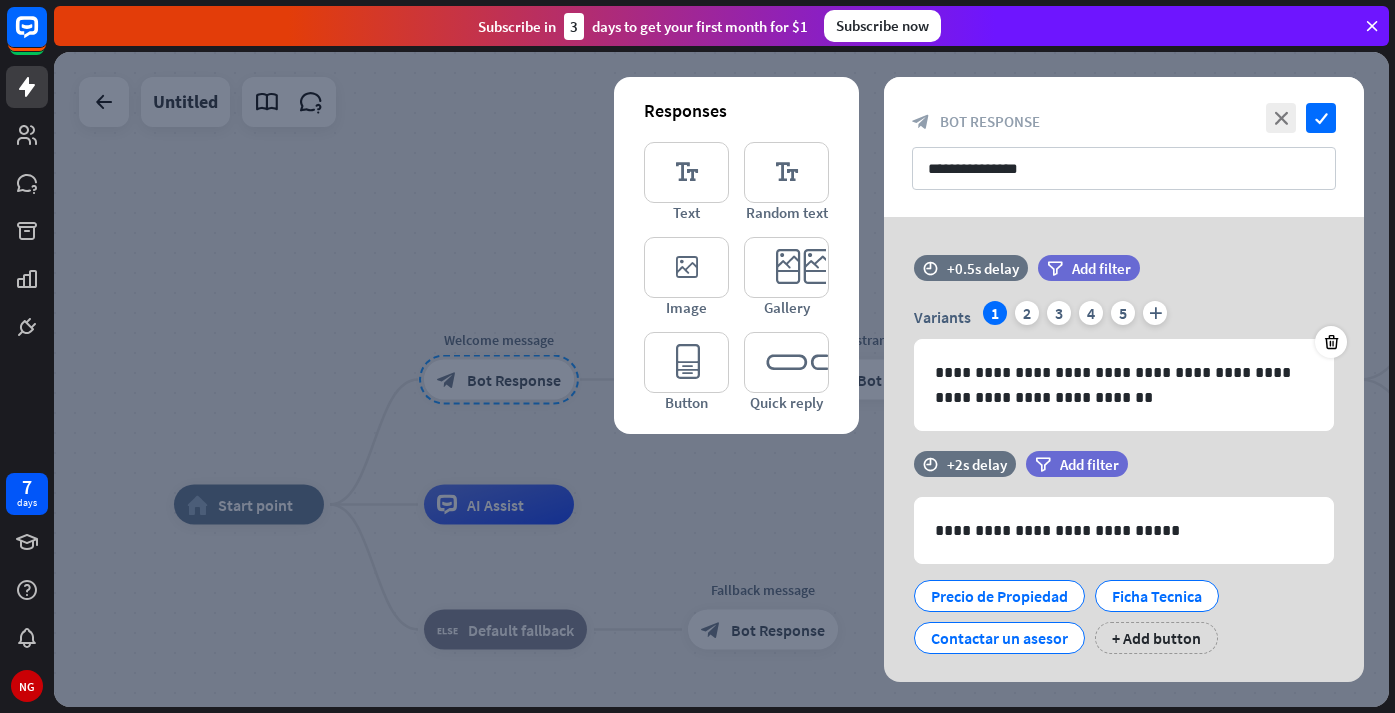 click on "**********" at bounding box center [1124, 147] 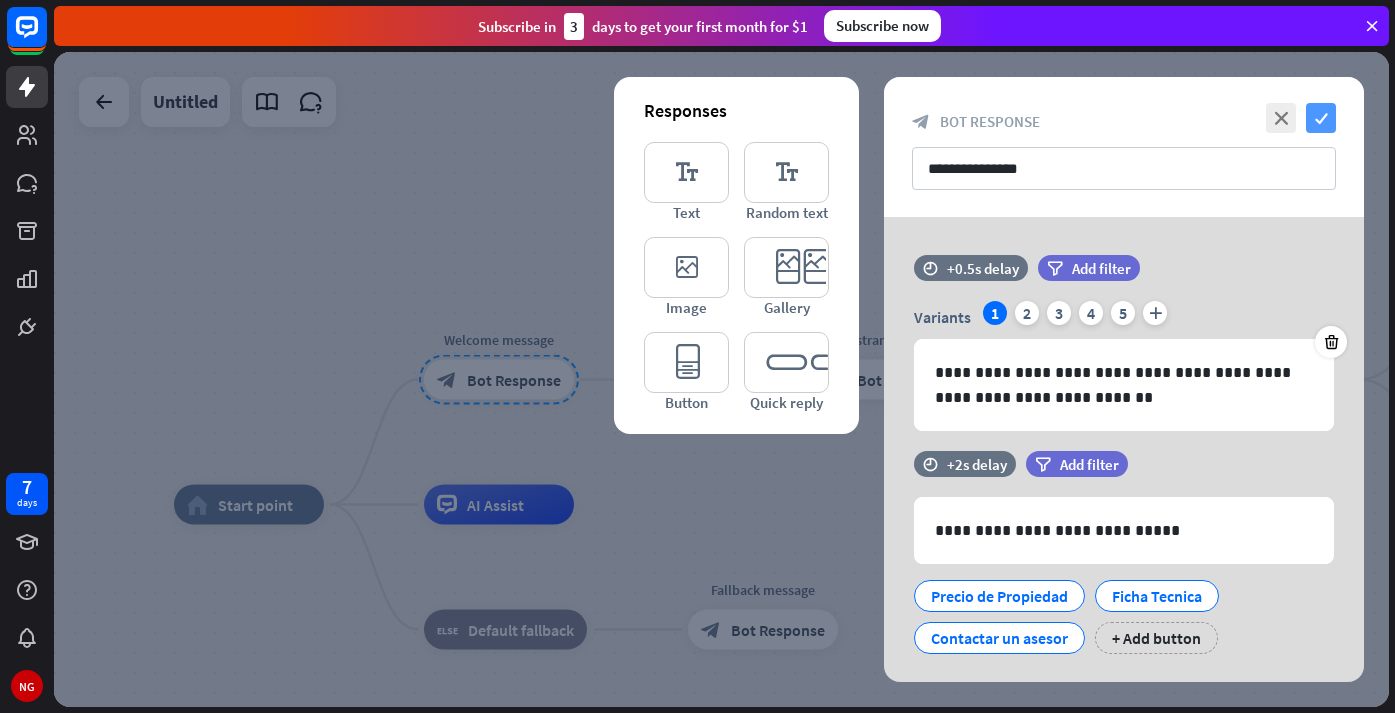 click on "check" at bounding box center (1321, 118) 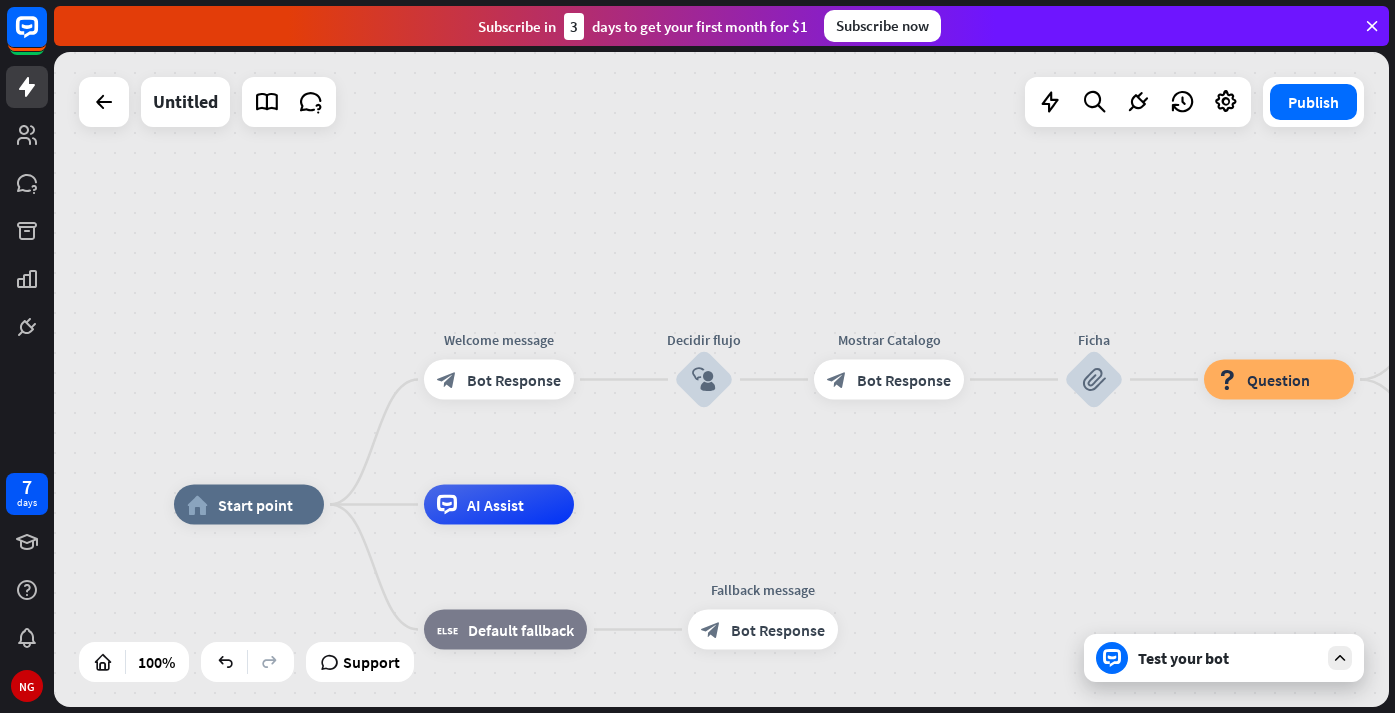 click on "Test your bot" at bounding box center [1224, 658] 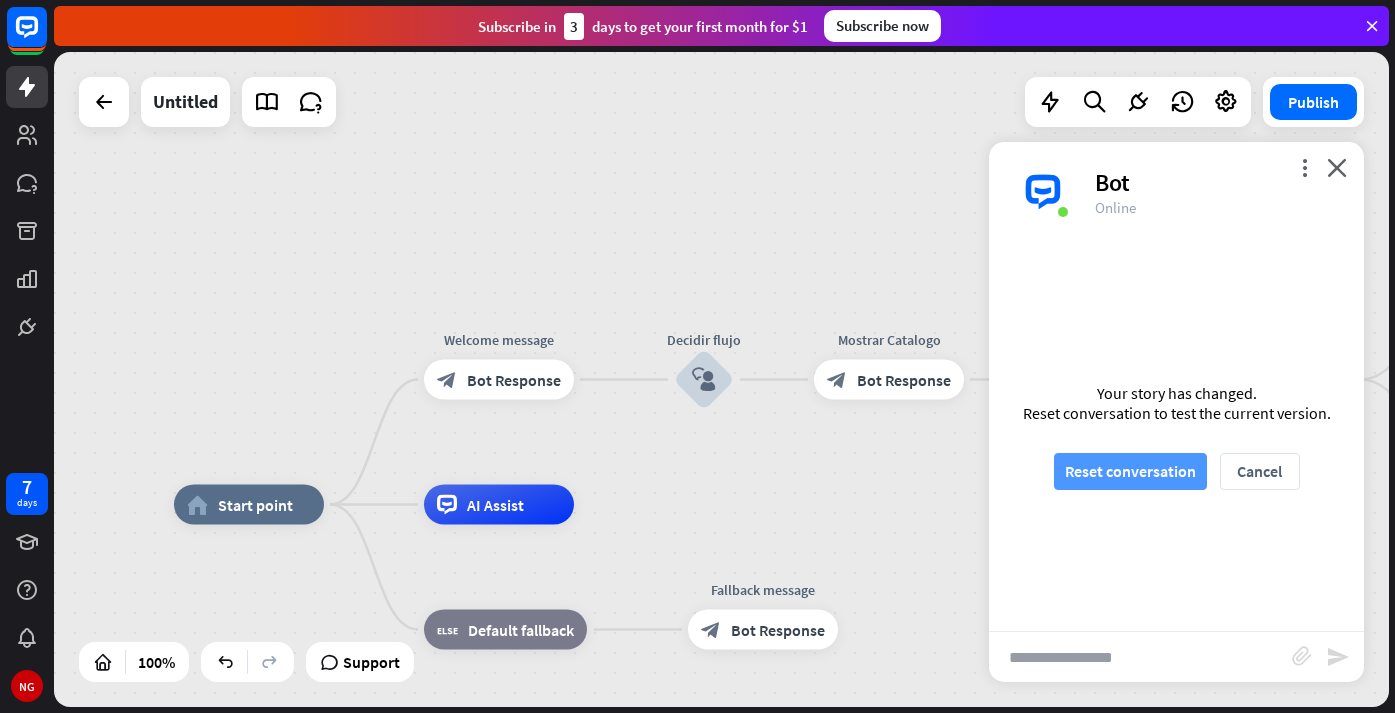 click on "Reset conversation" at bounding box center [1130, 471] 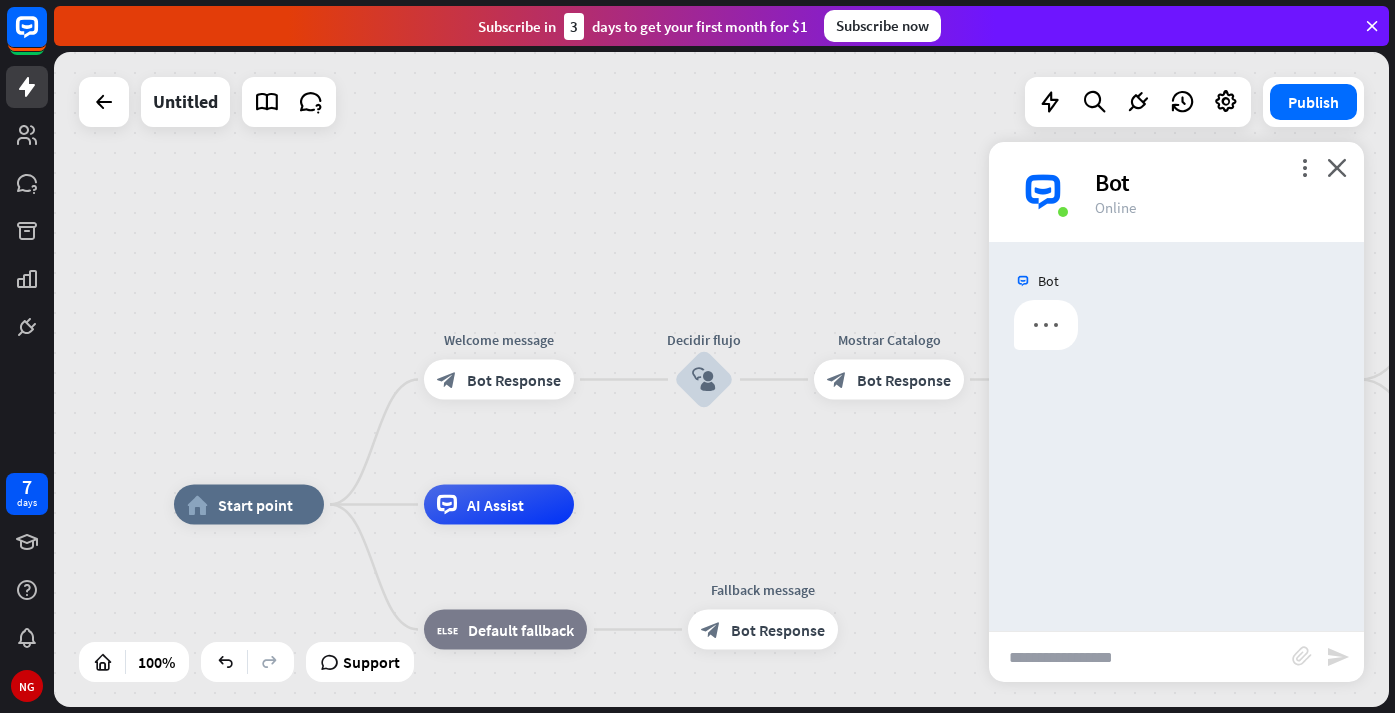 scroll, scrollTop: 0, scrollLeft: 0, axis: both 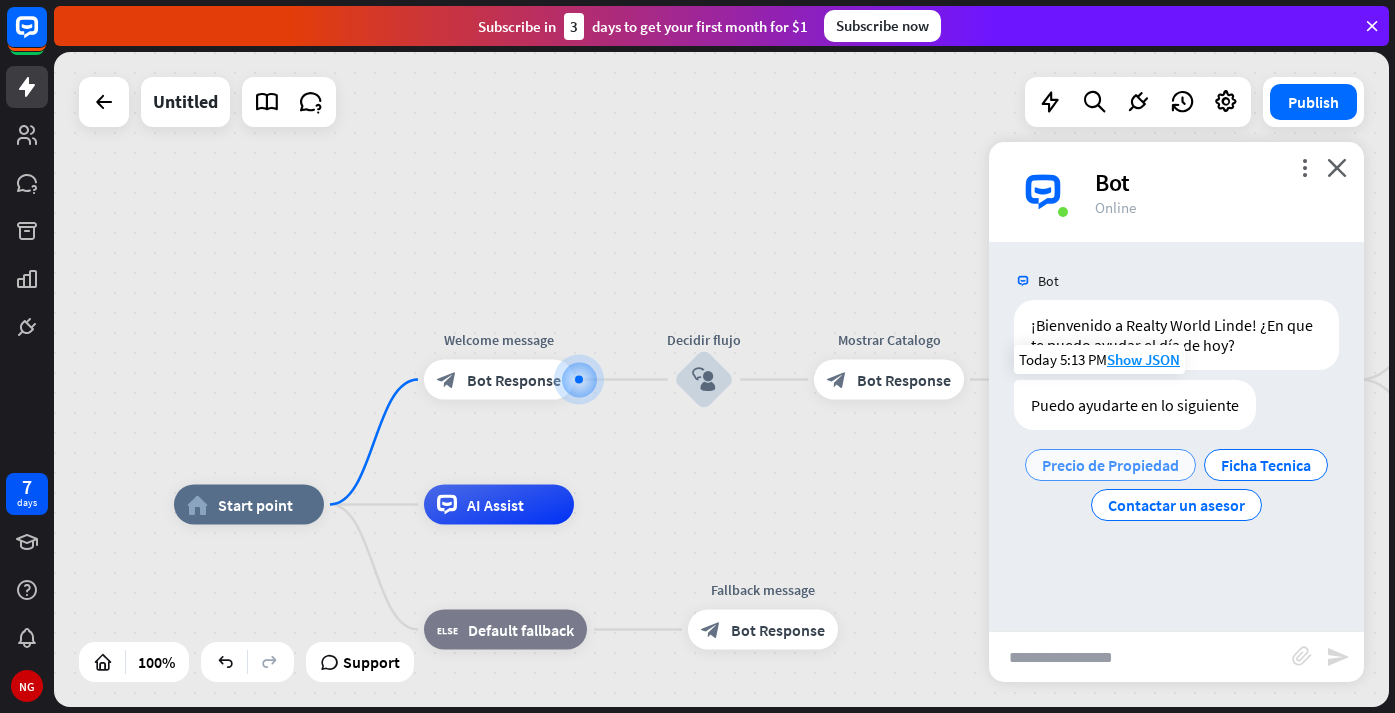 click on "Precio de Propiedad" at bounding box center [1110, 465] 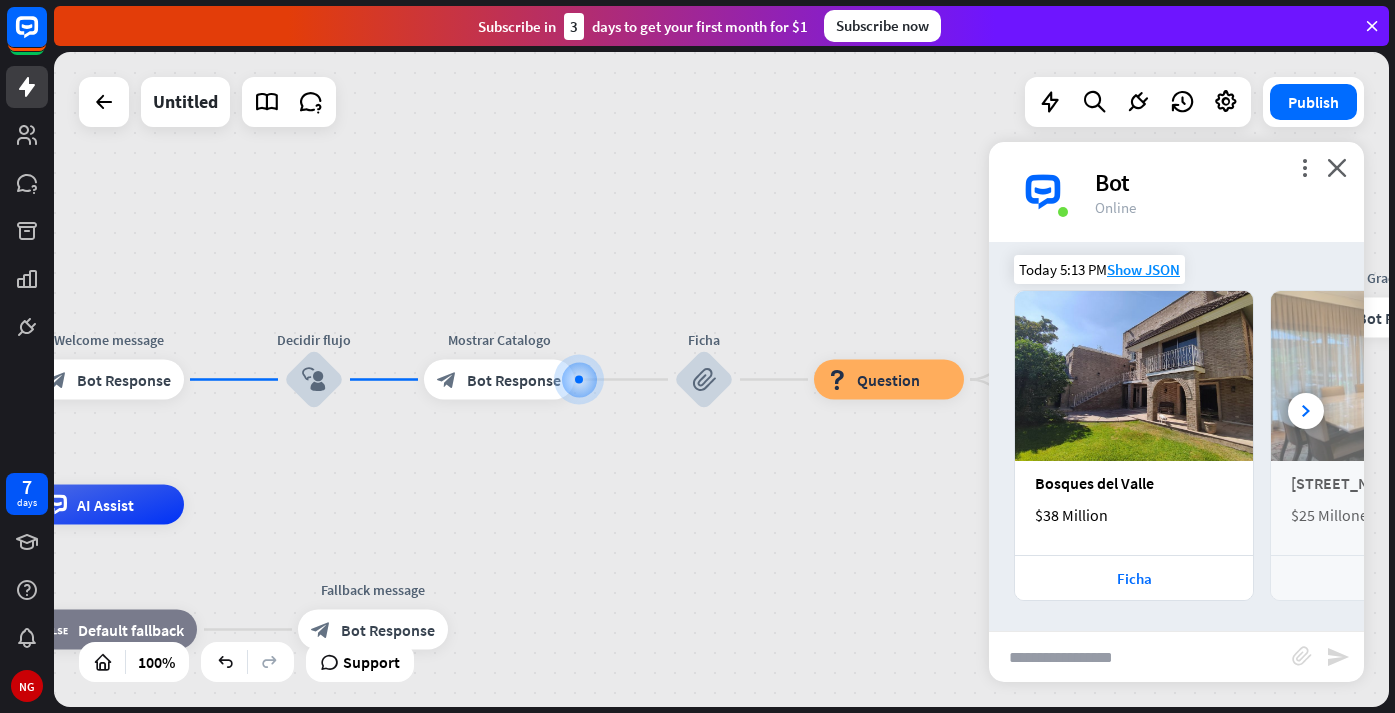 scroll, scrollTop: 286, scrollLeft: 0, axis: vertical 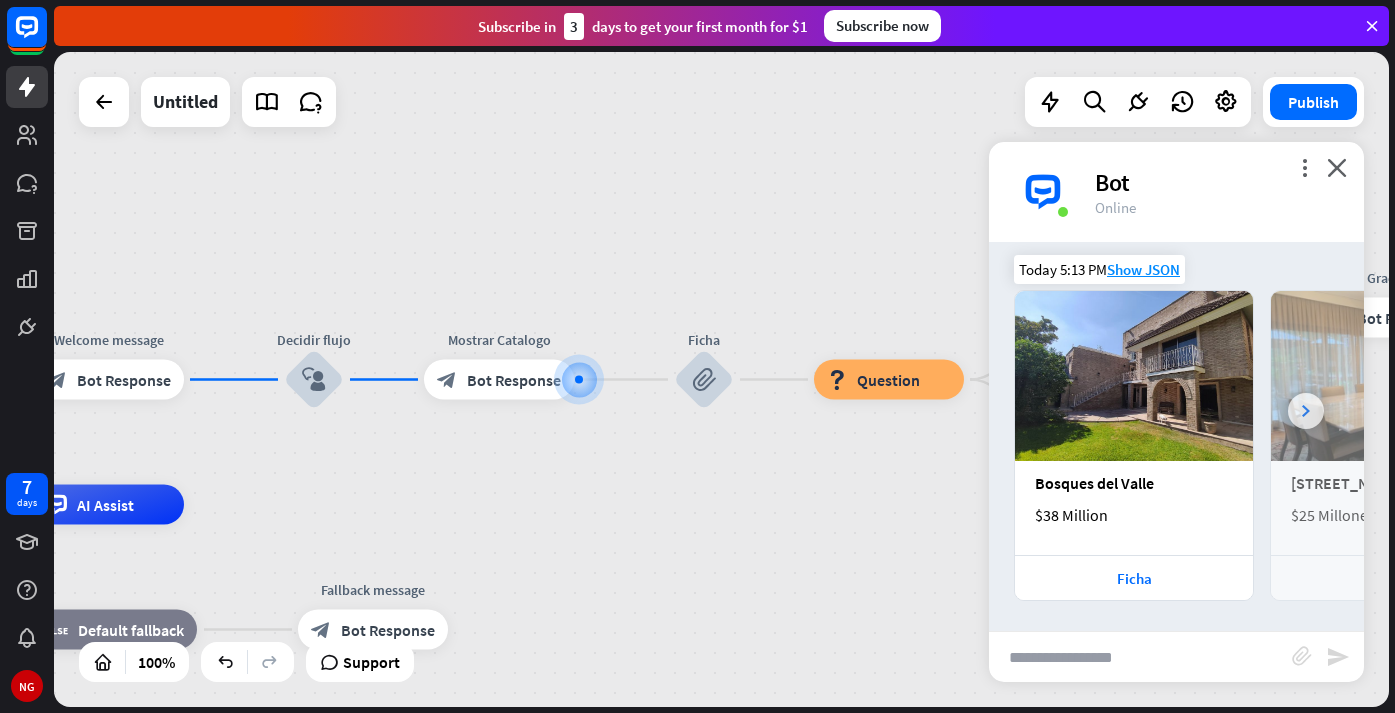 click at bounding box center [1306, 411] 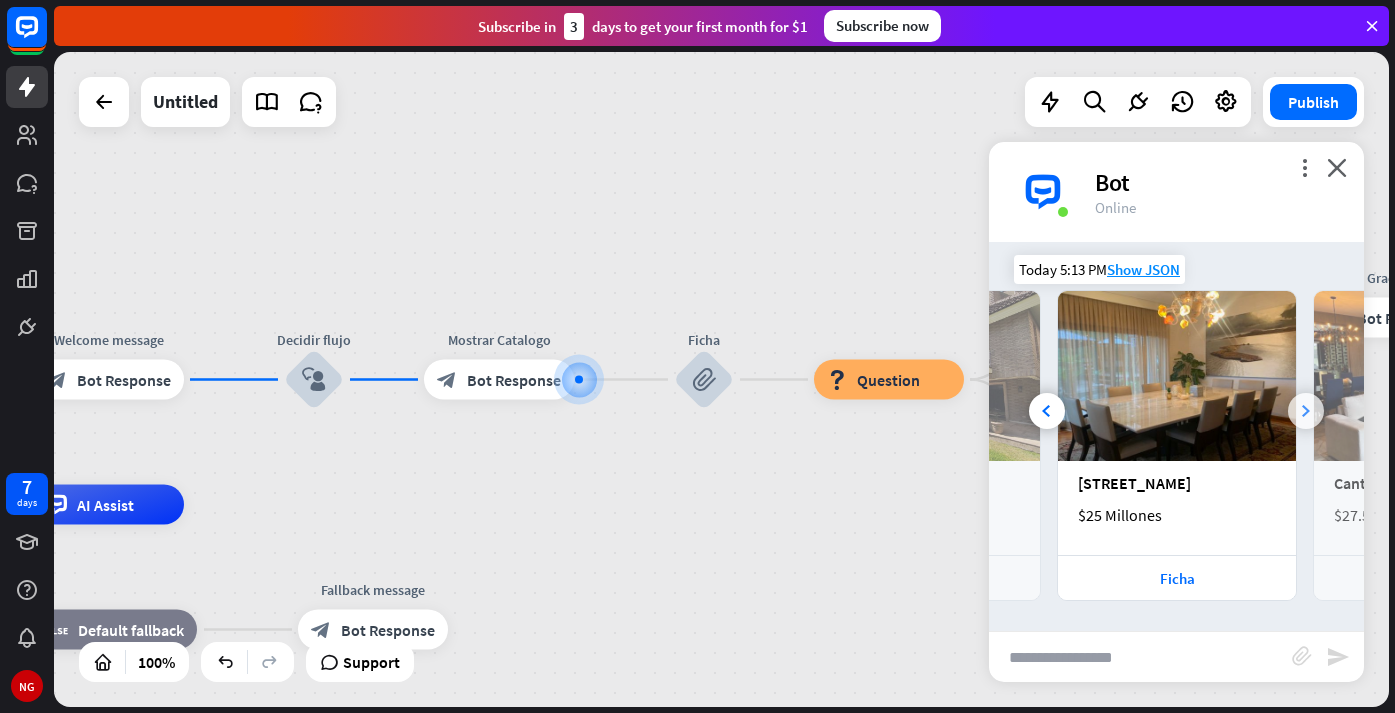 click at bounding box center (1306, 411) 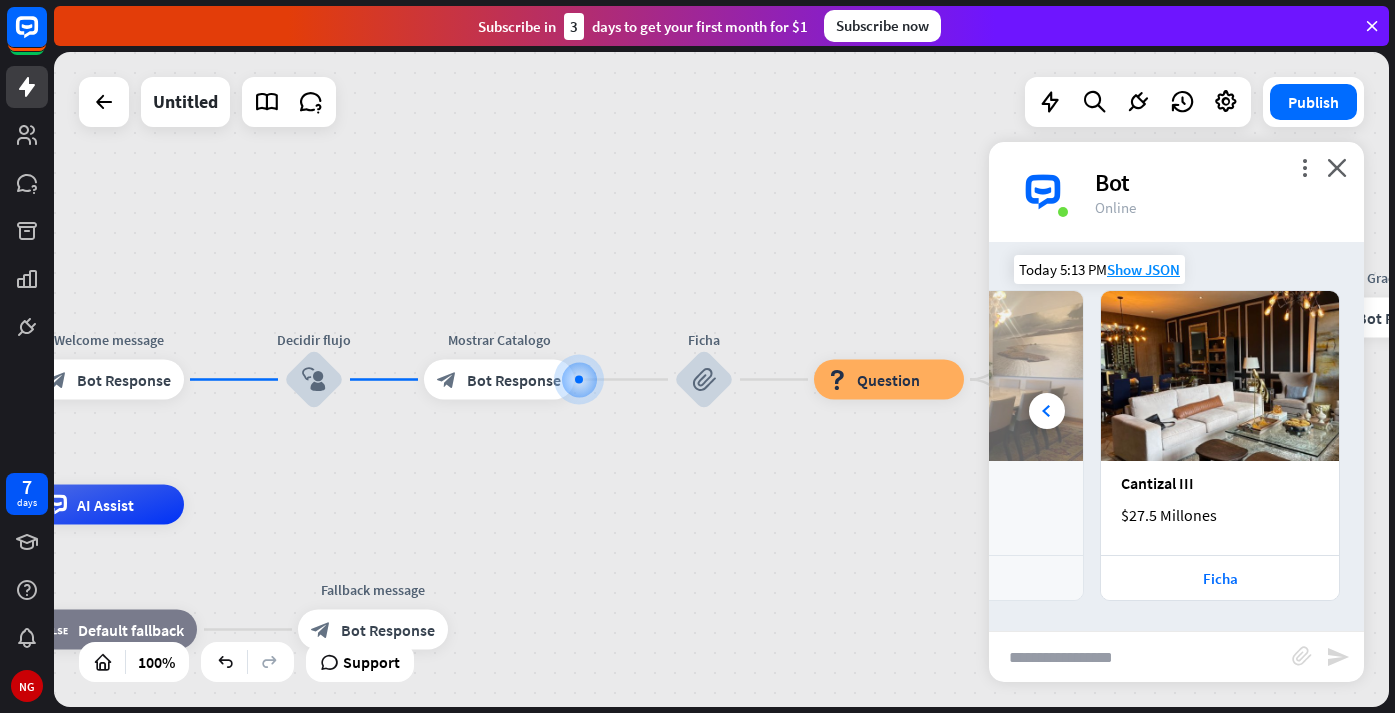 scroll, scrollTop: 0, scrollLeft: 427, axis: horizontal 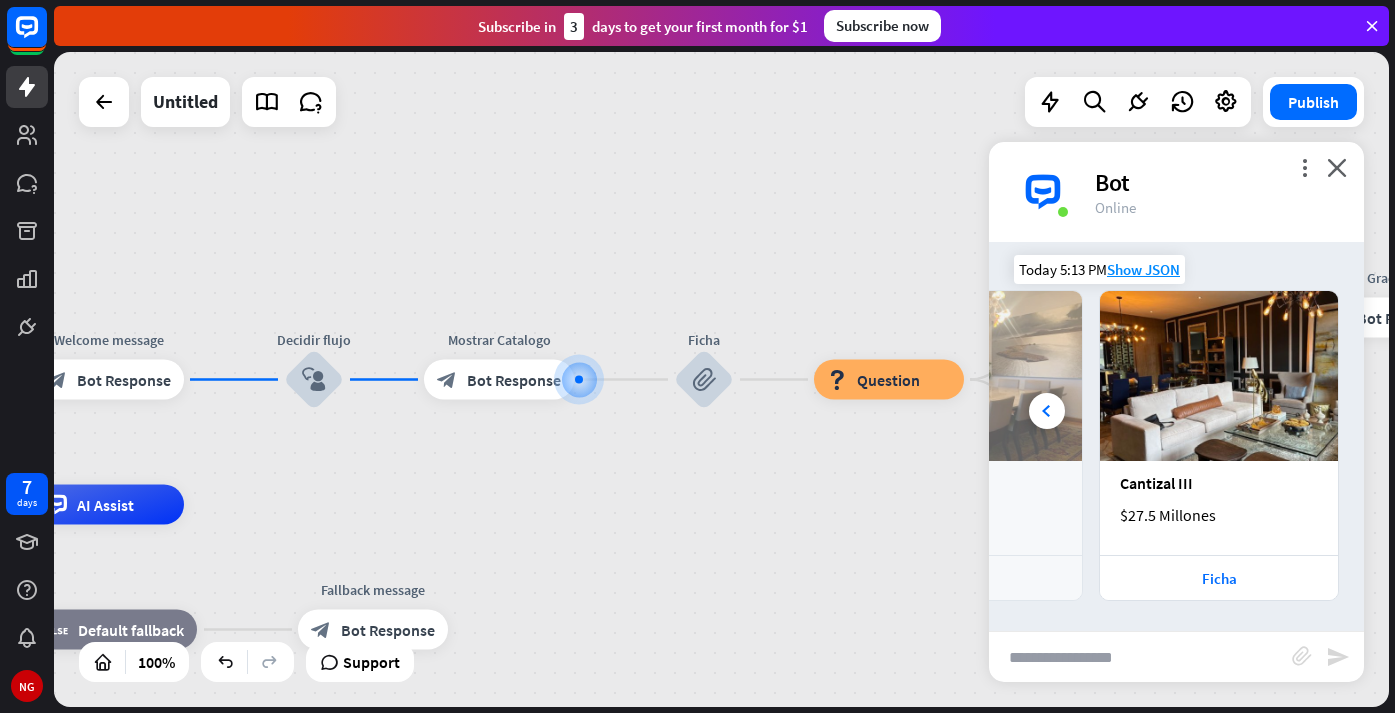 click at bounding box center [1219, 376] 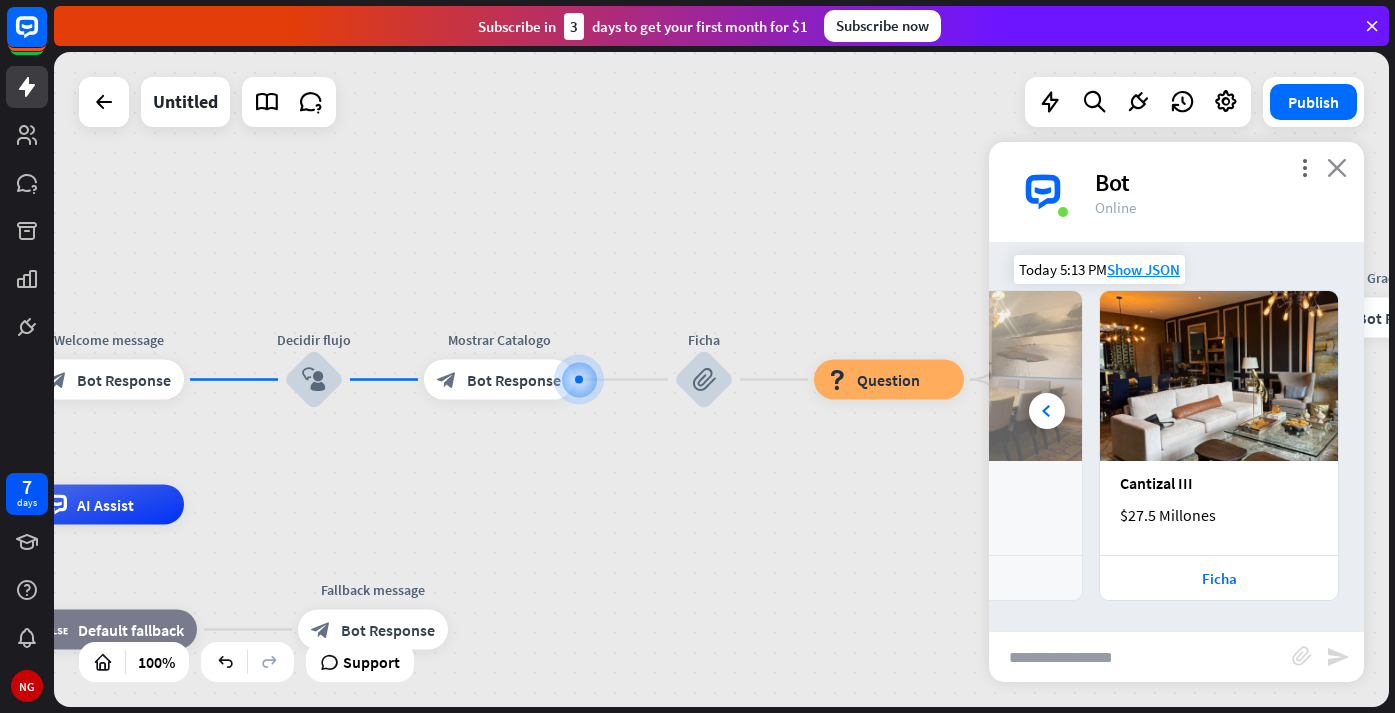 click on "close" at bounding box center [1337, 167] 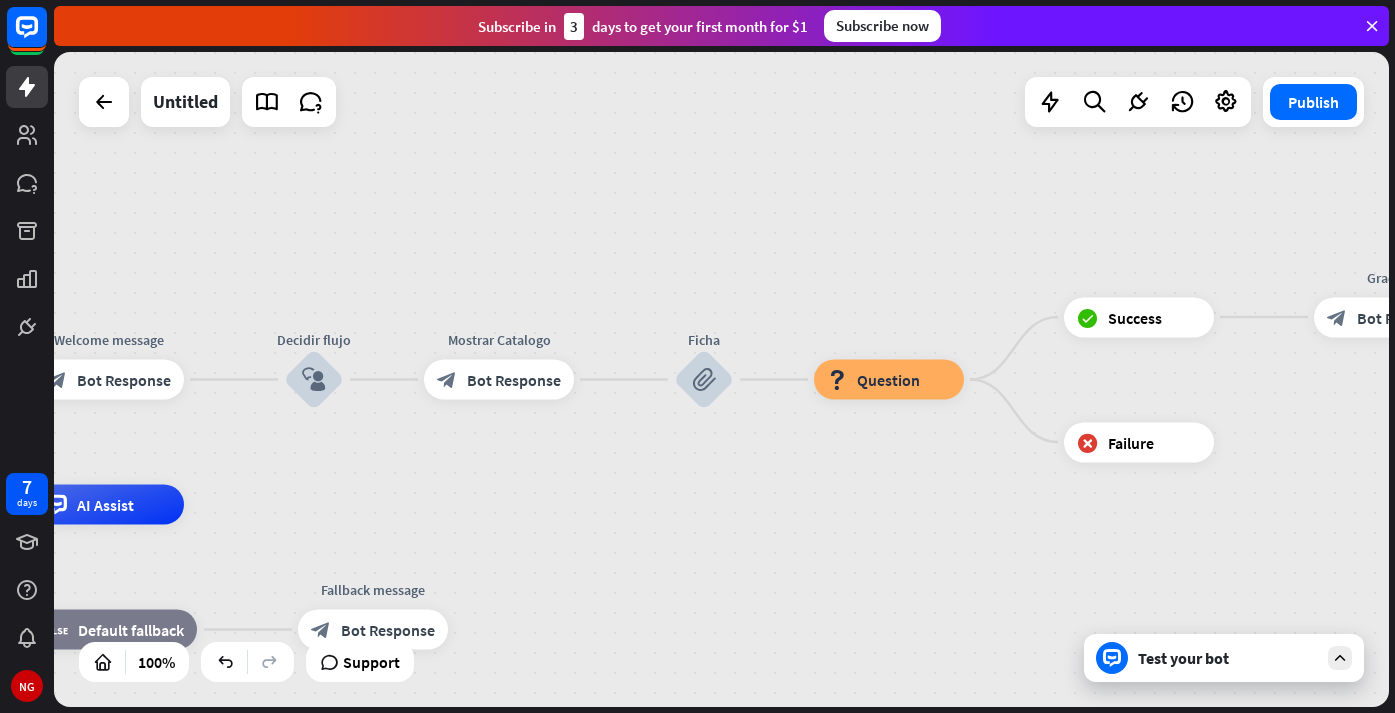 click on "Test your bot" at bounding box center [1228, 658] 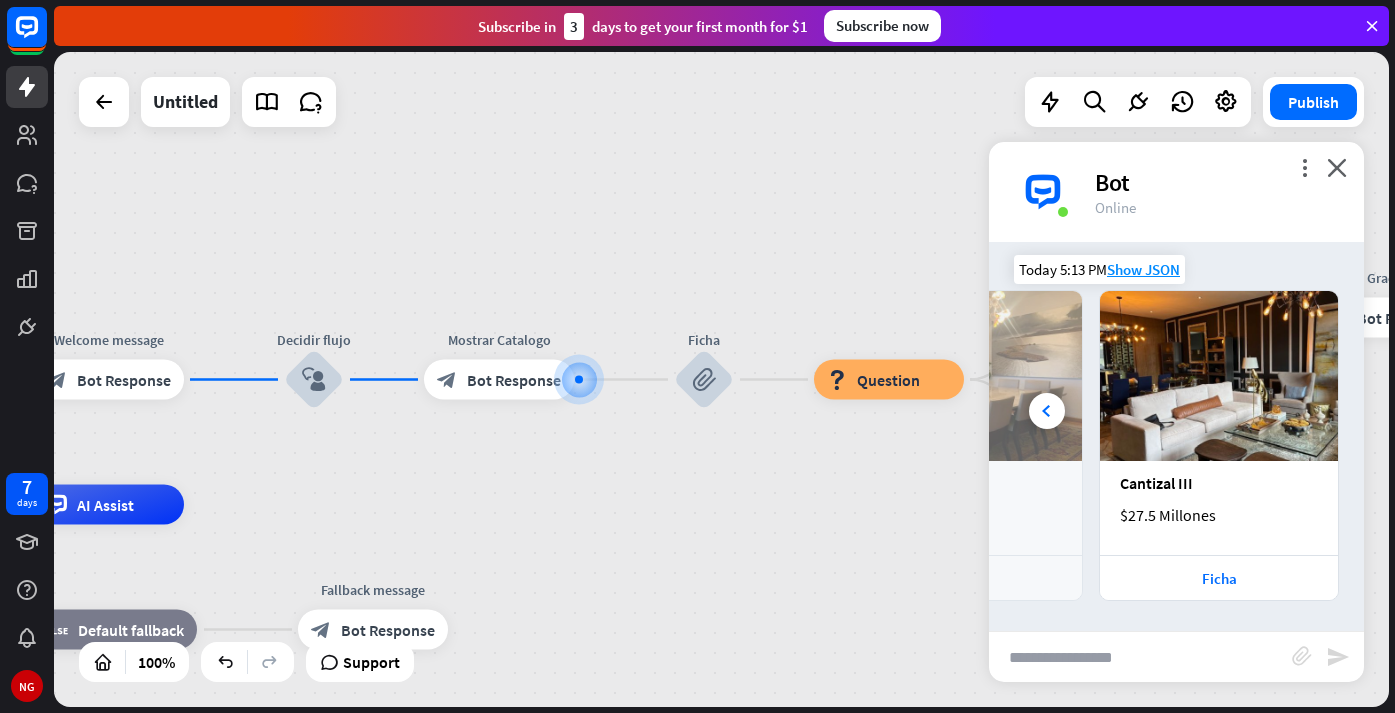 click on "Bot" at bounding box center (1176, 271) 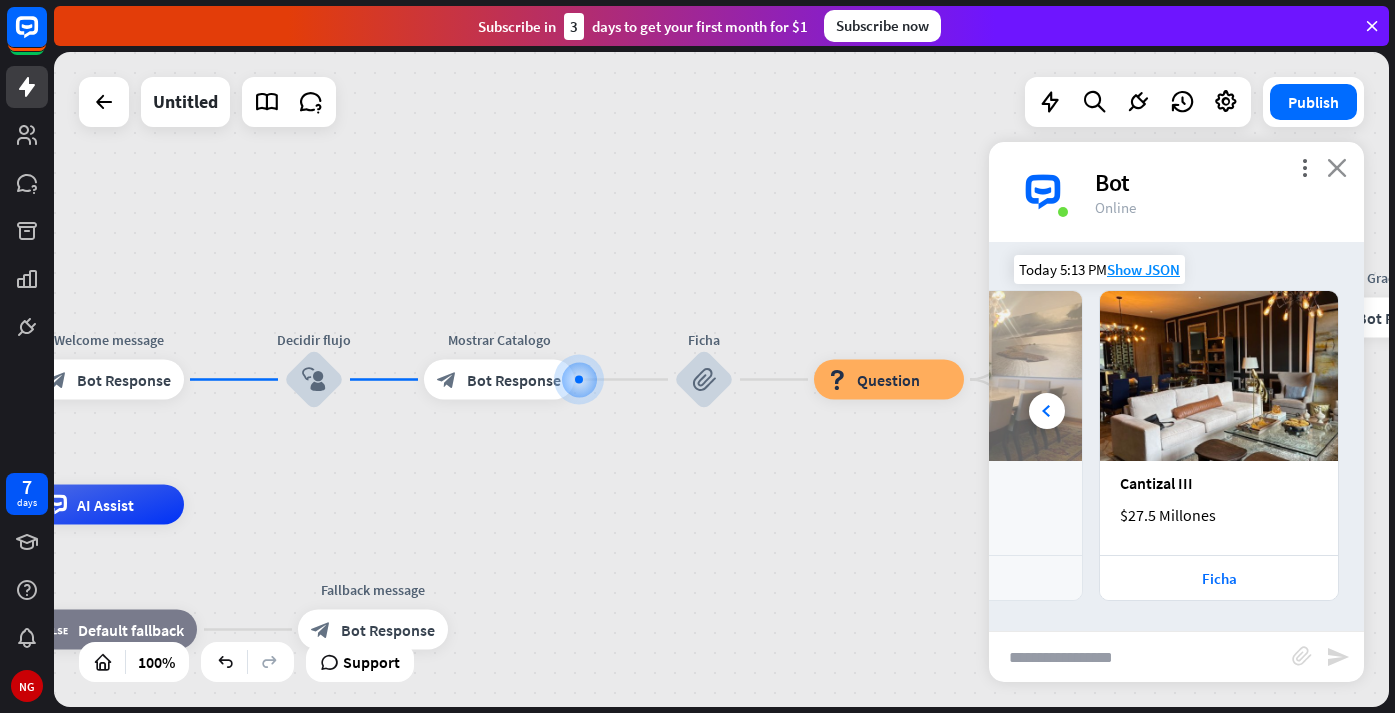 click on "close" at bounding box center (1337, 167) 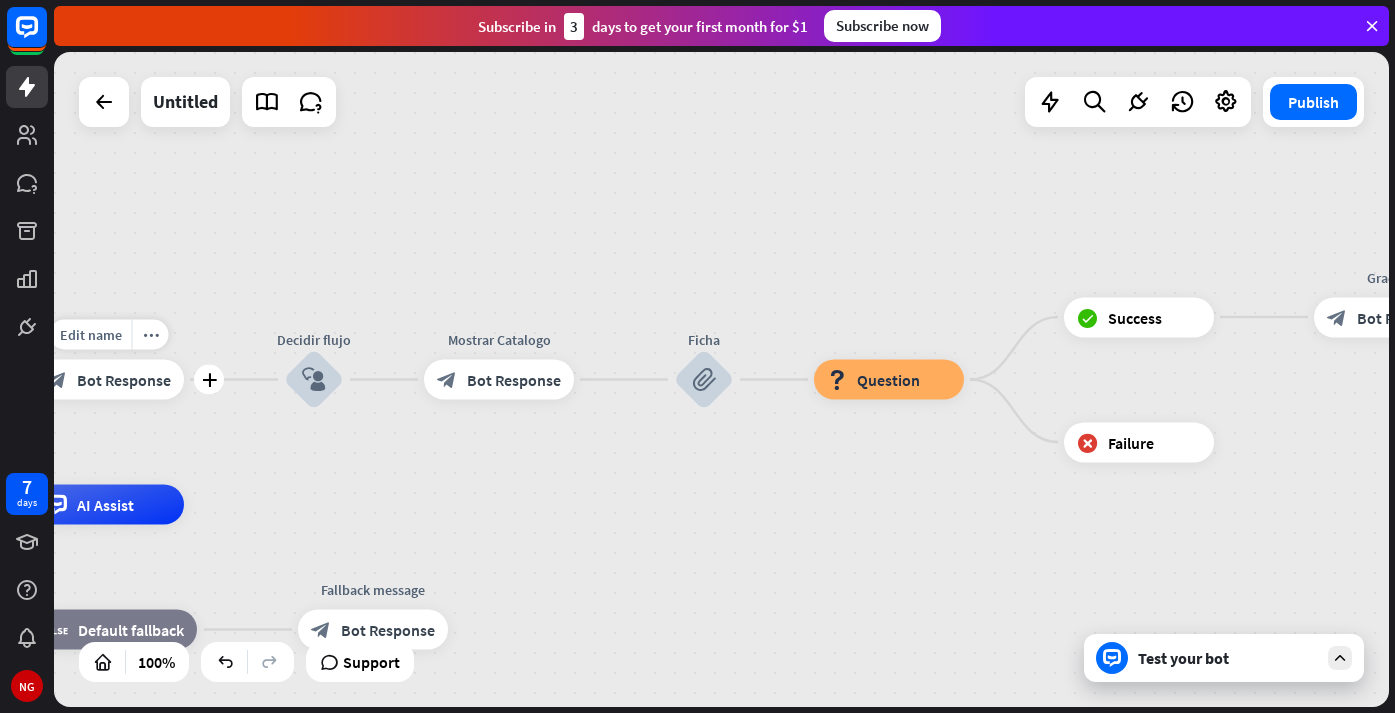 click on "Bot Response" at bounding box center [124, 380] 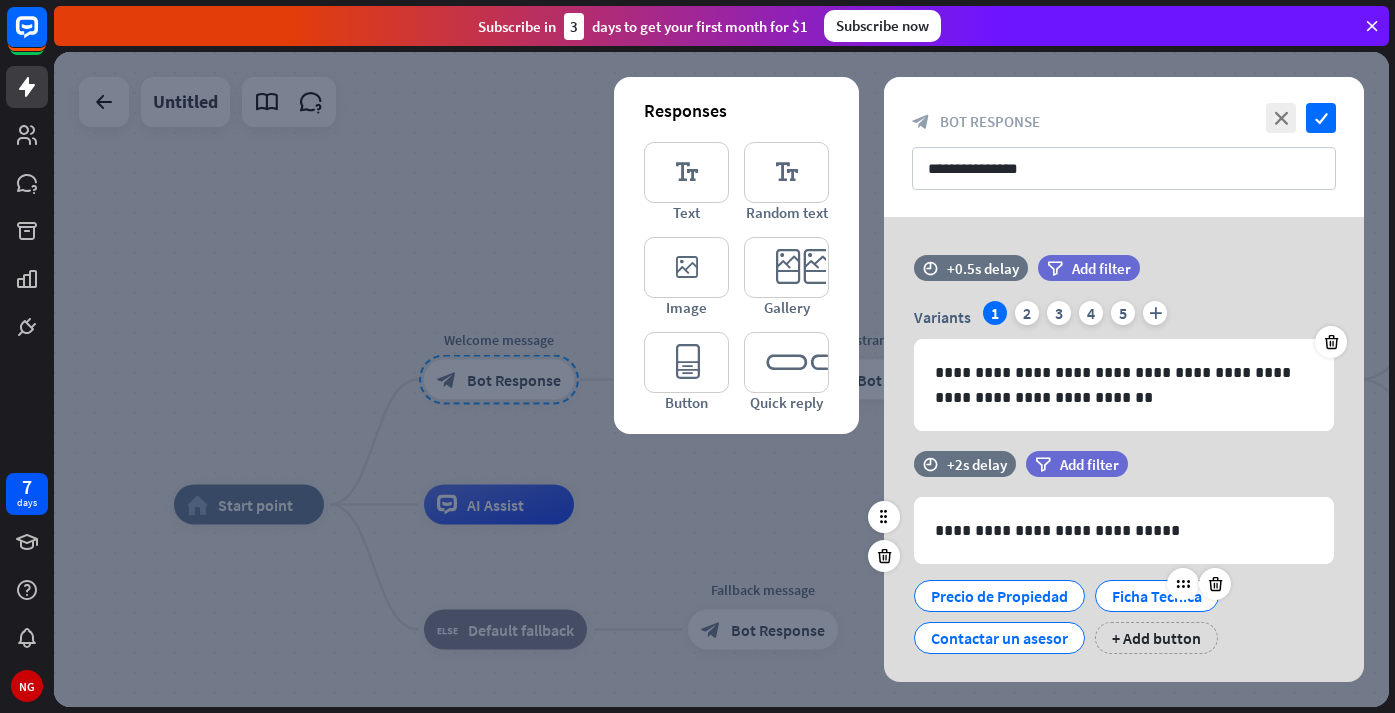 click on "Ficha Tecnica" at bounding box center [1157, 596] 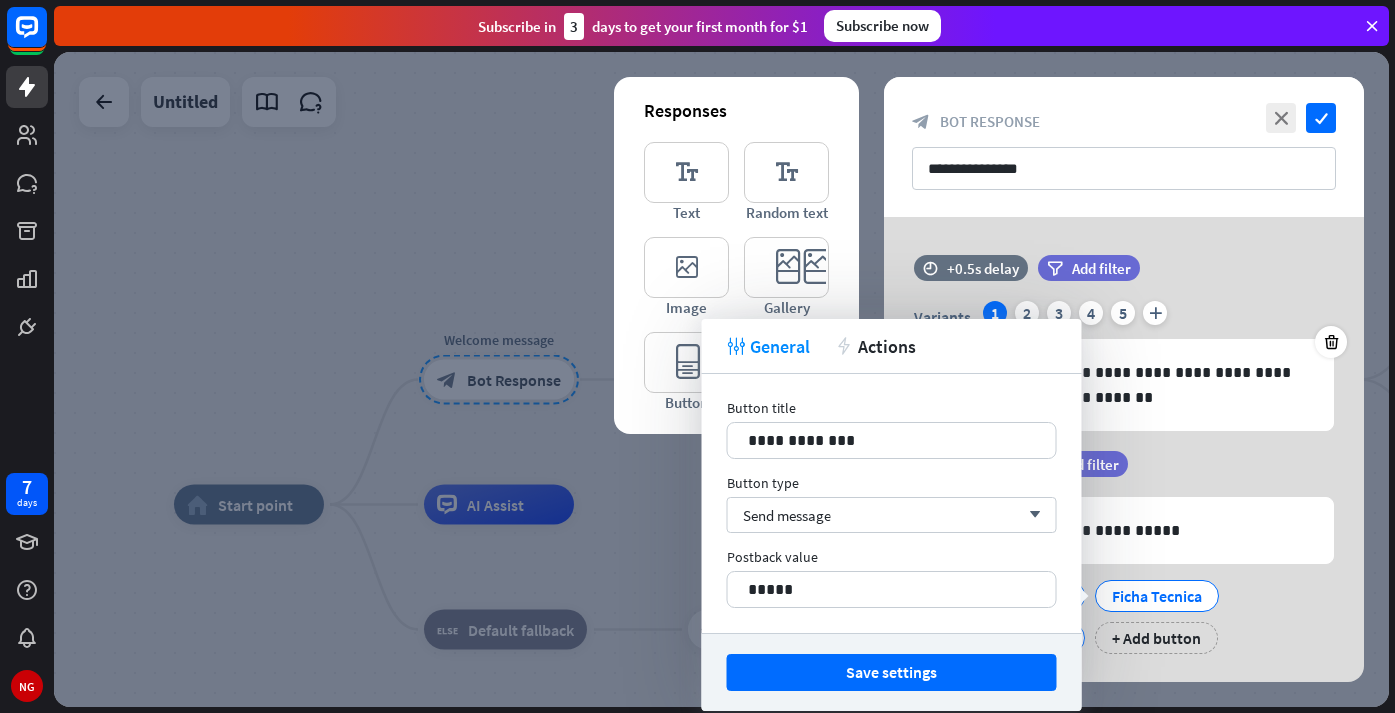 click on "Precio de Propiedad
Ficha Tecnica
Contactar un asesor
+ Add button" at bounding box center [1119, 612] 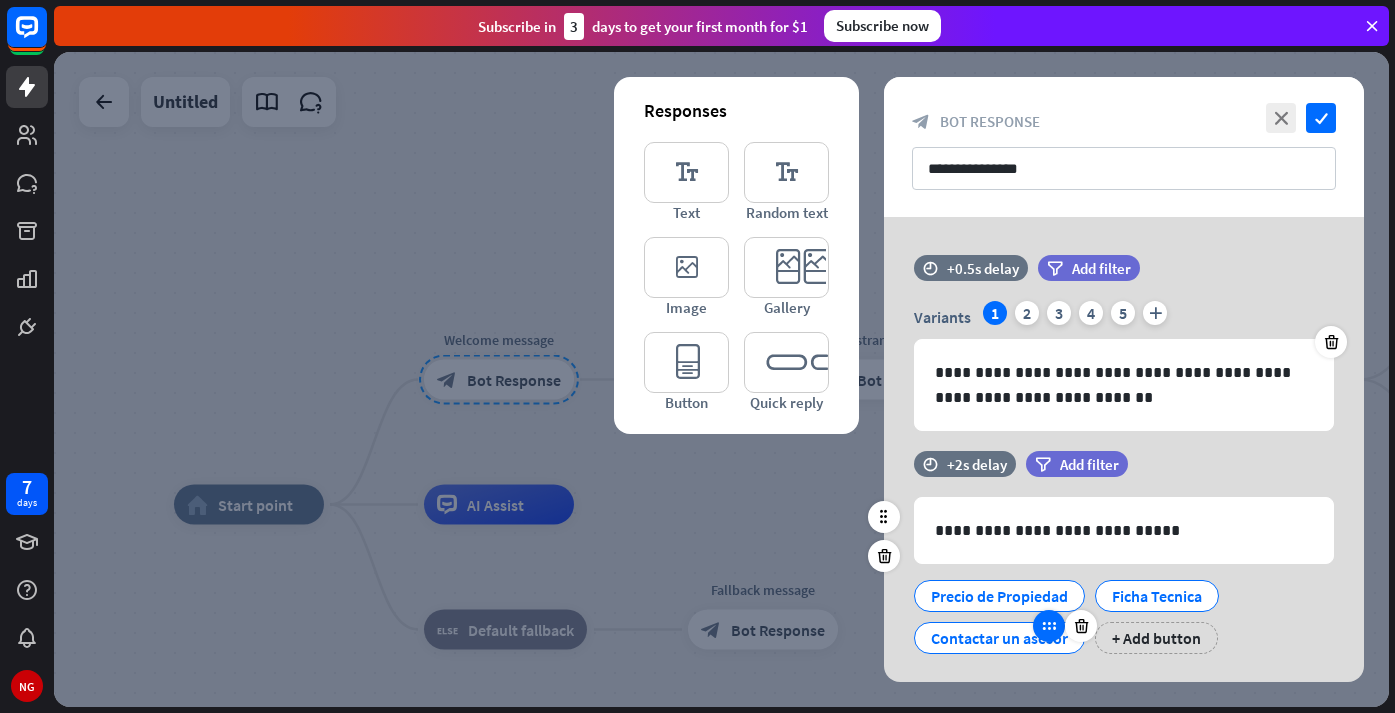 click at bounding box center [1049, 626] 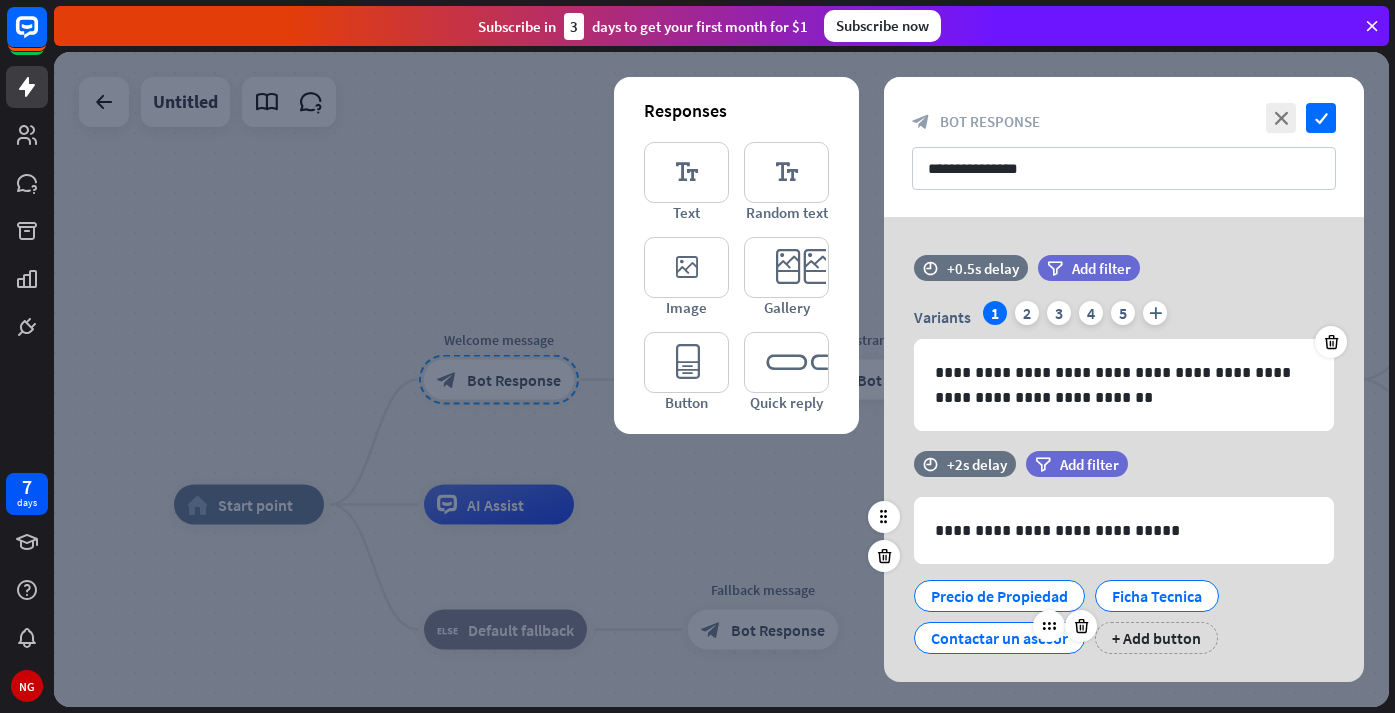 click on "Contactar un asesor" at bounding box center (999, 638) 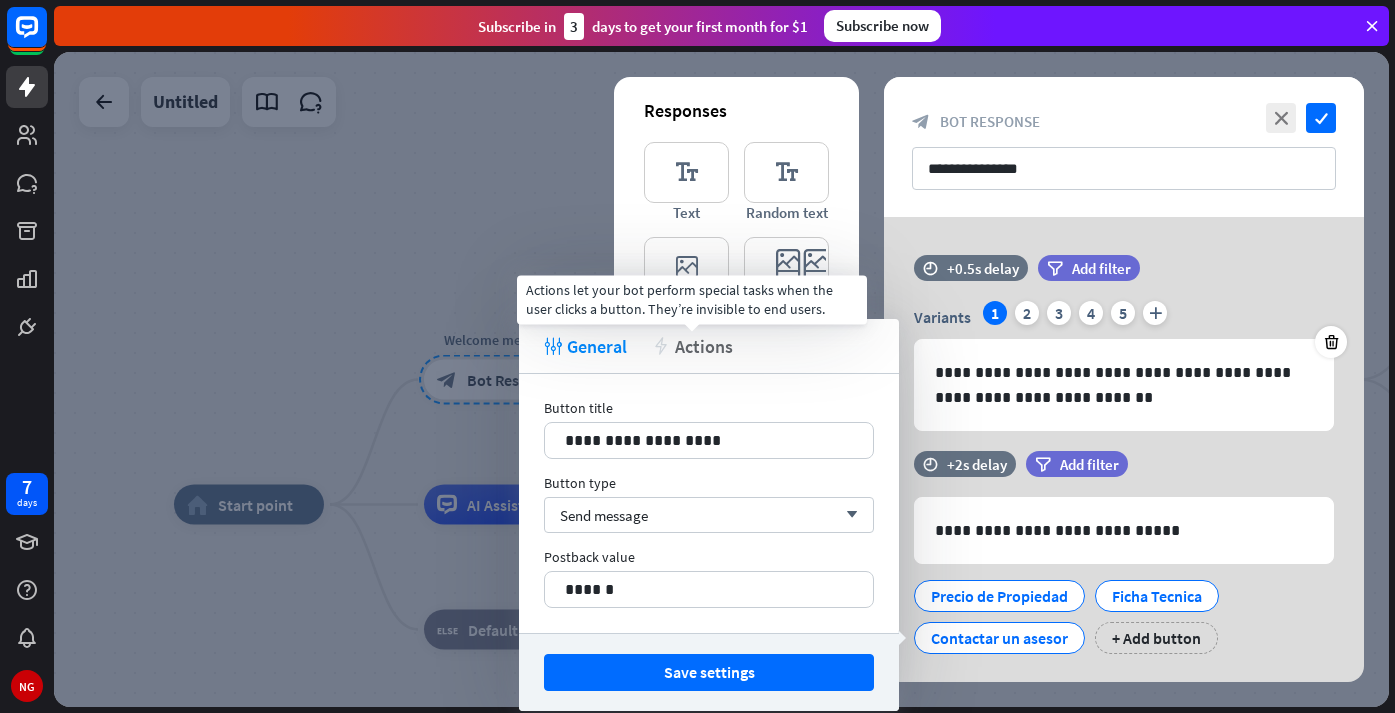 click on "Actions" at bounding box center [704, 346] 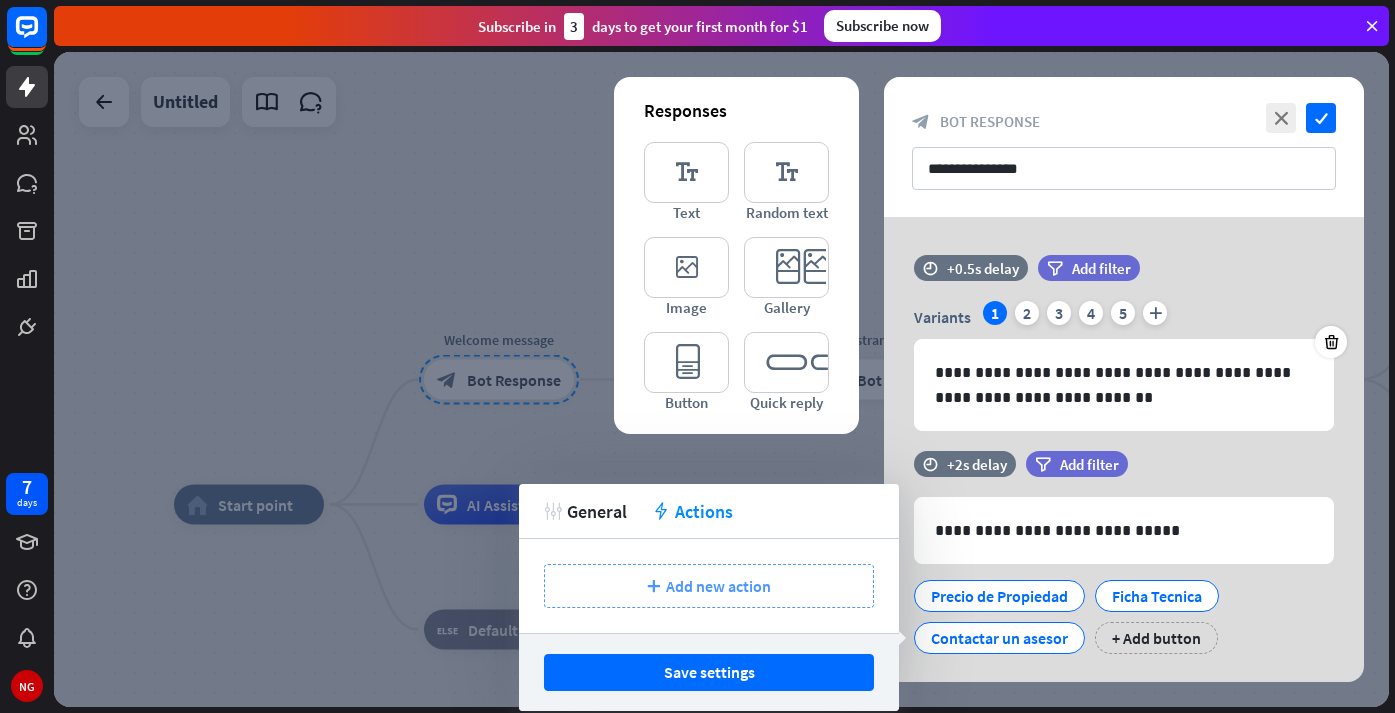 click on "Add new action" at bounding box center [718, 586] 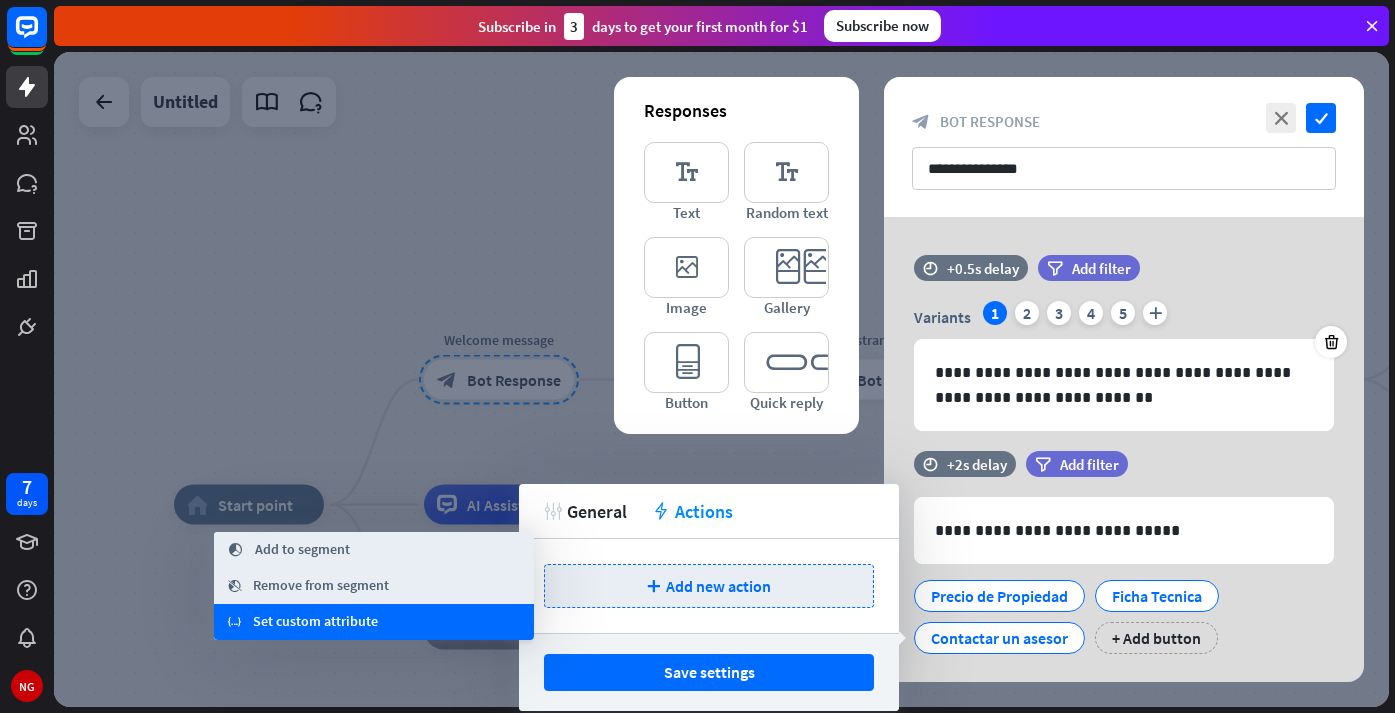click on "Set custom attribute" at bounding box center [315, 622] 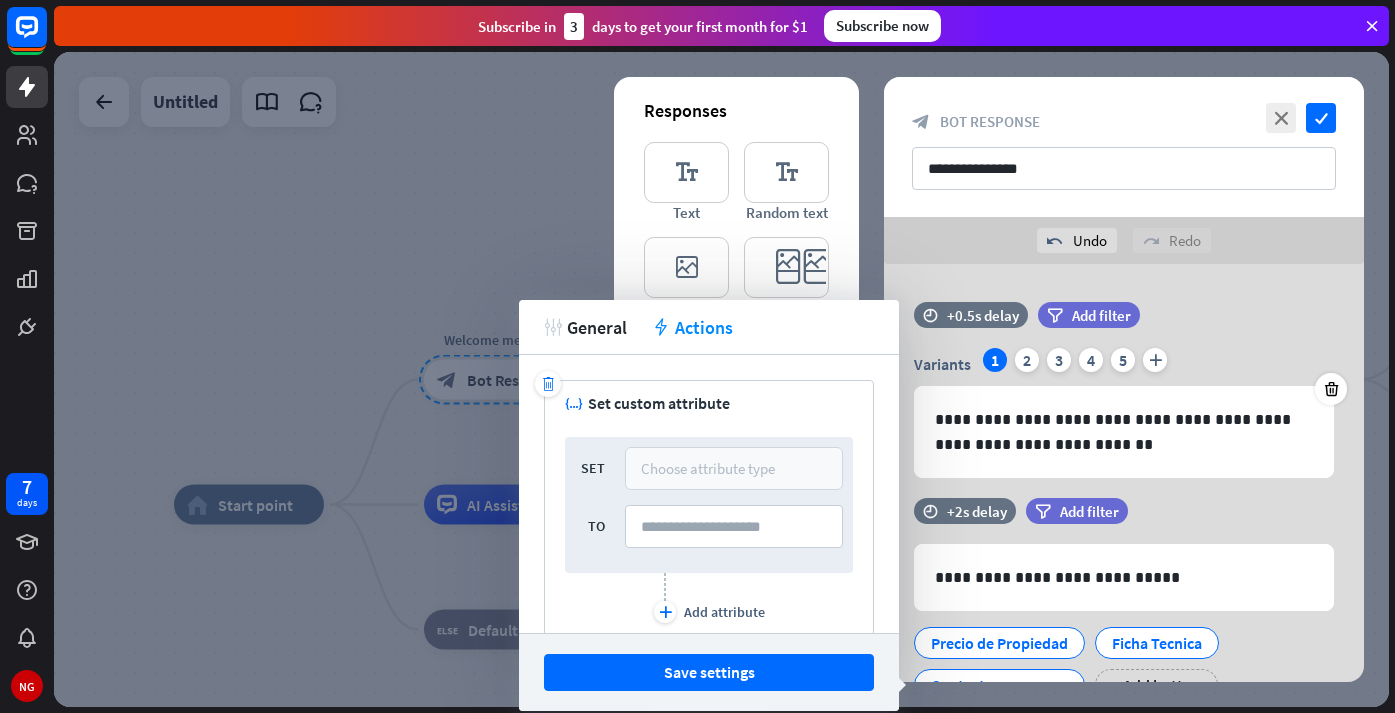 click on "Choose attribute type" at bounding box center [708, 468] 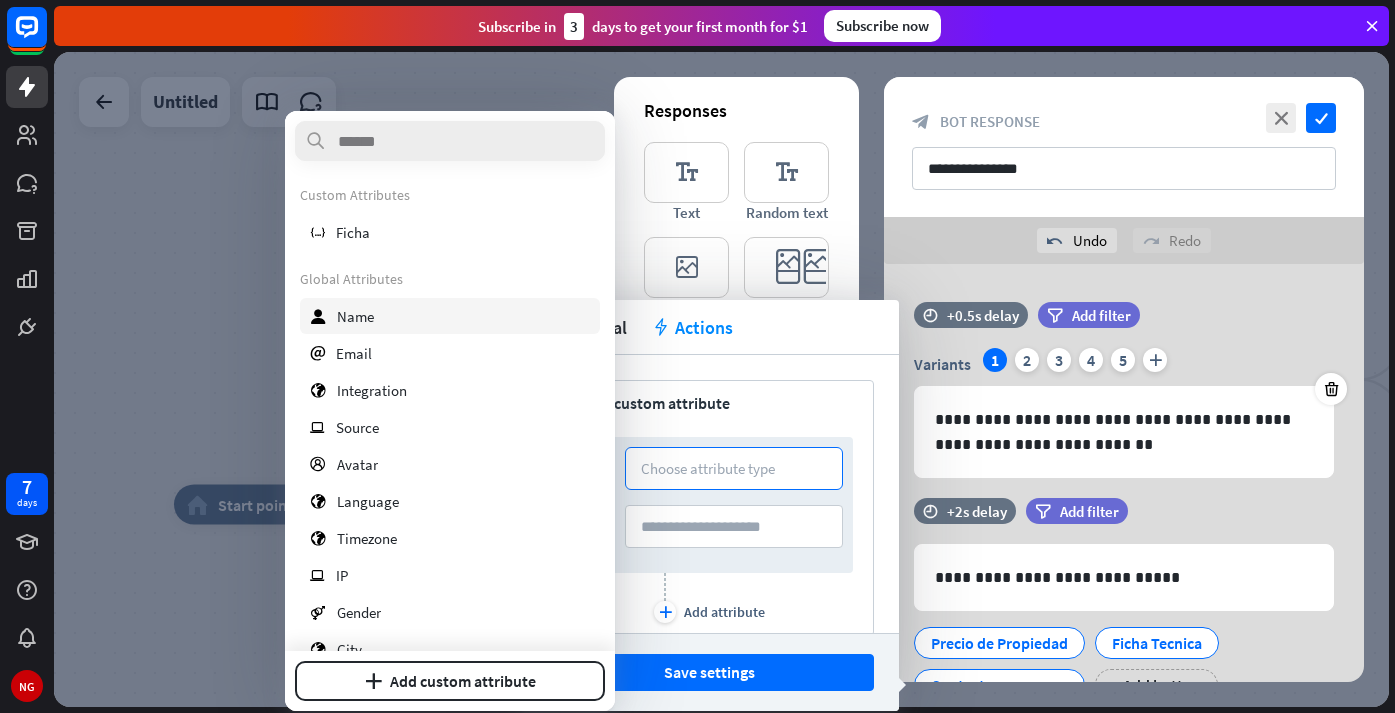 click on "user
Name" at bounding box center (450, 316) 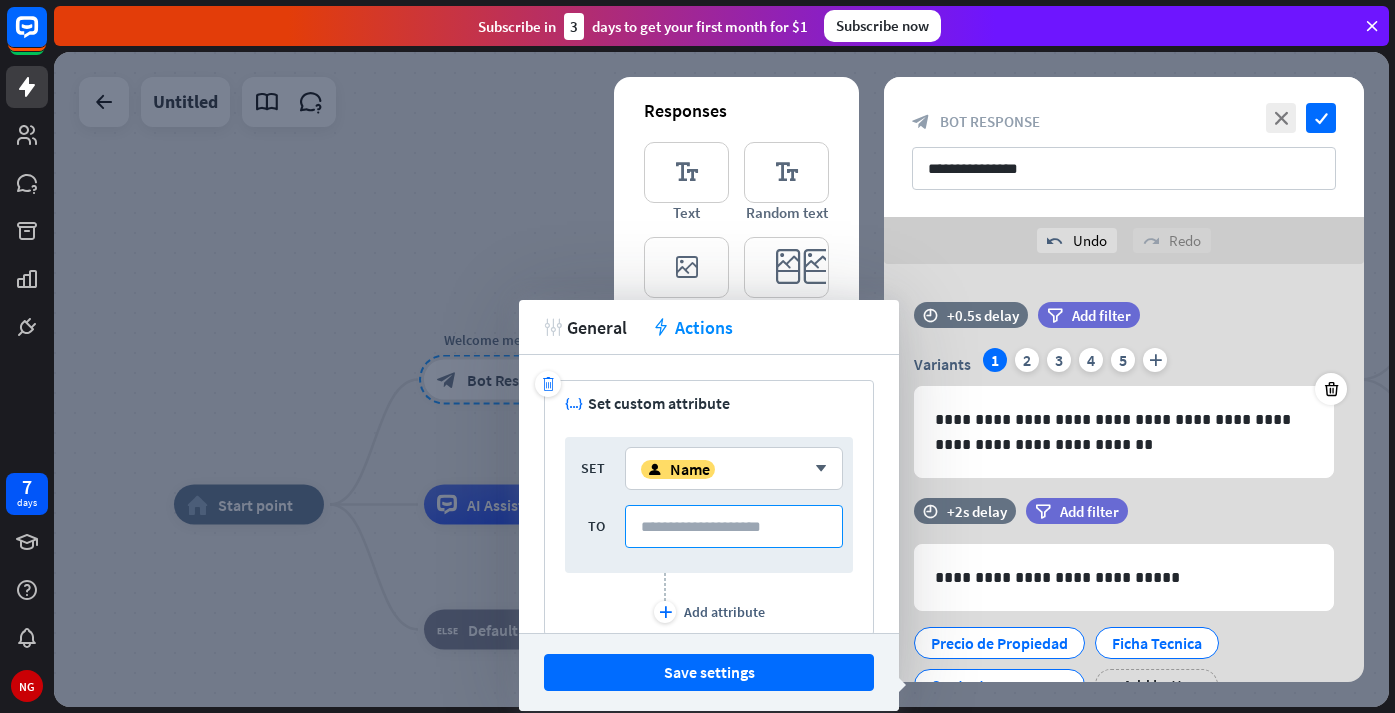 click at bounding box center (734, 526) 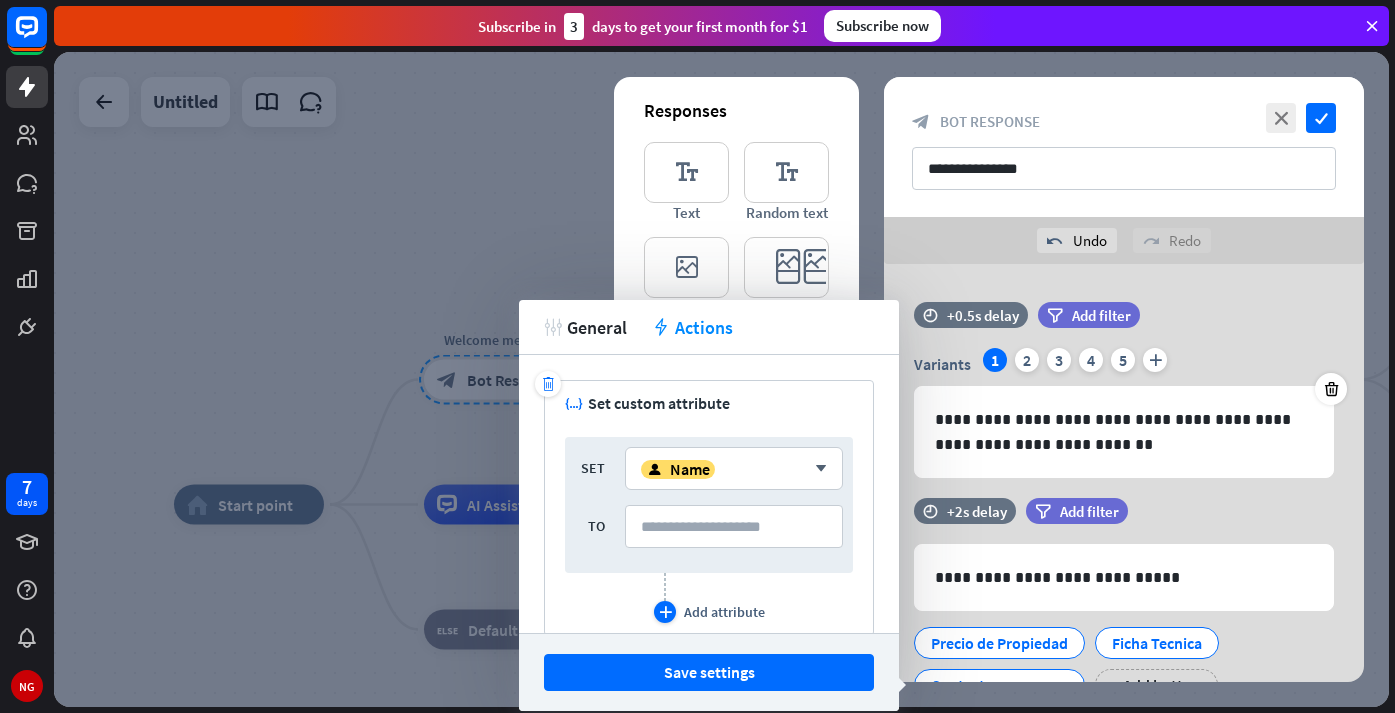 click on "plus" at bounding box center [665, 612] 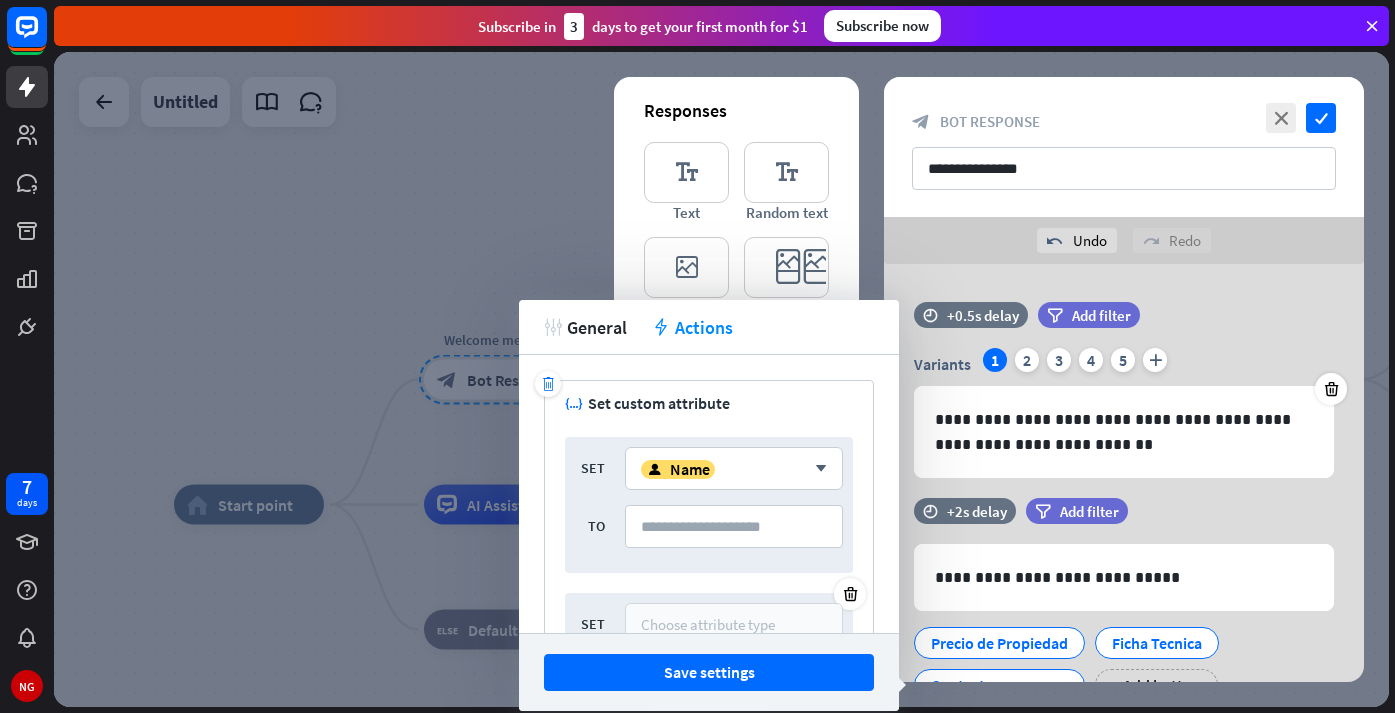 click on "Choose attribute type" at bounding box center (708, 624) 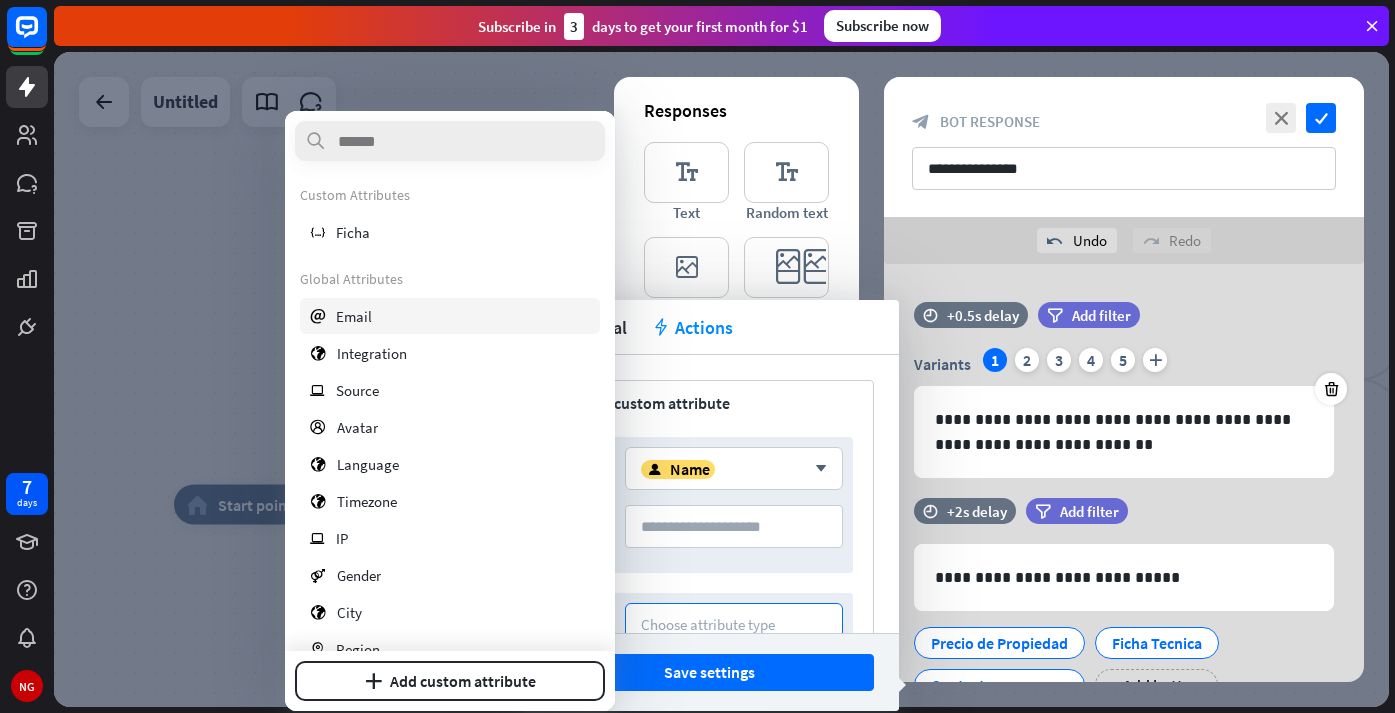 click on "email
Email" at bounding box center (450, 316) 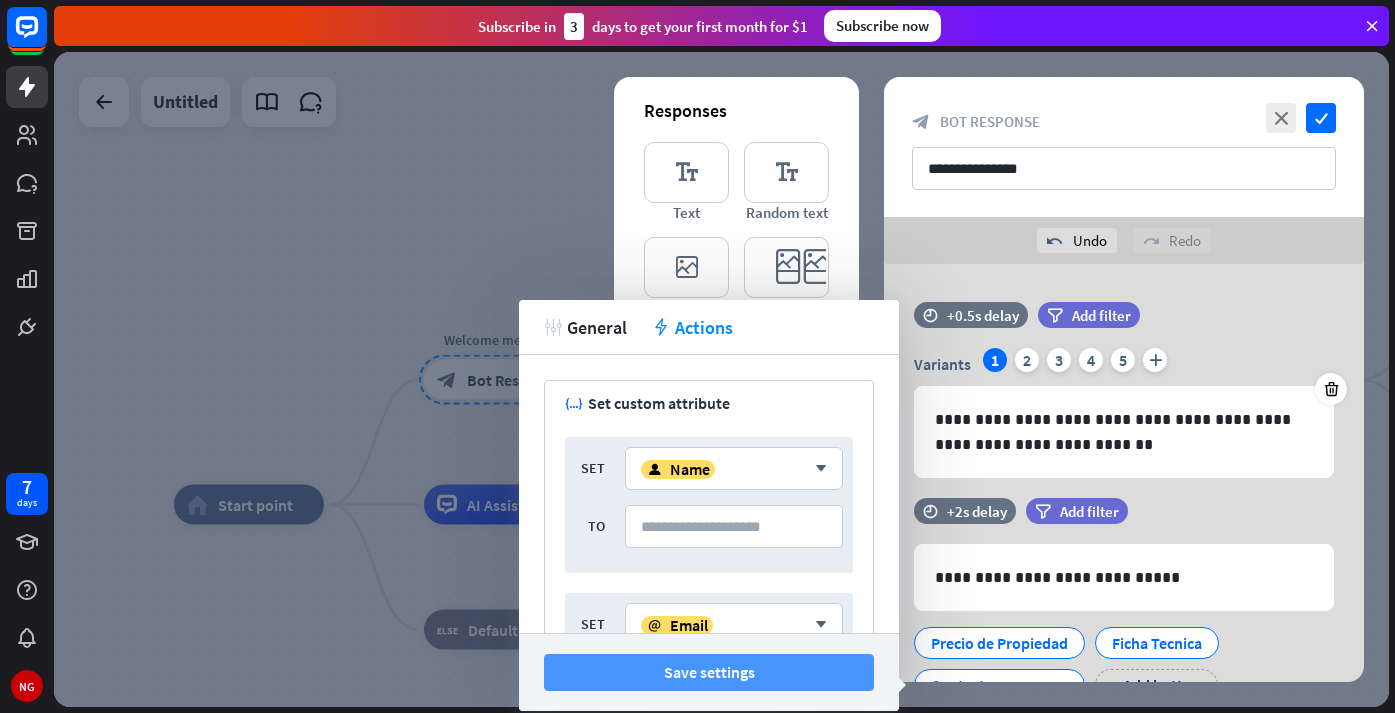 click on "Save settings" at bounding box center [709, 672] 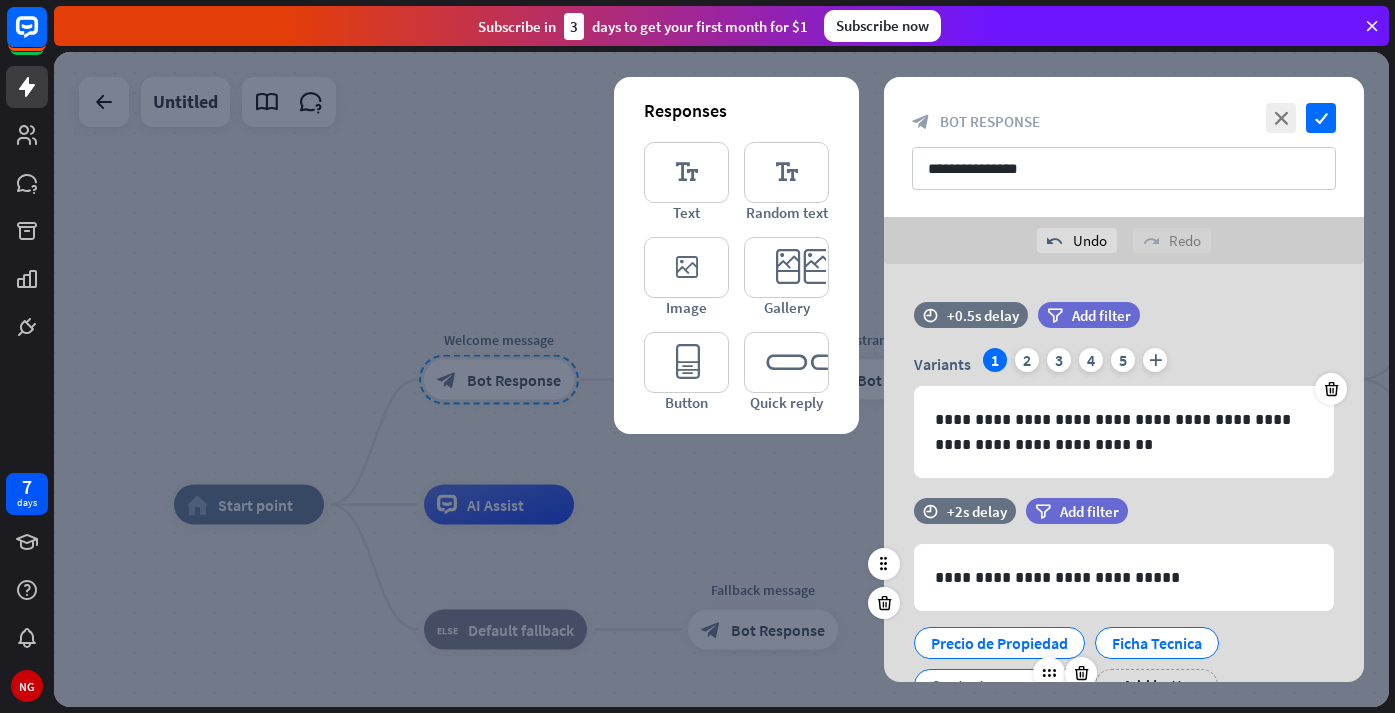 click on "Contactar un asesor" at bounding box center (999, 685) 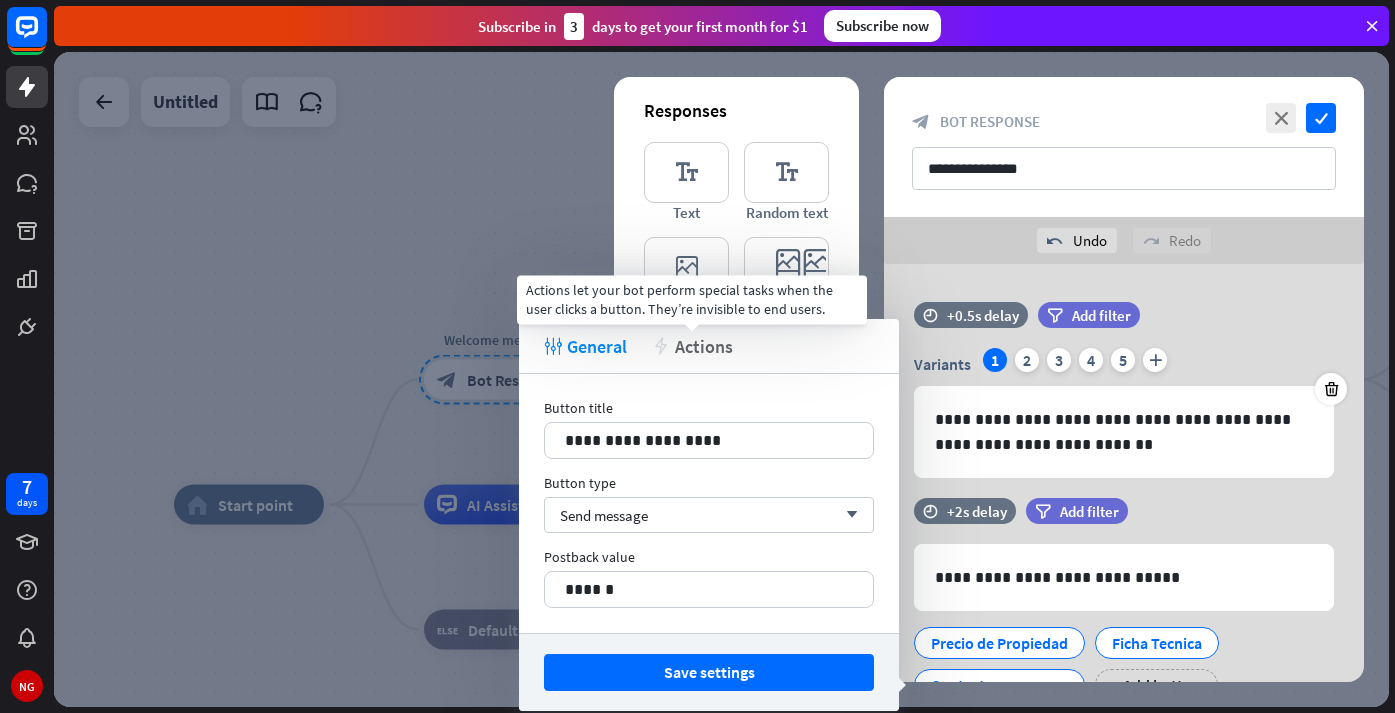 click on "Actions" at bounding box center [704, 346] 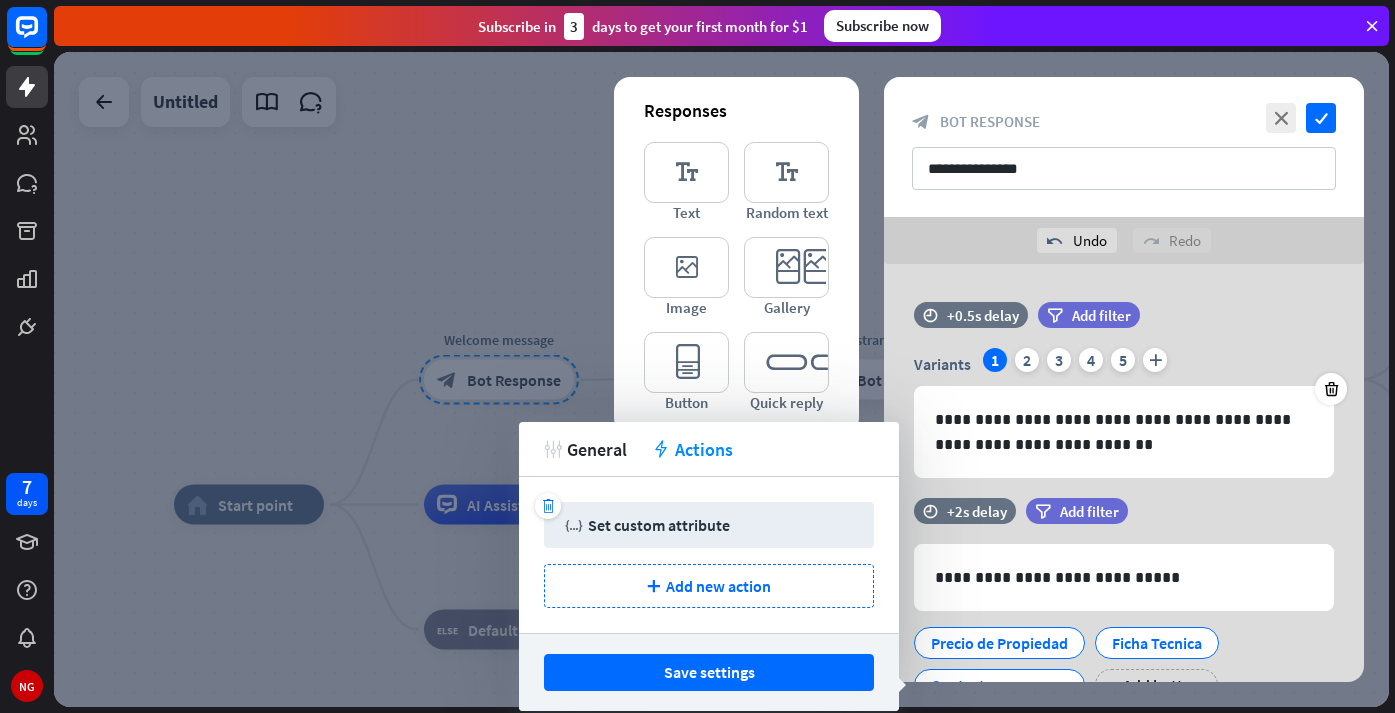 click on "Set custom attribute" at bounding box center [659, 525] 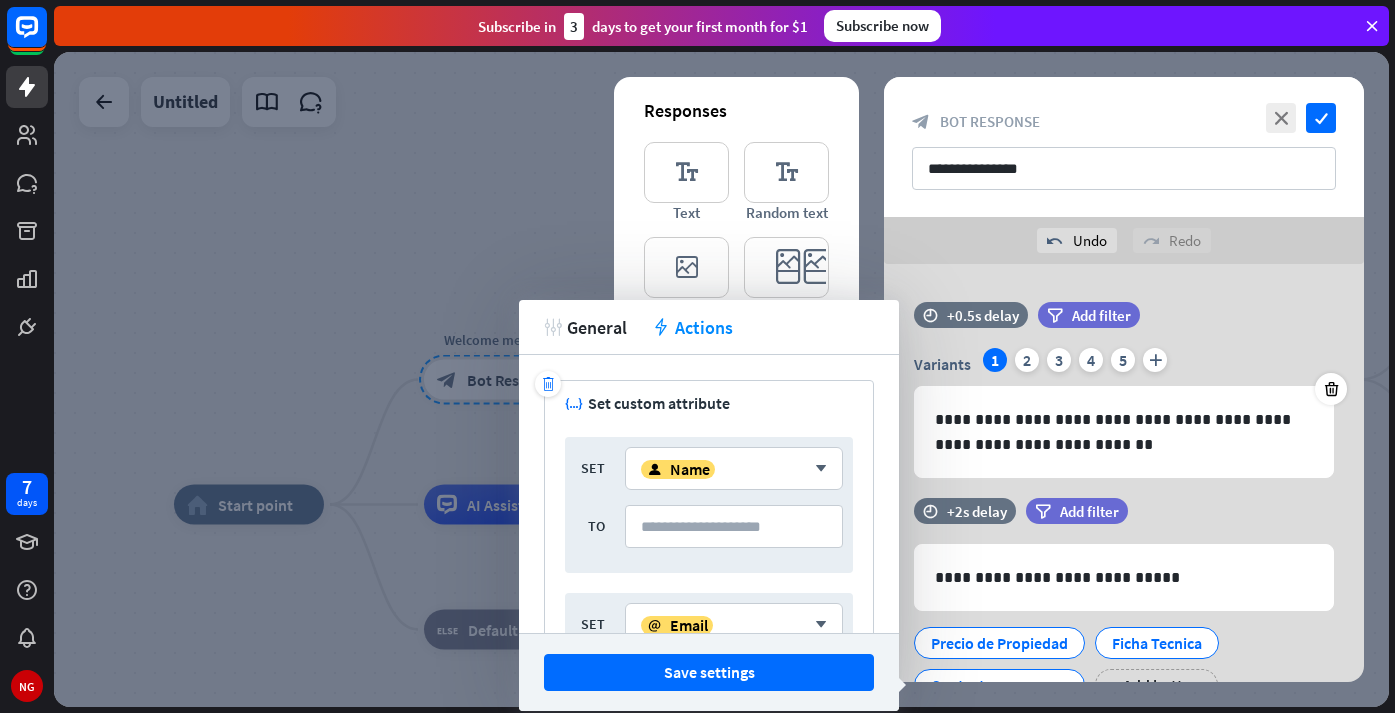 click on "trash   variable
Set custom attribute
SET     user   Name   arrow_down   TO         SET     email   Email   arrow_down   TO           plus   Add attribute" at bounding box center [709, 586] 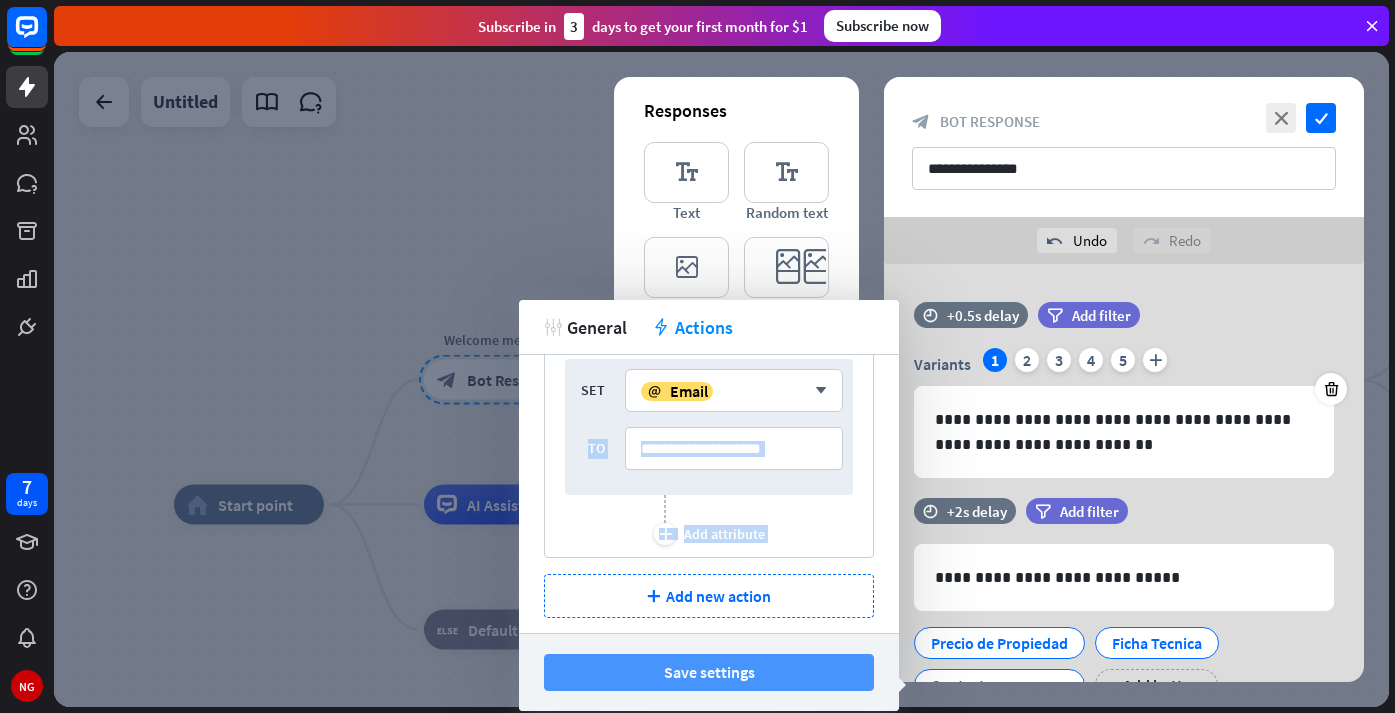 scroll, scrollTop: 244, scrollLeft: 0, axis: vertical 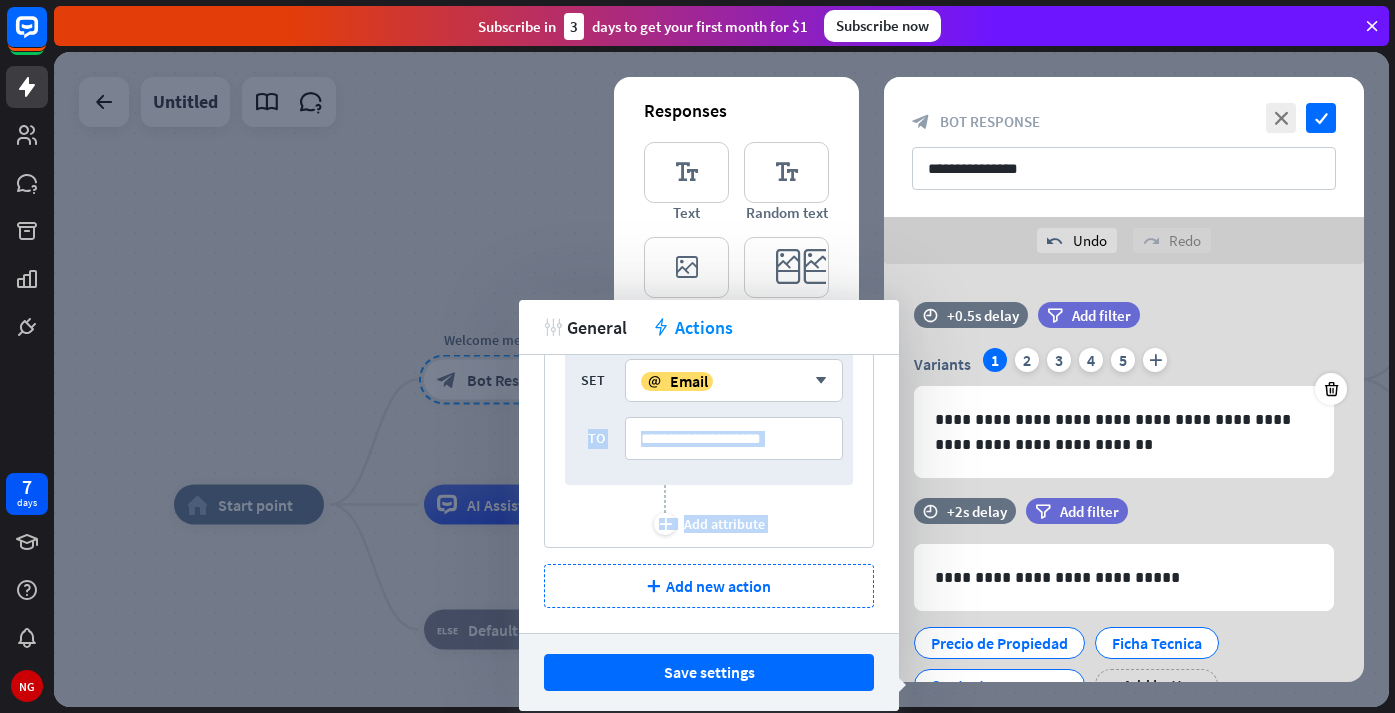 drag, startPoint x: 866, startPoint y: 574, endPoint x: 852, endPoint y: 650, distance: 77.27872 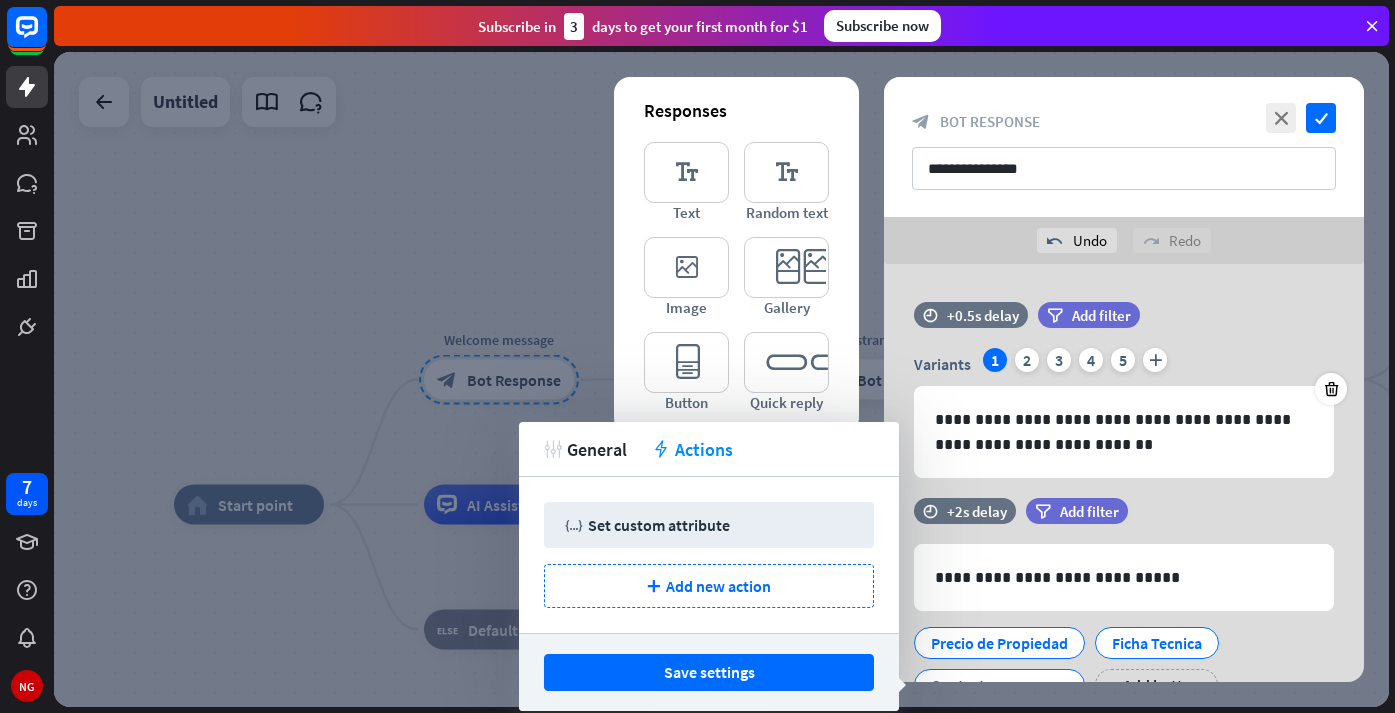 scroll, scrollTop: 0, scrollLeft: 0, axis: both 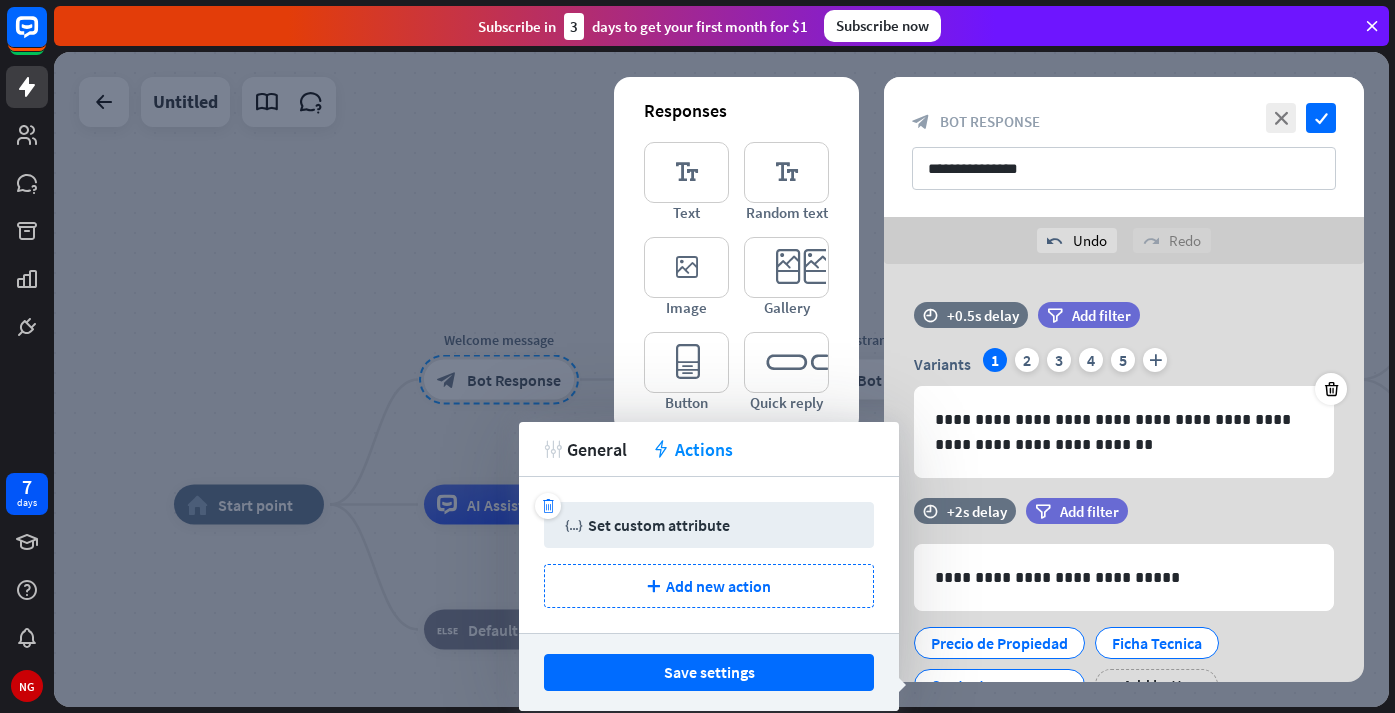 click on "trash   variable
Set custom attribute" at bounding box center (709, 525) 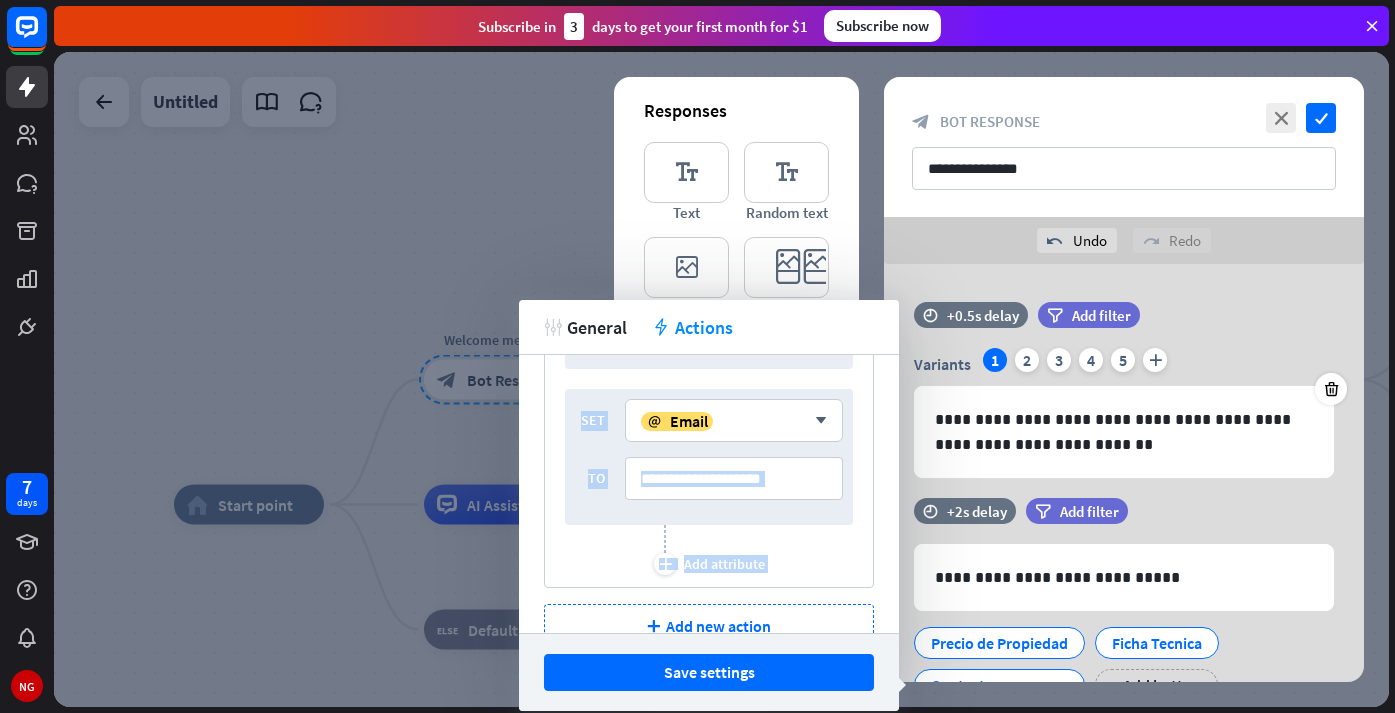 scroll, scrollTop: 244, scrollLeft: 0, axis: vertical 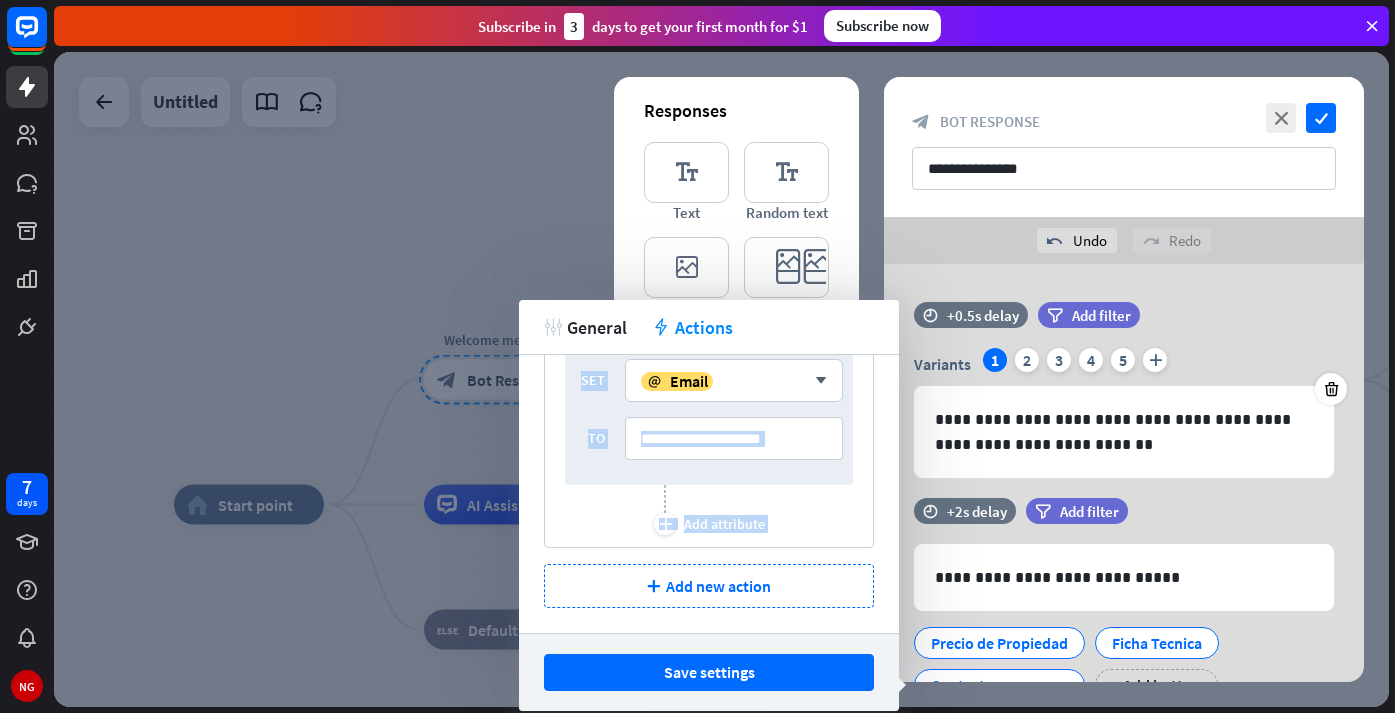drag, startPoint x: 863, startPoint y: 578, endPoint x: 861, endPoint y: 630, distance: 52.03845 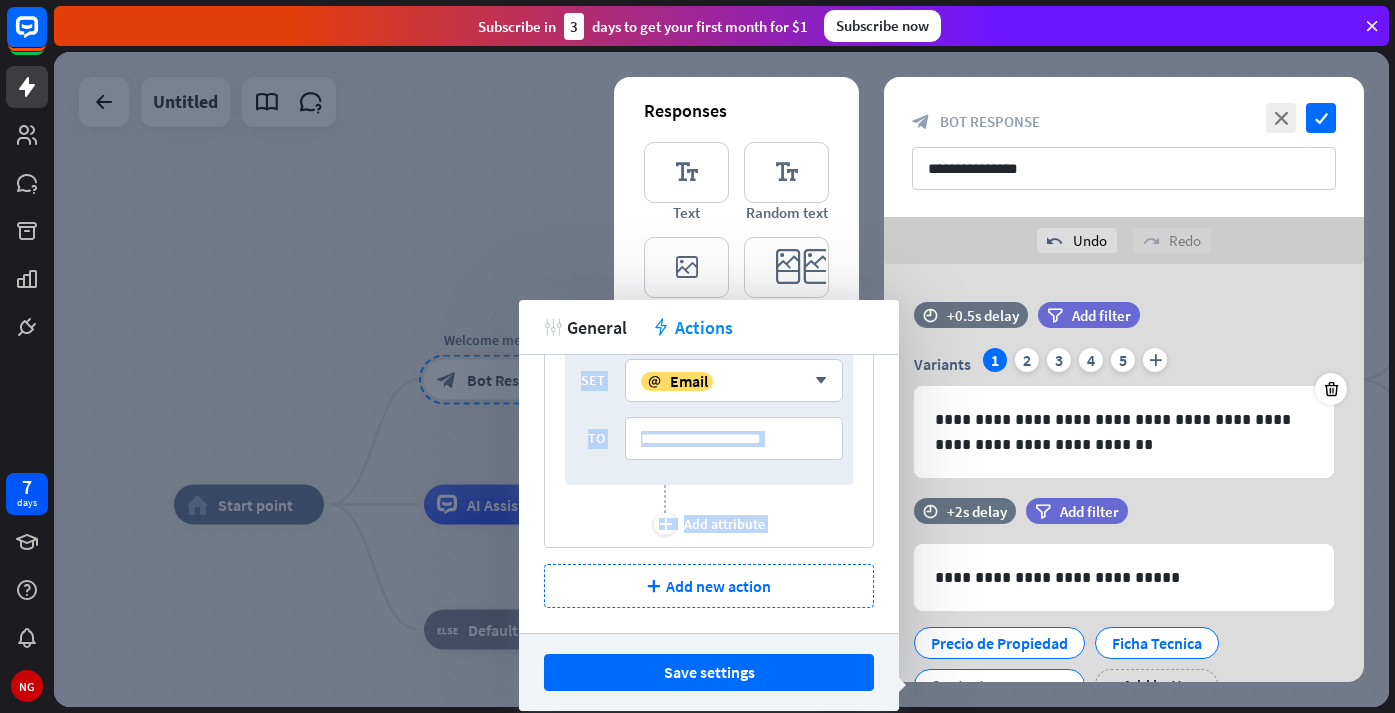click on "trash   variable
Set custom attribute
SET     user   Name   arrow_down   TO         SET     email   Email   arrow_down   TO           plus   Add attribute     plus
Add new action" at bounding box center [709, 494] 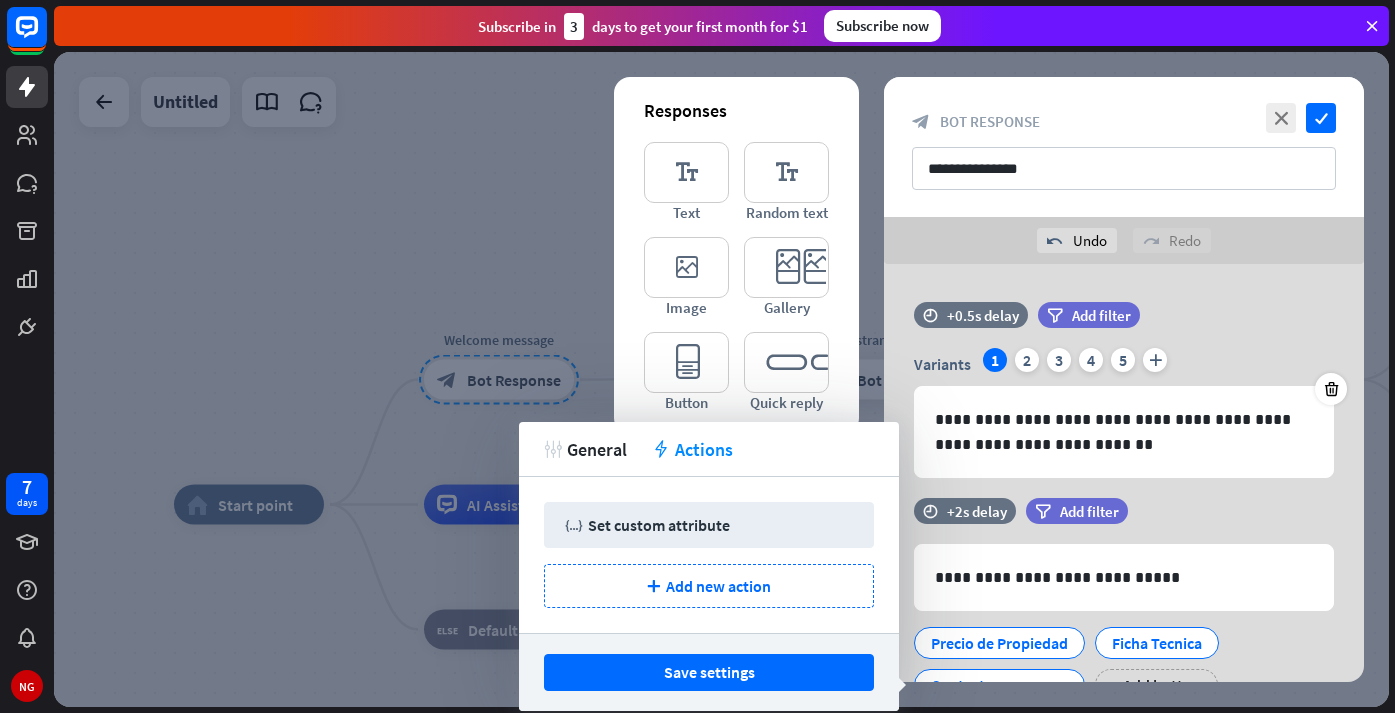 scroll, scrollTop: 0, scrollLeft: 0, axis: both 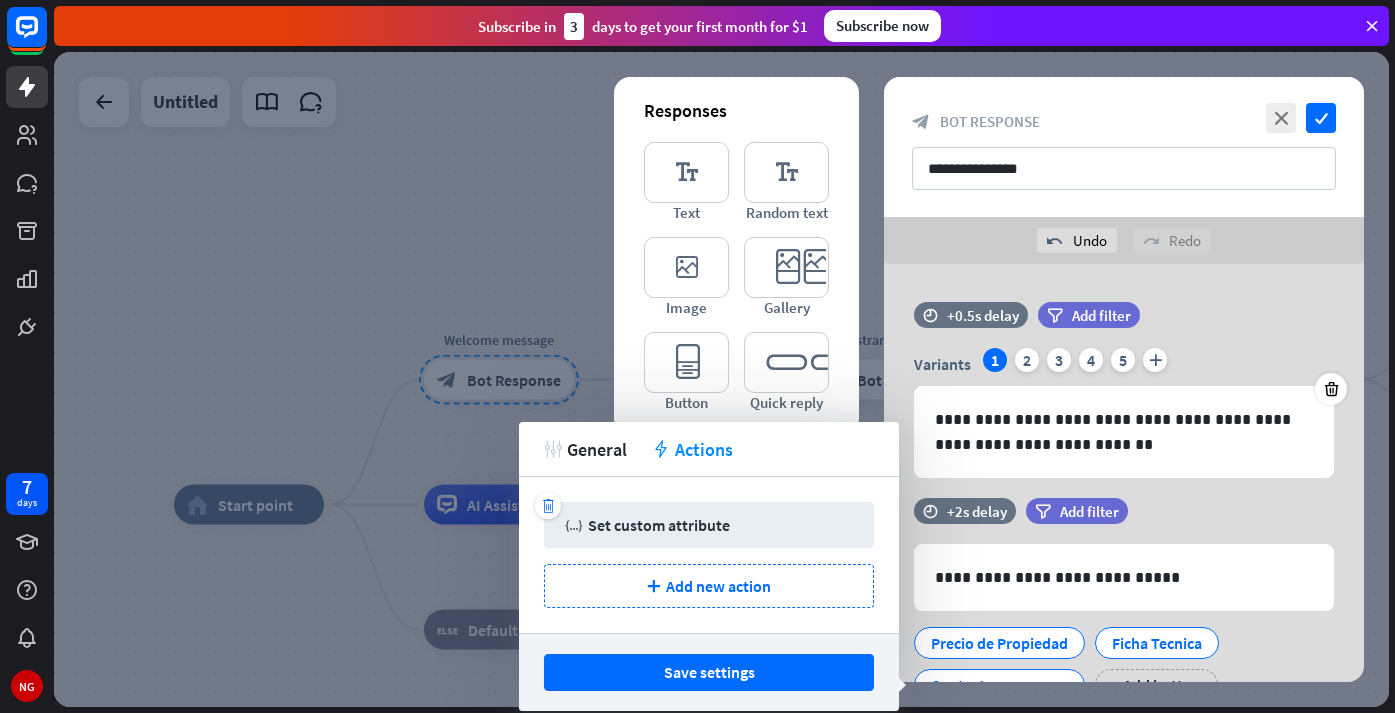 click on "variable
Set custom attribute" at bounding box center (709, 525) 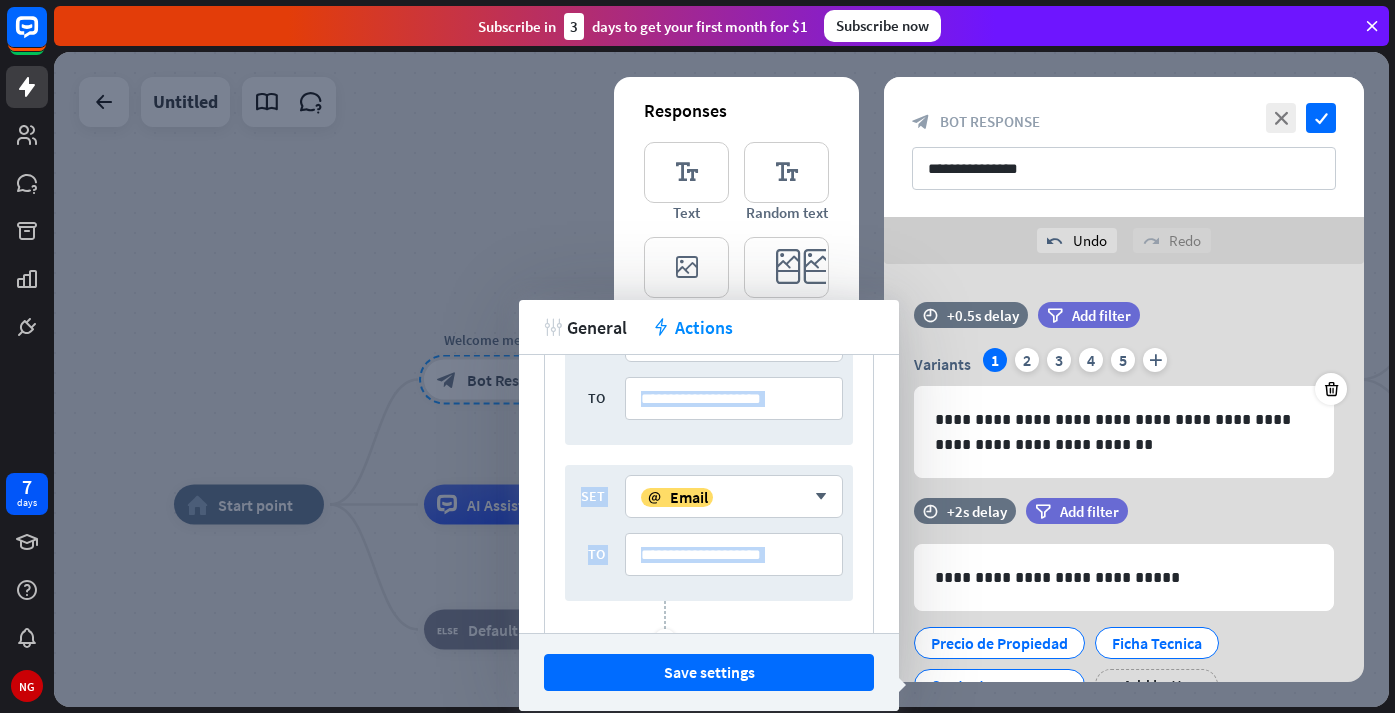 drag, startPoint x: 863, startPoint y: 551, endPoint x: 861, endPoint y: 628, distance: 77.02597 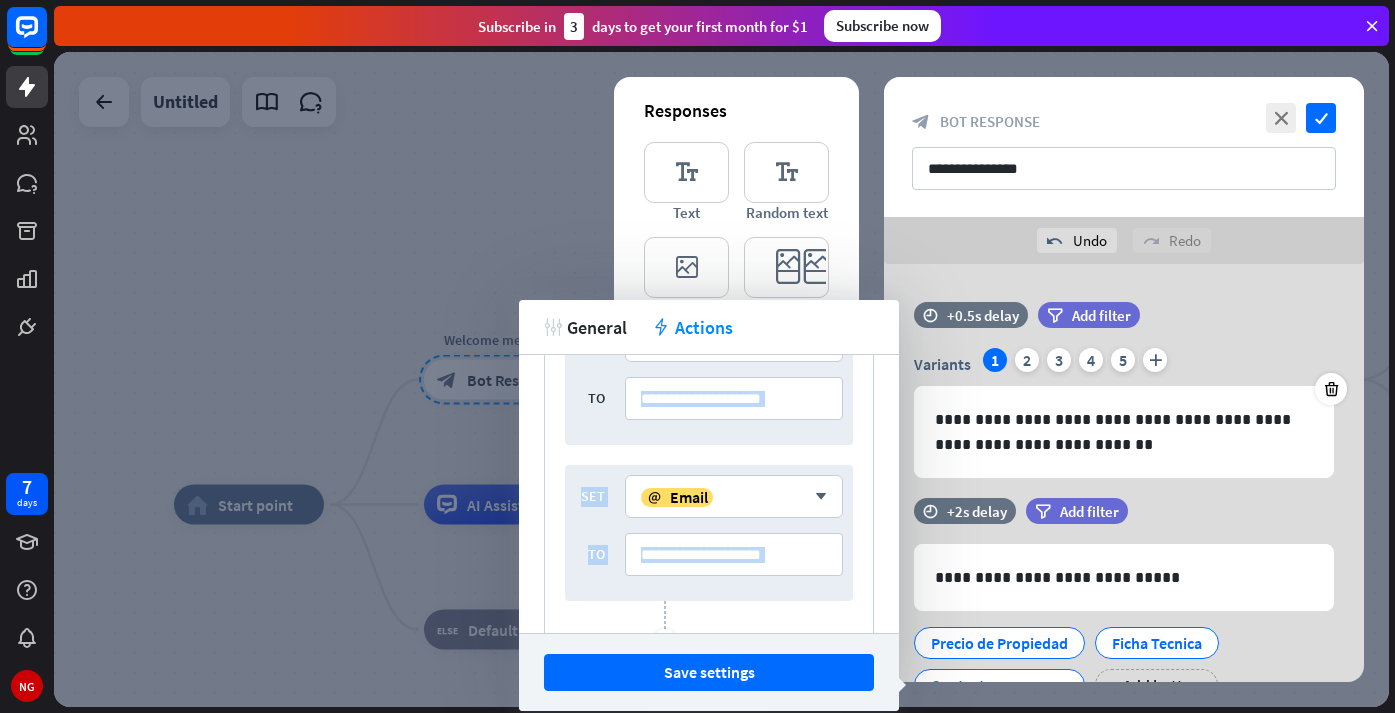 click on "trash   variable
Set custom attribute
SET     user   Name   arrow_down   TO         SET     email   Email   arrow_down   TO           plus   Add attribute" at bounding box center (709, 458) 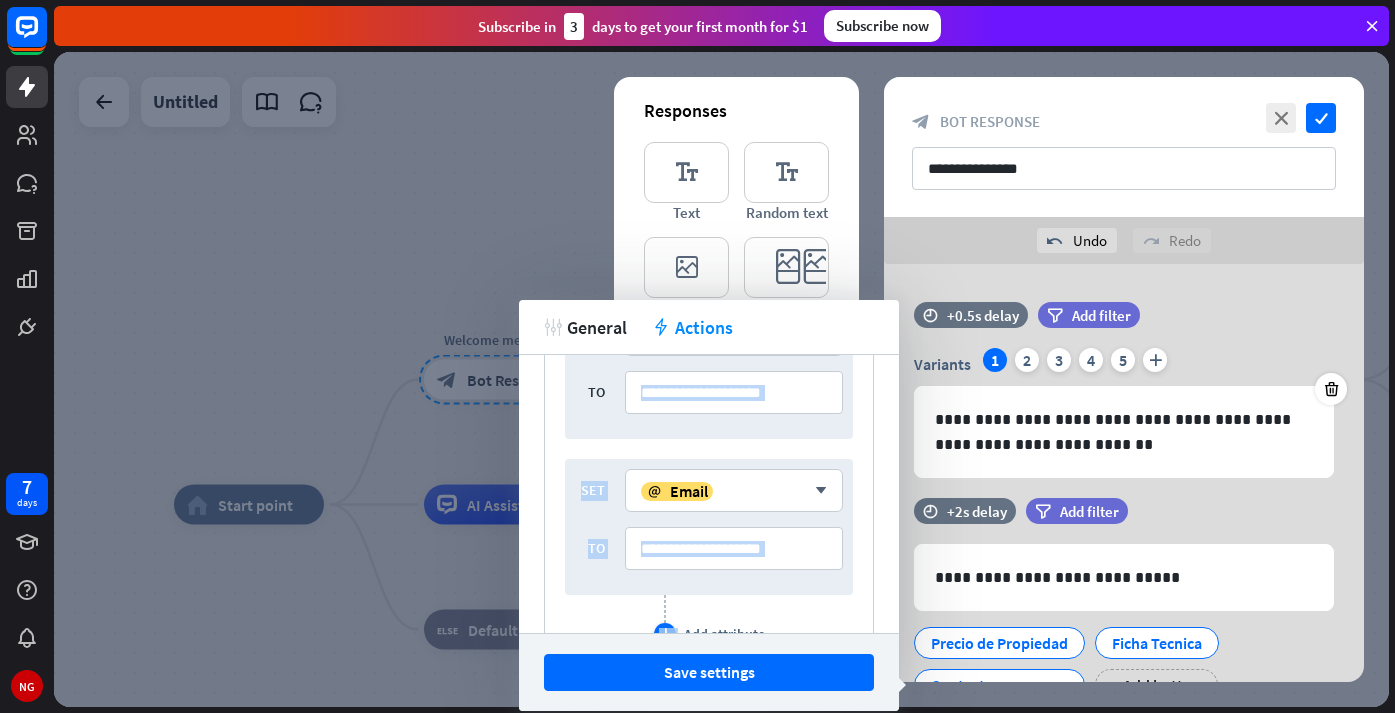 click on "plus" at bounding box center (665, 634) 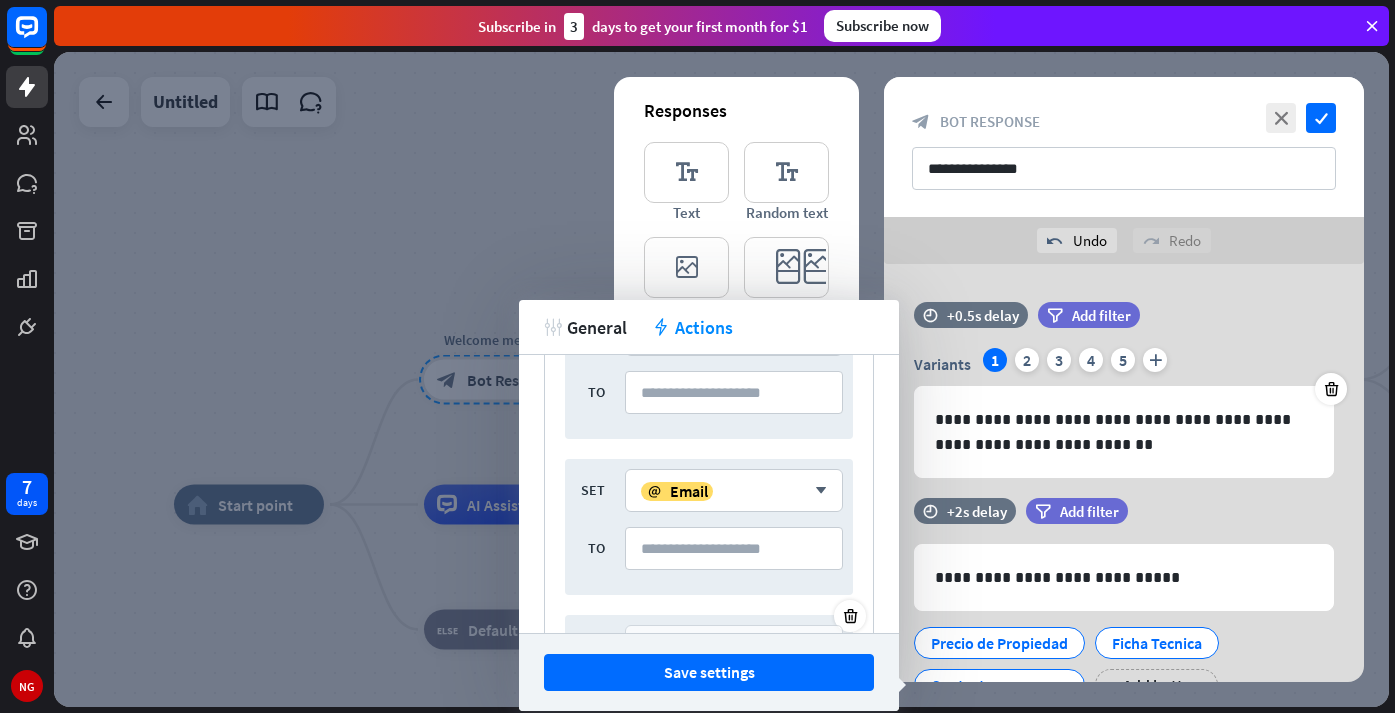 click on "Choose attribute type" at bounding box center (734, 646) 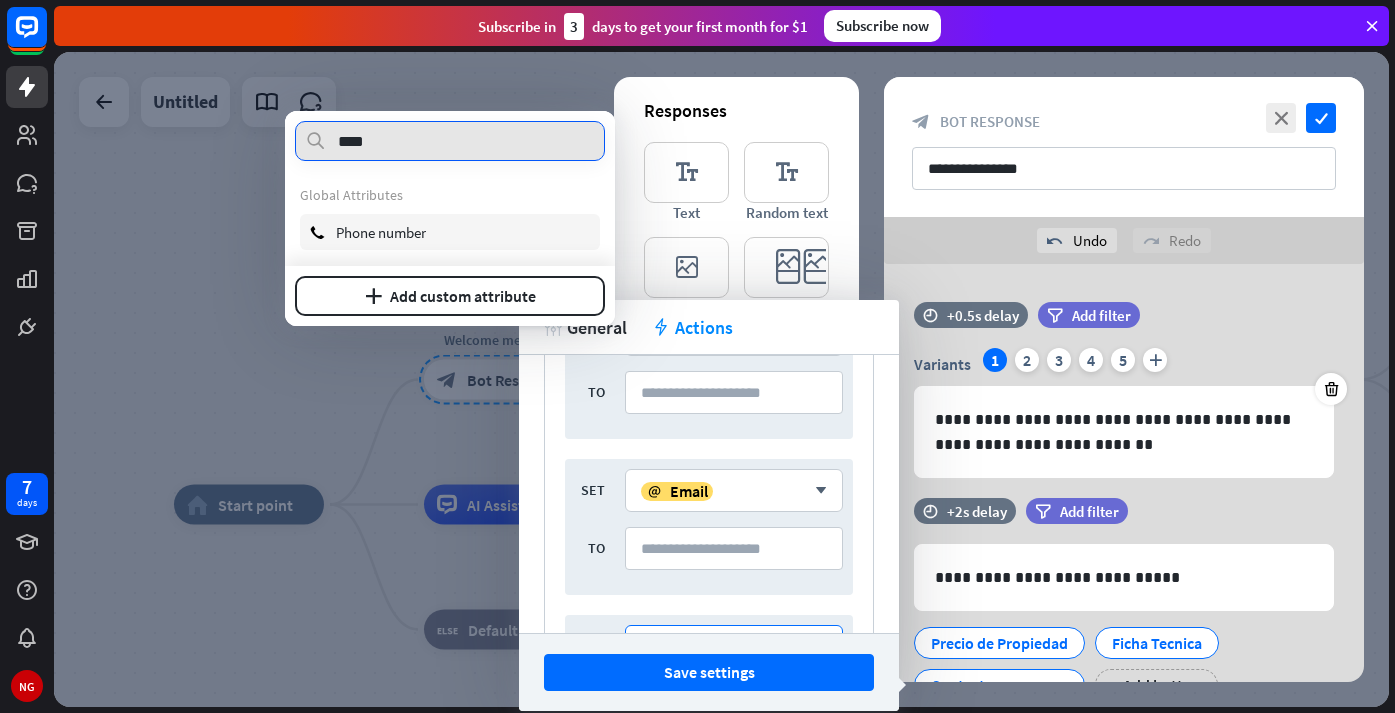 type on "****" 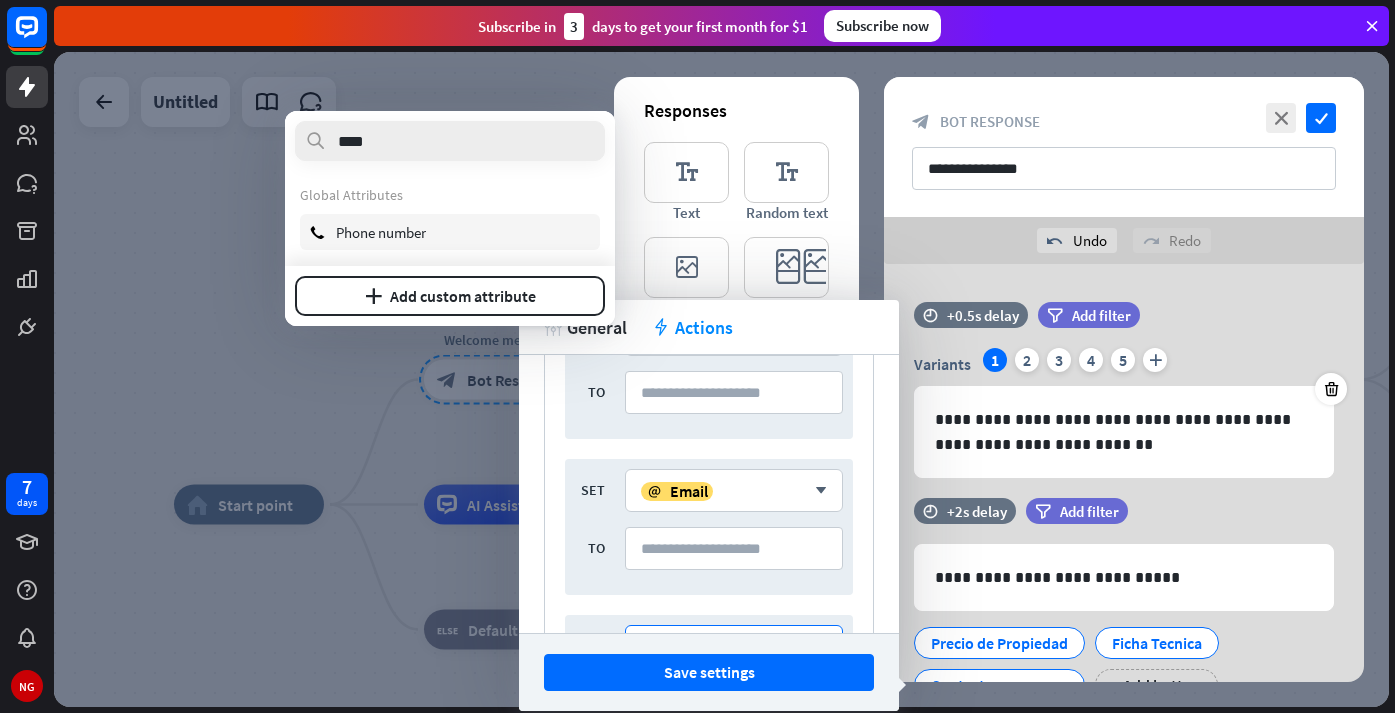 click on "Phone number" at bounding box center [381, 232] 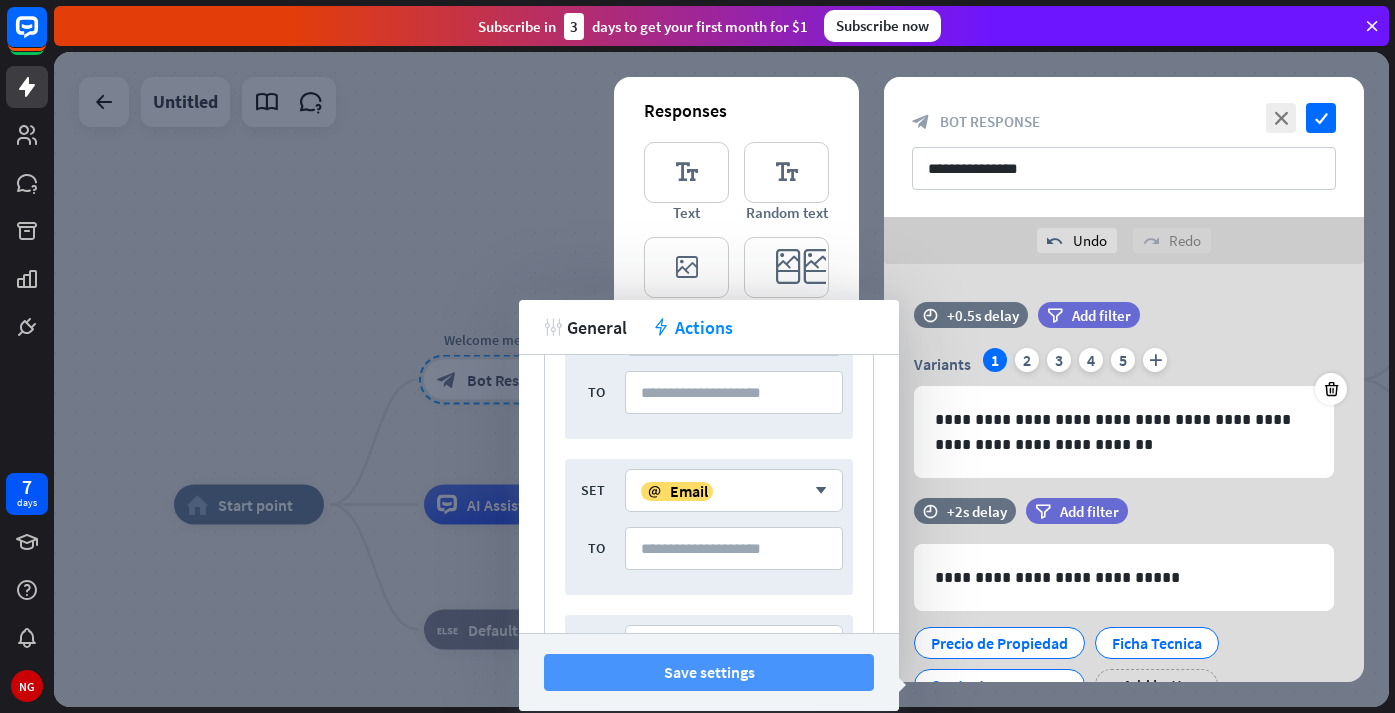 click on "Save settings" at bounding box center (709, 672) 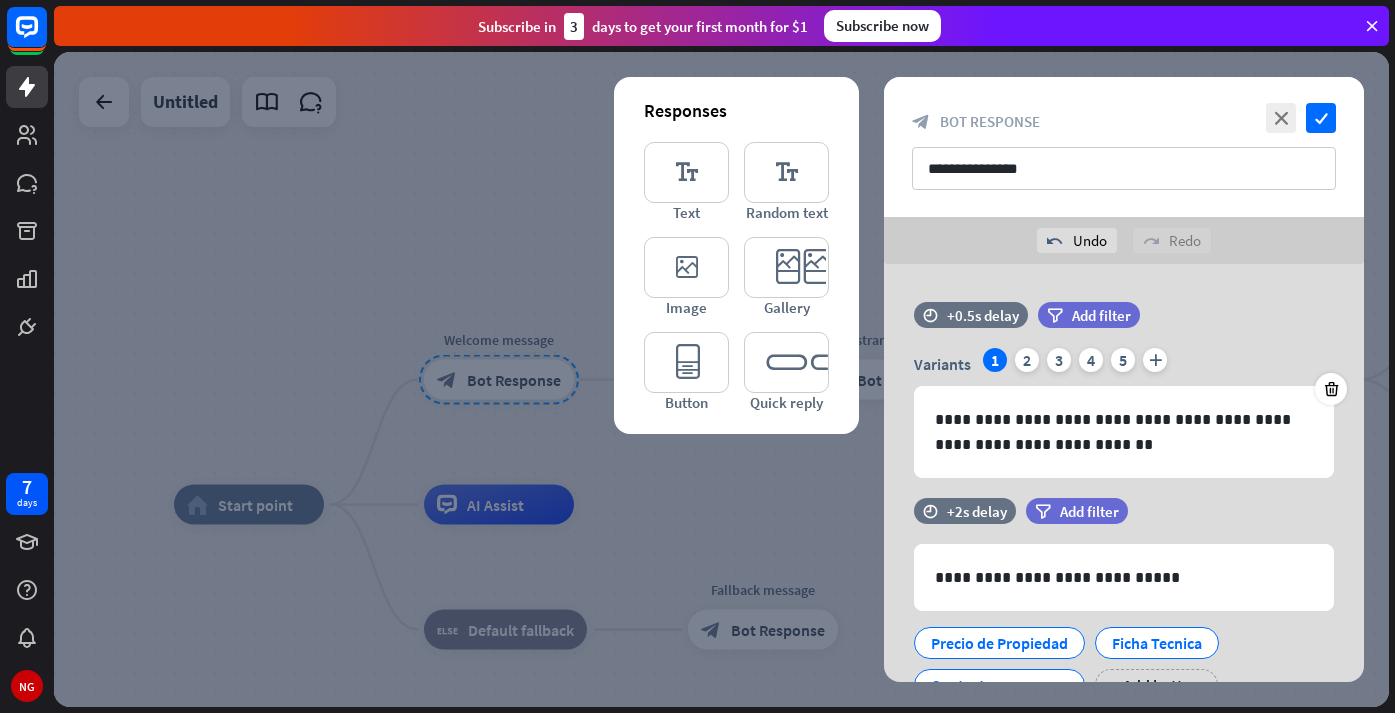 click at bounding box center [721, 379] 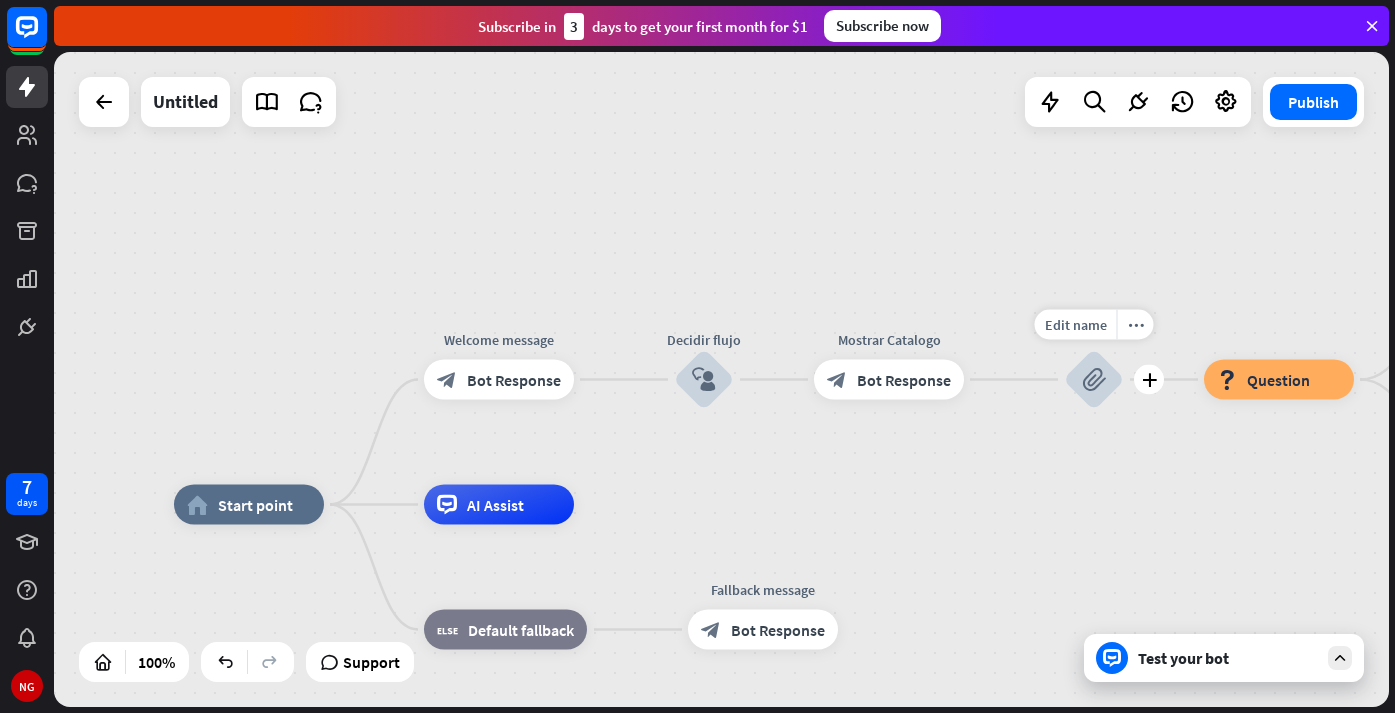 click on "block_attachment" at bounding box center [1094, 380] 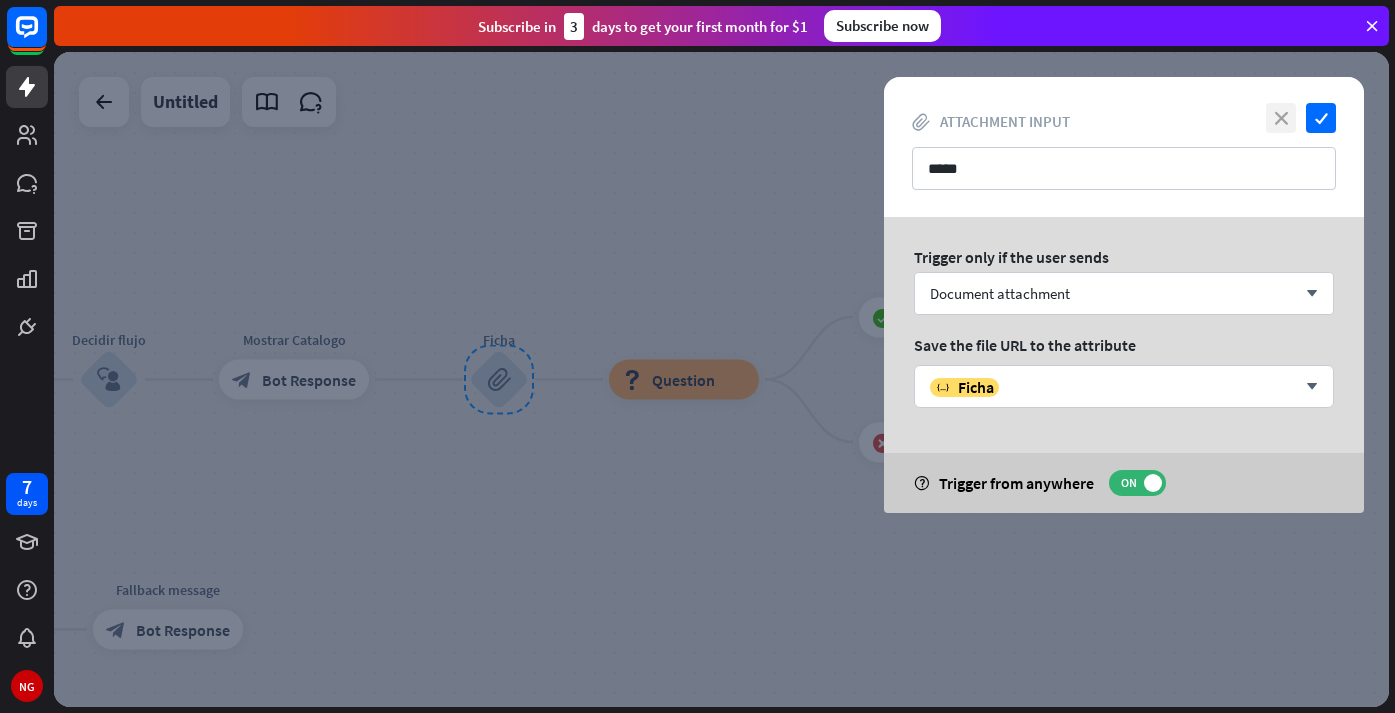 click on "close" at bounding box center (1281, 118) 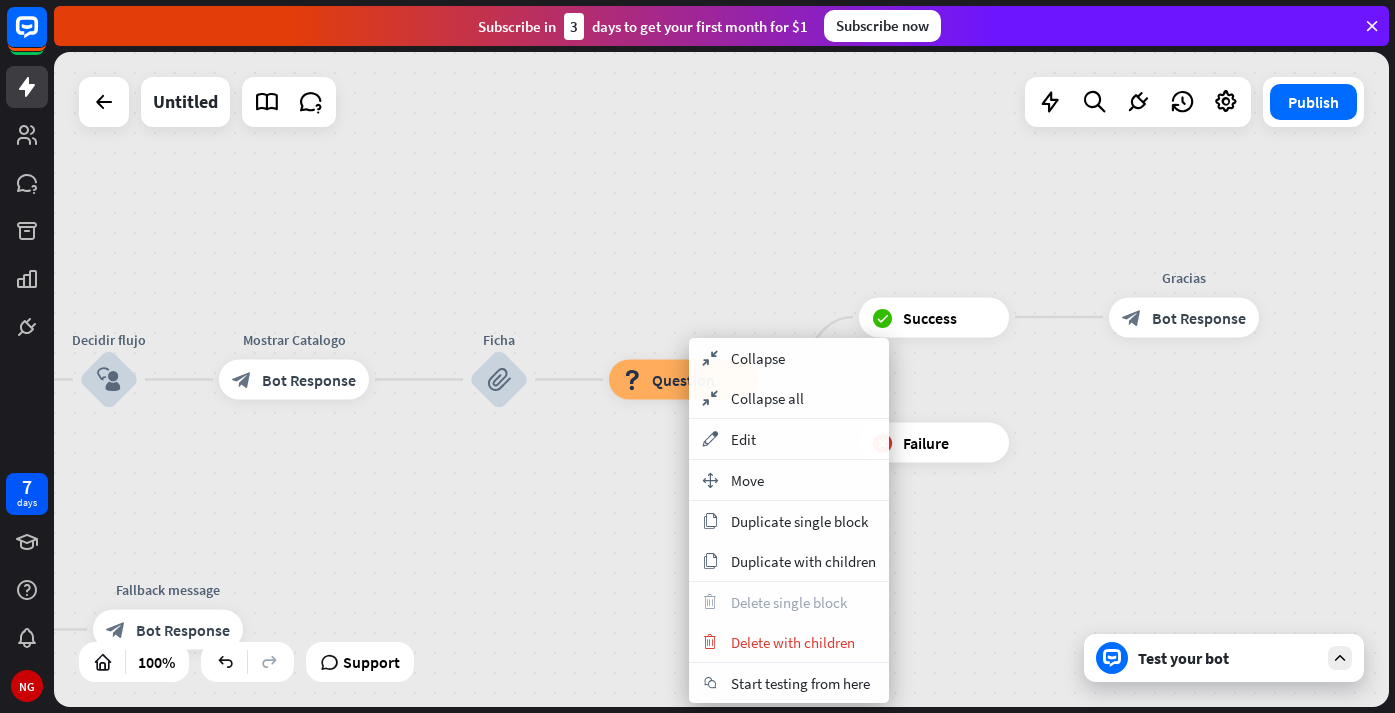 click on "home_2 Start point Welcome message block_bot_response Bot Response Decidir flujo block_user_input Mostrar Catalogo block_bot_response Bot Response Ficha block_attachment block_question Question block_success Success Gracias block_bot_response Bot Response block_failure Failure AI Assist block_fallback Default fallback Fallback message block_bot_response Bot Response" at bounding box center (246, 832) 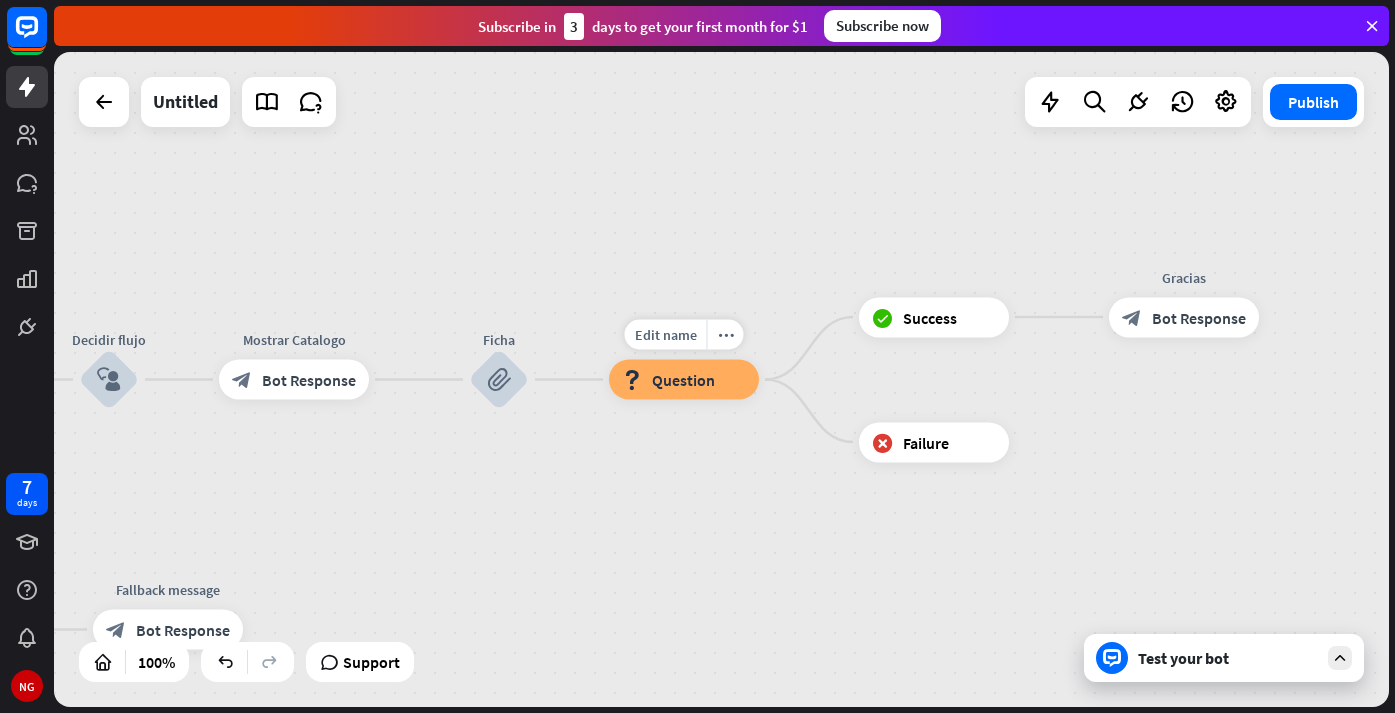 click on "Question" at bounding box center [683, 380] 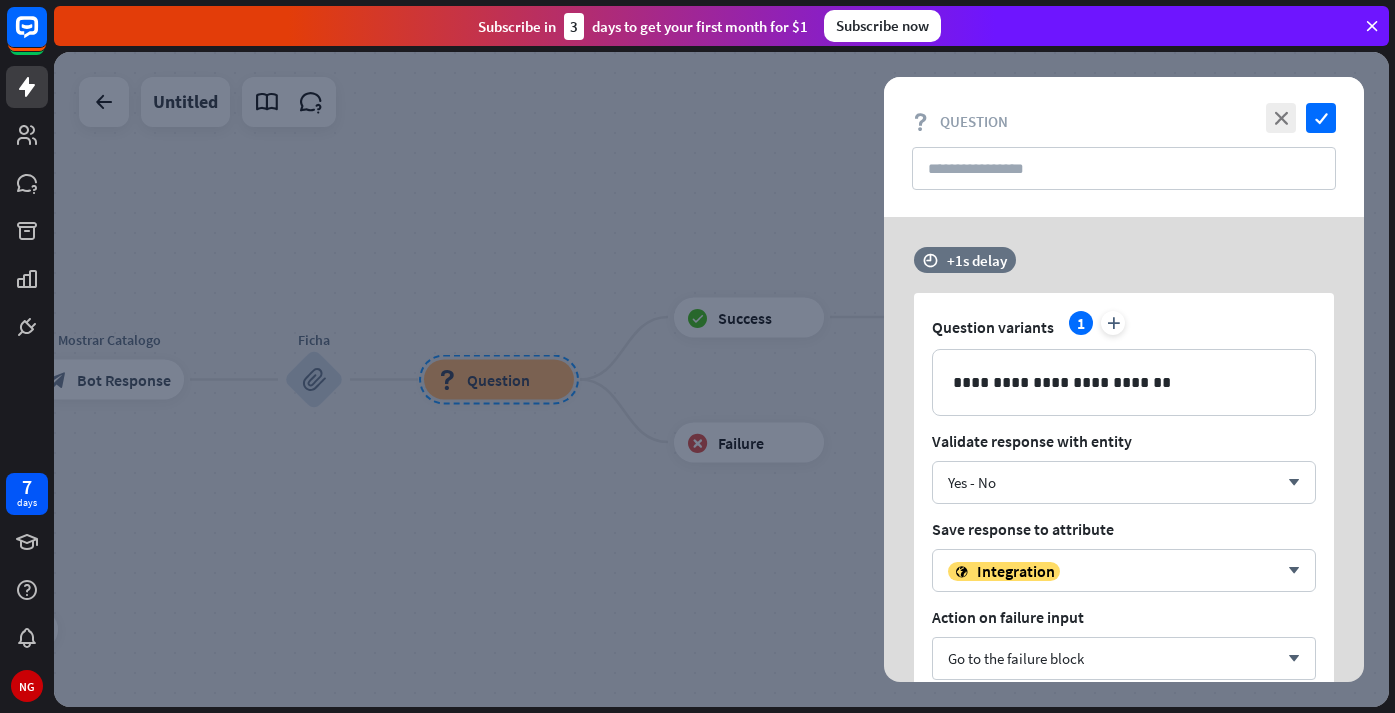 click at bounding box center (721, 379) 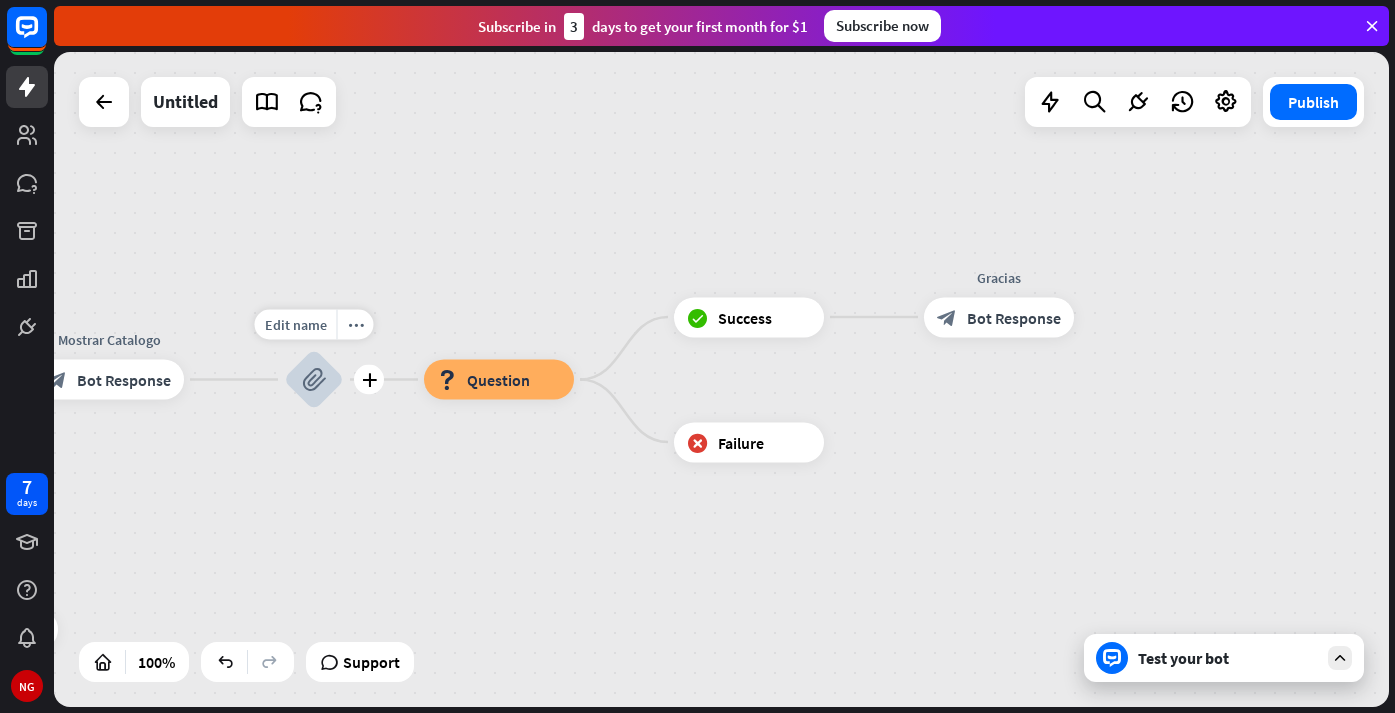 click on "block_attachment" at bounding box center [314, 380] 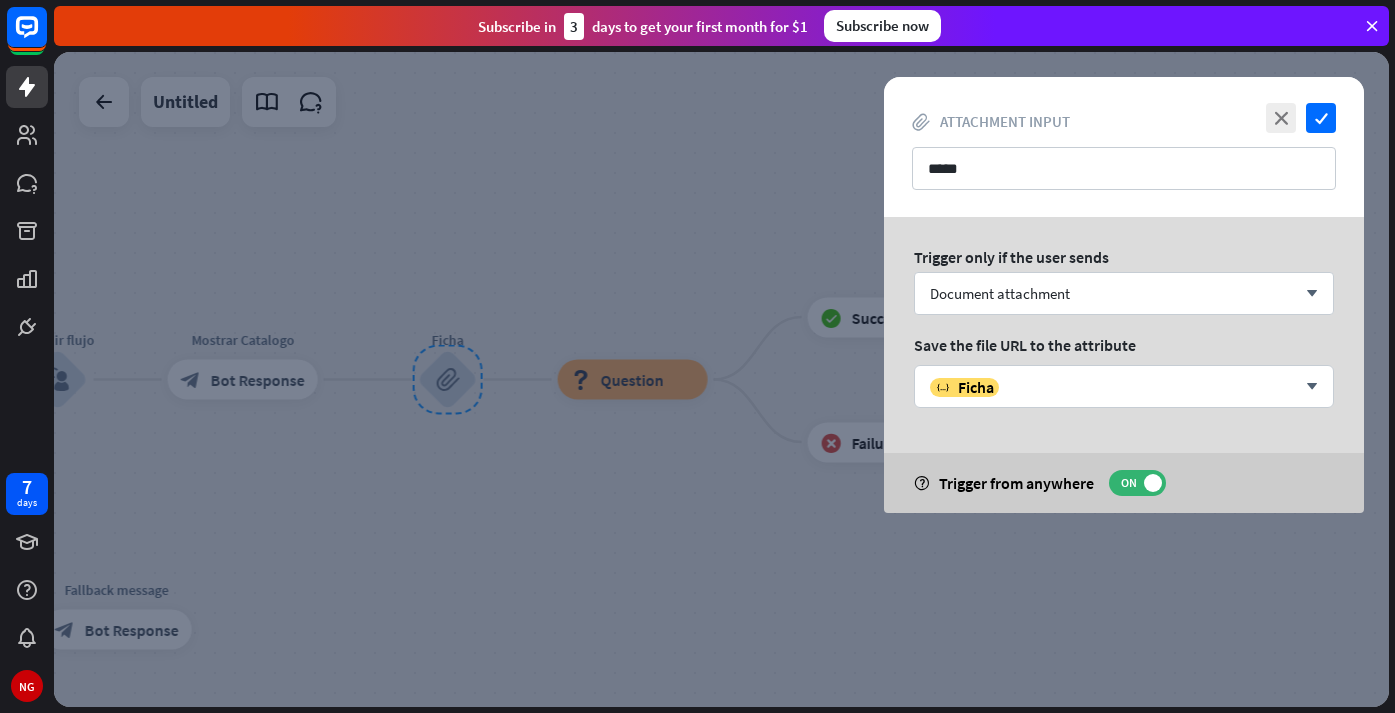 click at bounding box center [721, 379] 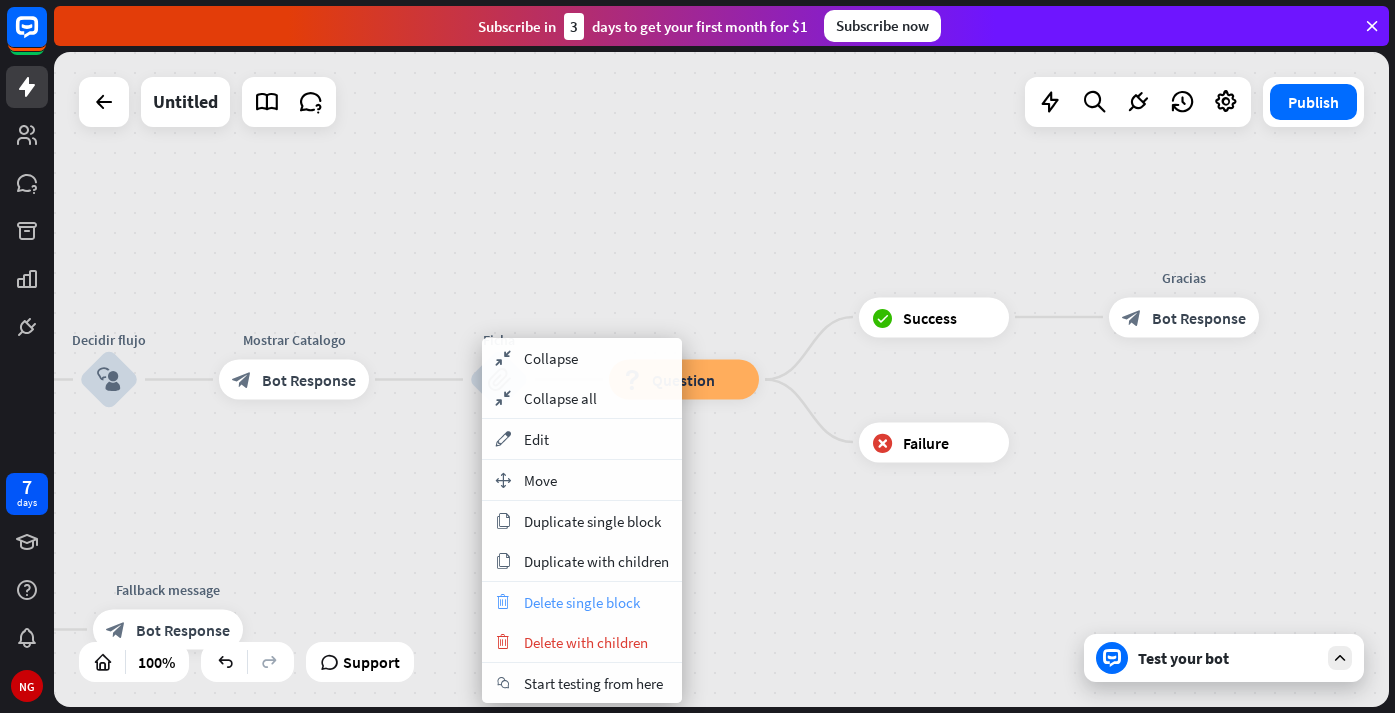 click on "Delete single block" at bounding box center (582, 602) 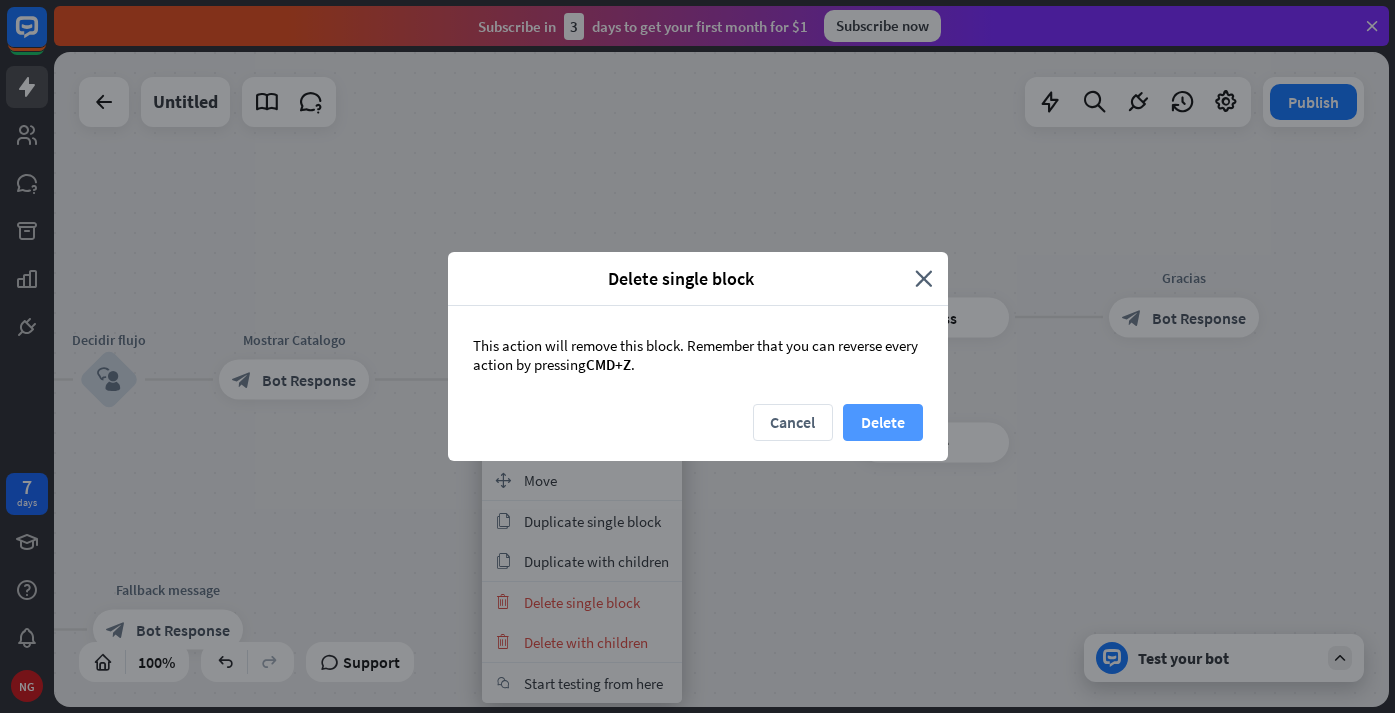 click on "Delete" at bounding box center (883, 422) 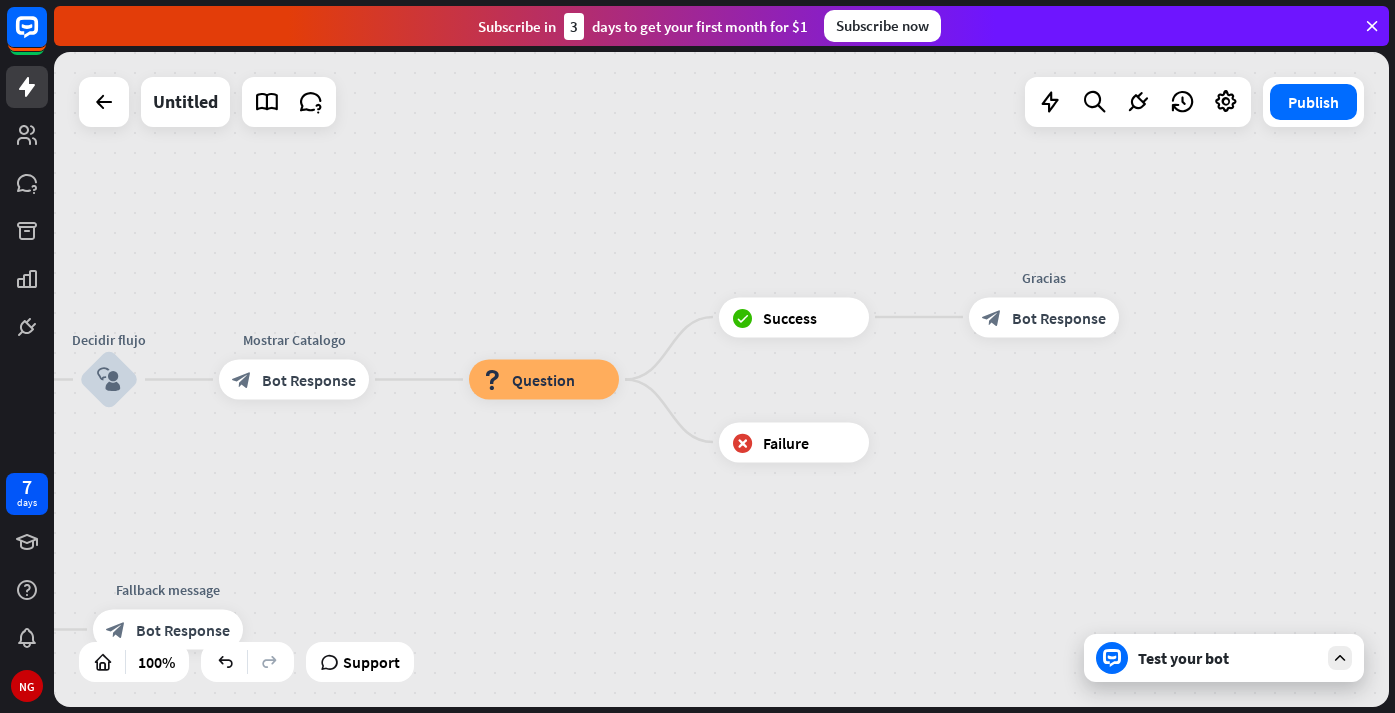 click on "Test your bot" at bounding box center [1224, 658] 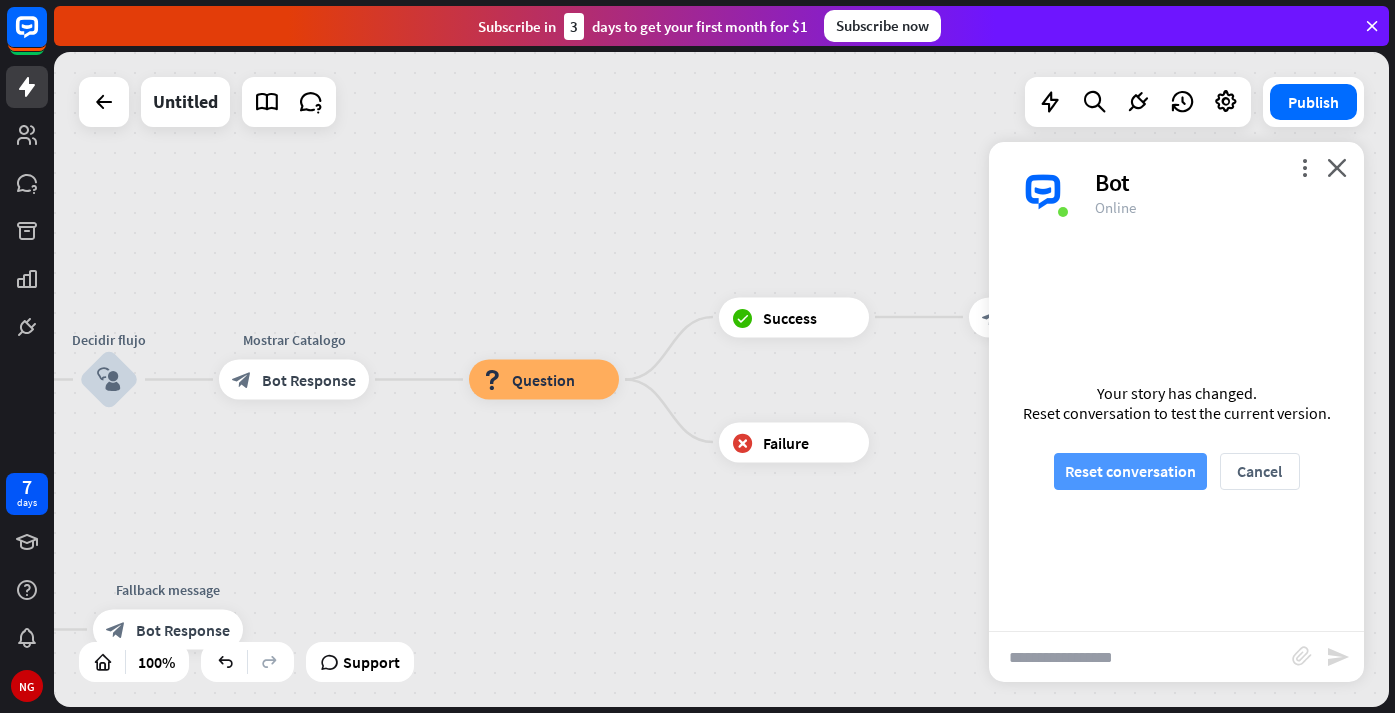 click on "Reset conversation" at bounding box center (1130, 471) 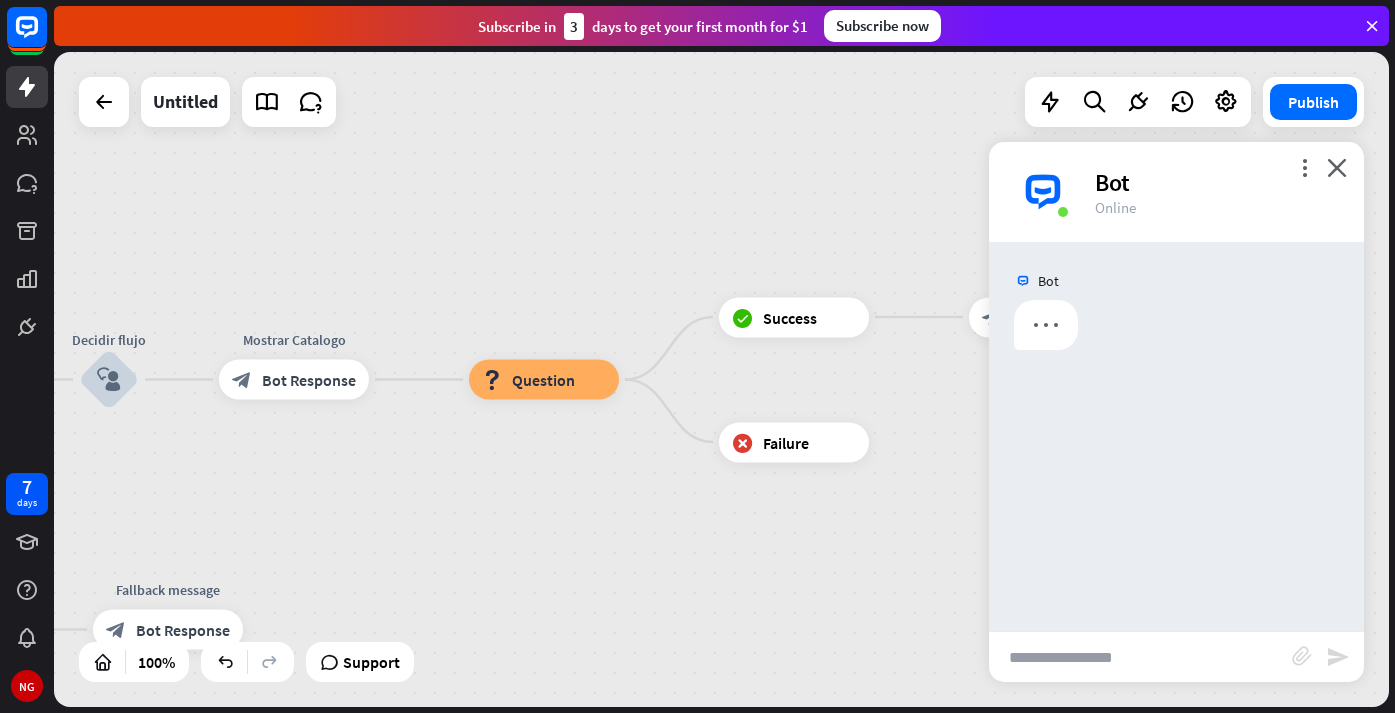 scroll, scrollTop: 0, scrollLeft: 0, axis: both 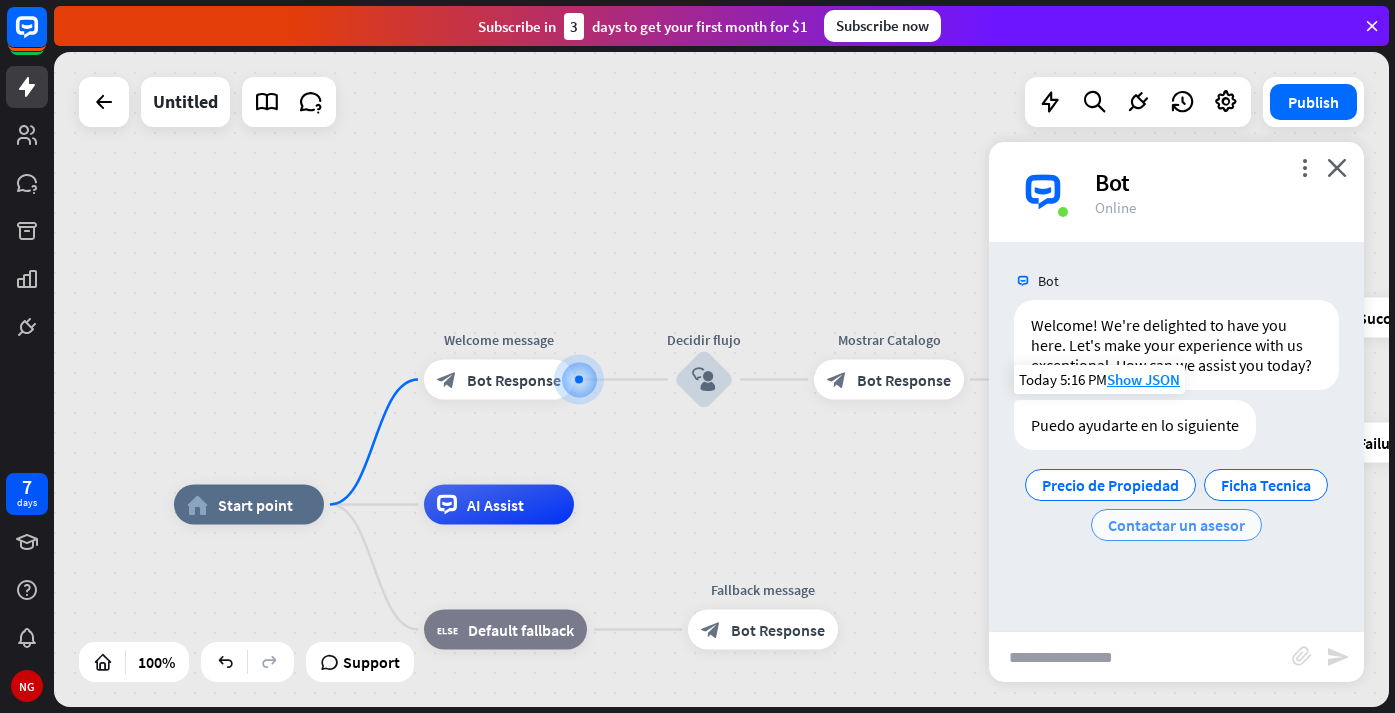 click on "Contactar un asesor" at bounding box center [1176, 525] 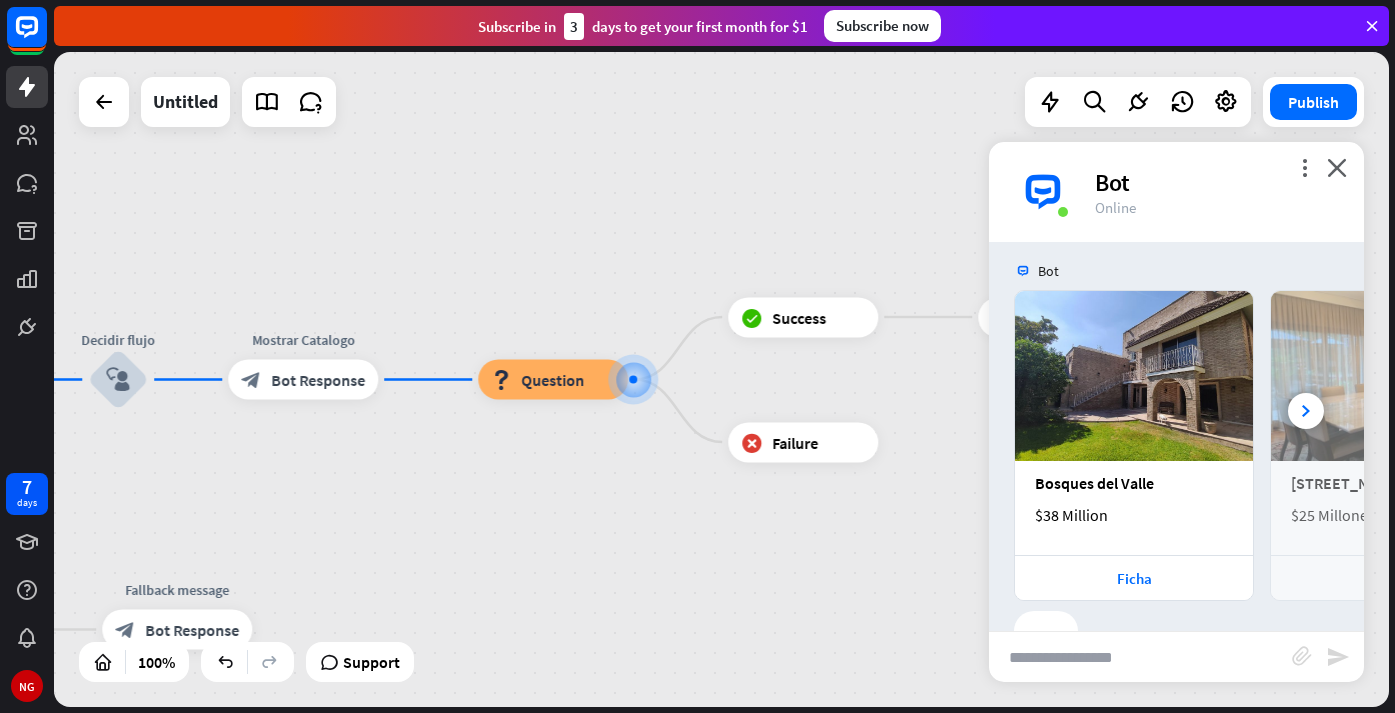 scroll, scrollTop: 366, scrollLeft: 0, axis: vertical 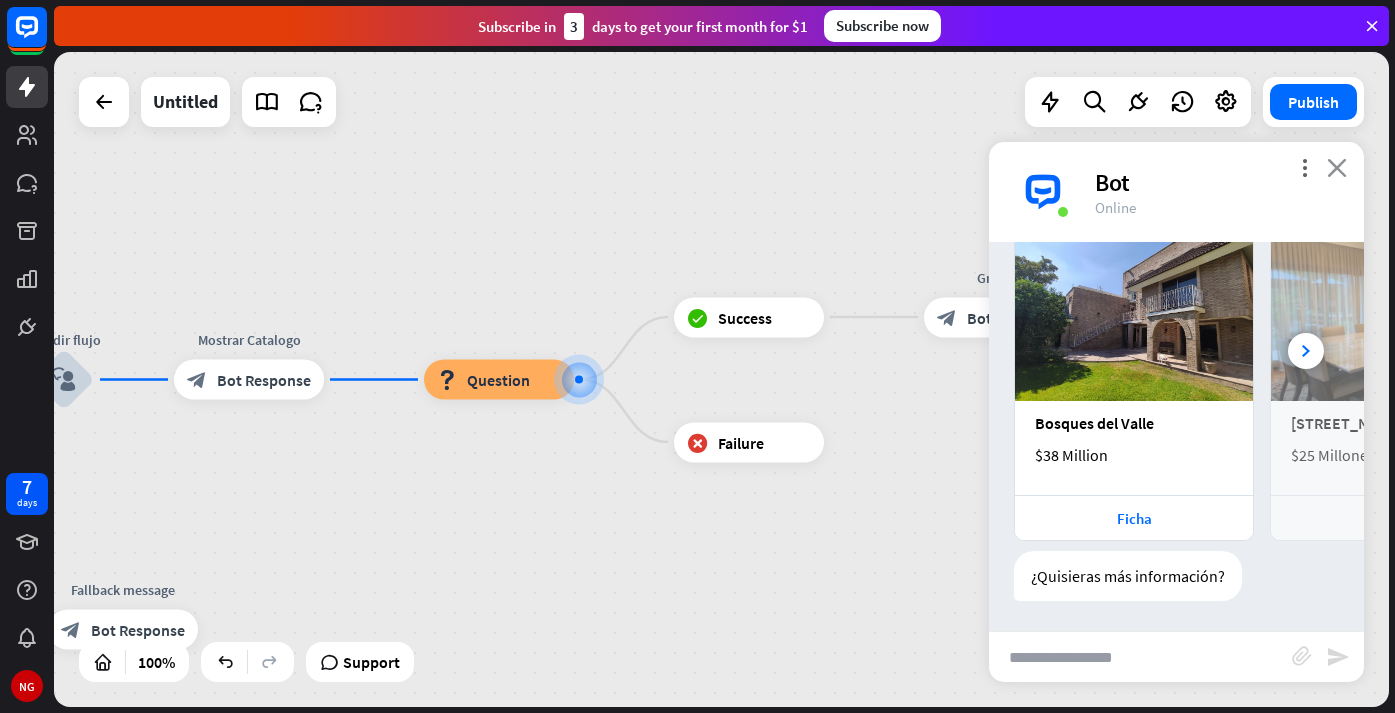 click on "close" at bounding box center [1337, 167] 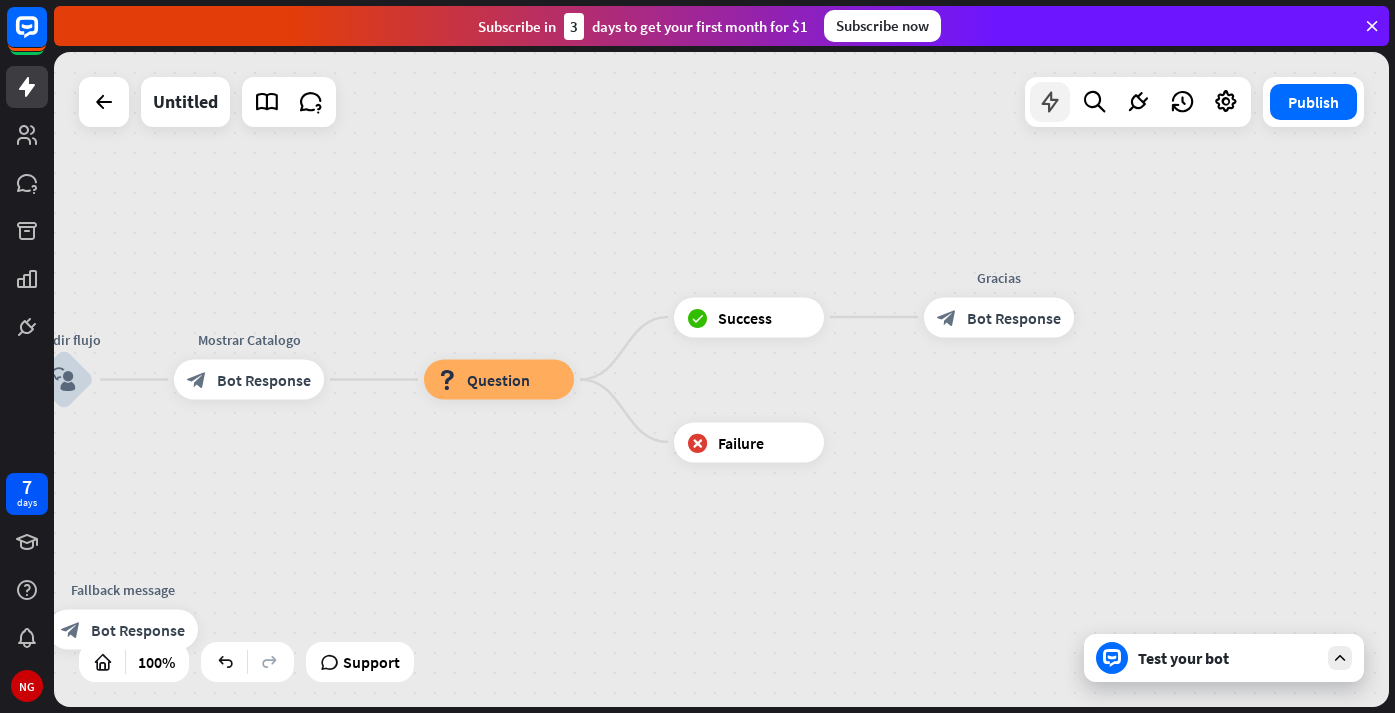 click at bounding box center [1050, 102] 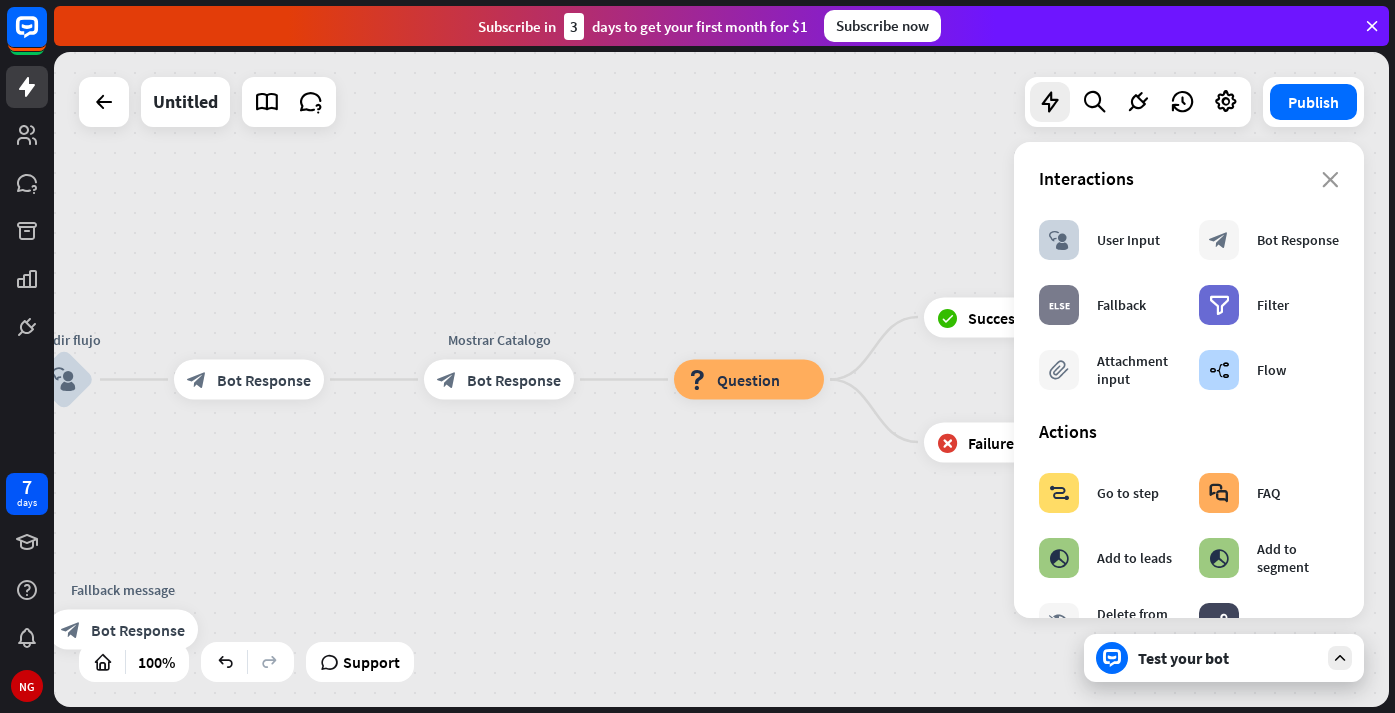 drag, startPoint x: 260, startPoint y: 385, endPoint x: 303, endPoint y: 301, distance: 94.36631 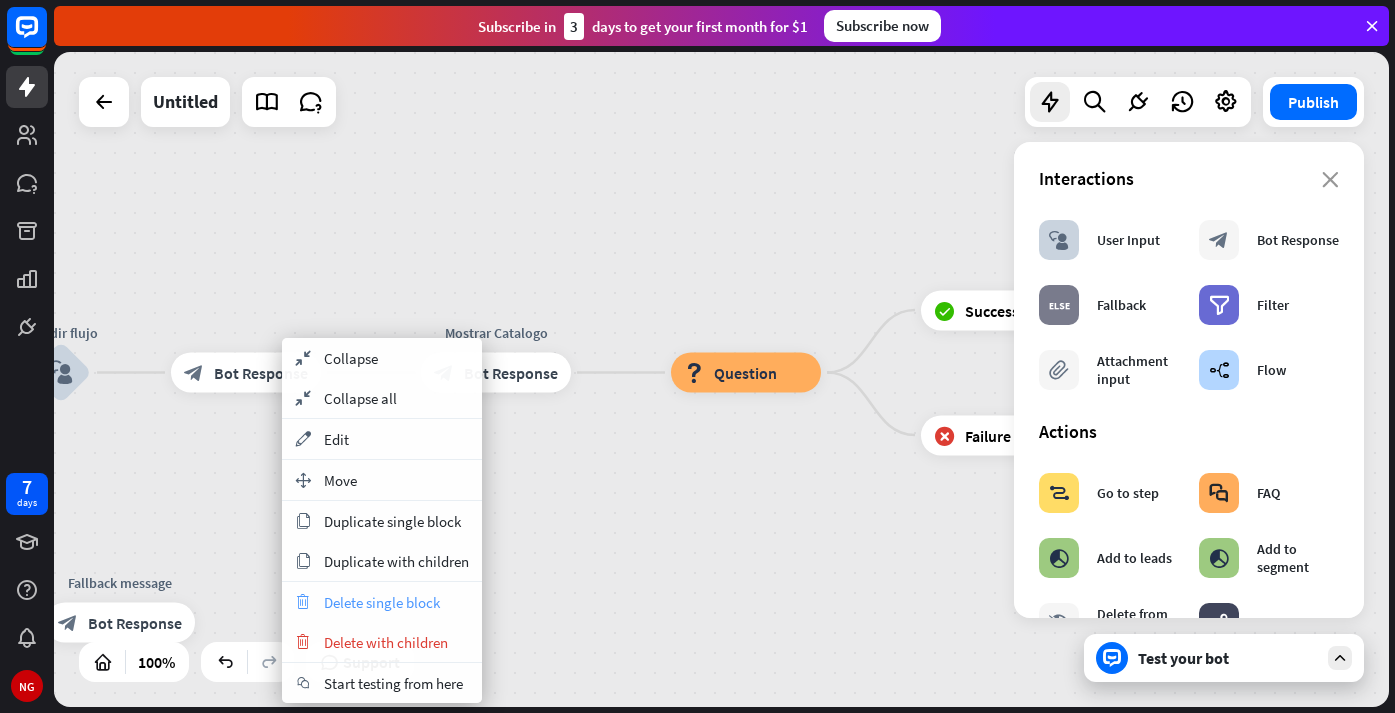 click on "Delete single block" at bounding box center (382, 602) 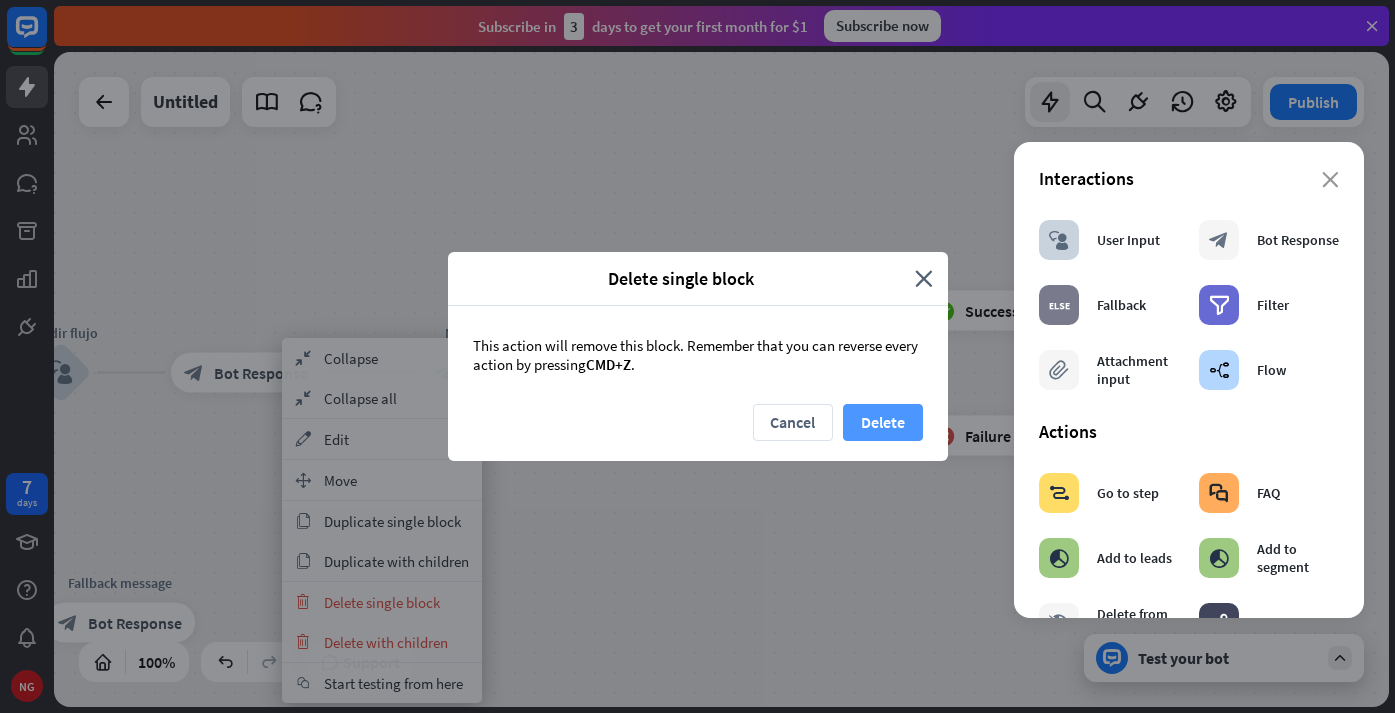 click on "Delete" at bounding box center (883, 422) 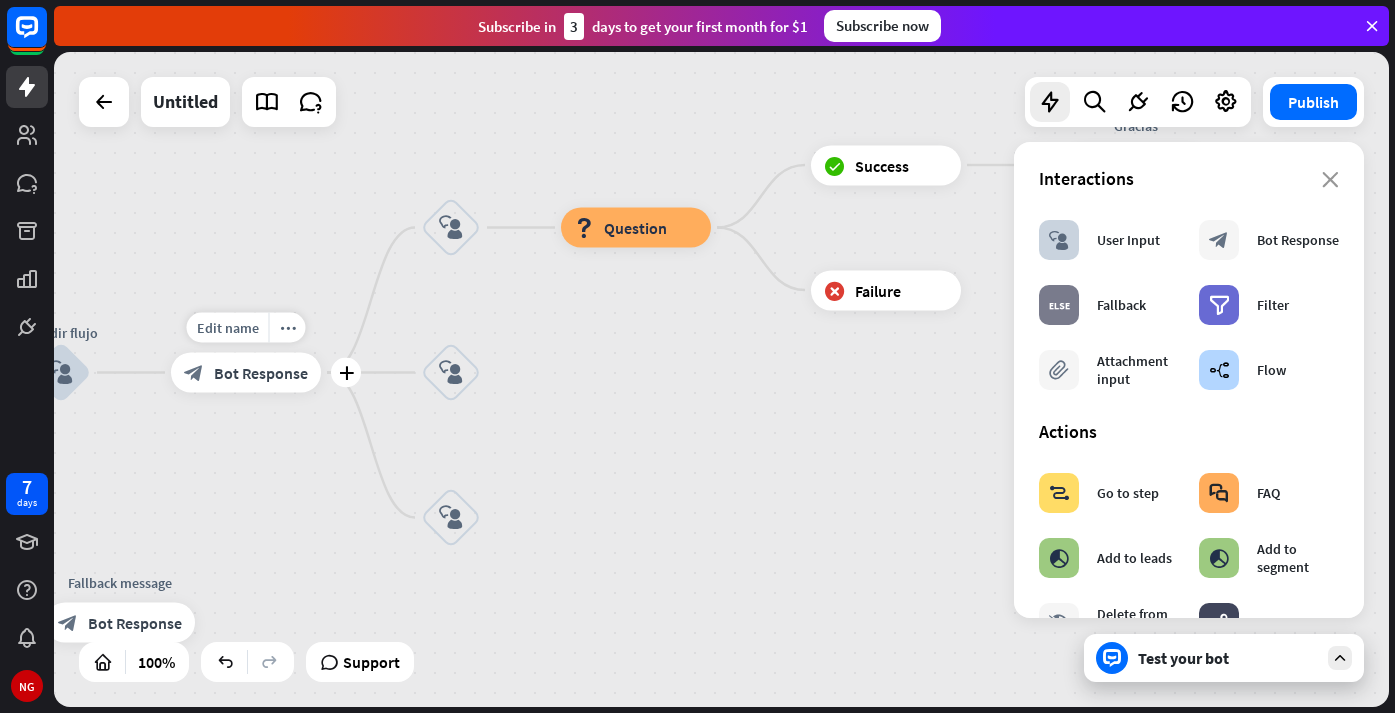 click on "block_bot_response   Bot Response" at bounding box center (246, 373) 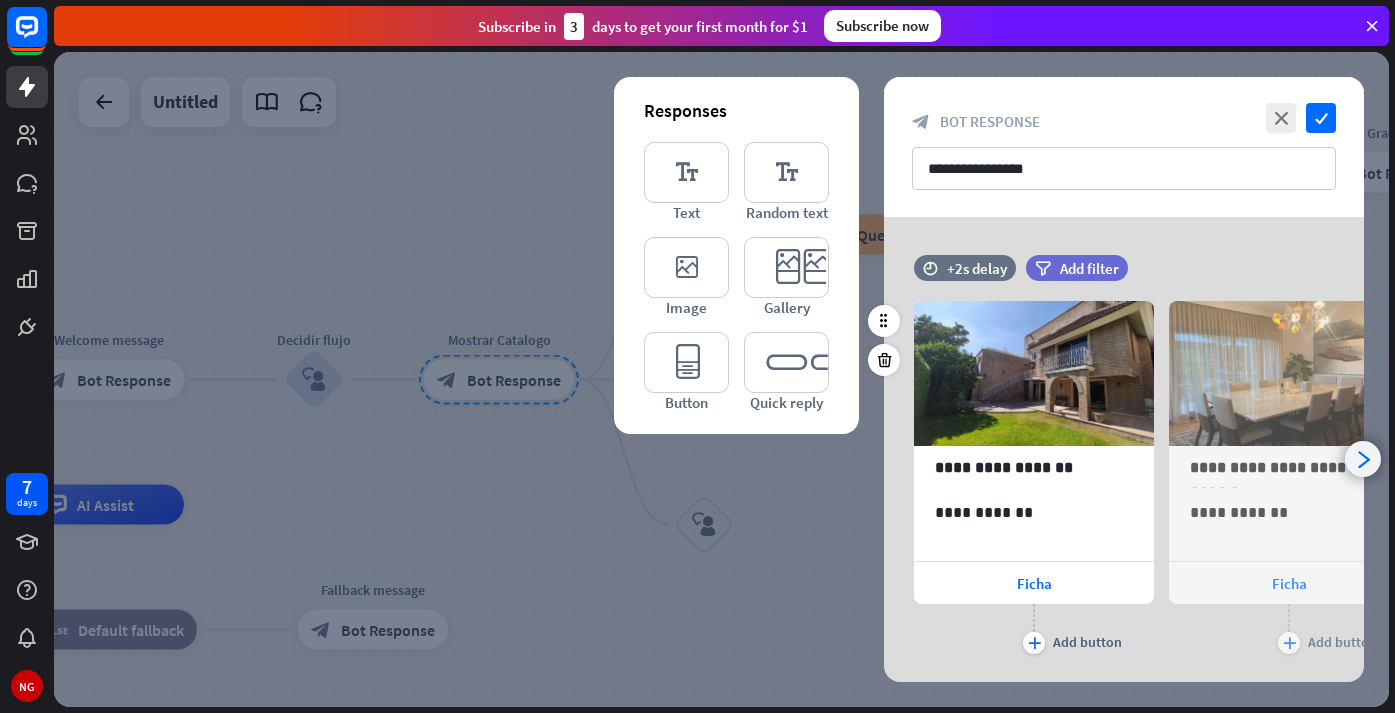 click on "arrowhead_right" at bounding box center (1363, 459) 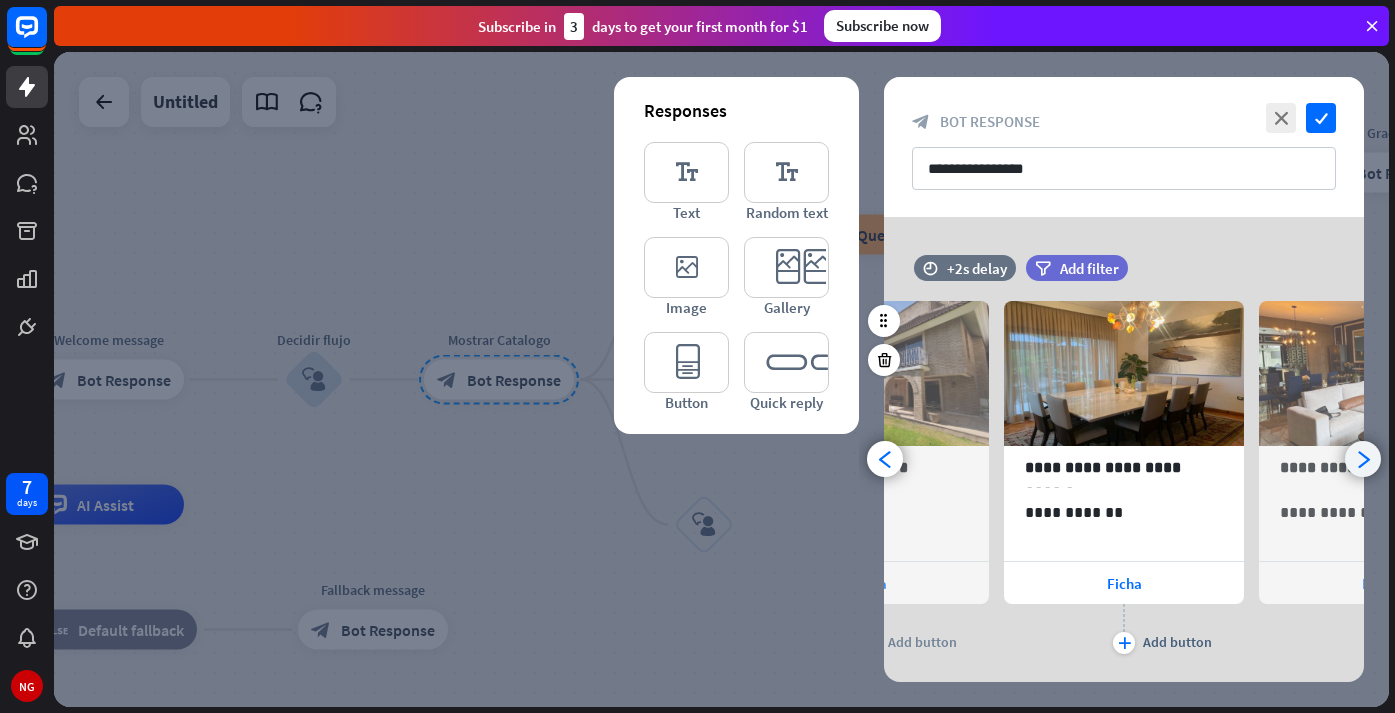 click on "arrowhead_right" at bounding box center (1363, 459) 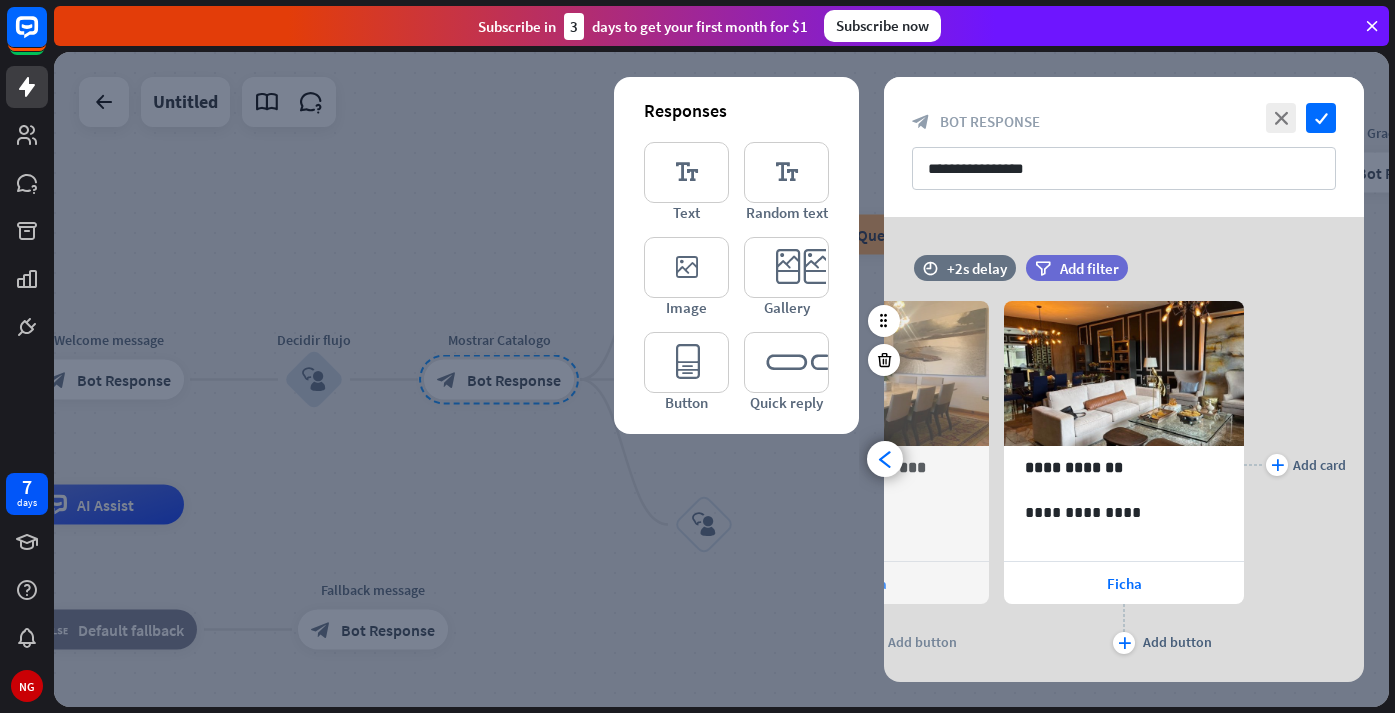 scroll, scrollTop: 0, scrollLeft: 420, axis: horizontal 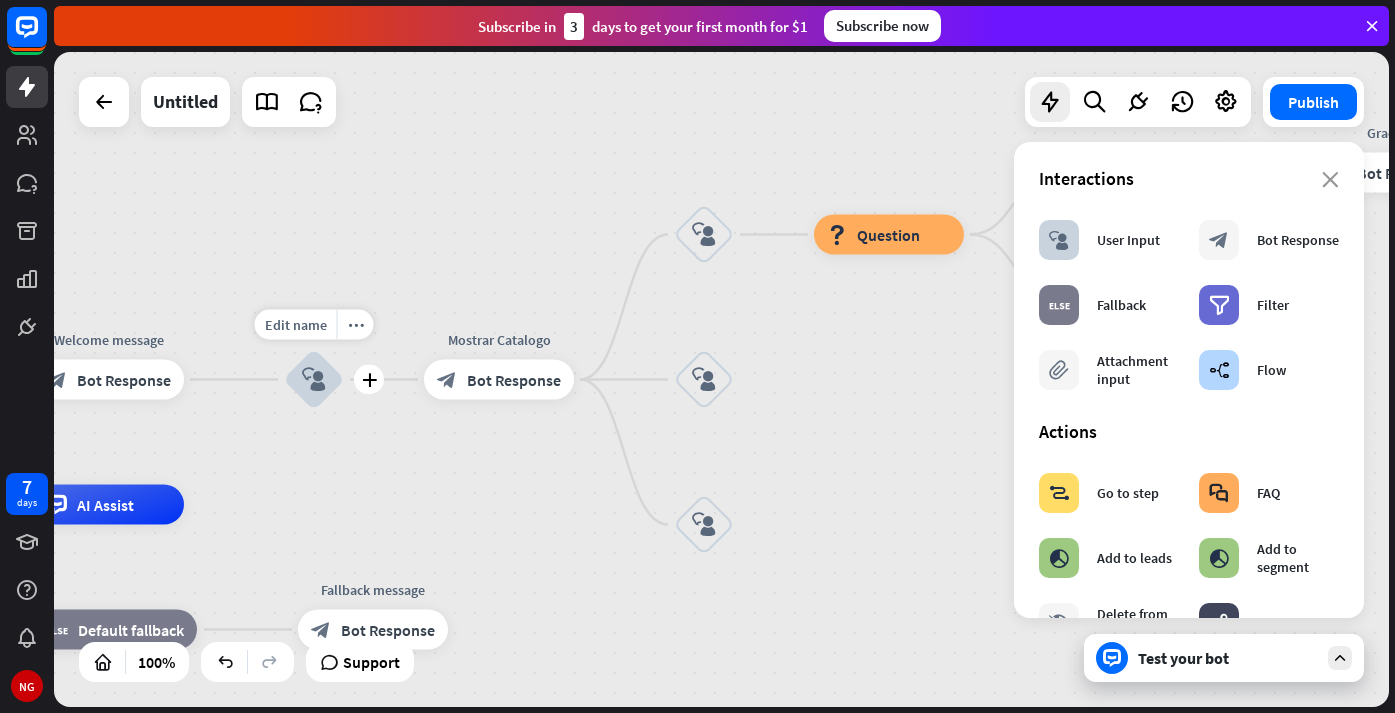 click on "block_user_input" at bounding box center (314, 380) 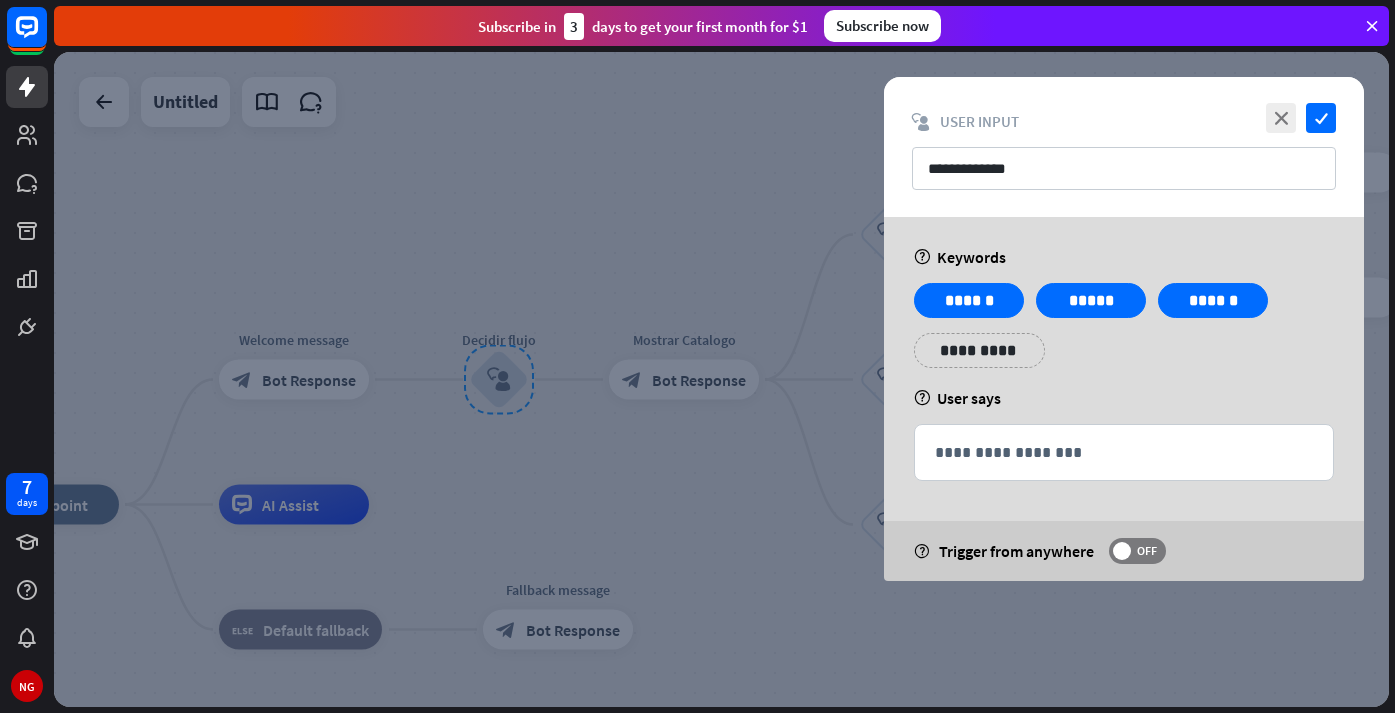 click at bounding box center (721, 379) 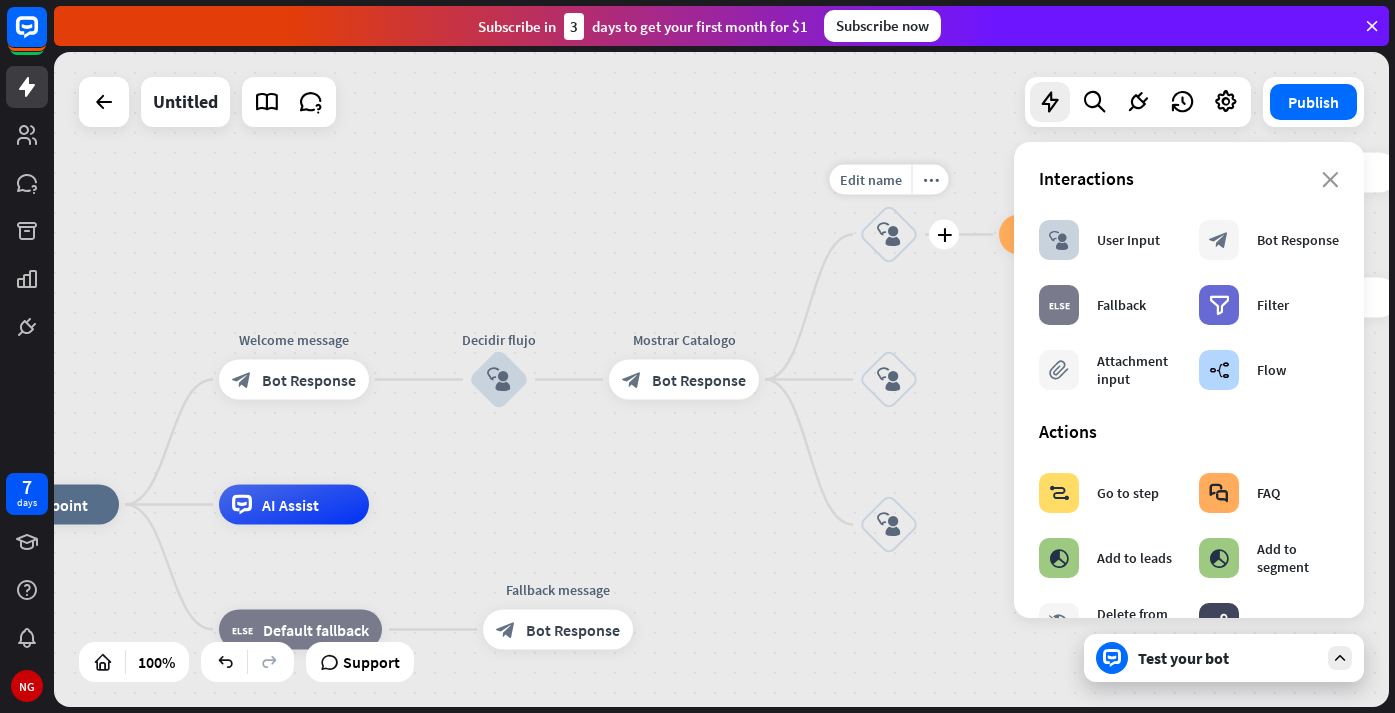 click on "block_user_input" at bounding box center [889, 235] 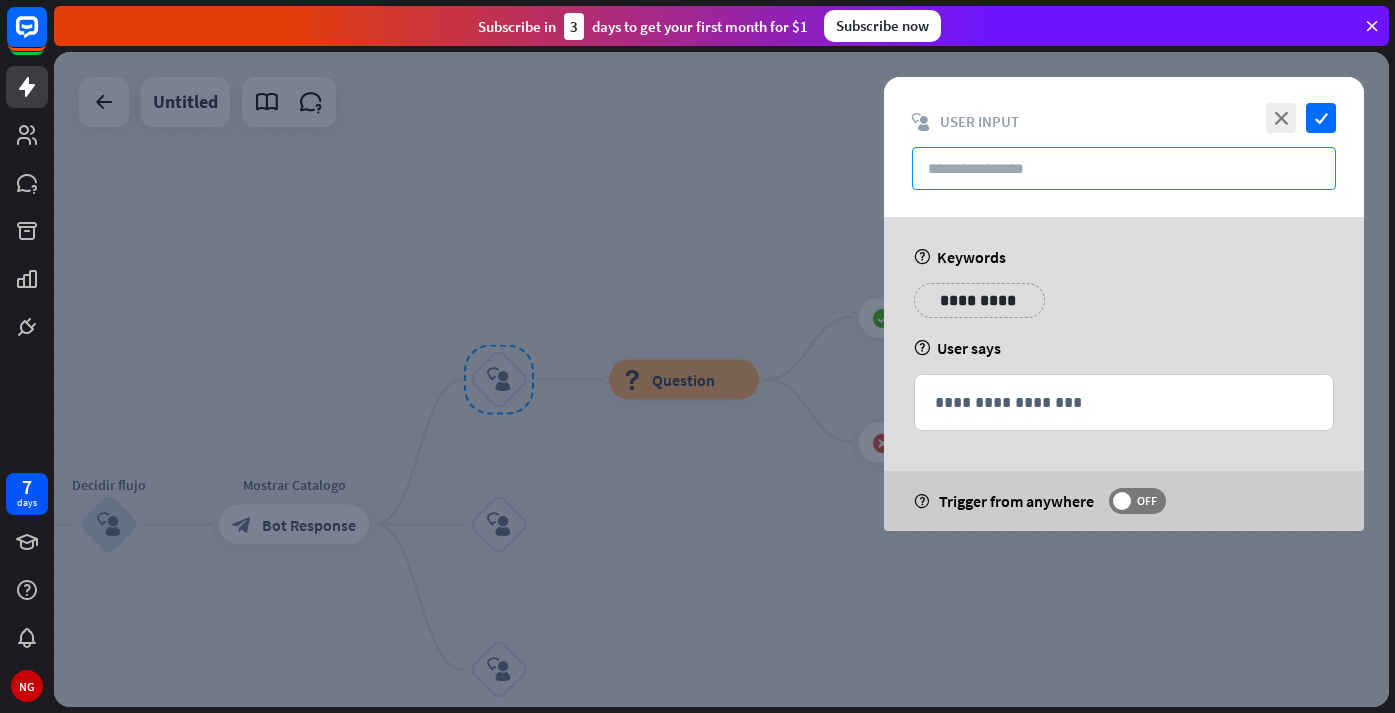 click at bounding box center [1124, 168] 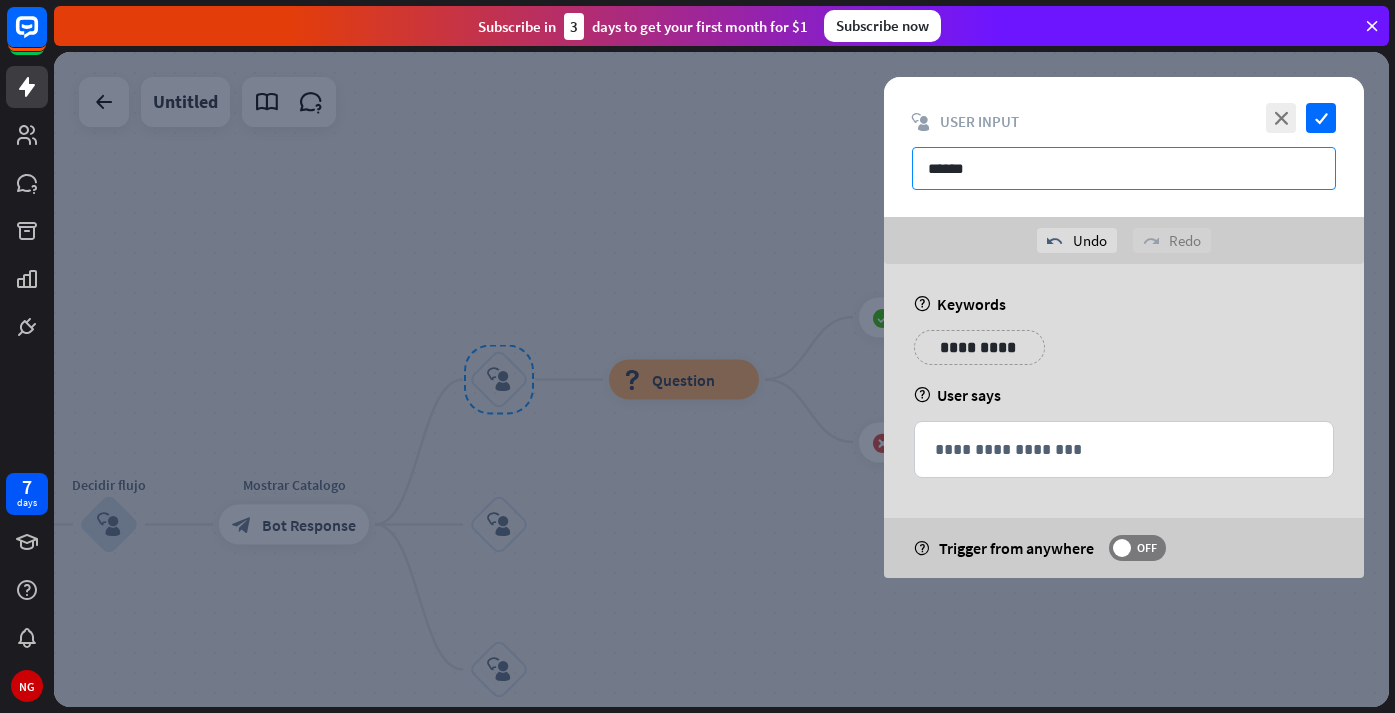 type on "******" 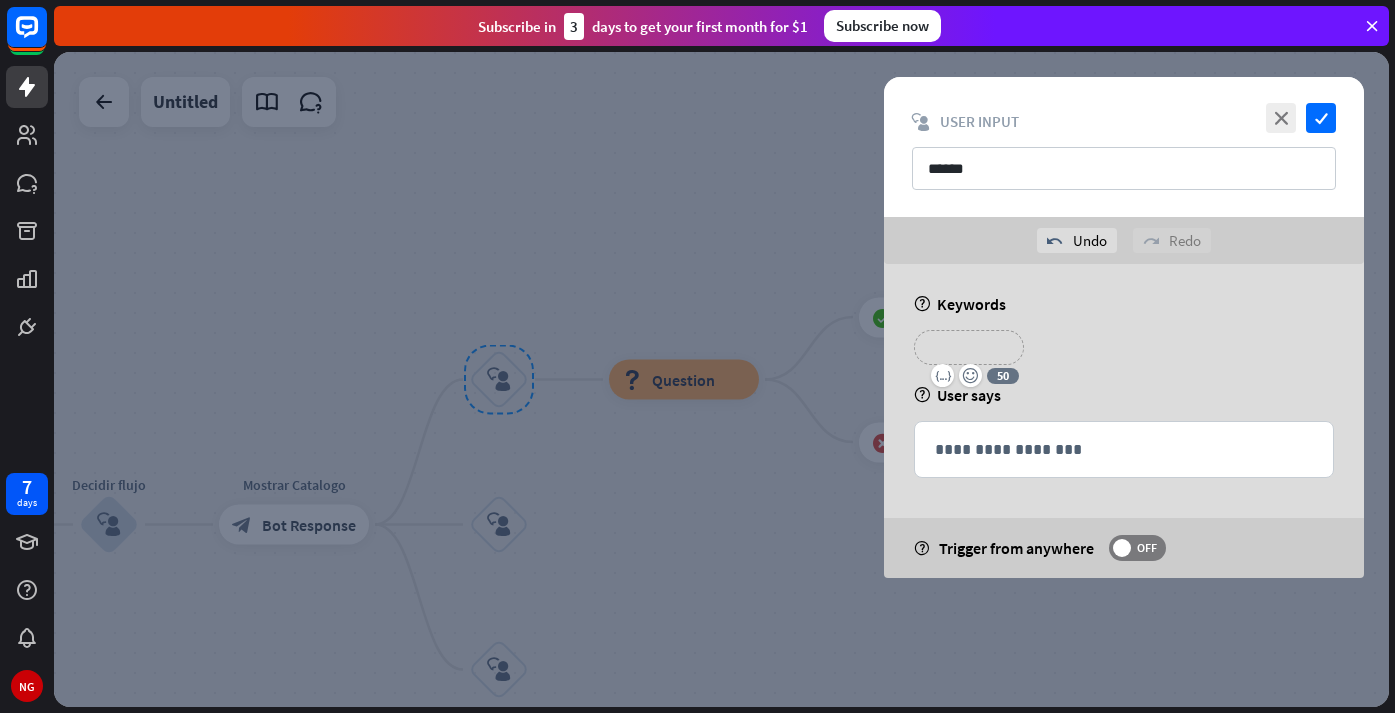 click on "**********" at bounding box center [969, 347] 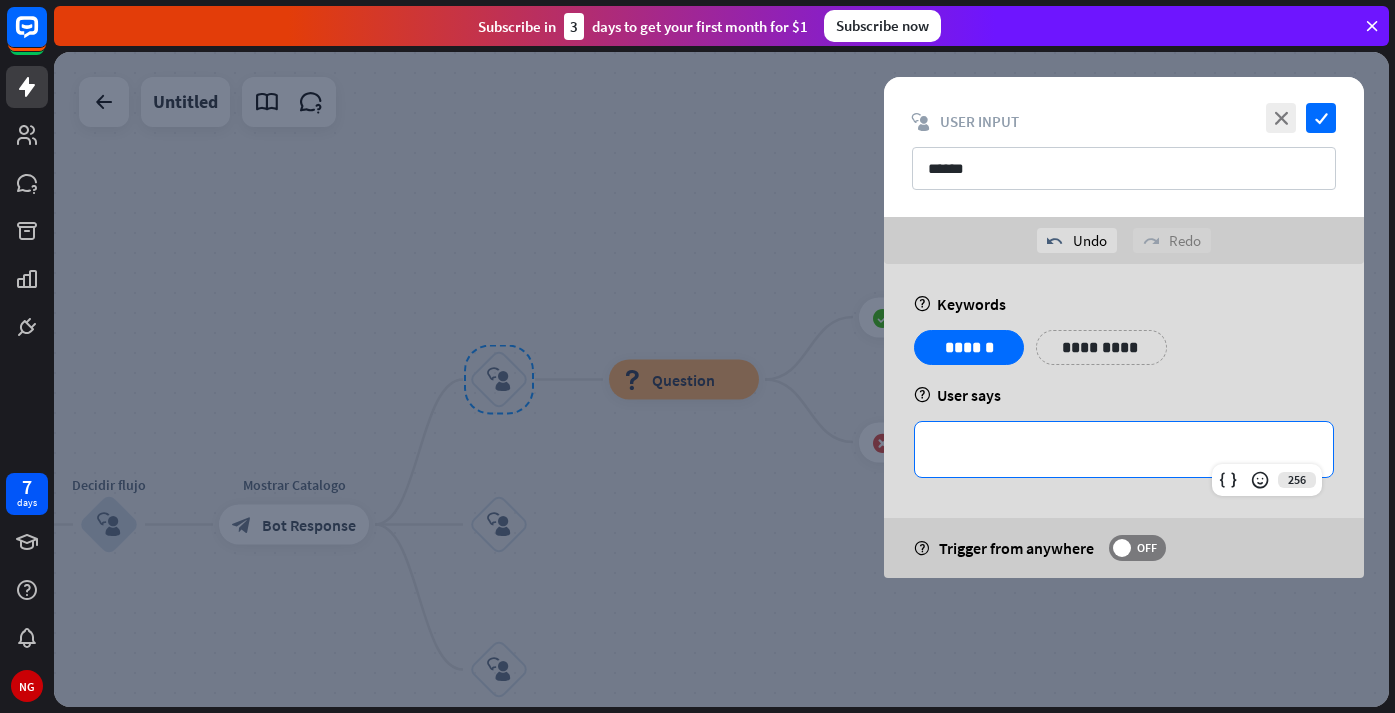 click on "**********" at bounding box center [1124, 449] 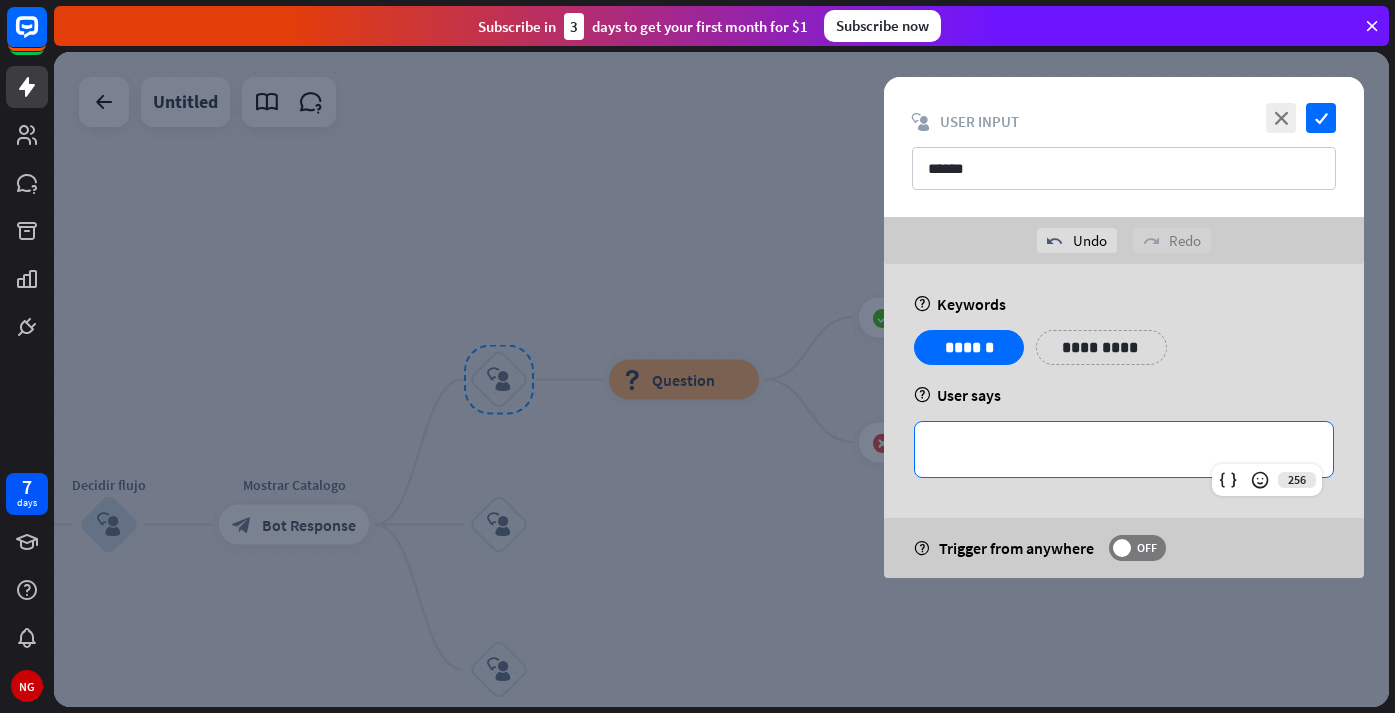 click on "**********" at bounding box center (1124, 449) 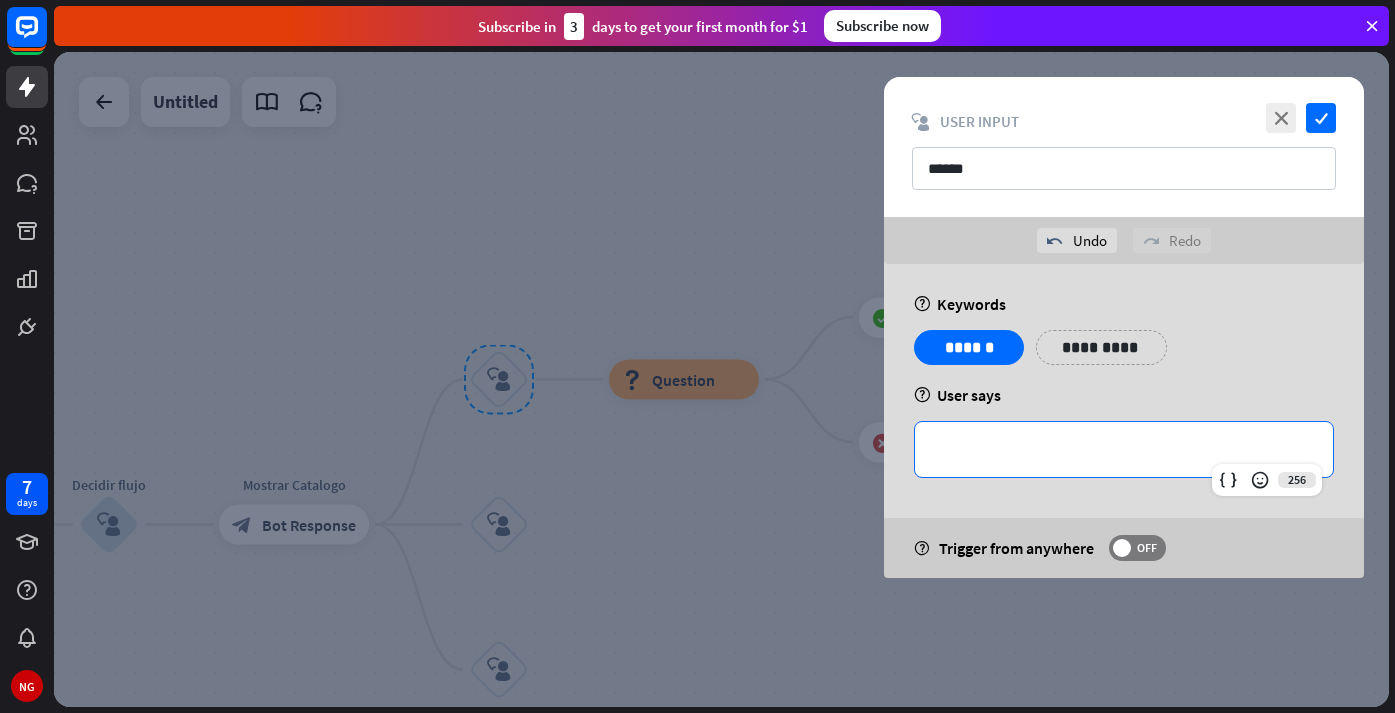 click at bounding box center (721, 379) 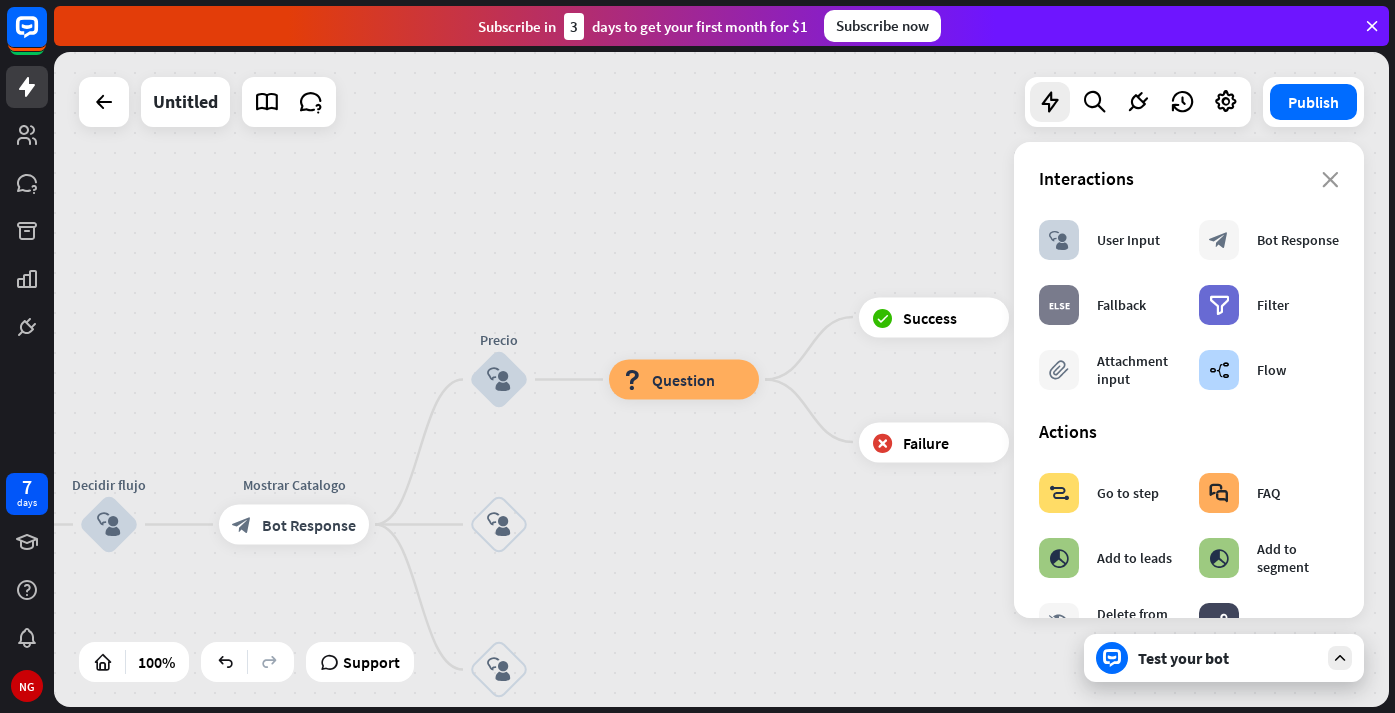 click on "Test your bot" at bounding box center (1228, 658) 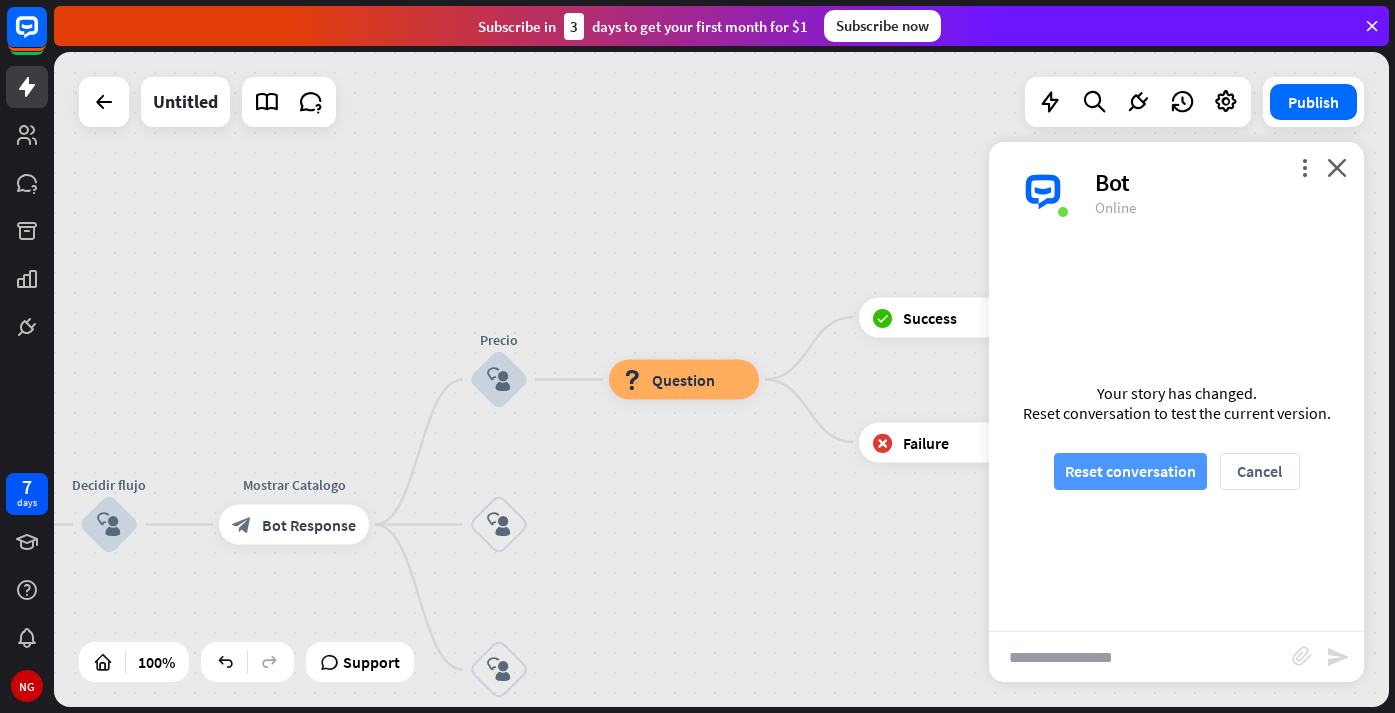 click on "Reset conversation" at bounding box center [1130, 471] 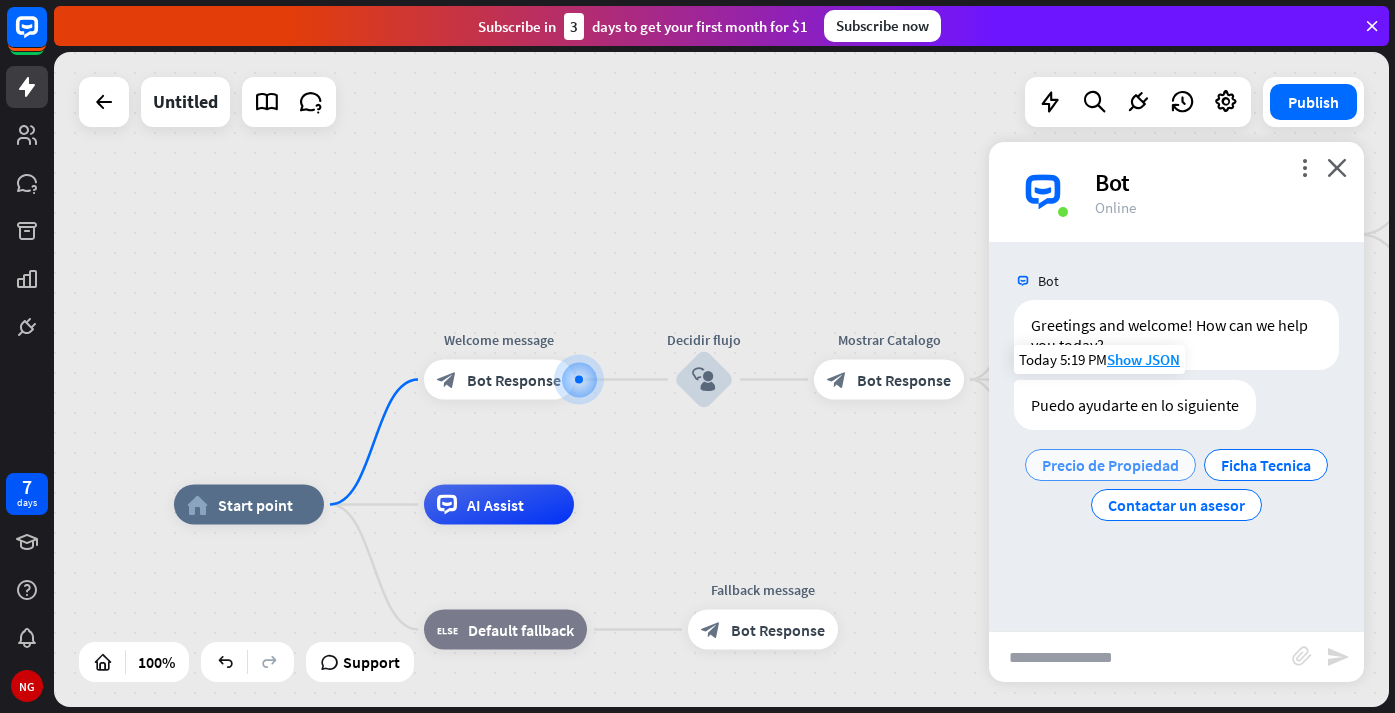 click on "Precio de Propiedad" at bounding box center (1110, 465) 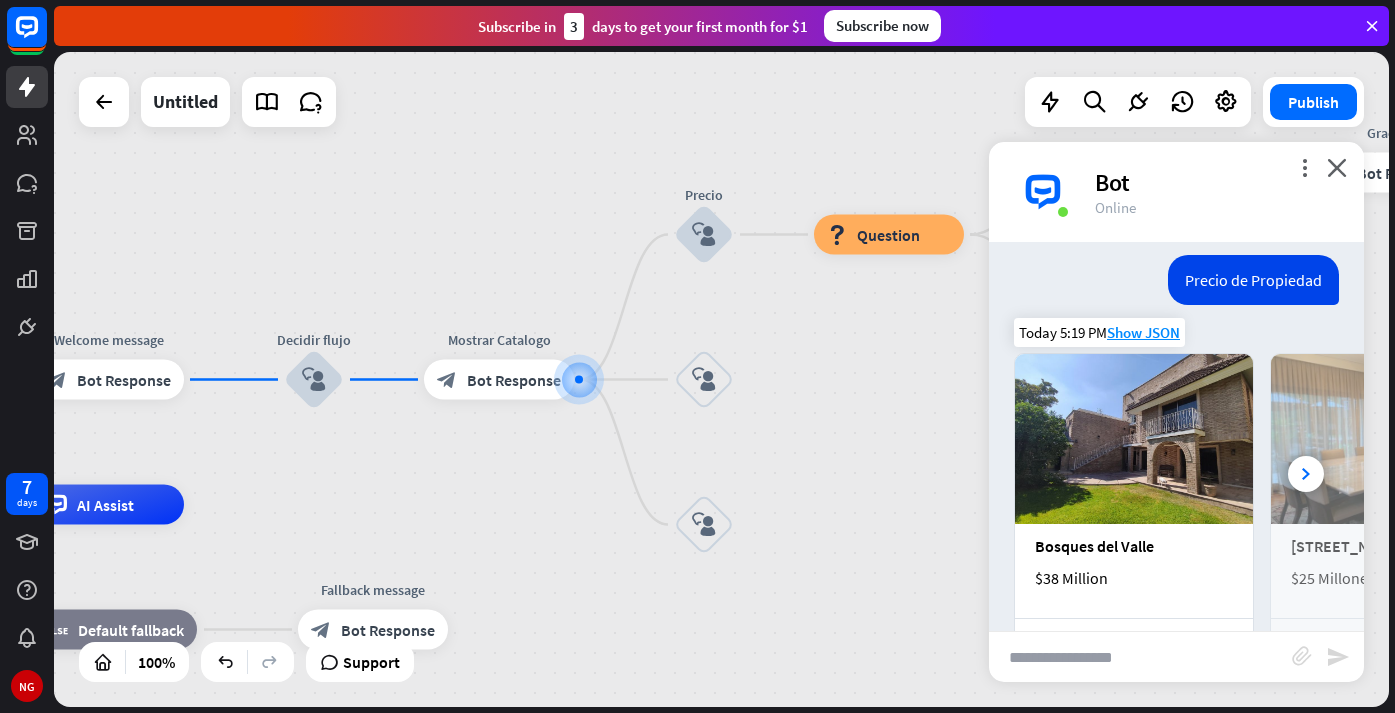 scroll, scrollTop: 286, scrollLeft: 0, axis: vertical 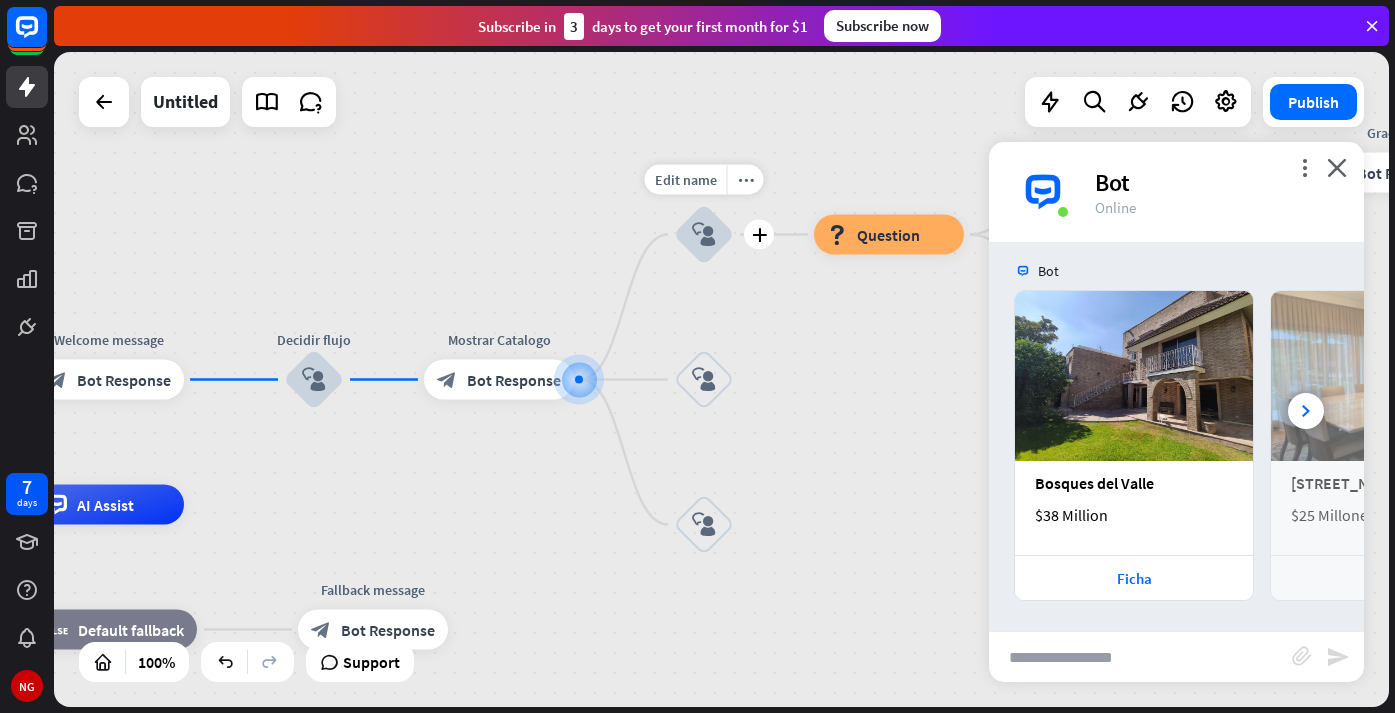click on "block_user_input" at bounding box center (704, 235) 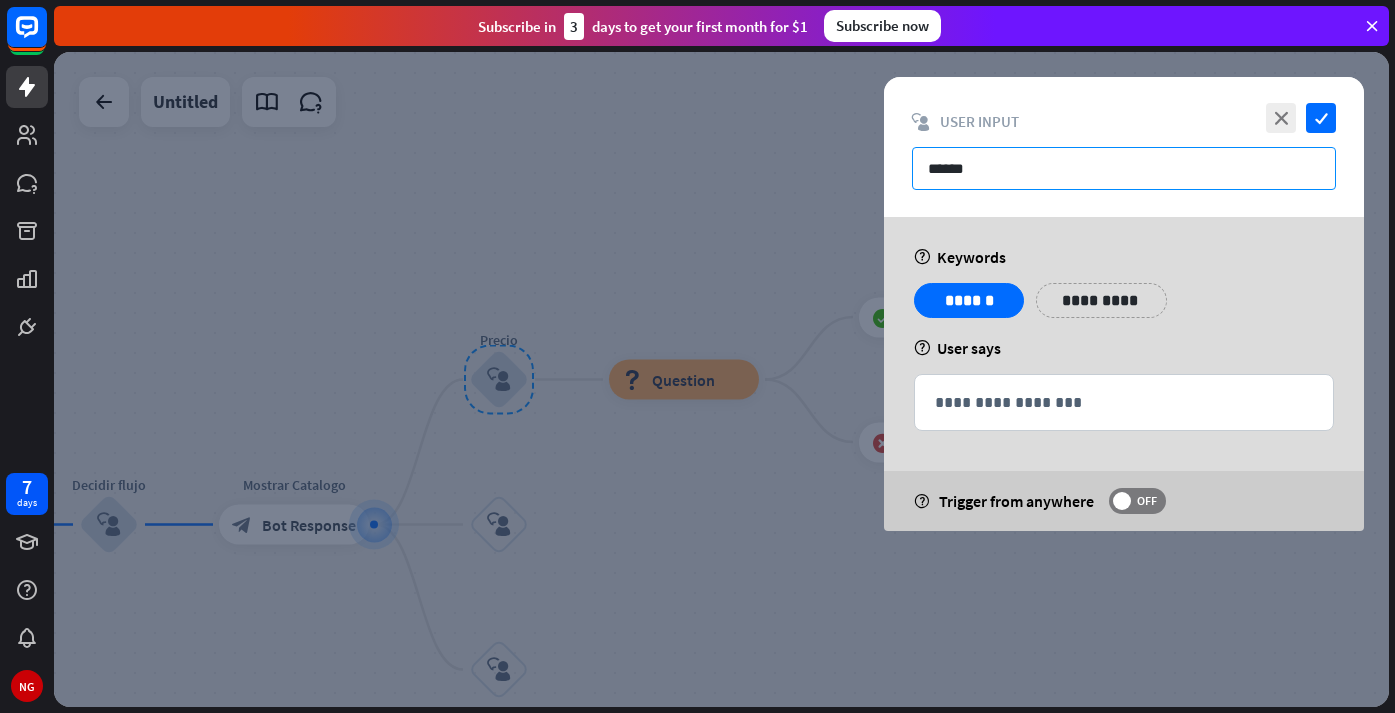 click on "******" at bounding box center (1124, 168) 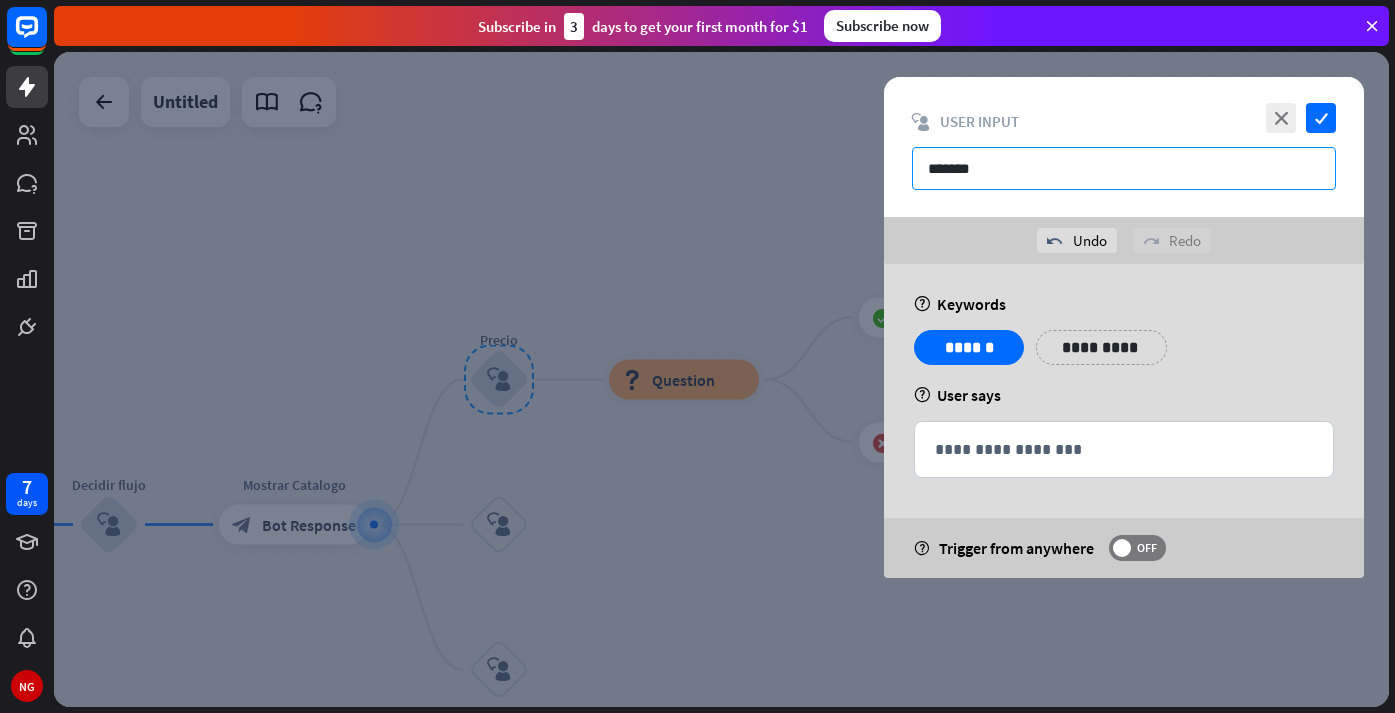 type on "*******" 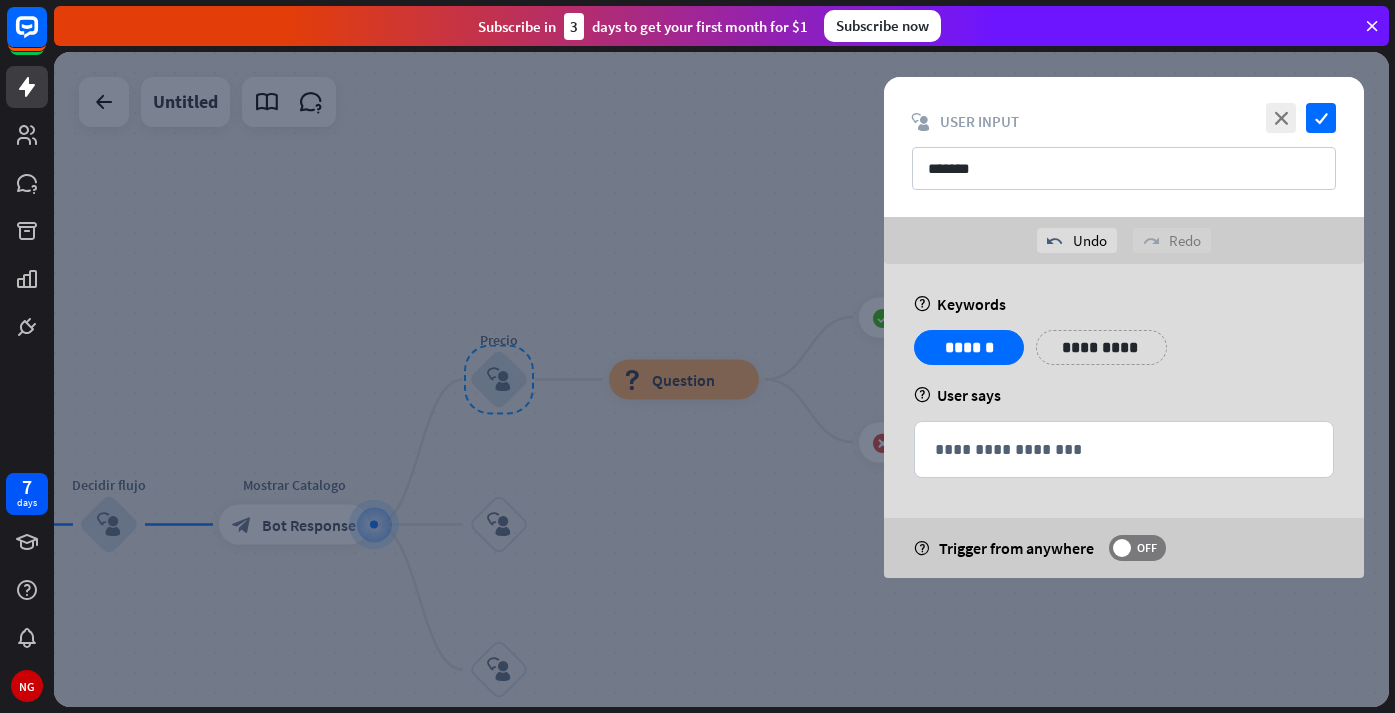 click at bounding box center (721, 379) 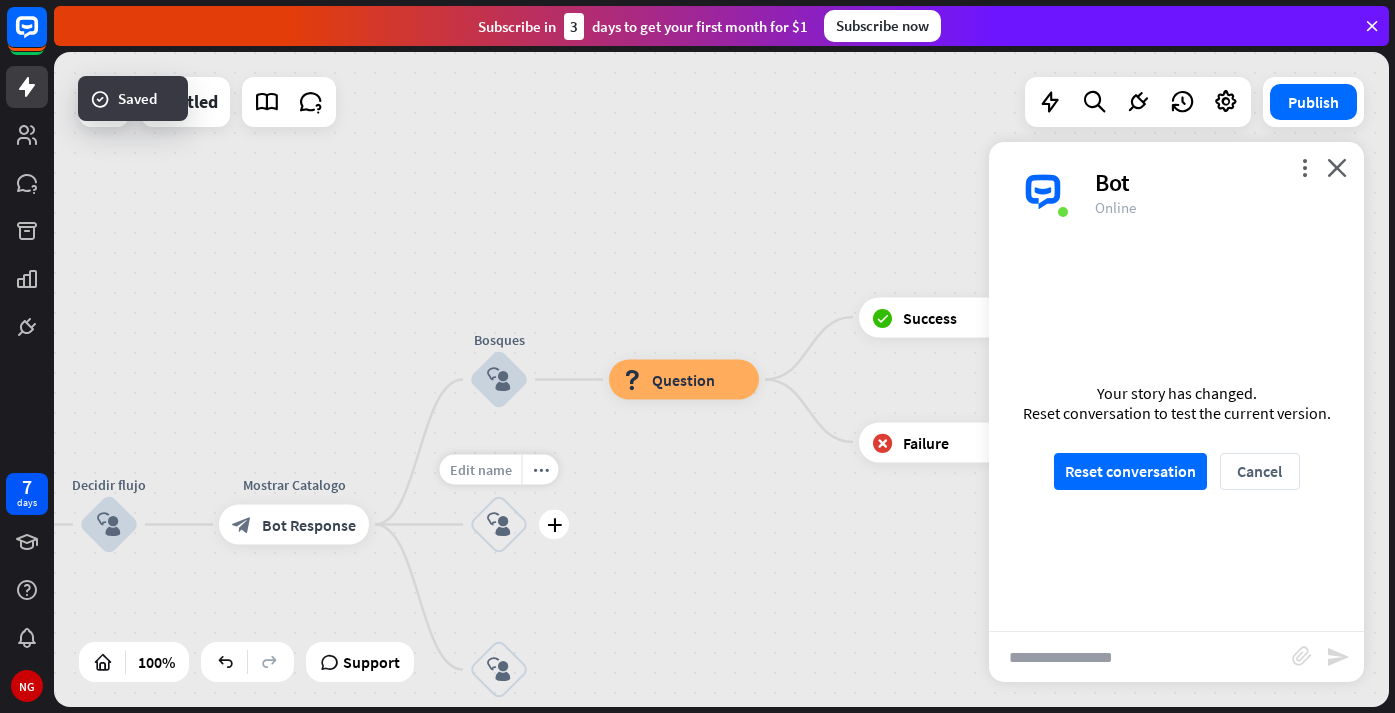 click on "Edit name" at bounding box center (481, 470) 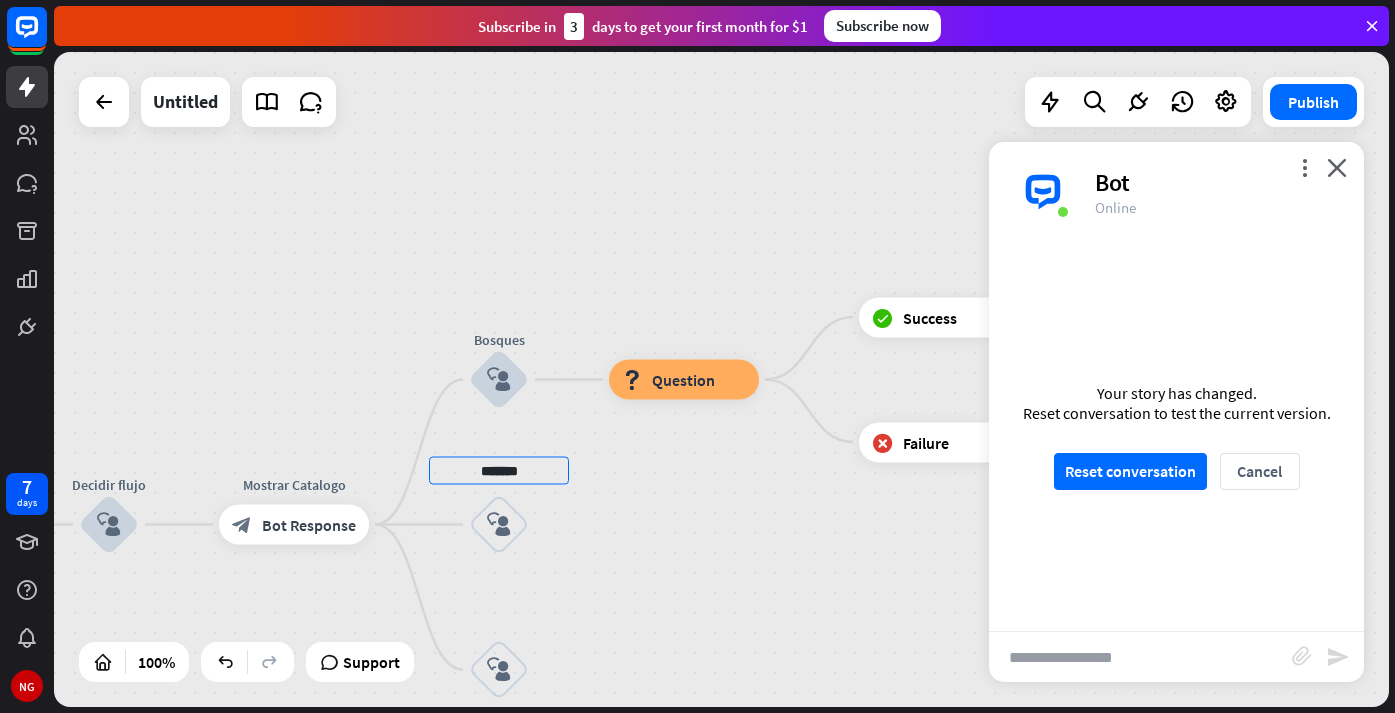 type on "*******" 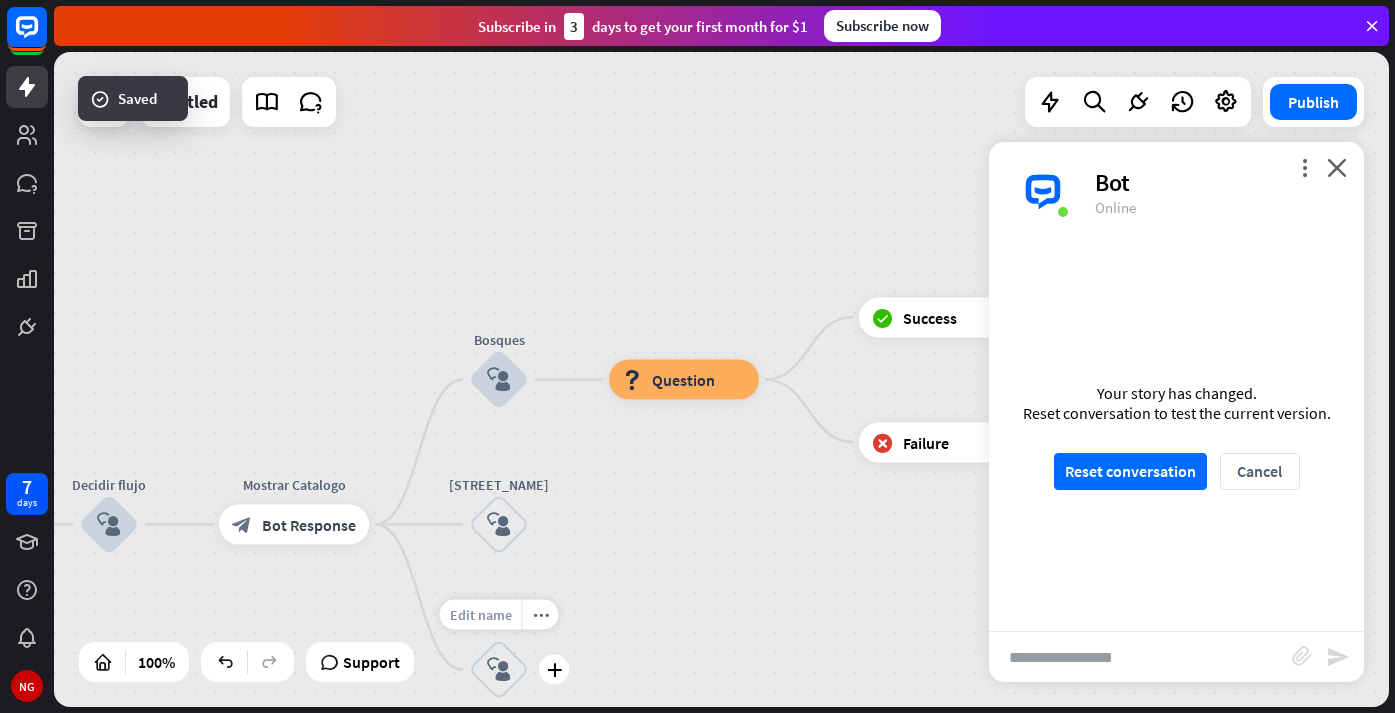click on "Edit name" at bounding box center [481, 615] 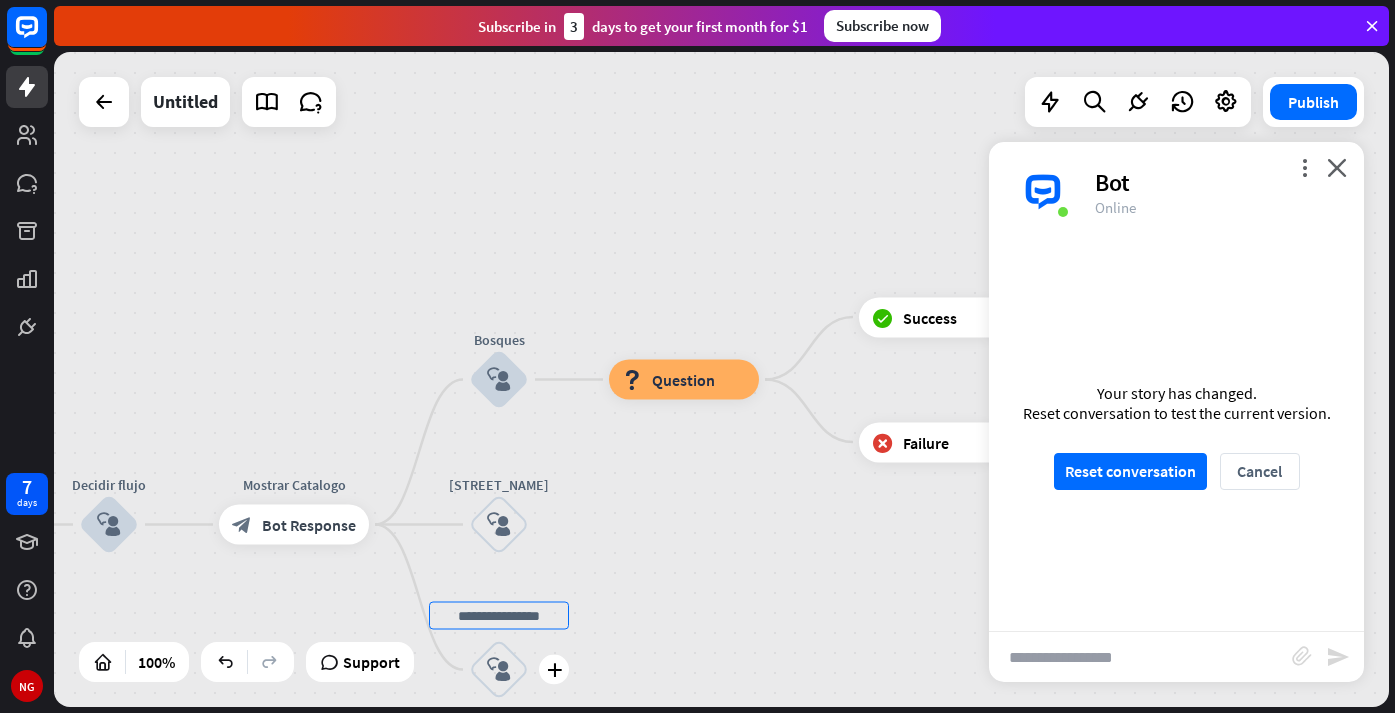 click at bounding box center [499, 616] 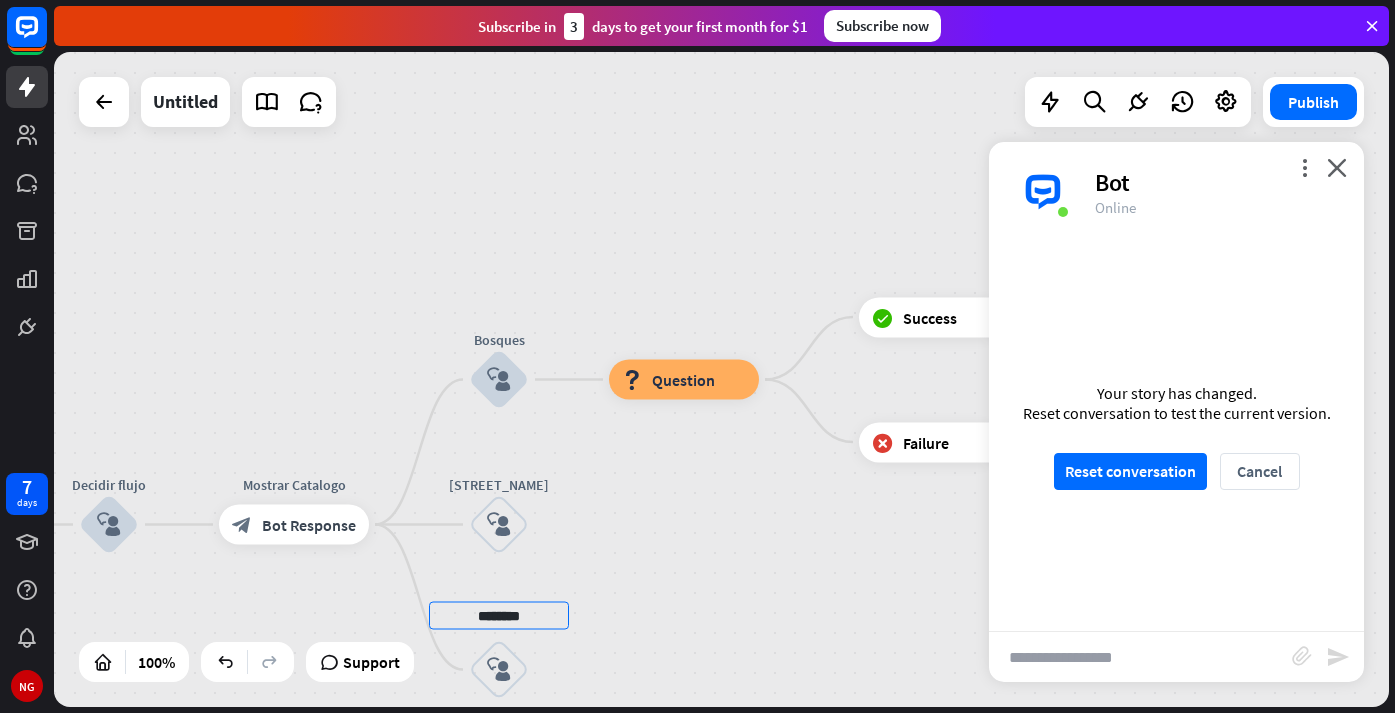 type on "********" 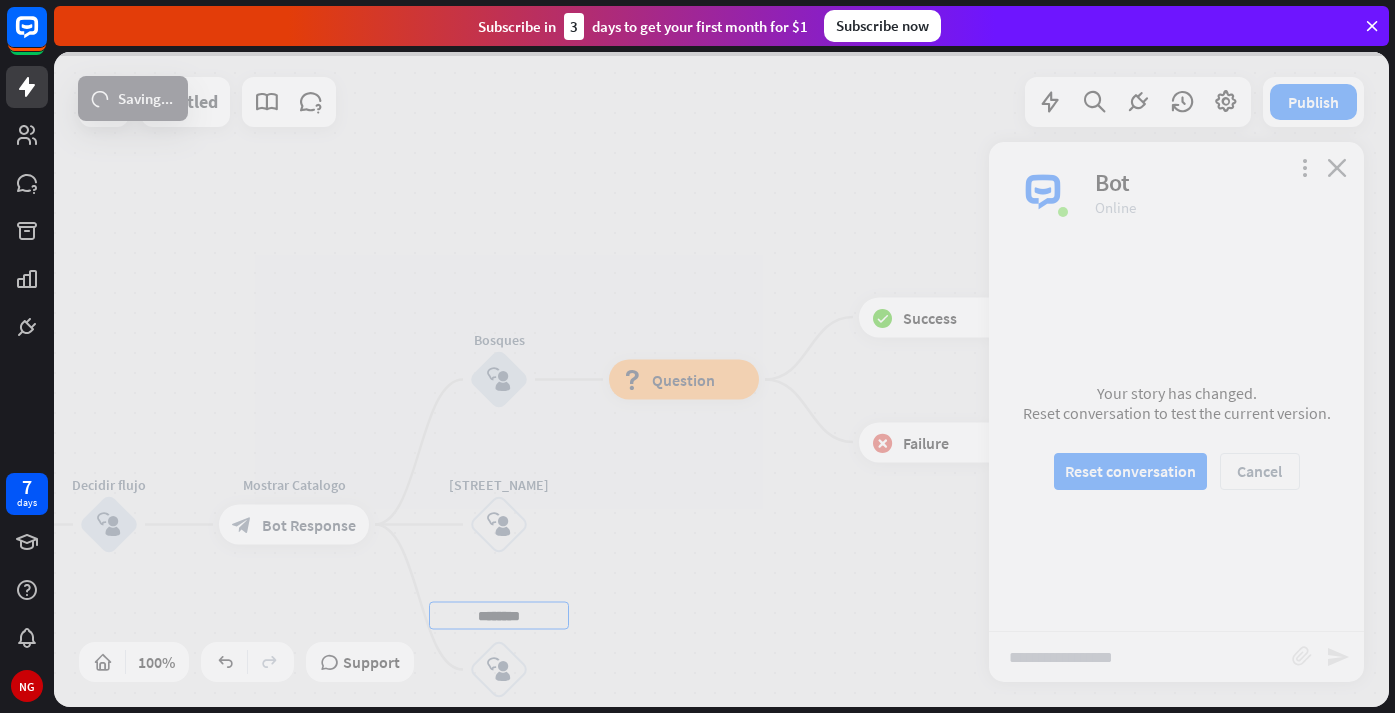 click on "home_2 Start point Welcome message block_bot_response Bot Response Decidir flujo block_user_input Mostrar Catalogo block_bot_response Bot Response Bosques block_user_input block_question Question block_success Success Gracias block_bot_response Bot Response block_failure Failure Colinas block_user_input ***** block_user_input AI Assist block_fallback Default fallback Fallback message block_bot_response Bot Response Untitled Publish 100% Support loader Saving... close Interactions block_user_input User Input block_bot_response Bot Response block_fallback Fallback filter Filter Flow" at bounding box center (721, 379) 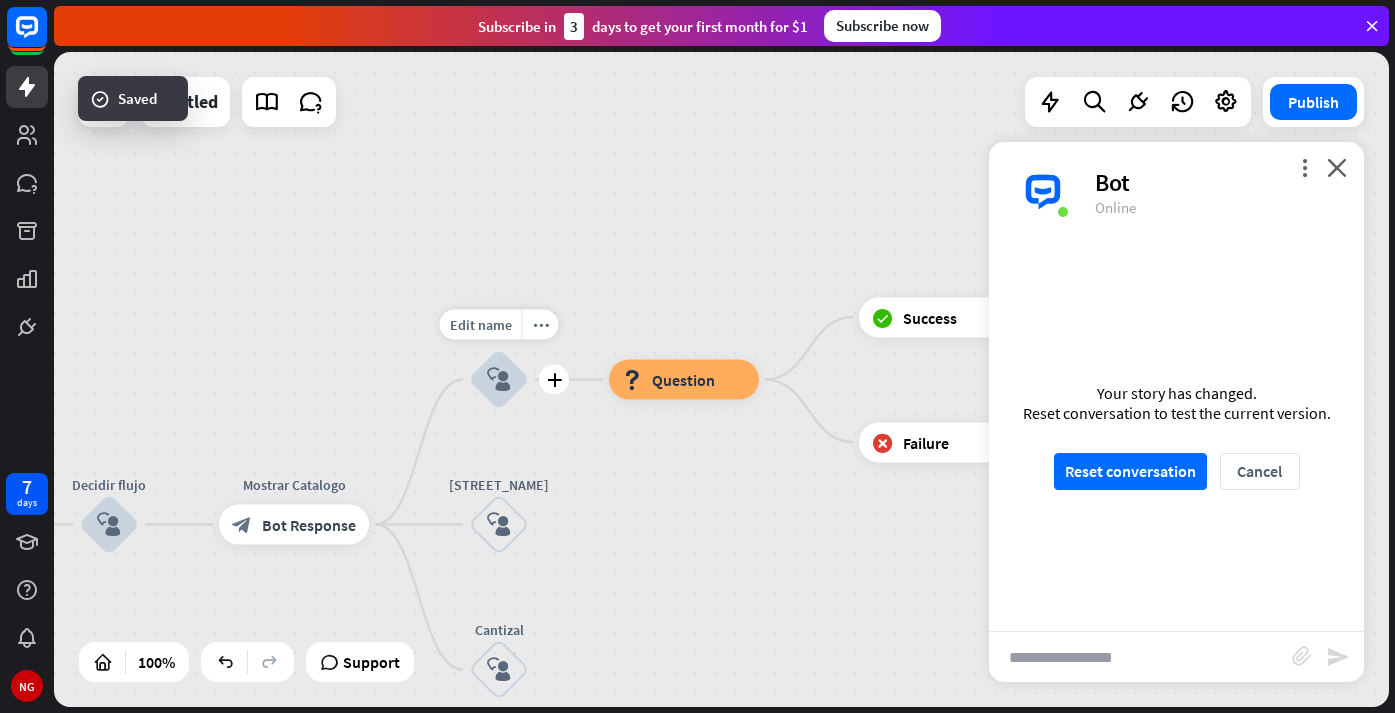 click on "block_user_input" at bounding box center [499, 380] 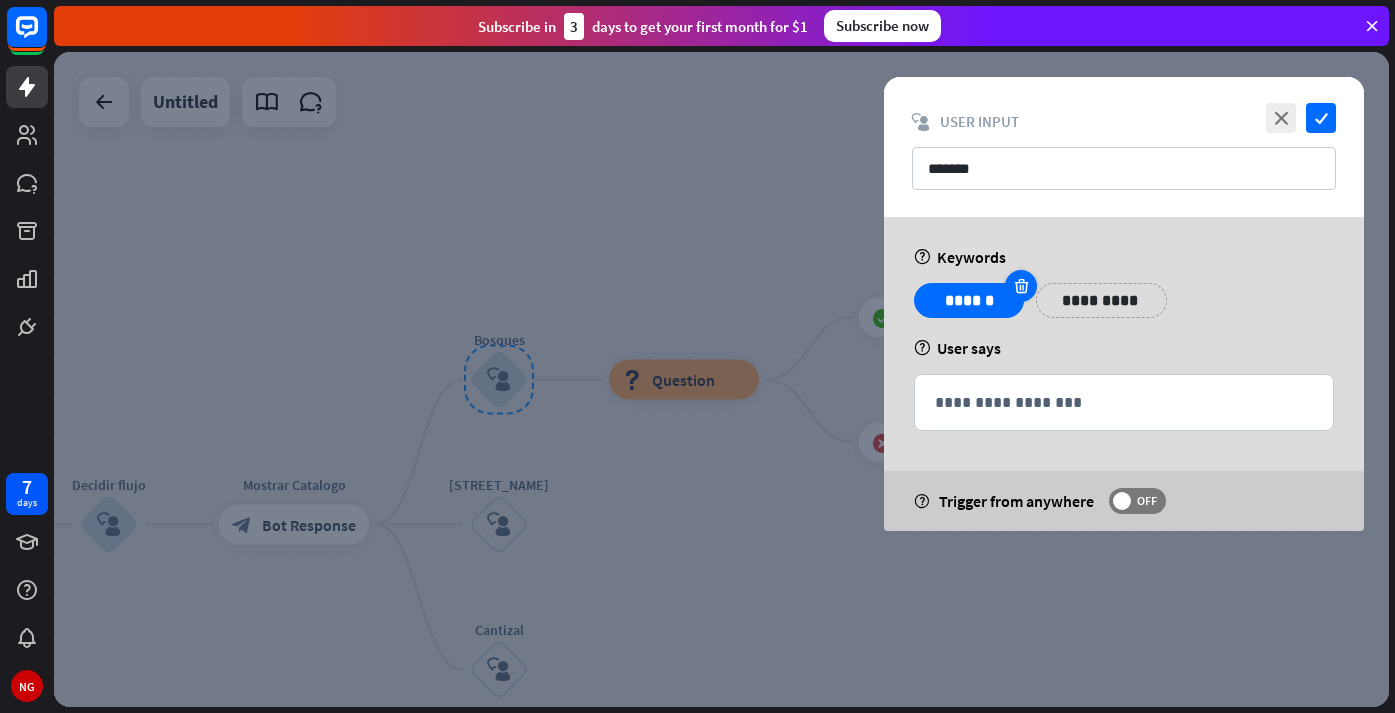 click at bounding box center [1021, 286] 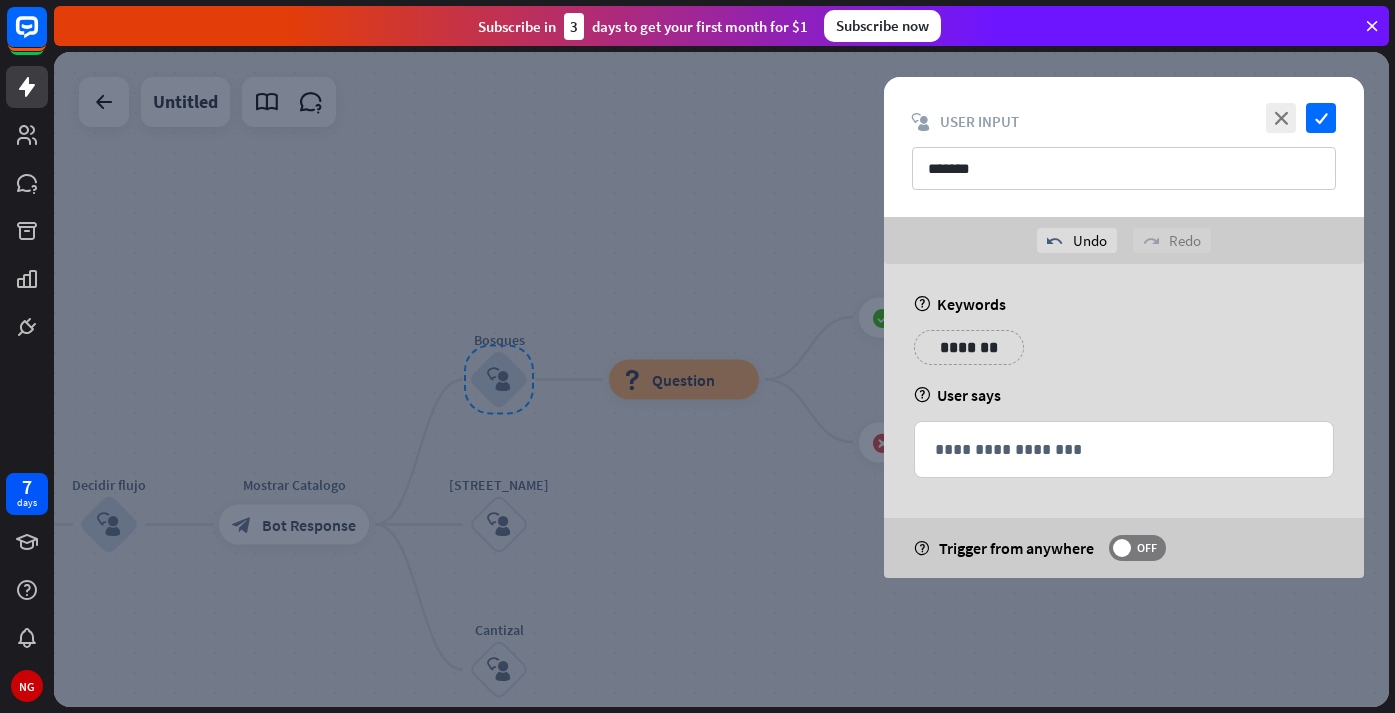 click at bounding box center [721, 379] 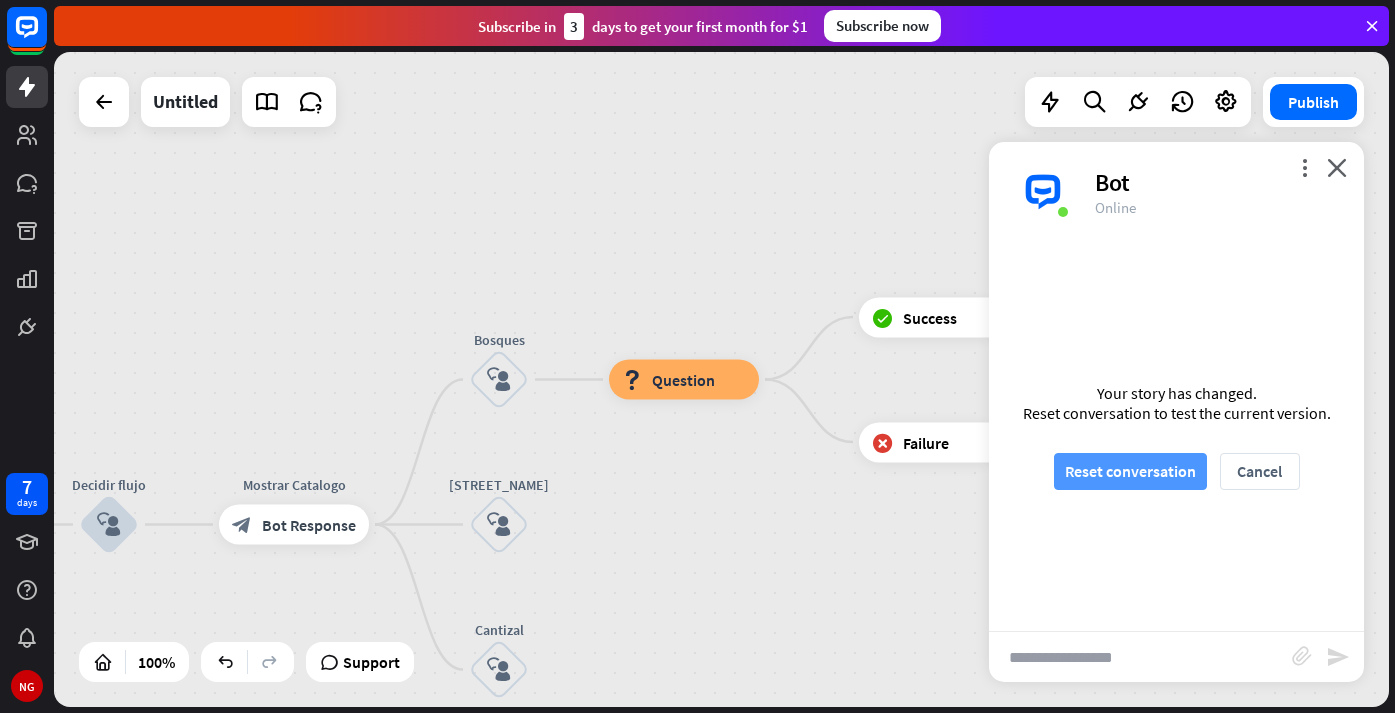 click on "Reset conversation" at bounding box center (1130, 471) 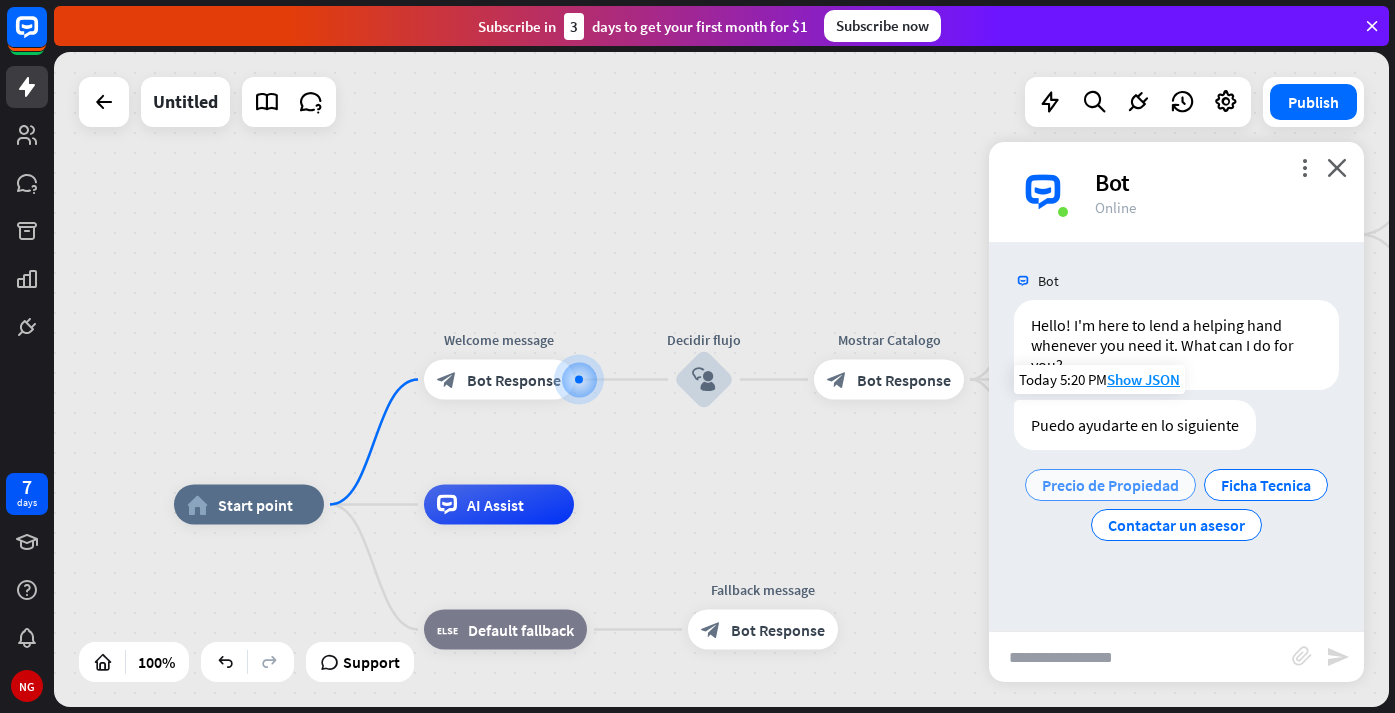 click on "Precio de Propiedad" at bounding box center [1110, 485] 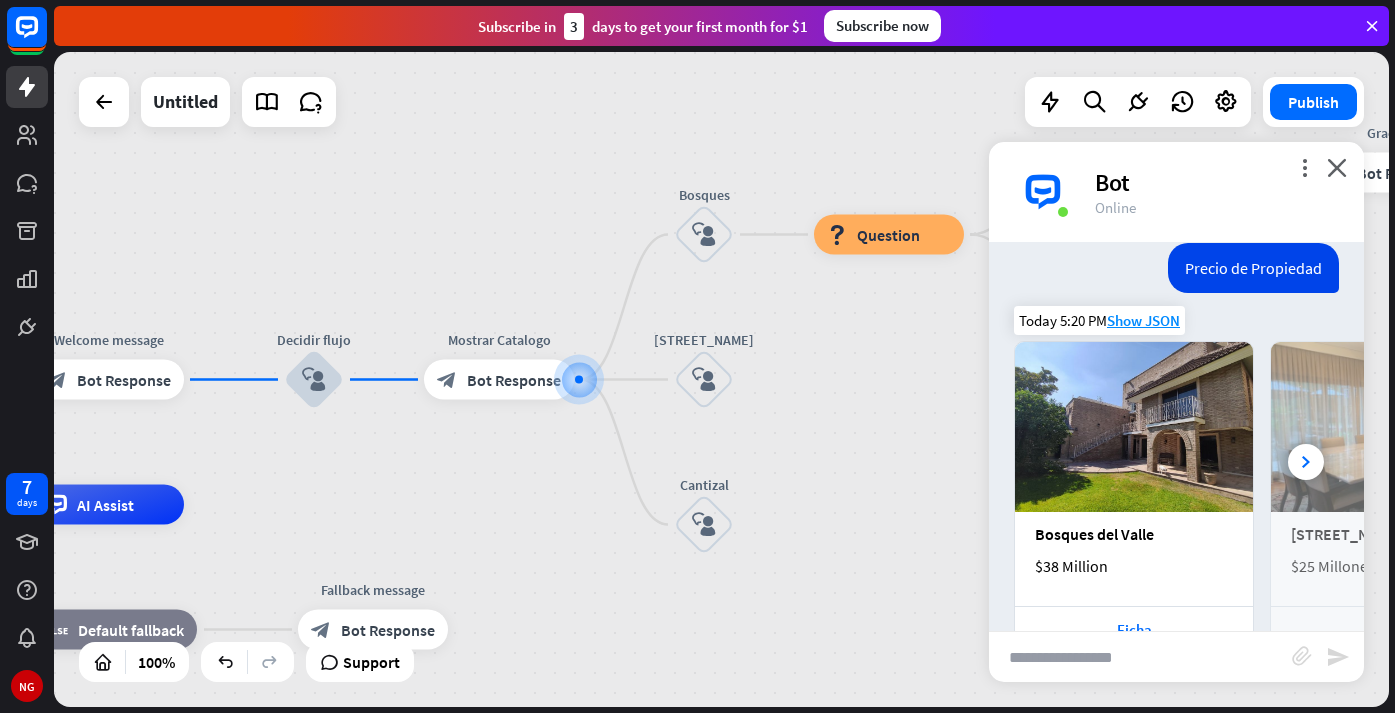 scroll, scrollTop: 306, scrollLeft: 0, axis: vertical 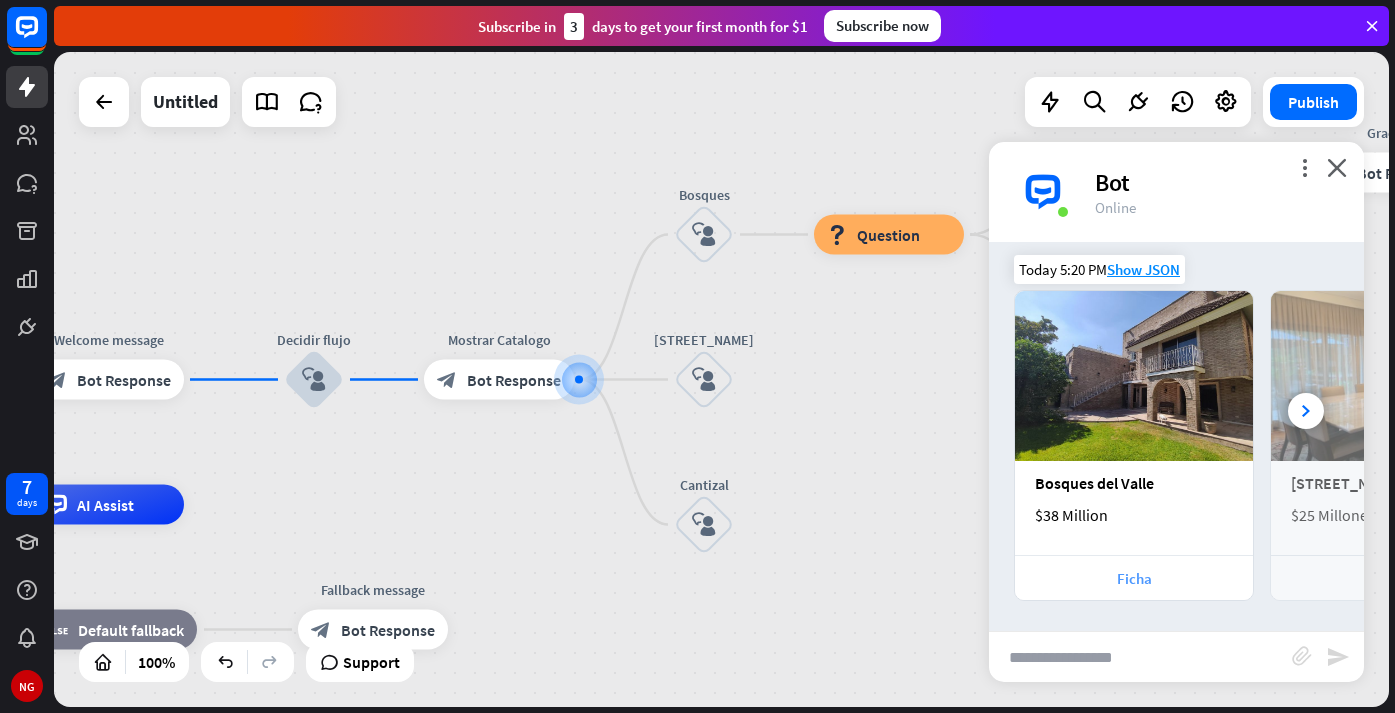 click on "Ficha" at bounding box center (1134, 578) 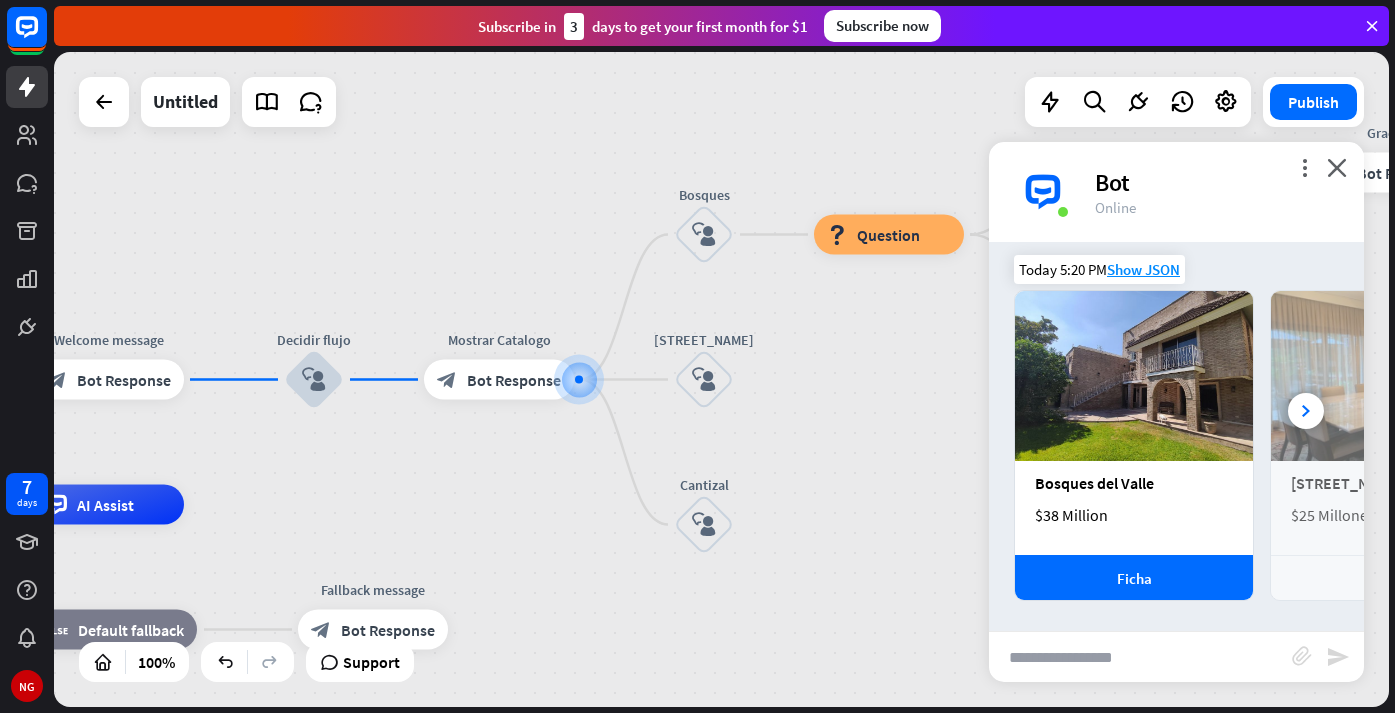 click on "Ficha" at bounding box center (1390, 578) 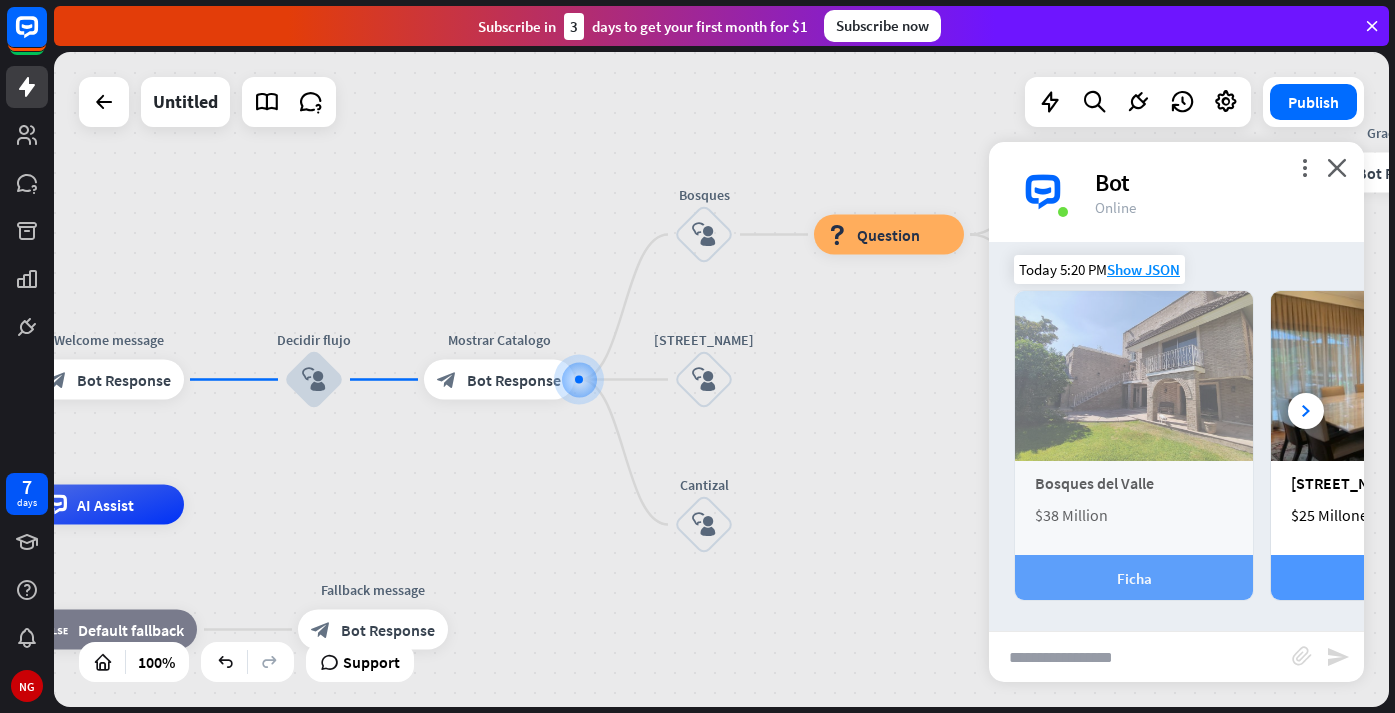 scroll, scrollTop: 0, scrollLeft: 213, axis: horizontal 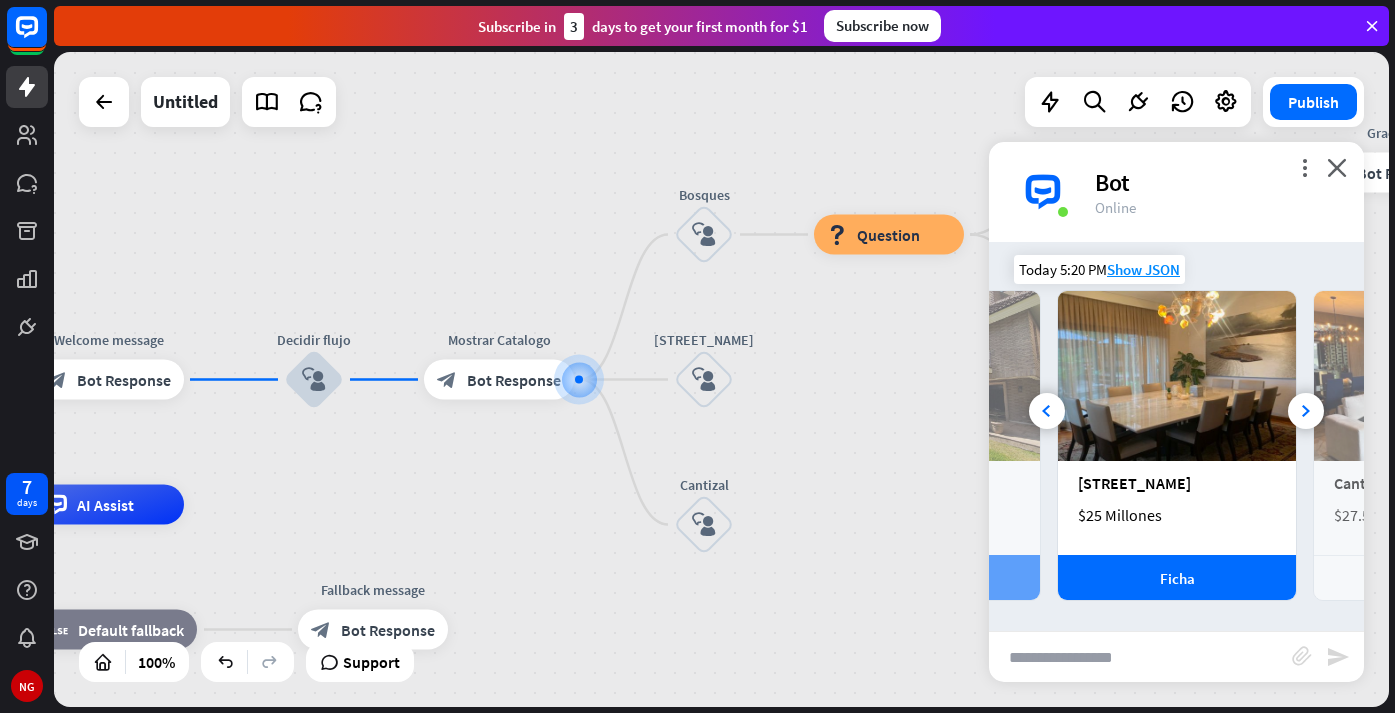 click on "Ficha" at bounding box center (1433, 578) 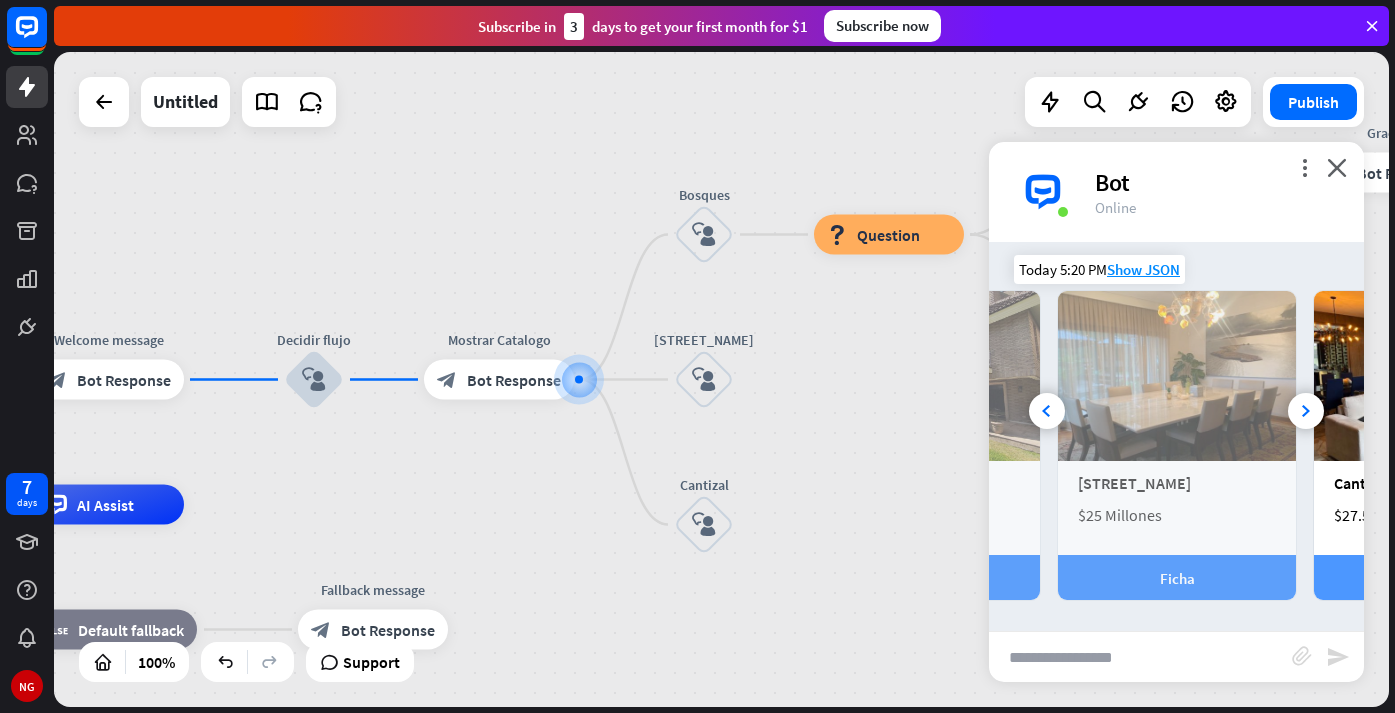 scroll, scrollTop: 0, scrollLeft: 427, axis: horizontal 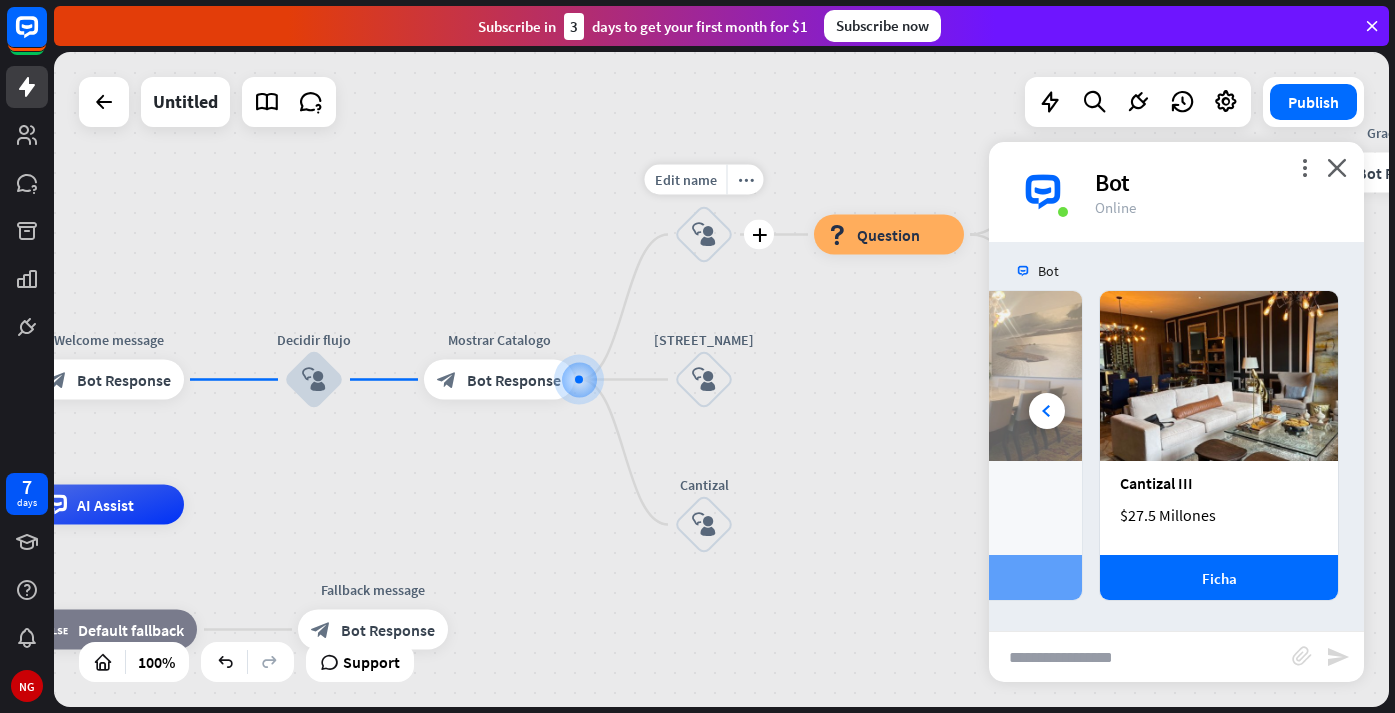 click on "block_user_input" at bounding box center [704, 235] 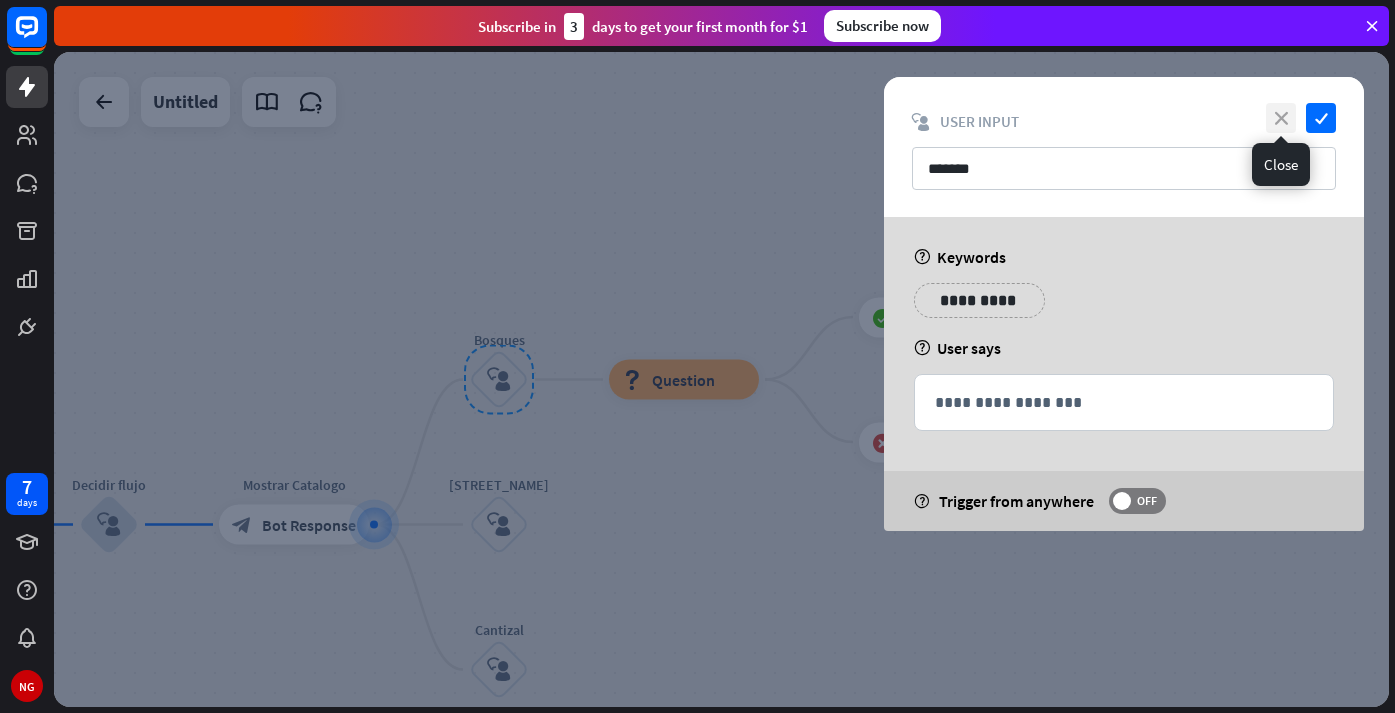 click on "close" at bounding box center (1281, 118) 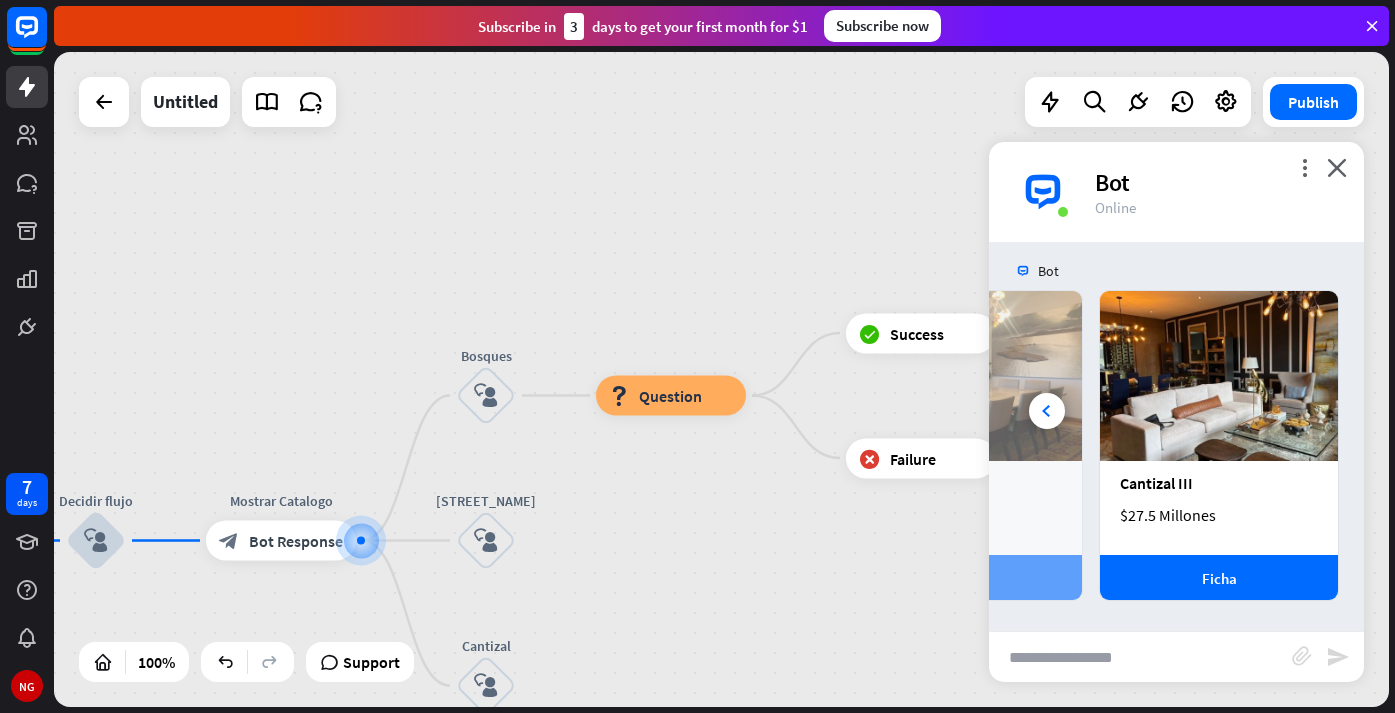 click on "home_2   Start point                 Welcome message   block_bot_response   Bot Response                 Decidir flujo   block_user_input                 Mostrar Catalogo   block_bot_response   Bot Response                     Bosques   block_user_input                   block_question   Question                   block_success   Success                 Gracias   block_bot_response   Bot Response                   block_failure   Failure                 Colinas   block_user_input                 Cantizal   block_user_input                     AI Assist                   block_fallback   Default fallback                 Fallback message   block_bot_response   Bot Response" at bounding box center [721, 379] 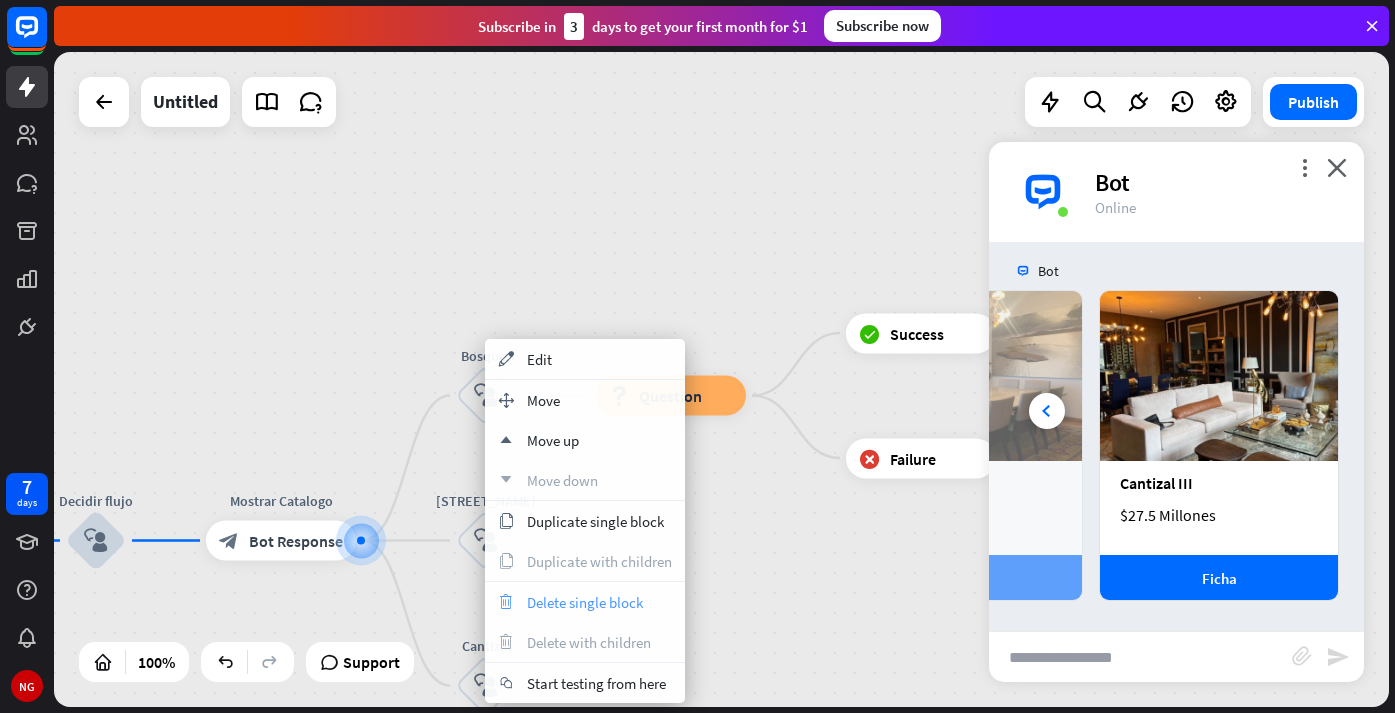 click on "Delete single block" at bounding box center [585, 602] 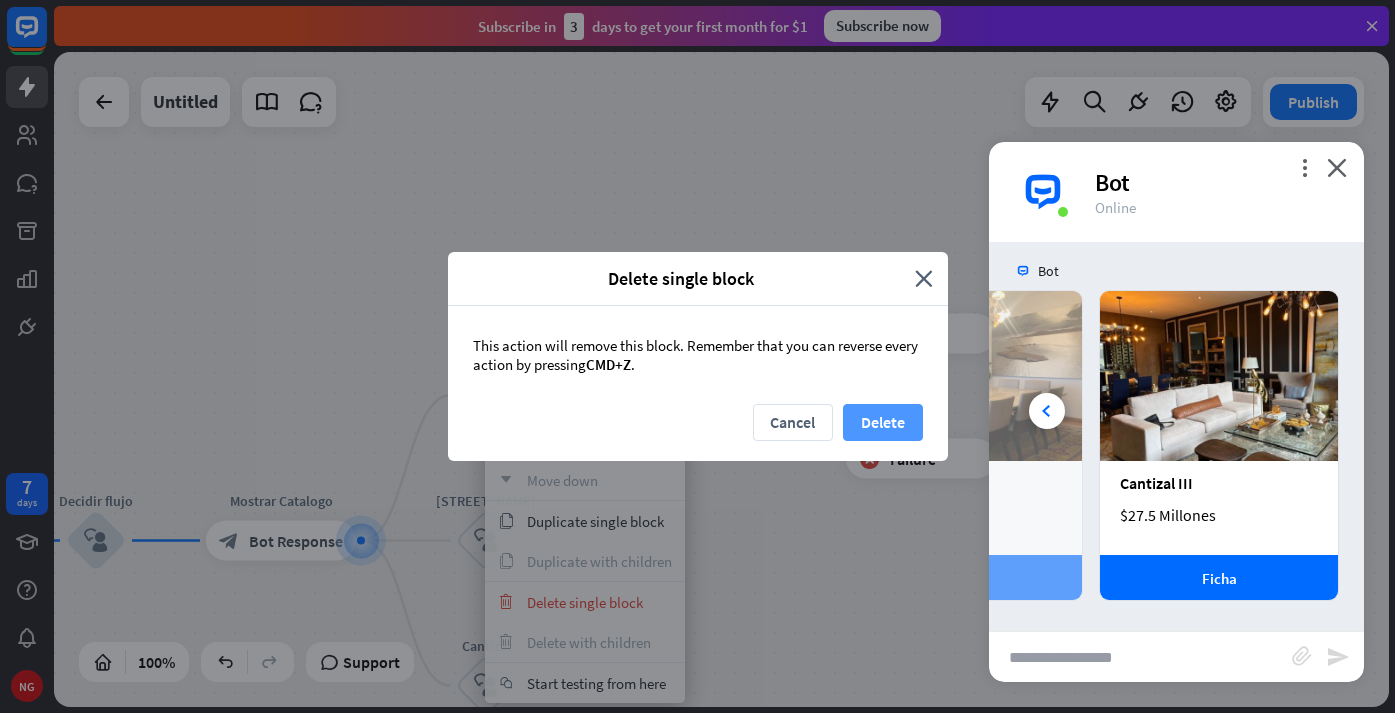 click on "Delete" at bounding box center [883, 422] 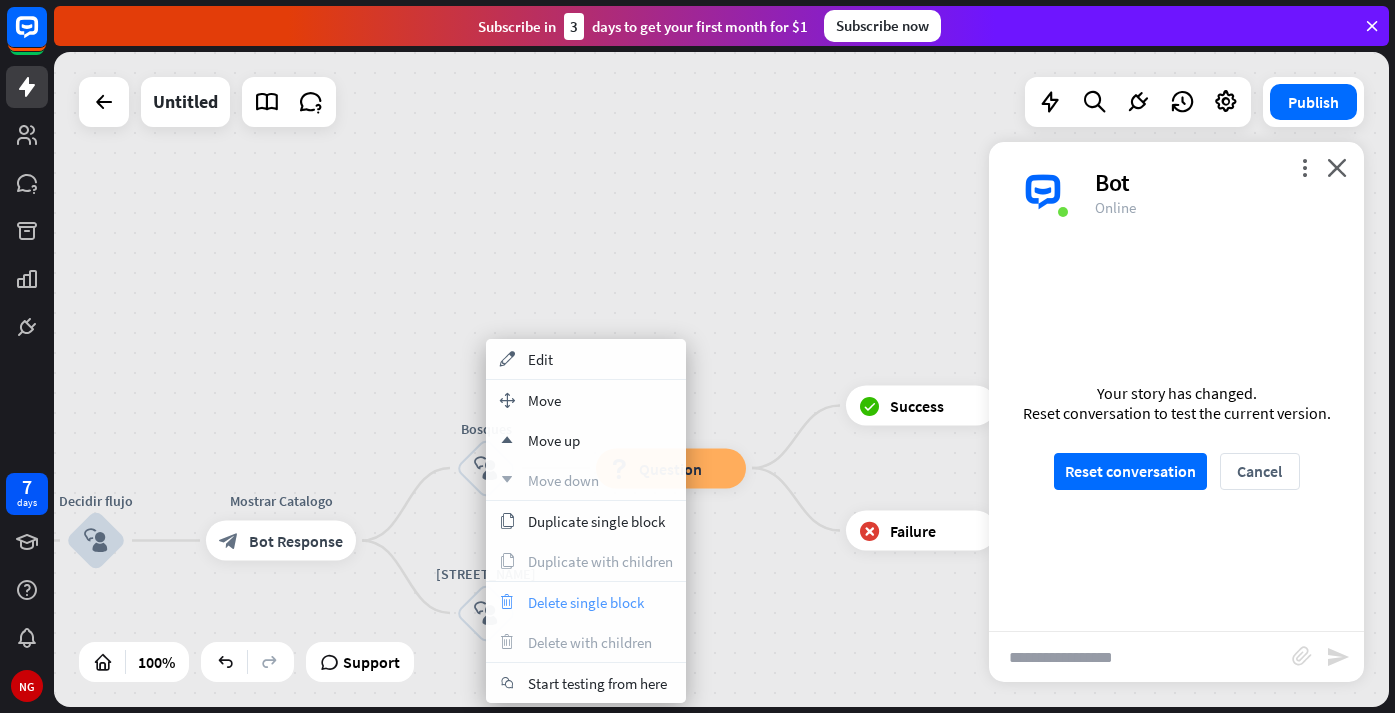 click on "Delete single block" at bounding box center [586, 602] 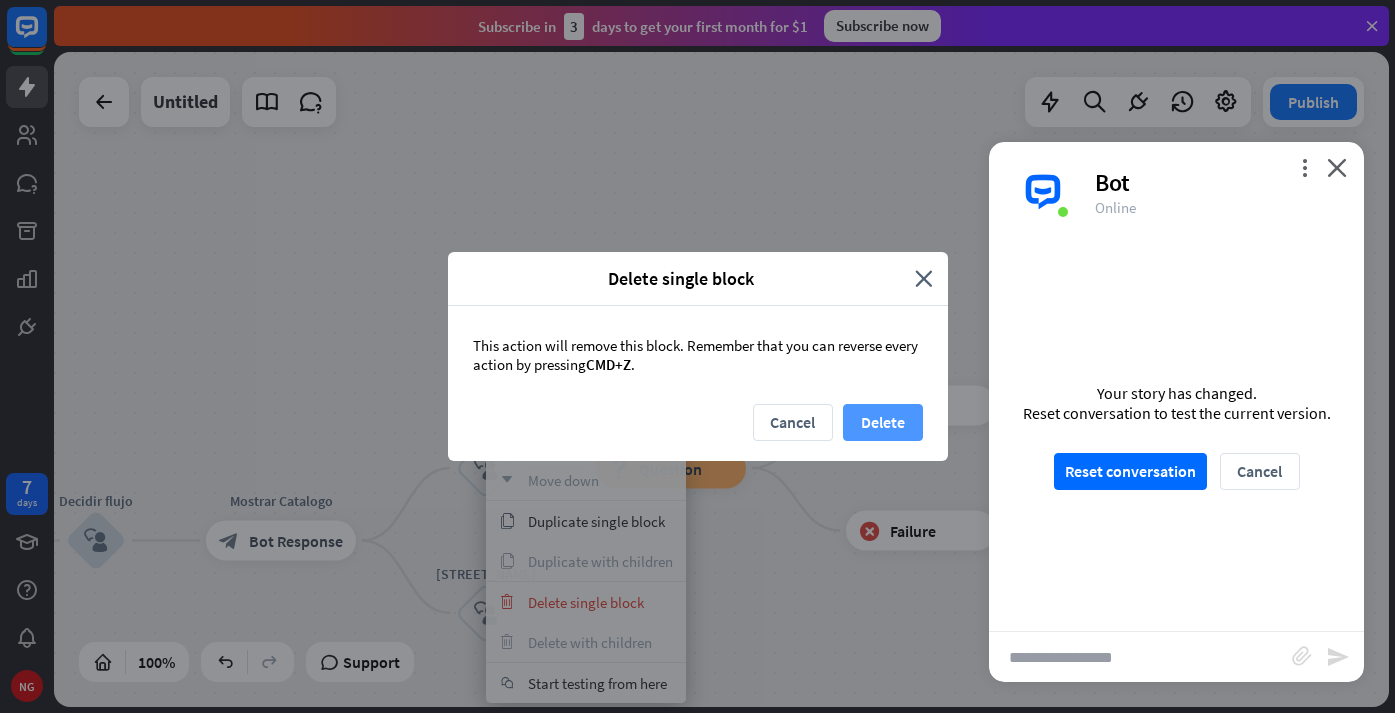 click on "Delete" at bounding box center [883, 422] 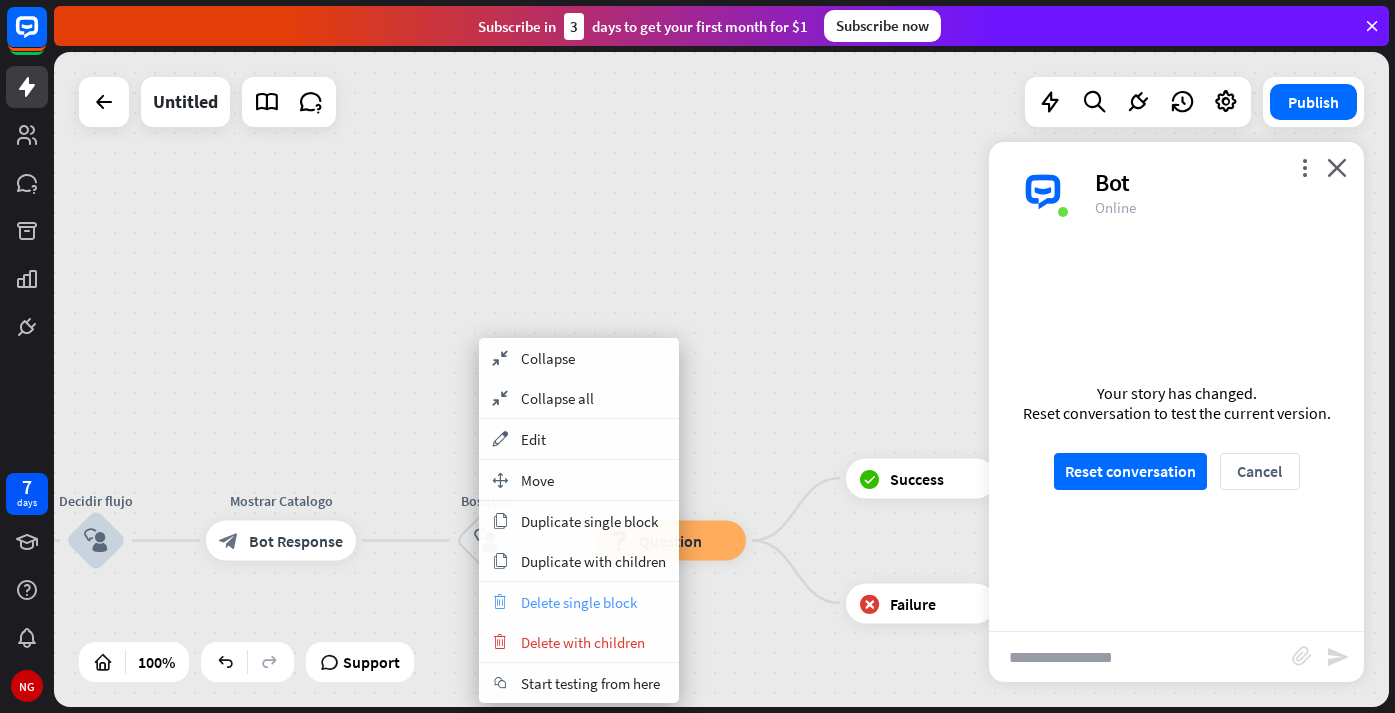 click on "Delete single block" at bounding box center (579, 602) 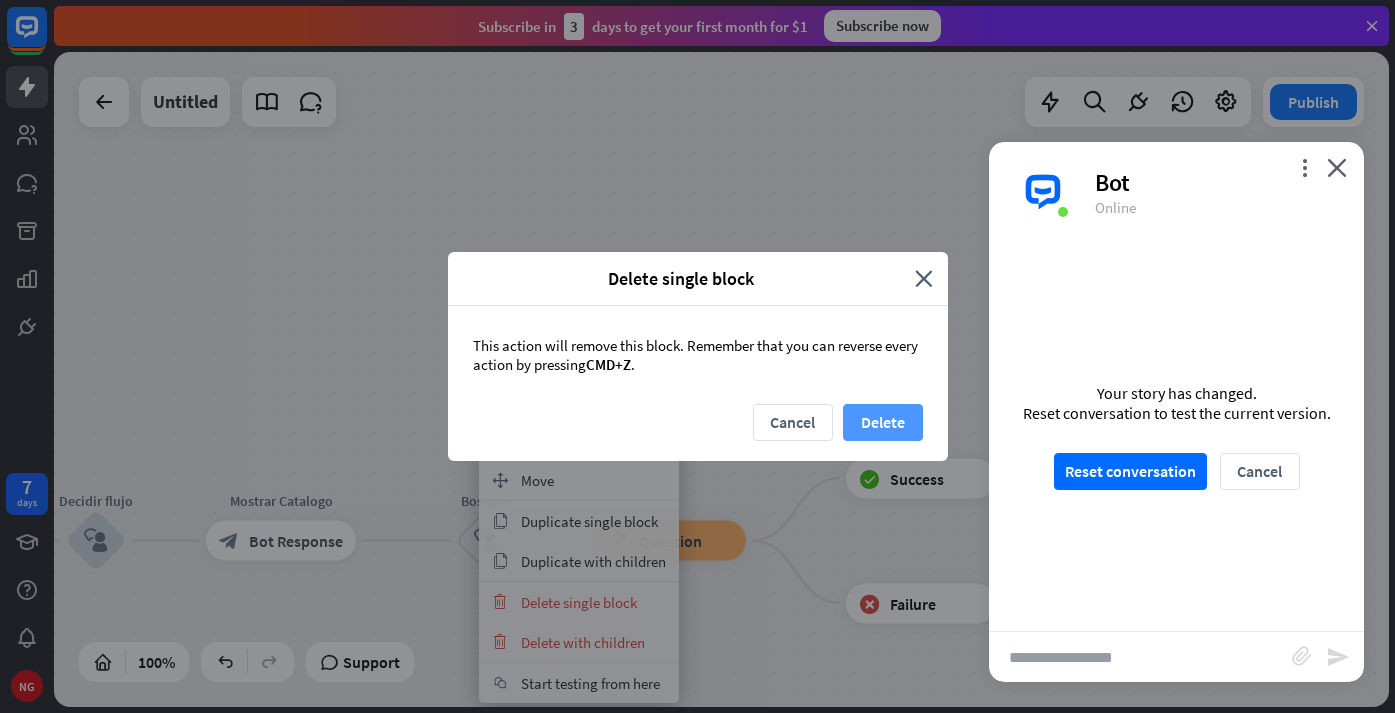 click on "Delete" at bounding box center [883, 422] 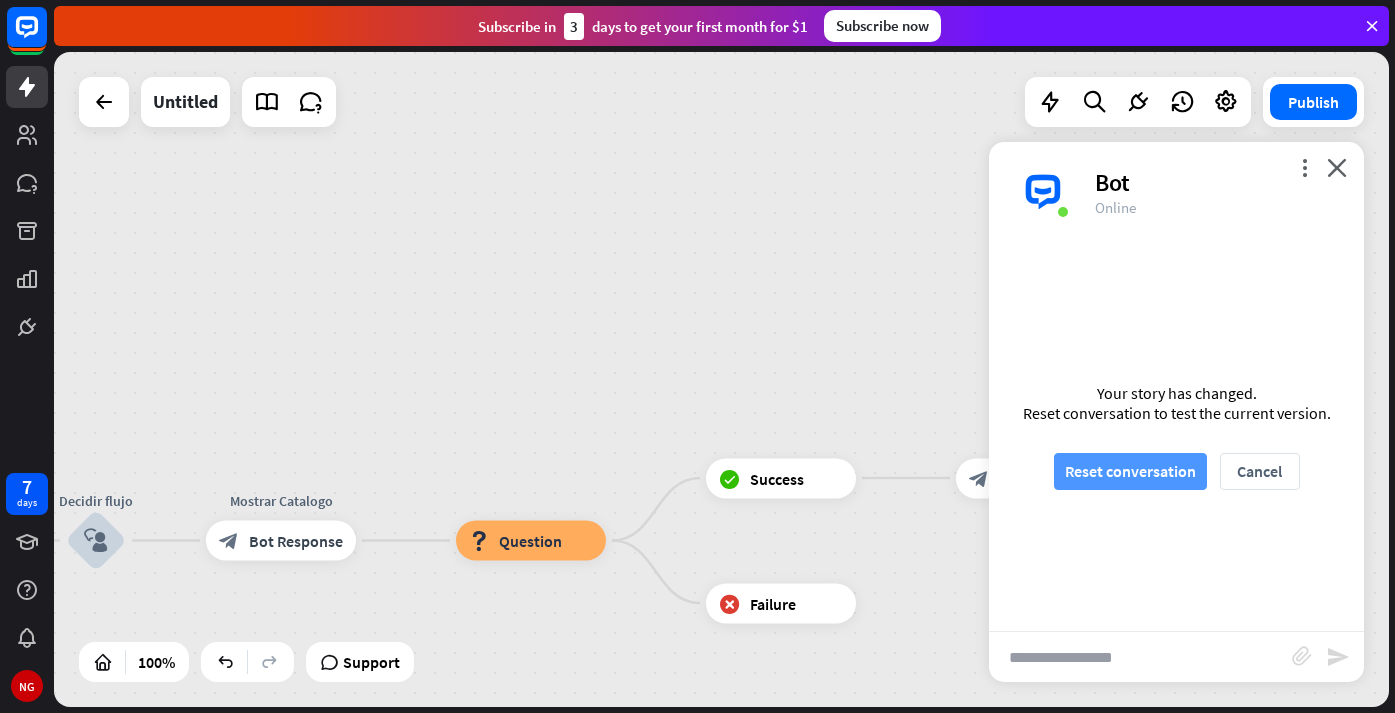 click on "Reset conversation" at bounding box center [1130, 471] 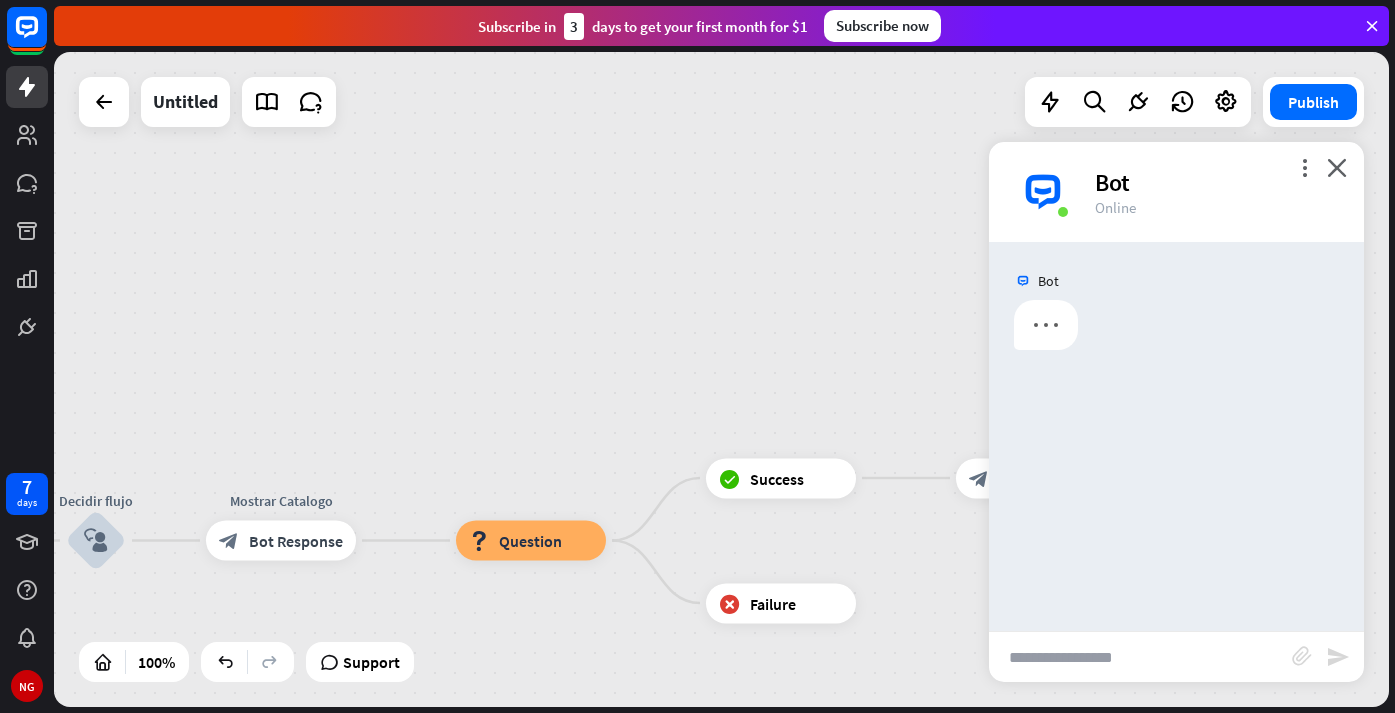 scroll, scrollTop: 0, scrollLeft: 0, axis: both 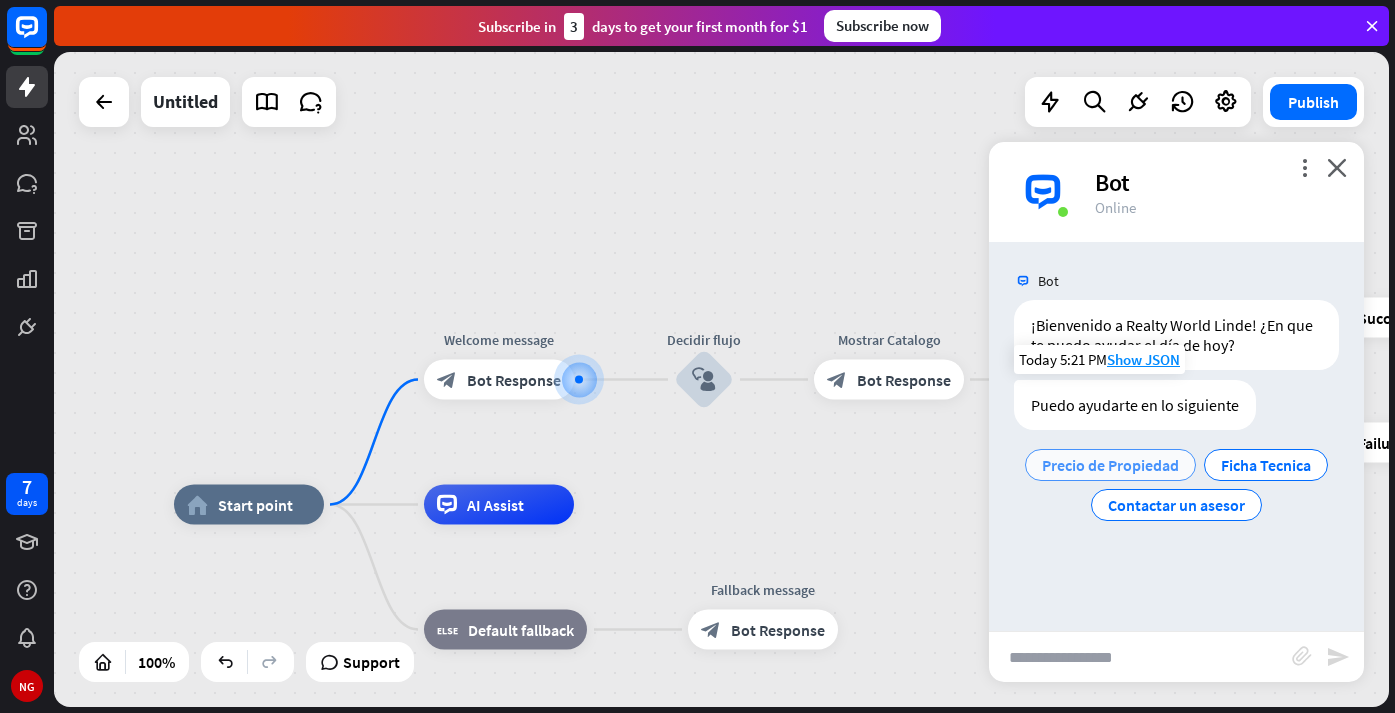 click on "Precio de Propiedad" at bounding box center [1110, 465] 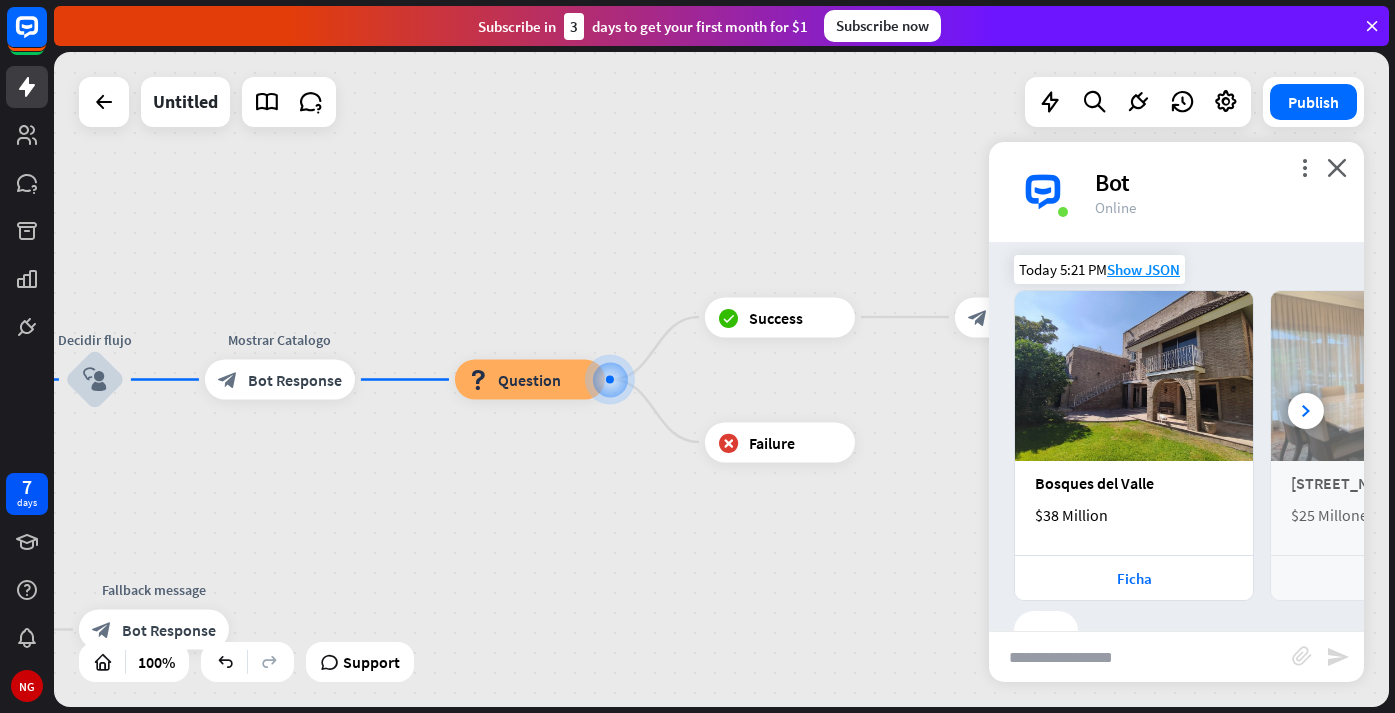 scroll, scrollTop: 346, scrollLeft: 0, axis: vertical 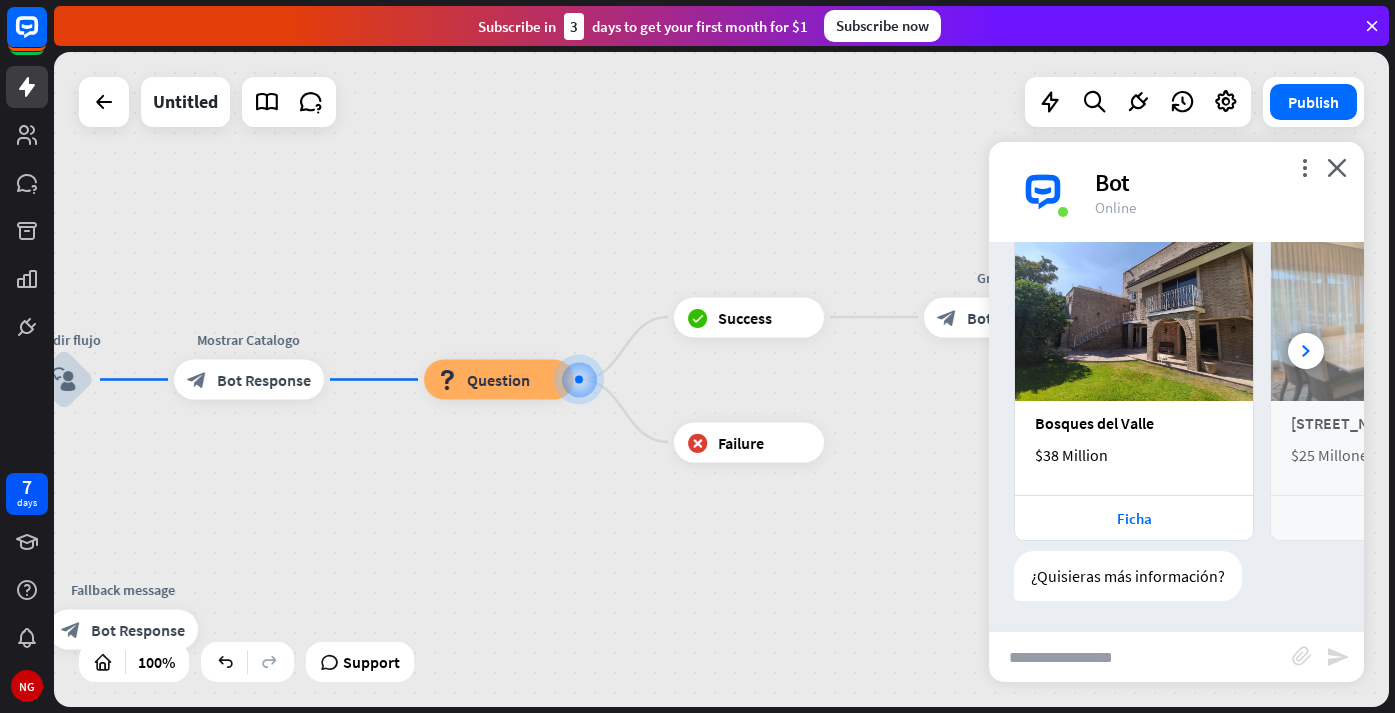 click at bounding box center [1140, 657] 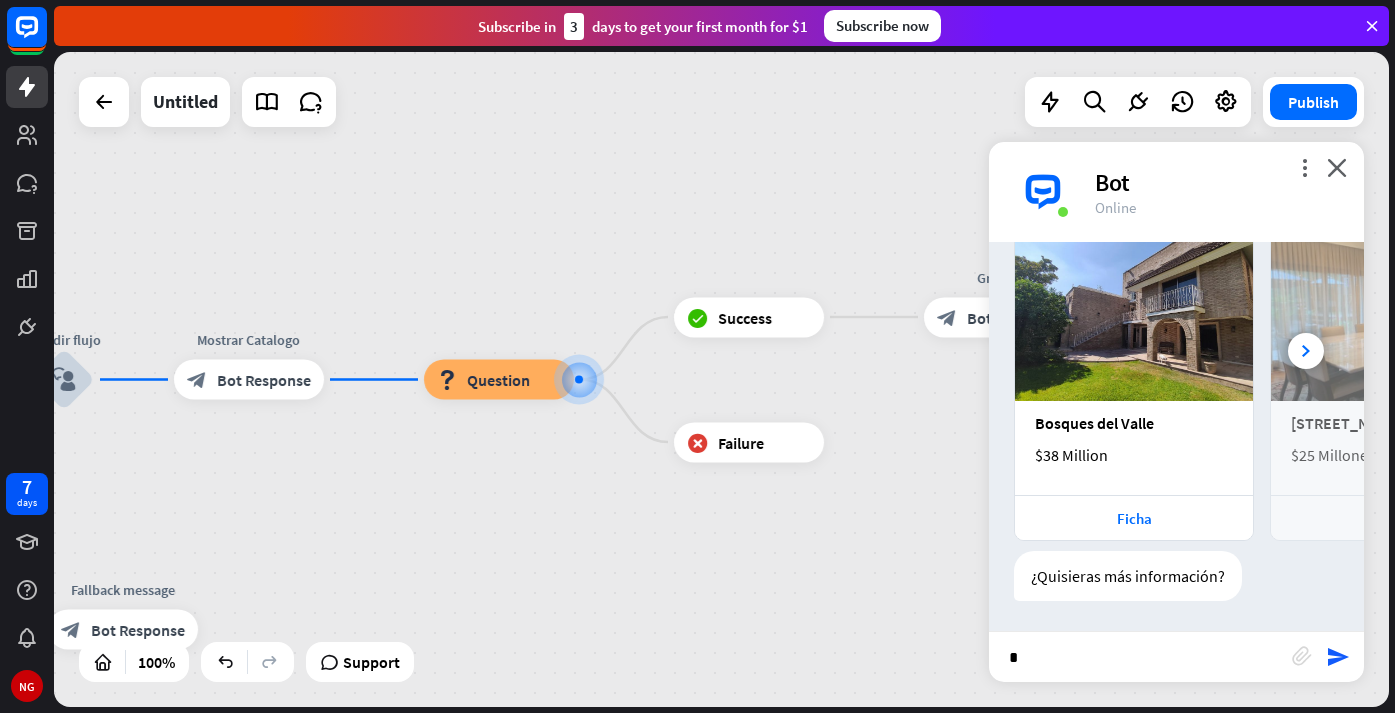 type on "**" 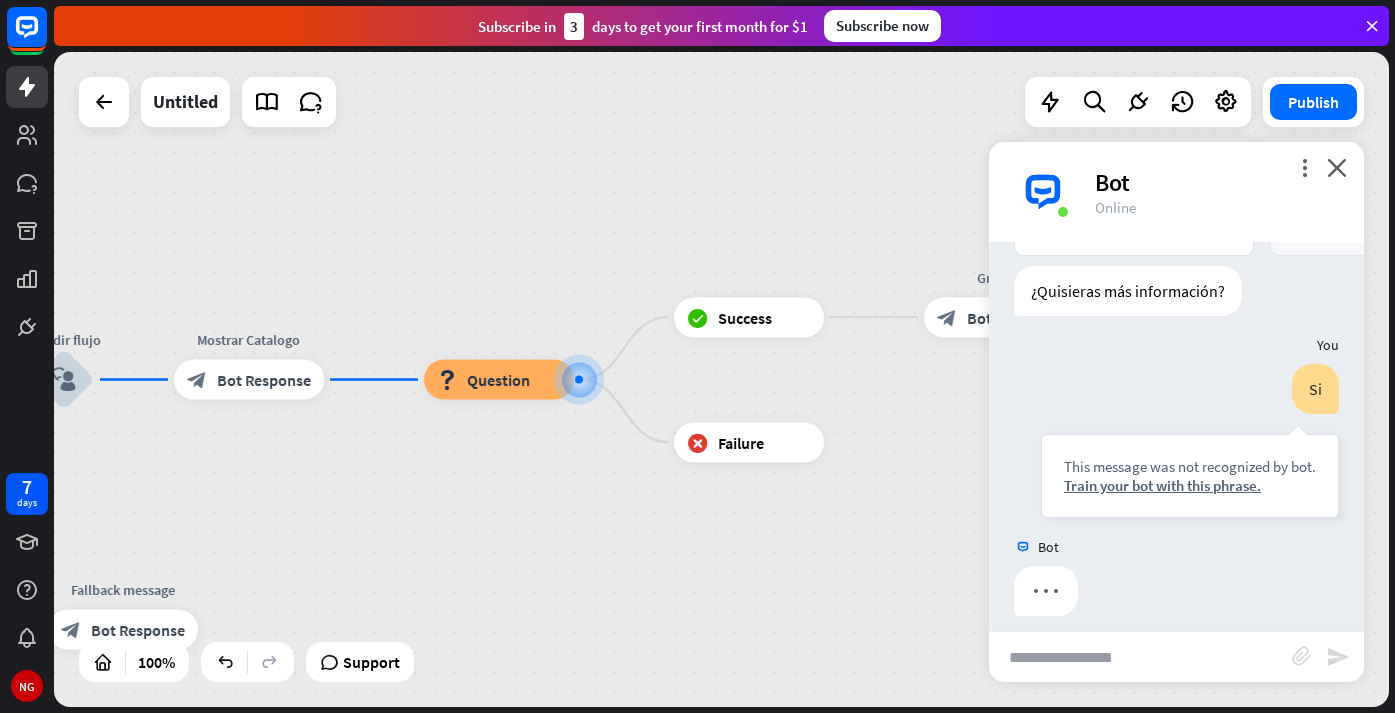 scroll, scrollTop: 646, scrollLeft: 0, axis: vertical 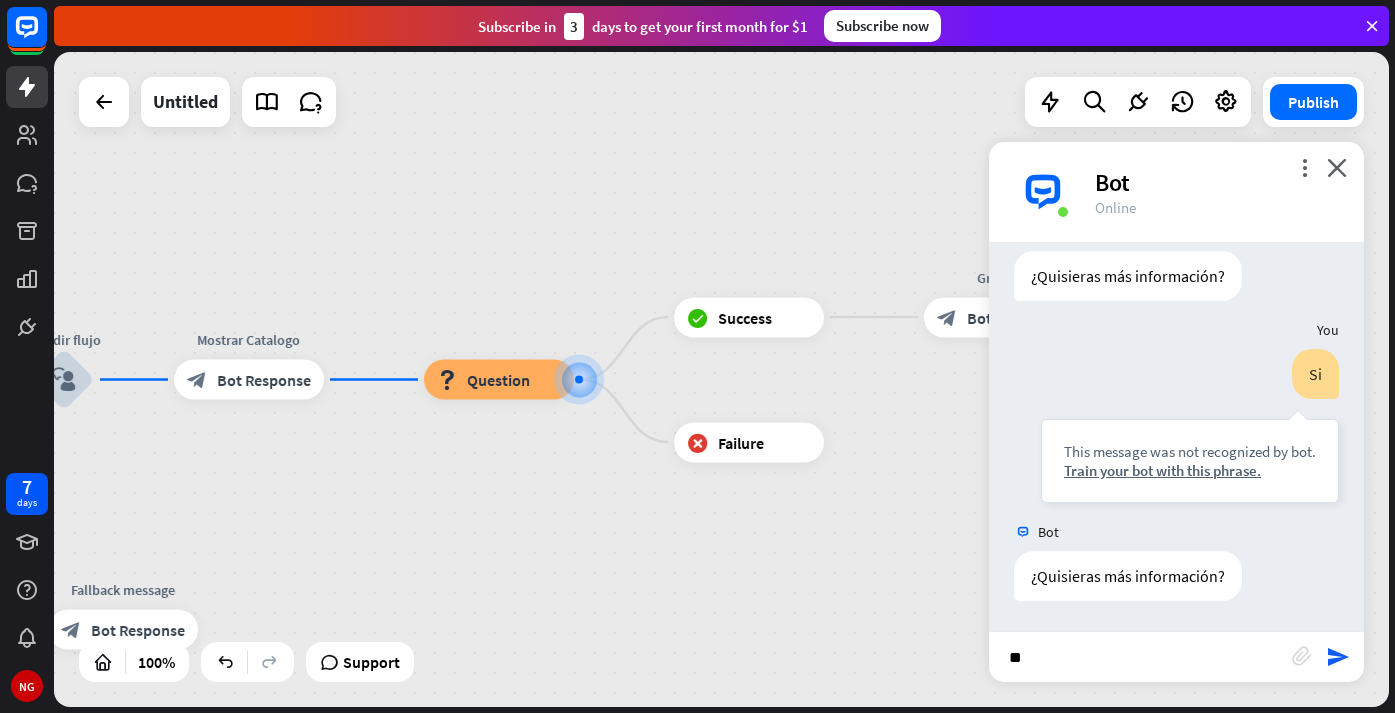 type on "***" 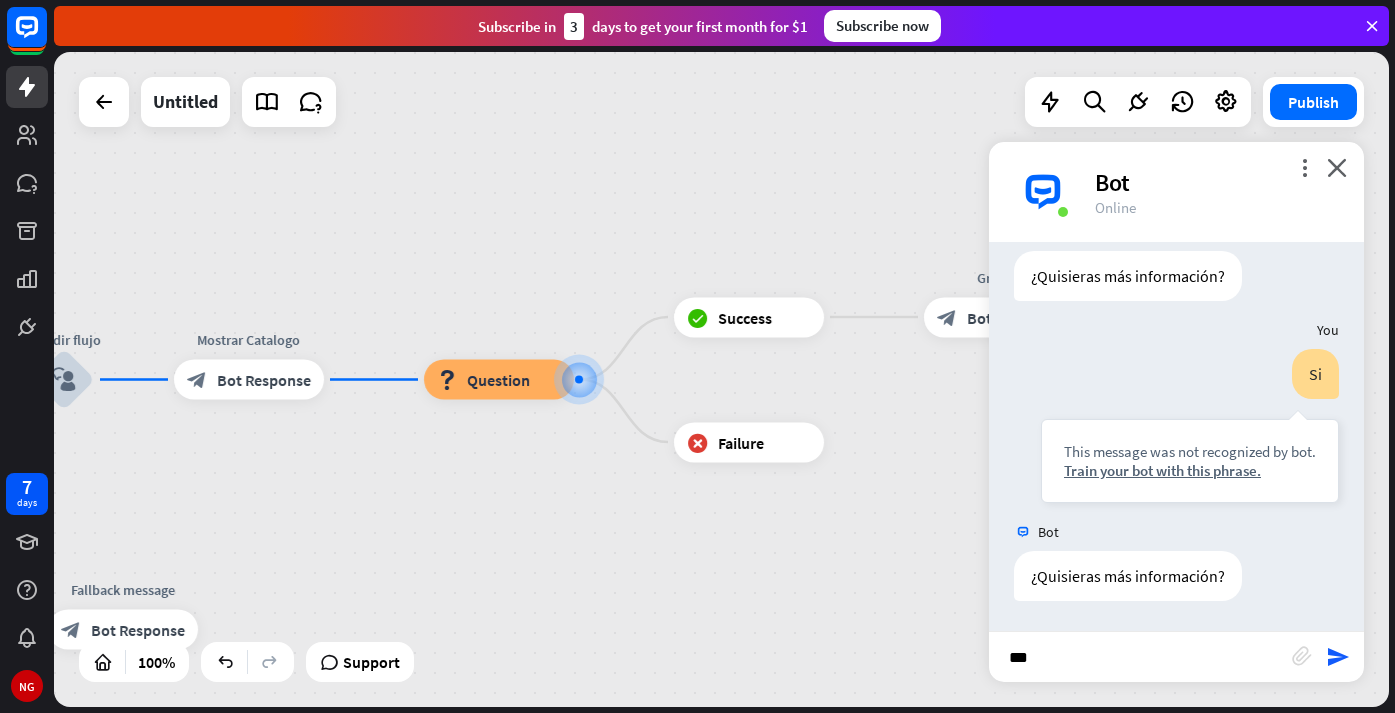 type 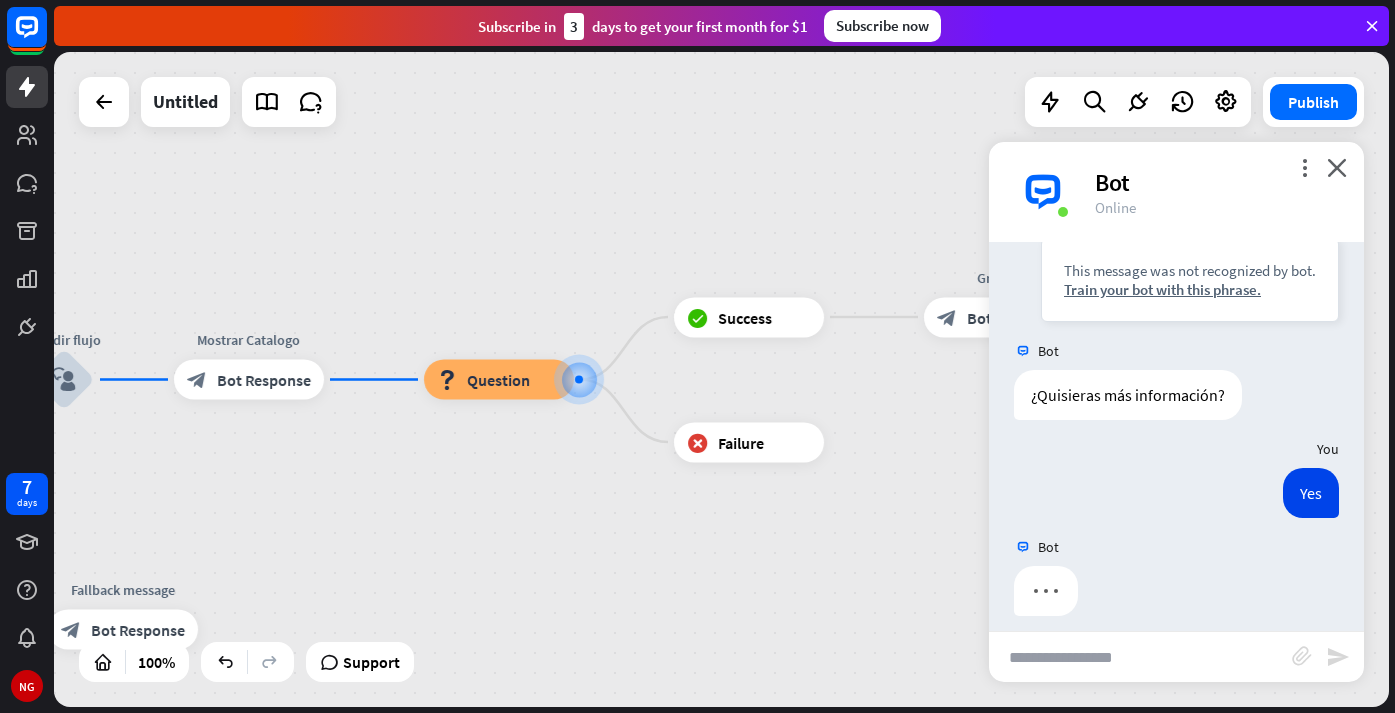 scroll, scrollTop: 842, scrollLeft: 0, axis: vertical 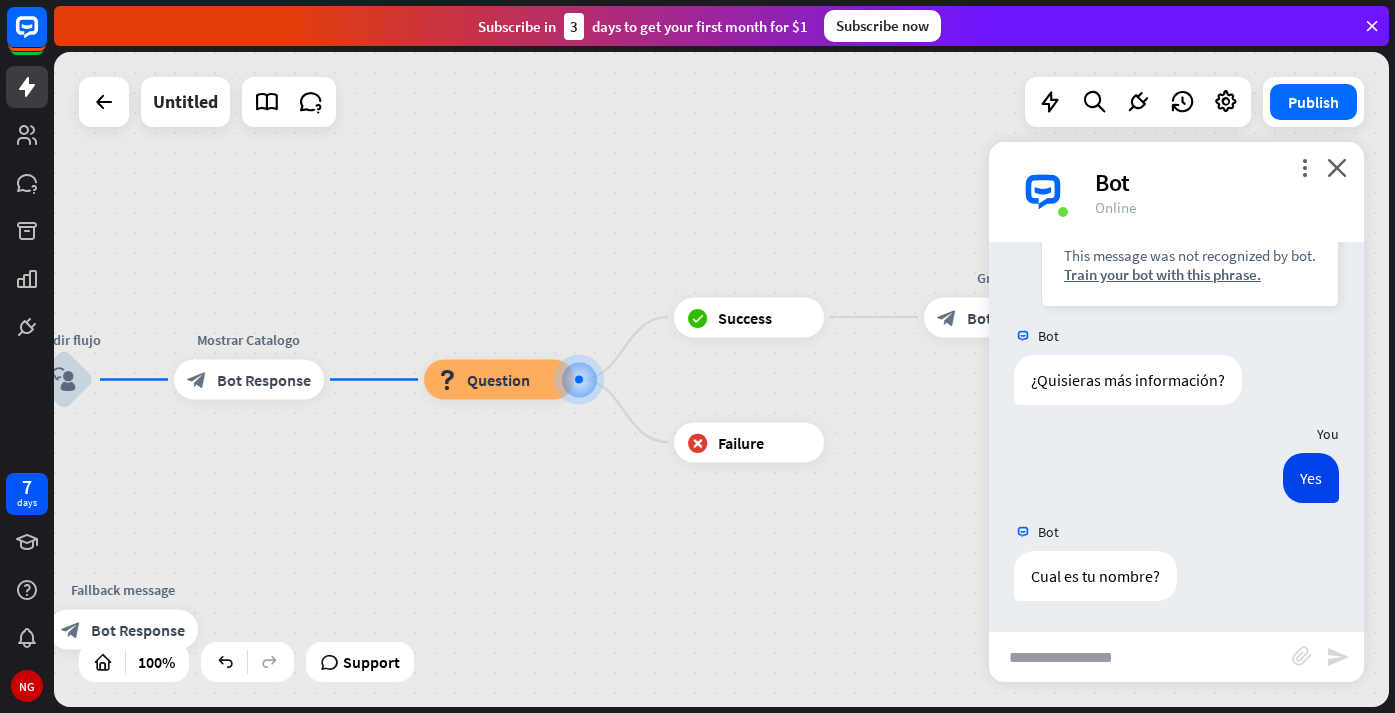click on "home_2   Start point                 Welcome message   block_bot_response   Bot Response                 Decidir flujo   block_user_input                 Mostrar Catalogo   block_bot_response   Bot Response                   block_question   Question                       block_success   Success                 Gracias   block_bot_response   Bot Response                   block_failure   Failure                     AI Assist                   block_fallback   Default fallback                 Fallback message   block_bot_response   Bot Response" at bounding box center [721, 379] 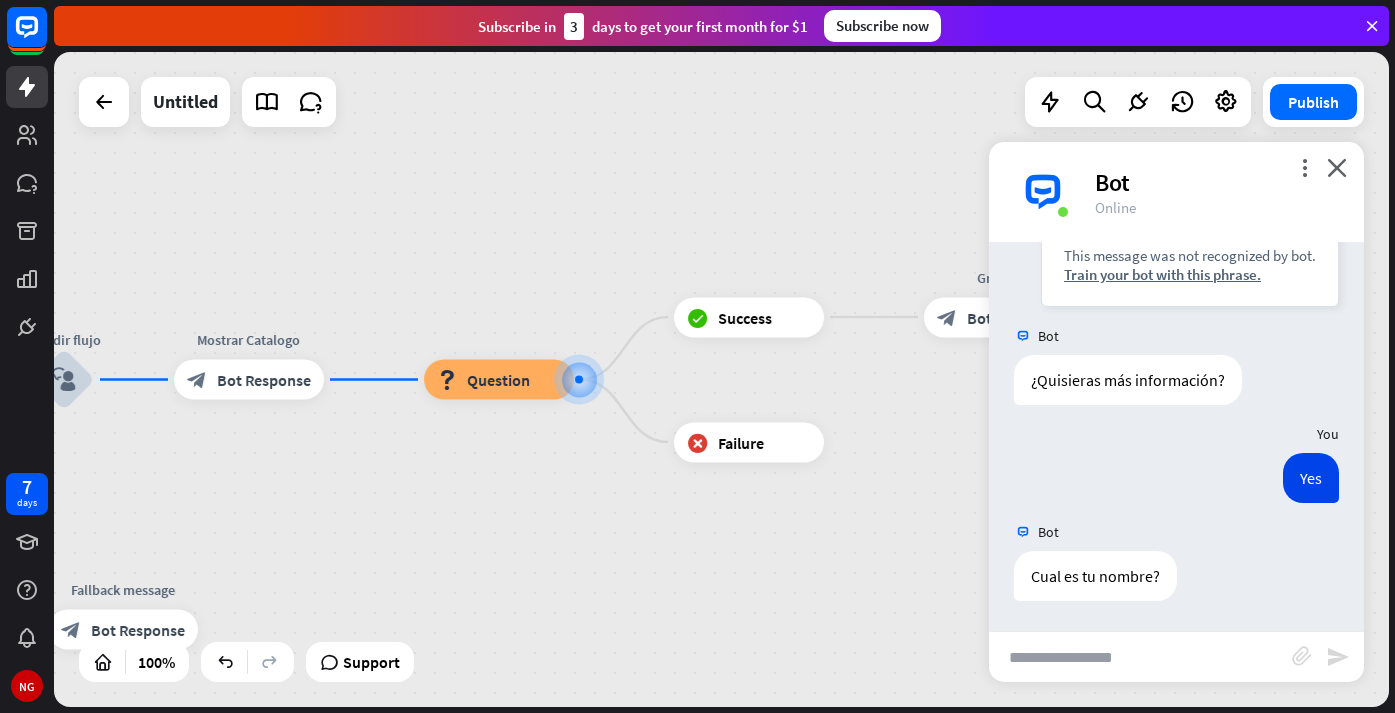 click on "home_2   Start point                 Welcome message   block_bot_response   Bot Response                 Decidir flujo   block_user_input                 Mostrar Catalogo   block_bot_response   Bot Response                 block_question   Question                       block_success   Success                 Gracias   block_bot_response   Bot Response                   block_failure   Failure                     AI Assist                   block_fallback   Default fallback                 Fallback message   block_bot_response   Bot Response" at bounding box center [721, 379] 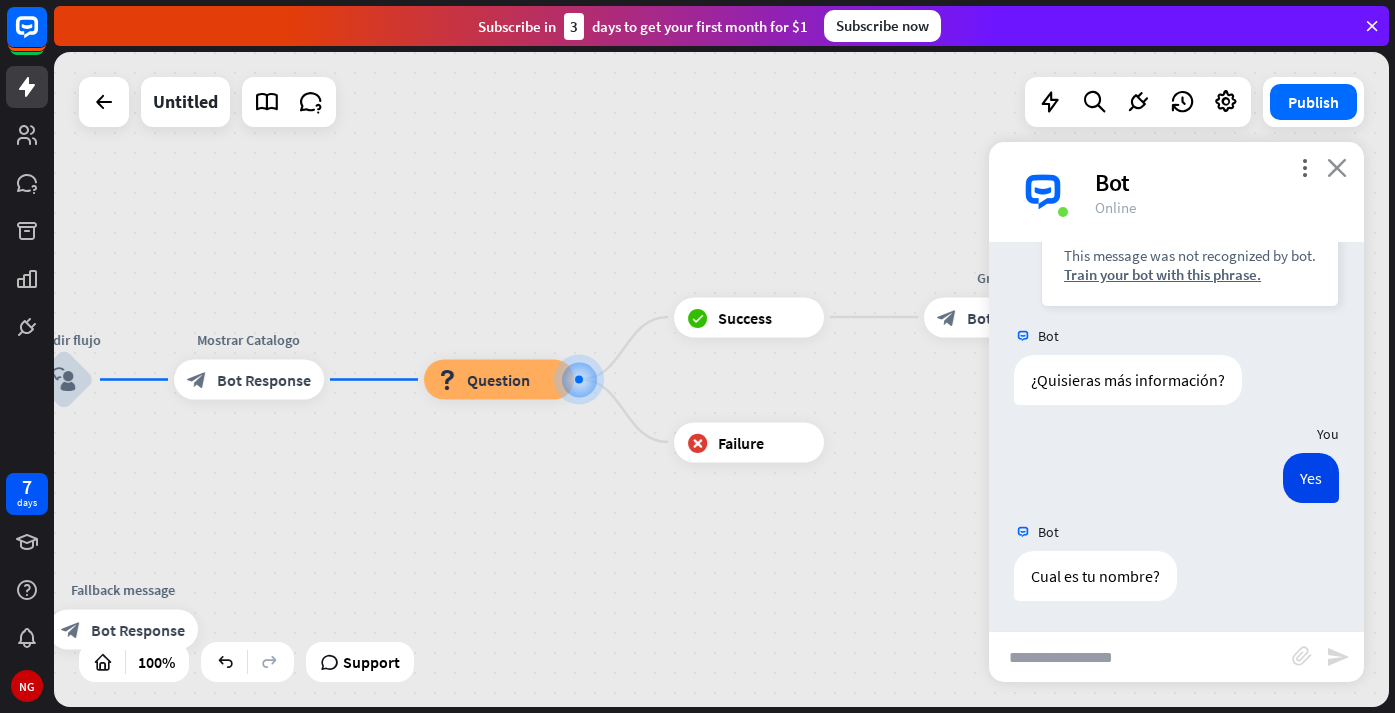 click on "close" at bounding box center (1337, 167) 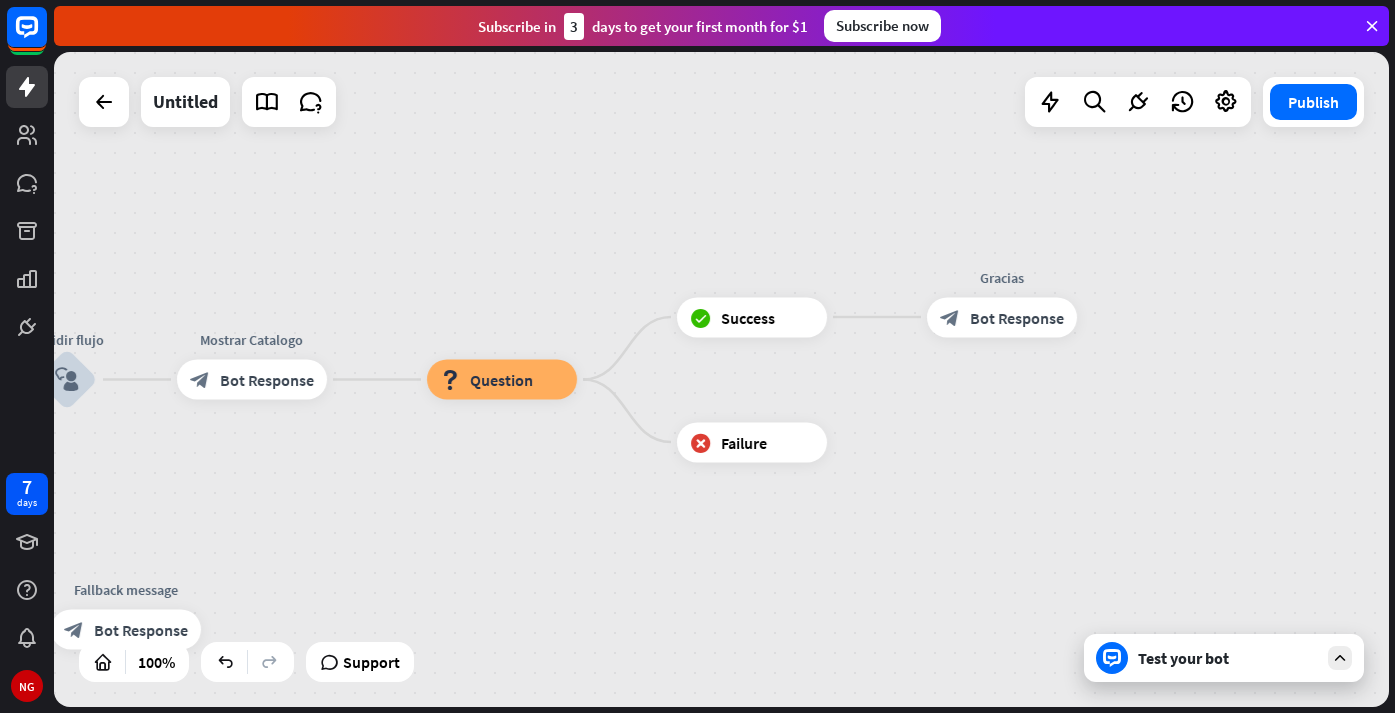 drag, startPoint x: 506, startPoint y: 256, endPoint x: 816, endPoint y: 195, distance: 315.9446 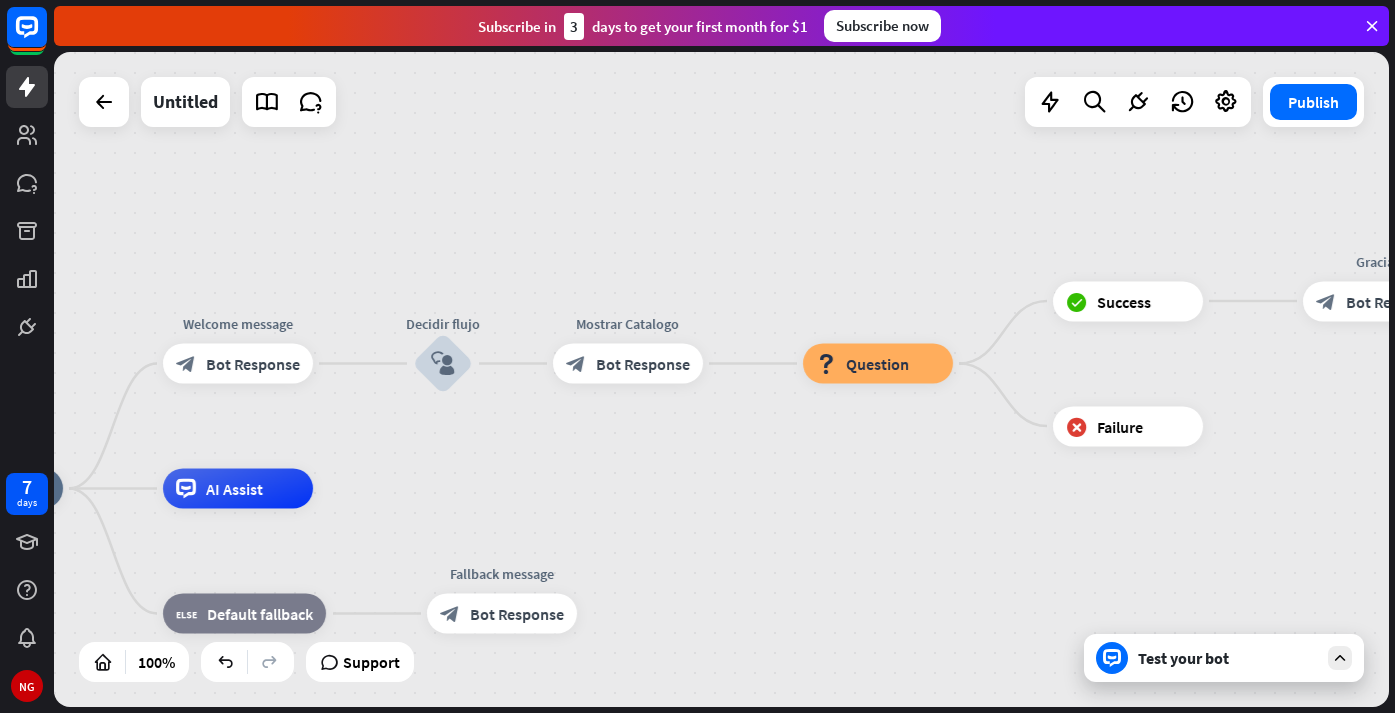 drag, startPoint x: 726, startPoint y: 210, endPoint x: 799, endPoint y: 252, distance: 84.21995 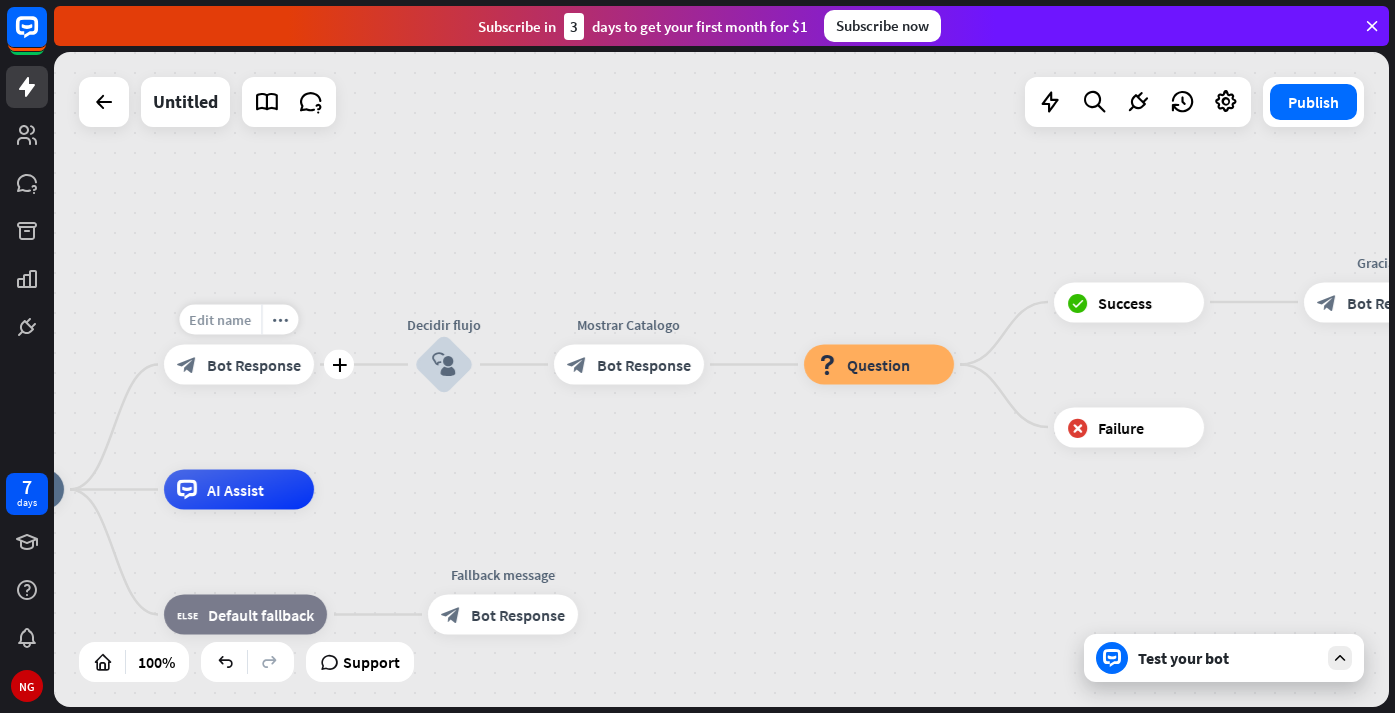 click on "Edit name" at bounding box center [221, 320] 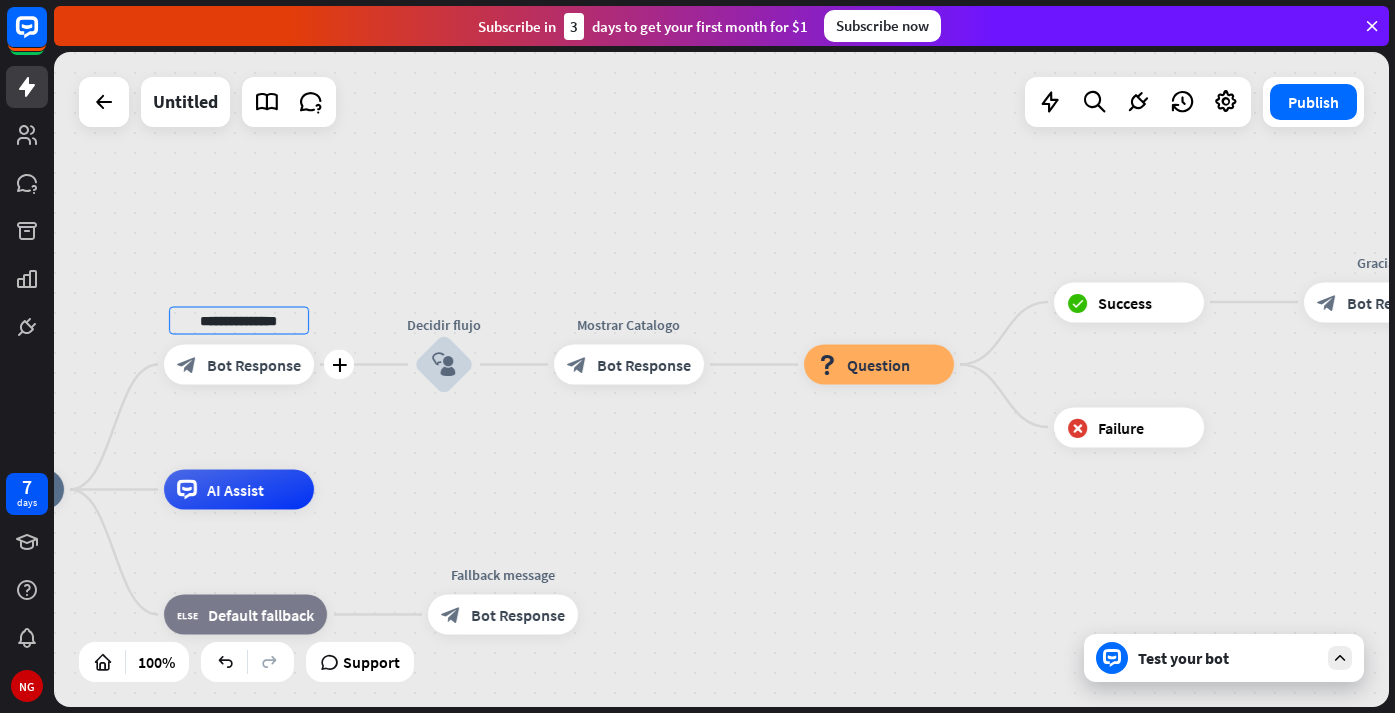 click on "**********" at bounding box center (239, 321) 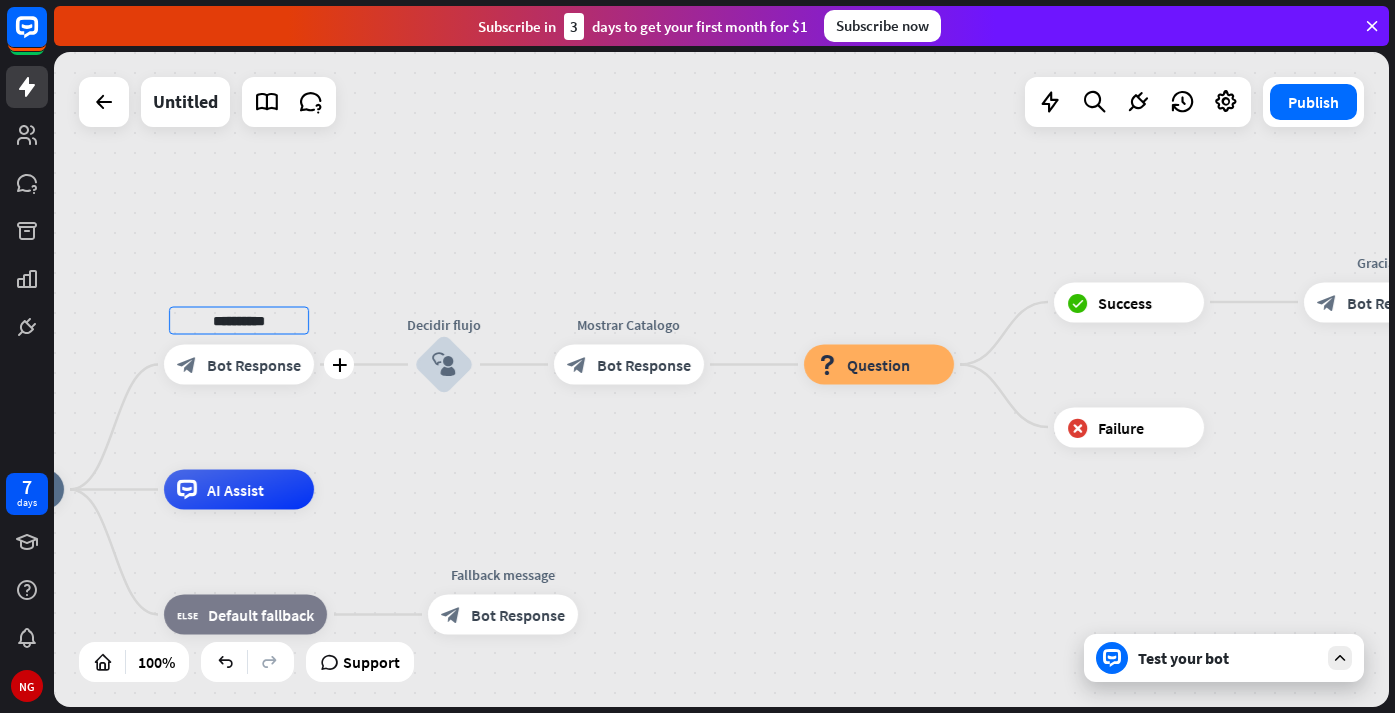 type on "**********" 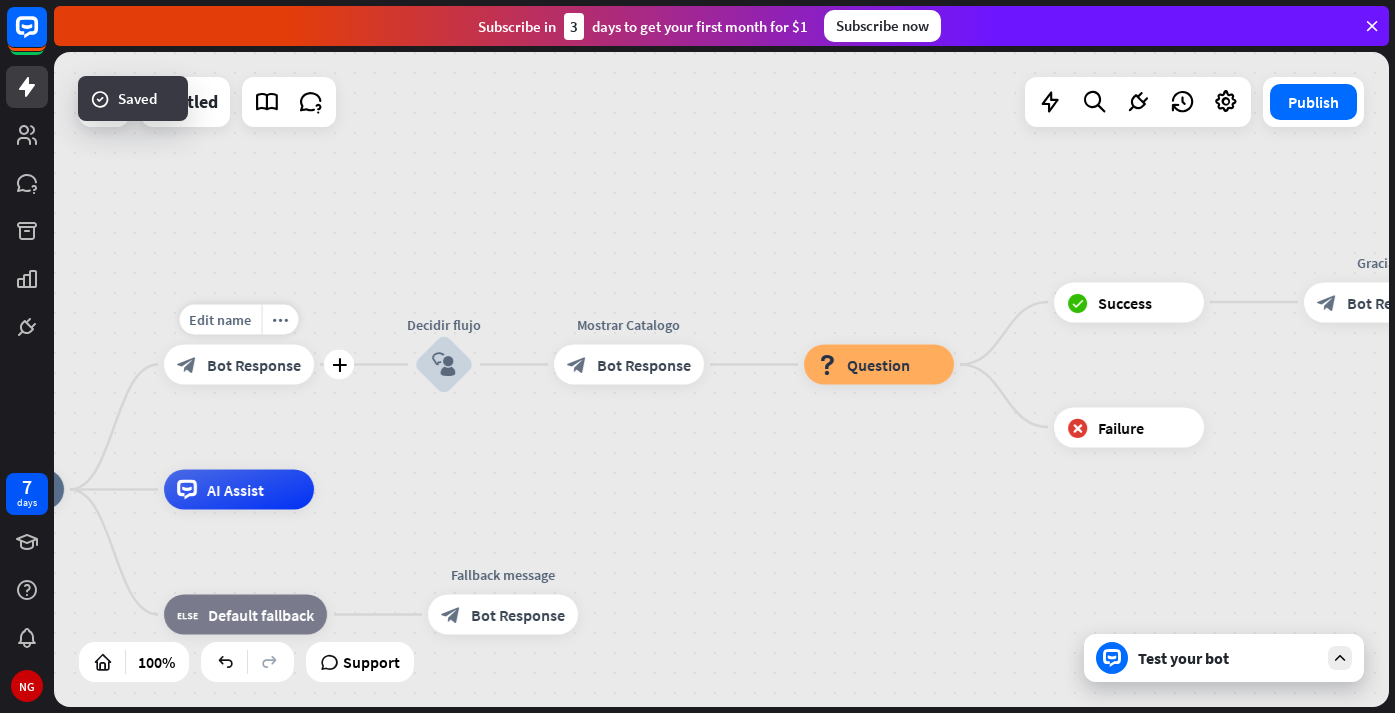 click on "Bot Response" at bounding box center [254, 365] 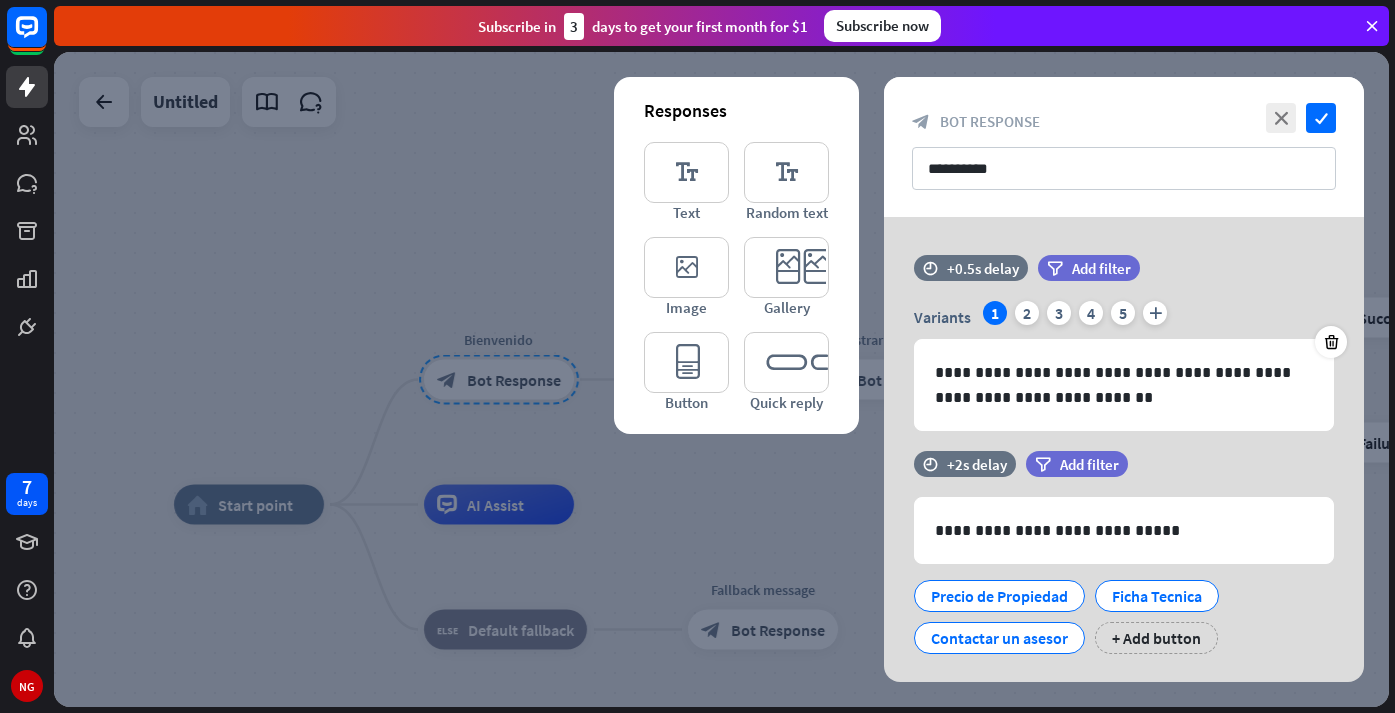 click at bounding box center (721, 379) 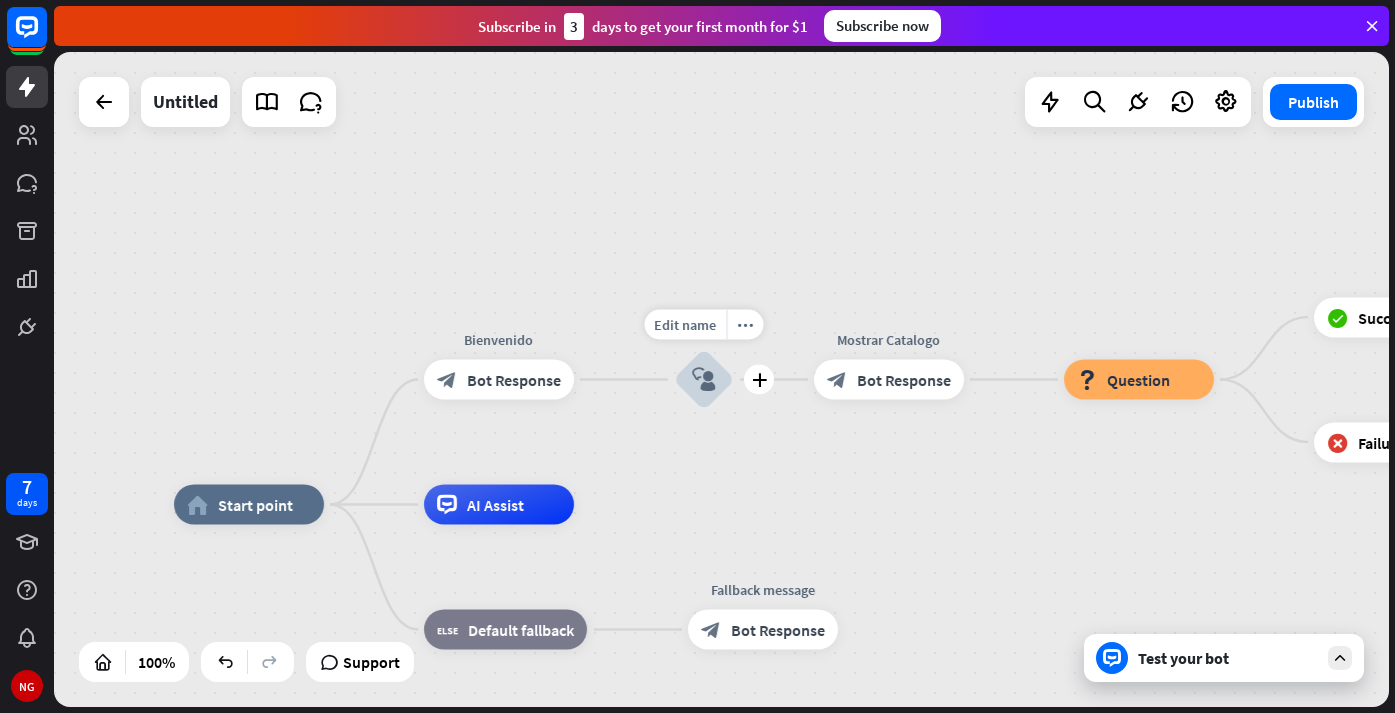 click on "block_user_input" at bounding box center [704, 380] 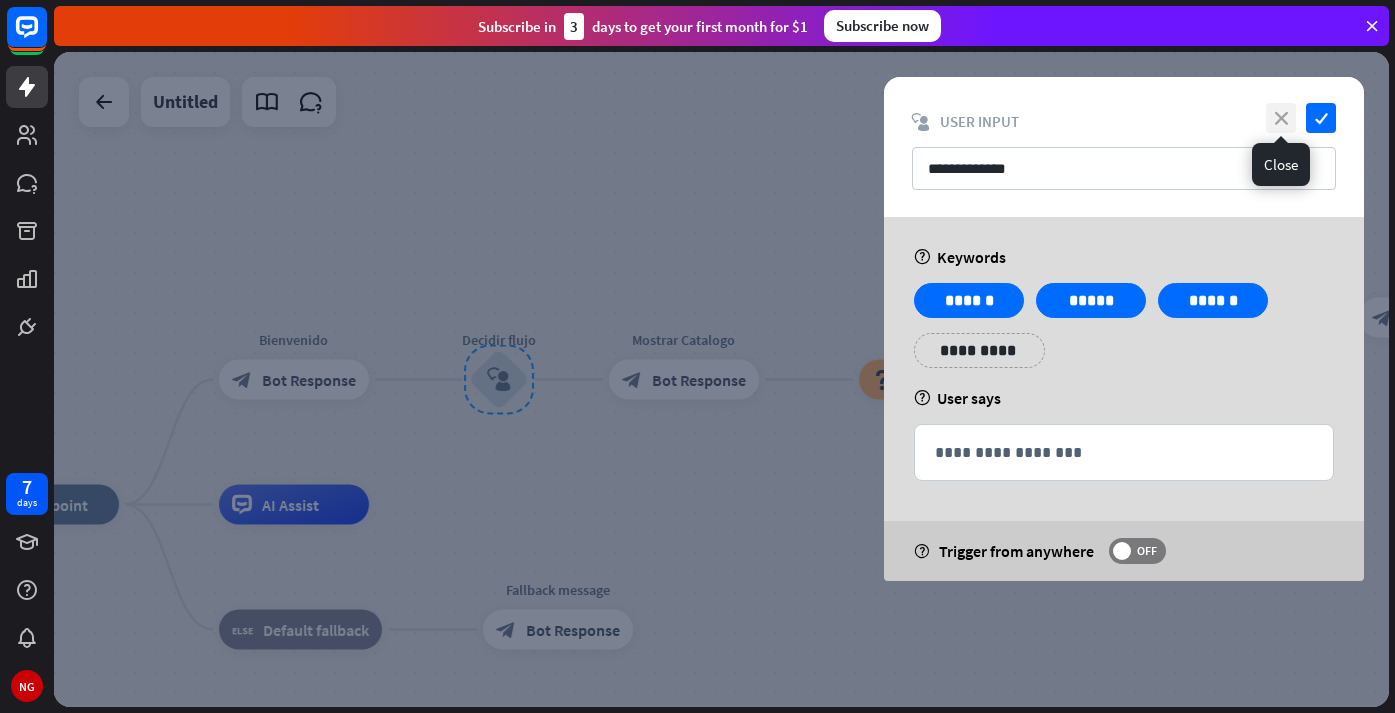 click on "close" at bounding box center [1281, 118] 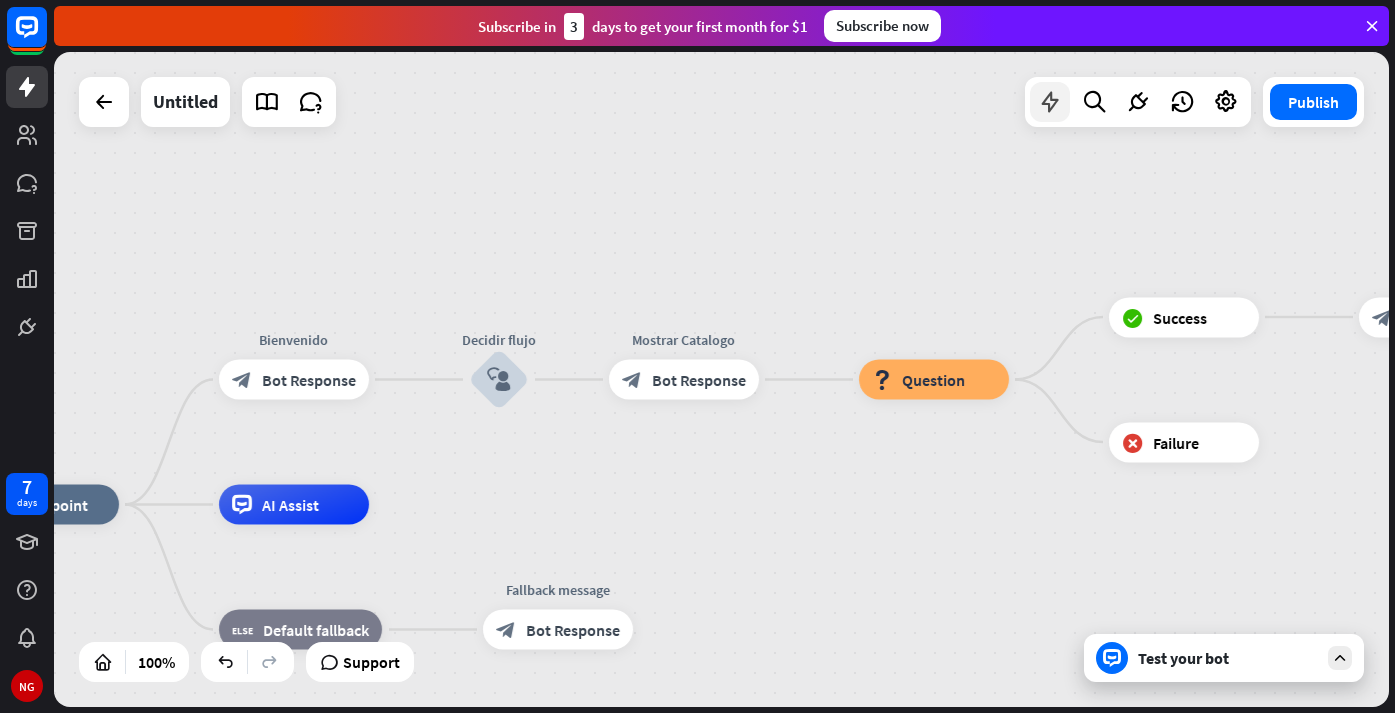 click at bounding box center [1050, 102] 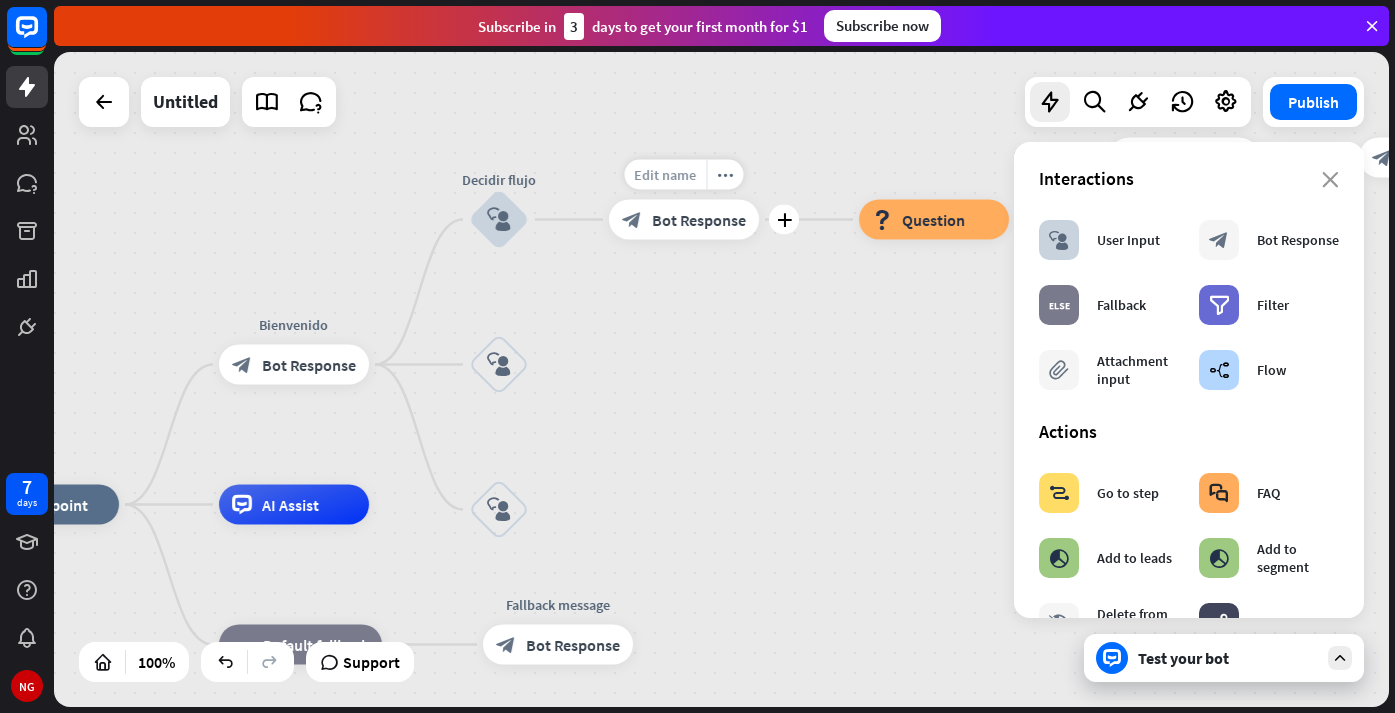 click on "Edit name" at bounding box center (666, 175) 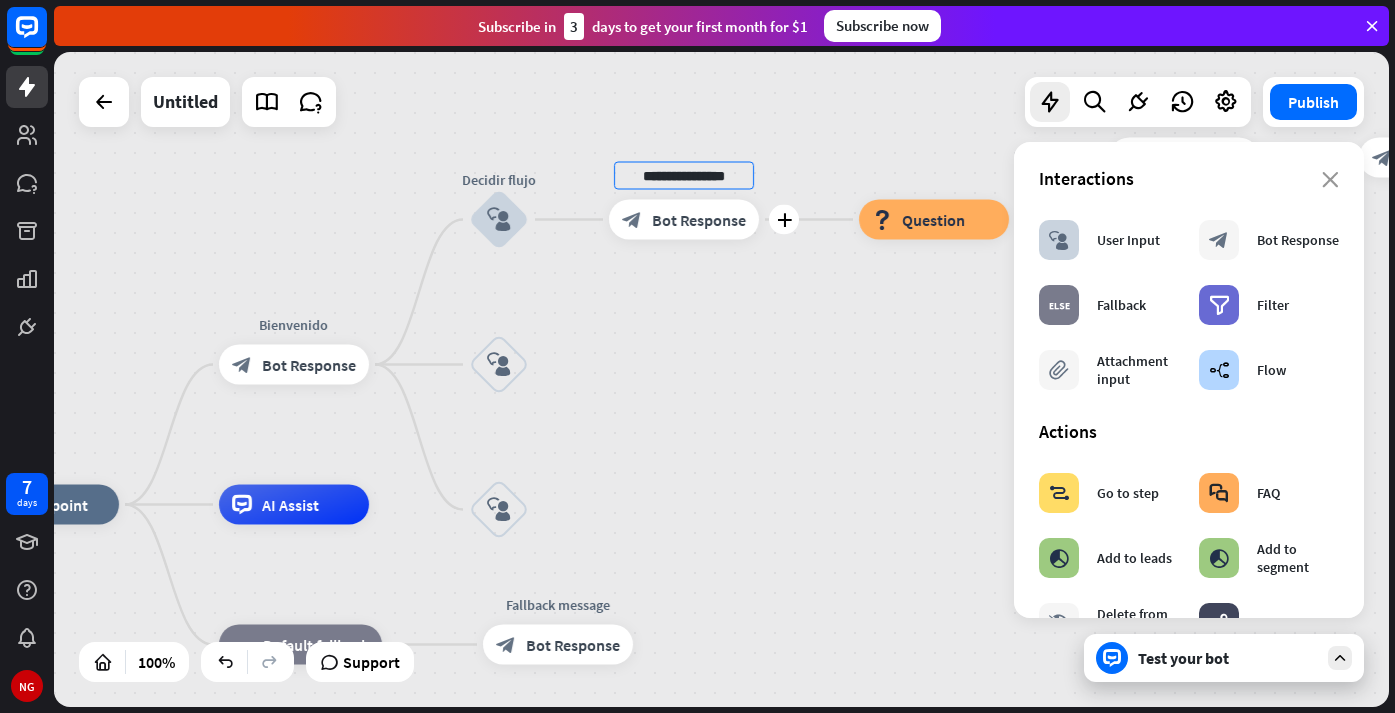 click on "**********" at bounding box center [684, 176] 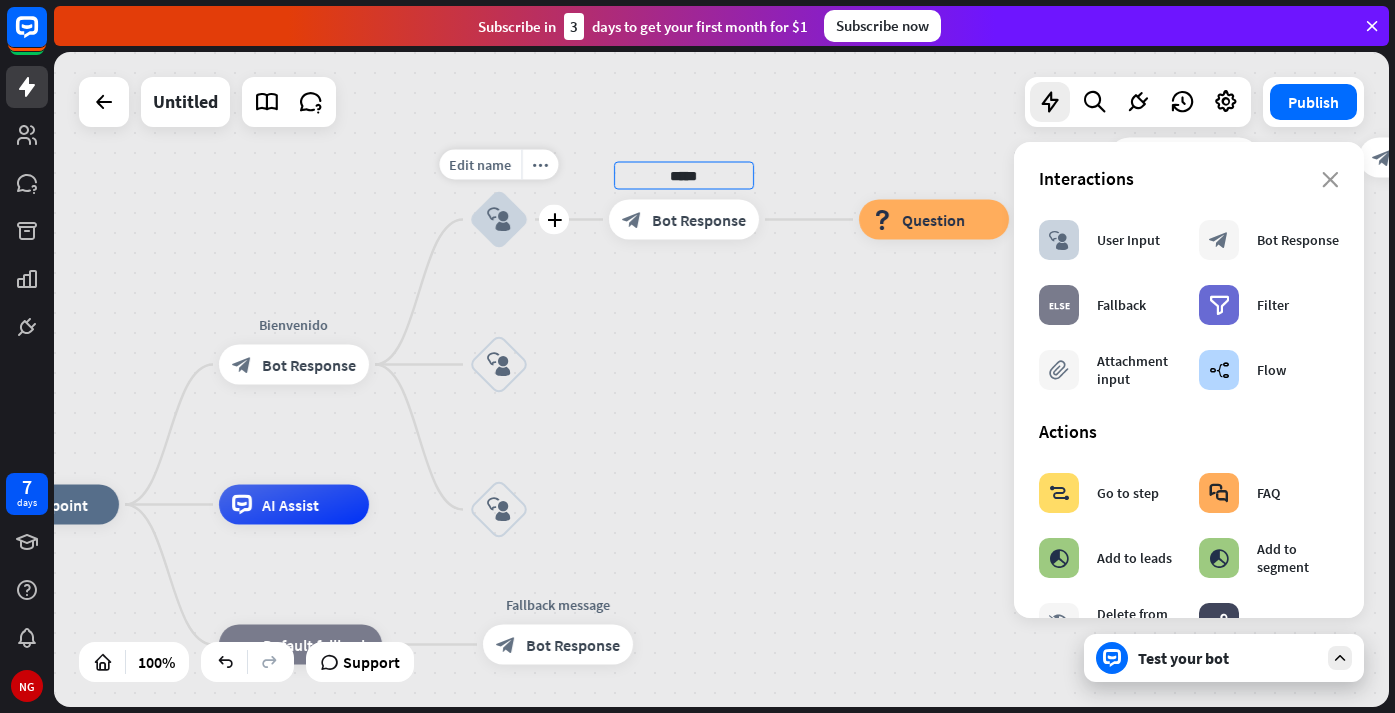type on "*****" 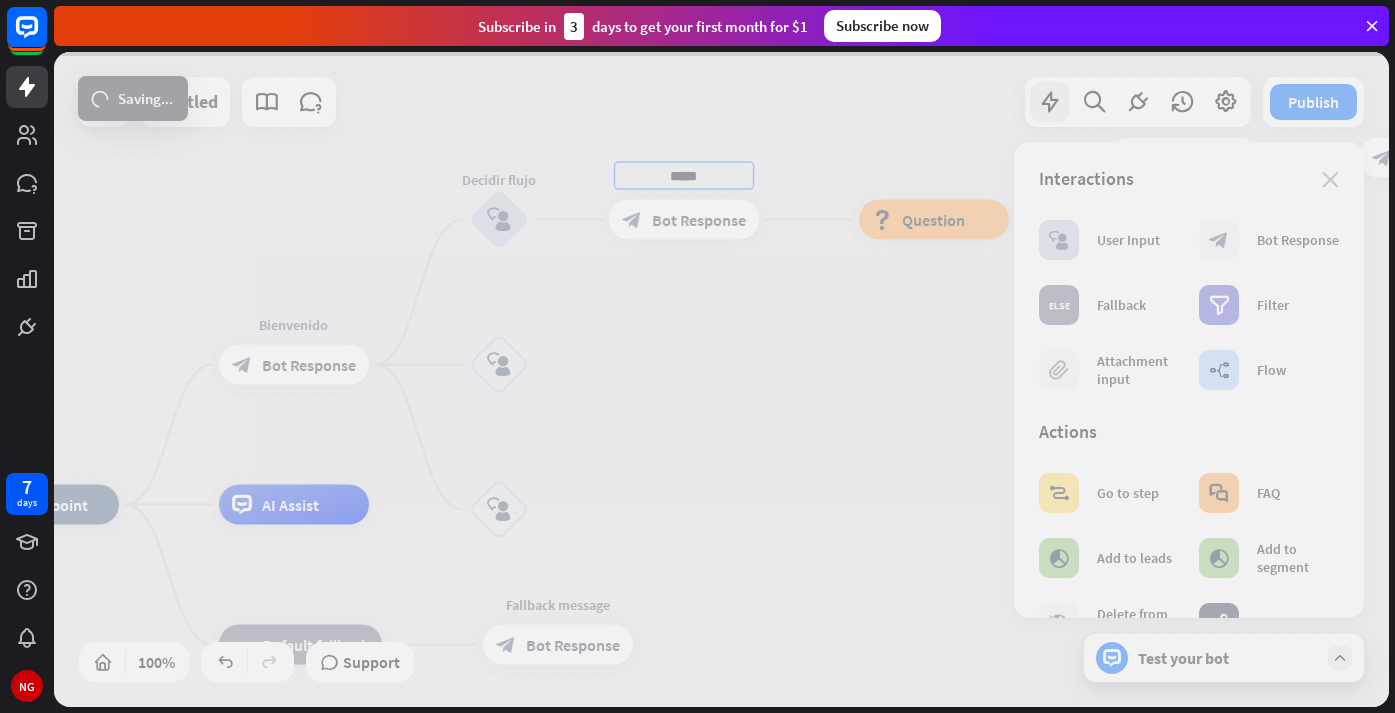 click on "home_2   Start point                 Bienvenido   block_bot_response   Bot Response       Edit name   more_horiz           Decidir flujo   block_user_input         *****           block_bot_response   Bot Response                   block_question   Question                   block_success   Success                 Gracias   block_bot_response   Bot Response                   block_failure   Failure                   block_user_input                   block_user_input                     AI Assist                   block_fallback   Default fallback                 Fallback message   block_bot_response   Bot Response
Untitled
Publish
100%           Support         Test your bot         loader   Saving...           close   Interactions   block_user_input   User Input block_bot_response   Bot Response block_fallback   Fallback filter   Filter block_attachment   Attachment input builder_tree" at bounding box center [721, 379] 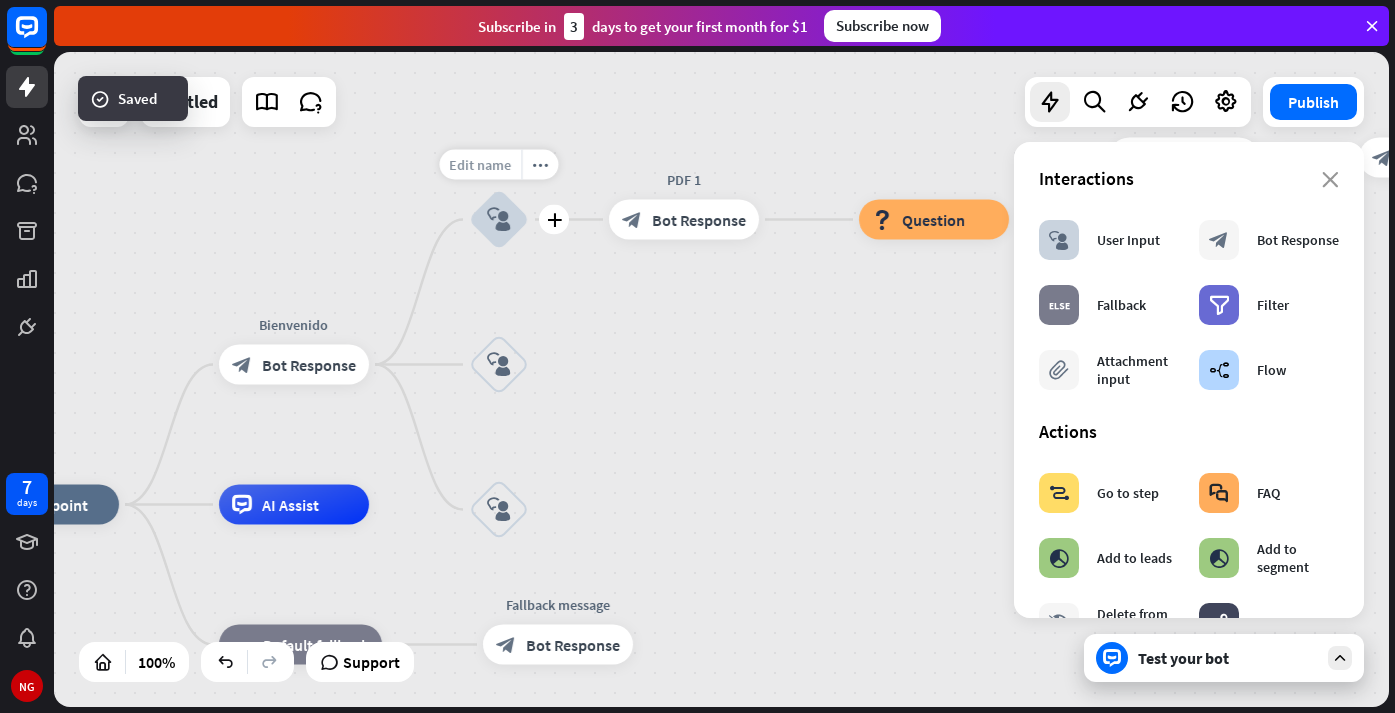 click on "Edit name" at bounding box center [481, 165] 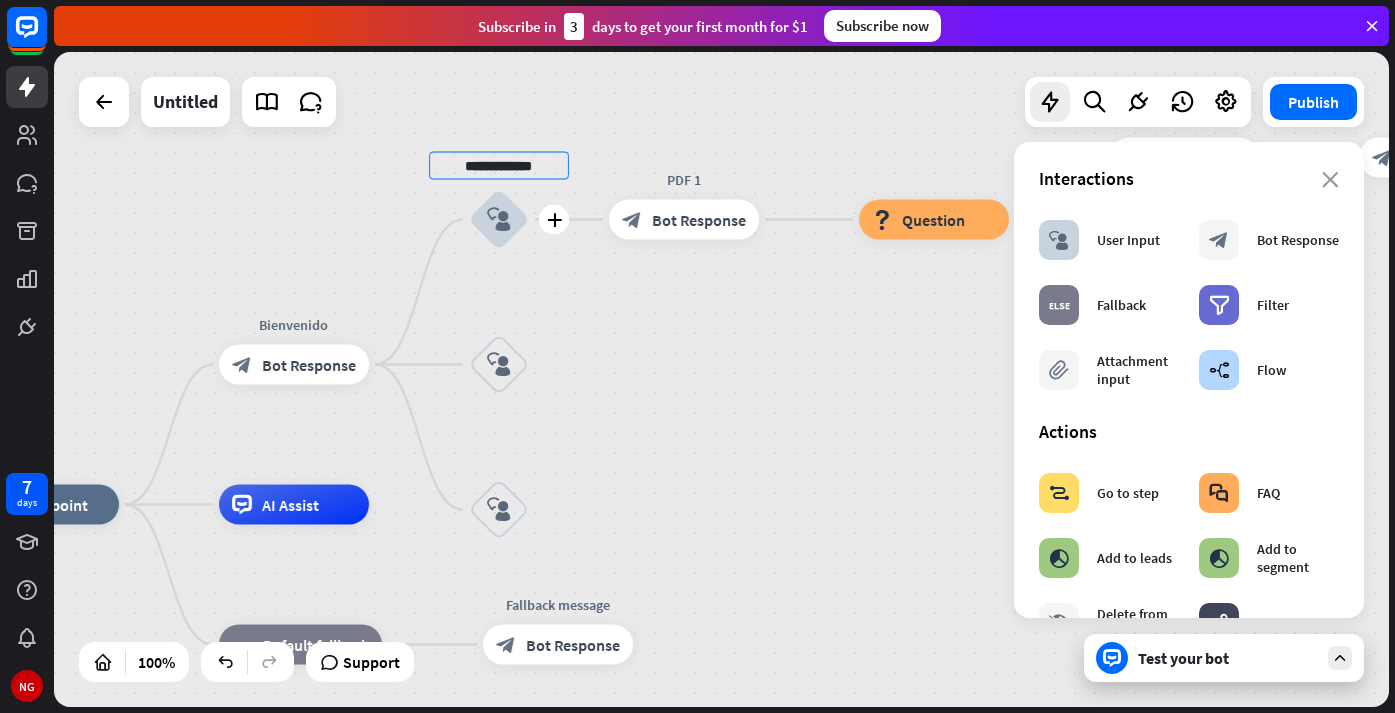 click on "**********" at bounding box center [499, 166] 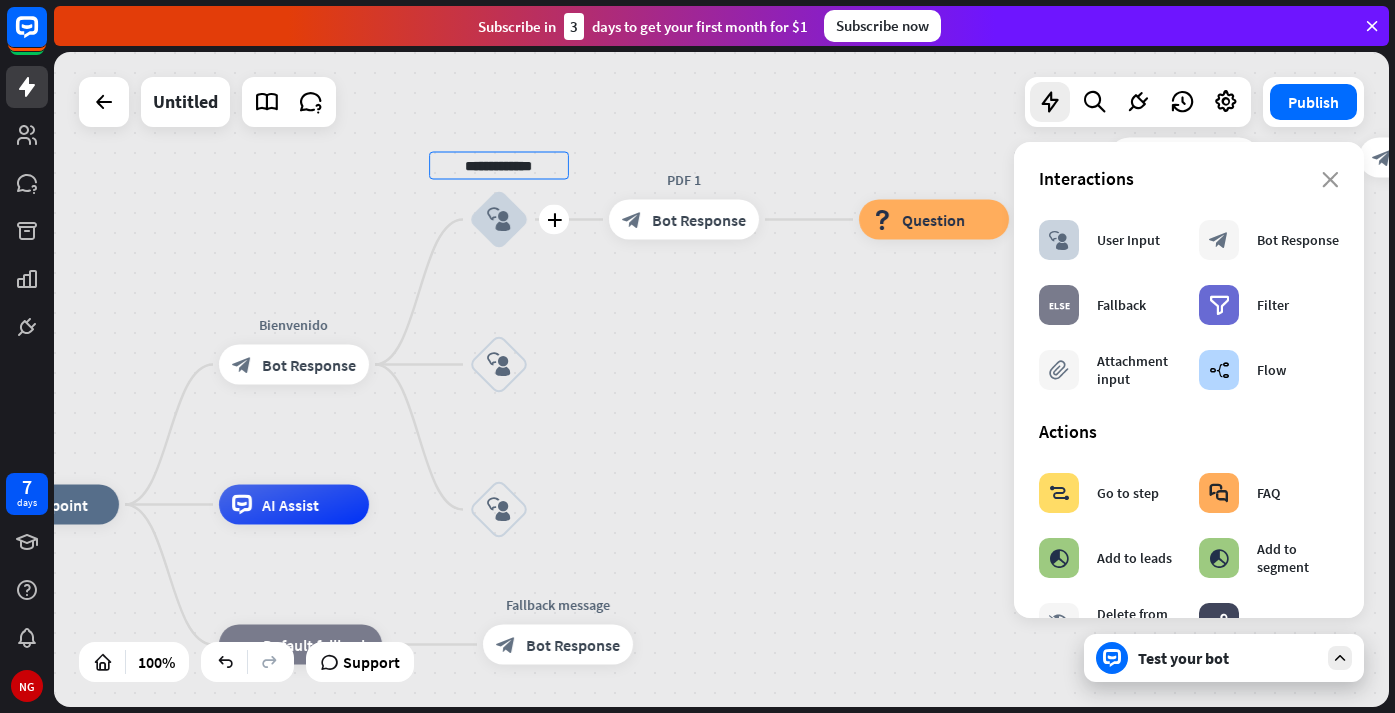 click on "**********" at bounding box center [499, 166] 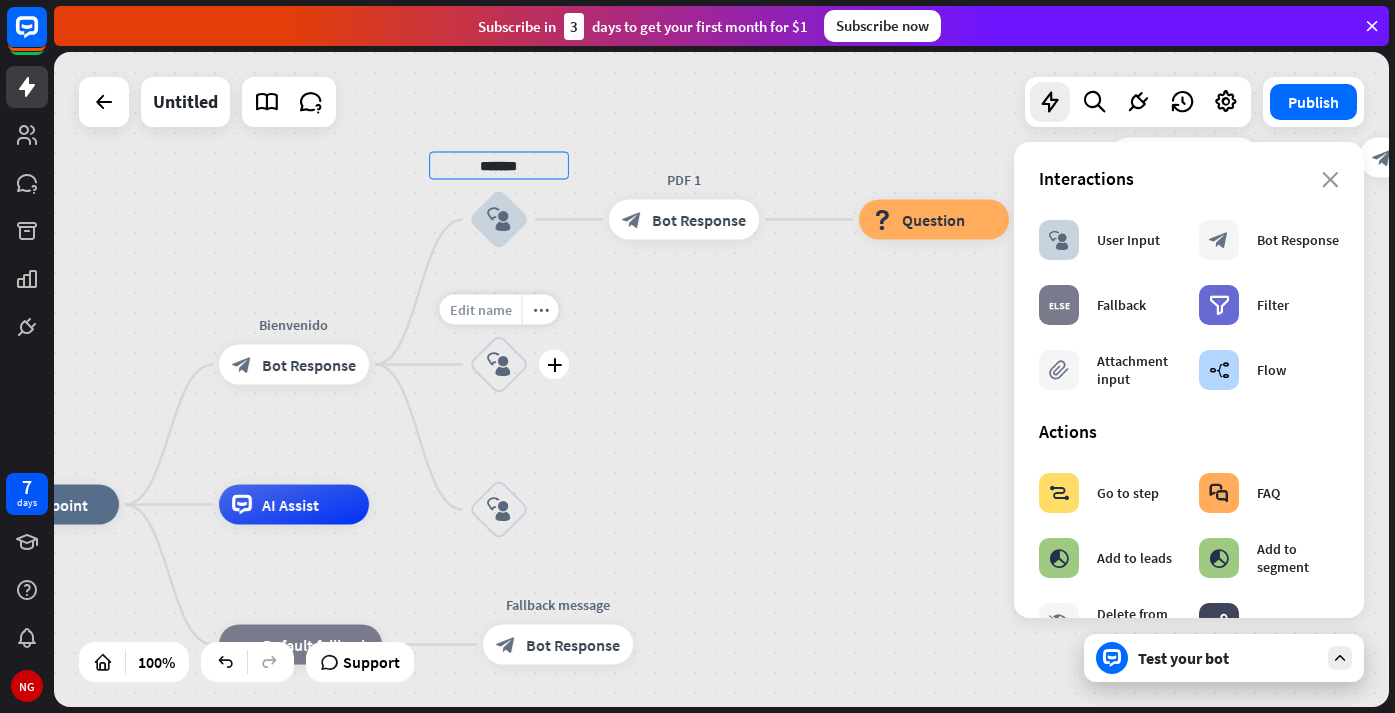 type on "*******" 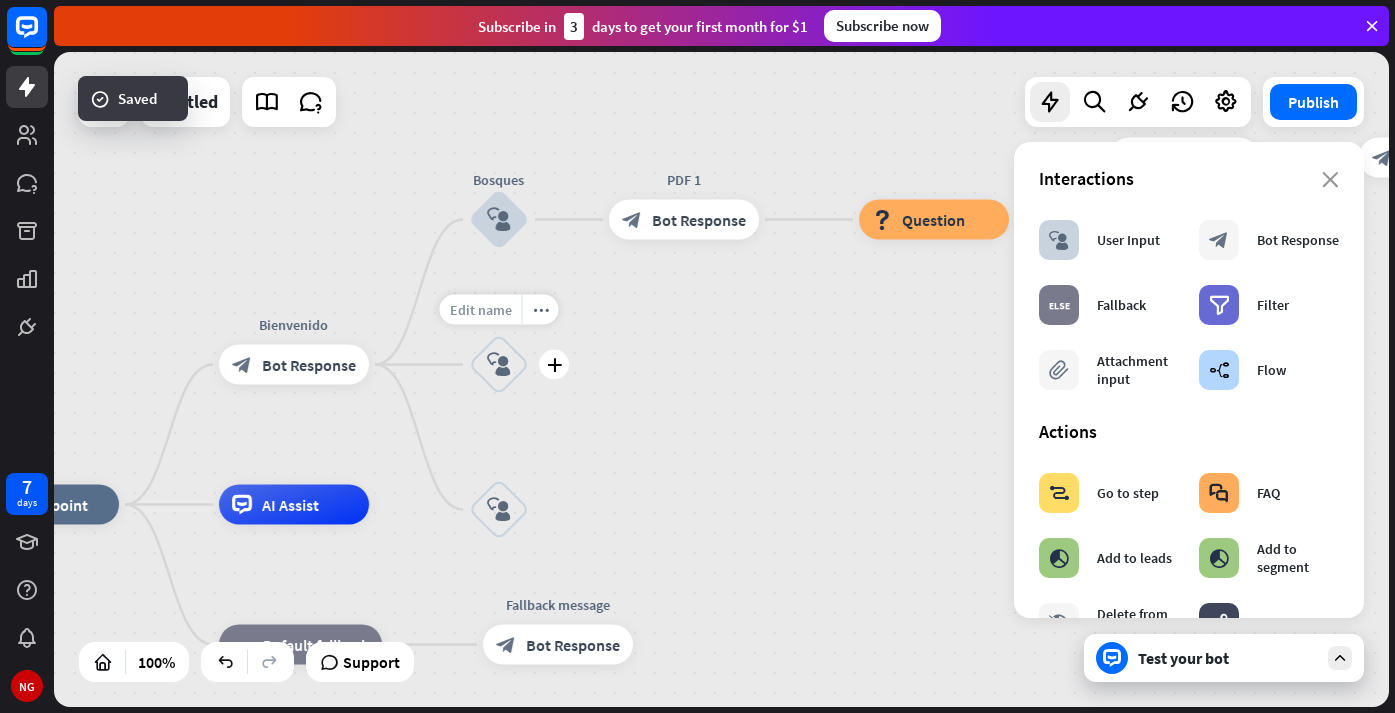 click on "Edit name" at bounding box center [481, 310] 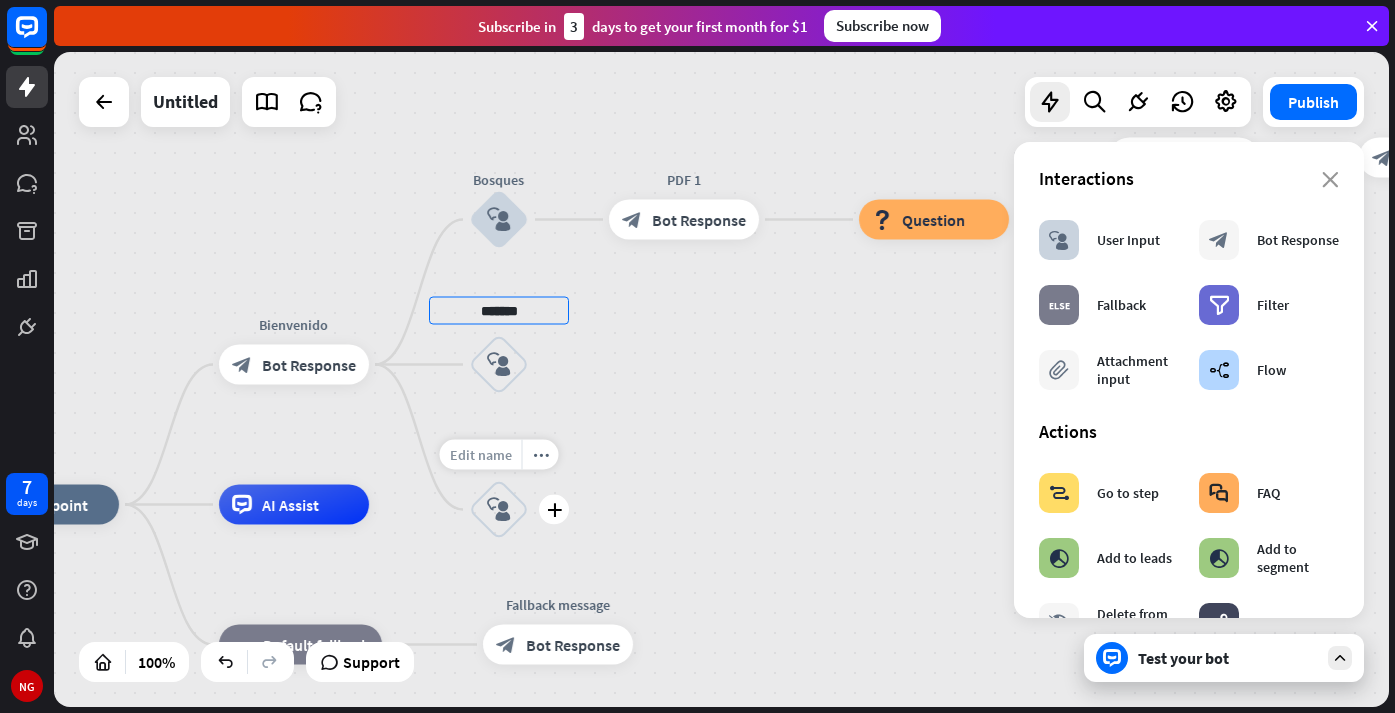 type on "*******" 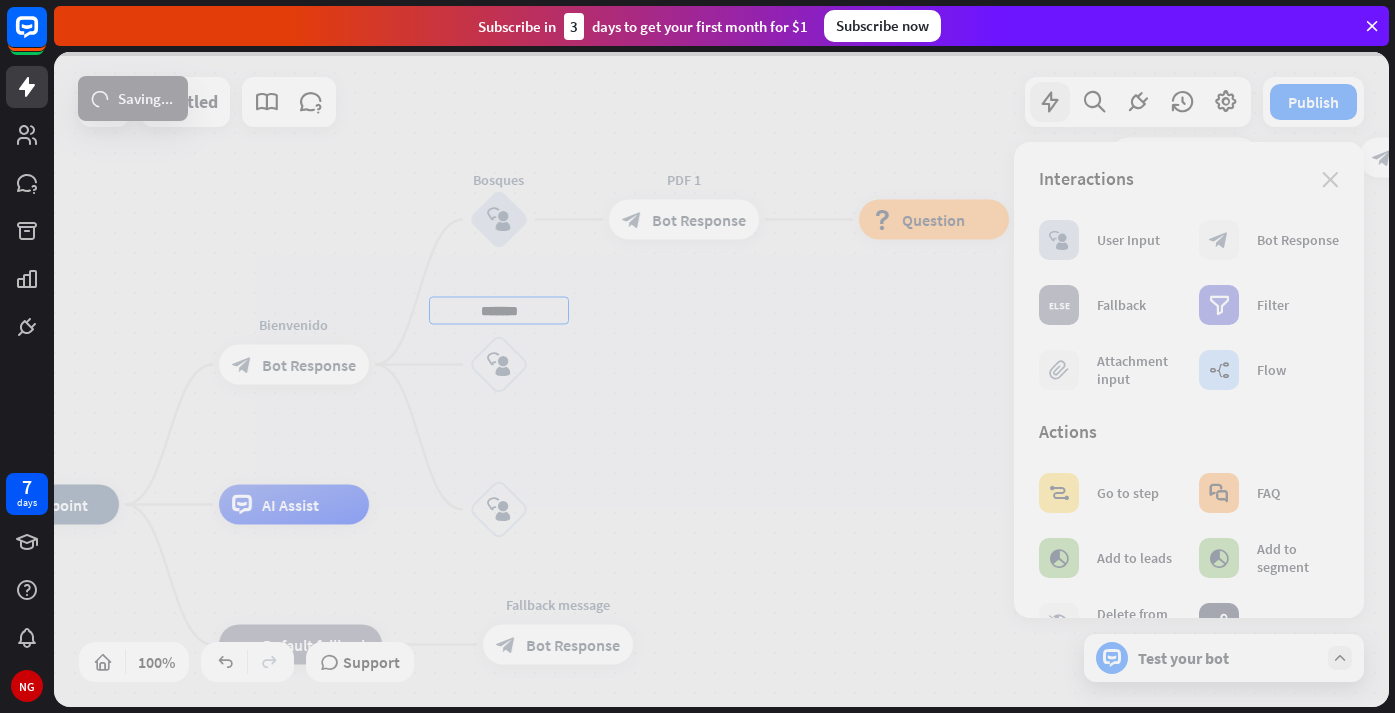 click on "home_2   Start point                 Bienvenido   block_bot_response   Bot Response                 Bosques   block_user_input                 PDF 1   block_bot_response   Bot Response                   block_question   Question                   block_success   Success                 Gracias   block_bot_response   Bot Response                   block_failure   Failure         *******           block_user_input       Edit name   more_horiz             block_user_input                     AI Assist                   block_fallback   Default fallback                 Fallback message   block_bot_response   Bot Response
Untitled
Publish
100%           Support         Test your bot         loader   Saving...           close   Interactions   block_user_input   User Input block_bot_response   Bot Response block_fallback   Fallback filter   Filter block_attachment   Attachment input   Flow" at bounding box center (721, 379) 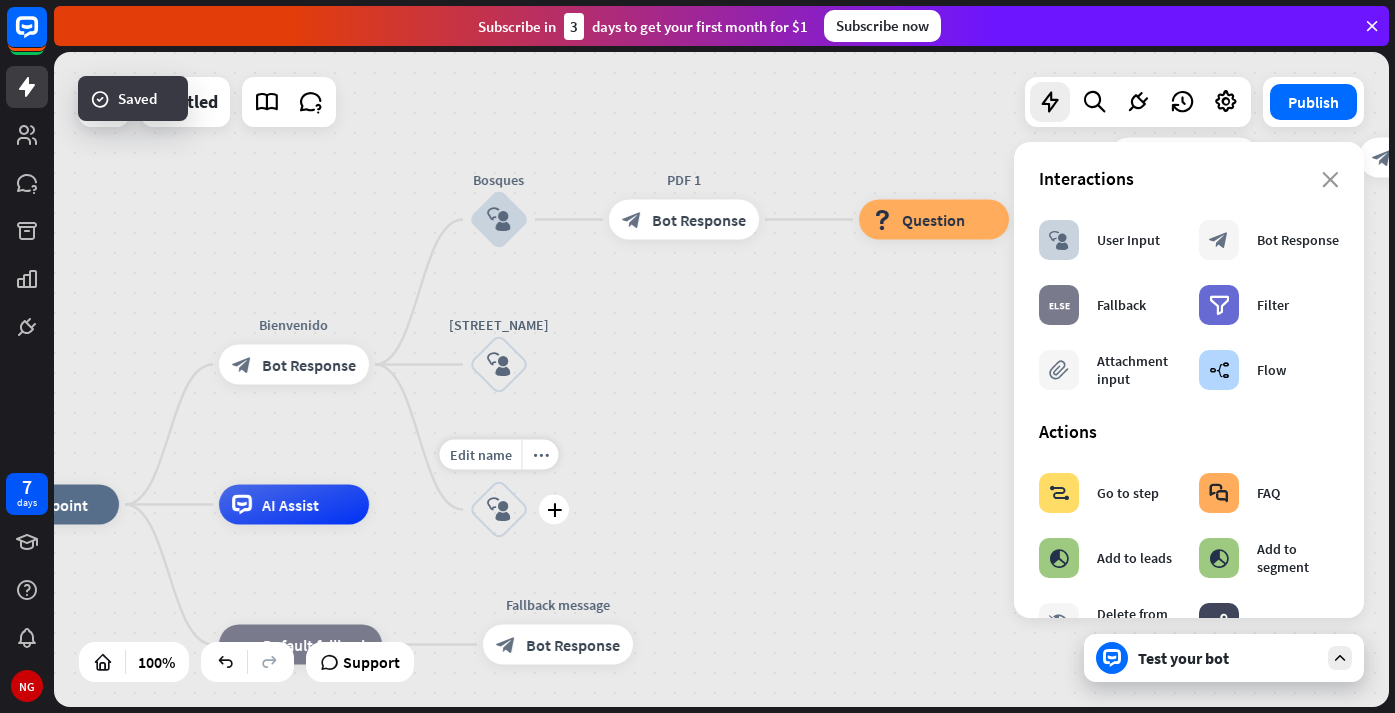 click on "Edit name" at bounding box center [481, 455] 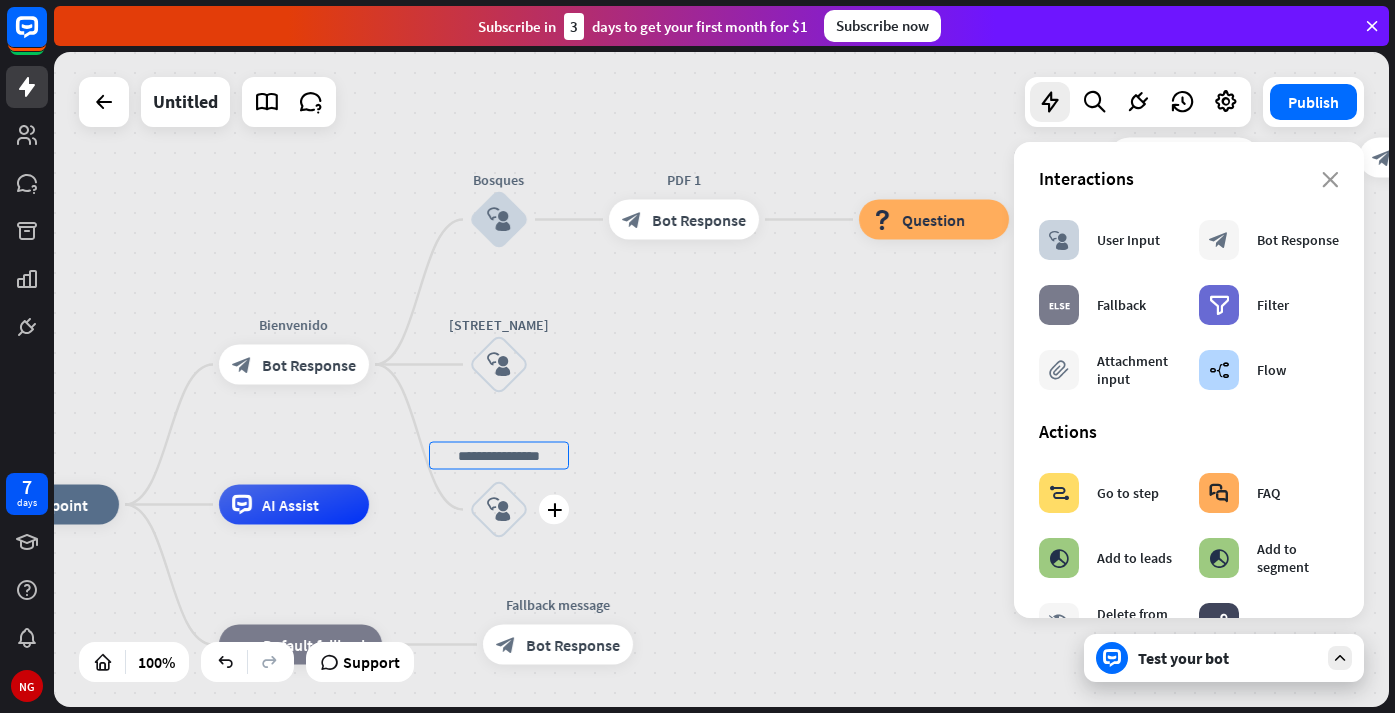 click at bounding box center (499, 456) 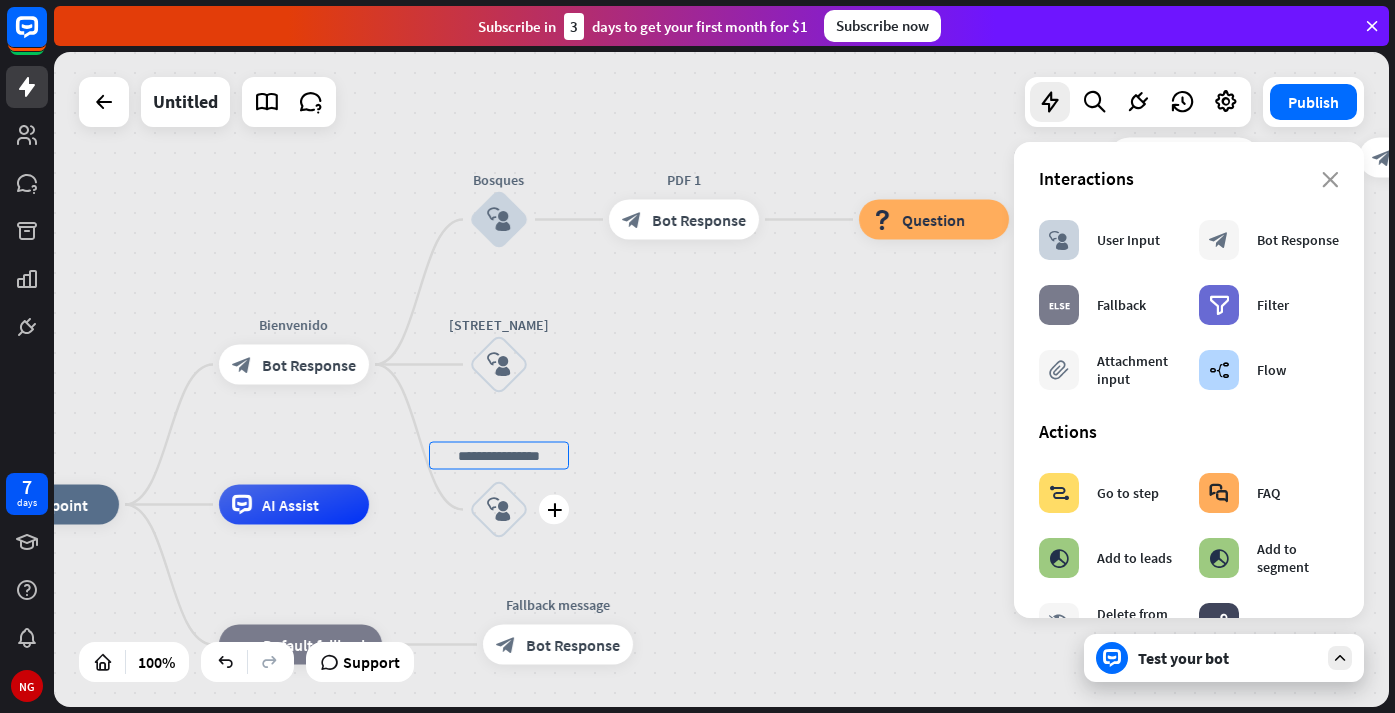 click at bounding box center (499, 456) 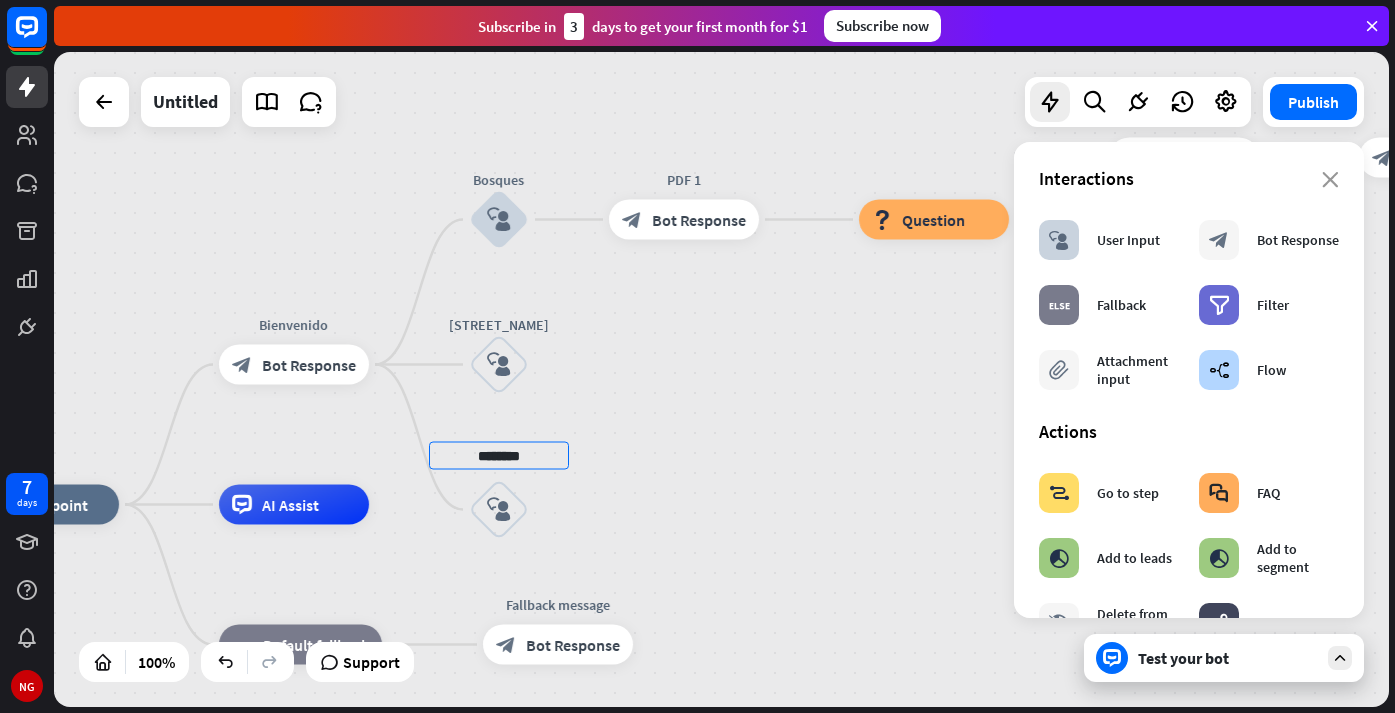 type on "********" 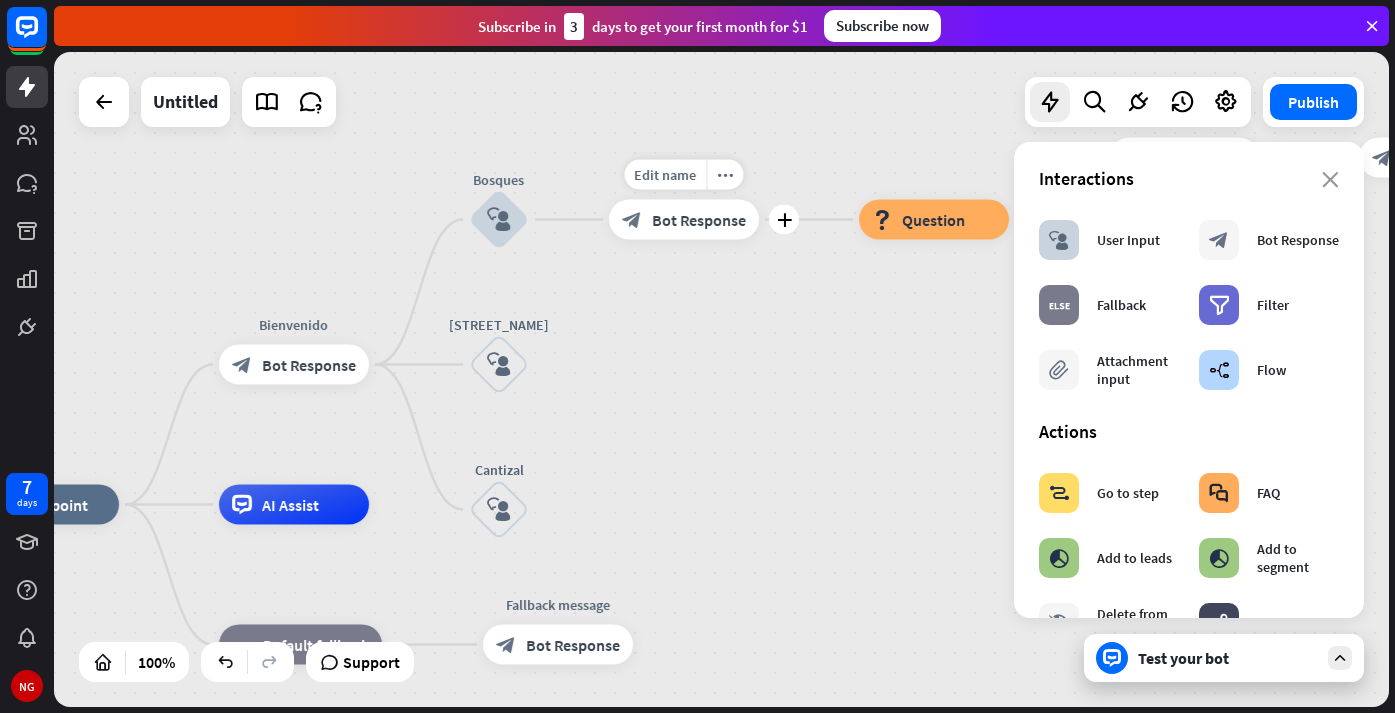 click on "Edit name   more_horiz         plus     block_bot_response   Bot Response" at bounding box center (684, 220) 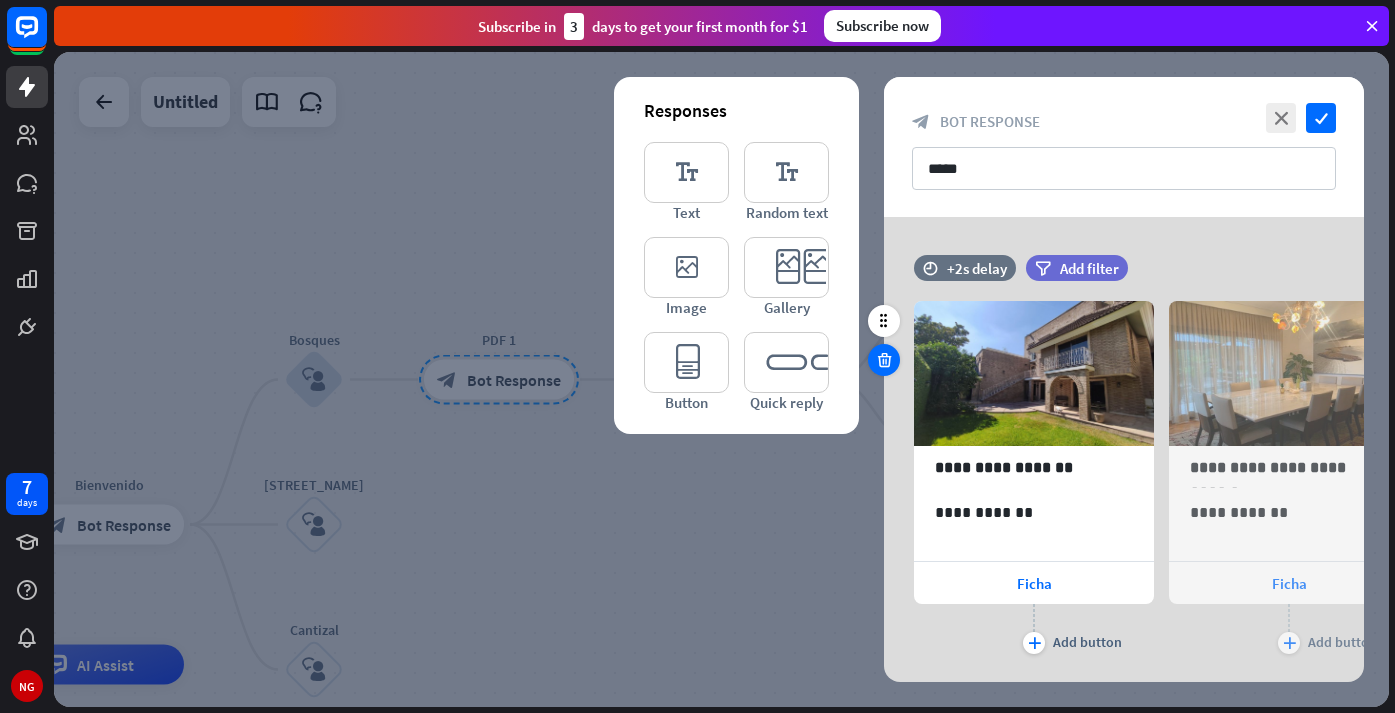 click at bounding box center (884, 360) 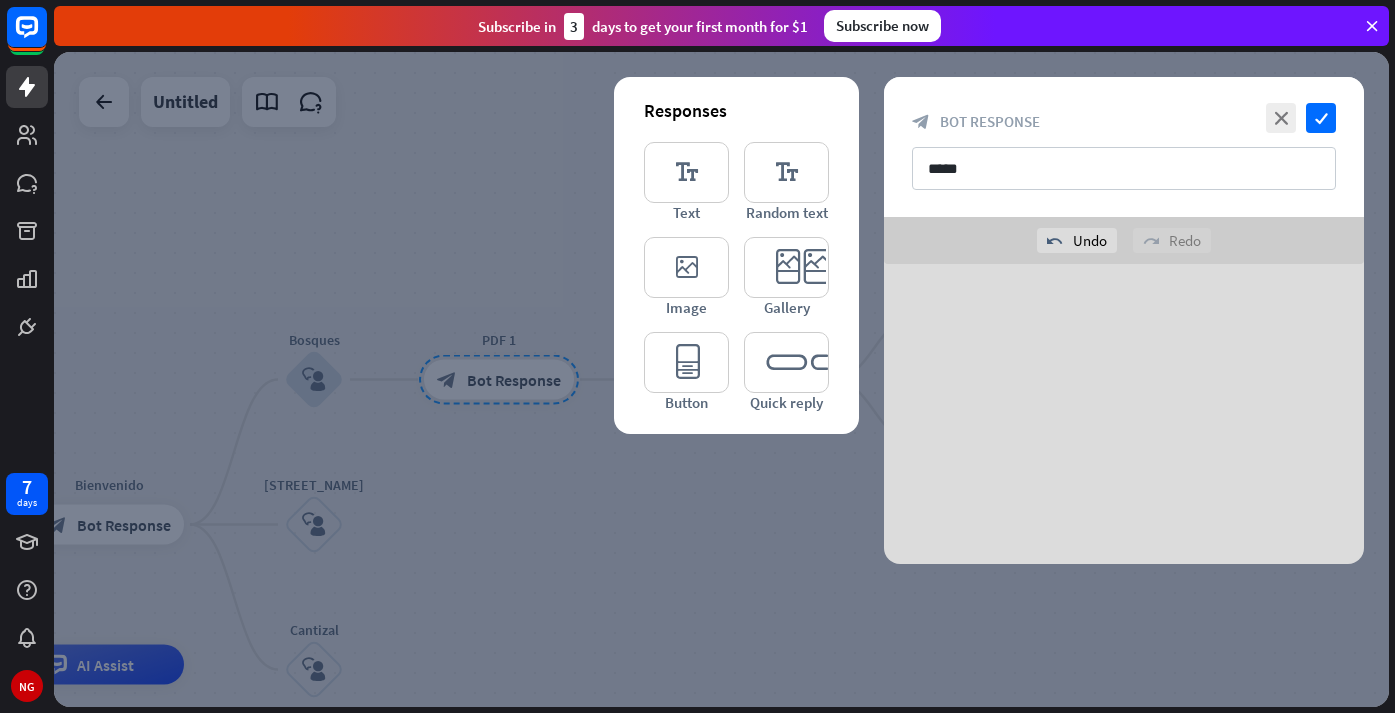click at bounding box center (1124, 414) 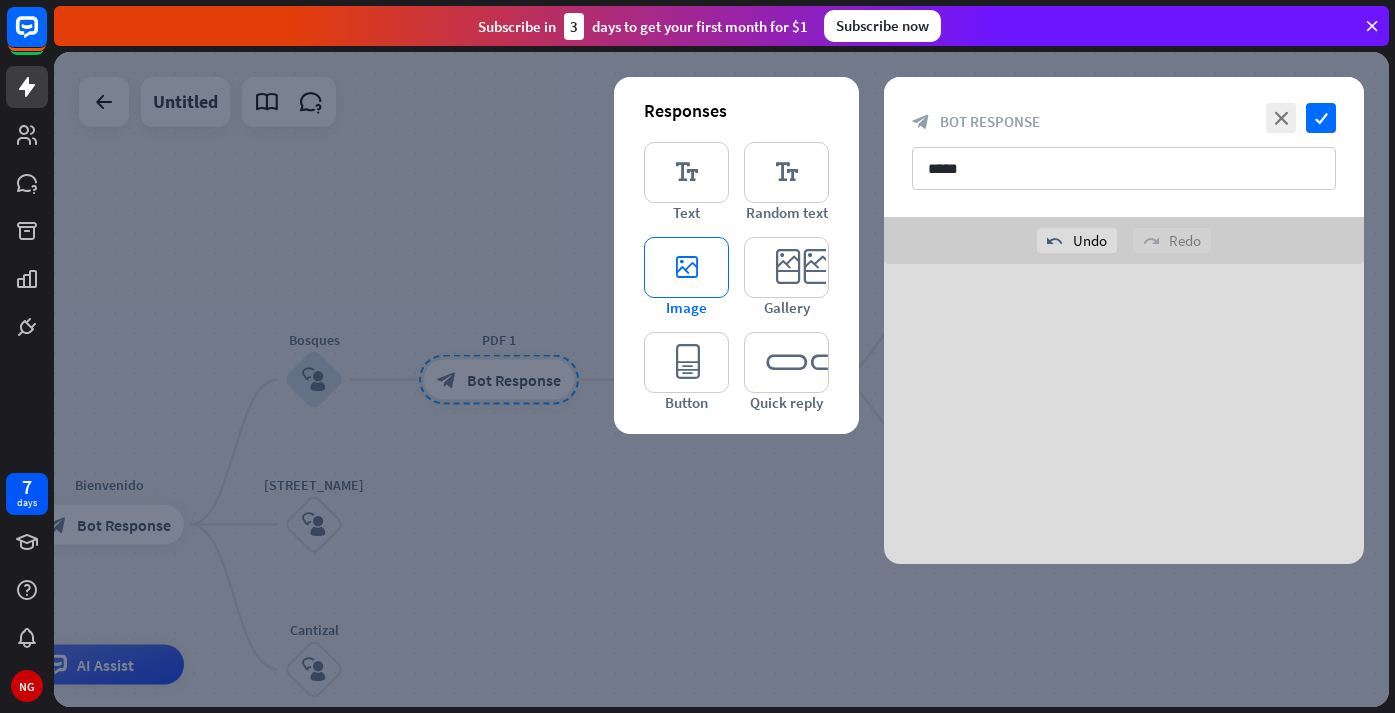 click on "editor_image" at bounding box center [686, 267] 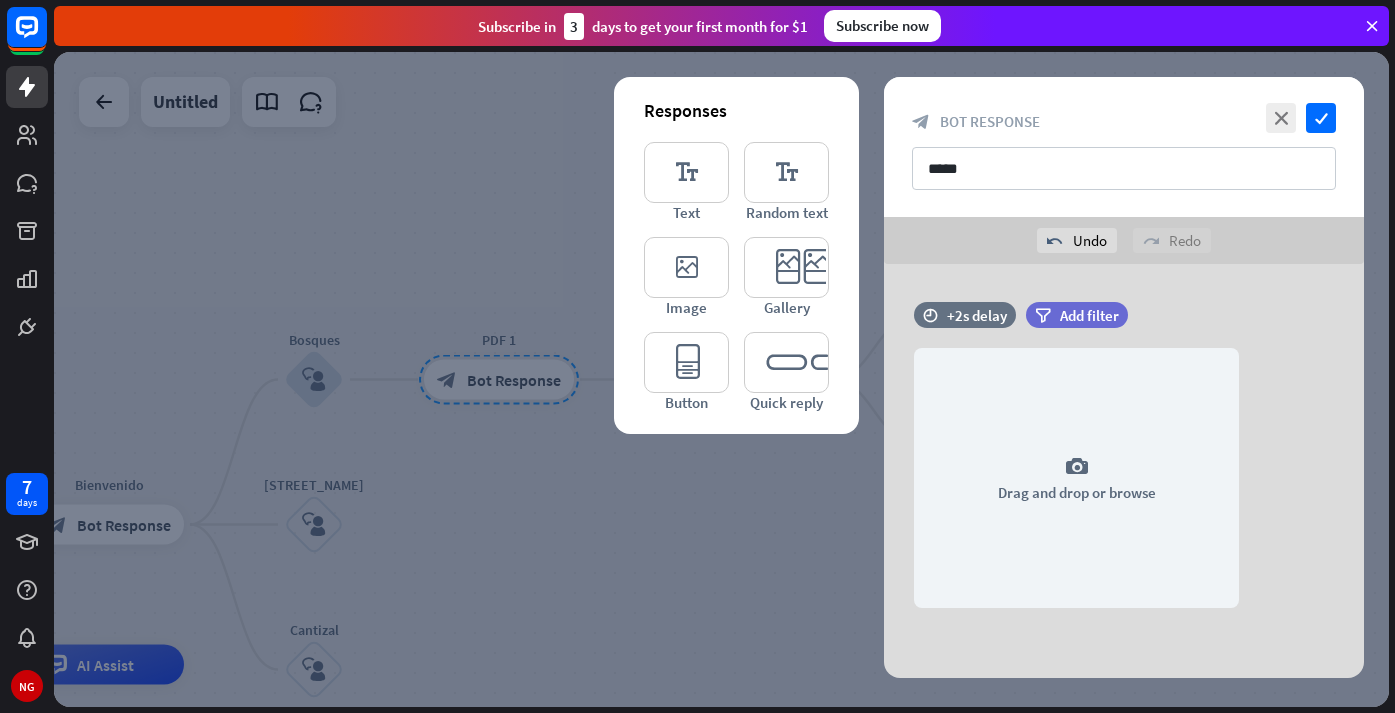 click on "Responses   editor_text   Text editor_text   Random text editor_image   Image editor_card   Gallery editor_button   Button editor_quick_replies   Quick reply" at bounding box center (736, 255) 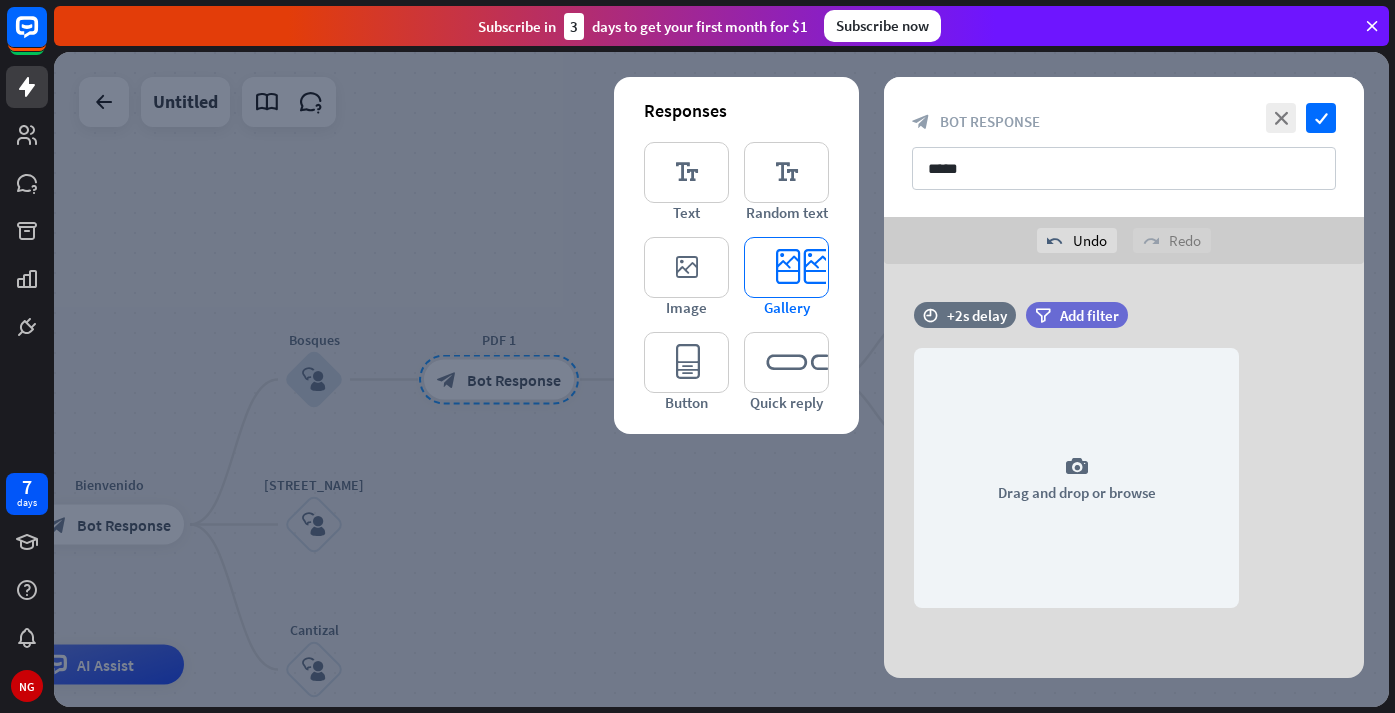 click on "editor_card" at bounding box center (786, 267) 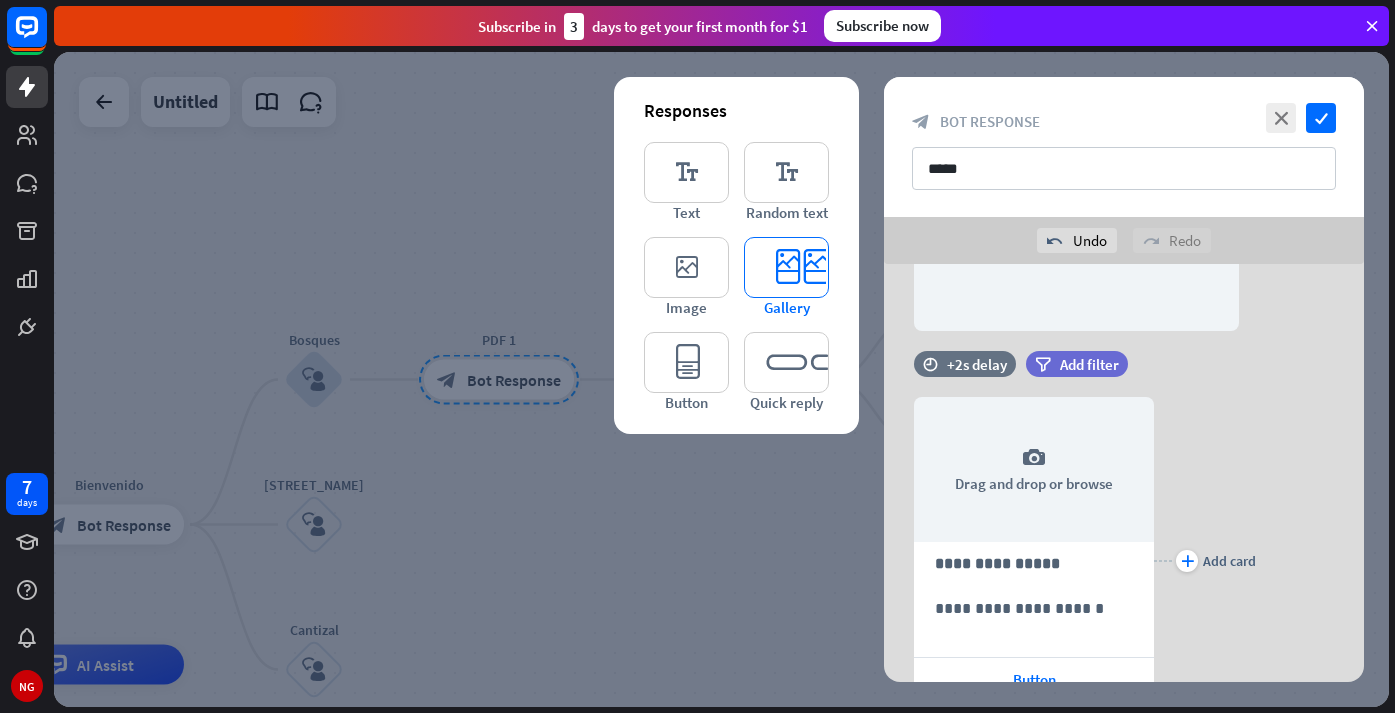 scroll, scrollTop: 364, scrollLeft: 0, axis: vertical 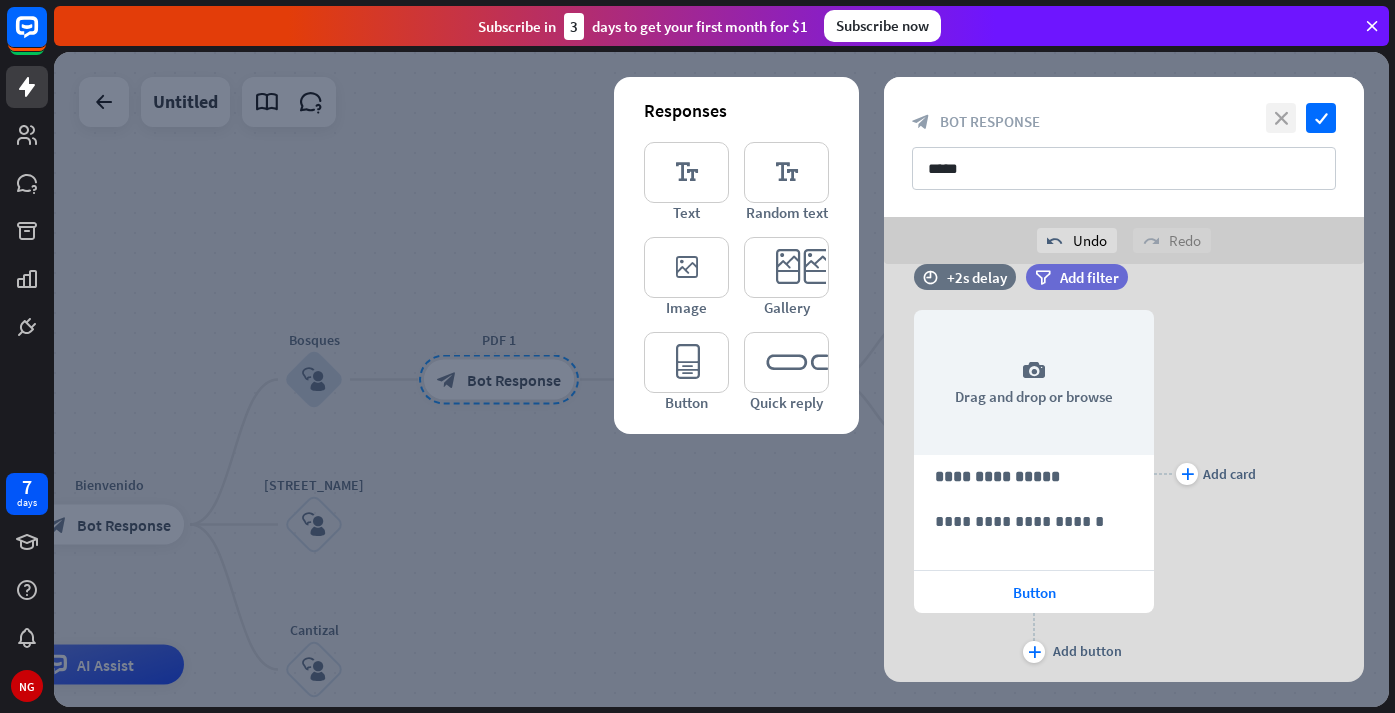 click on "close" at bounding box center [1281, 118] 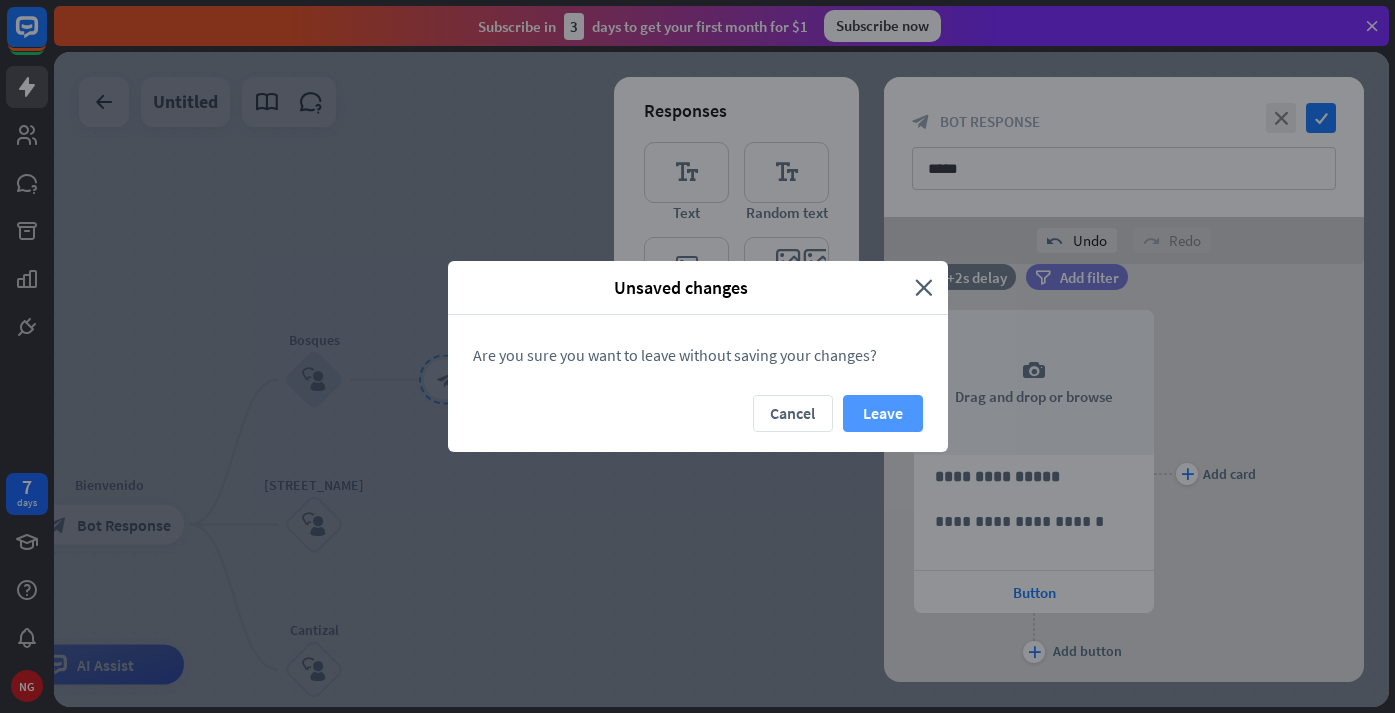 click on "Leave" at bounding box center [883, 413] 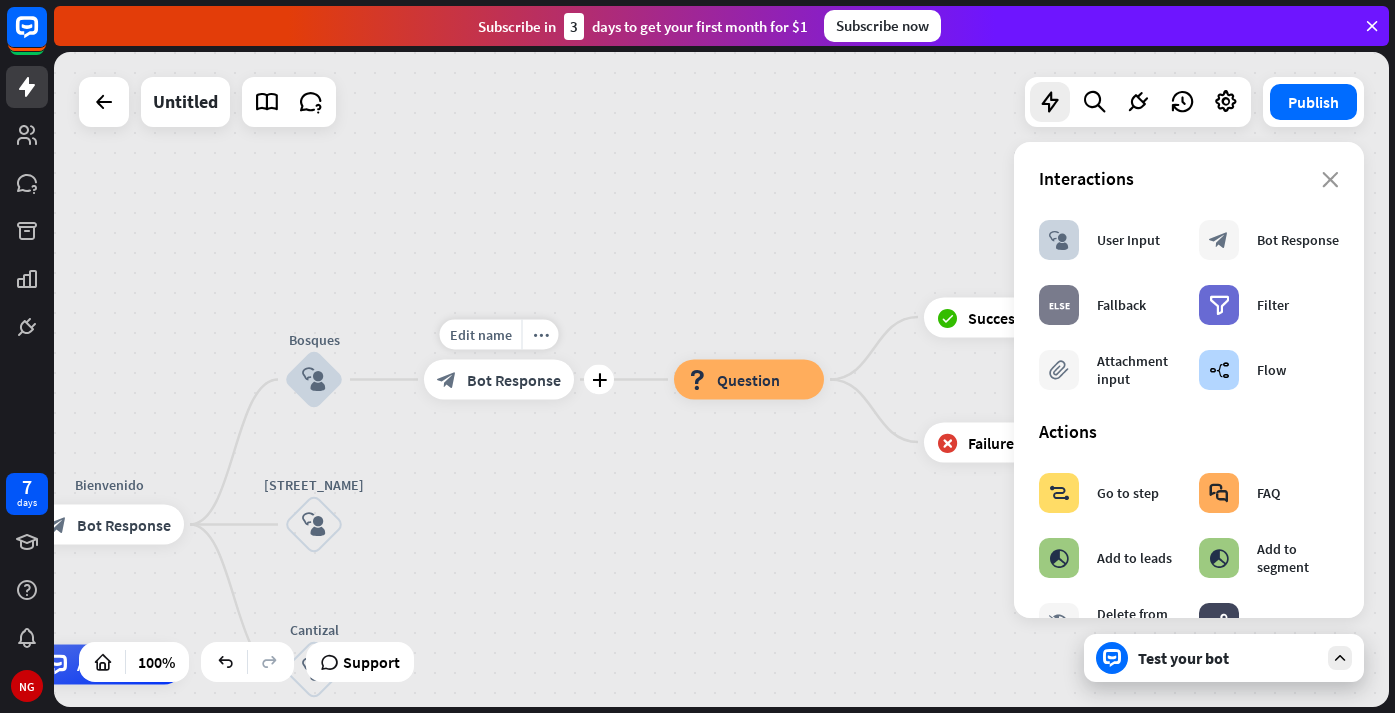 click on "Bot Response" at bounding box center [514, 380] 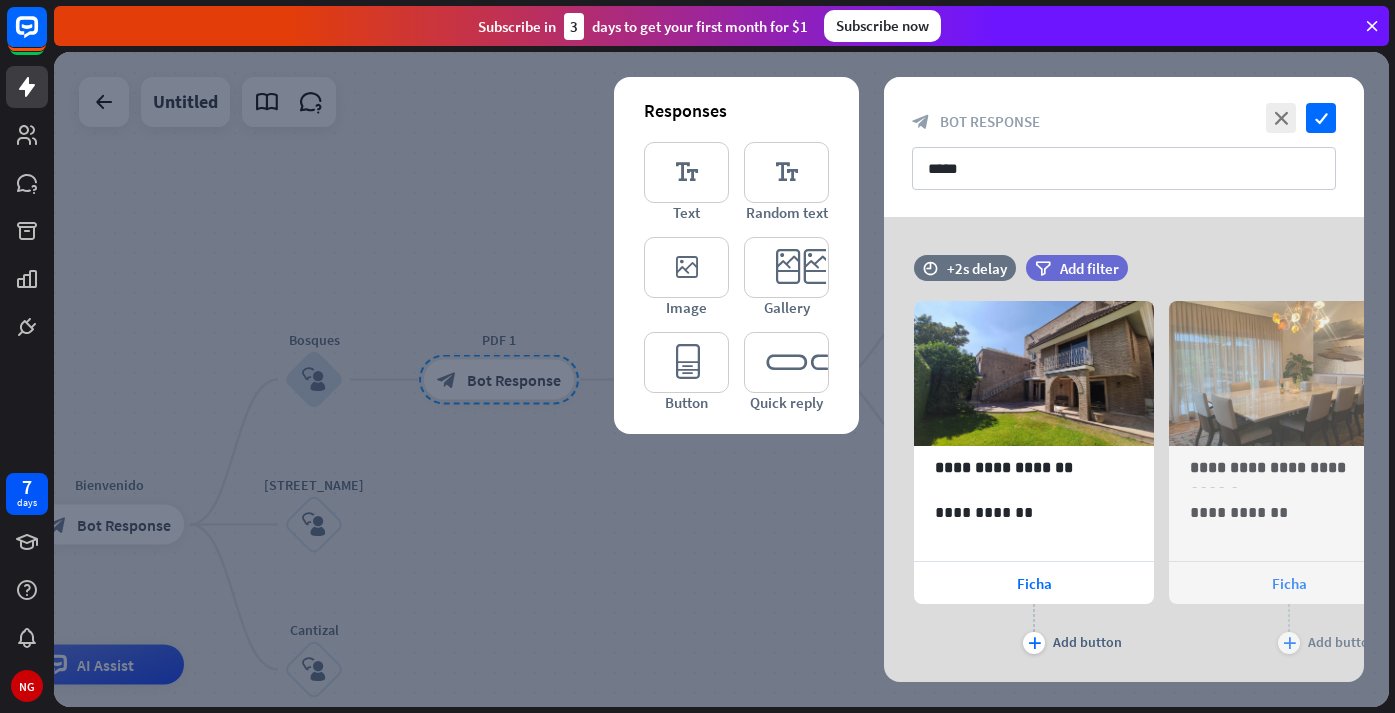 click at bounding box center (721, 379) 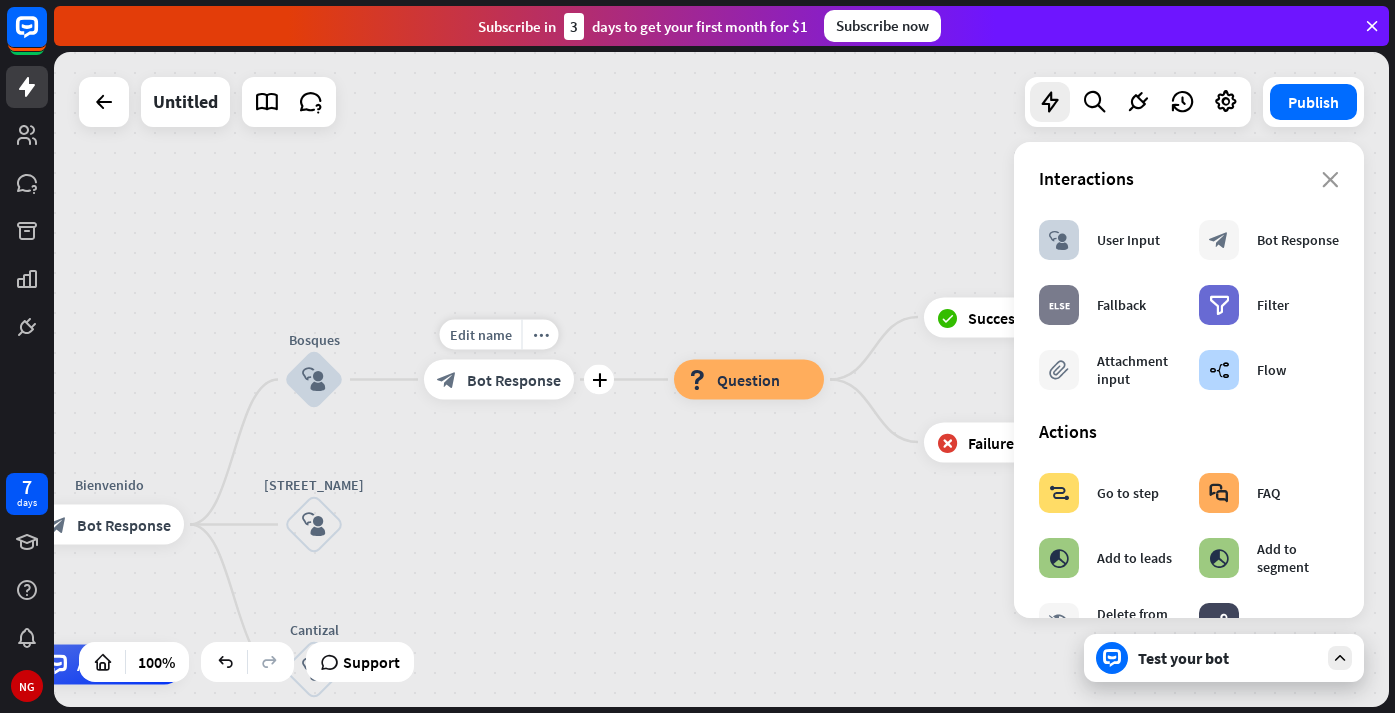 click on "Bot Response" at bounding box center (514, 380) 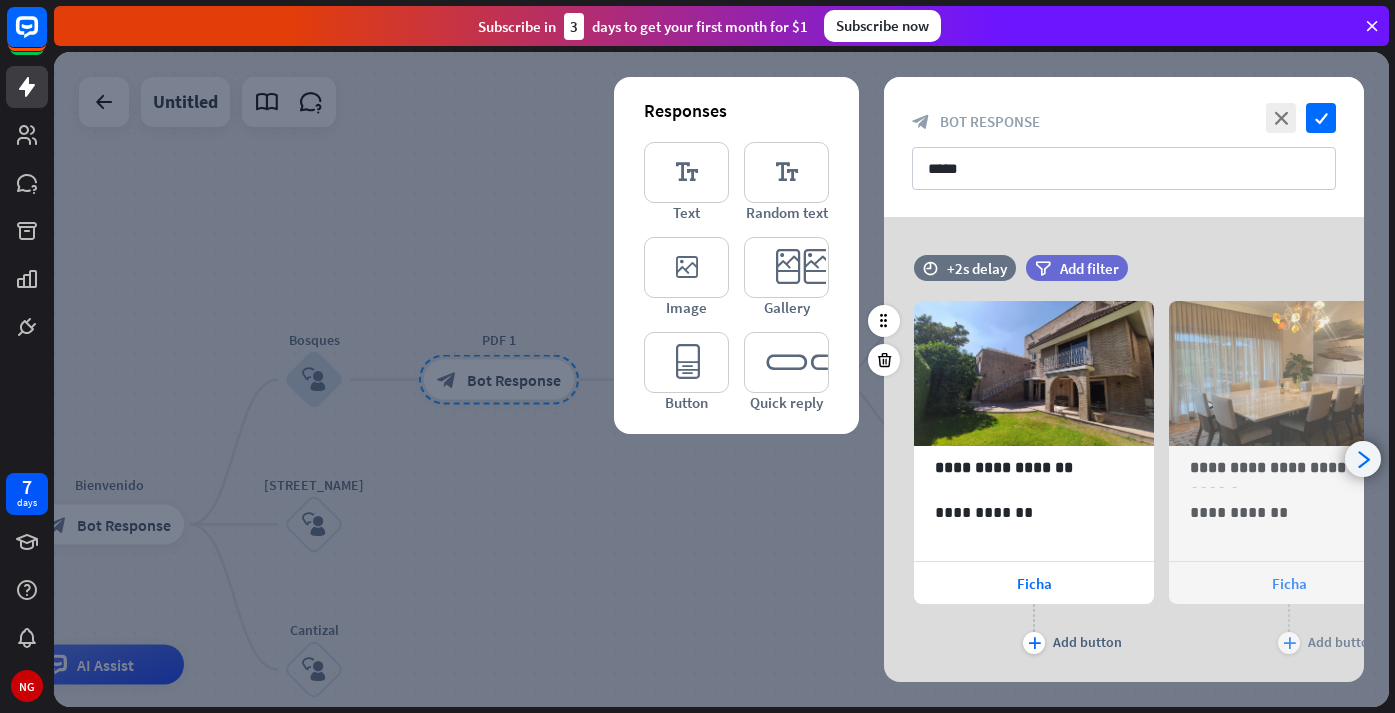 click on "arrowhead_right" at bounding box center [1363, 459] 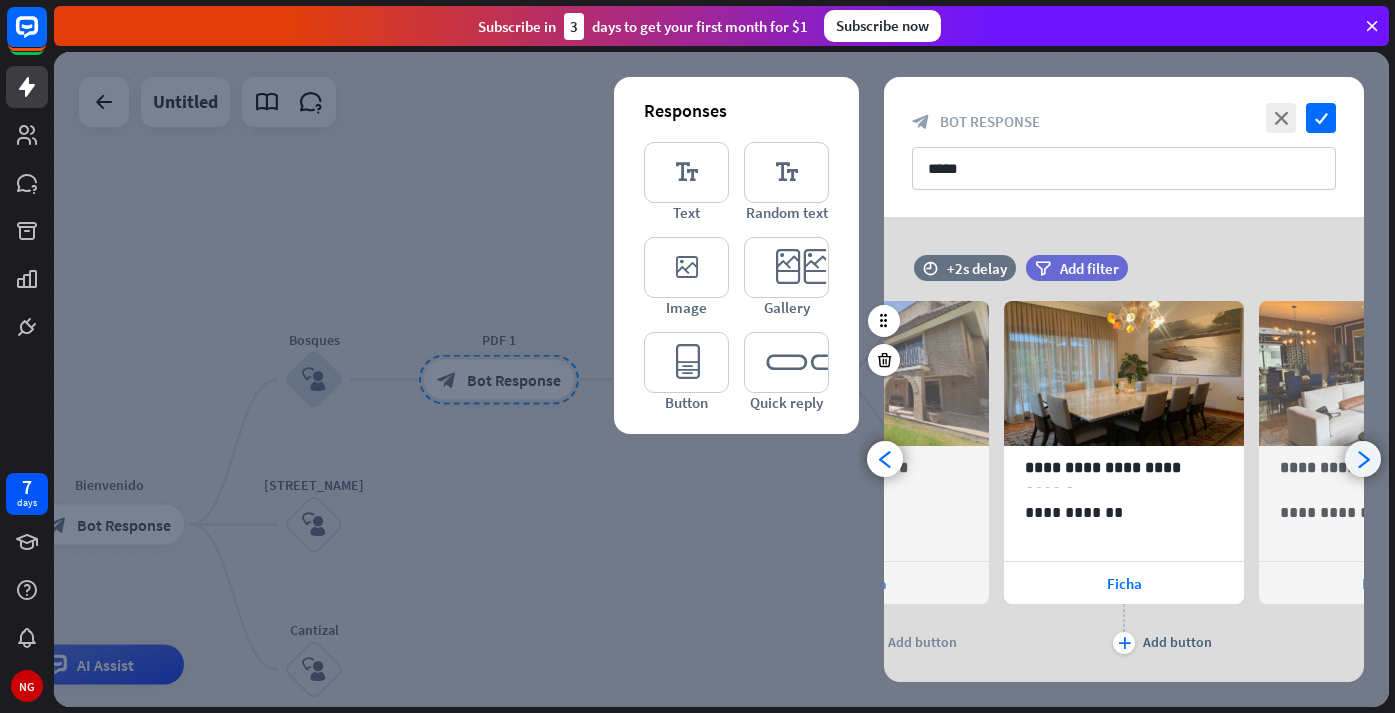 click on "arrowhead_right" at bounding box center (1363, 459) 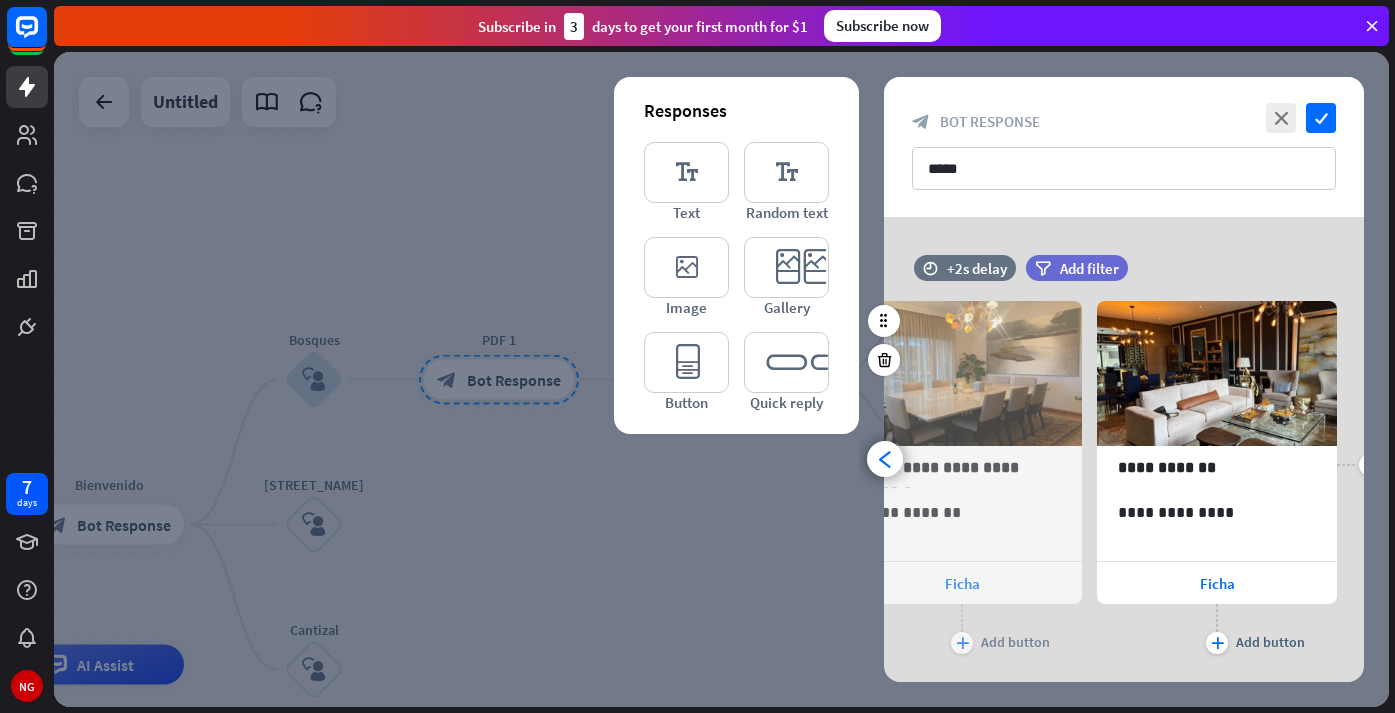 scroll, scrollTop: 0, scrollLeft: 420, axis: horizontal 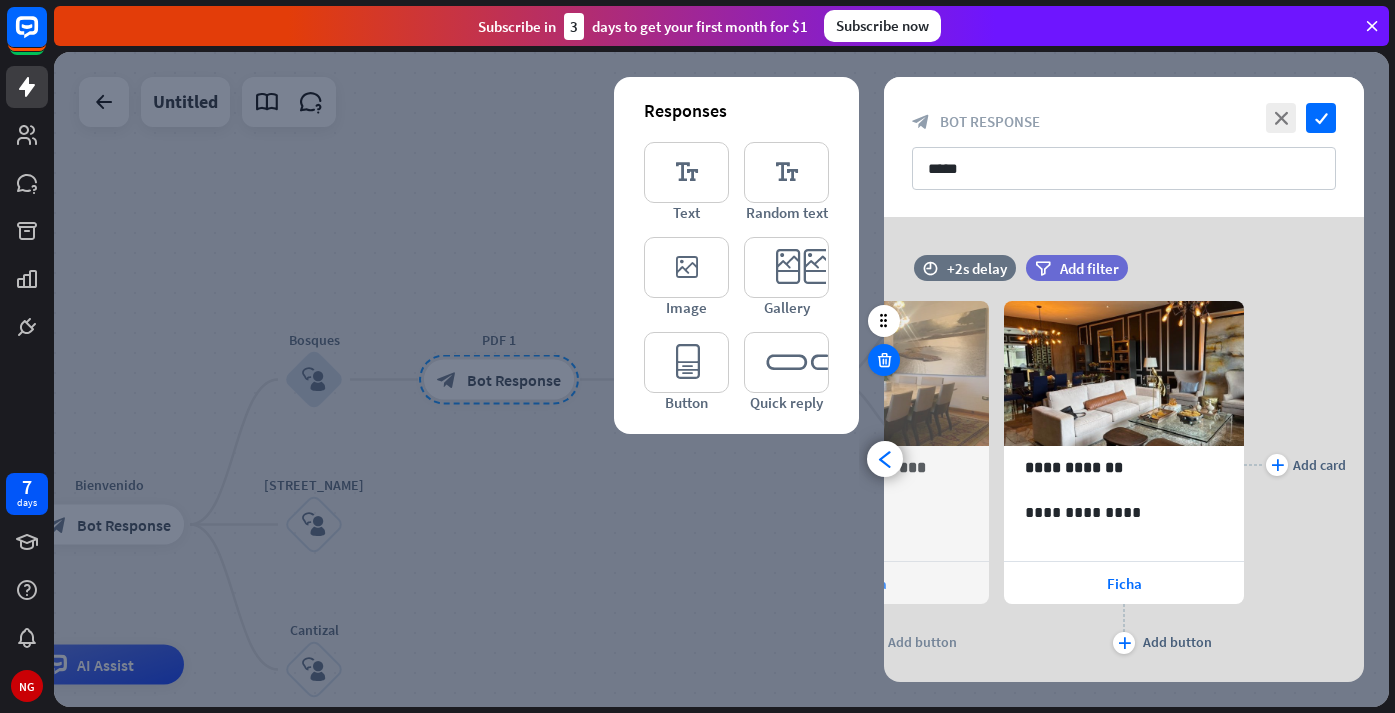 click at bounding box center [884, 360] 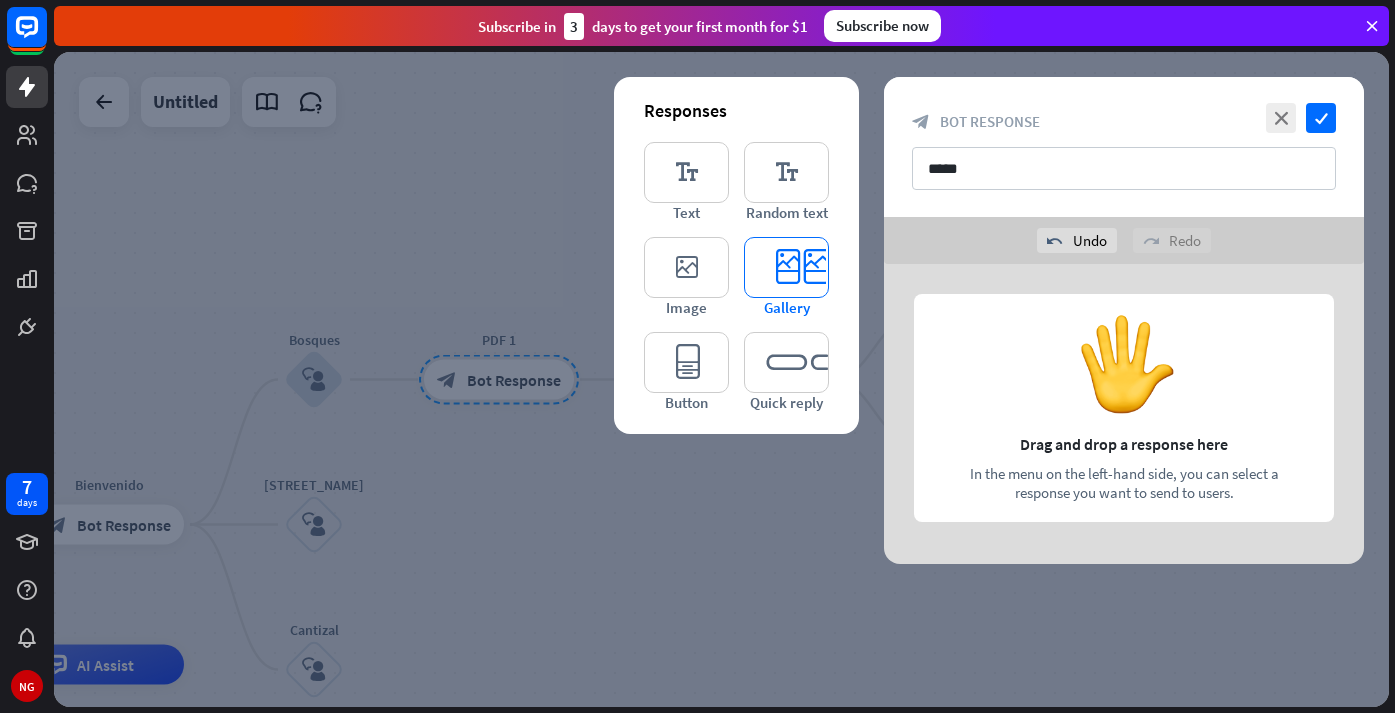 click on "Gallery" at bounding box center (787, 307) 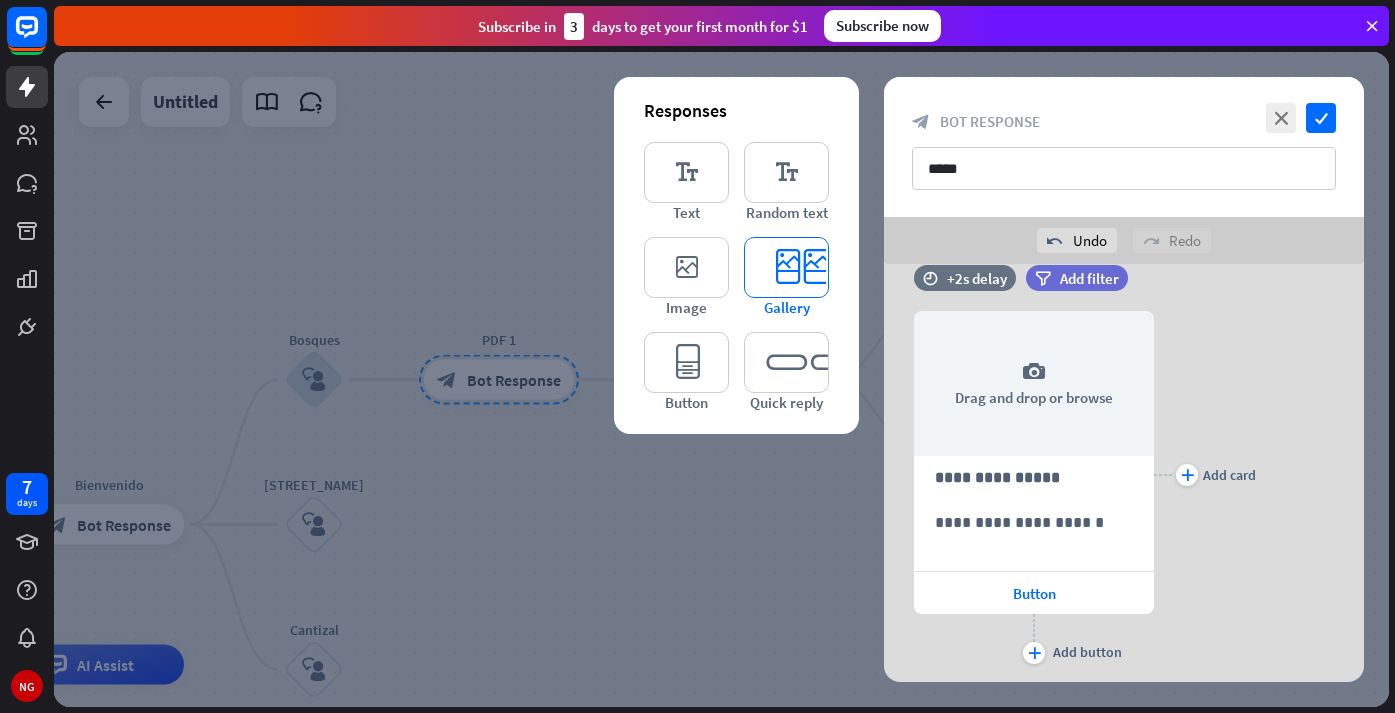scroll, scrollTop: 38, scrollLeft: 0, axis: vertical 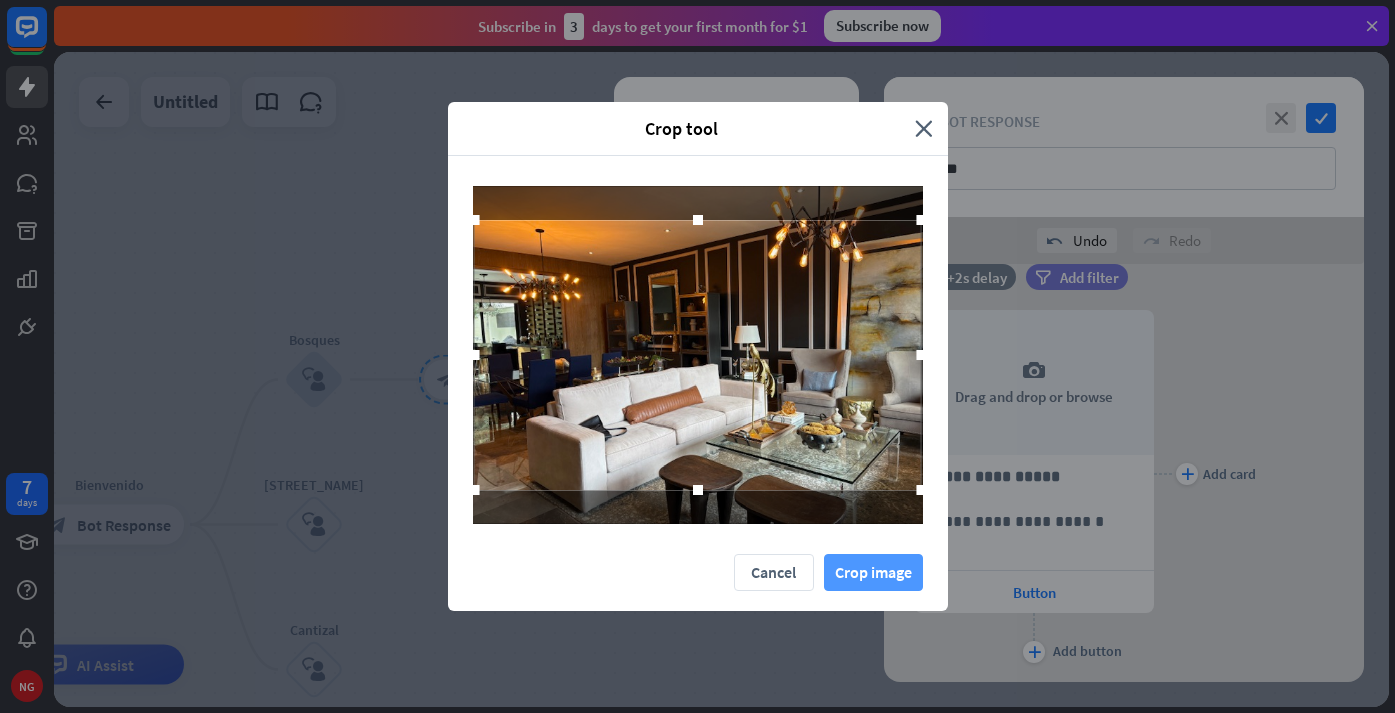 click on "Crop image" at bounding box center [873, 572] 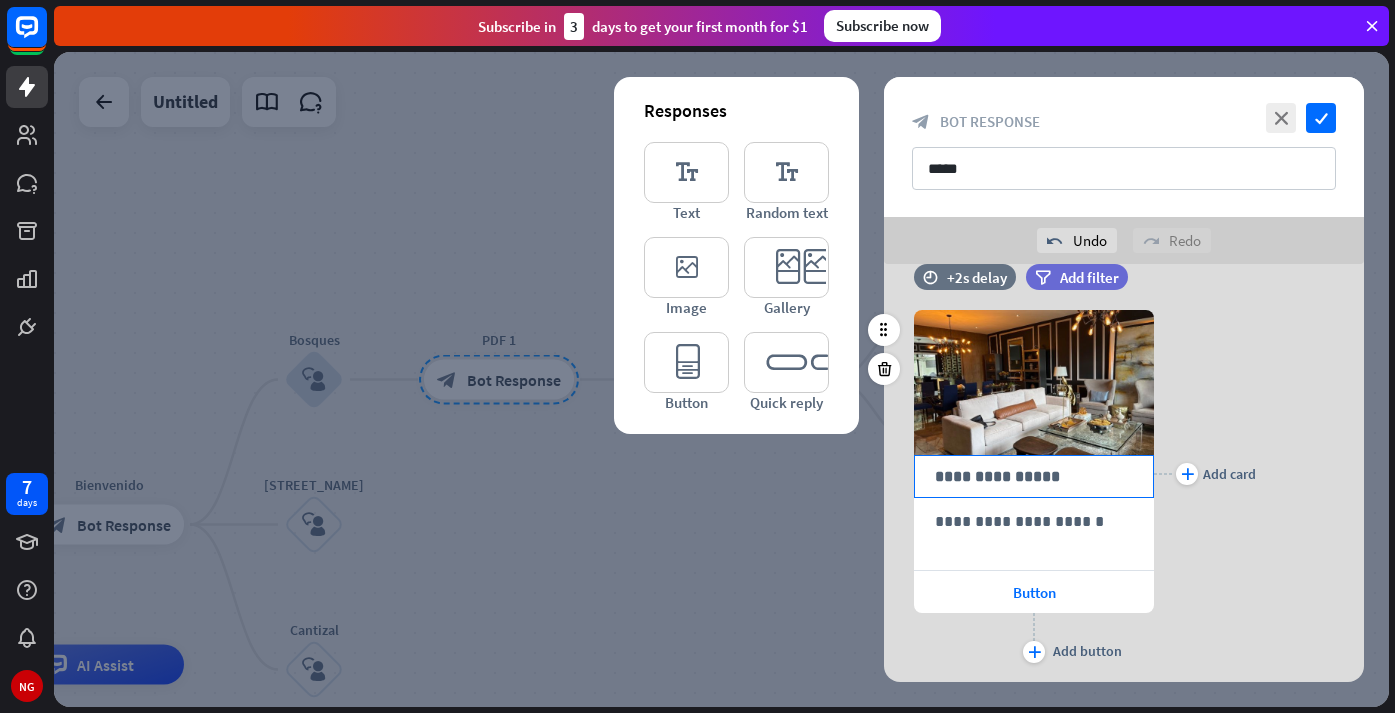 click on "**********" at bounding box center (1034, 476) 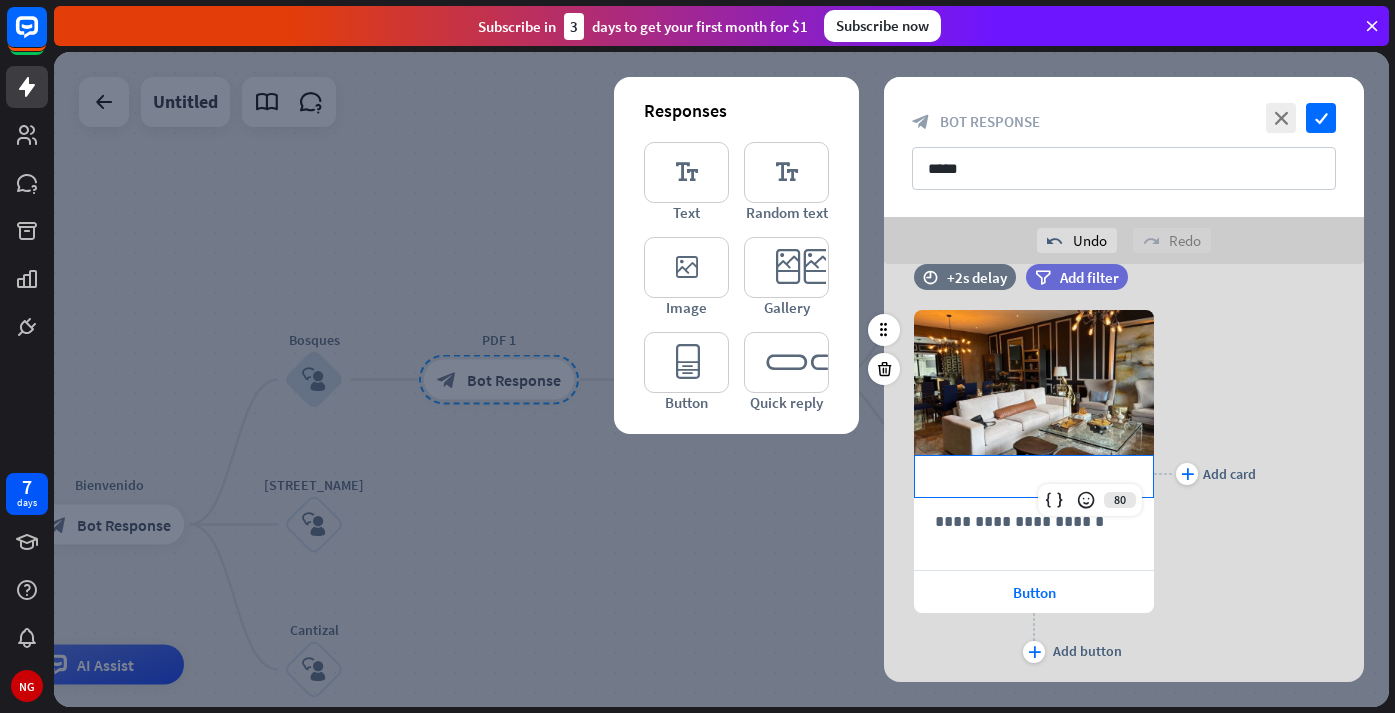 type 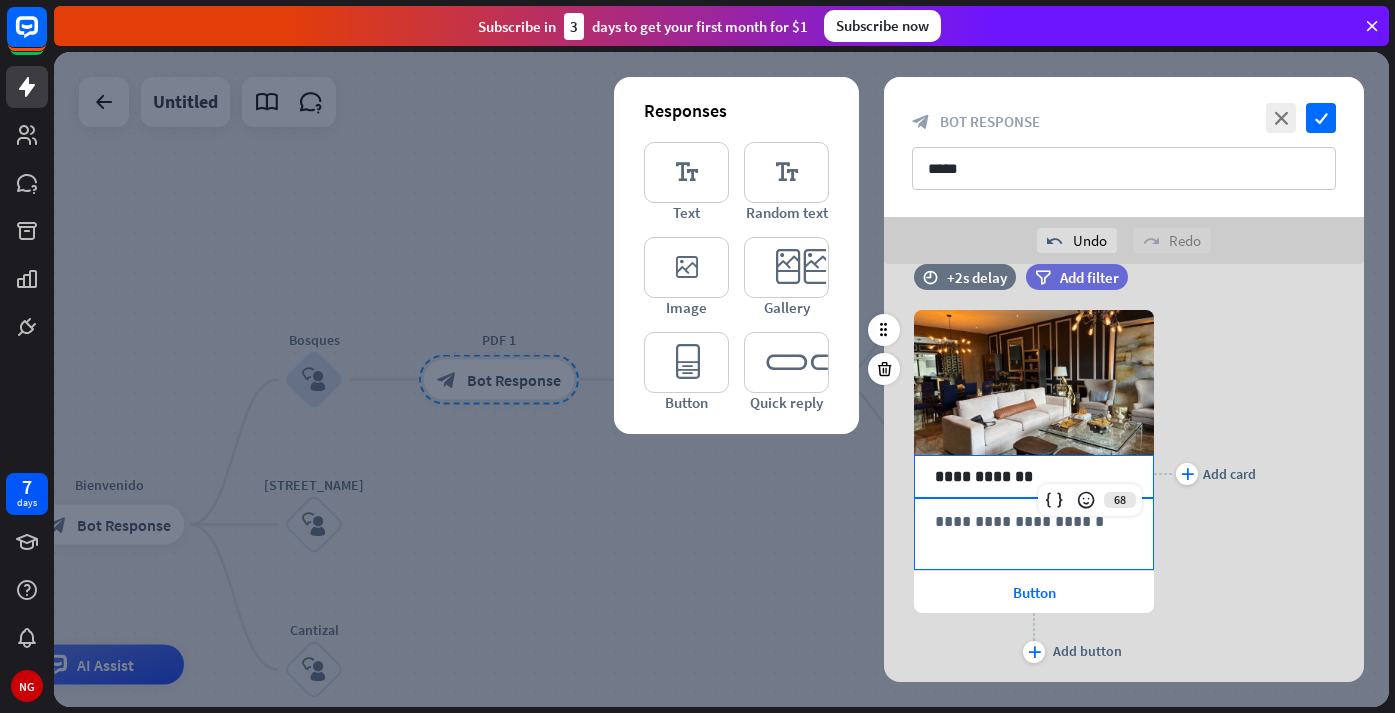 click on "**********" at bounding box center [1034, 521] 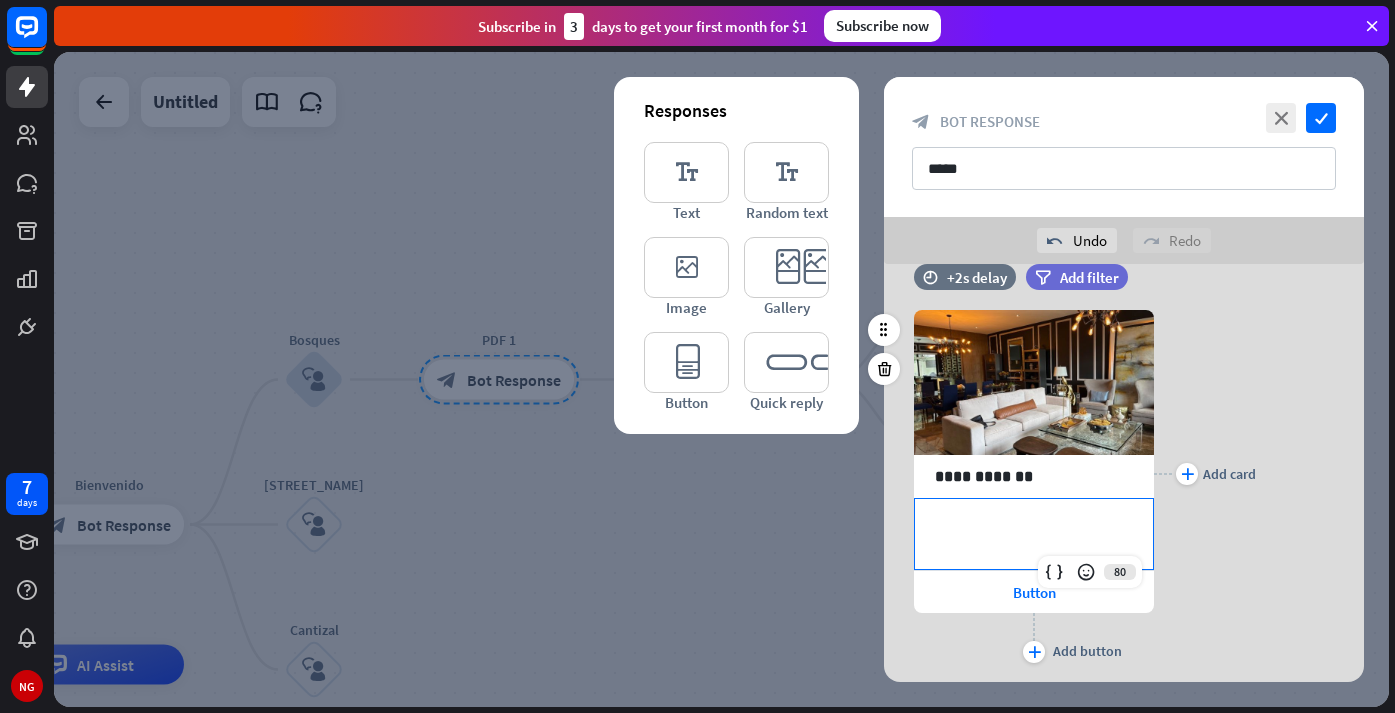 type 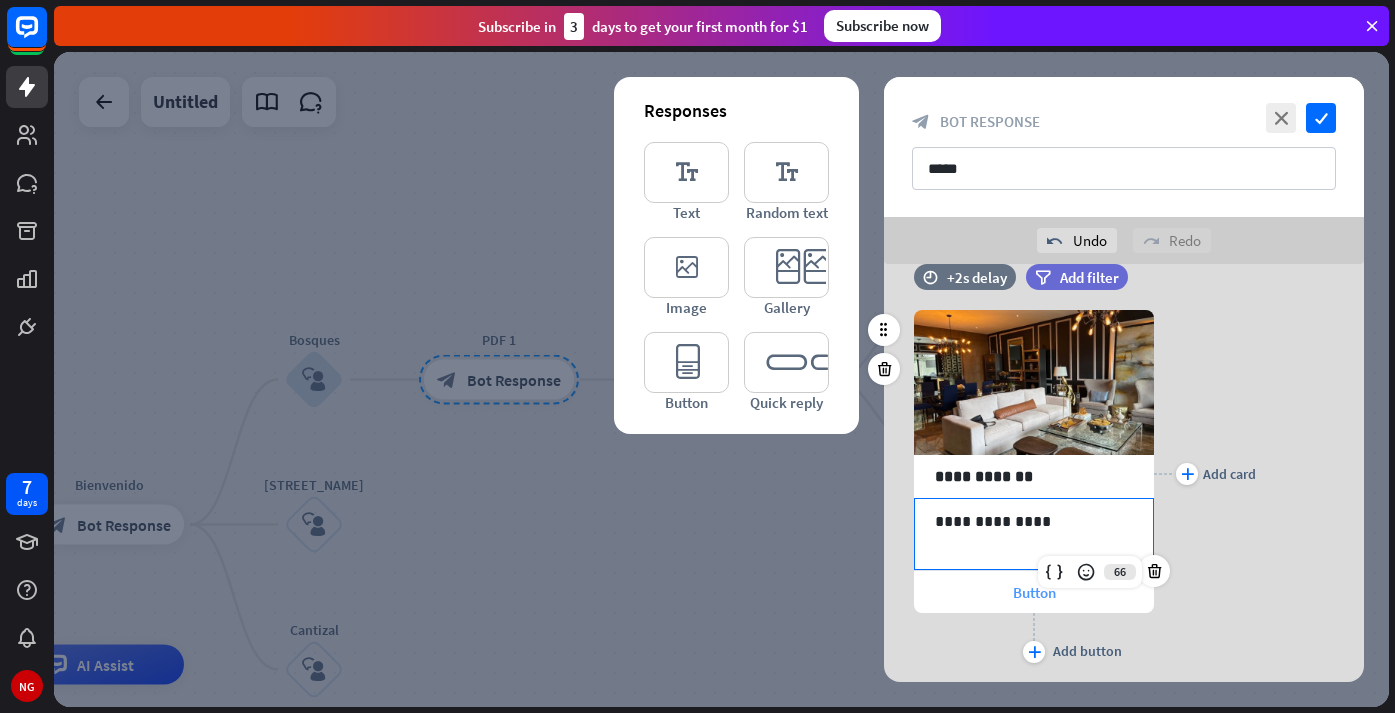 click on "Button" at bounding box center (1034, 592) 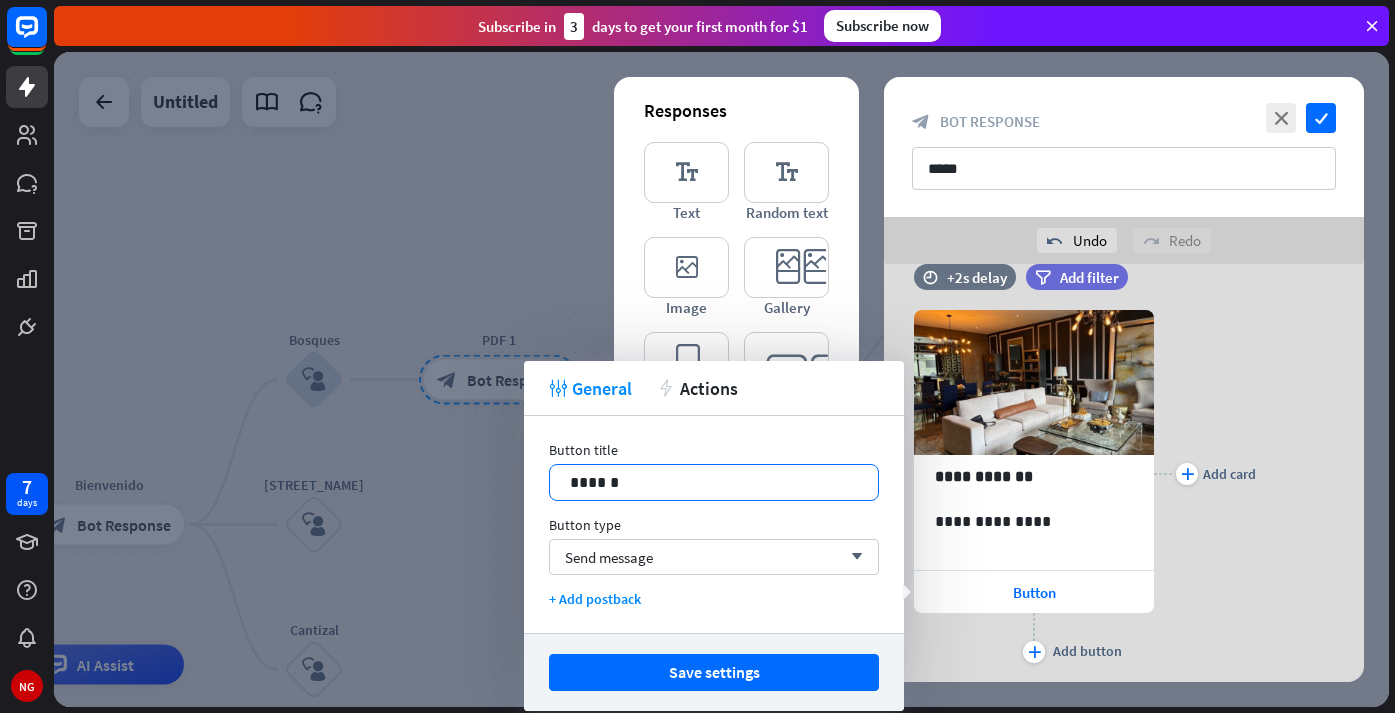 click on "******" at bounding box center [714, 482] 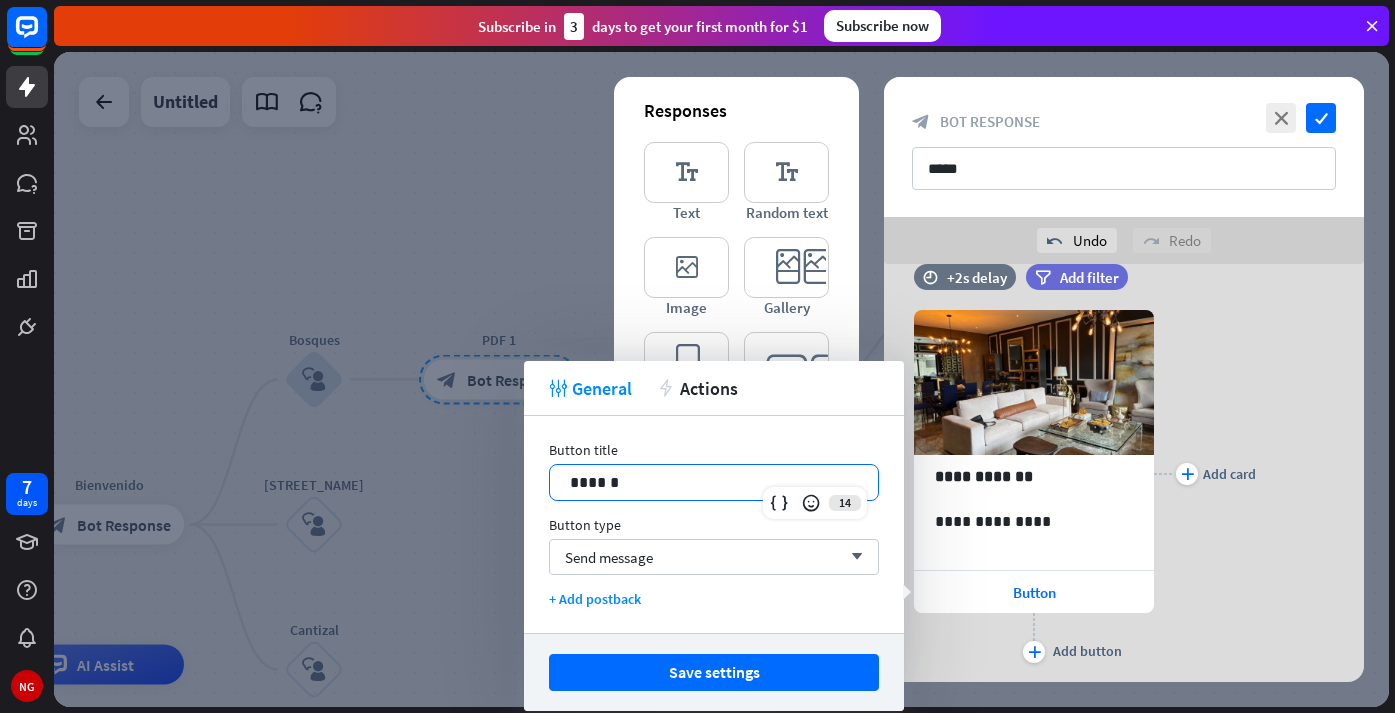 click on "******" at bounding box center (714, 482) 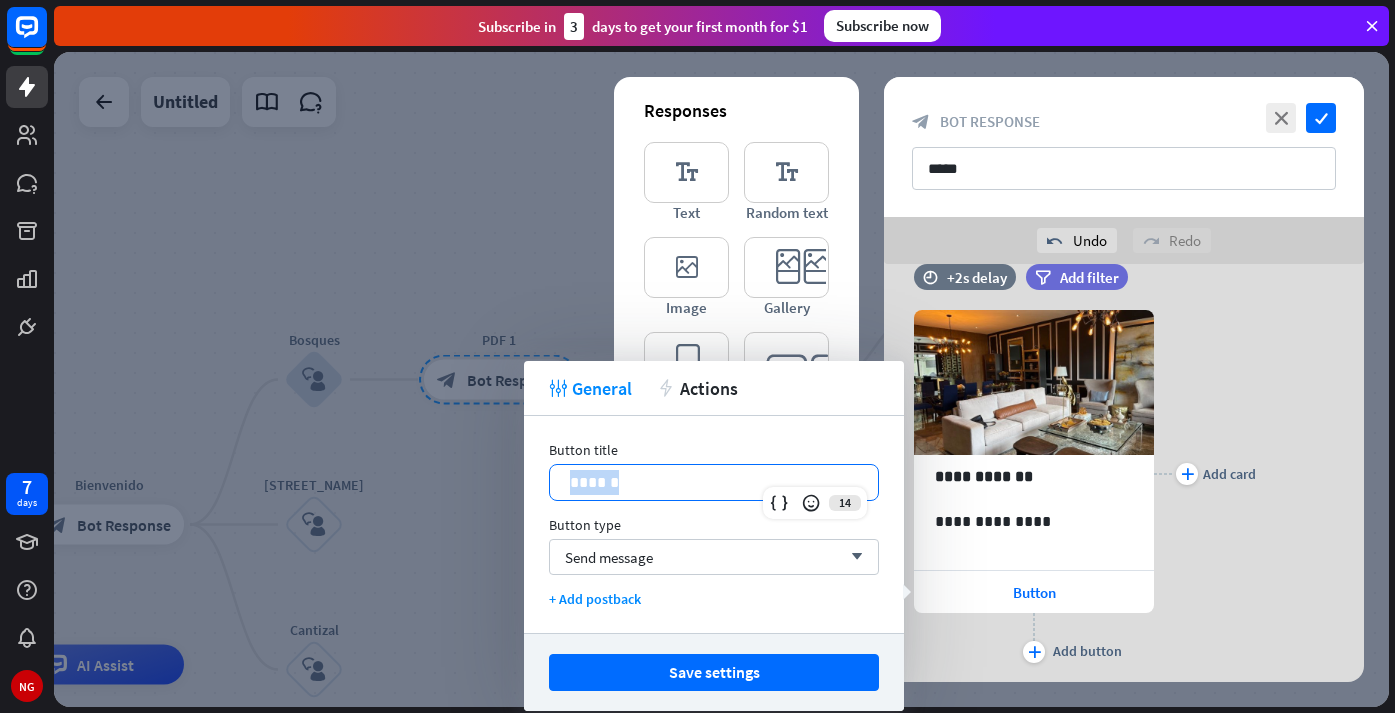 click on "******" at bounding box center [714, 482] 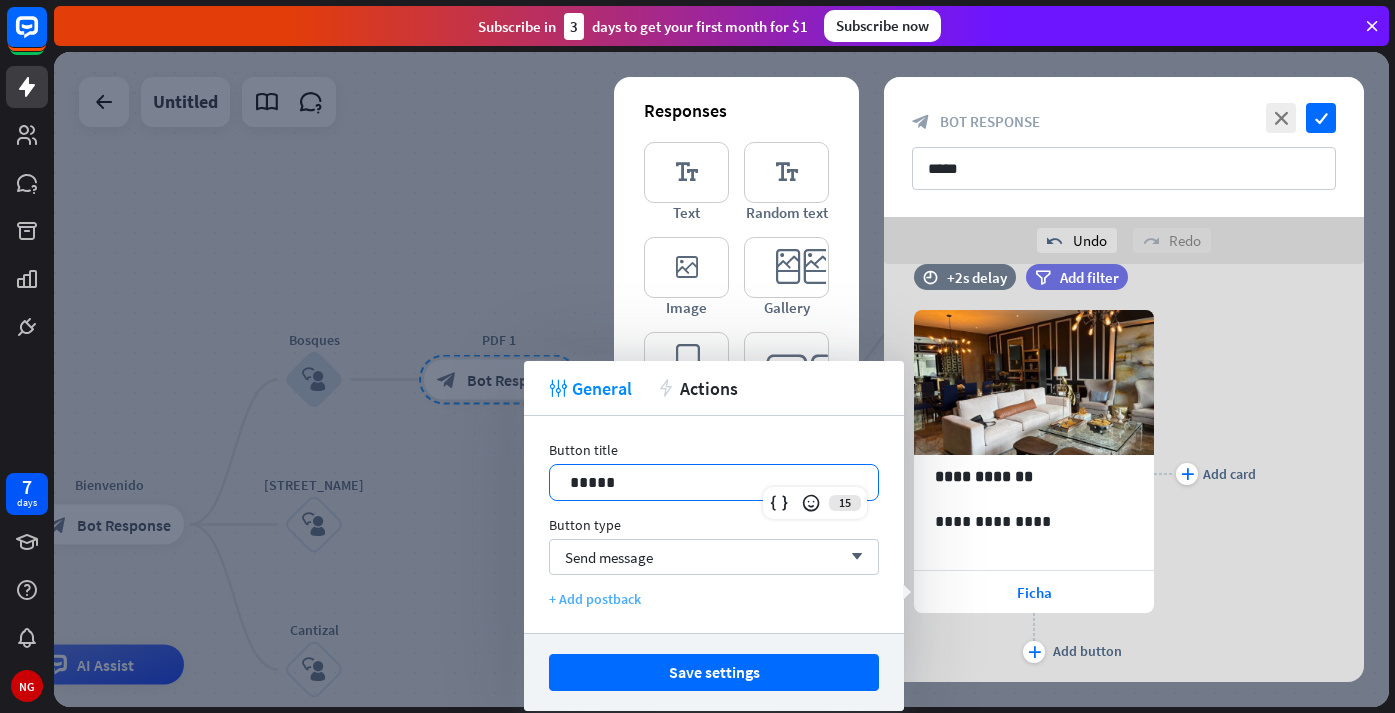 click on "+ Add postback" at bounding box center (714, 599) 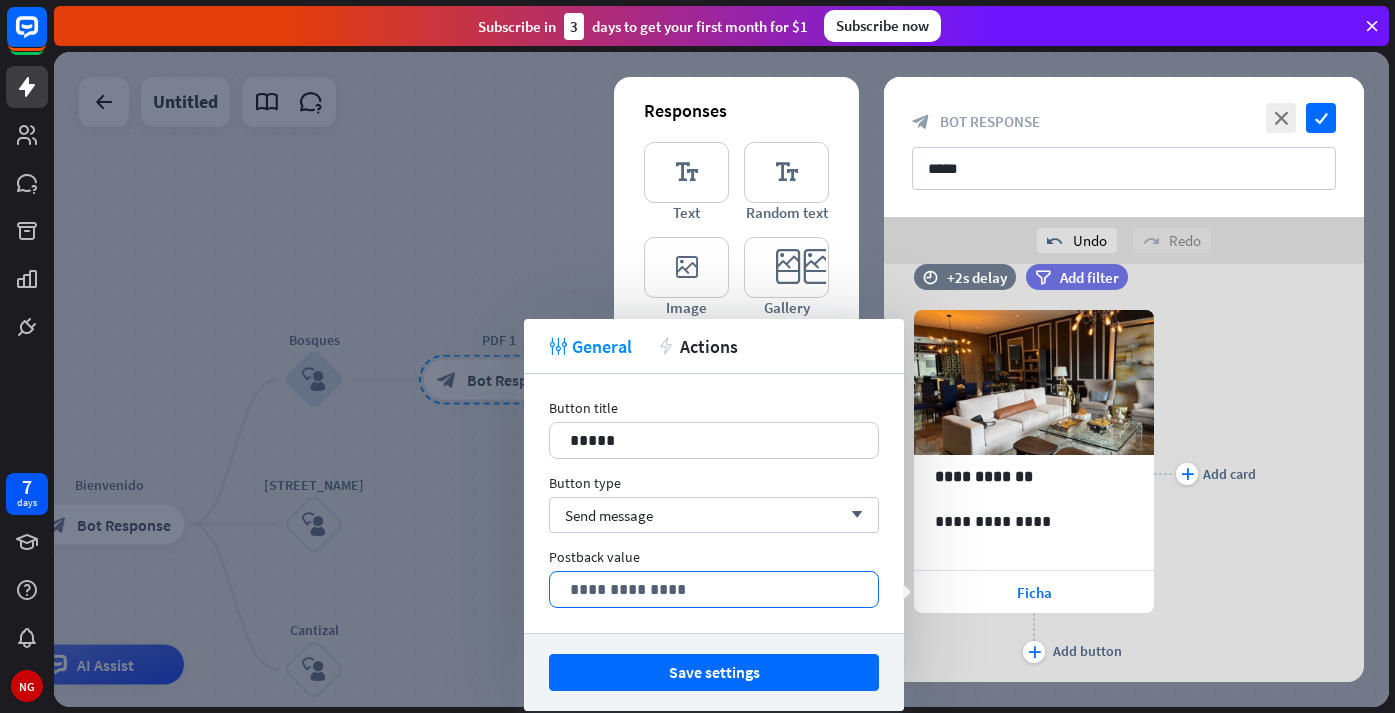click on "**********" at bounding box center [714, 589] 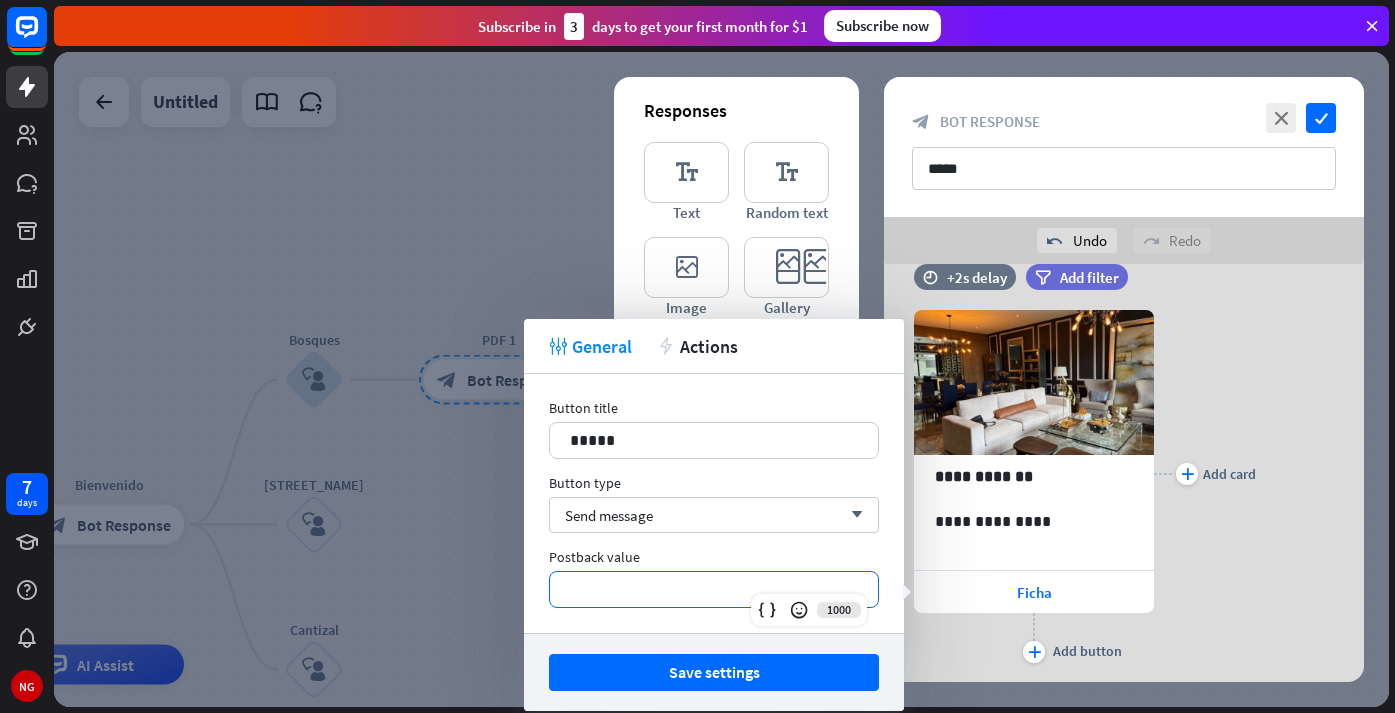 type 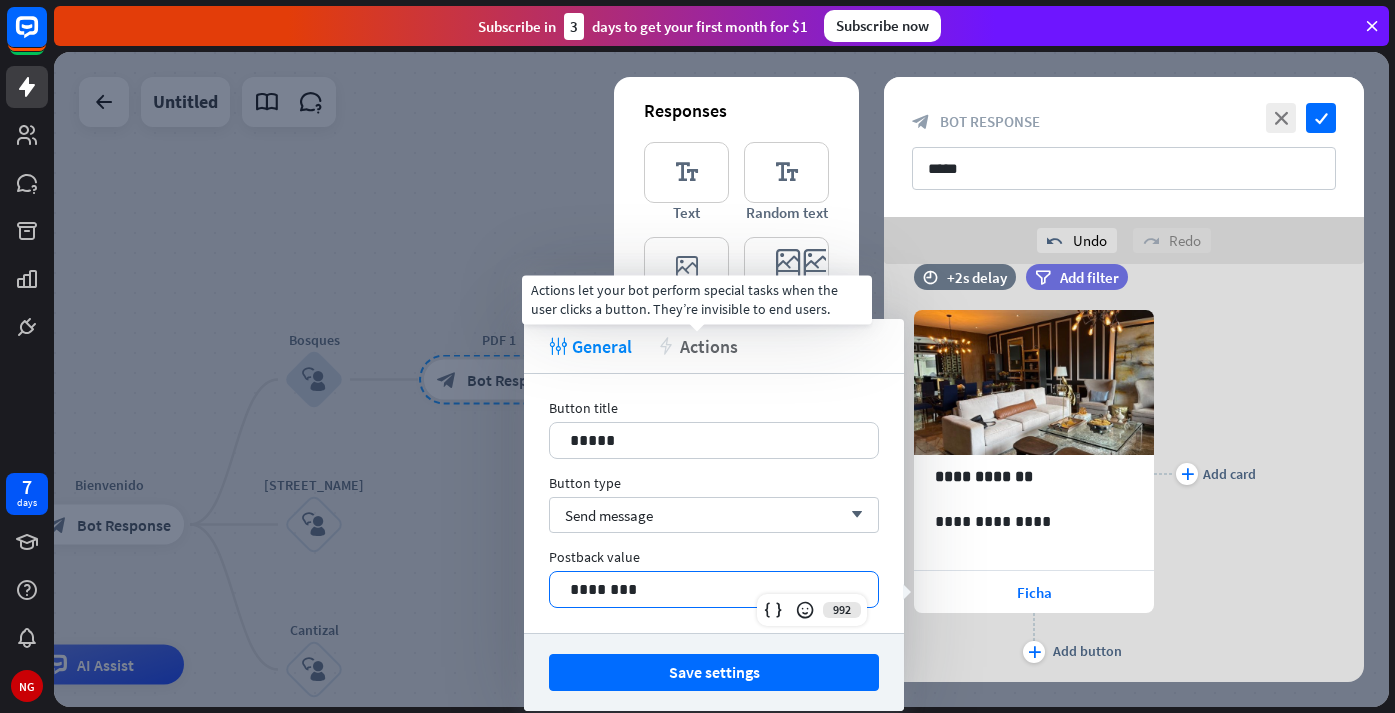 click on "Actions" at bounding box center (709, 346) 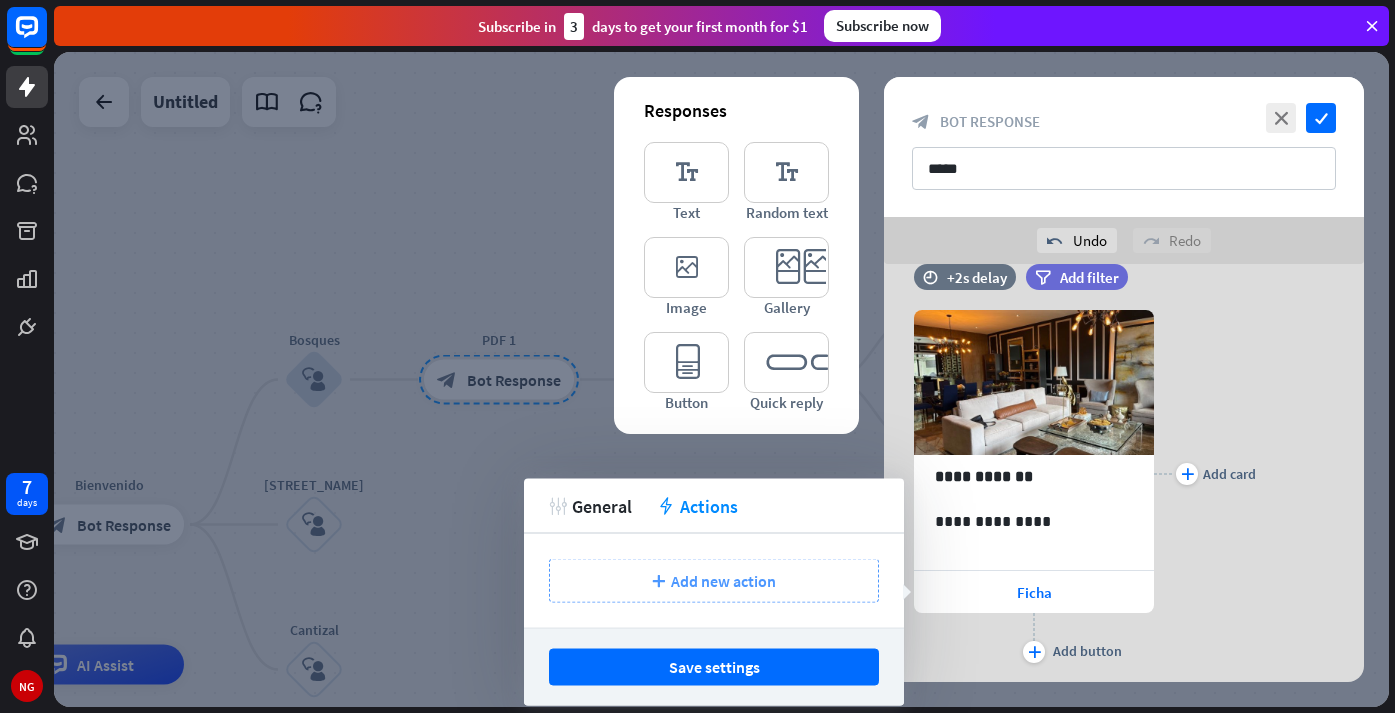 click on "Add new action" at bounding box center [723, 581] 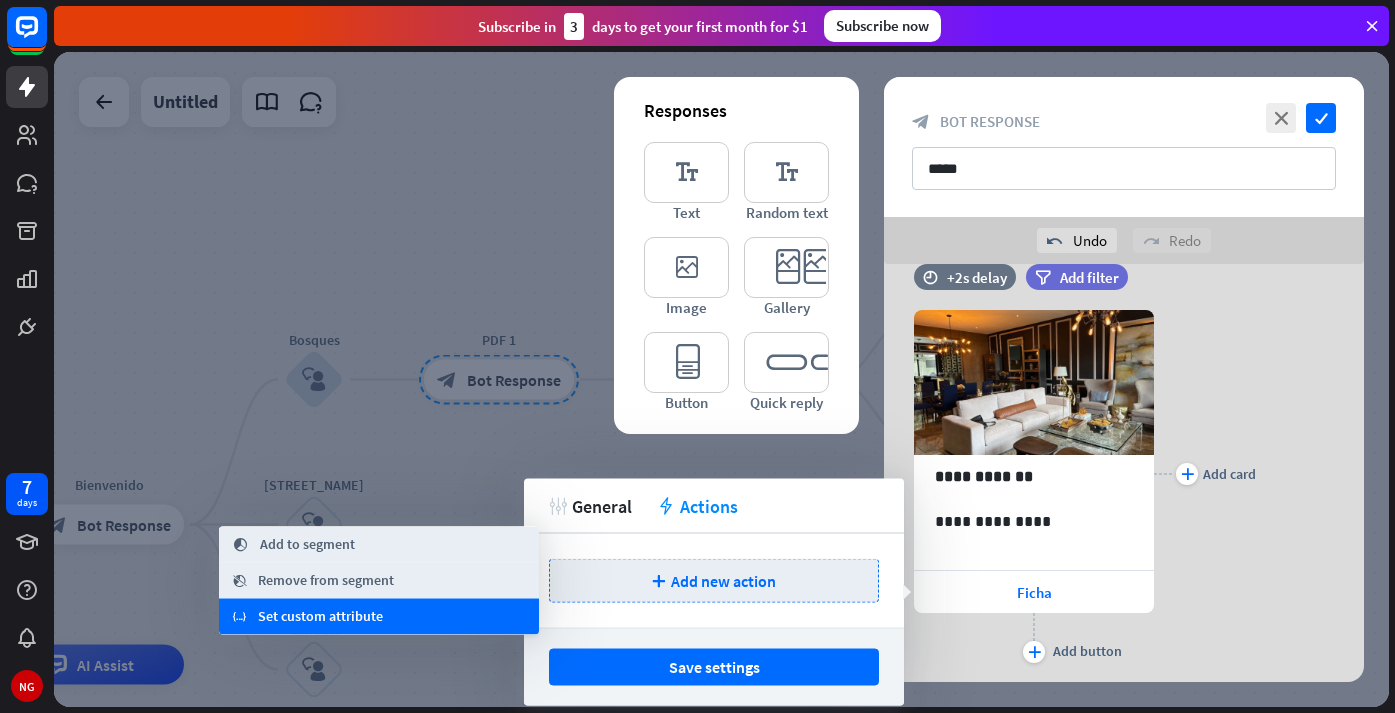 click on "variable
Set custom attribute" at bounding box center [379, 617] 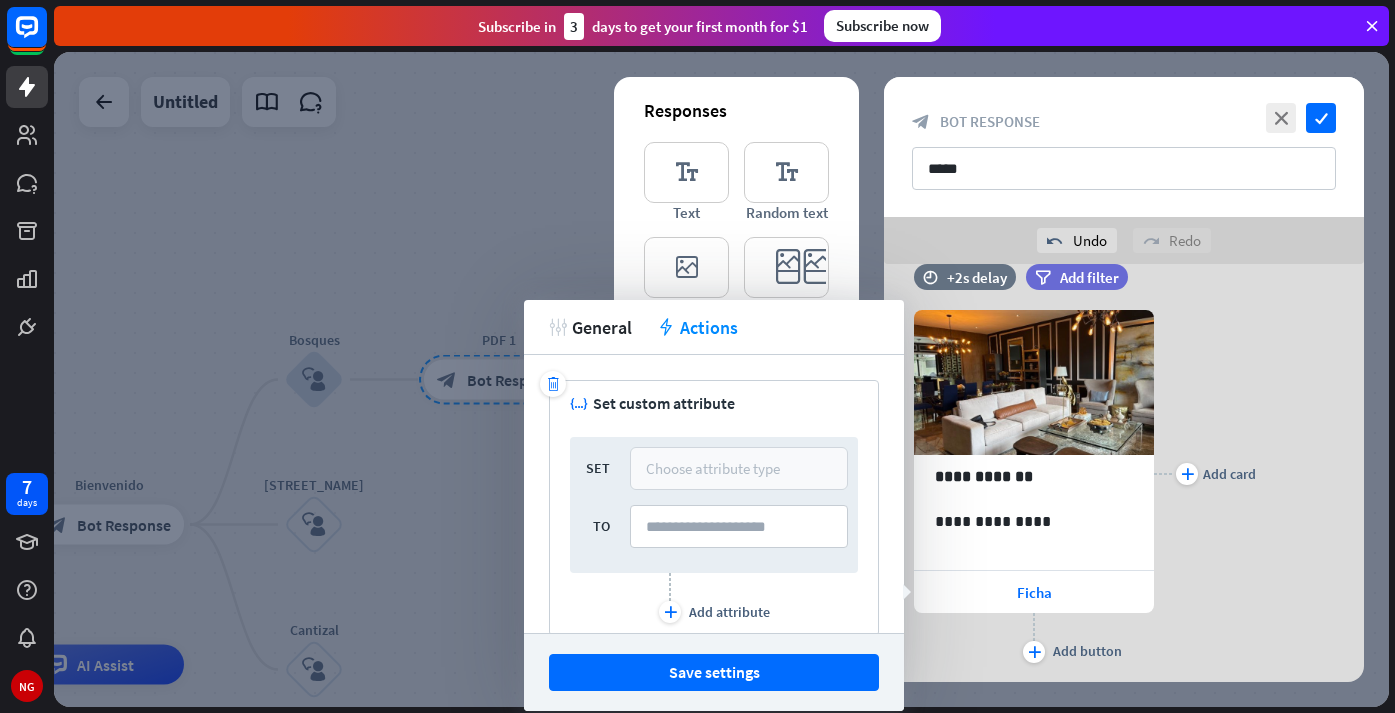 click on "Choose attribute type" at bounding box center [713, 468] 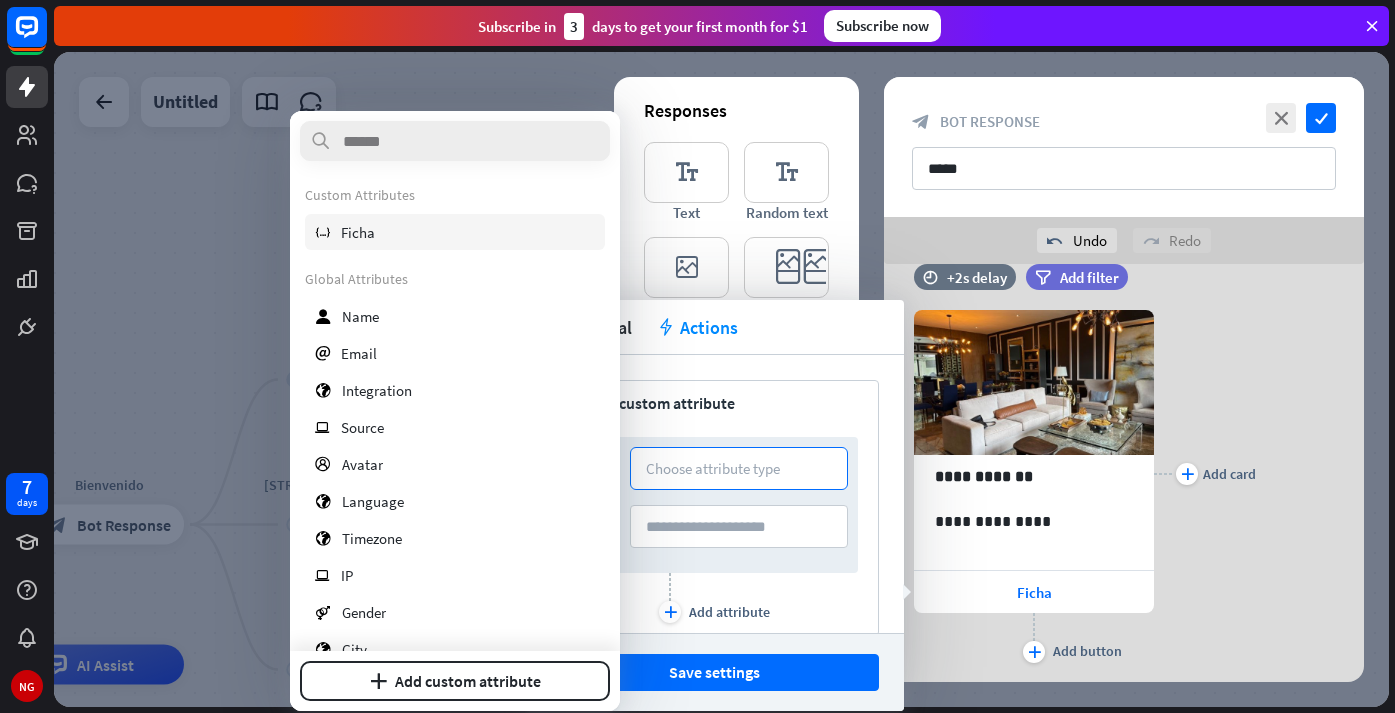 click on "Ficha" at bounding box center [358, 232] 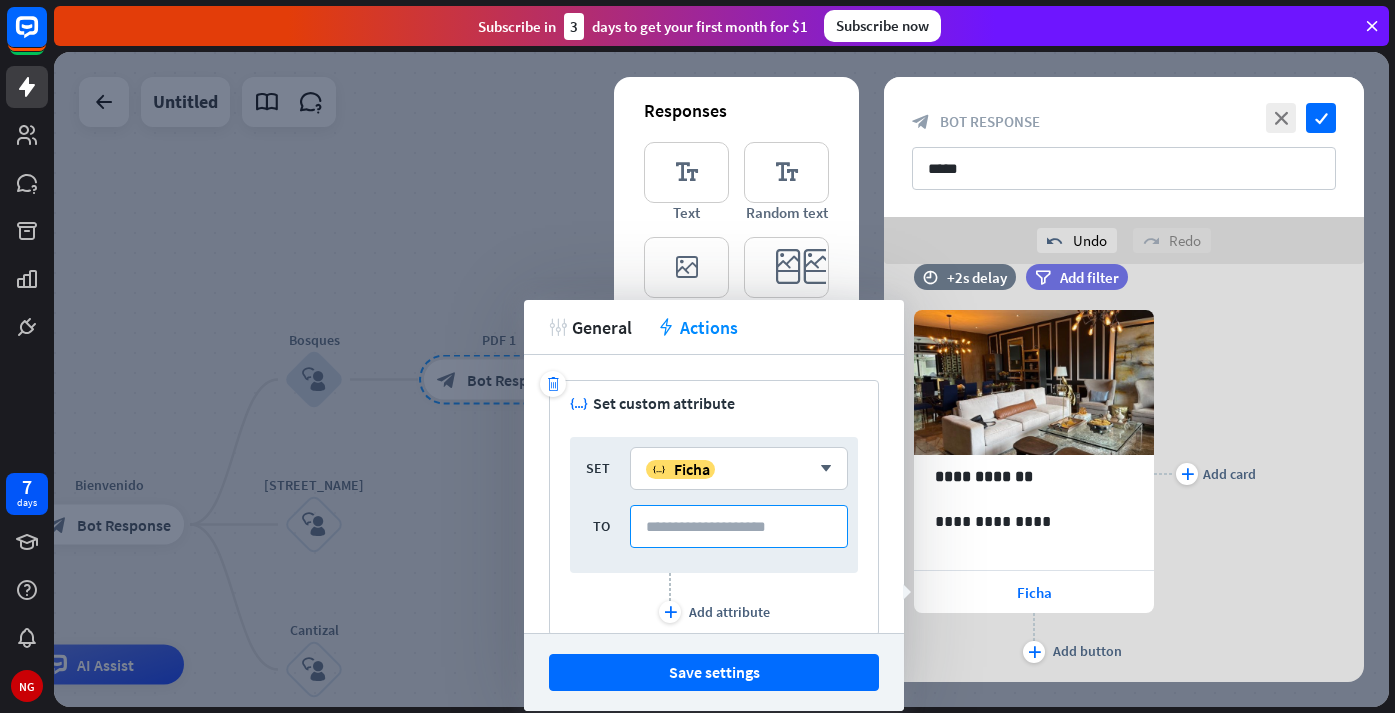 click at bounding box center [739, 526] 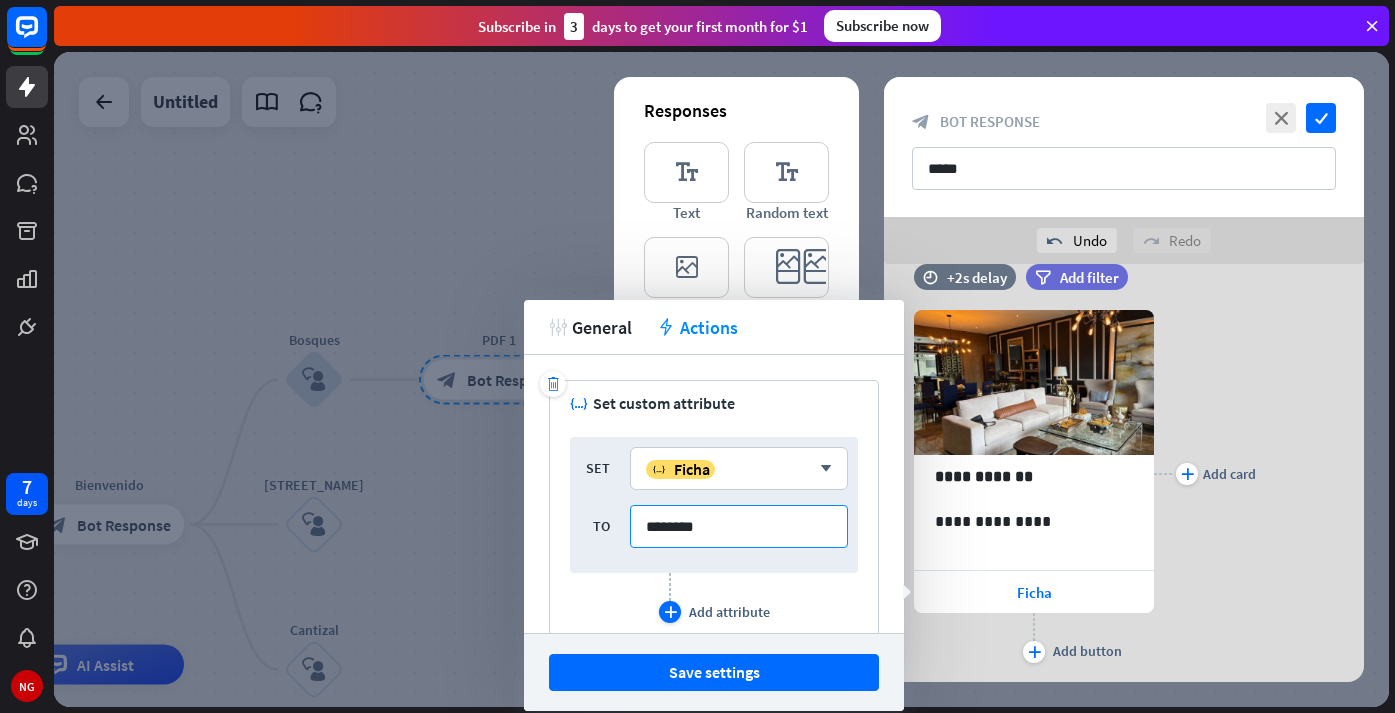type on "********" 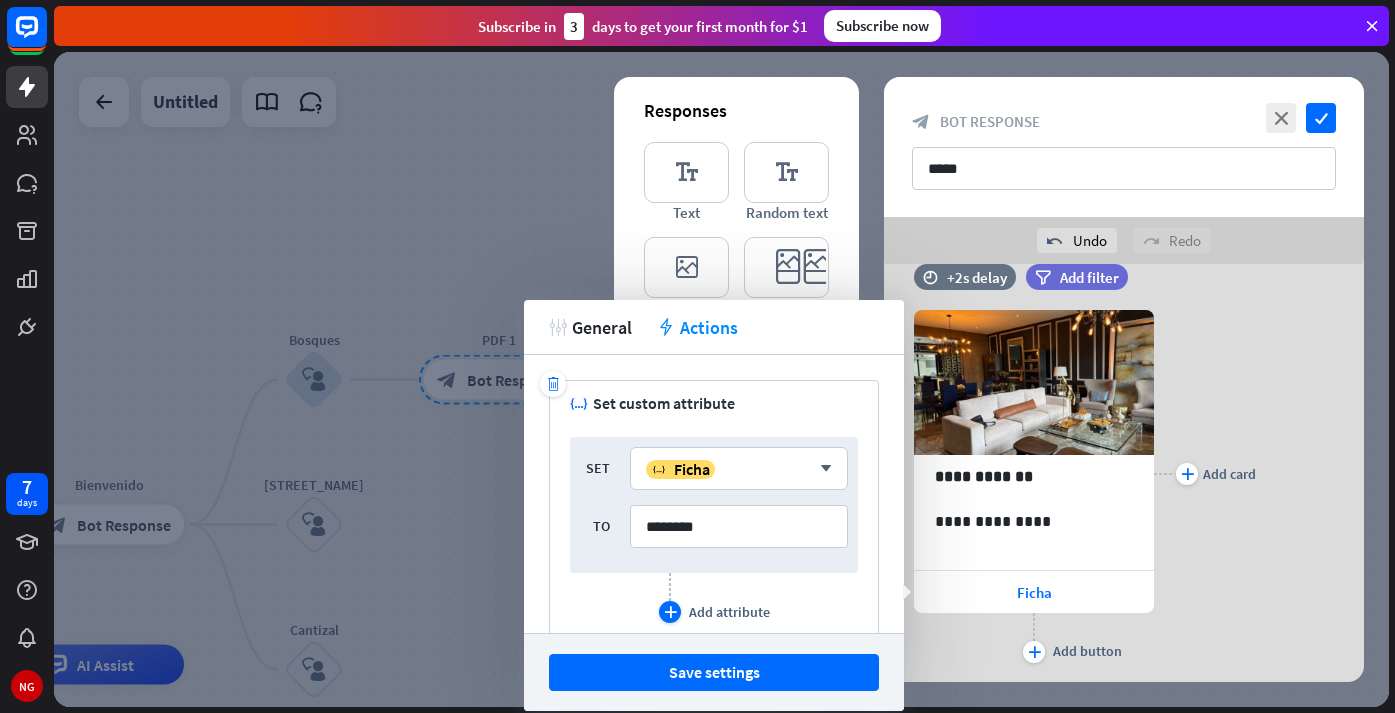 click on "plus" at bounding box center (670, 612) 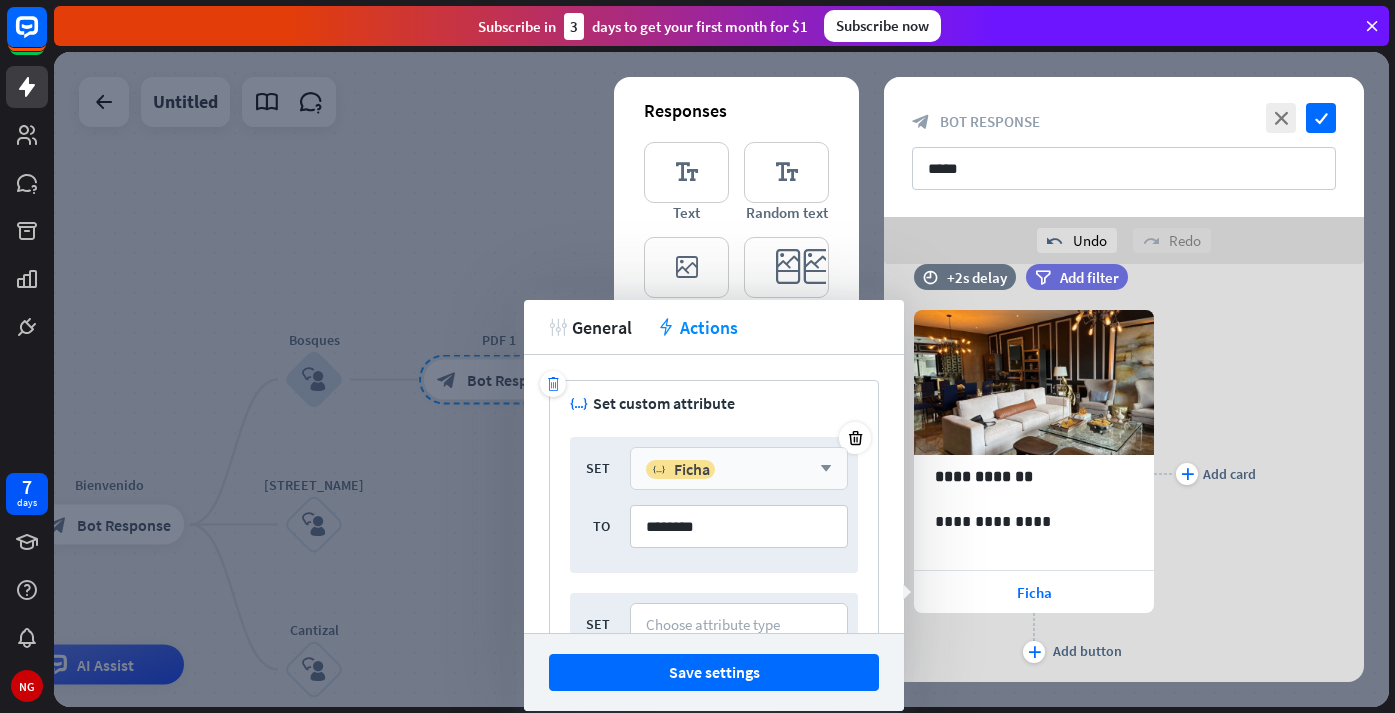 click on "arrow_down" at bounding box center (821, 469) 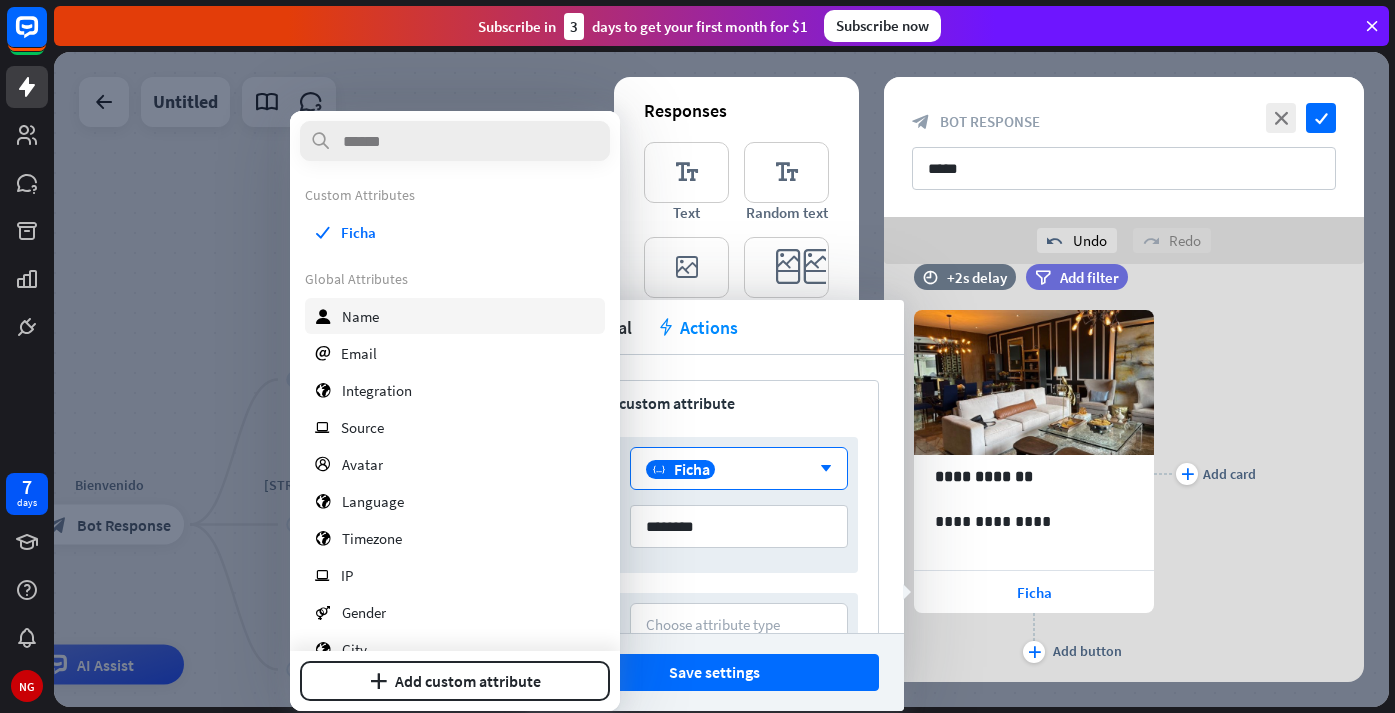 click on "user
Name" at bounding box center [455, 316] 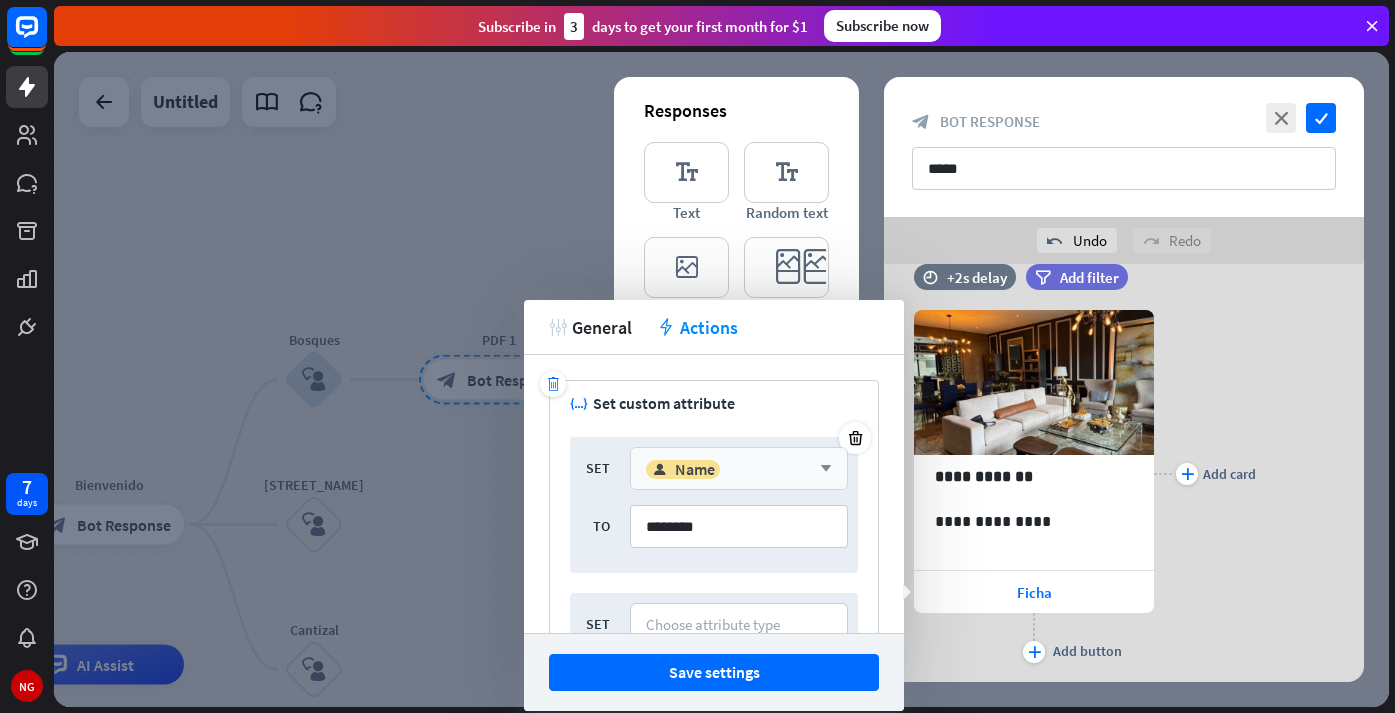 click on "arrow_down" at bounding box center [821, 469] 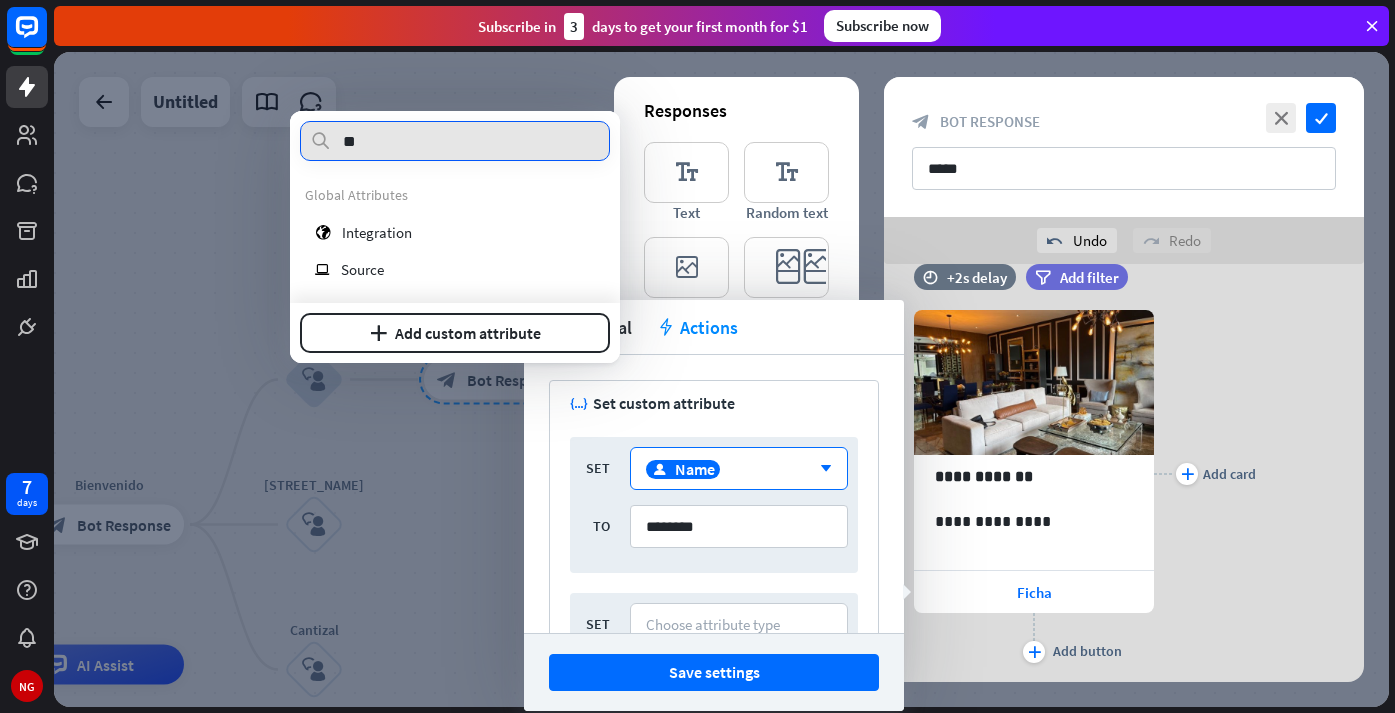 type on "*" 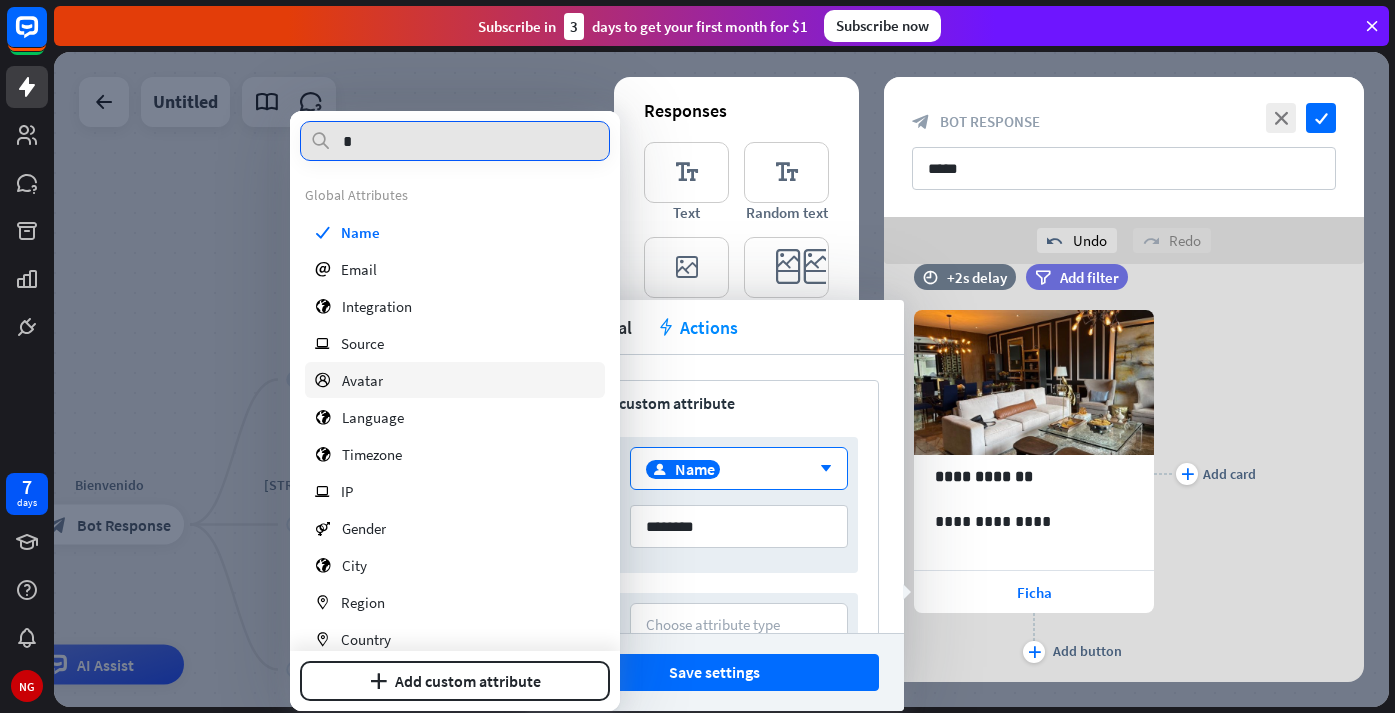 type 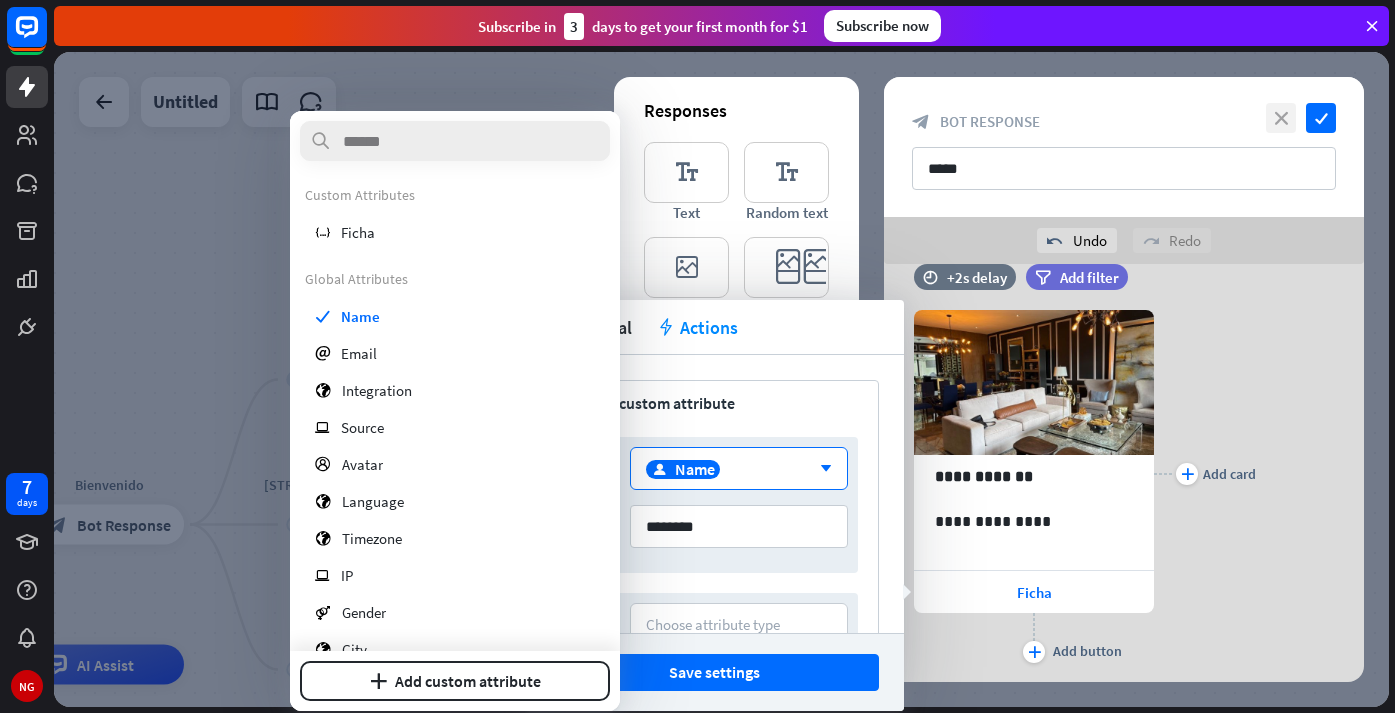 click on "close" at bounding box center [1281, 118] 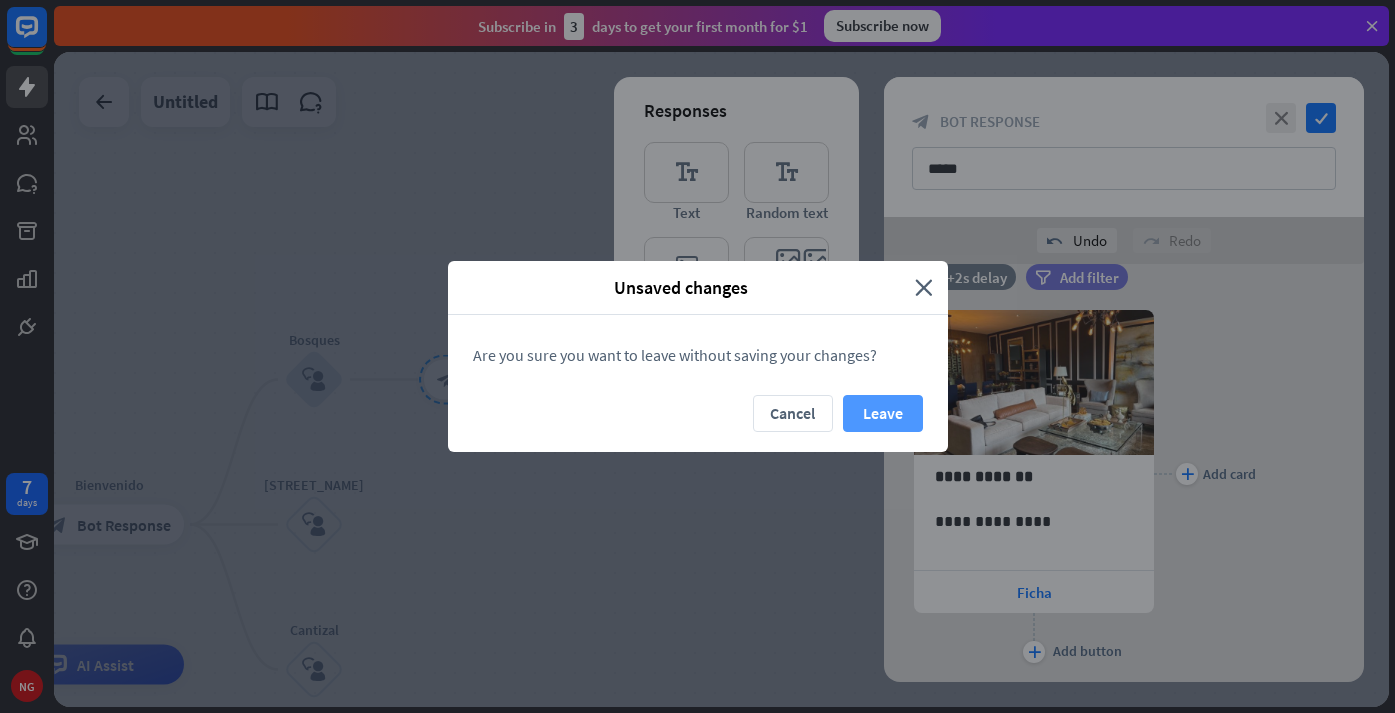 click on "Leave" at bounding box center [883, 413] 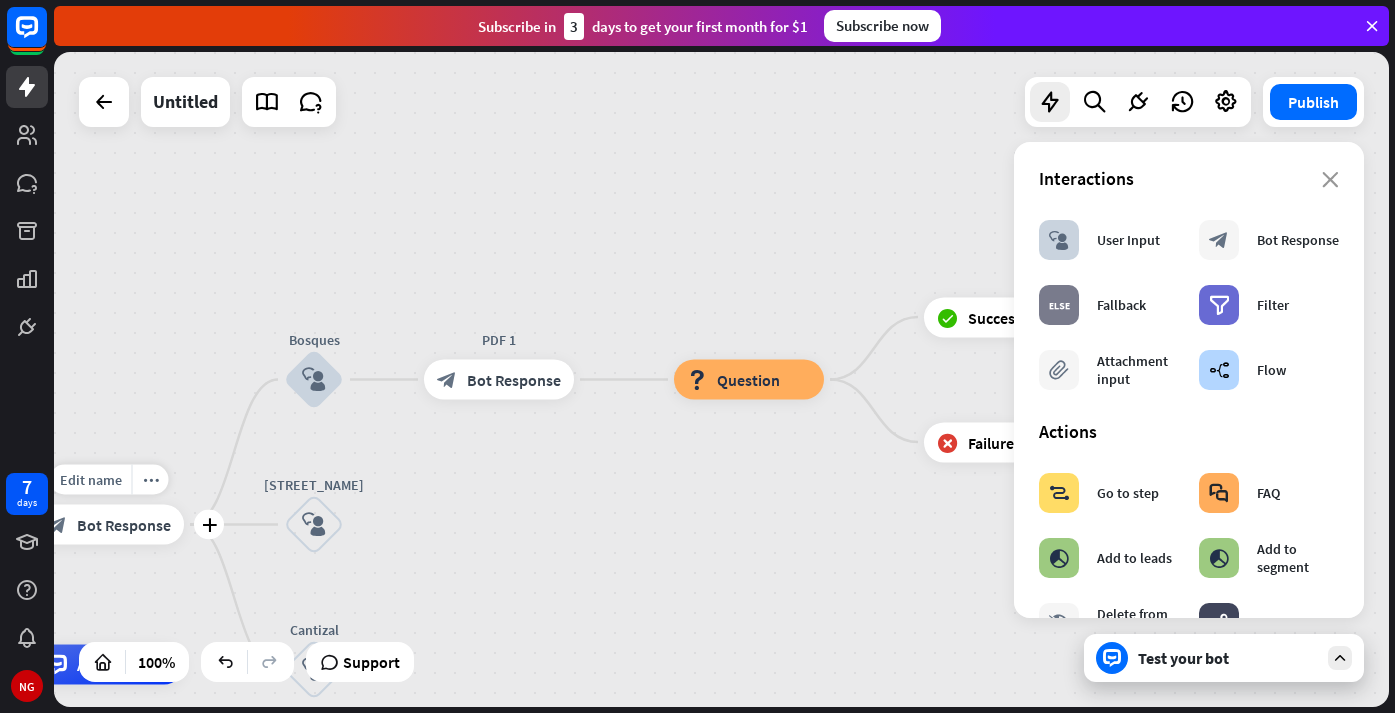 click on "Bot Response" at bounding box center [124, 525] 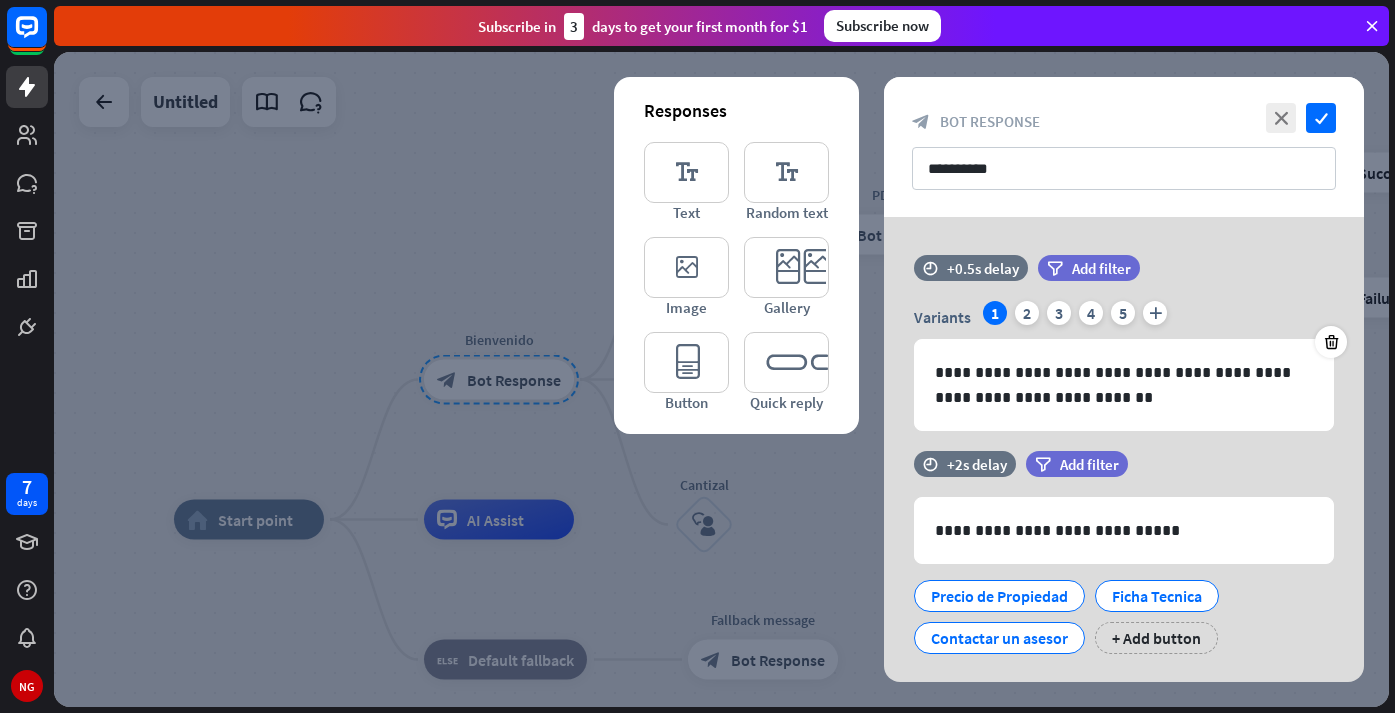 click at bounding box center (721, 379) 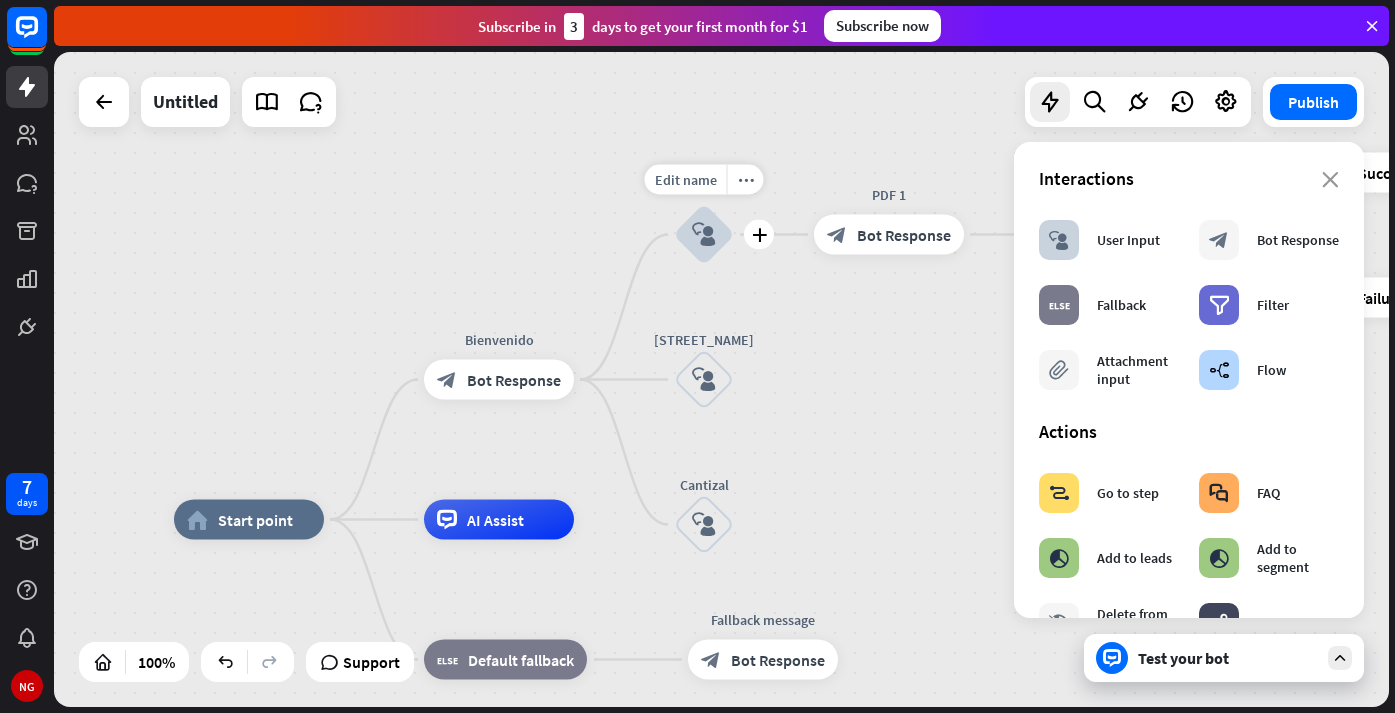 click on "Edit name   more_horiz         plus     block_user_input" at bounding box center [704, 235] 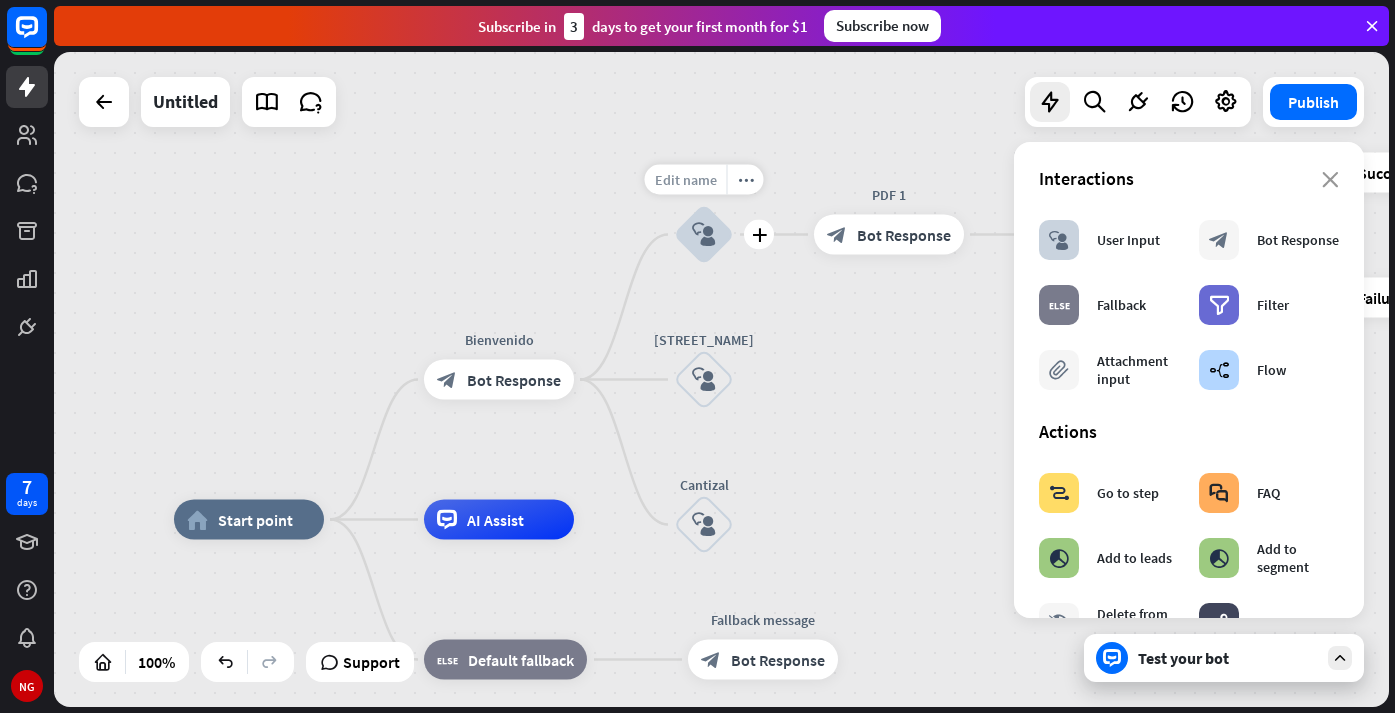 click on "Edit name" at bounding box center (686, 180) 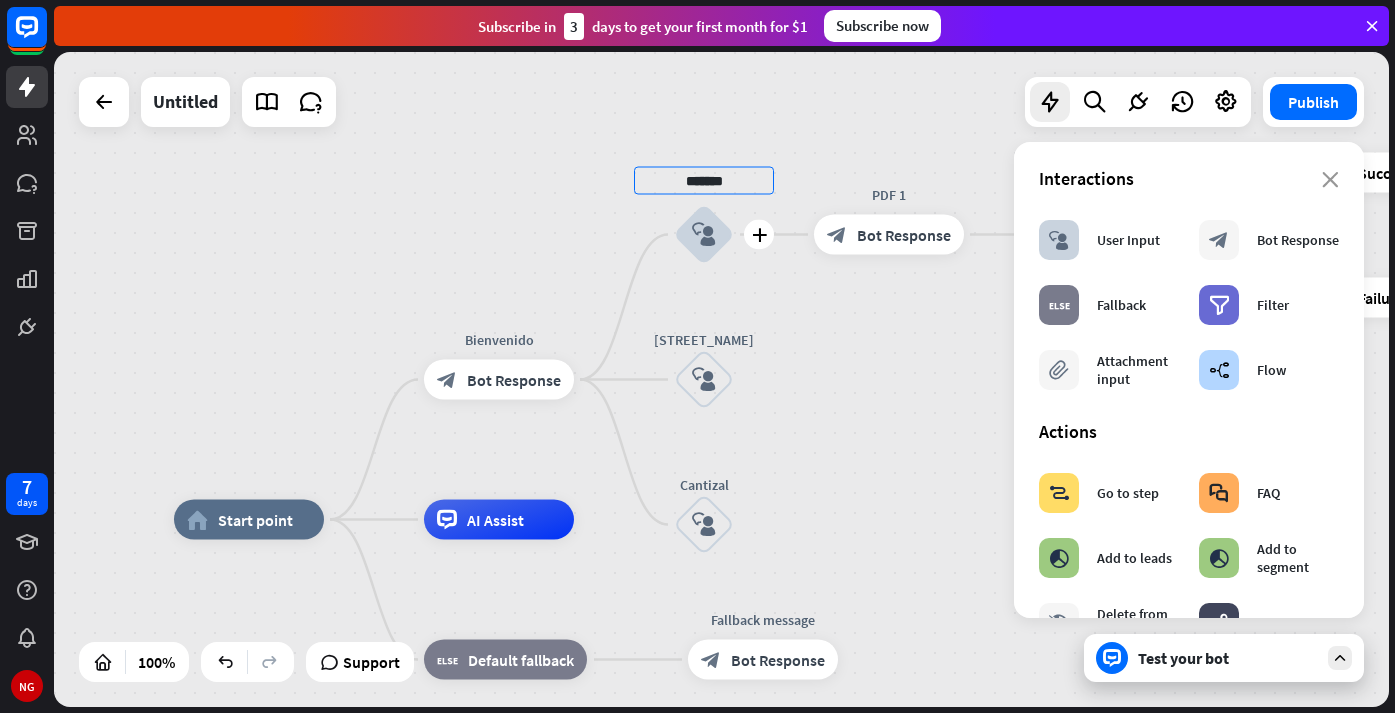 click on "*******" at bounding box center (704, 181) 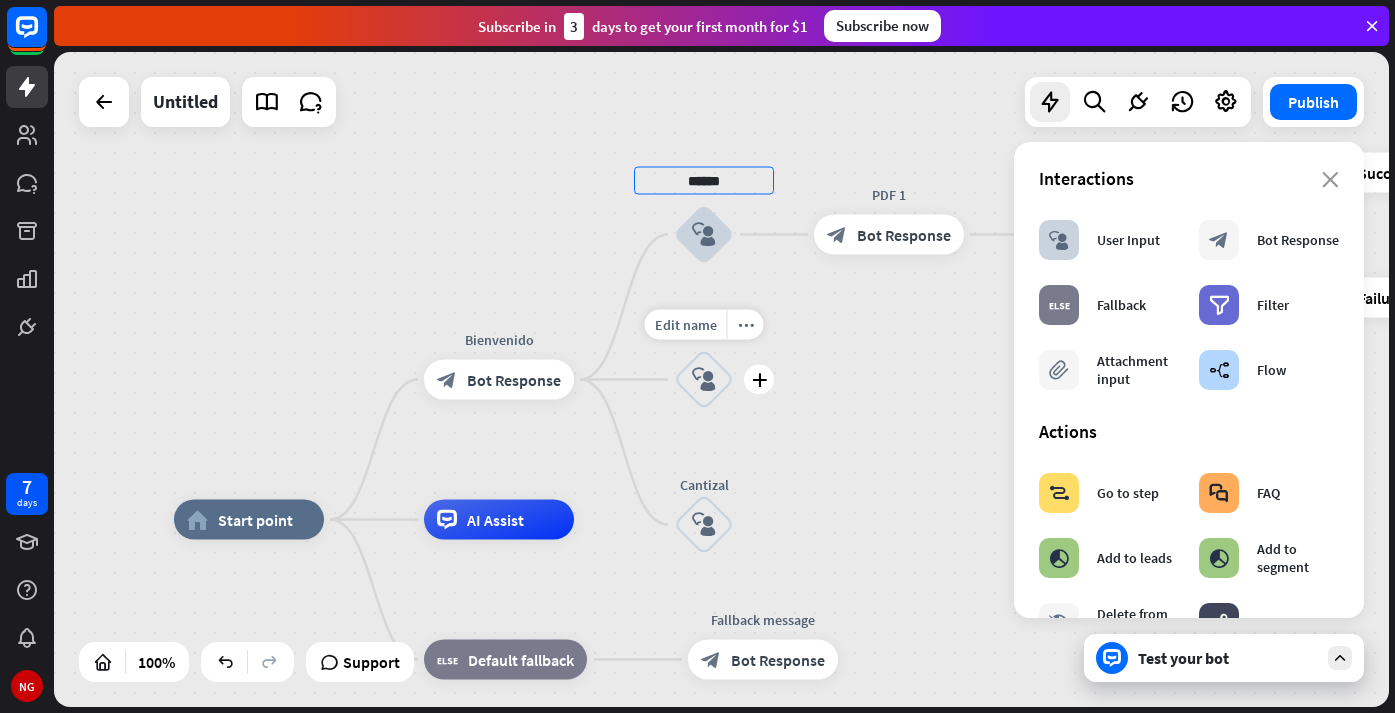 type on "******" 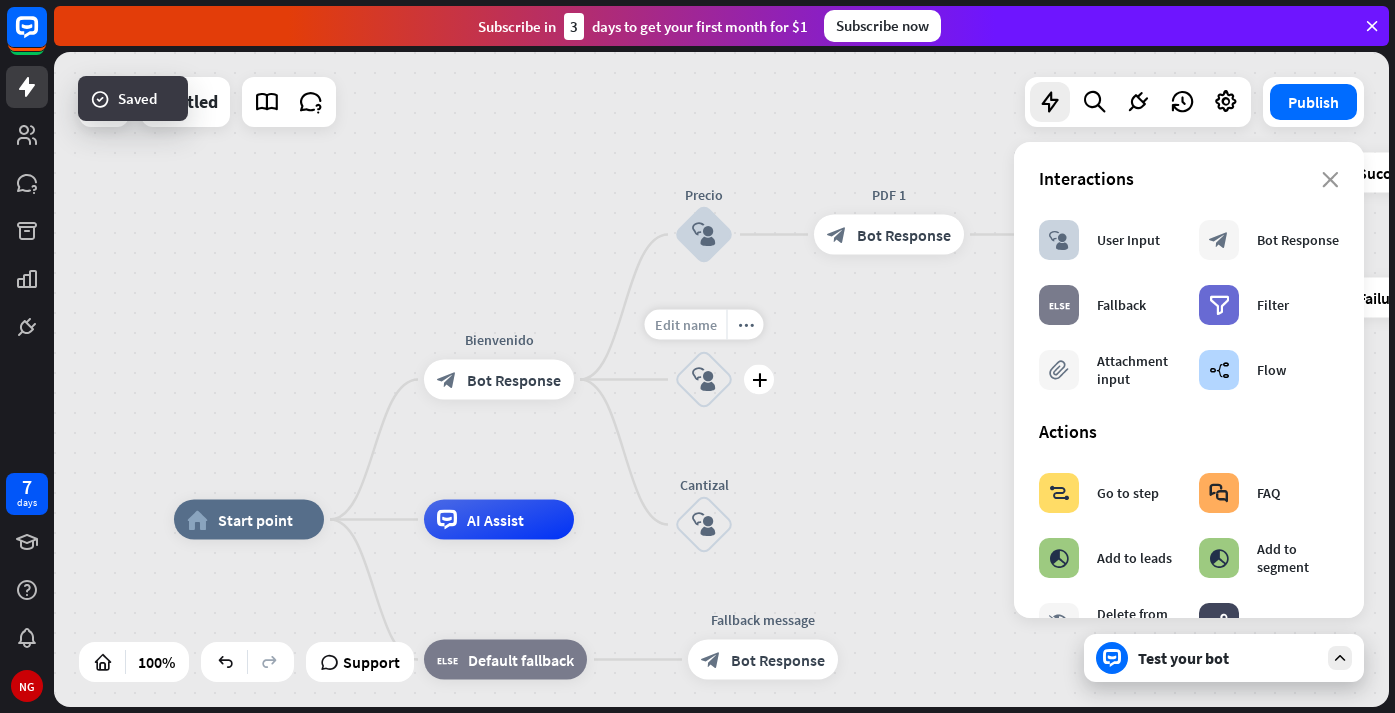 click on "Edit name" at bounding box center [686, 325] 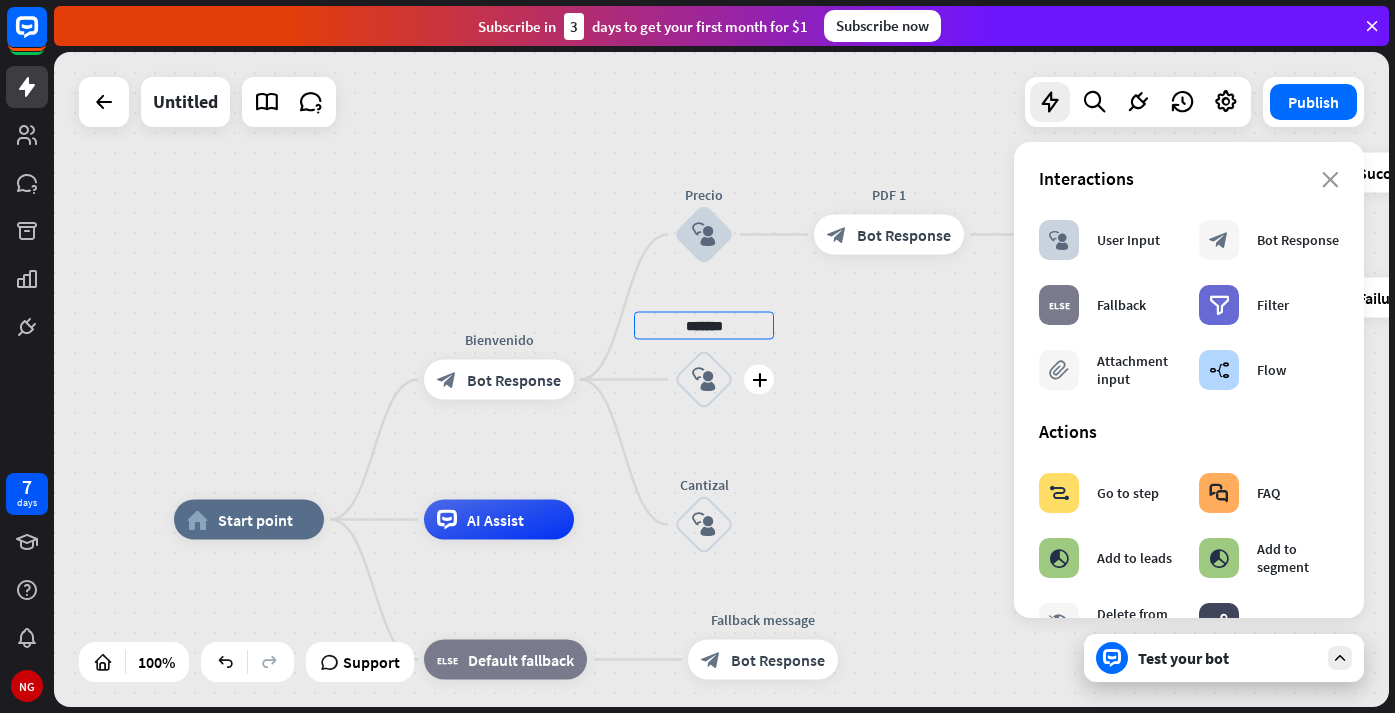 click on "*******" at bounding box center [704, 326] 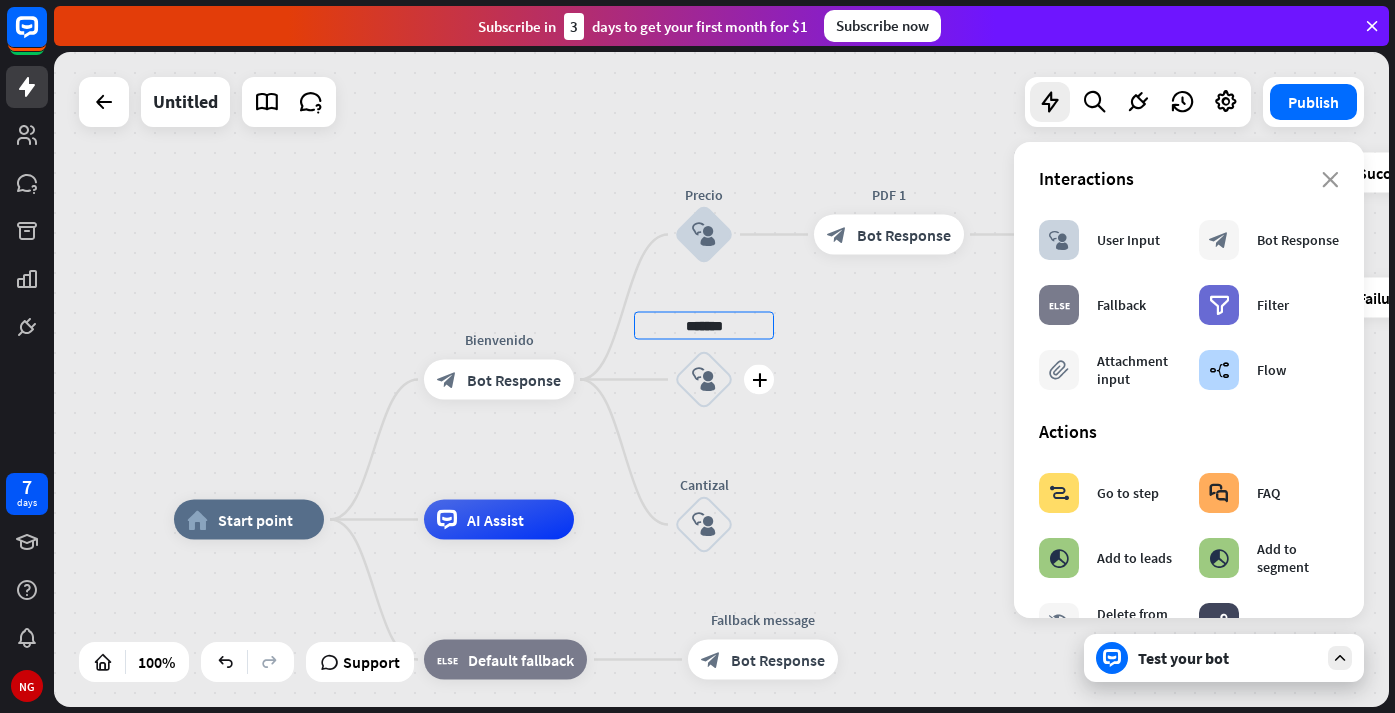 click on "*******" at bounding box center (704, 326) 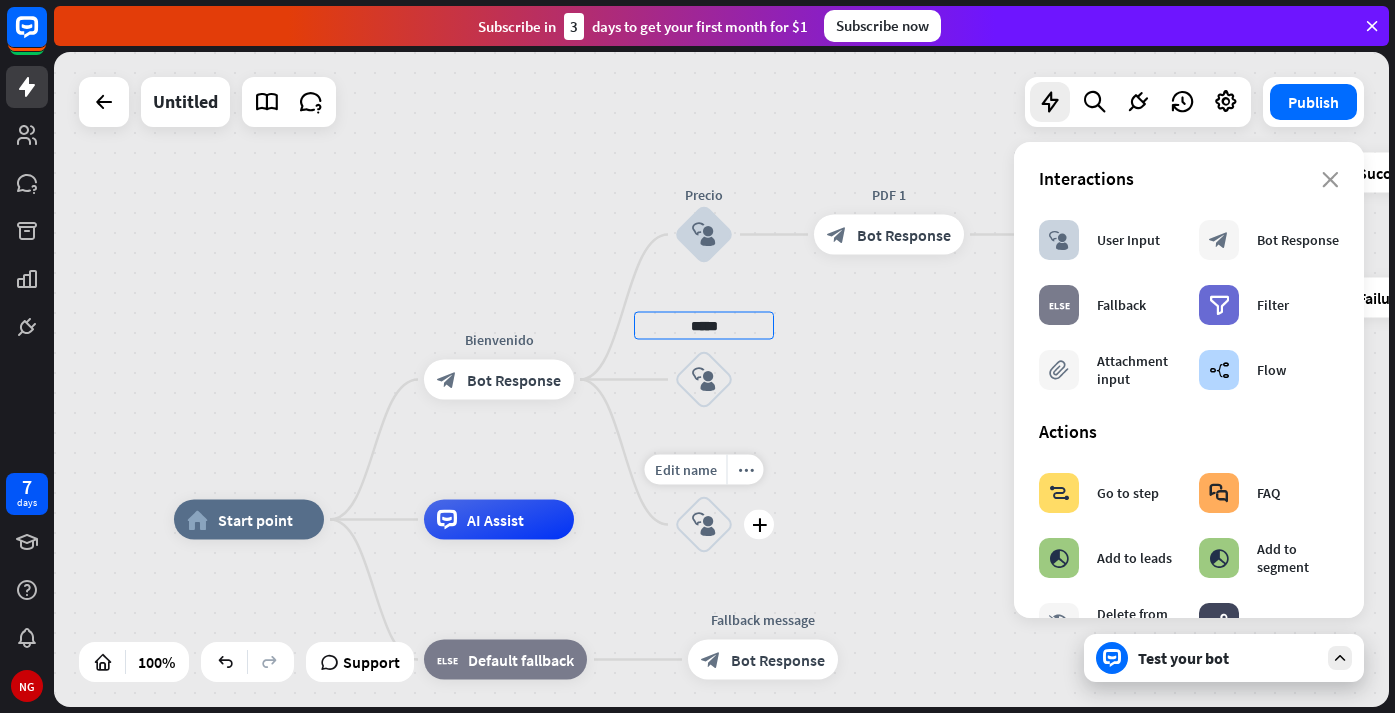 type on "*****" 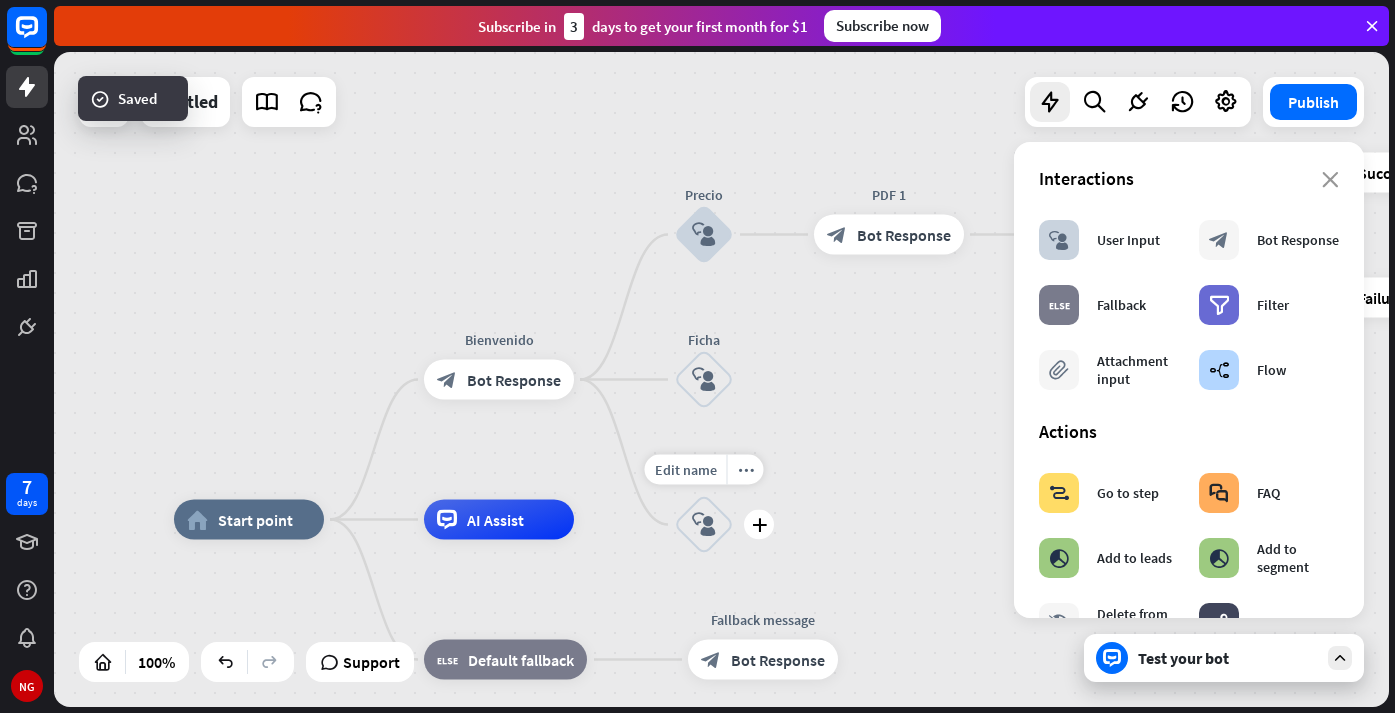 click on "Cantizal" at bounding box center [704, 485] 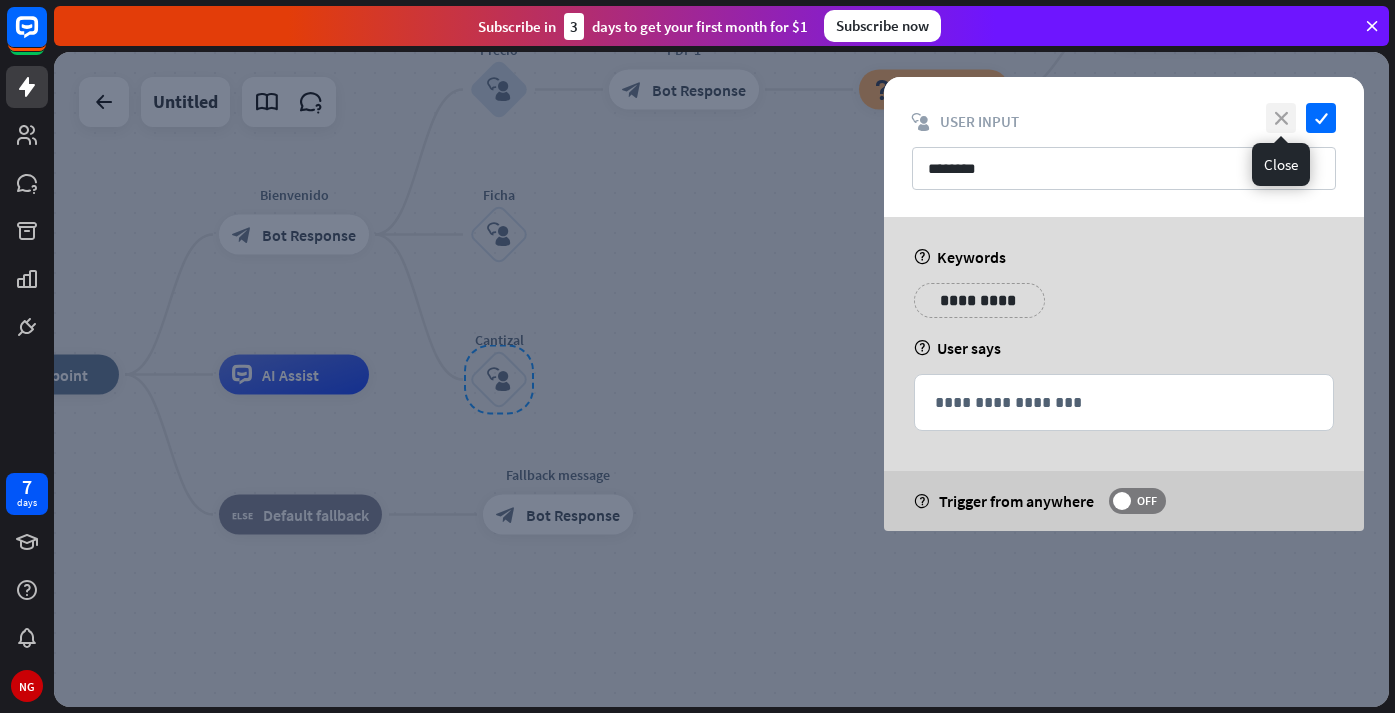click on "close" at bounding box center [1281, 118] 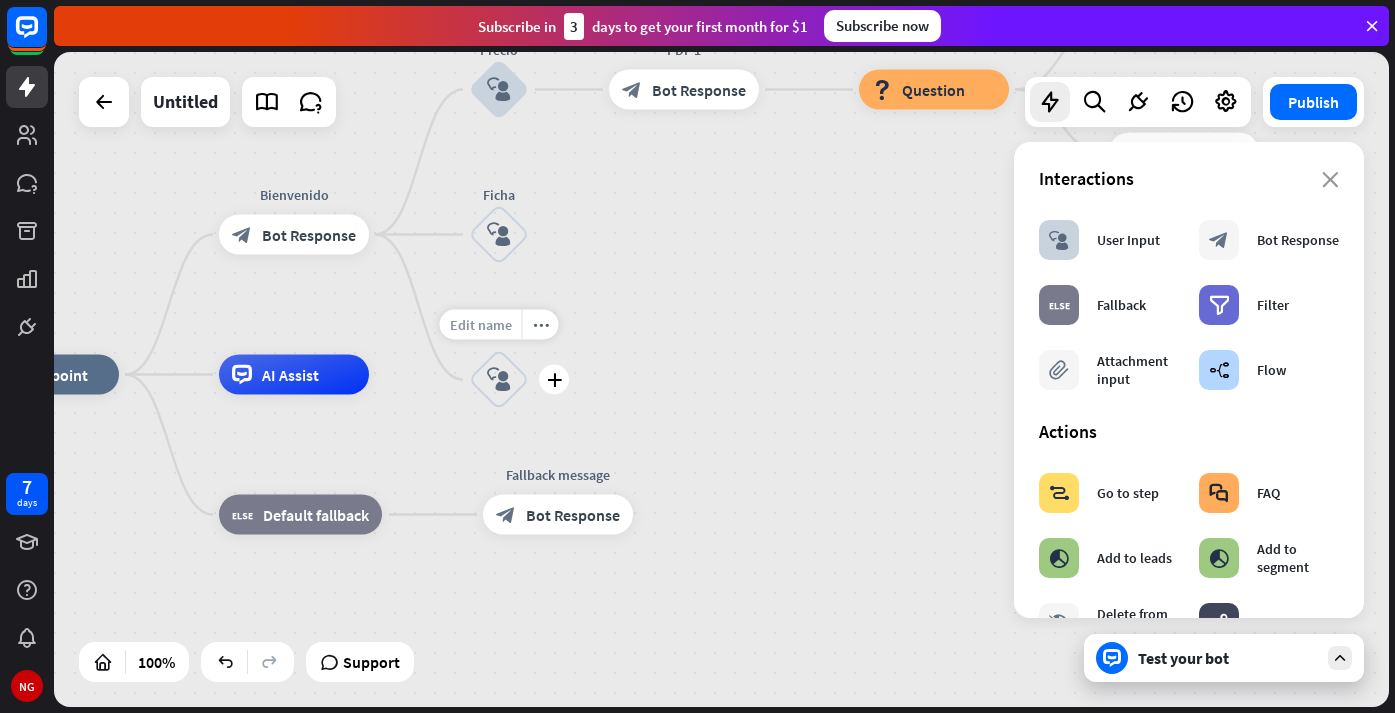 click on "Edit name" at bounding box center (481, 325) 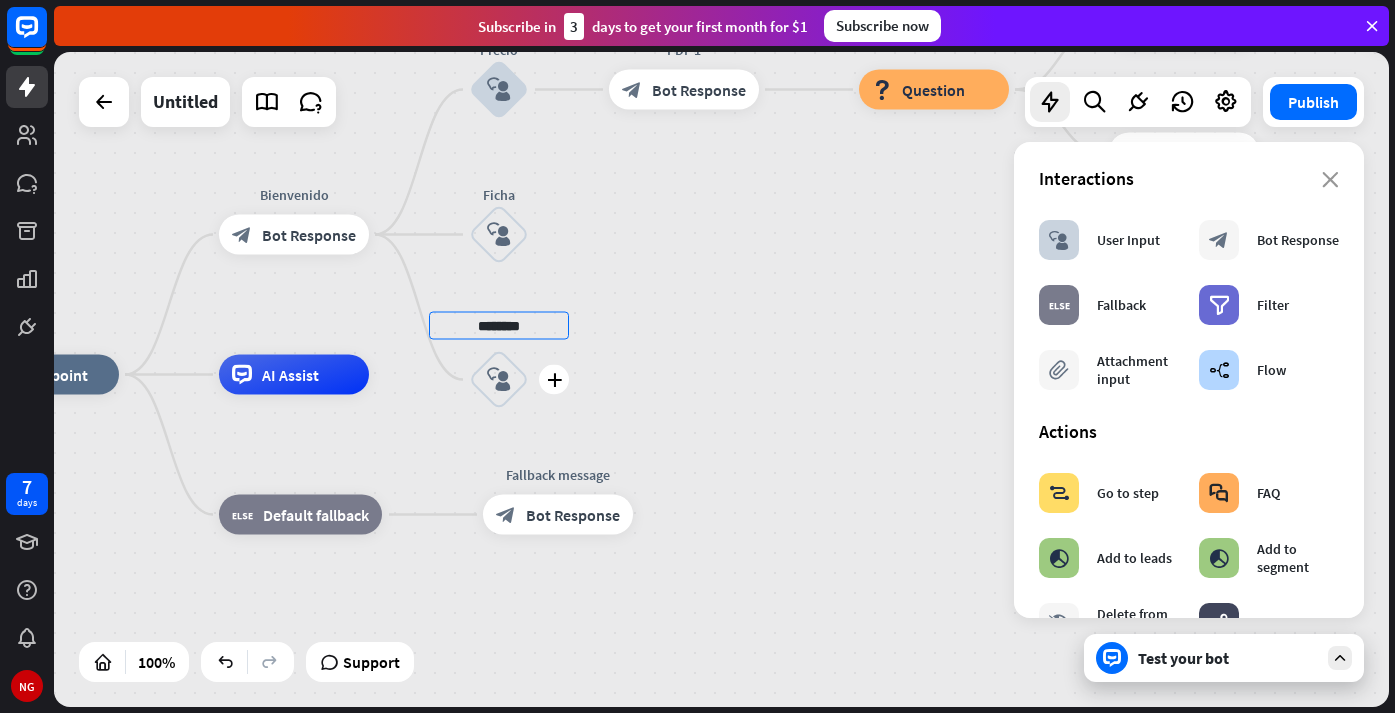 click on "********" at bounding box center [499, 326] 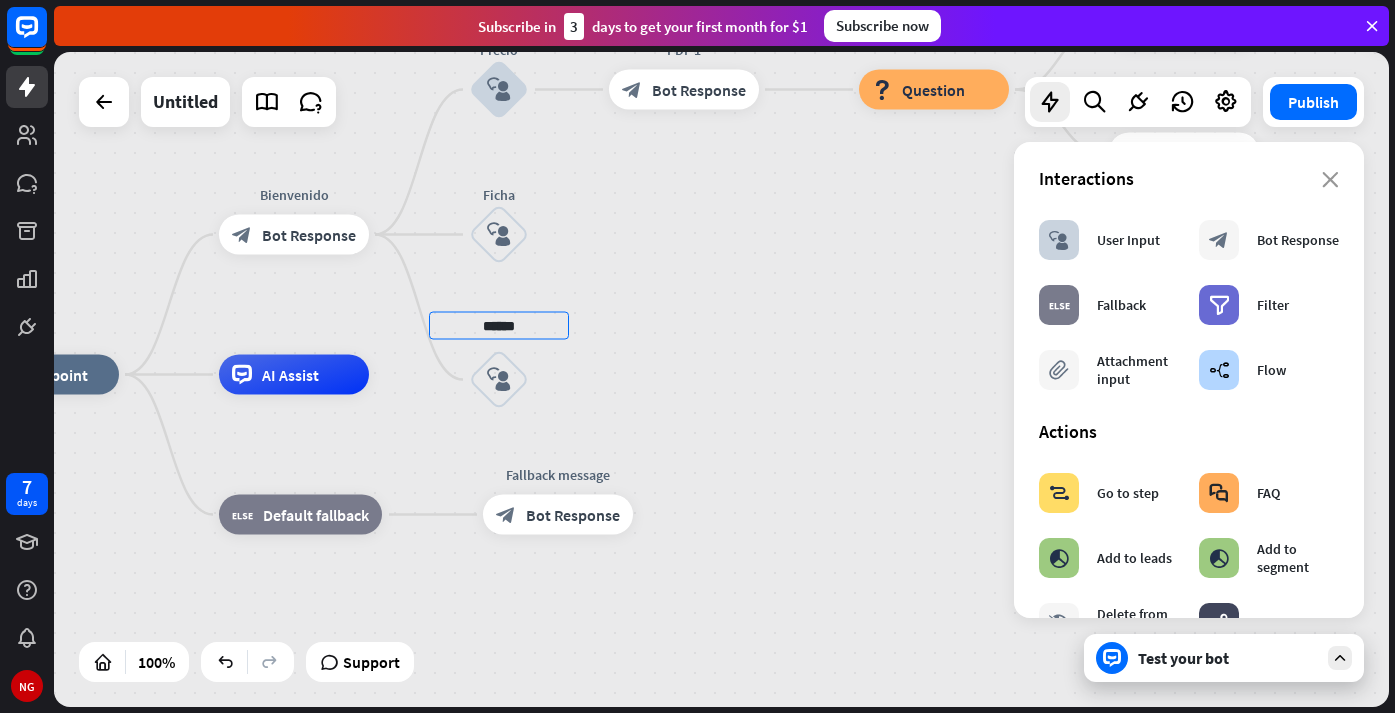 type on "******" 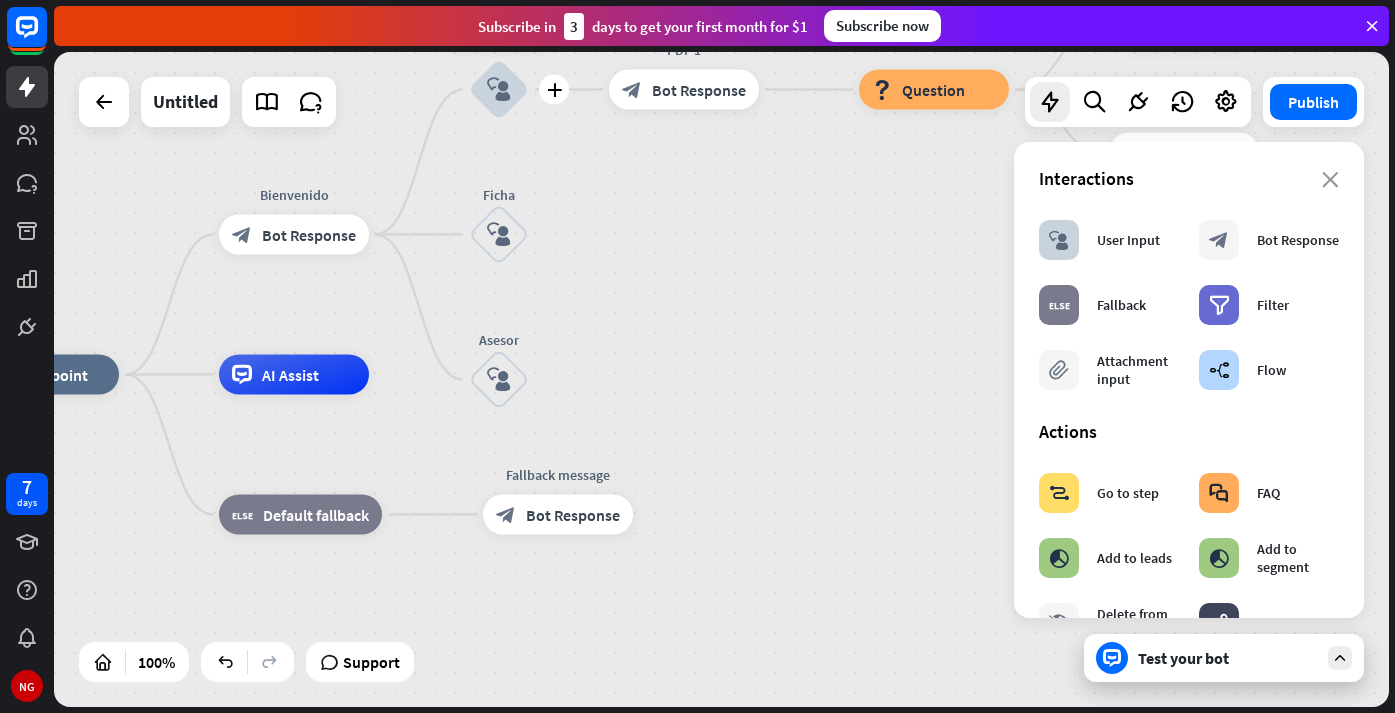 drag, startPoint x: 538, startPoint y: 151, endPoint x: 542, endPoint y: 177, distance: 26.305893 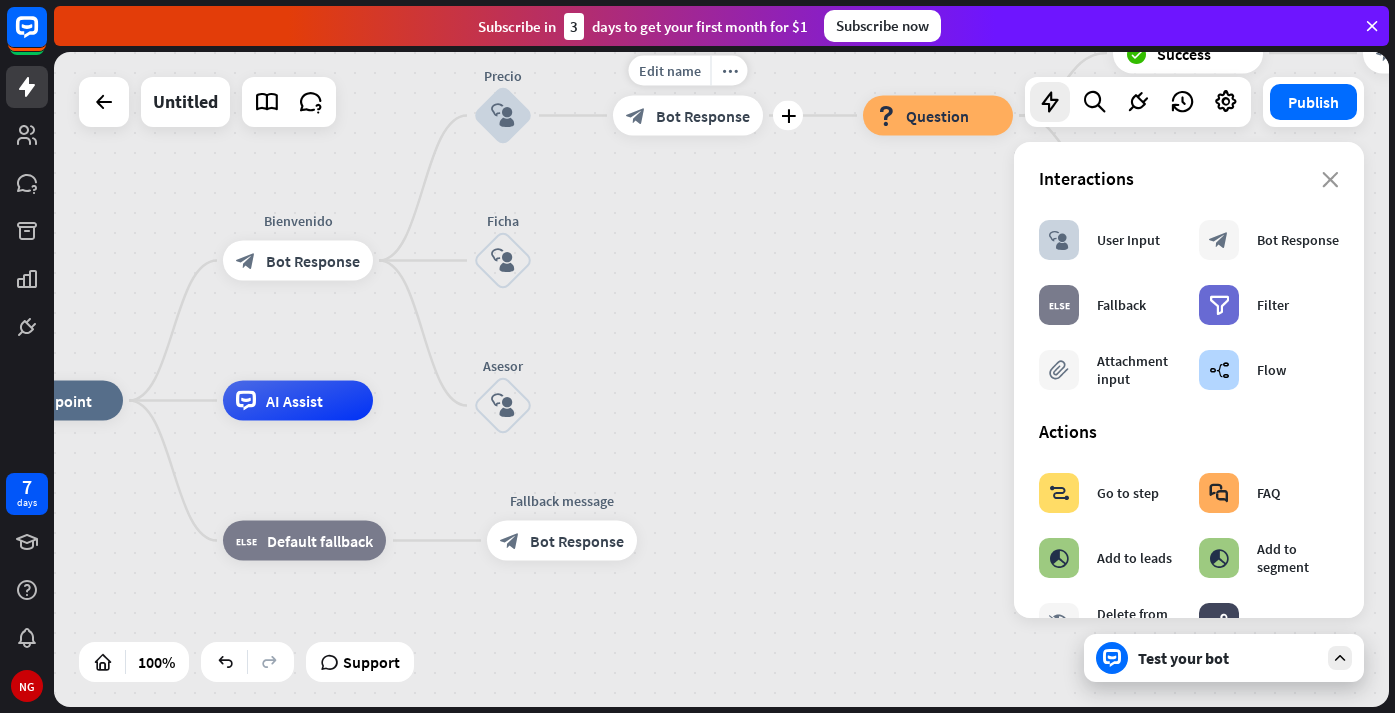 click on "Bot Response" at bounding box center (703, 116) 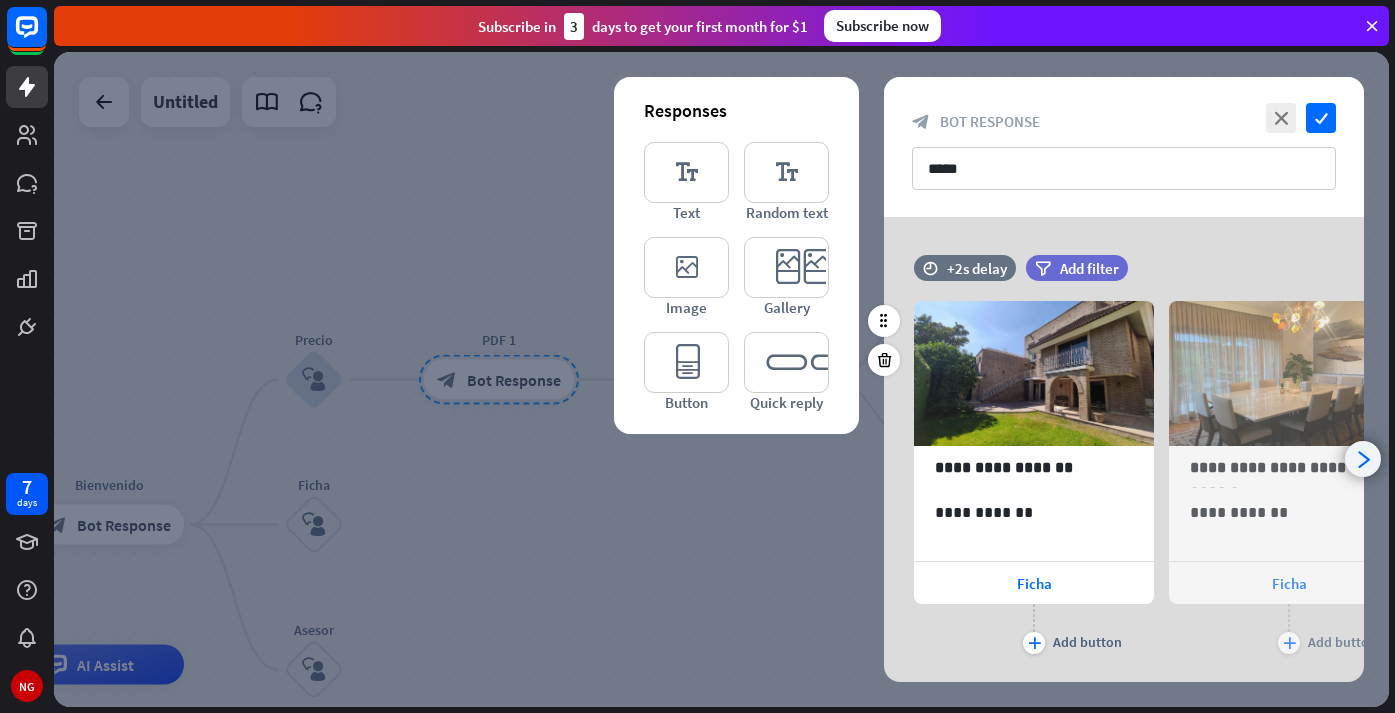 click on "arrowhead_right" at bounding box center [1363, 459] 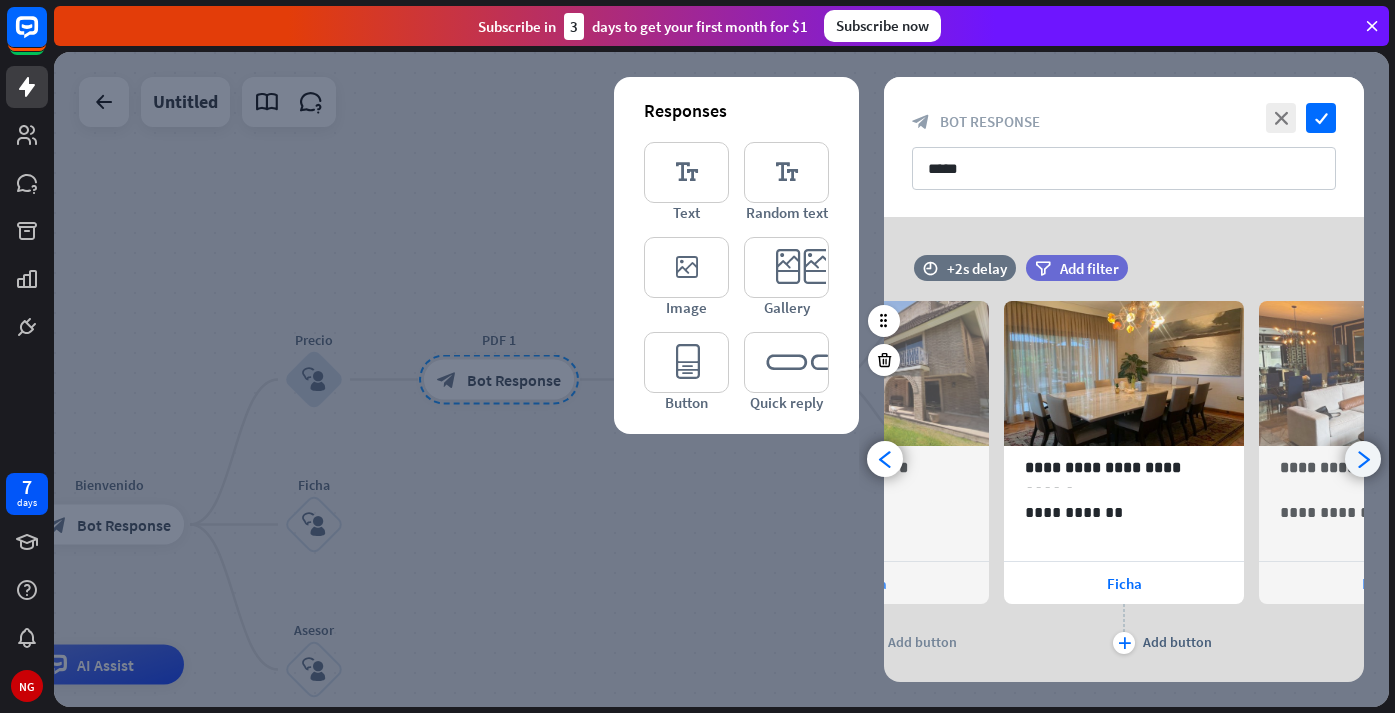 click on "arrowhead_right" at bounding box center (1363, 459) 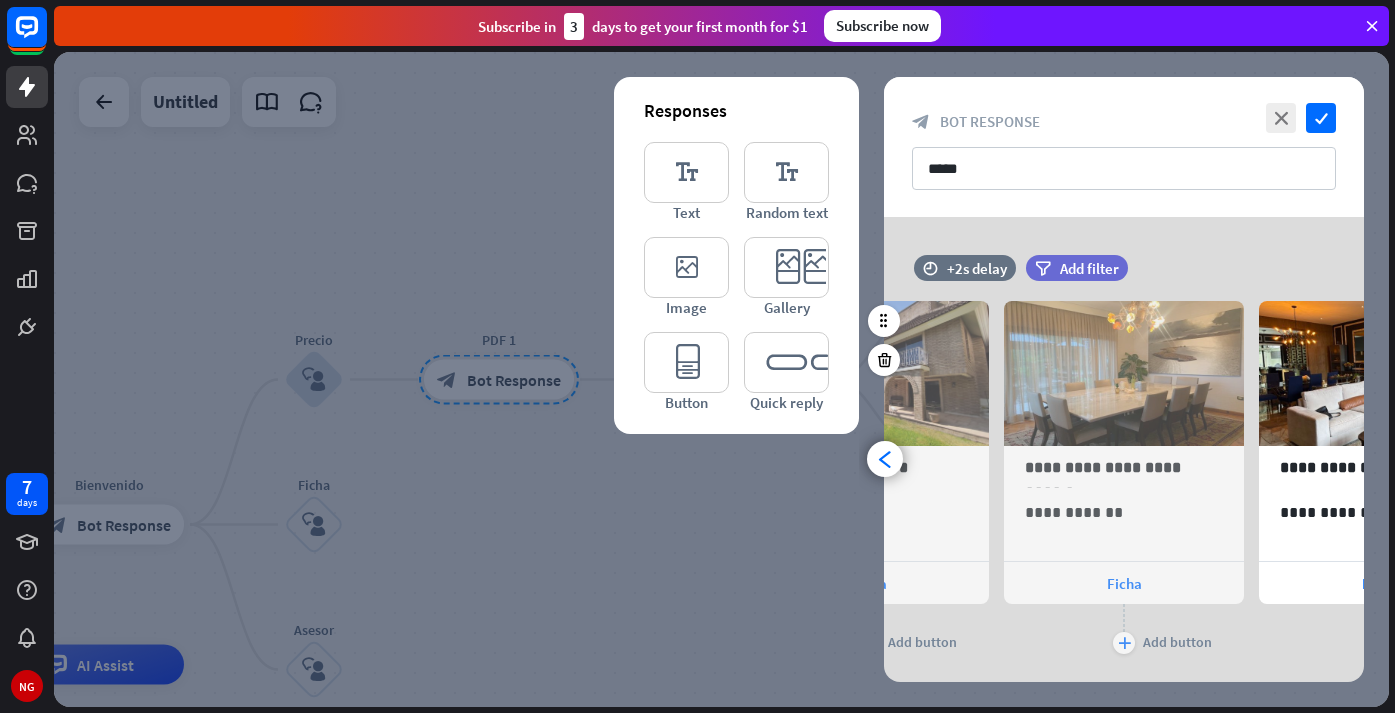 scroll, scrollTop: 0, scrollLeft: 420, axis: horizontal 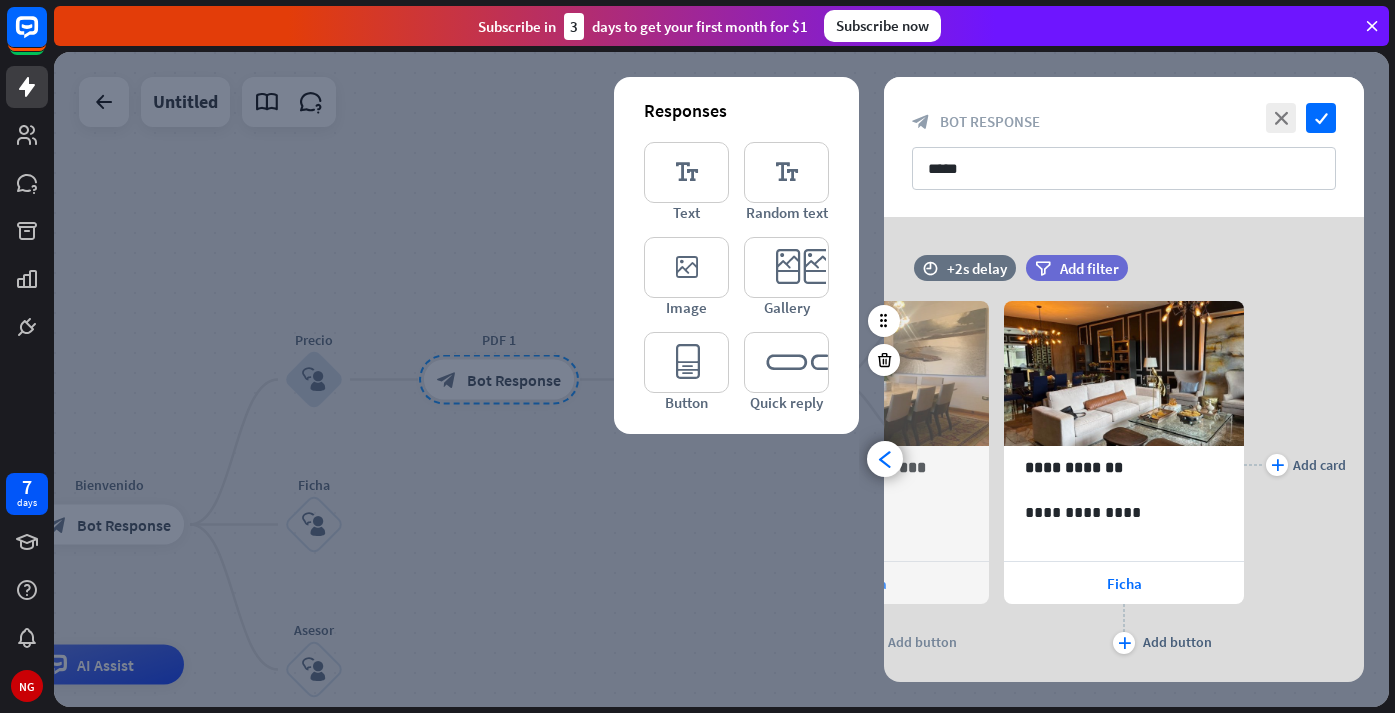 click on "**********" at bounding box center (1124, 449) 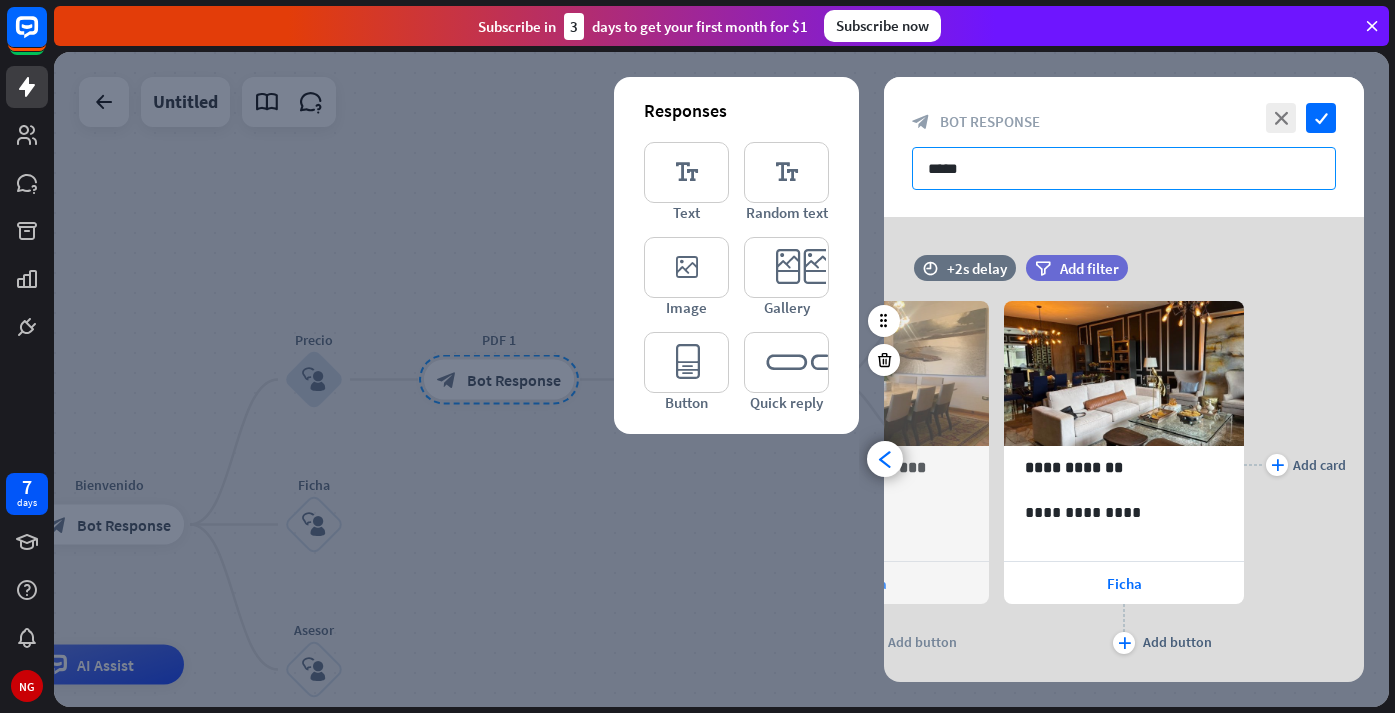 click on "*****" at bounding box center (1124, 168) 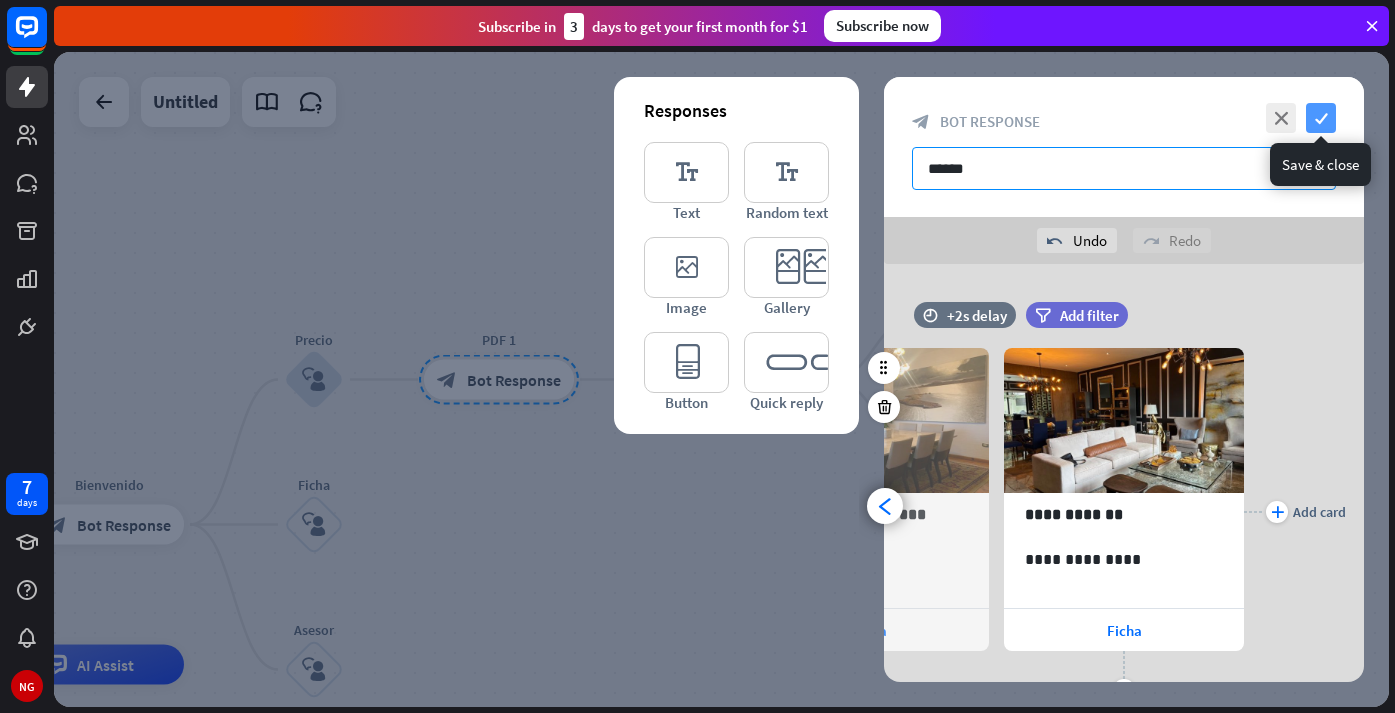 type on "******" 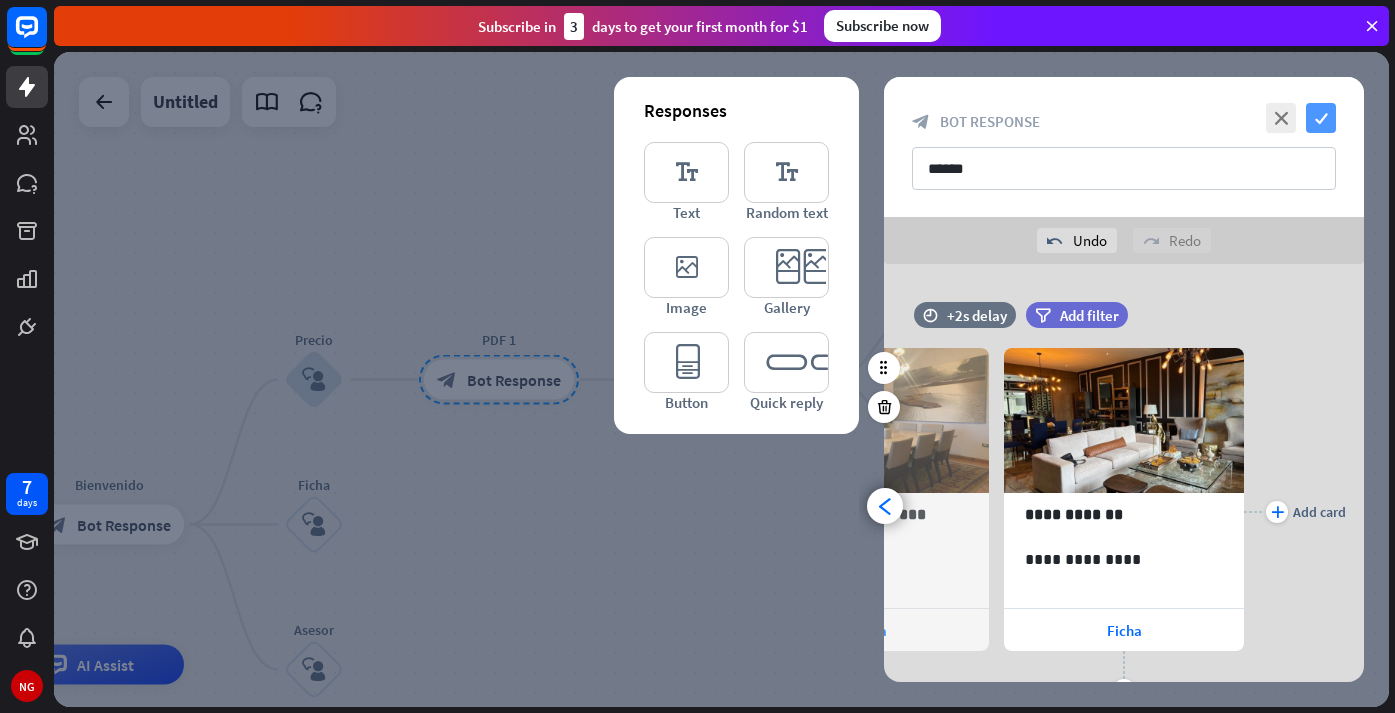 click on "check" at bounding box center [1321, 118] 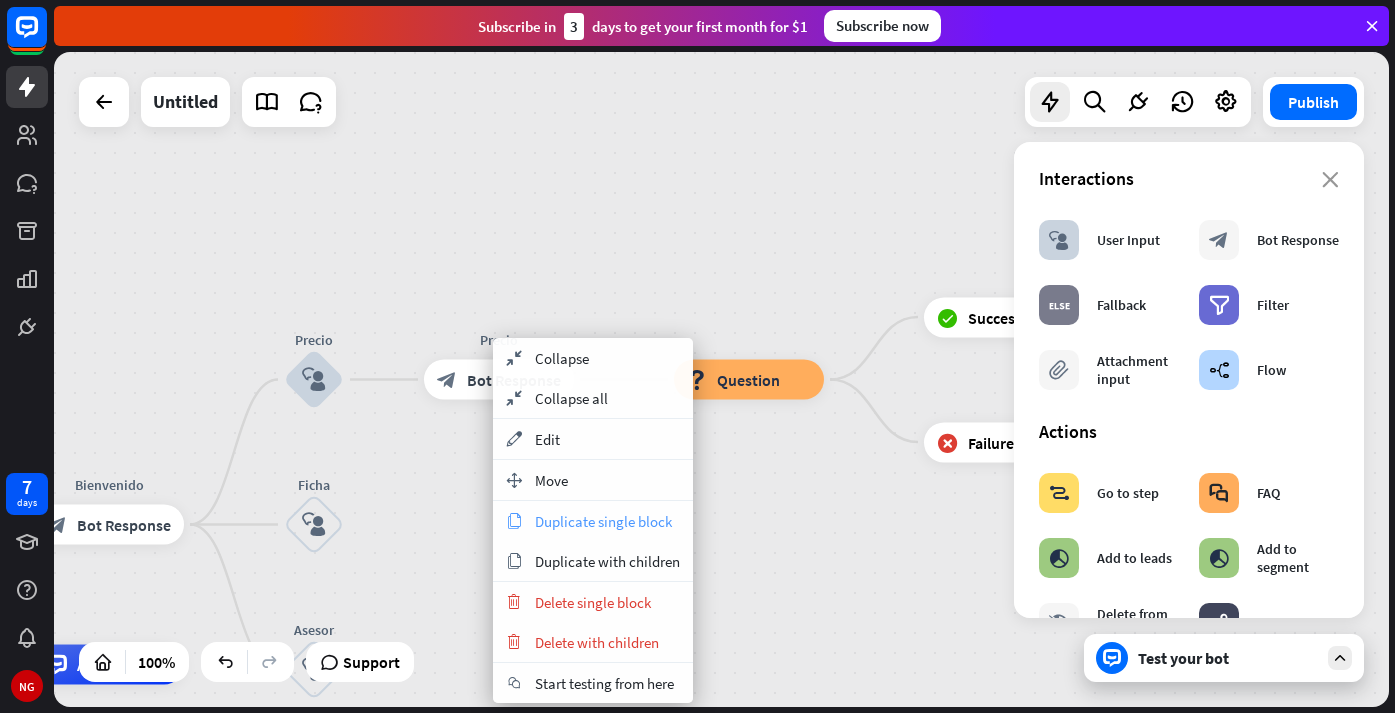 click on "Duplicate single block" at bounding box center (603, 521) 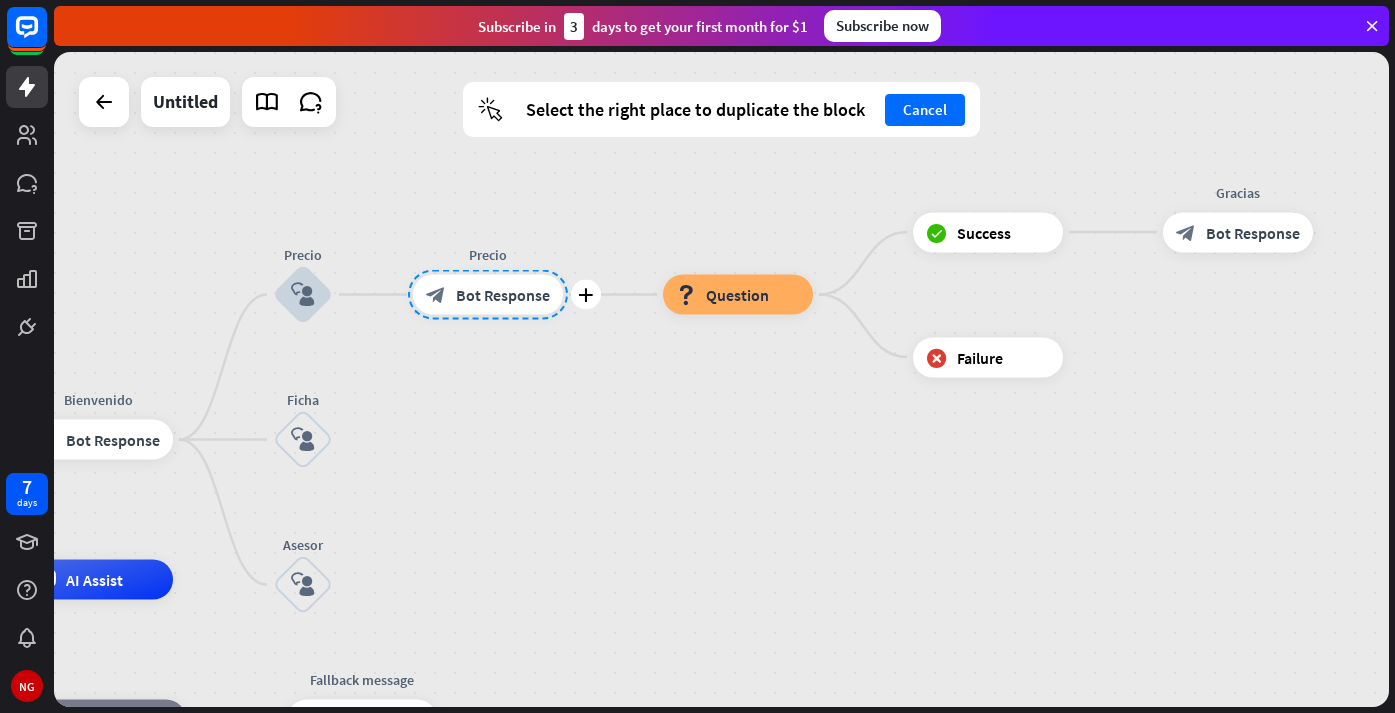 drag, startPoint x: 512, startPoint y: 380, endPoint x: 502, endPoint y: 294, distance: 86.579445 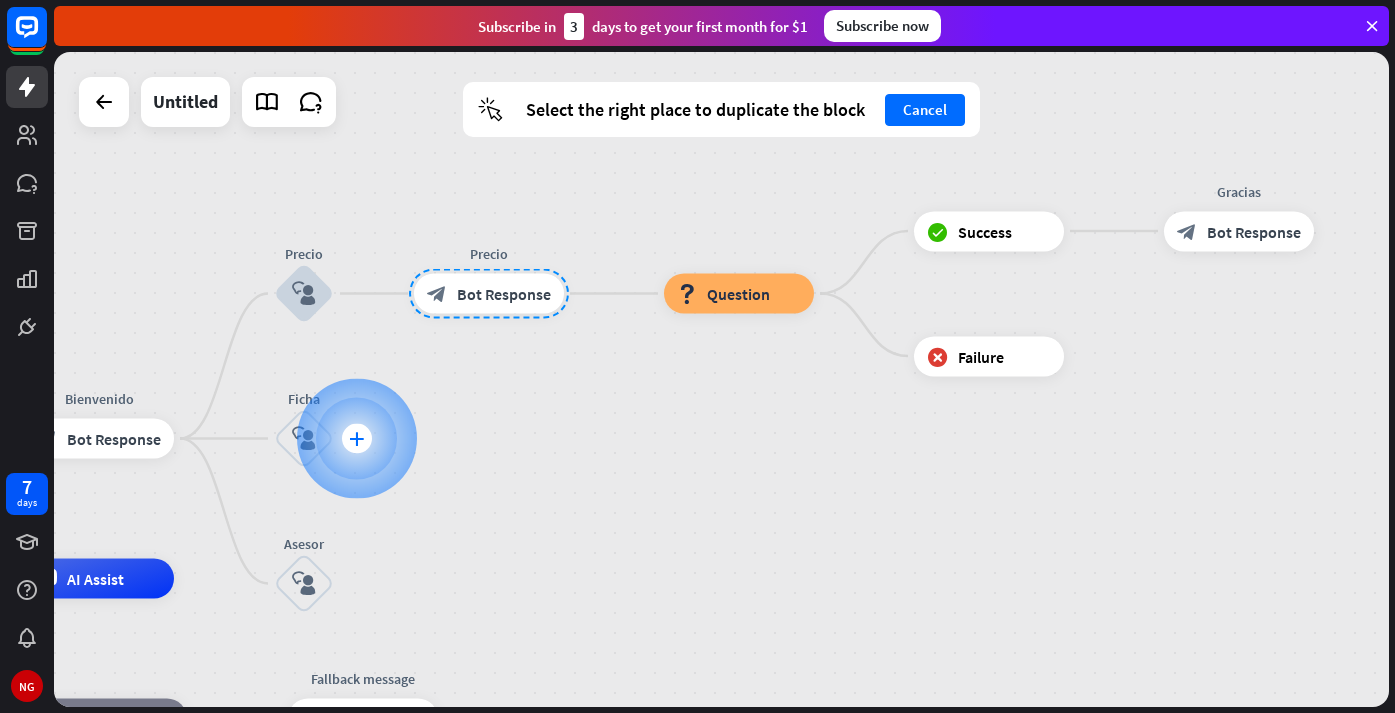 click on "plus" at bounding box center (356, 439) 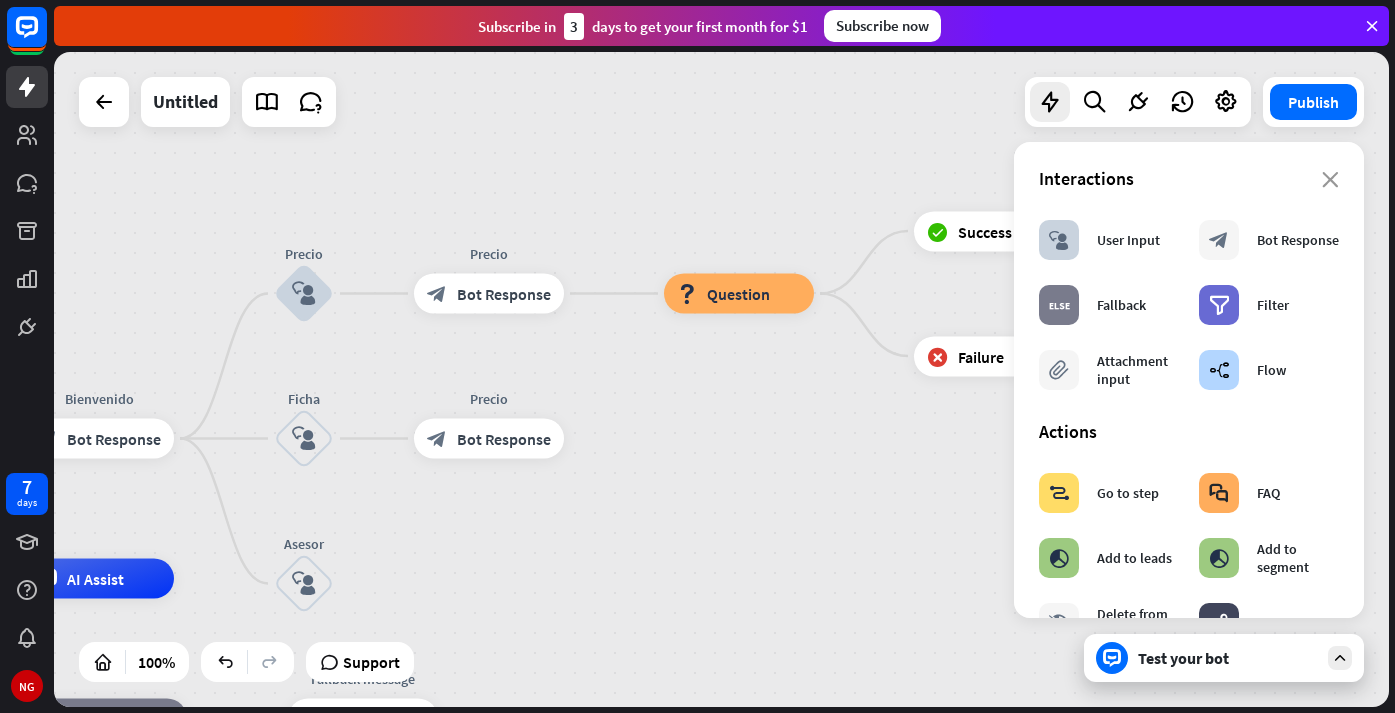 click on "Interactions" at bounding box center [1189, 178] 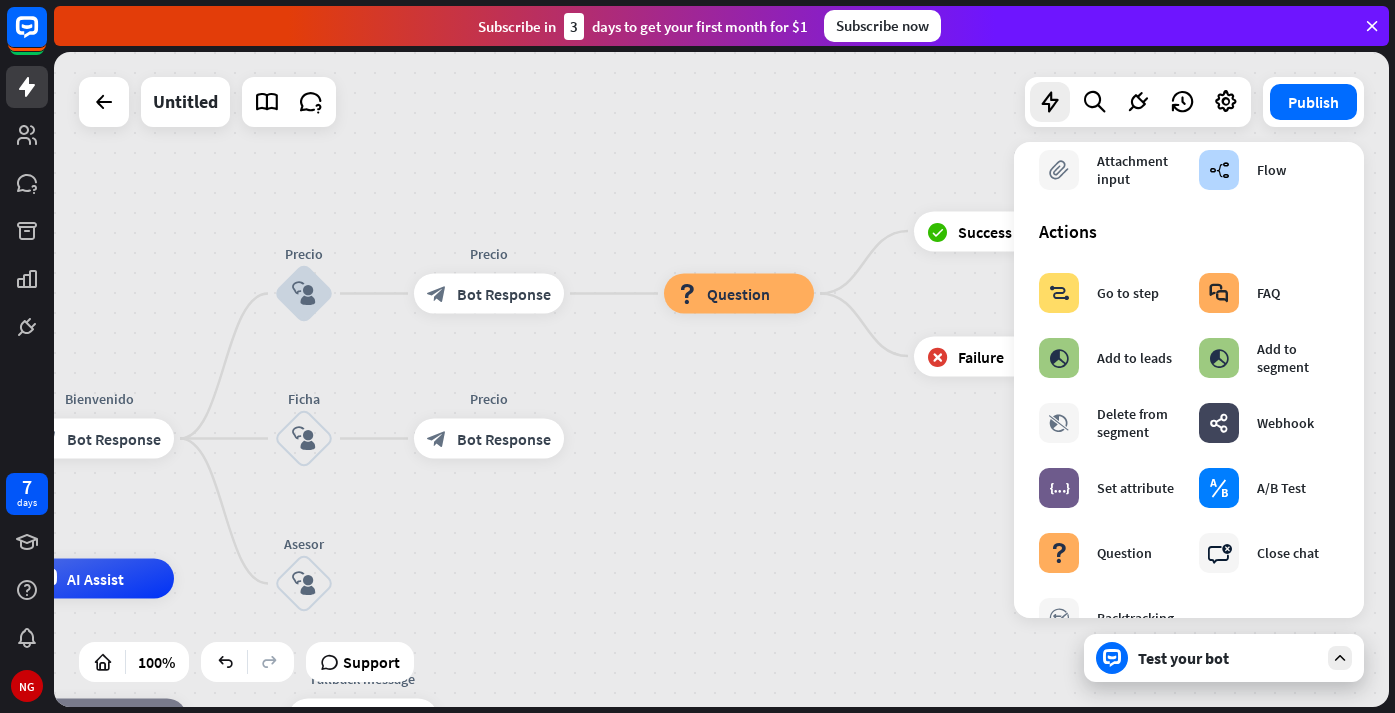 scroll, scrollTop: 240, scrollLeft: 0, axis: vertical 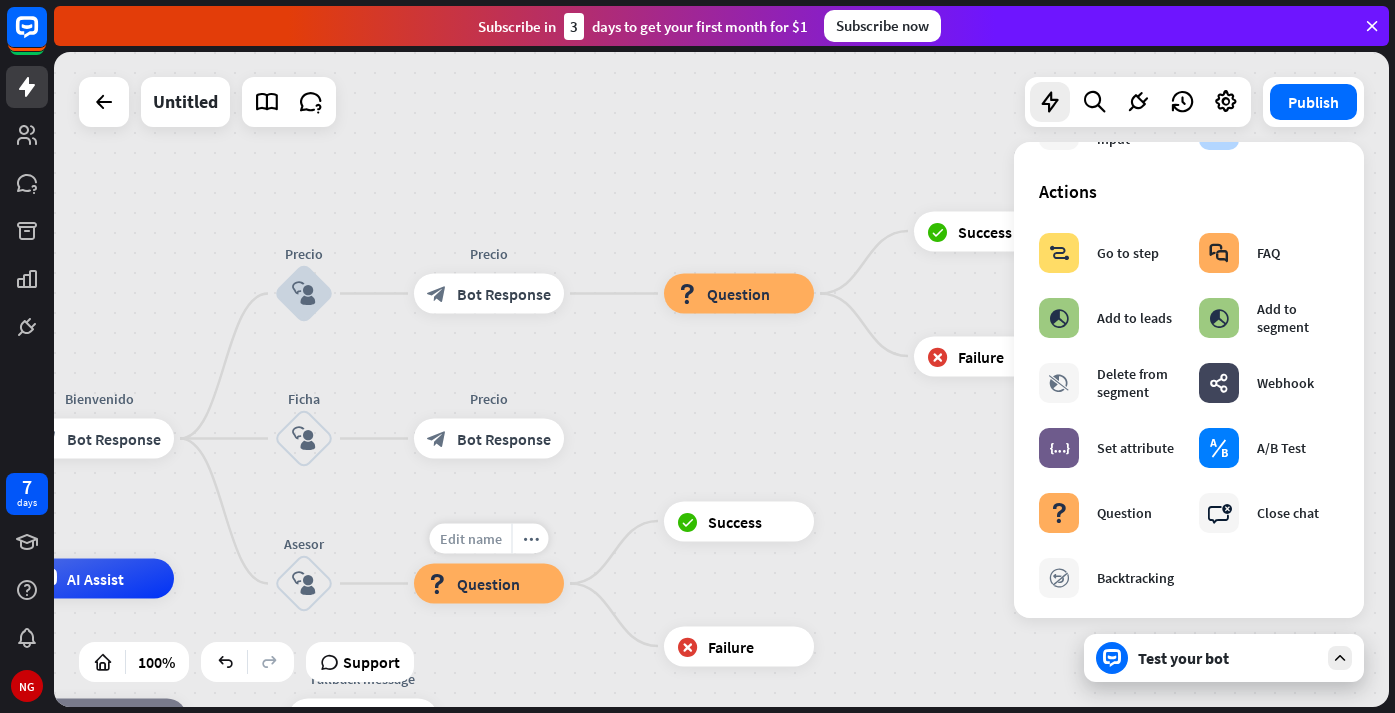 click on "Edit name" at bounding box center (471, 539) 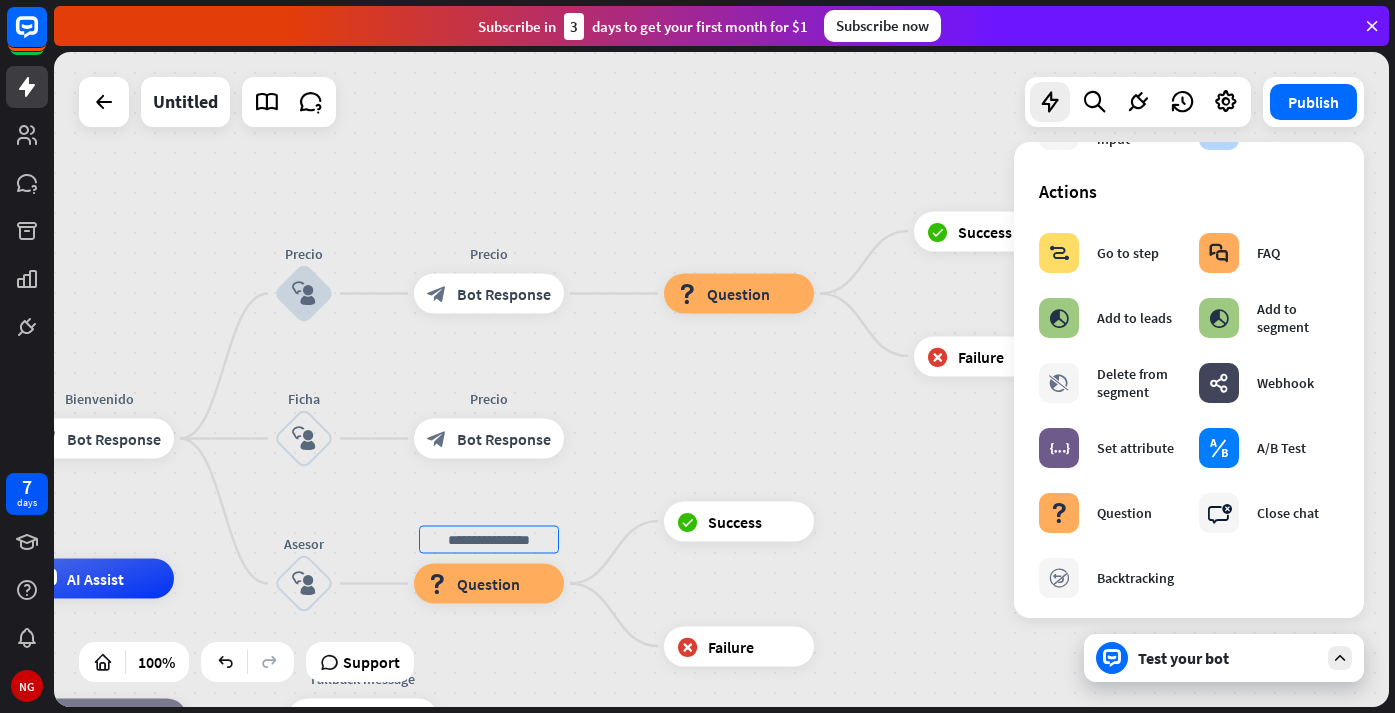 click at bounding box center [489, 540] 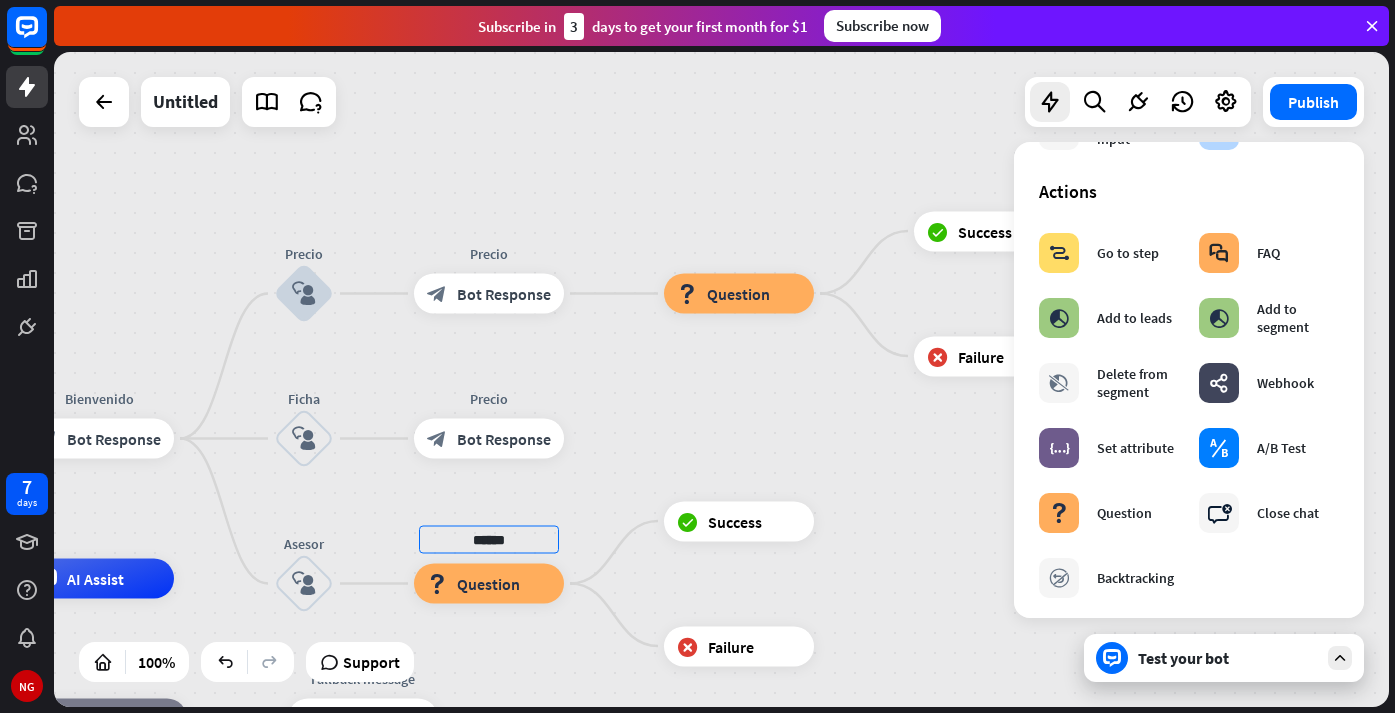 type on "******" 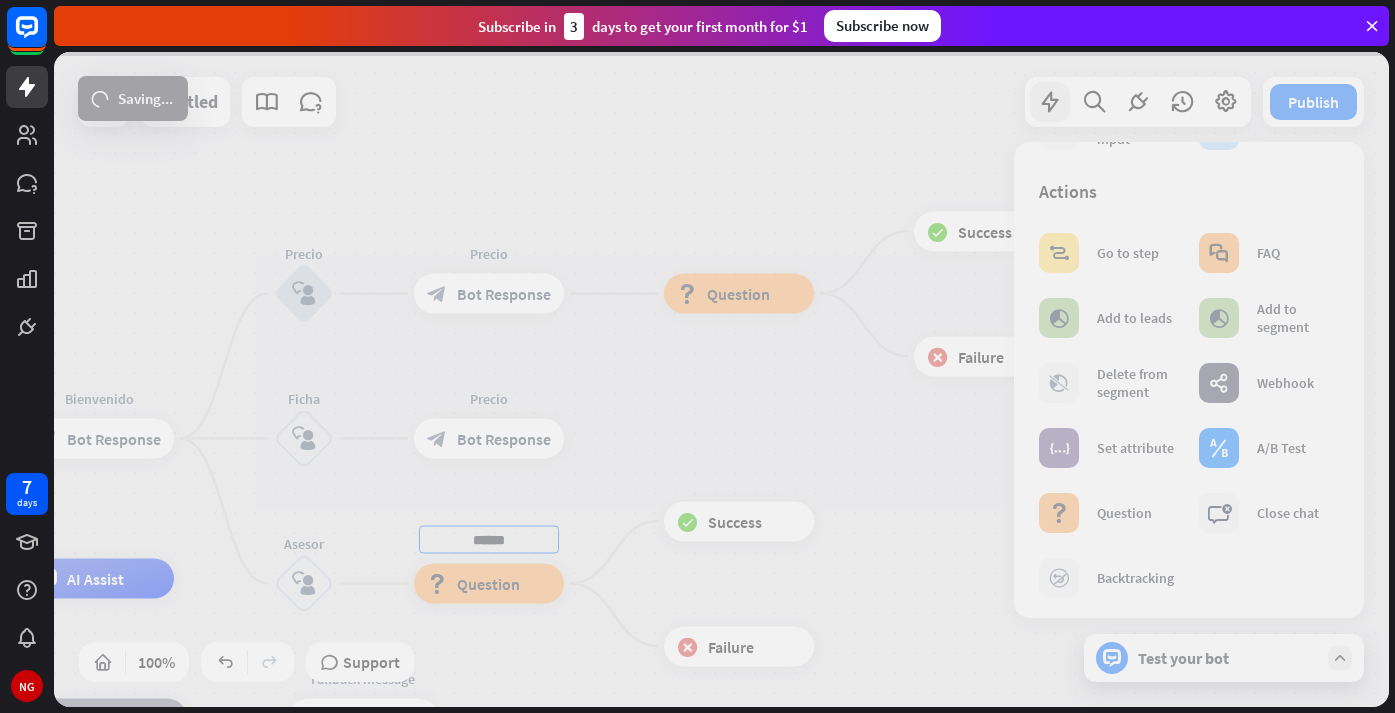 click on "home_2   Start point                 Bienvenido   block_bot_response   Bot Response                 Precio   block_user_input                 Precio   block_bot_response   Bot Response                   block_question   Question                   block_success   Success                 Gracias   block_bot_response   Bot Response                   block_failure   Failure                 Ficha   block_user_input                 Precio   block_bot_response   Bot Response                 Asesor   block_user_input         ******           block_question   Question                   block_success   Success                   block_failure   Failure                     AI Assist                   block_fallback   Default fallback                 Fallback message   block_bot_response   Bot Response
Untitled
Publish
100%           Support         Test your bot         loader   Saving..." at bounding box center (721, 379) 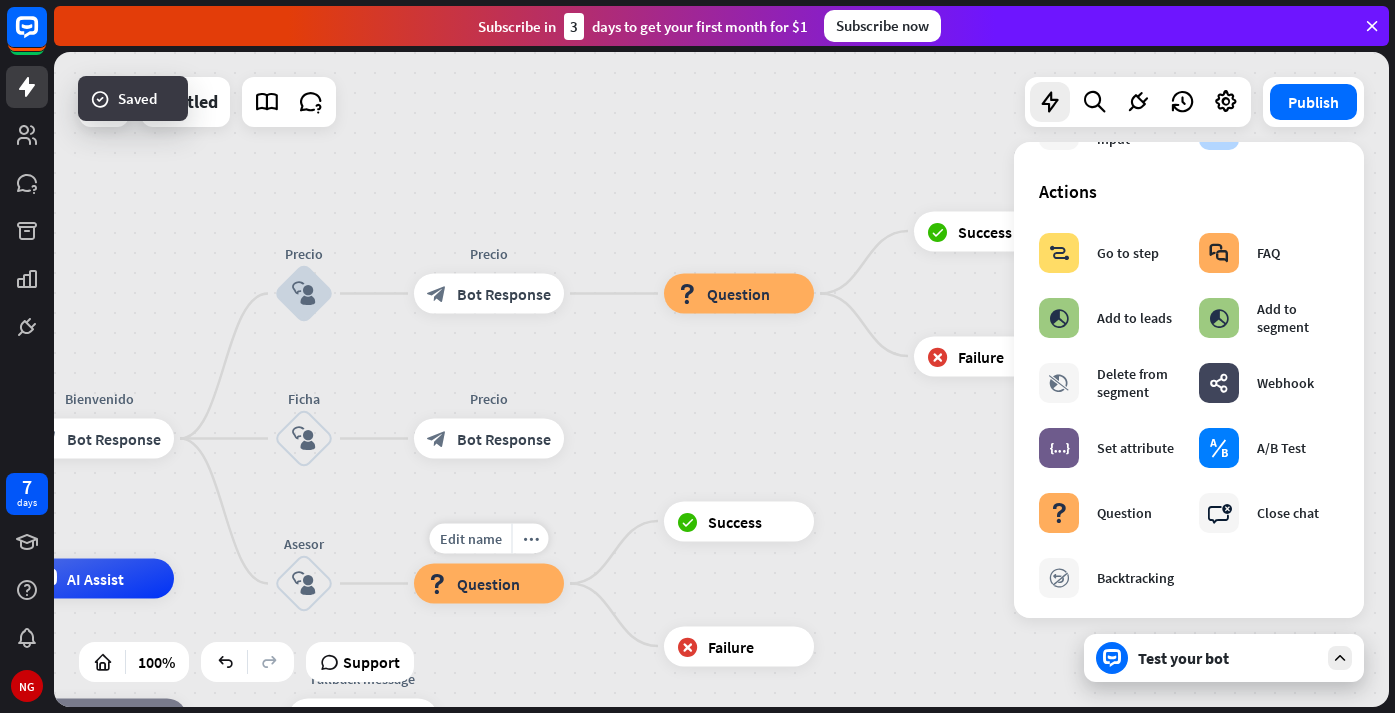 click on "Question" at bounding box center (488, 584) 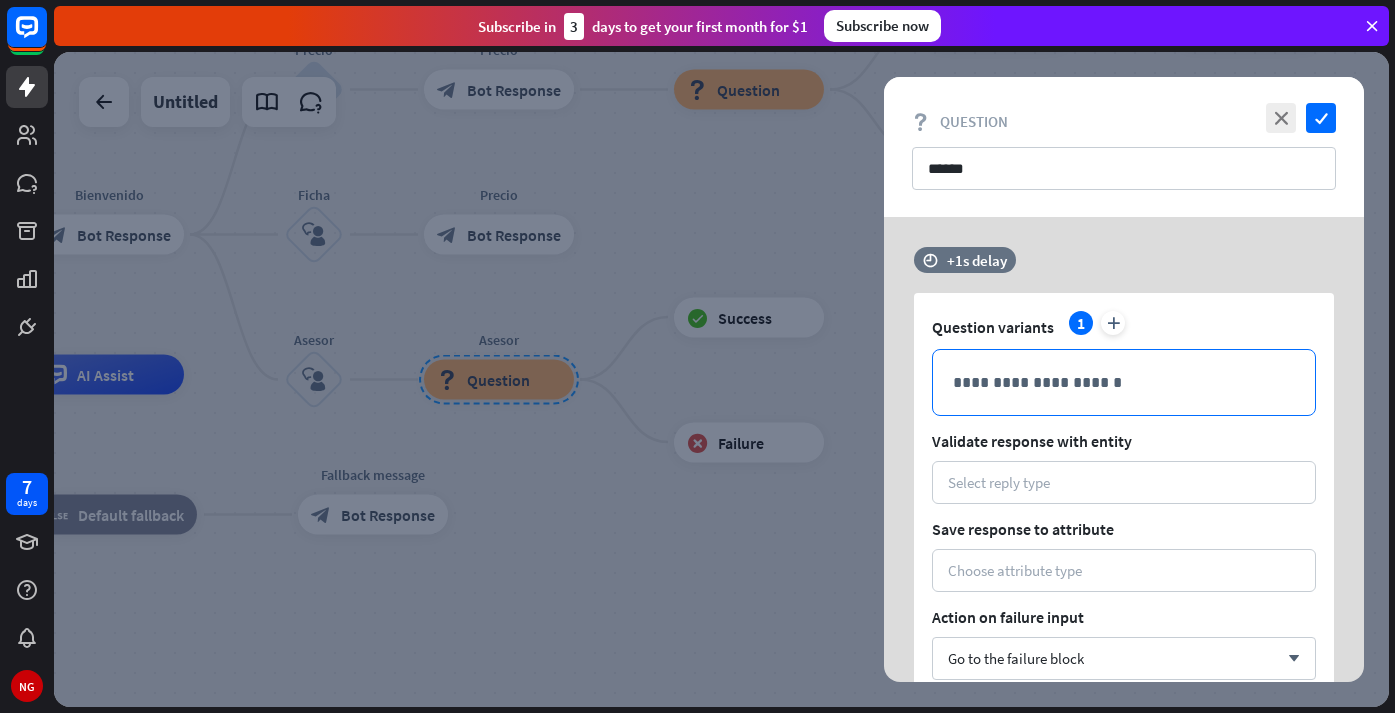 click on "**********" at bounding box center (1124, 382) 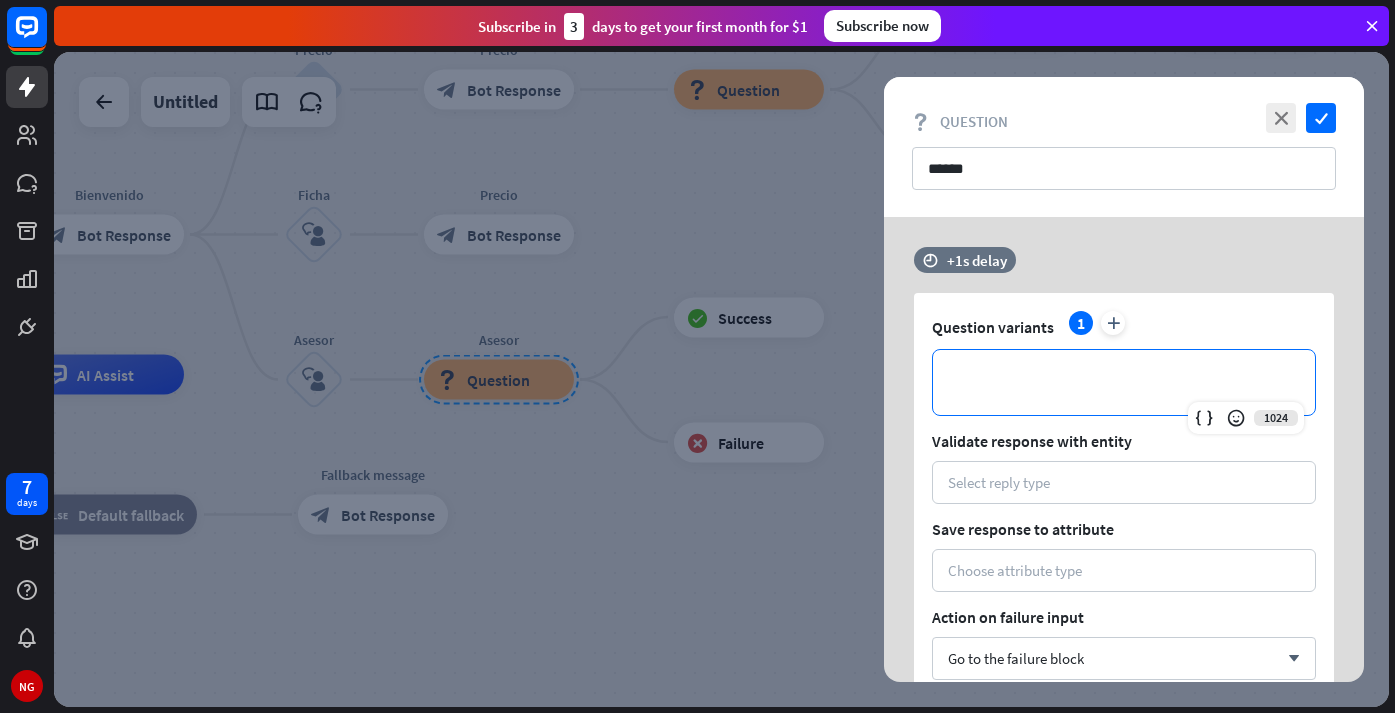 type 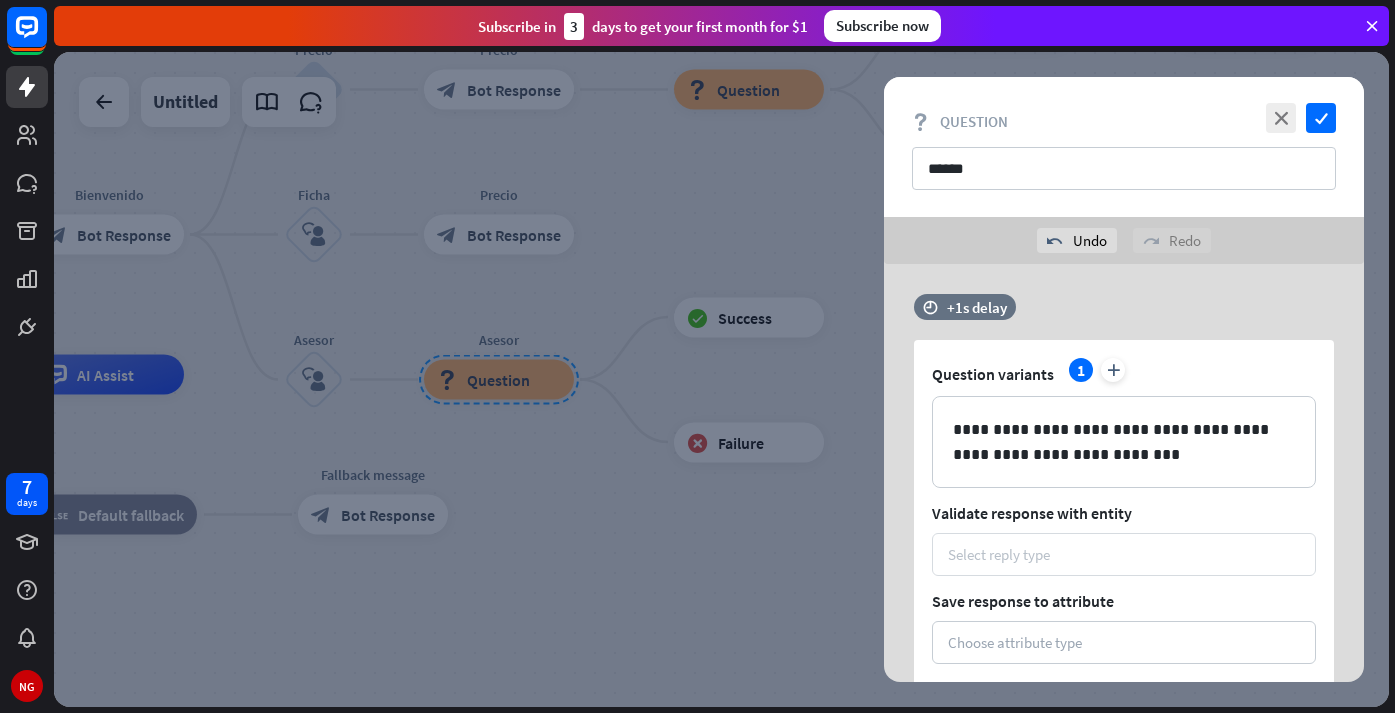 click on "Select reply type" at bounding box center [1124, 554] 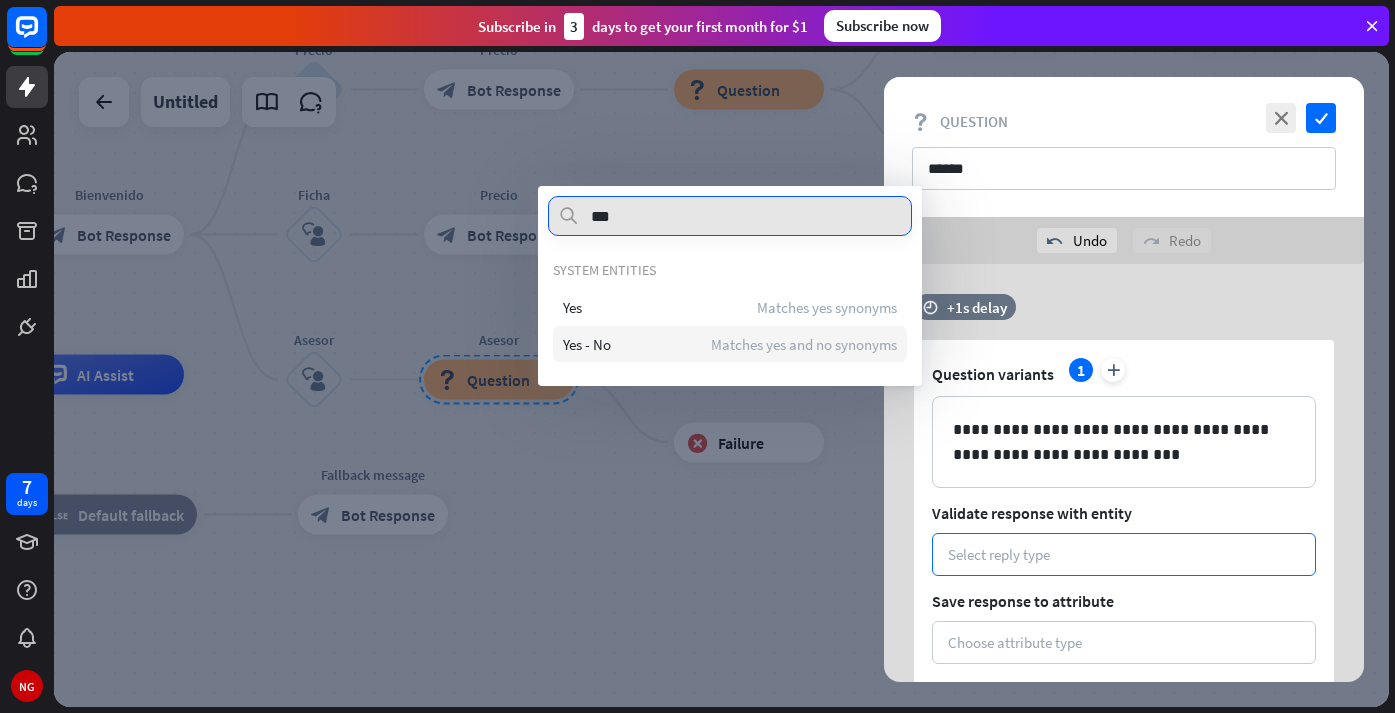 type on "***" 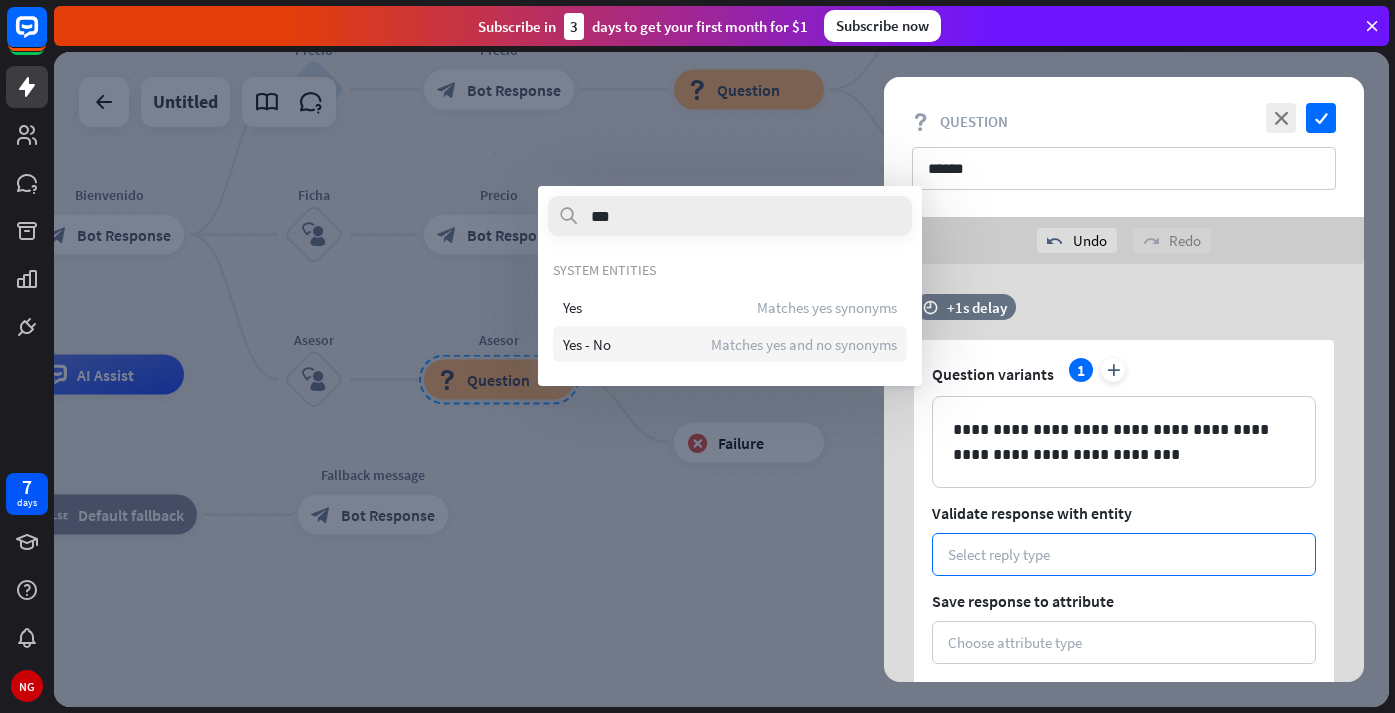 click on "Yes - No
Matches yes and no synonyms" at bounding box center (730, 344) 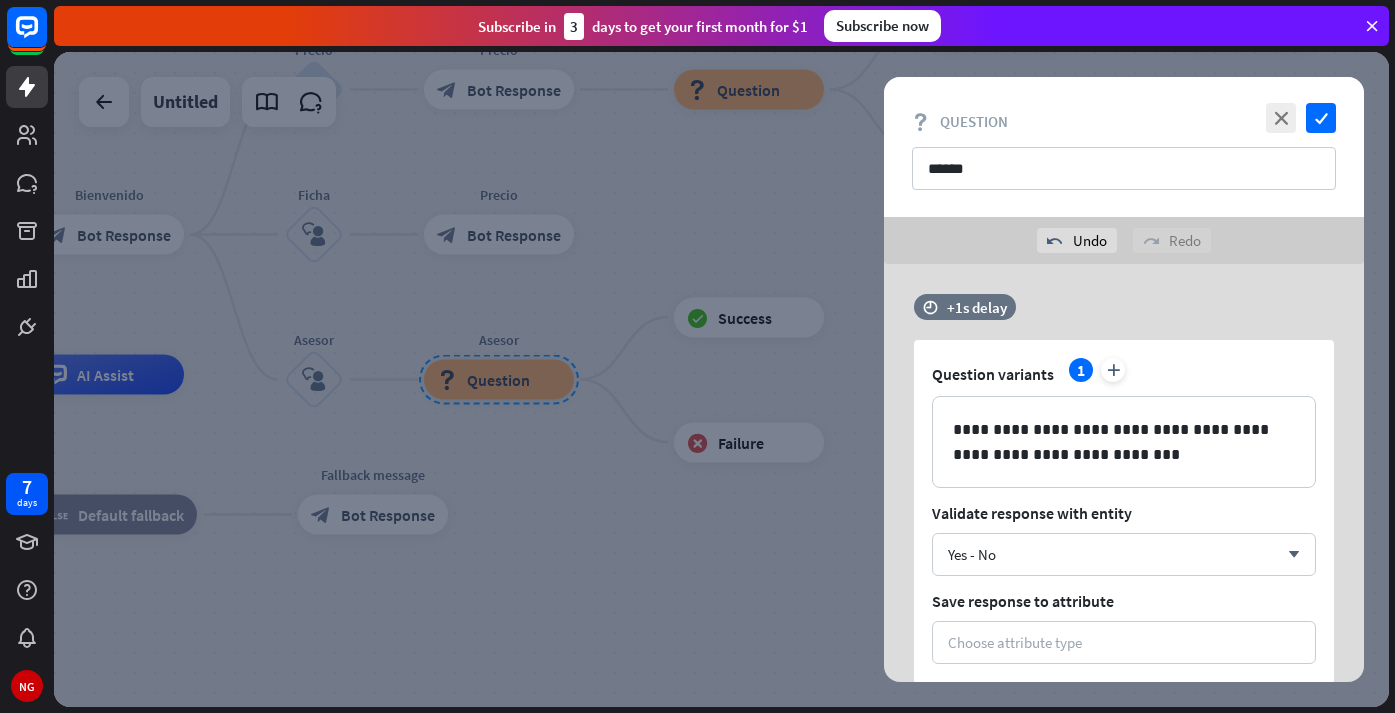 click on "**********" at bounding box center (1124, 578) 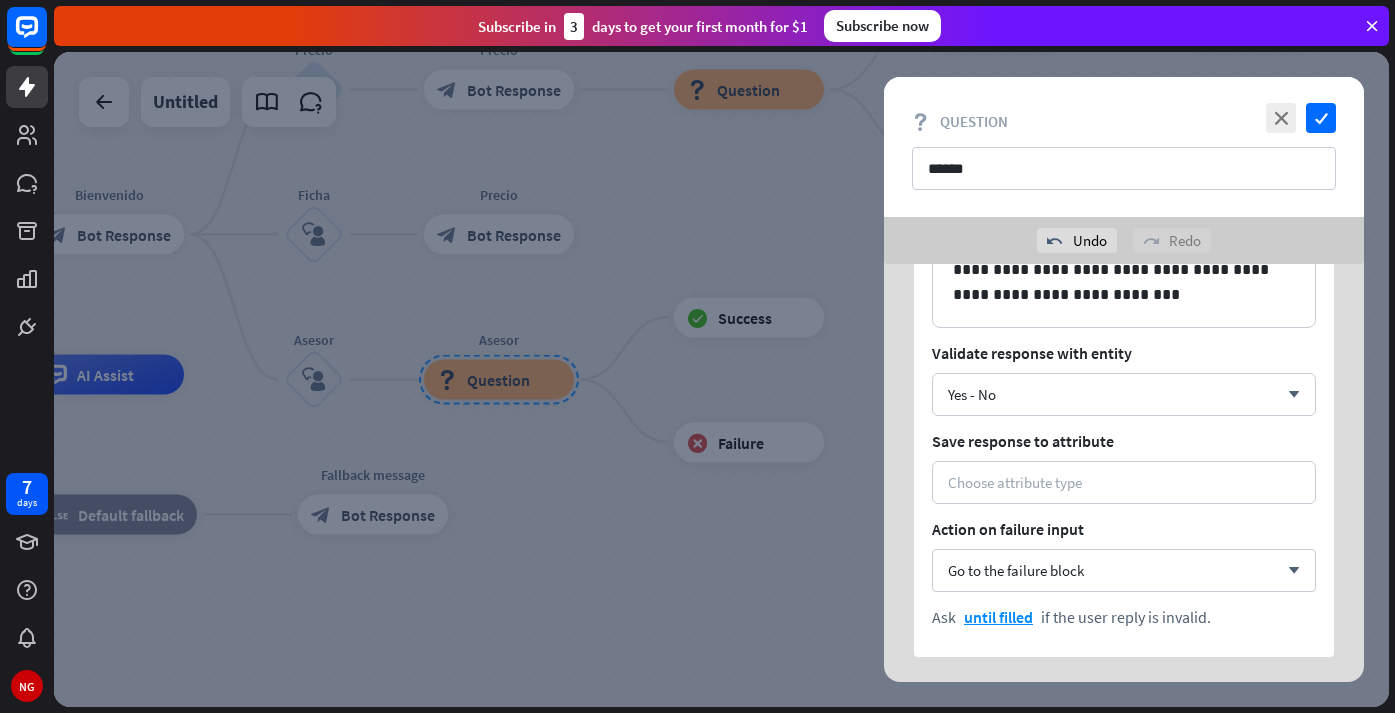 scroll, scrollTop: 200, scrollLeft: 0, axis: vertical 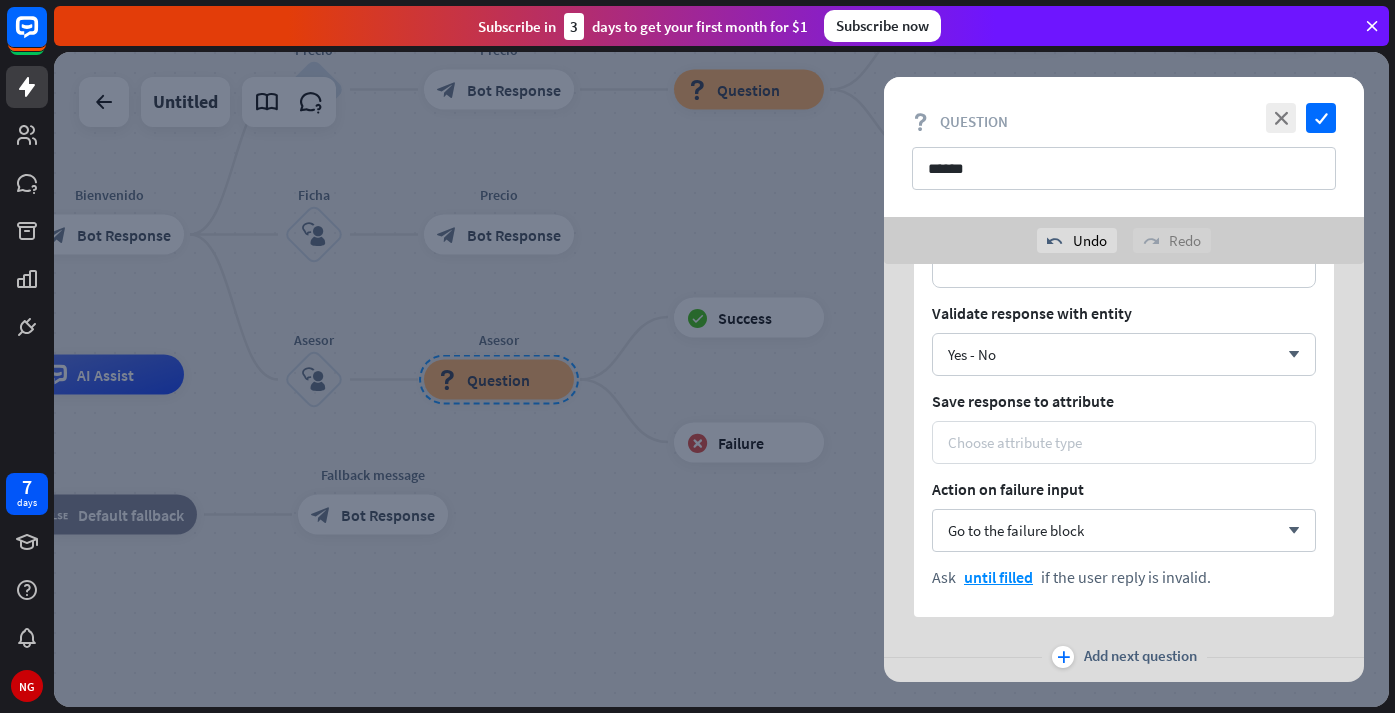 click on "Choose attribute type" at bounding box center [1124, 442] 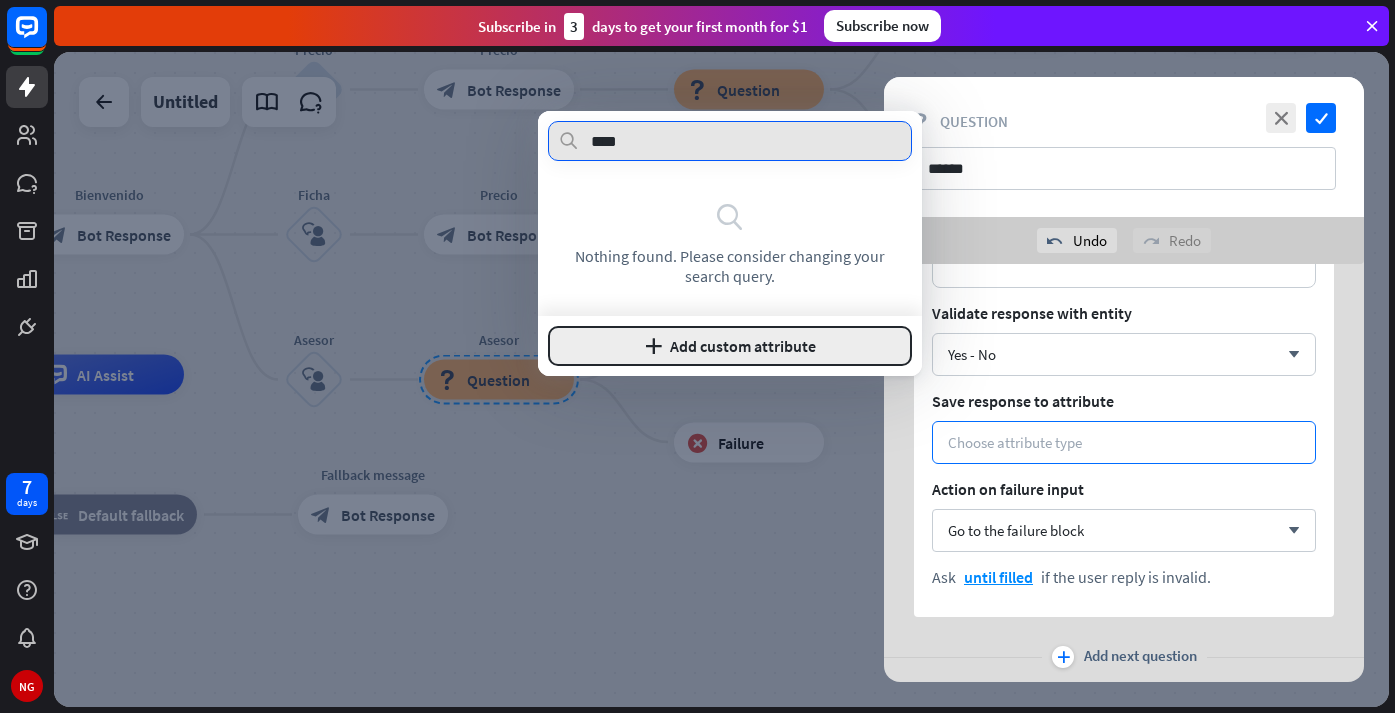type on "****" 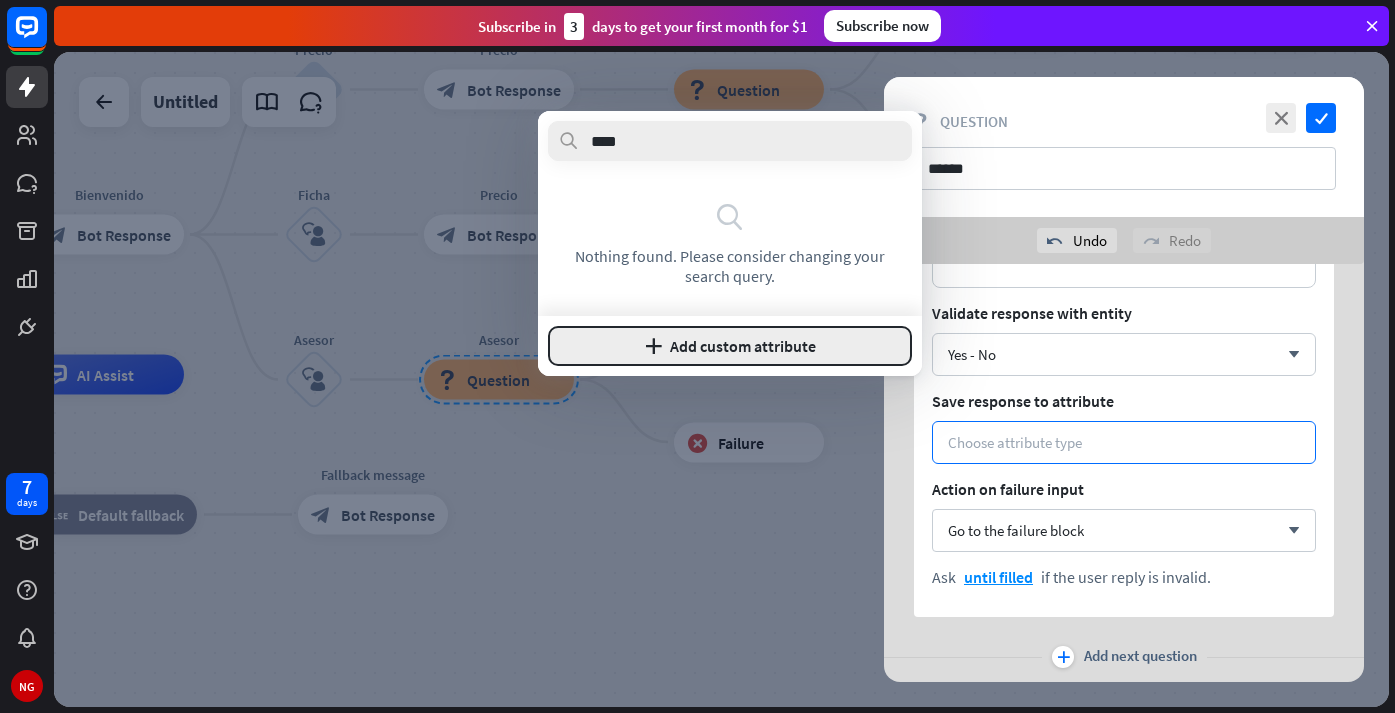 click on "plus
Add custom attribute" at bounding box center (730, 346) 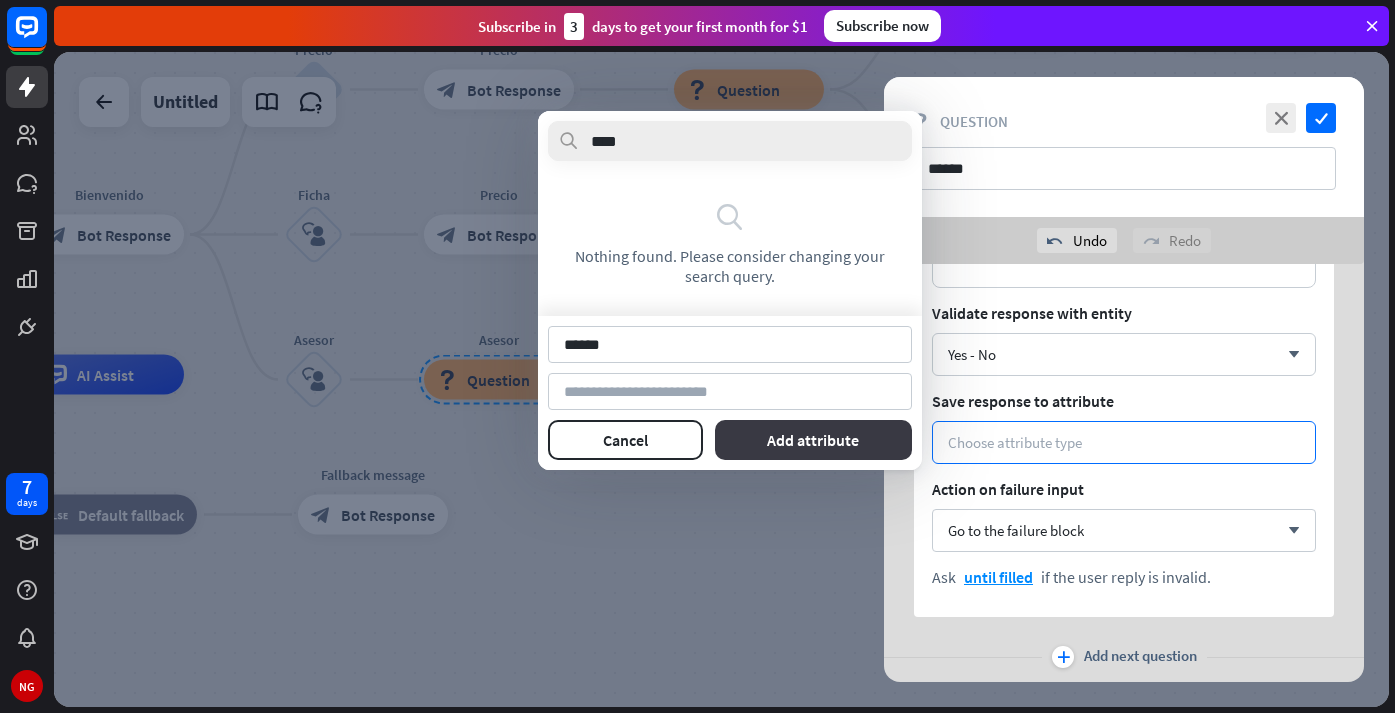 type on "******" 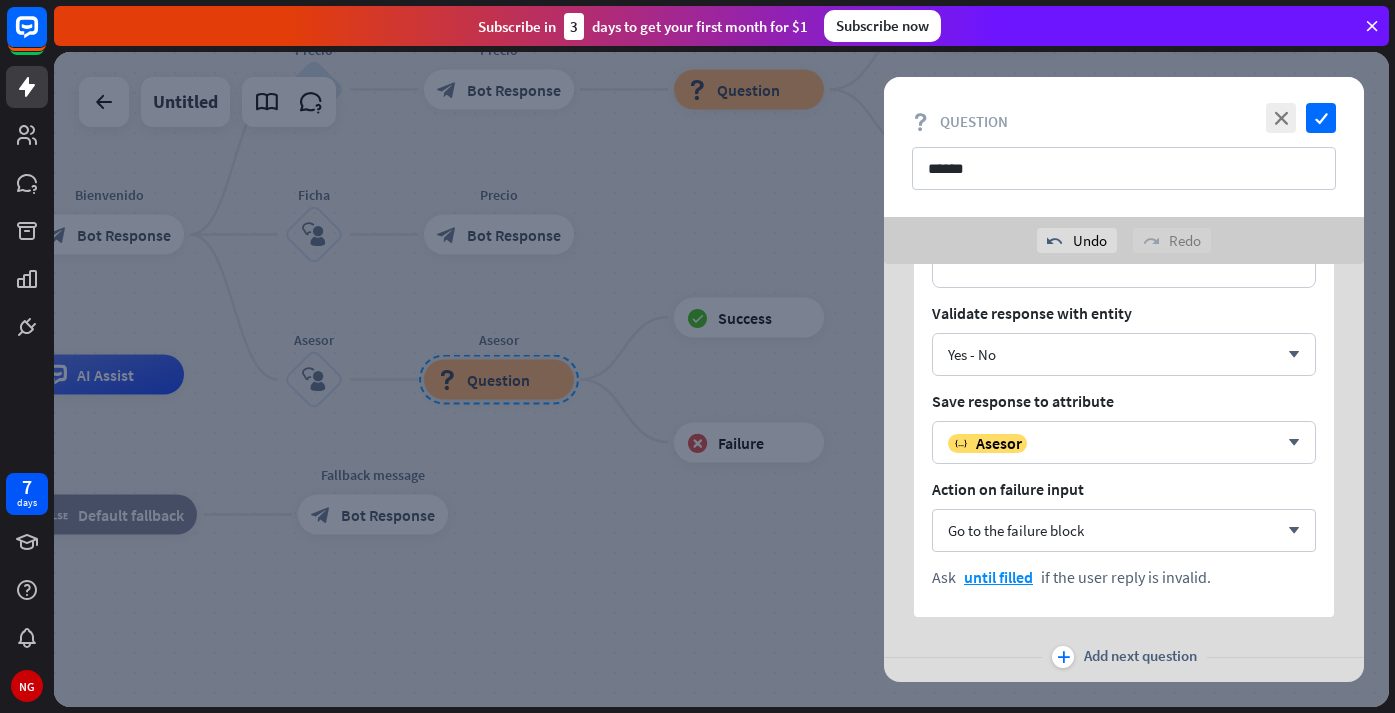 click on "plus" at bounding box center (1063, 657) 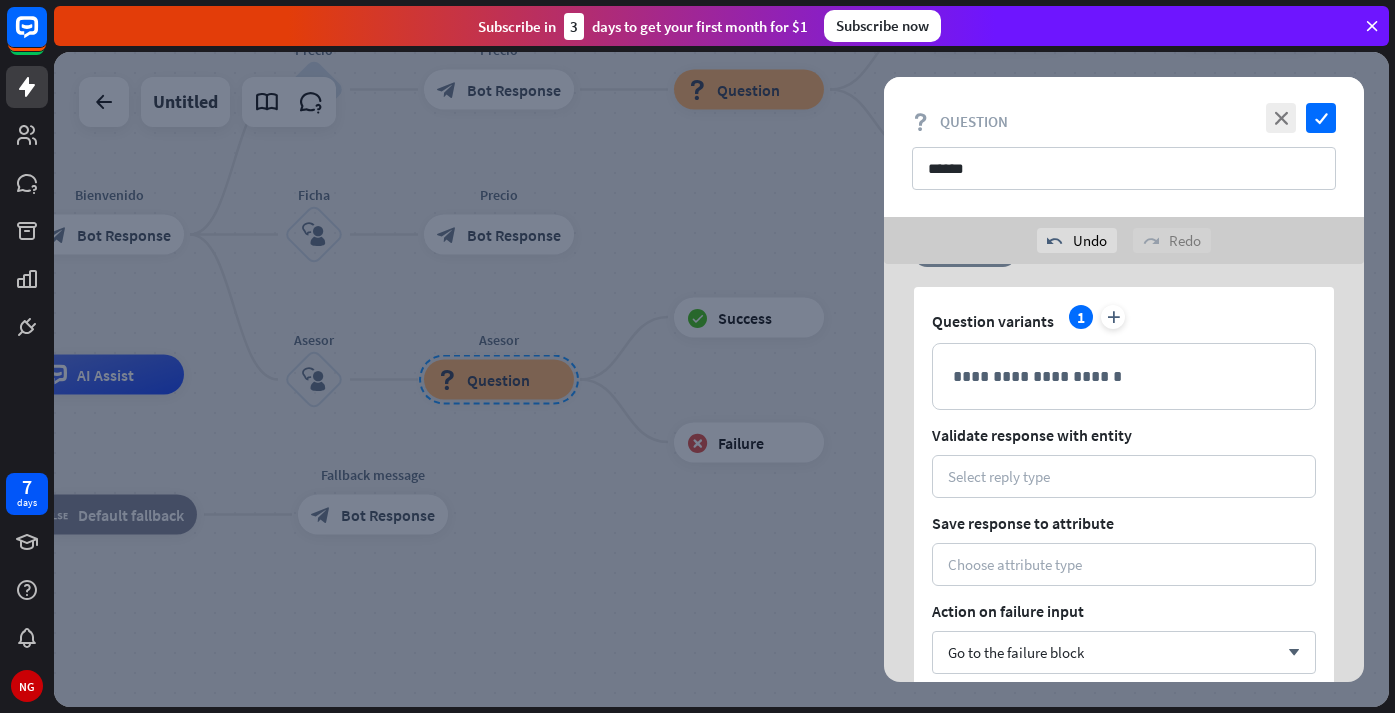 scroll, scrollTop: 600, scrollLeft: 0, axis: vertical 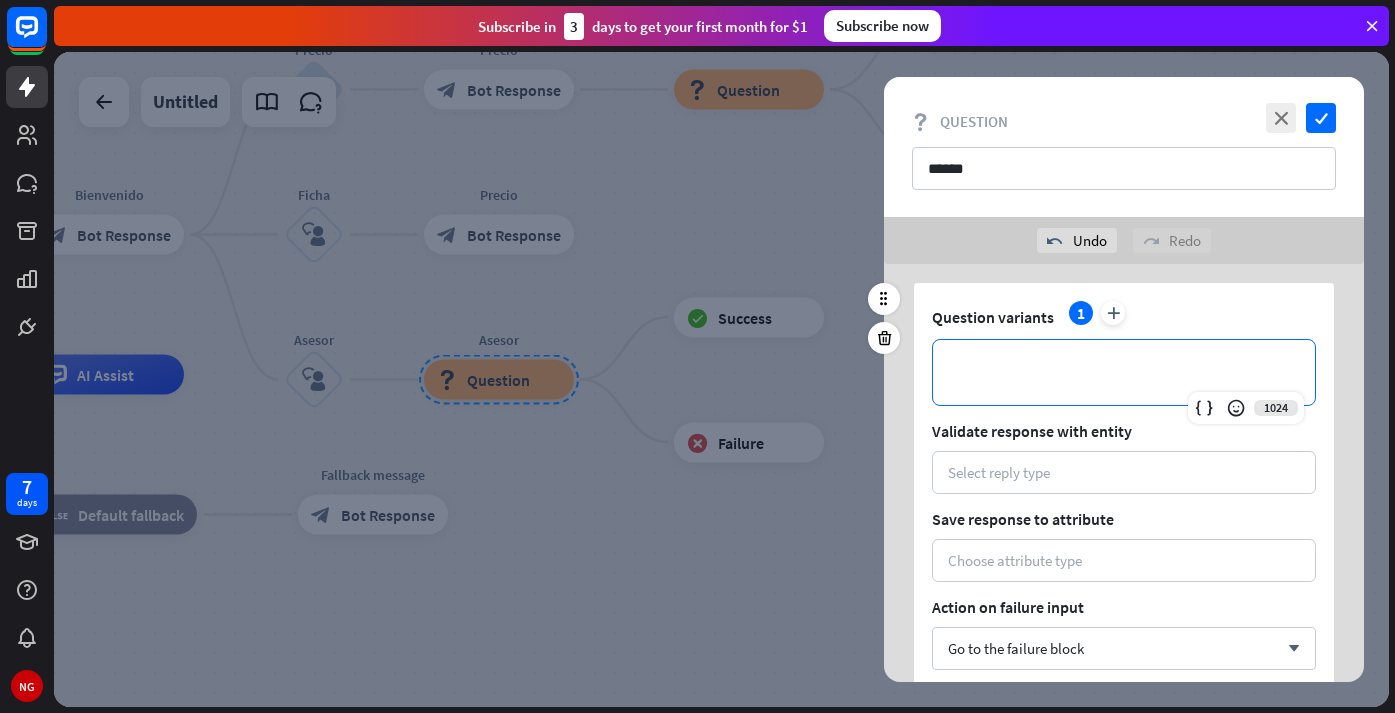 click on "**********" at bounding box center (1124, 372) 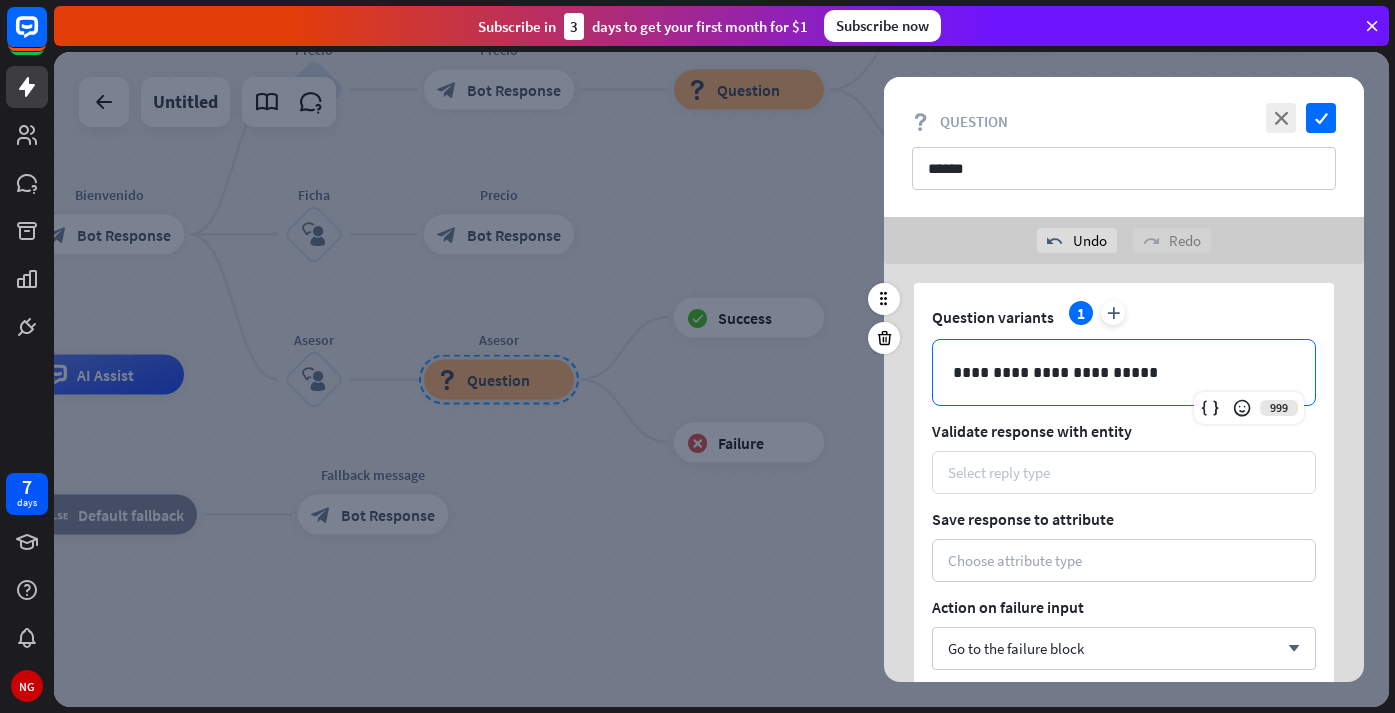 click on "Select reply type" at bounding box center (1124, 472) 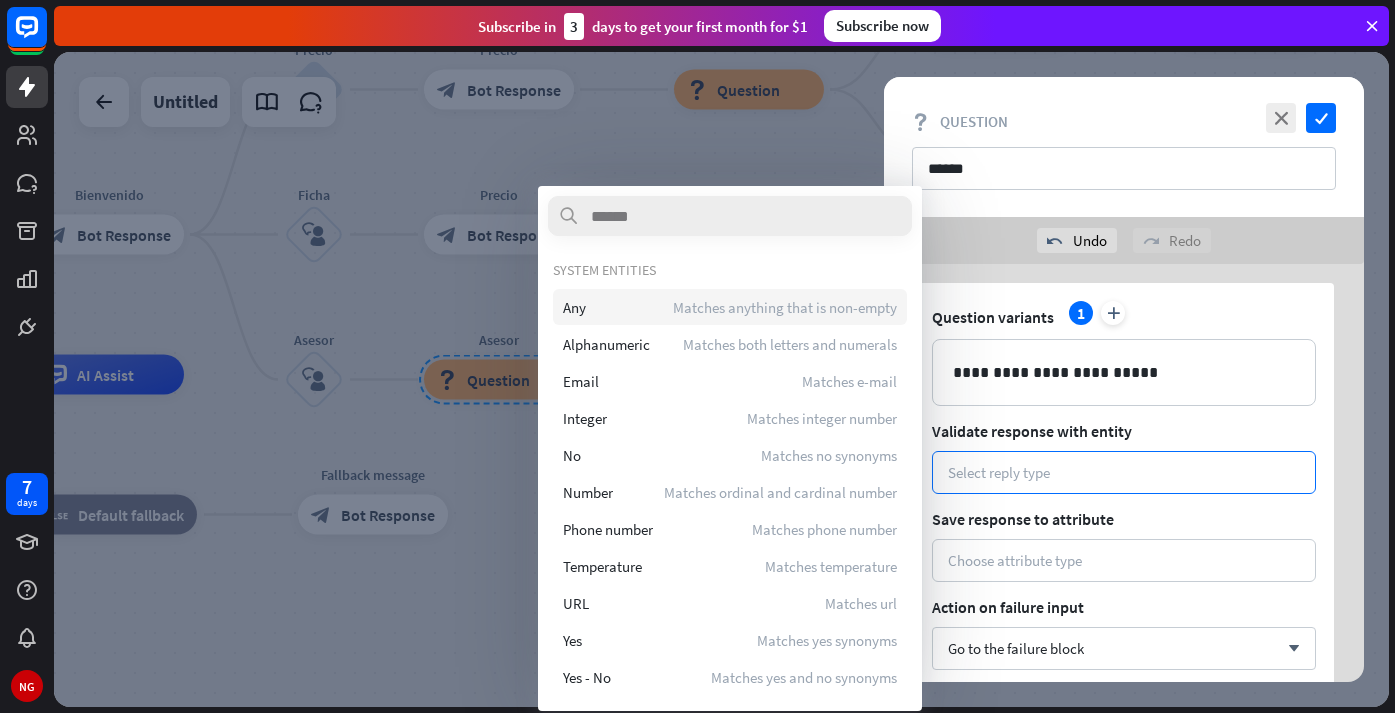 click on "Matches anything that is non-empty" at bounding box center [785, 307] 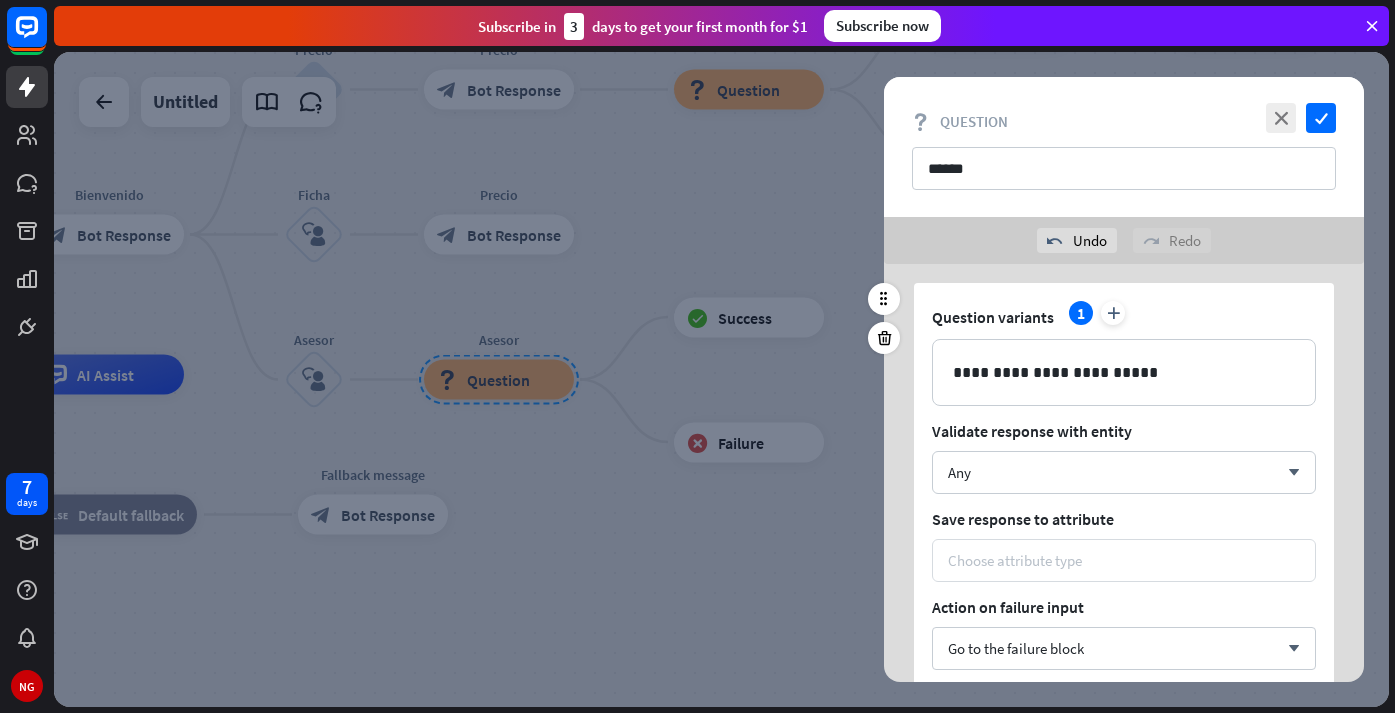click on "Choose attribute type" at bounding box center (1015, 560) 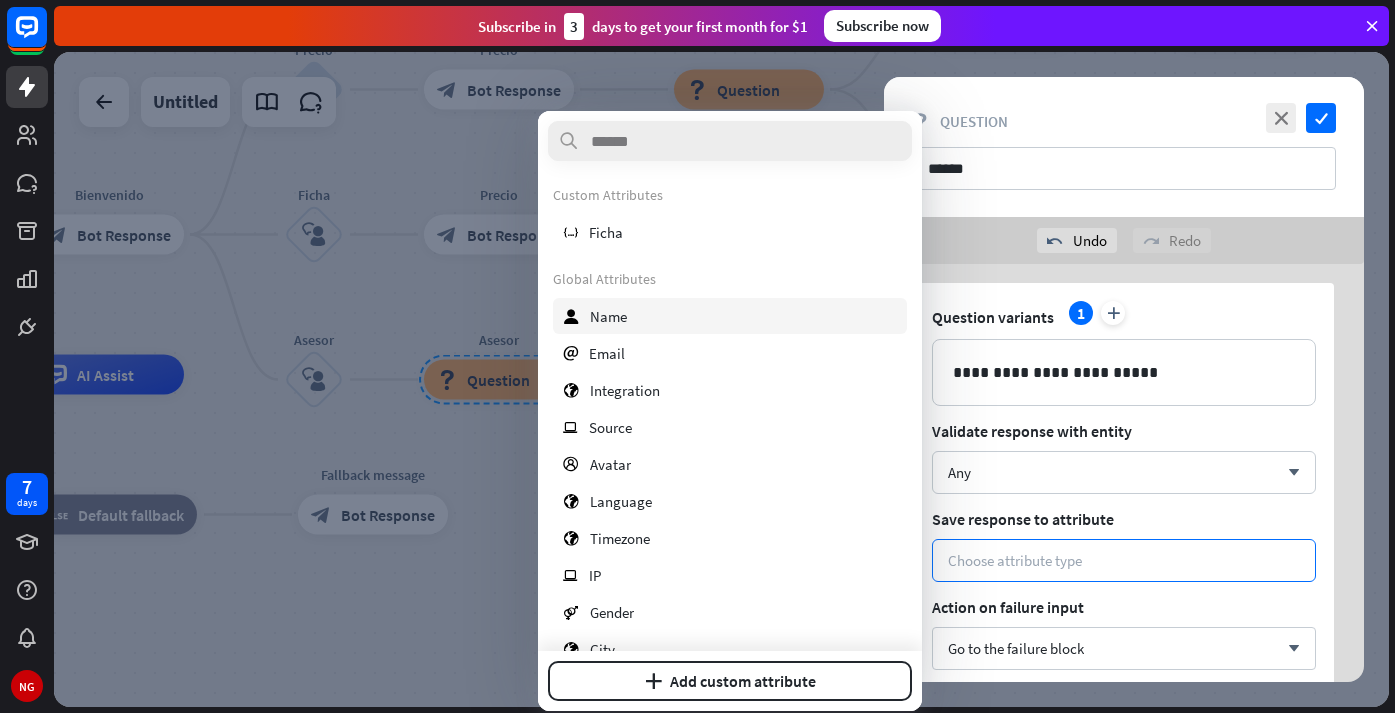 click on "user
Name" at bounding box center (730, 316) 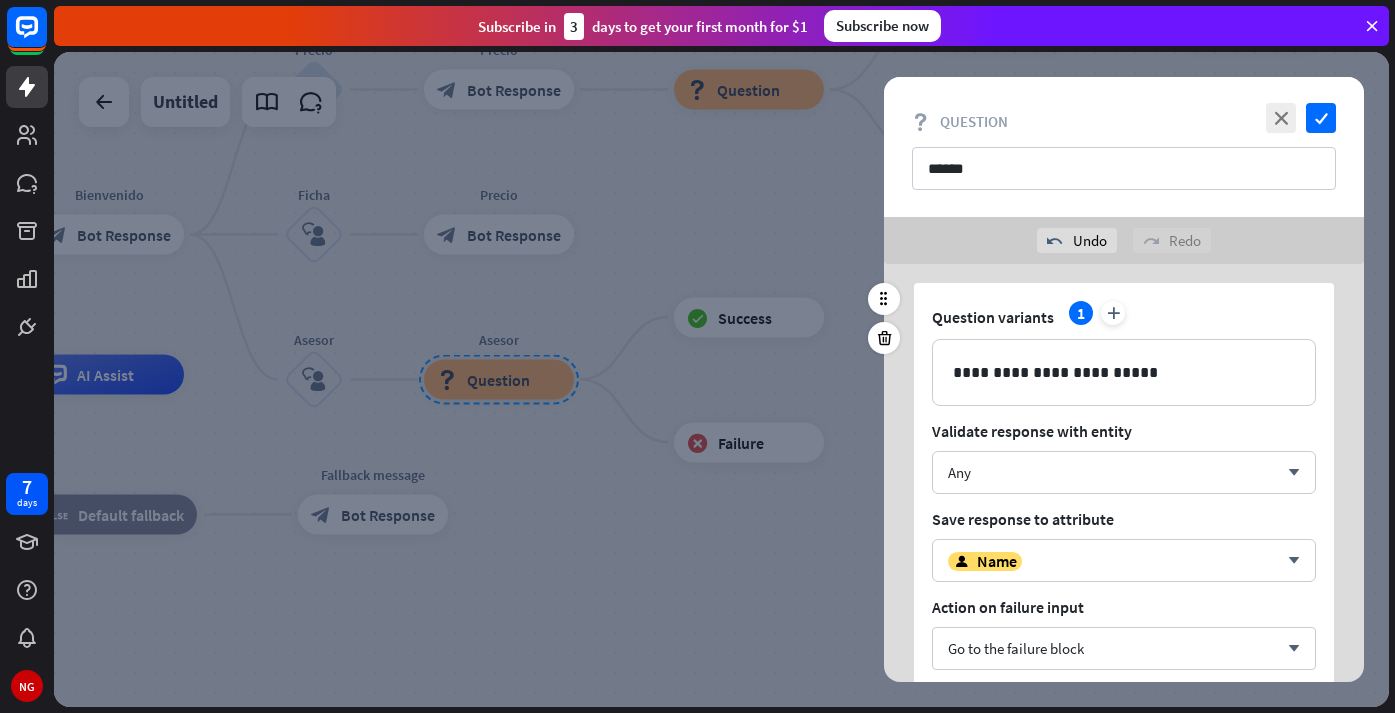 click on "**********" at bounding box center (1124, 509) 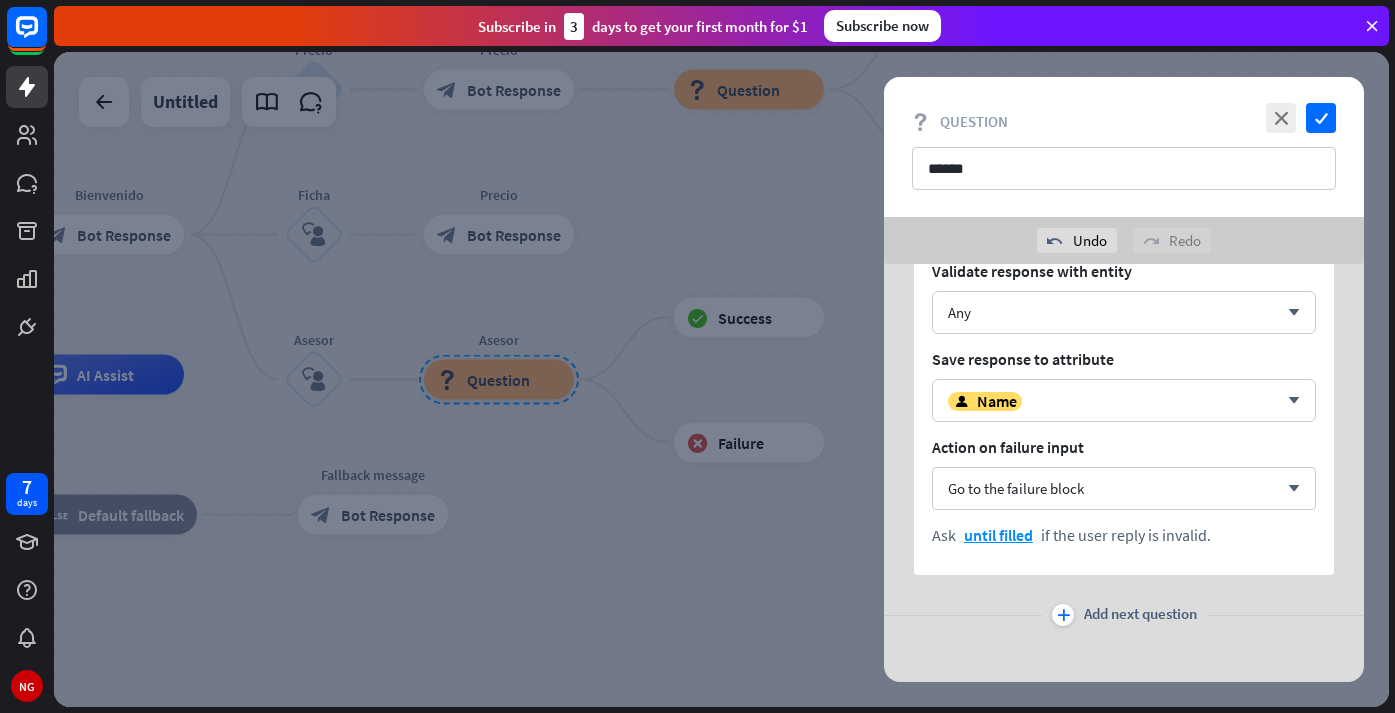 scroll, scrollTop: 773, scrollLeft: 0, axis: vertical 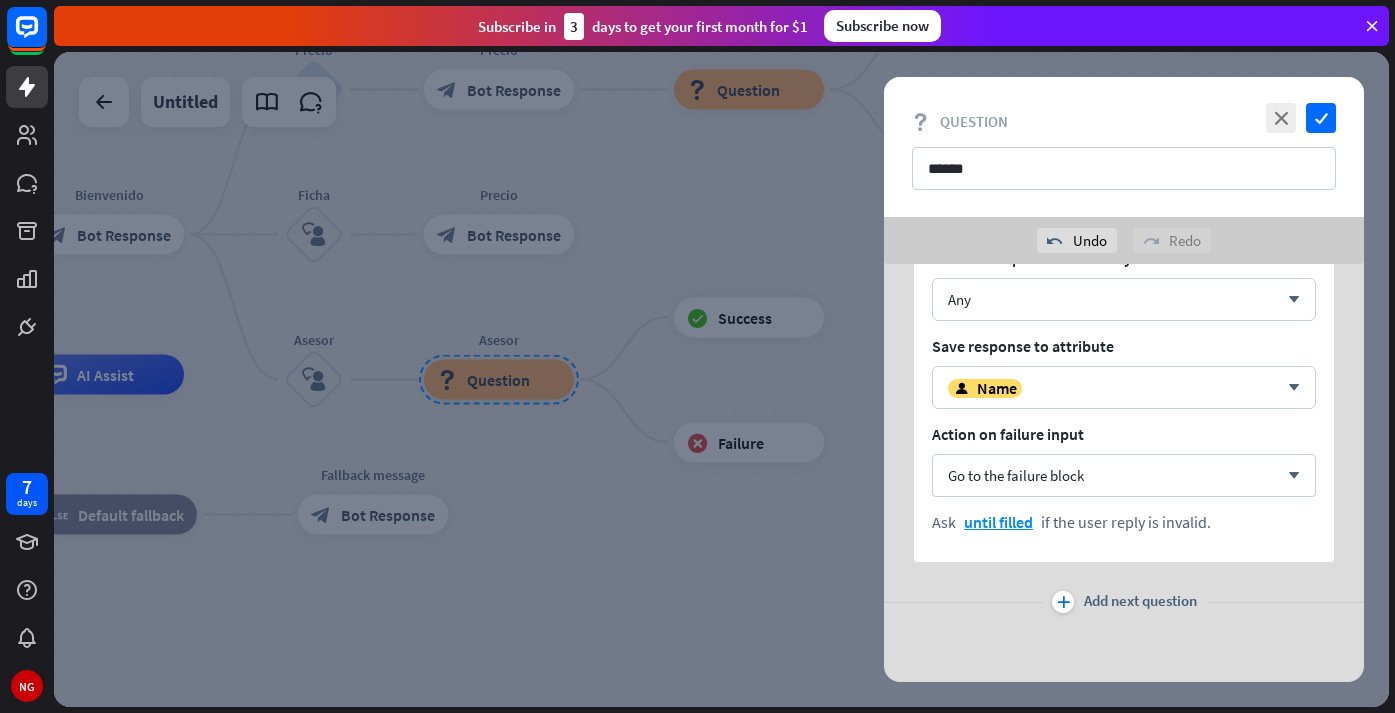 click on "Add next question" at bounding box center [1140, 602] 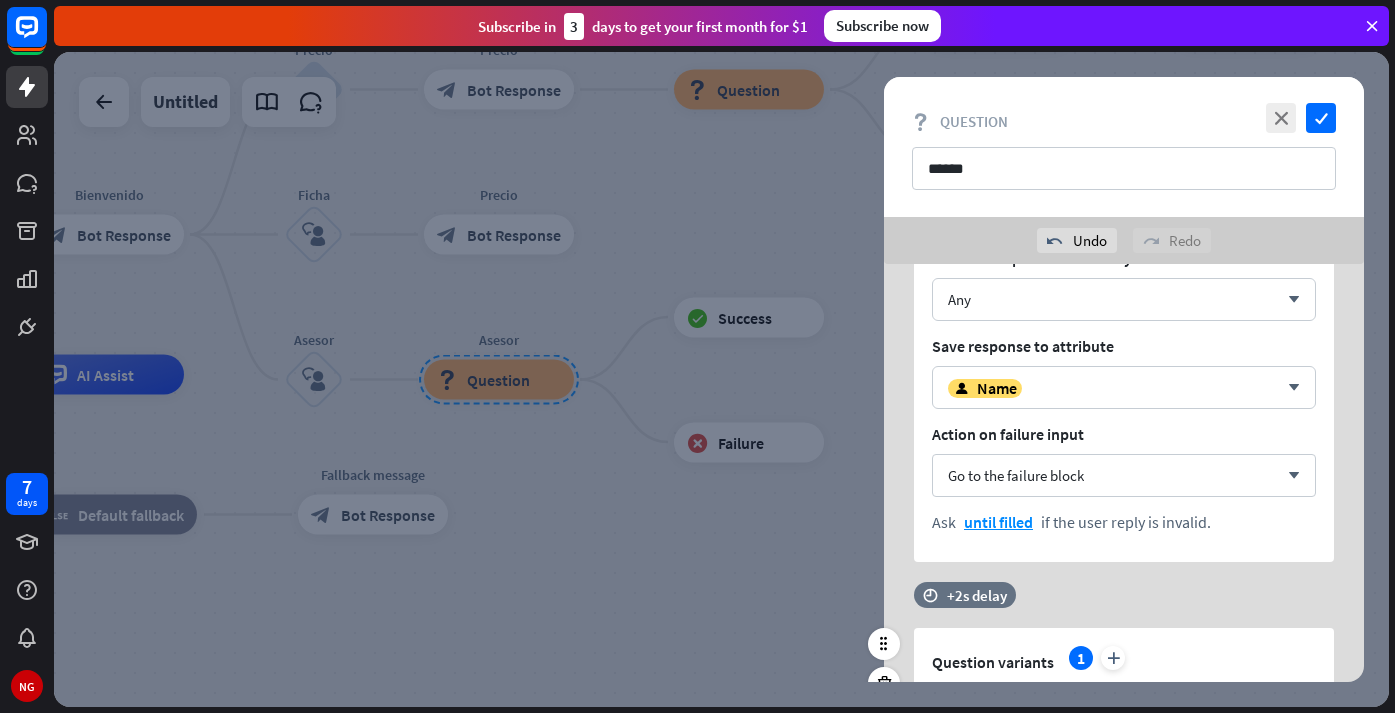 click on "**********" at bounding box center [1124, 831] 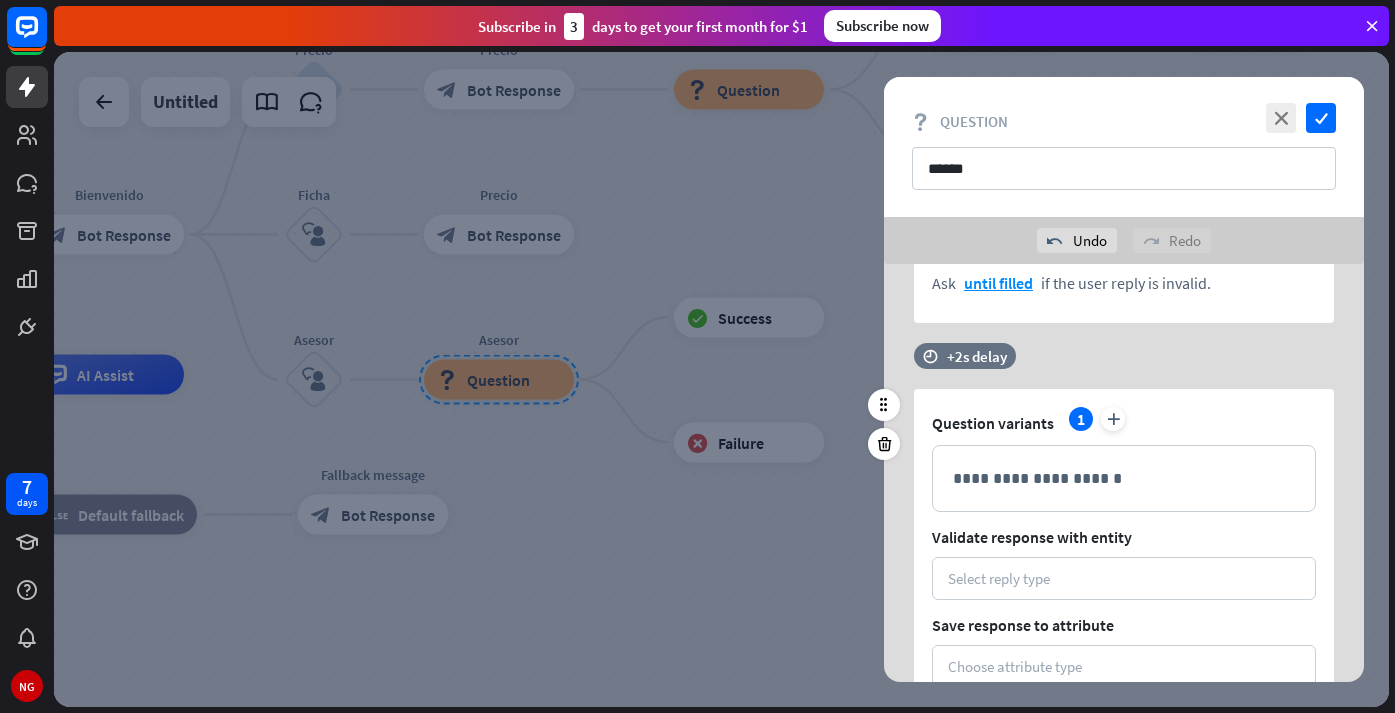 scroll, scrollTop: 1013, scrollLeft: 0, axis: vertical 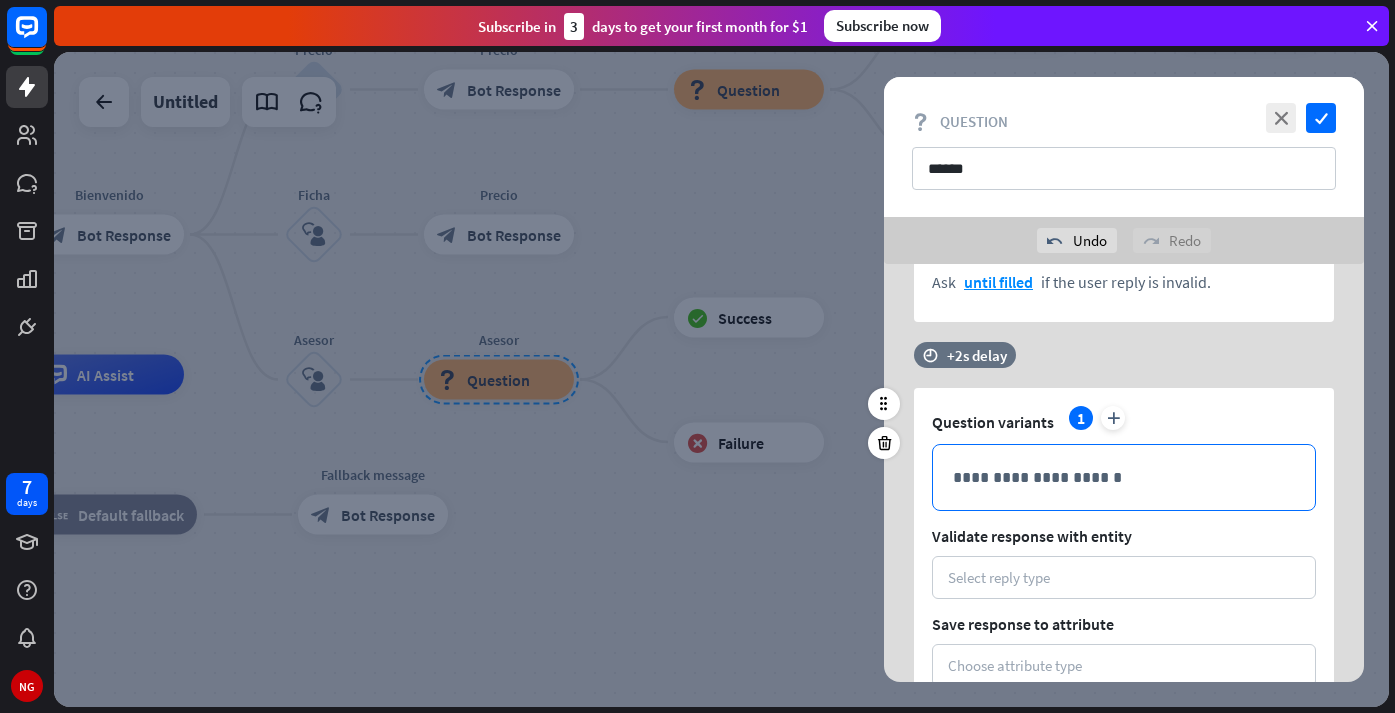 click on "**********" at bounding box center [1124, 477] 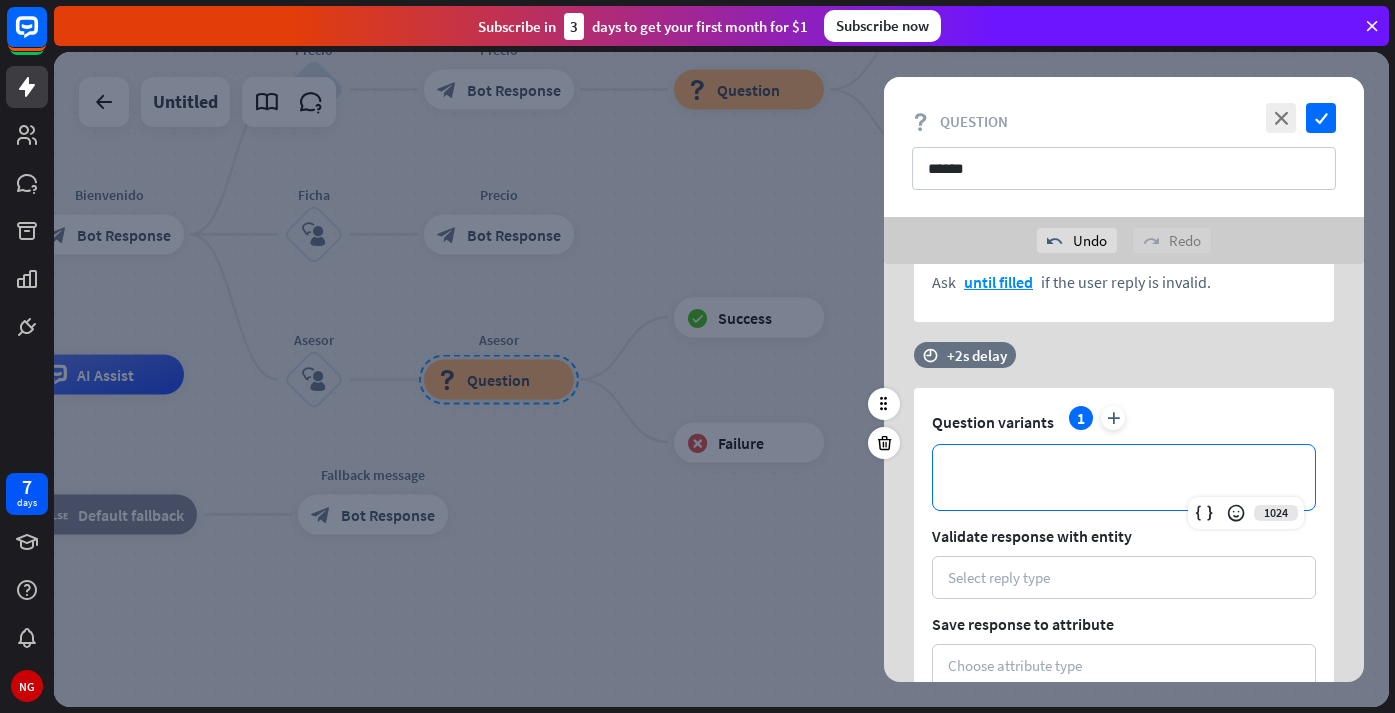 type 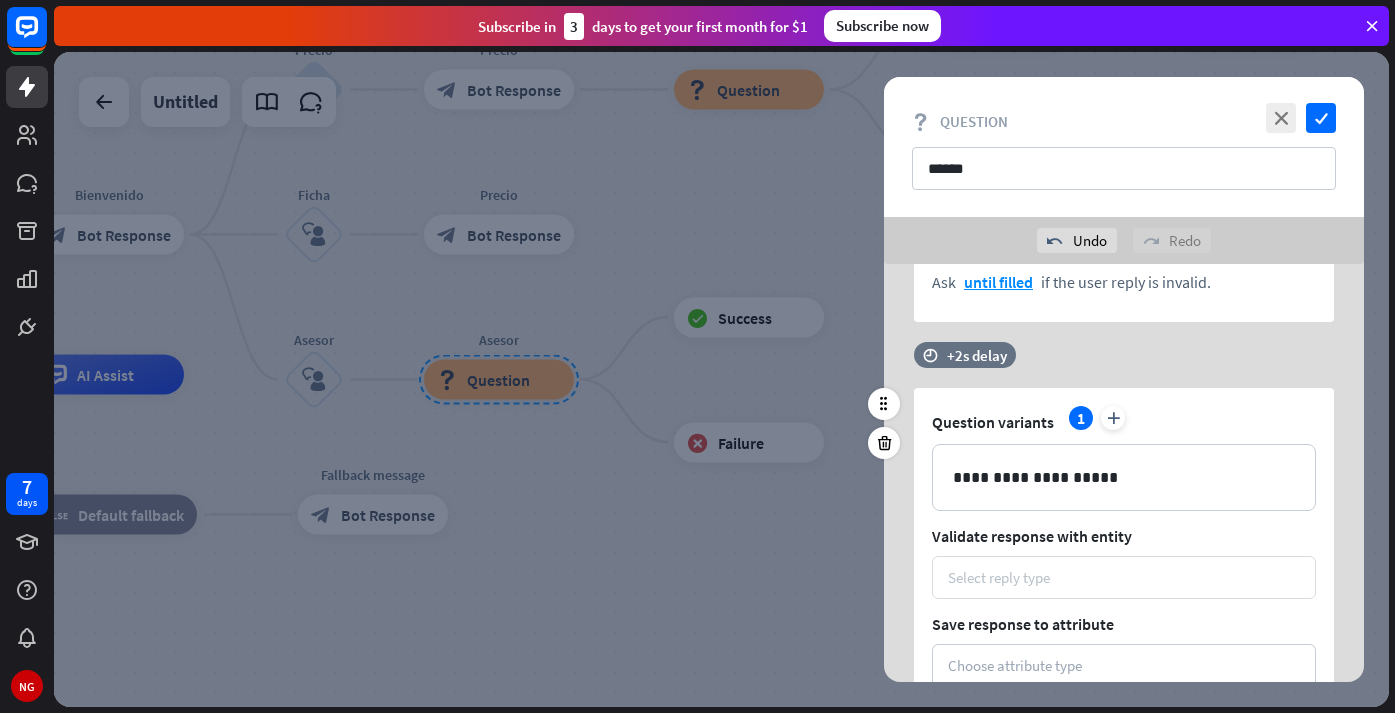 click on "Select reply type" at bounding box center [999, 577] 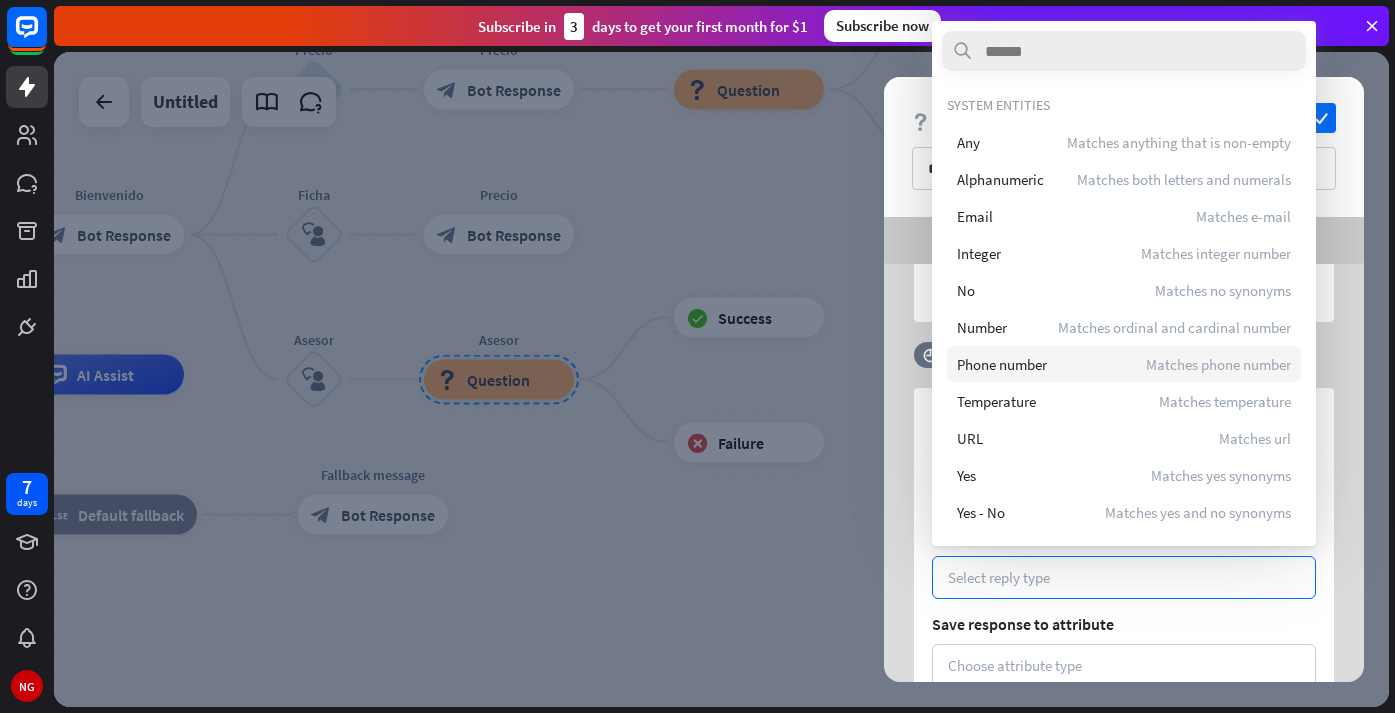click on "Phone number" at bounding box center [1002, 364] 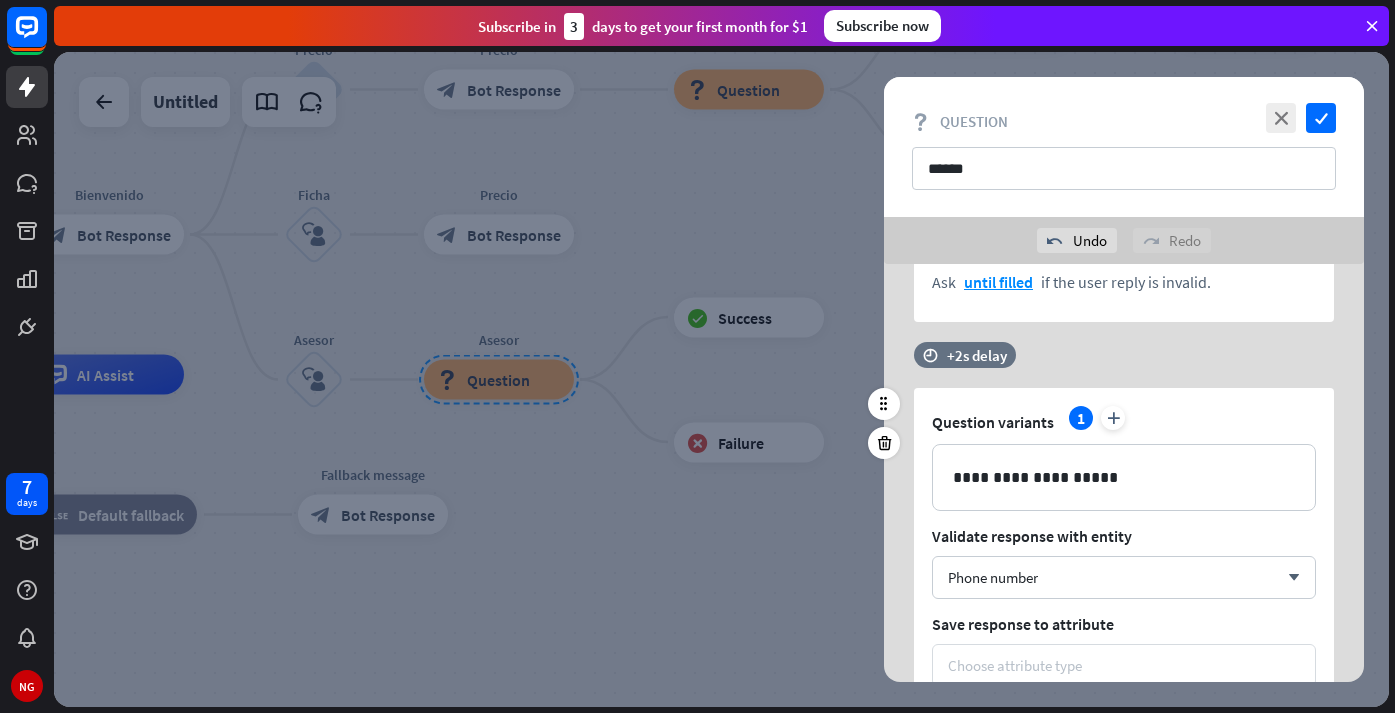click on "Choose attribute type" at bounding box center (1124, 665) 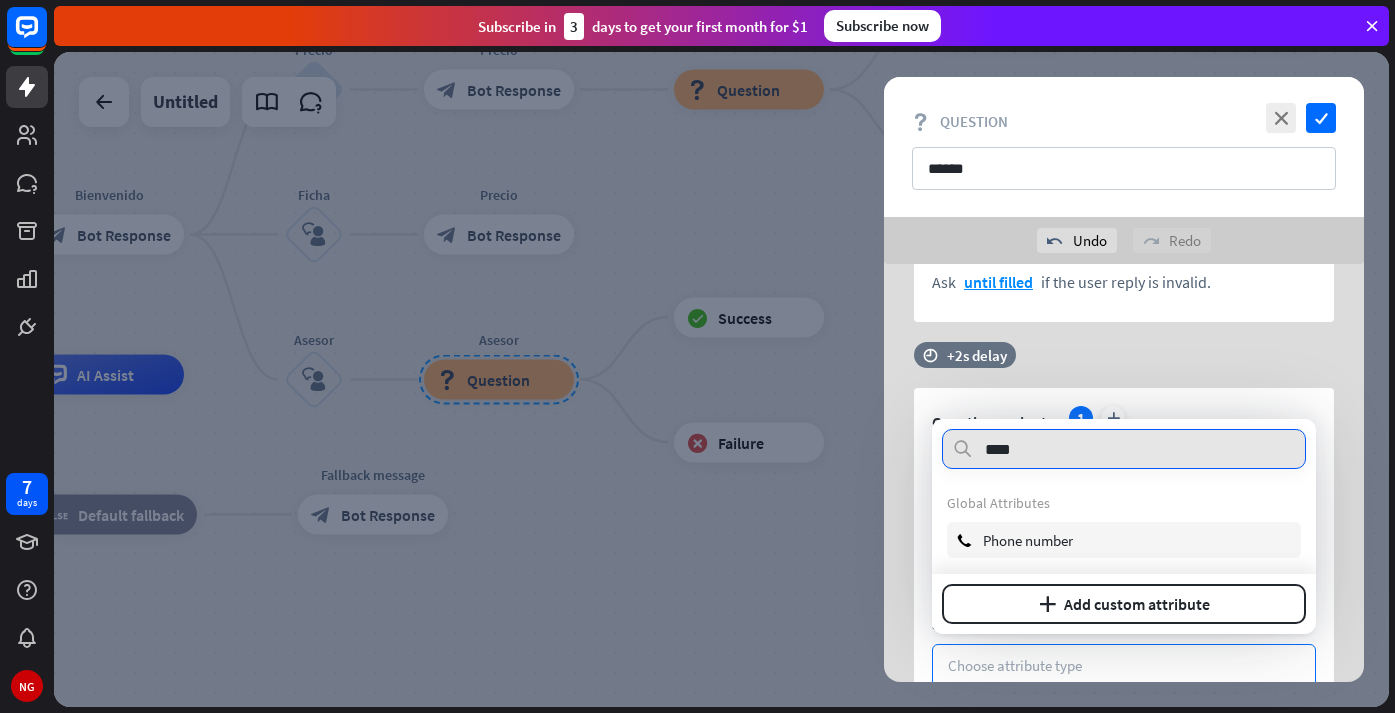 type on "****" 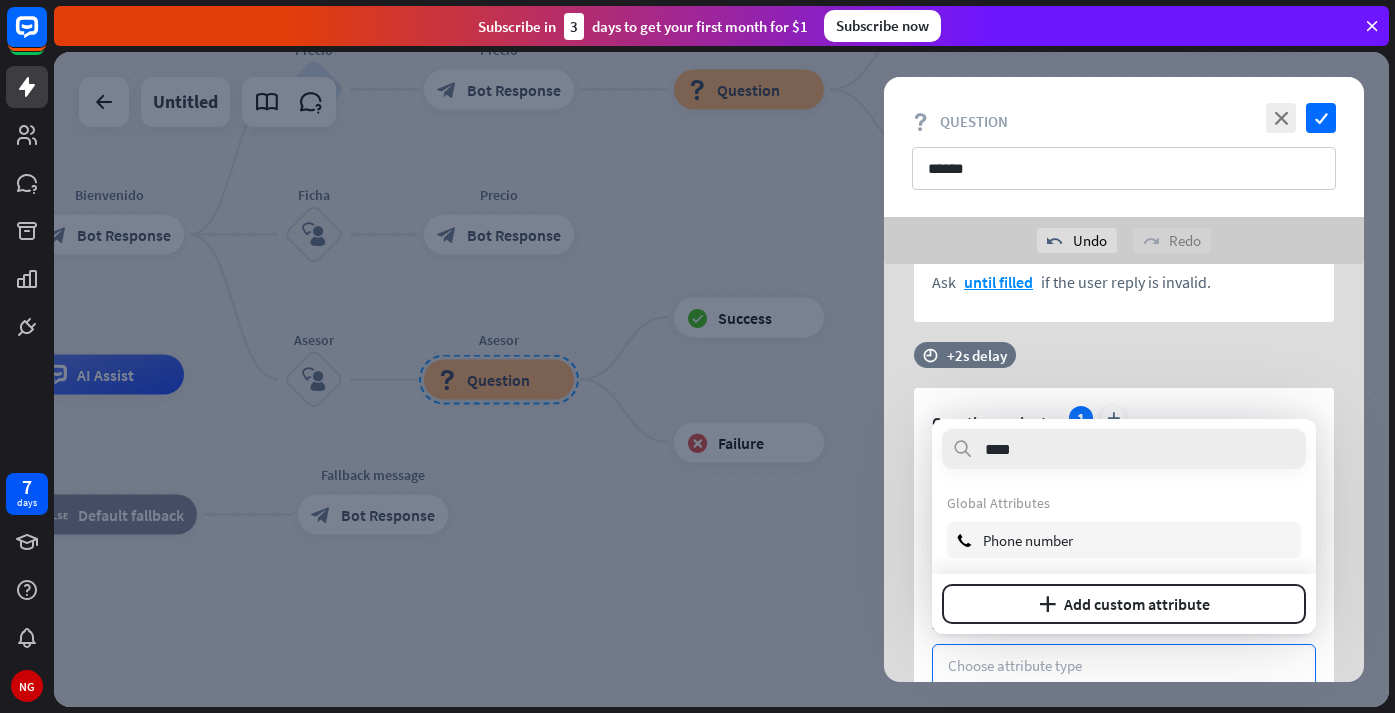 click on "Phone number" at bounding box center [1028, 540] 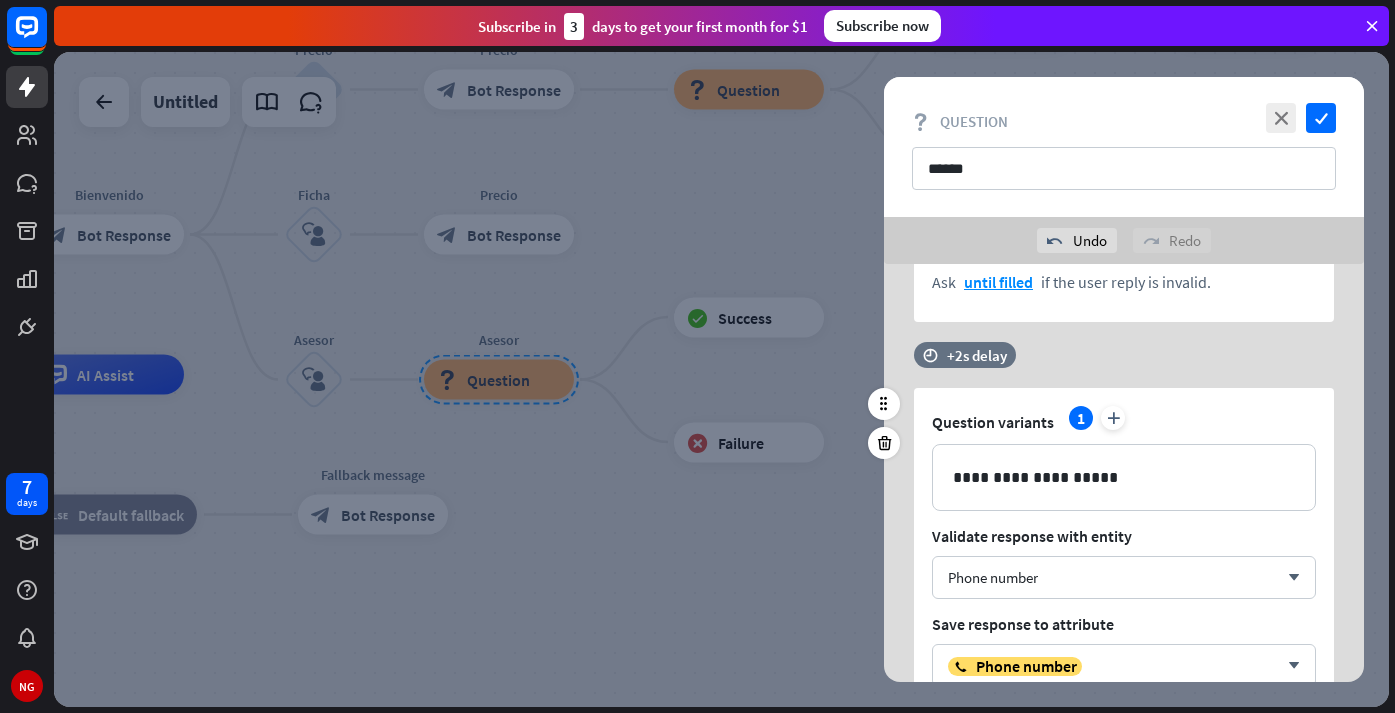 click on "**********" at bounding box center (1124, 591) 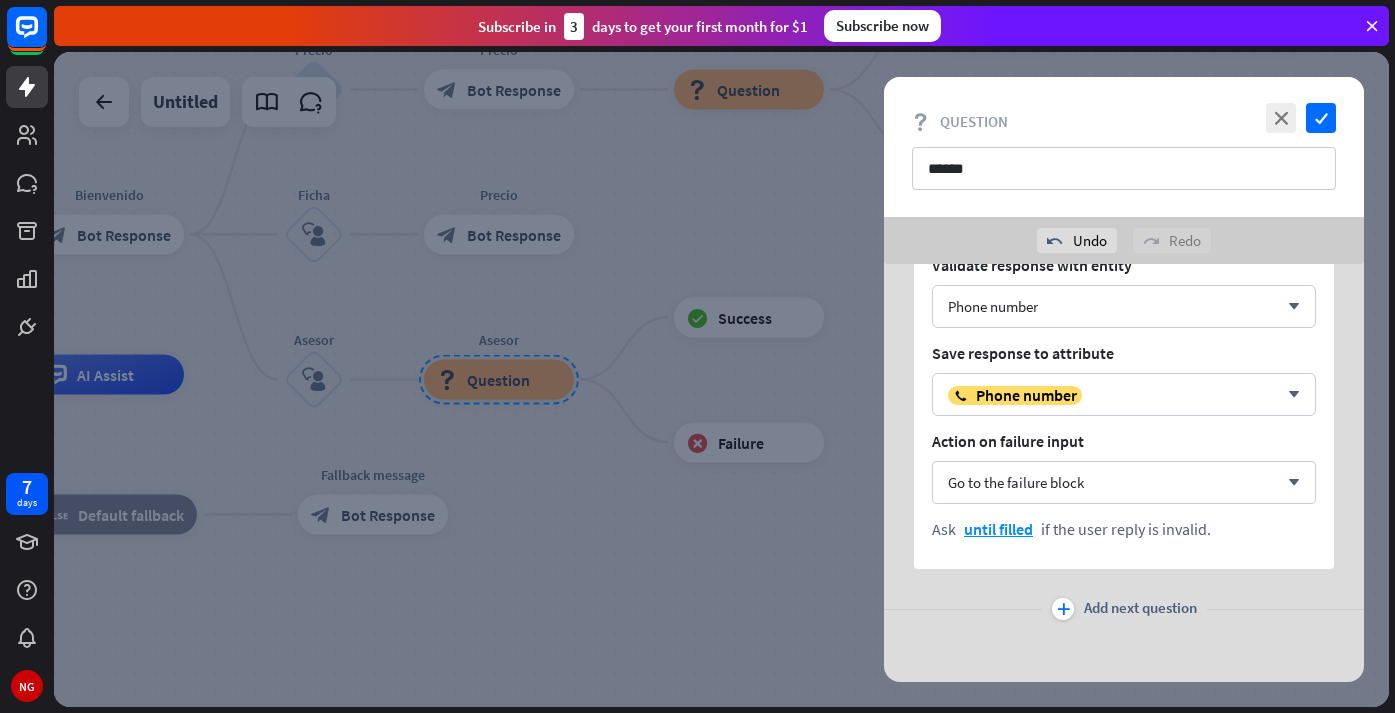 scroll, scrollTop: 1291, scrollLeft: 0, axis: vertical 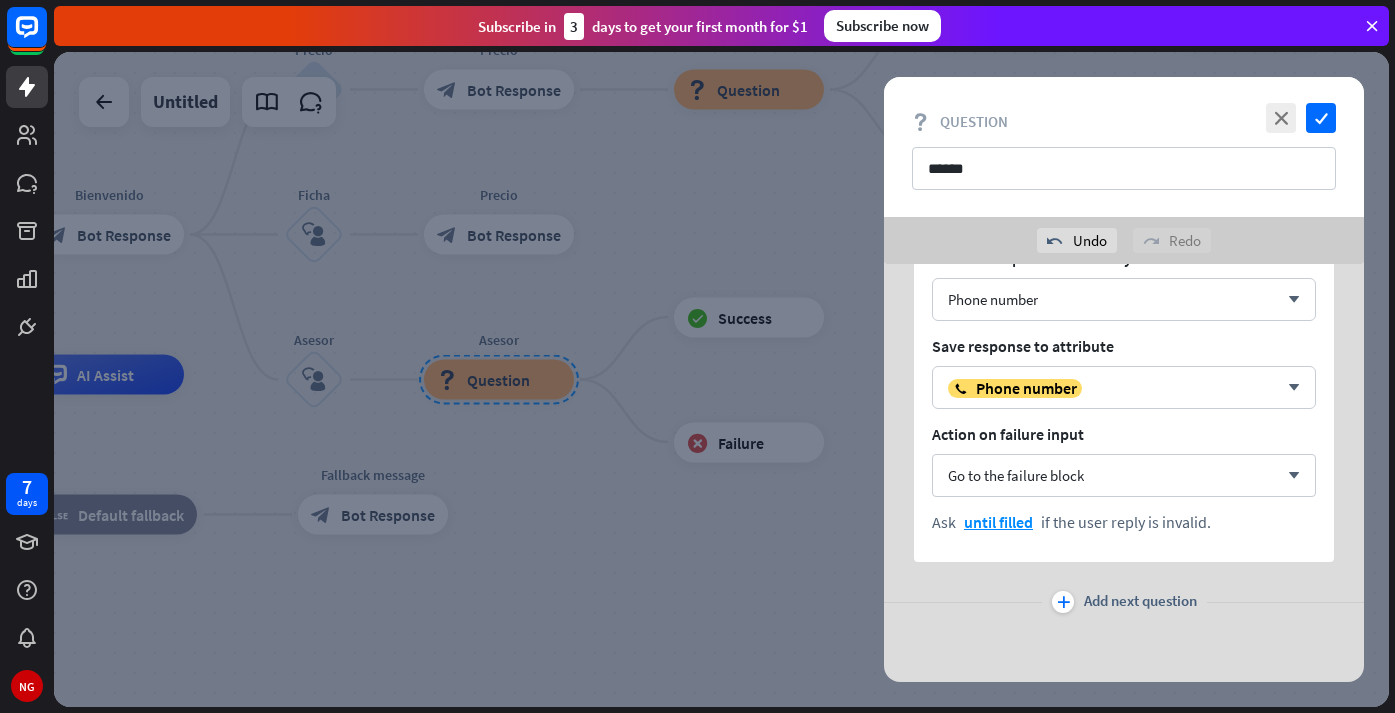 click on "Add next question" at bounding box center (1140, 602) 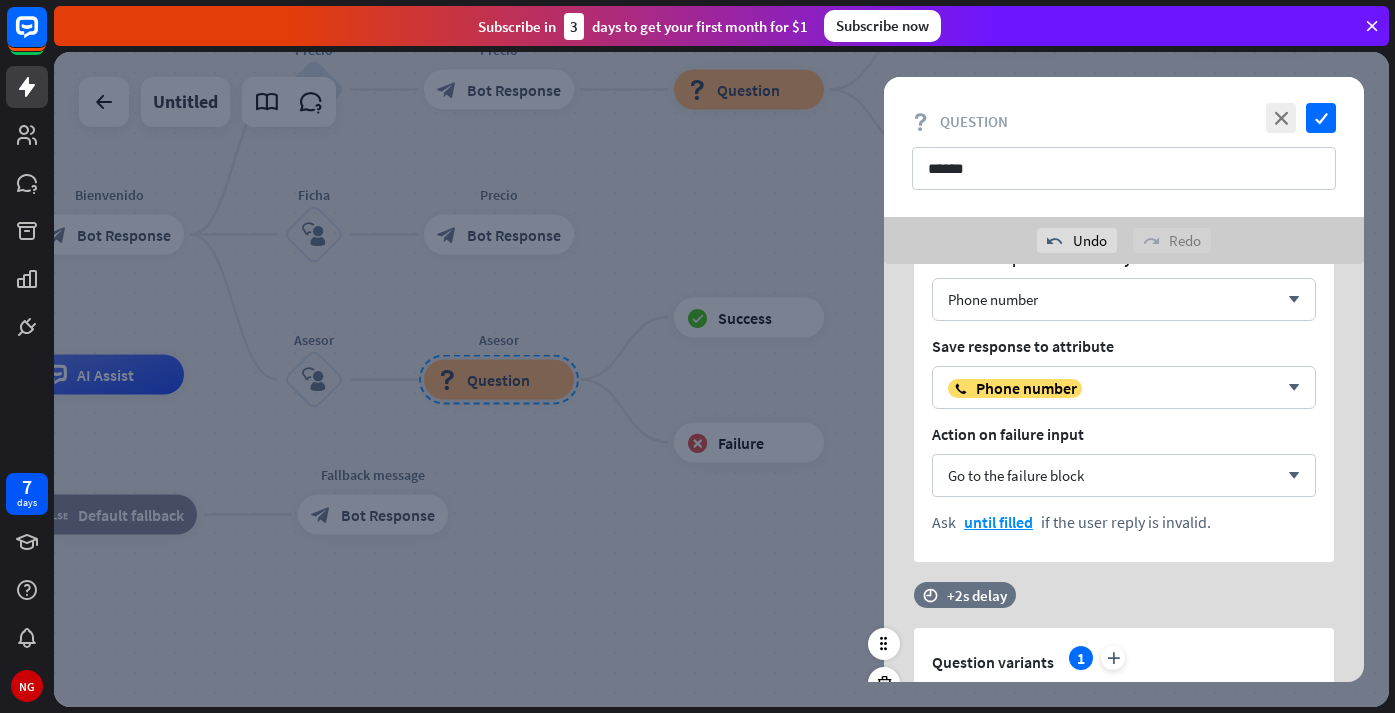 click on "time   +2s delay" at bounding box center [1124, 605] 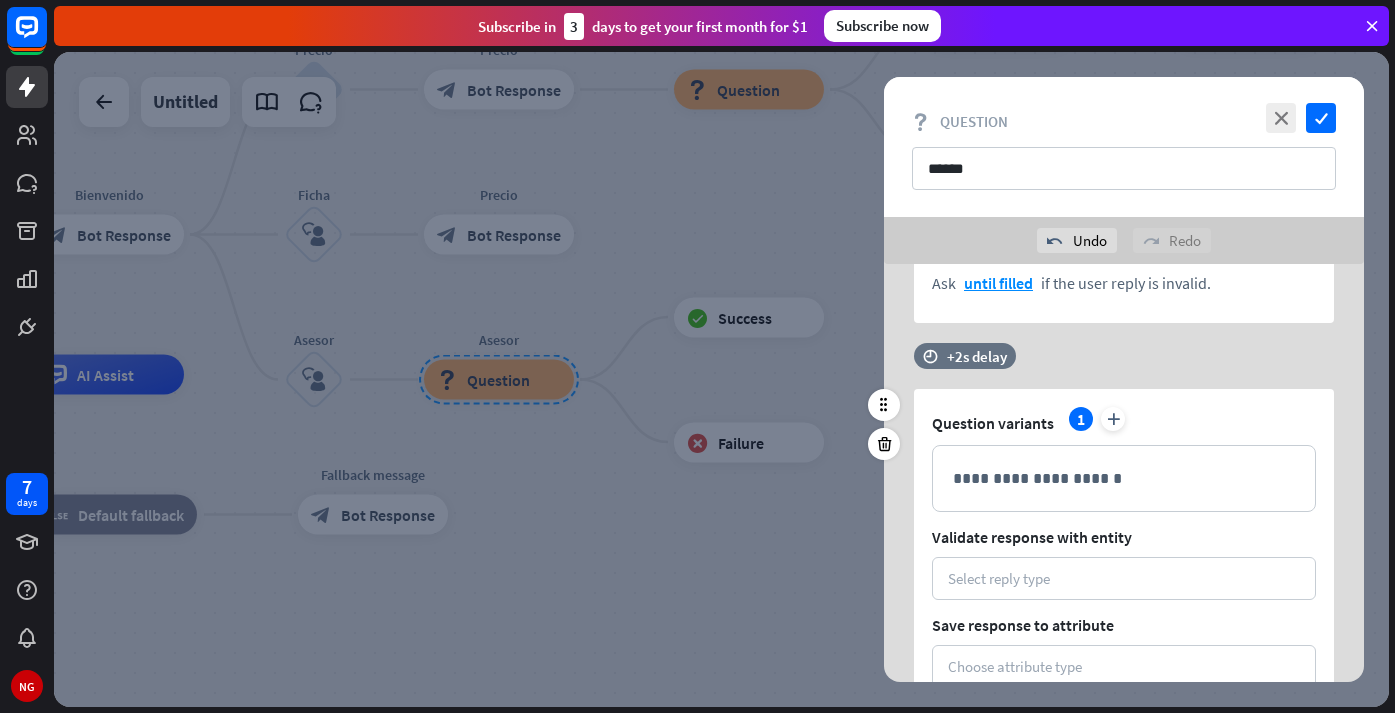 scroll, scrollTop: 1531, scrollLeft: 0, axis: vertical 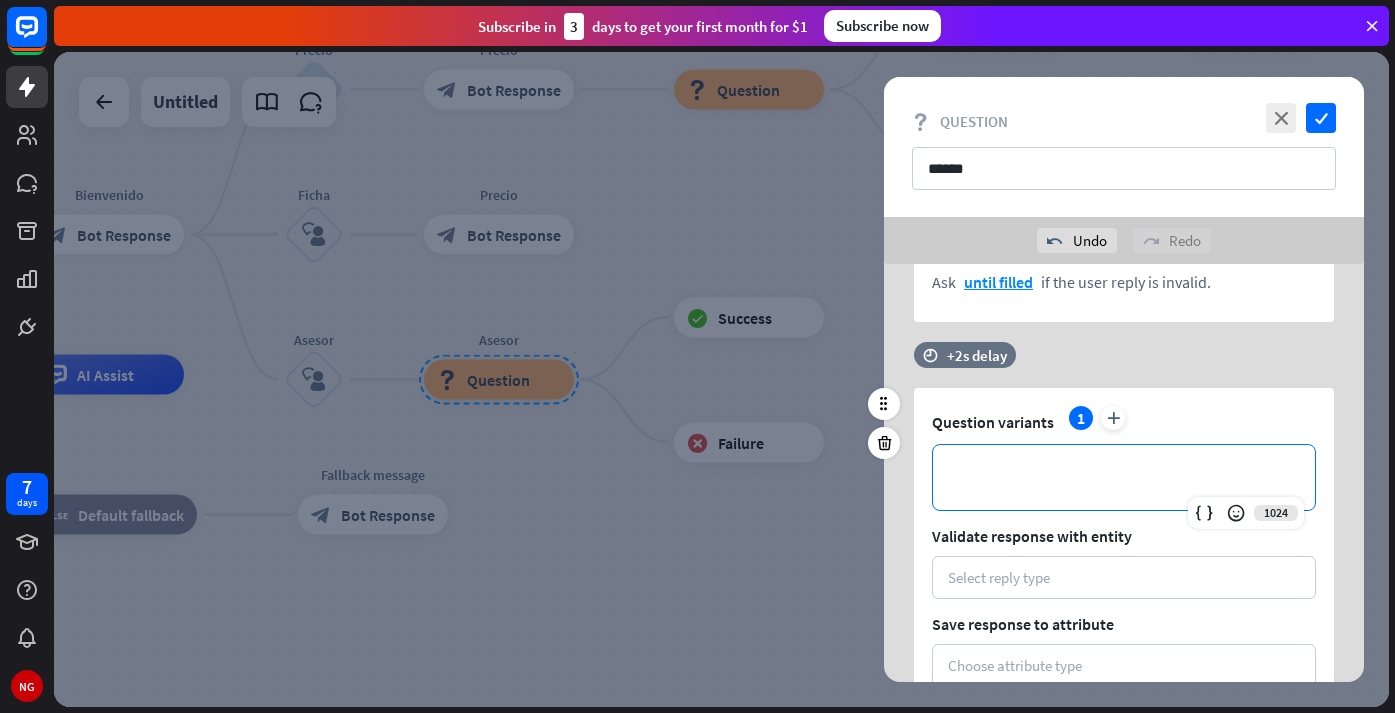 click on "**********" at bounding box center (1124, 477) 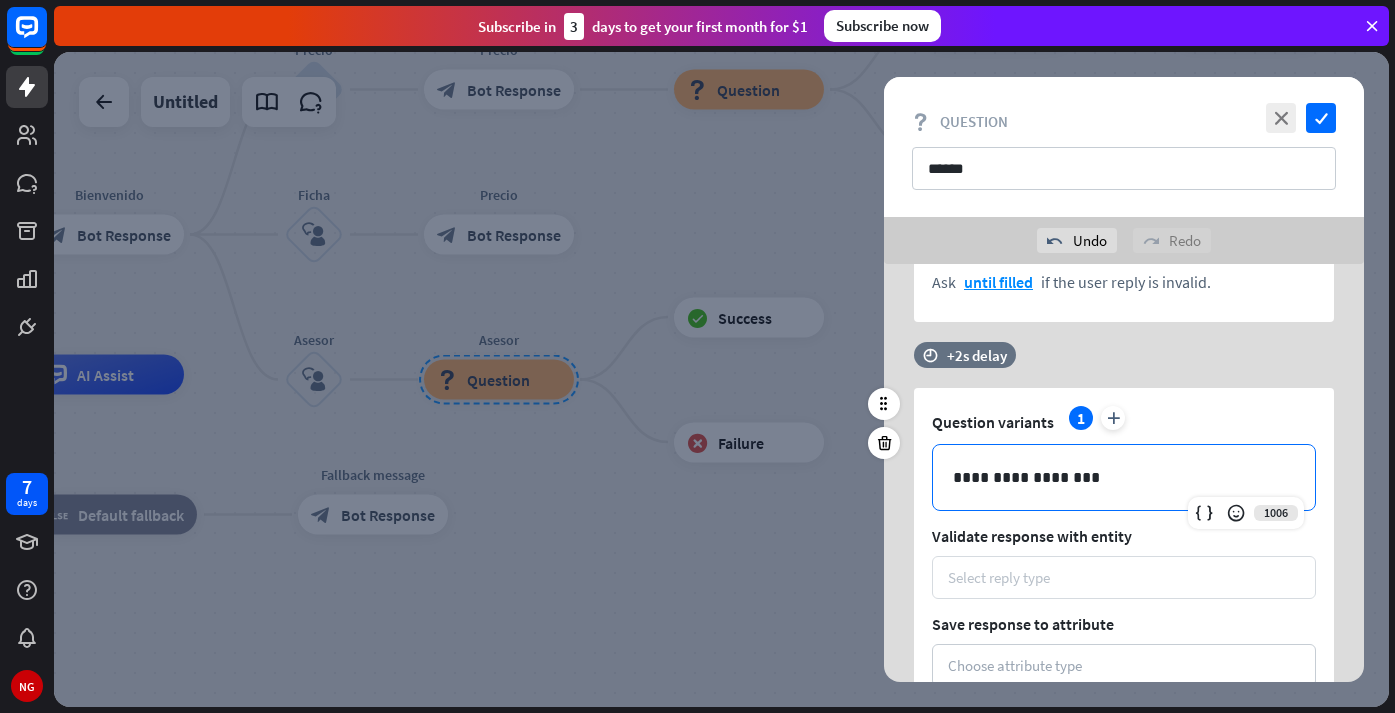 click on "Select reply type" at bounding box center [1124, 577] 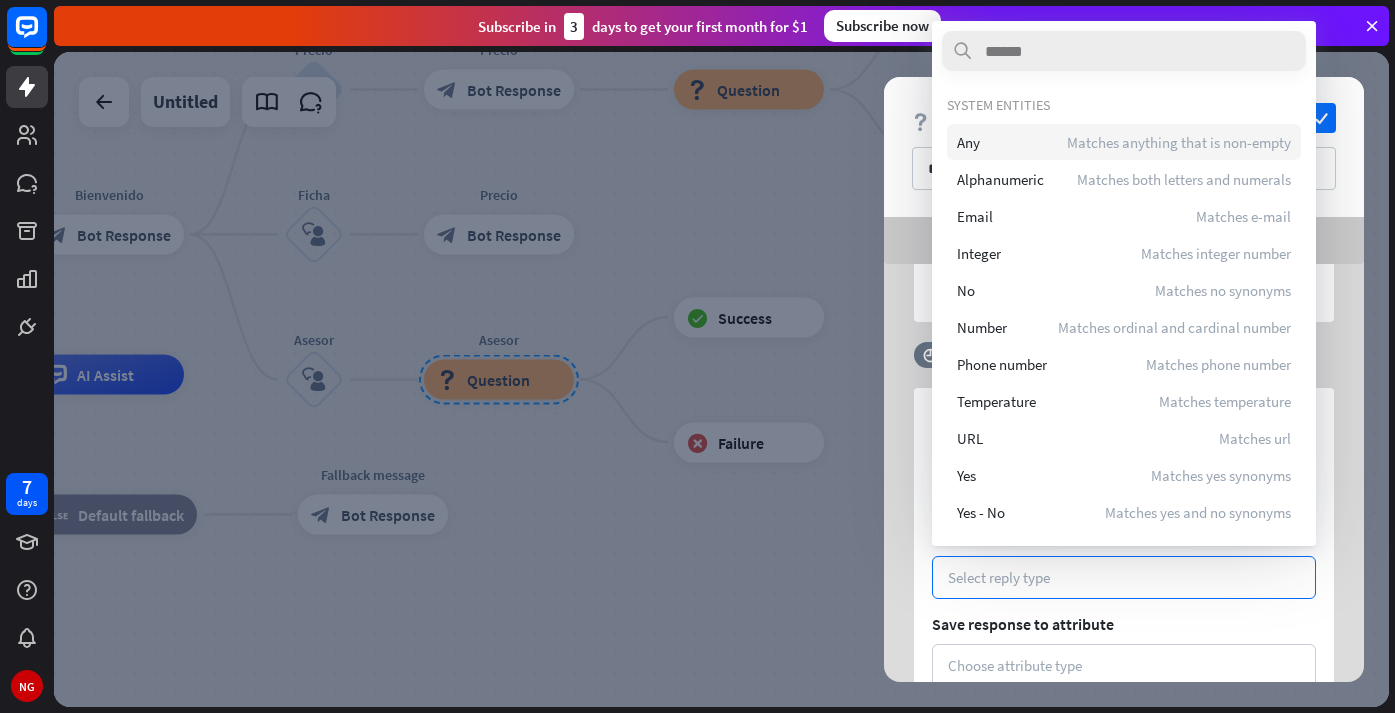 click on "Any
Matches anything that is non-empty" at bounding box center (1124, 142) 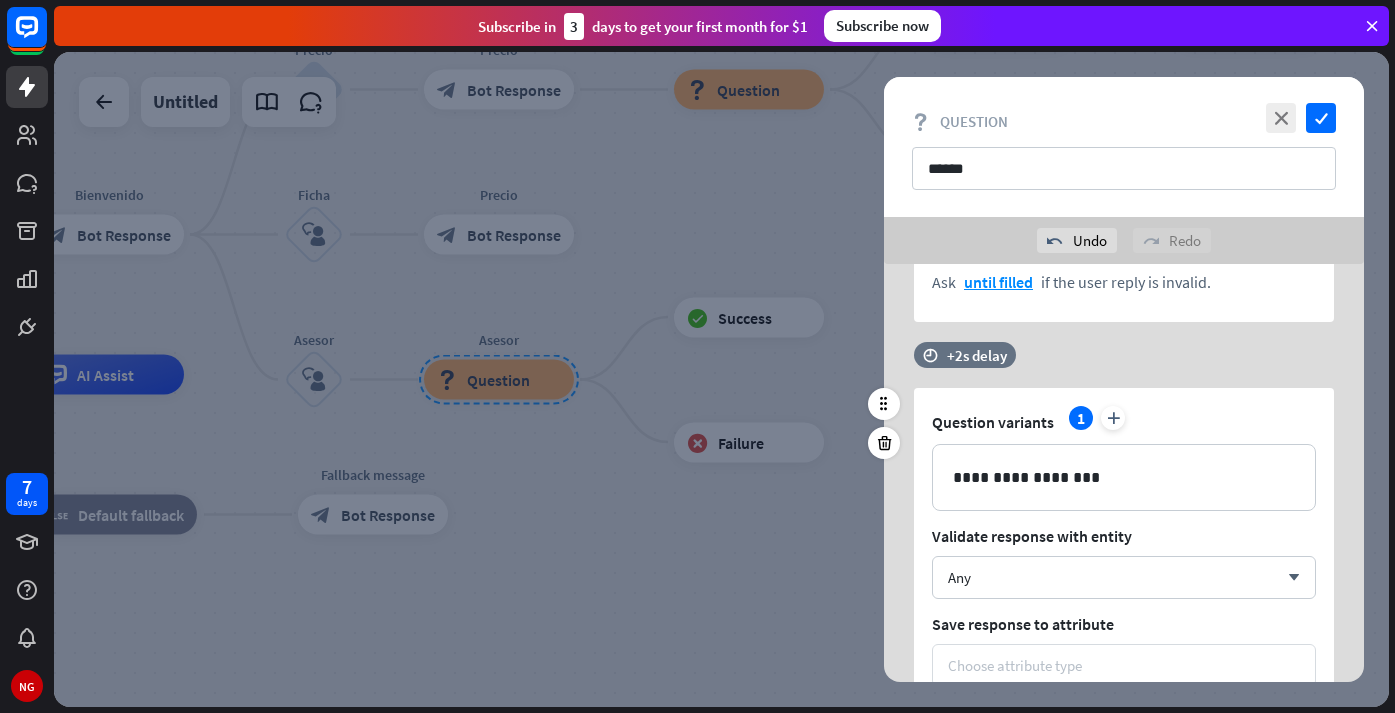 click on "Choose attribute type" at bounding box center (1015, 665) 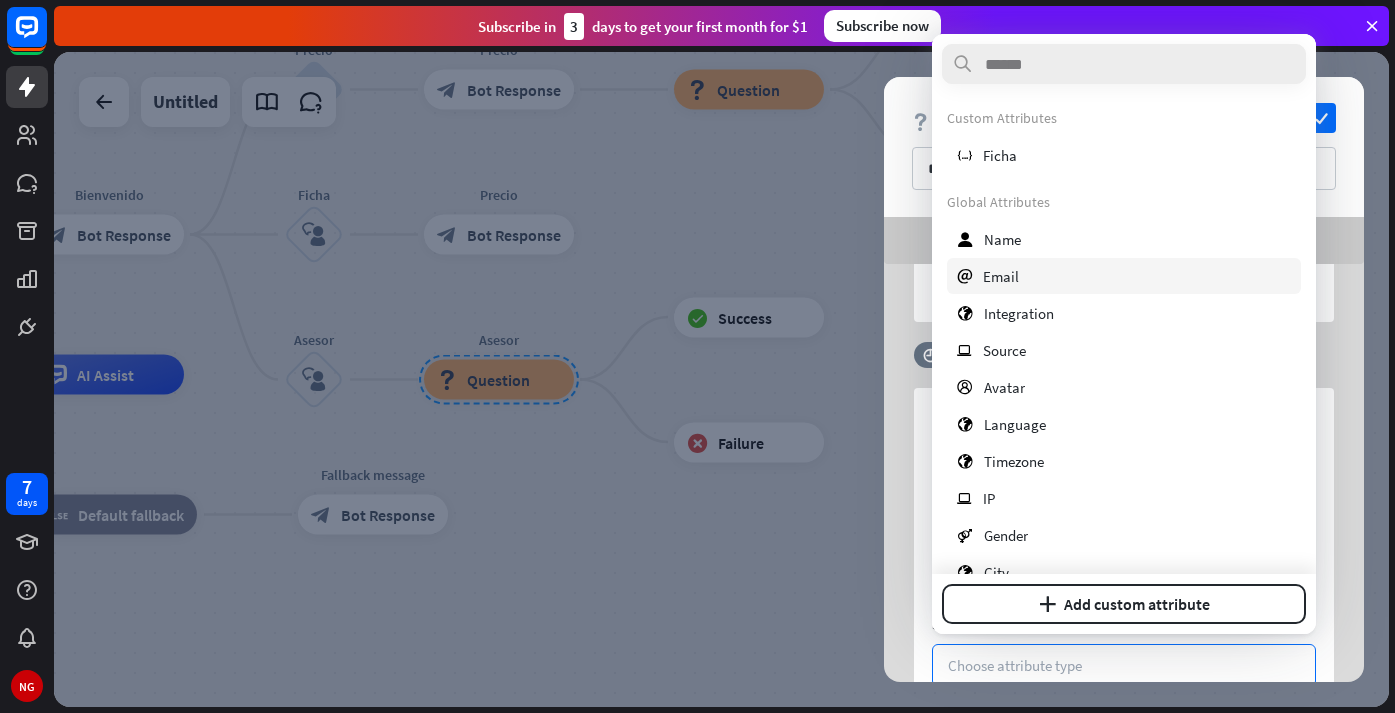 click on "Email" at bounding box center (1001, 276) 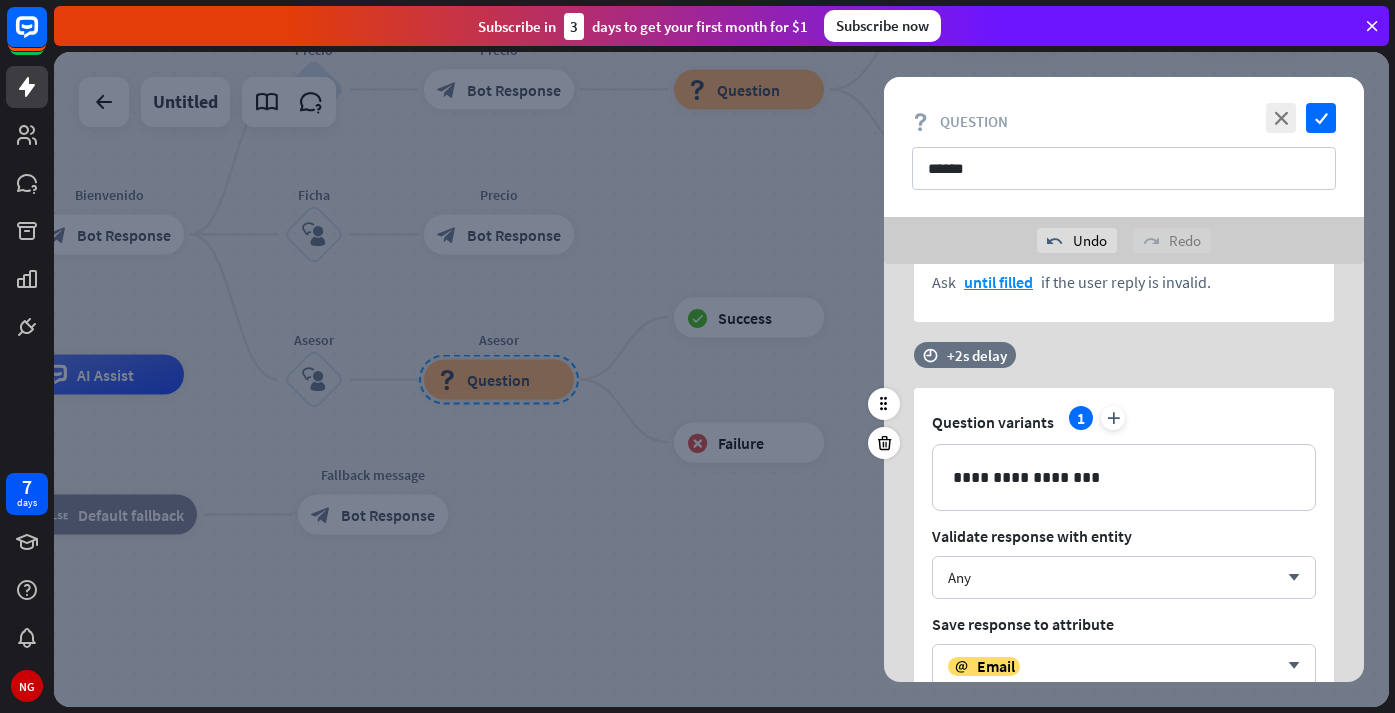 click on "**********" at bounding box center (1124, 614) 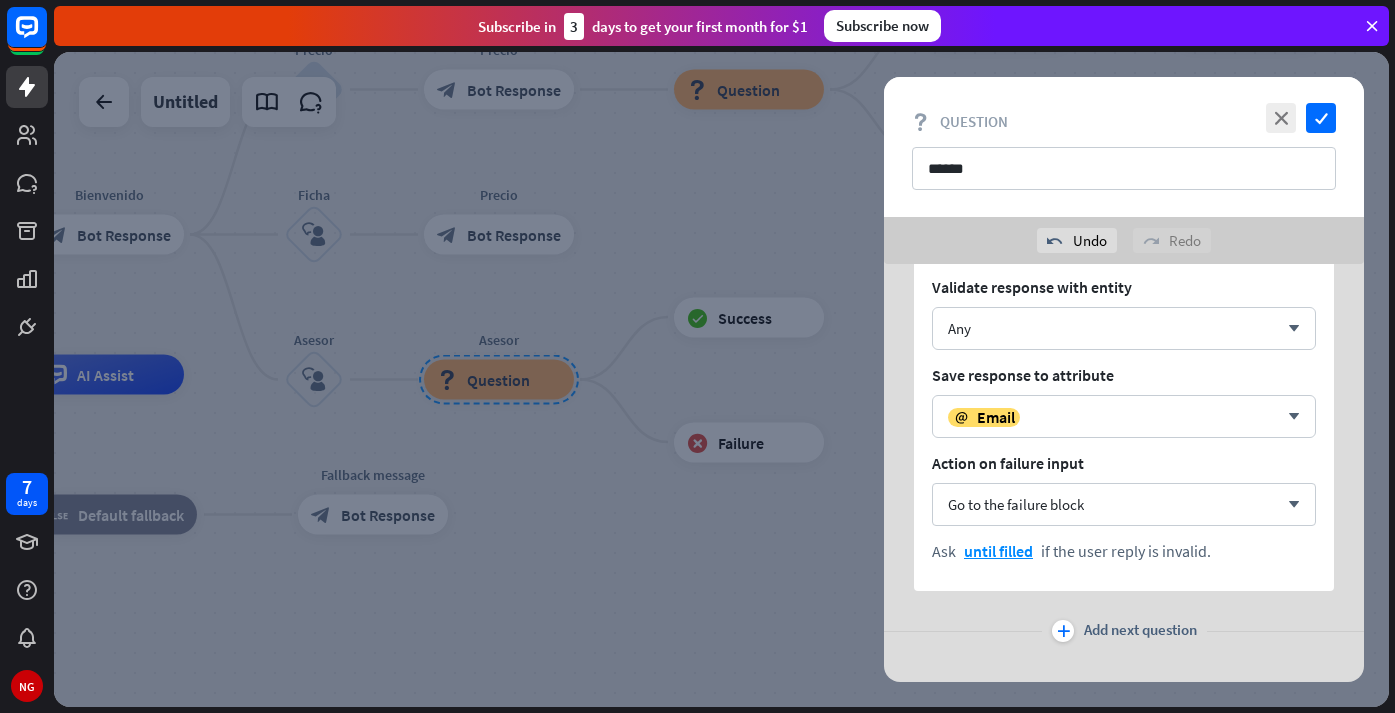 scroll, scrollTop: 1809, scrollLeft: 0, axis: vertical 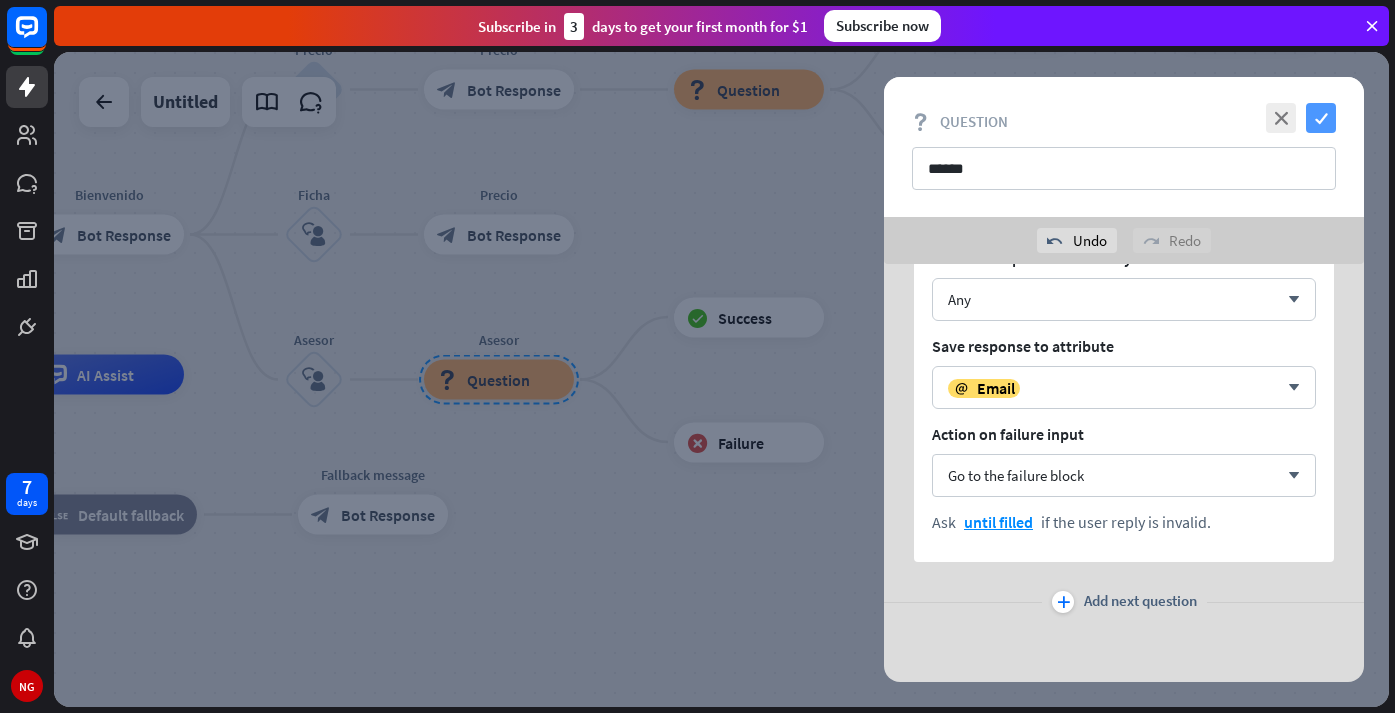 click on "check" at bounding box center (1321, 118) 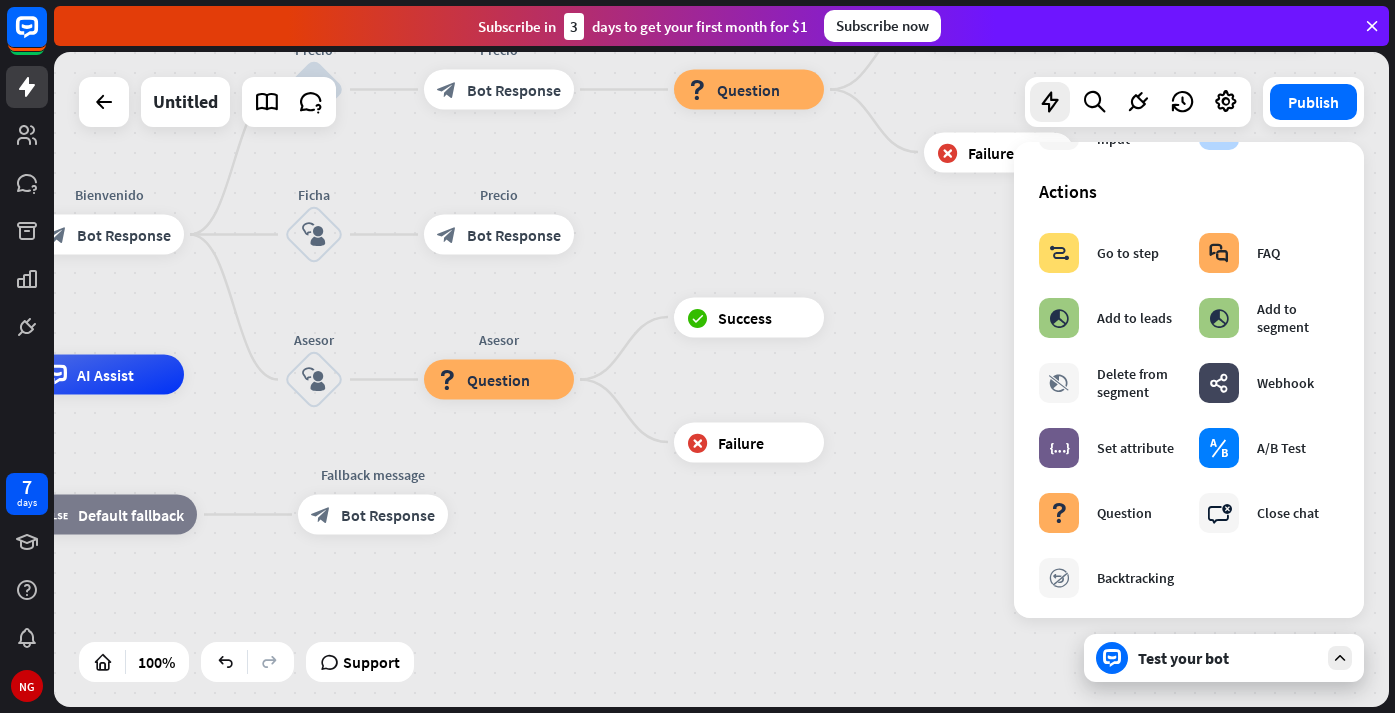 click on "Actions" at bounding box center (1189, 191) 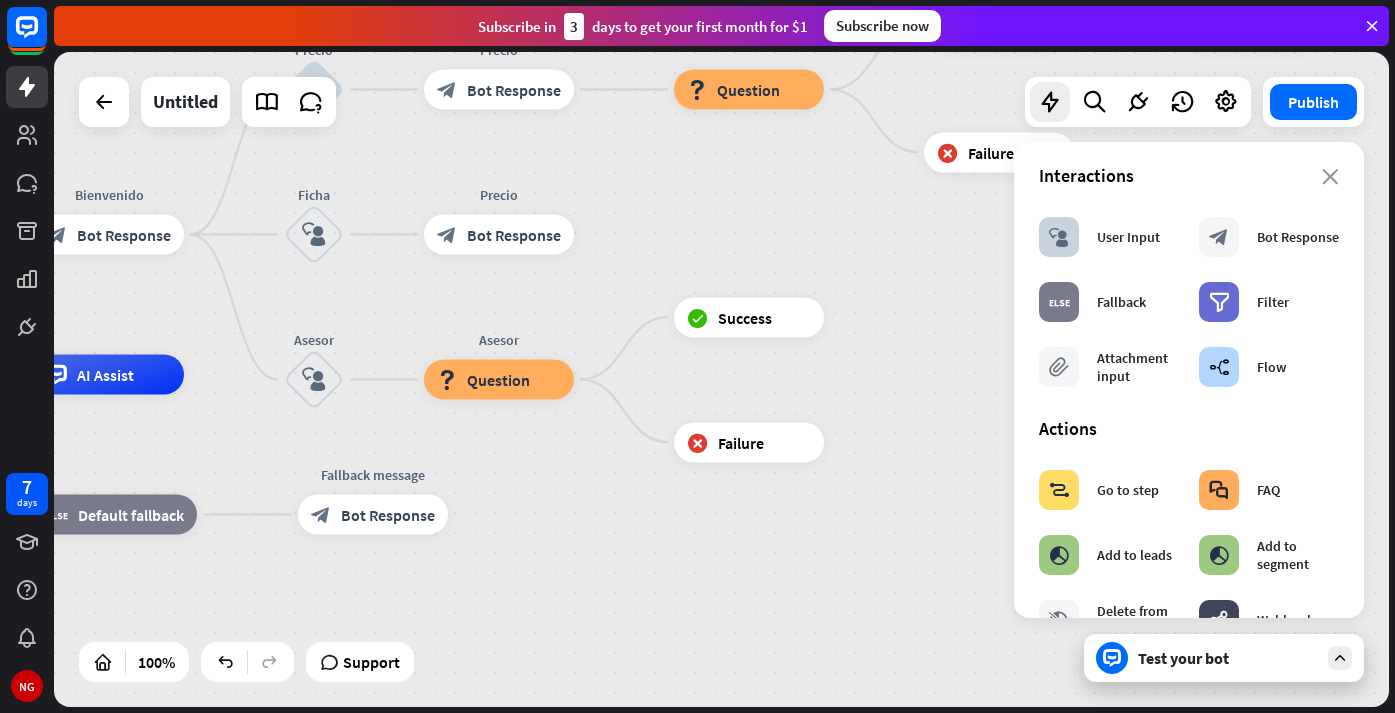 scroll, scrollTop: 0, scrollLeft: 0, axis: both 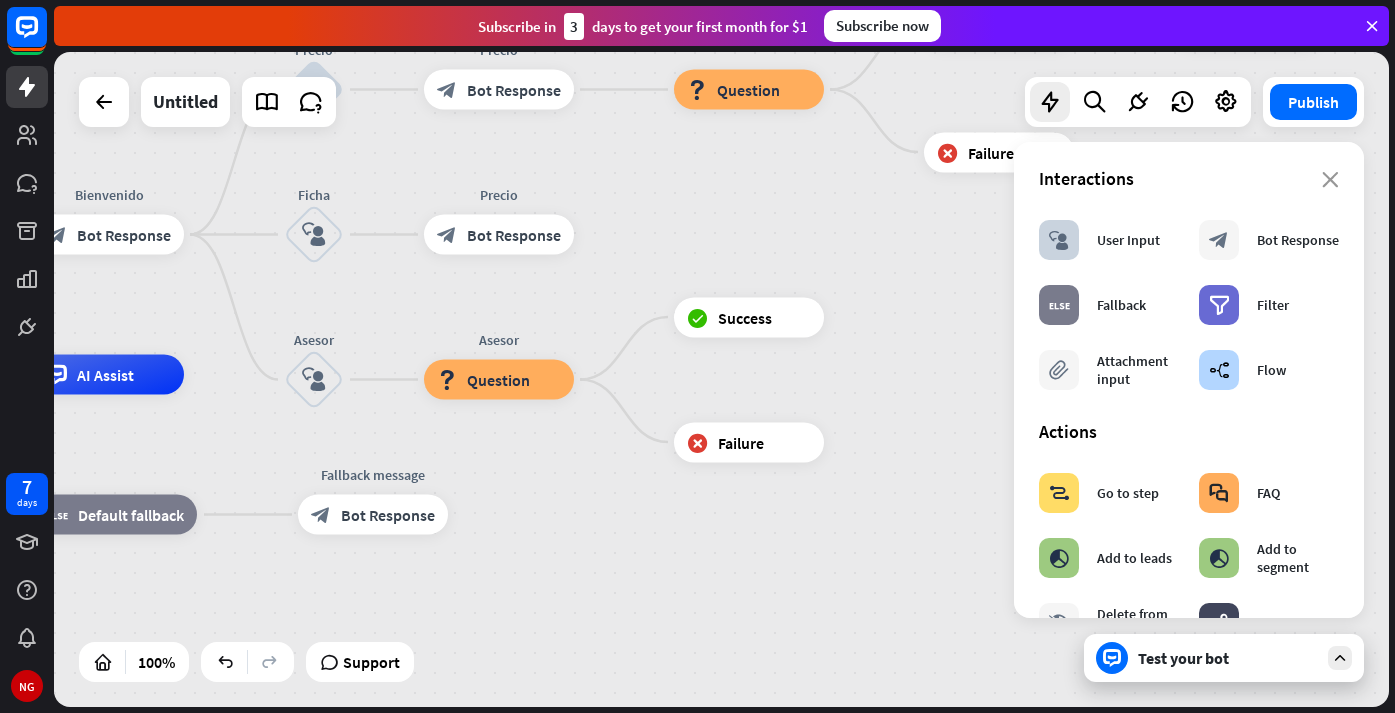 click on "home_2   Start point                 Bienvenido   block_bot_response   Bot Response                 Precio   block_user_input                 Precio   block_bot_response   Bot Response                   block_question   Question                   block_success   Success                 Gracias   block_bot_response   Bot Response                   block_failure   Failure                 Ficha   block_user_input                 Precio   block_bot_response   Bot Response                 Asesor   block_user_input                 Asesor   block_question   Question                   block_success   Success                   block_failure   Failure                     AI Assist                   block_fallback   Default fallback                 Fallback message   block_bot_response   Bot Response" at bounding box center (721, 379) 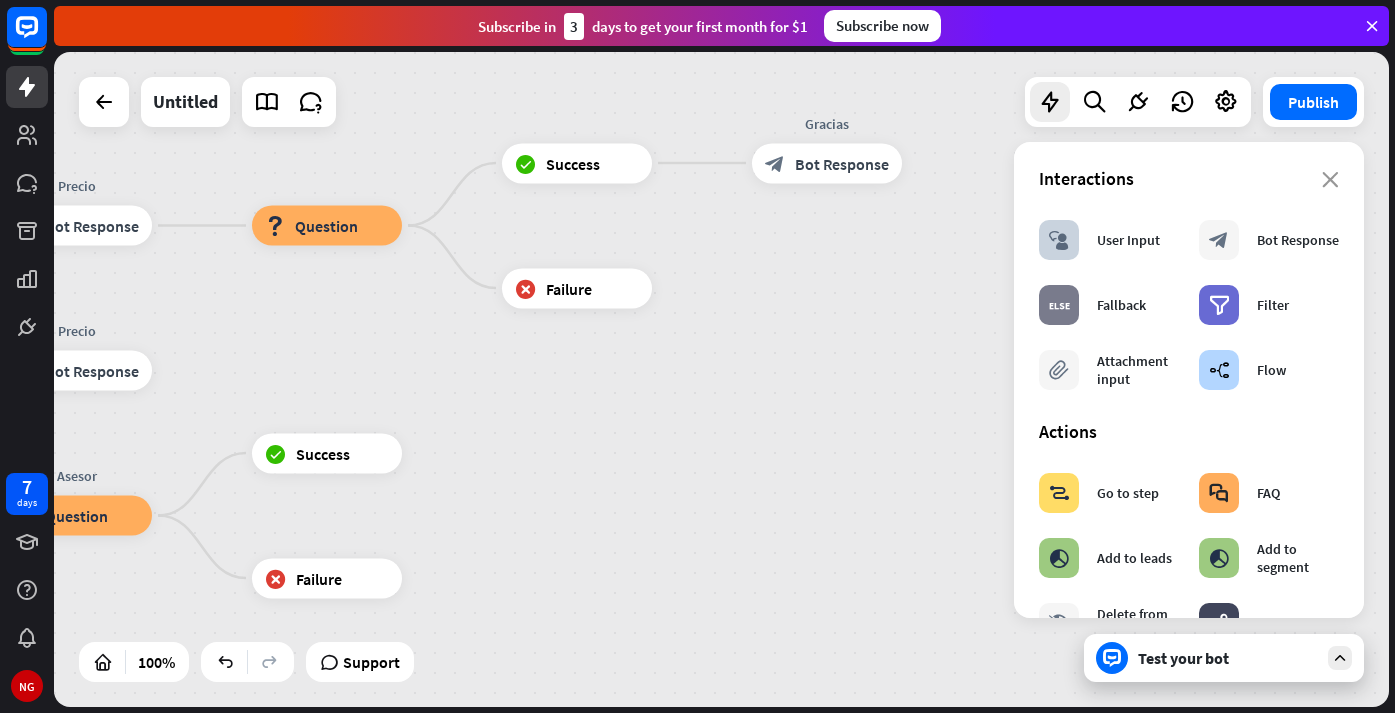 drag, startPoint x: 873, startPoint y: 255, endPoint x: 453, endPoint y: 389, distance: 440.85825 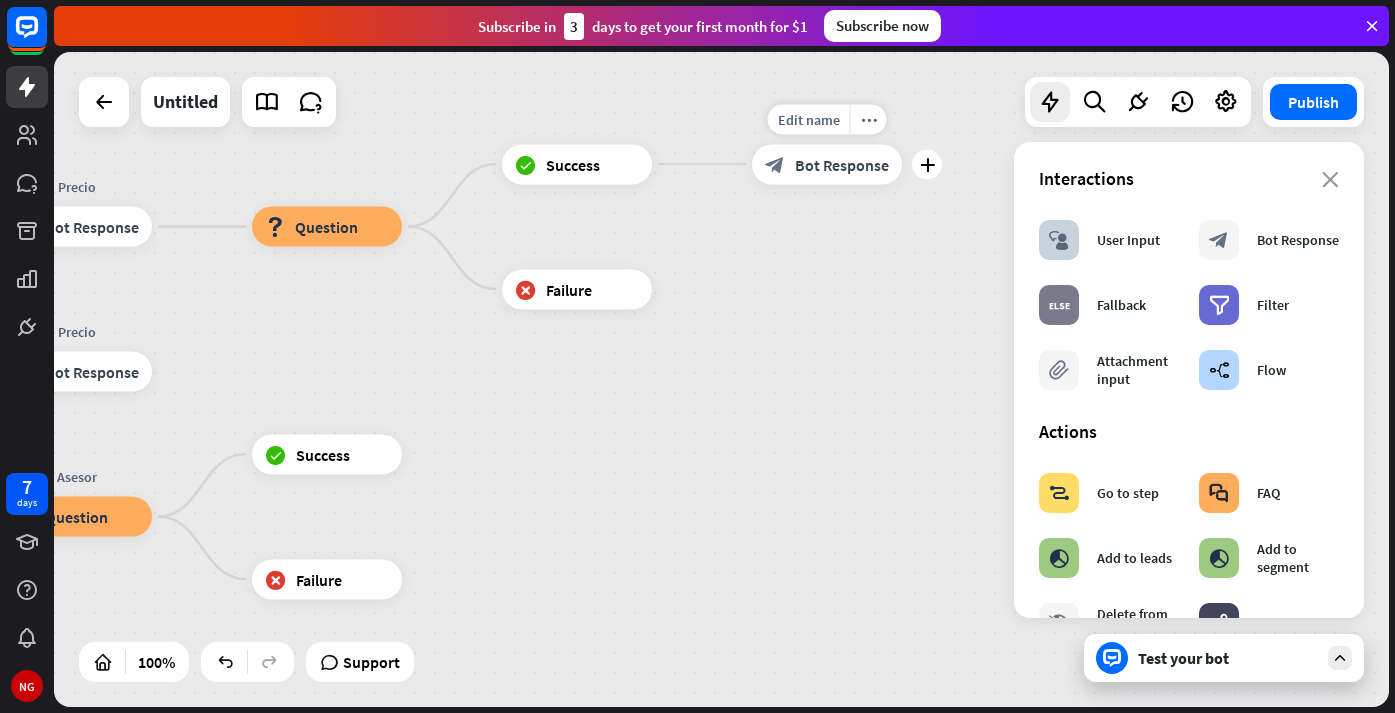 click on "Bot Response" at bounding box center (842, 164) 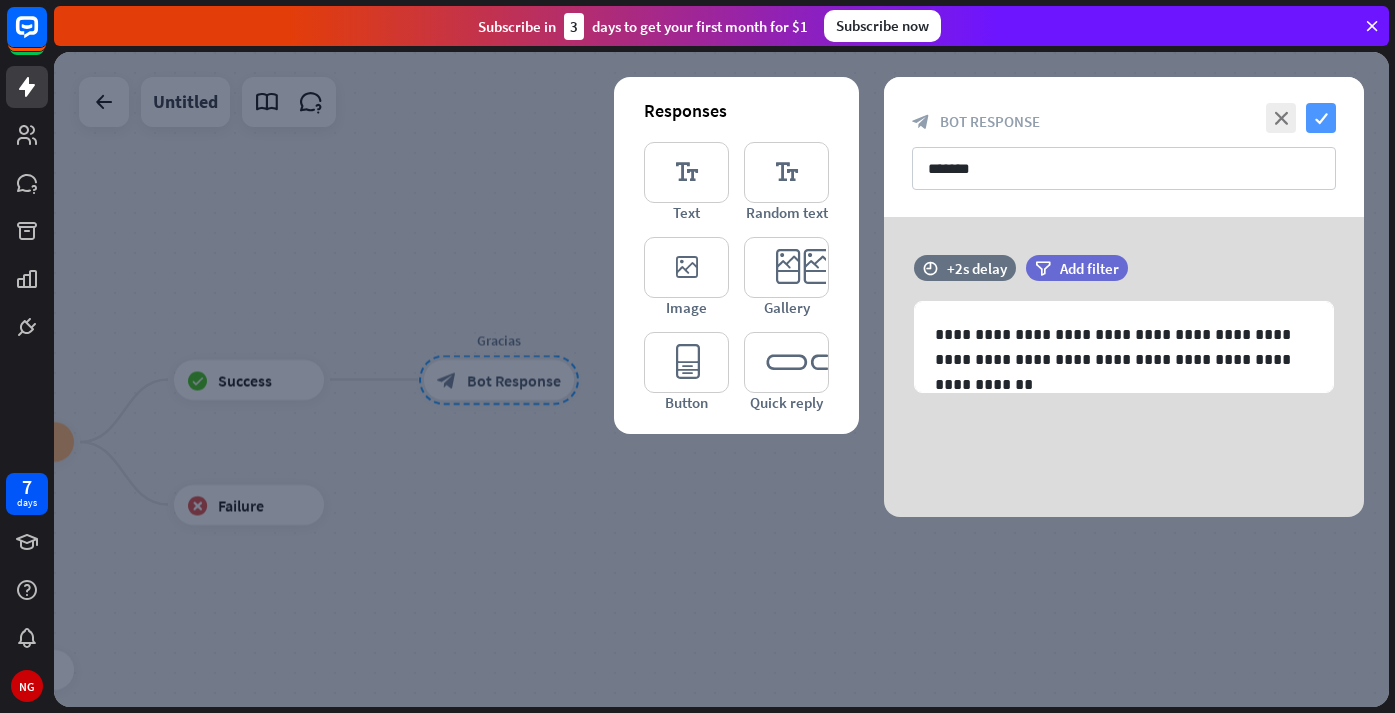 click on "check" at bounding box center [1321, 118] 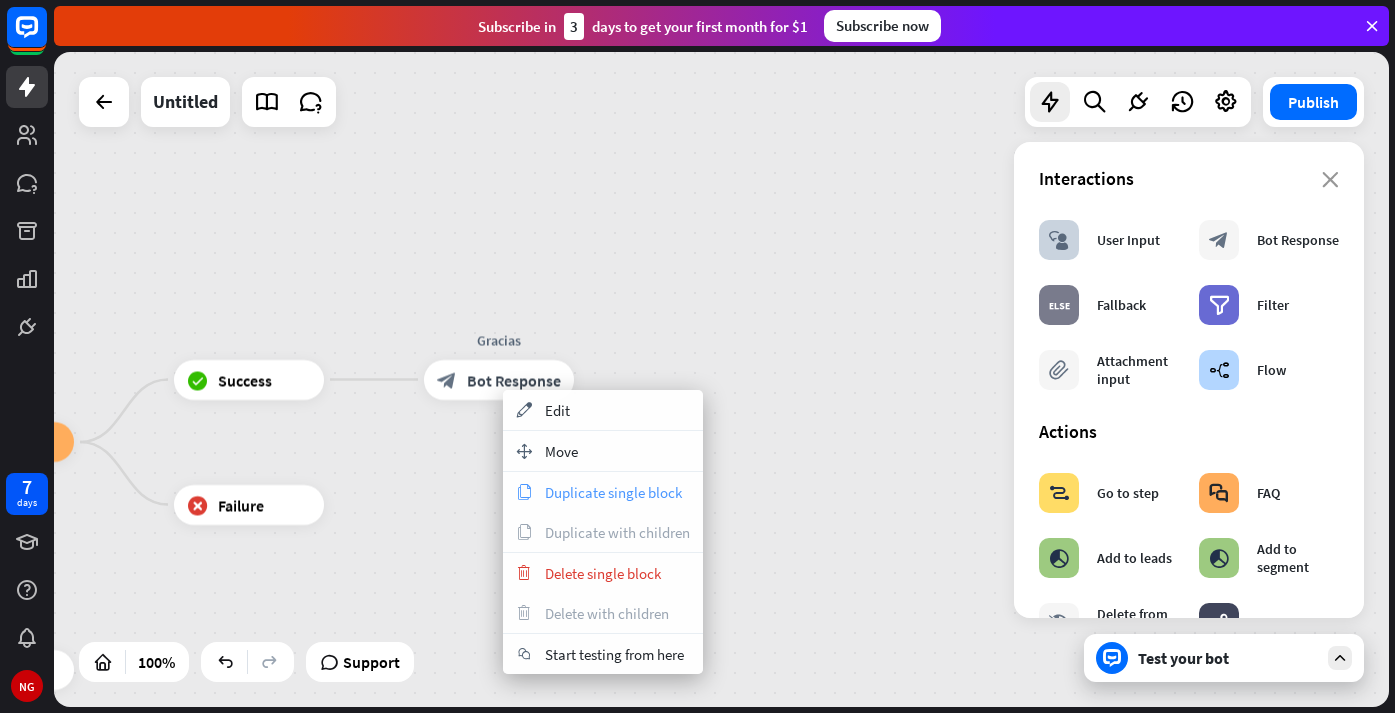 click on "Duplicate single block" at bounding box center (613, 492) 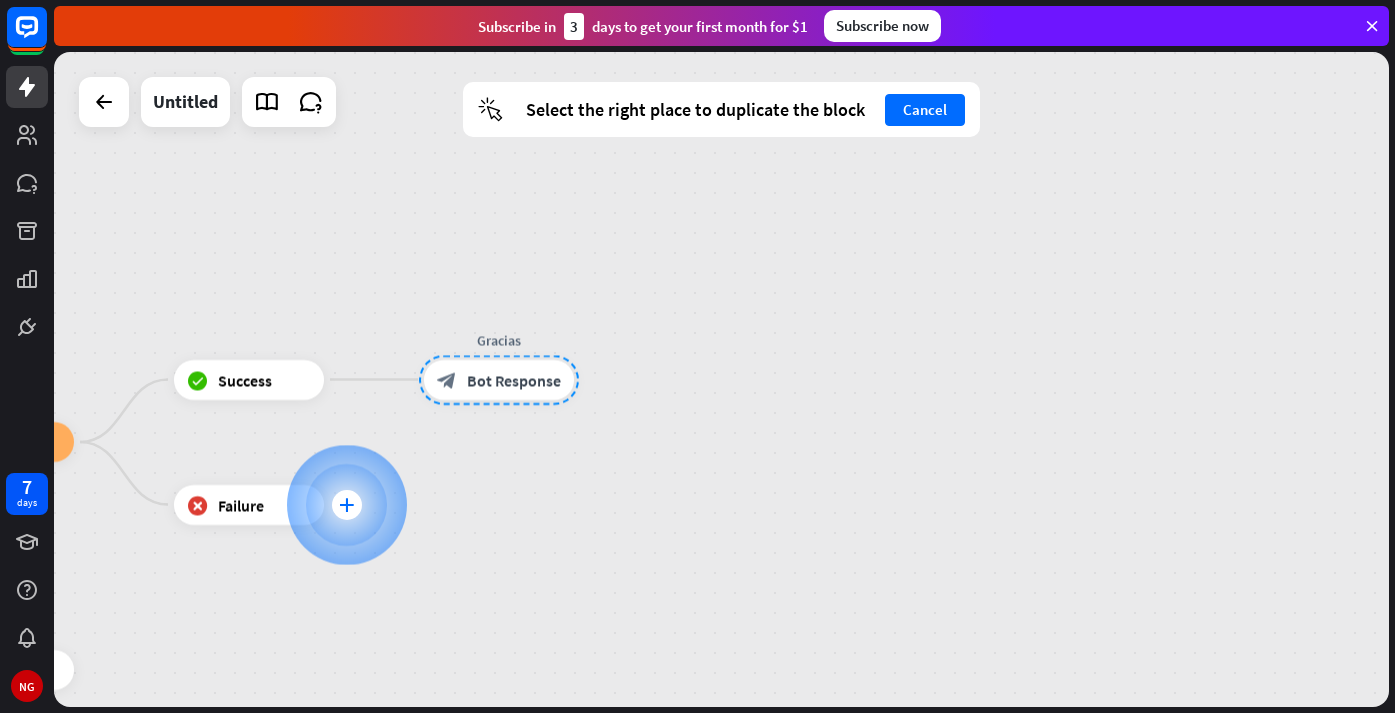 click on "plus" at bounding box center (346, 505) 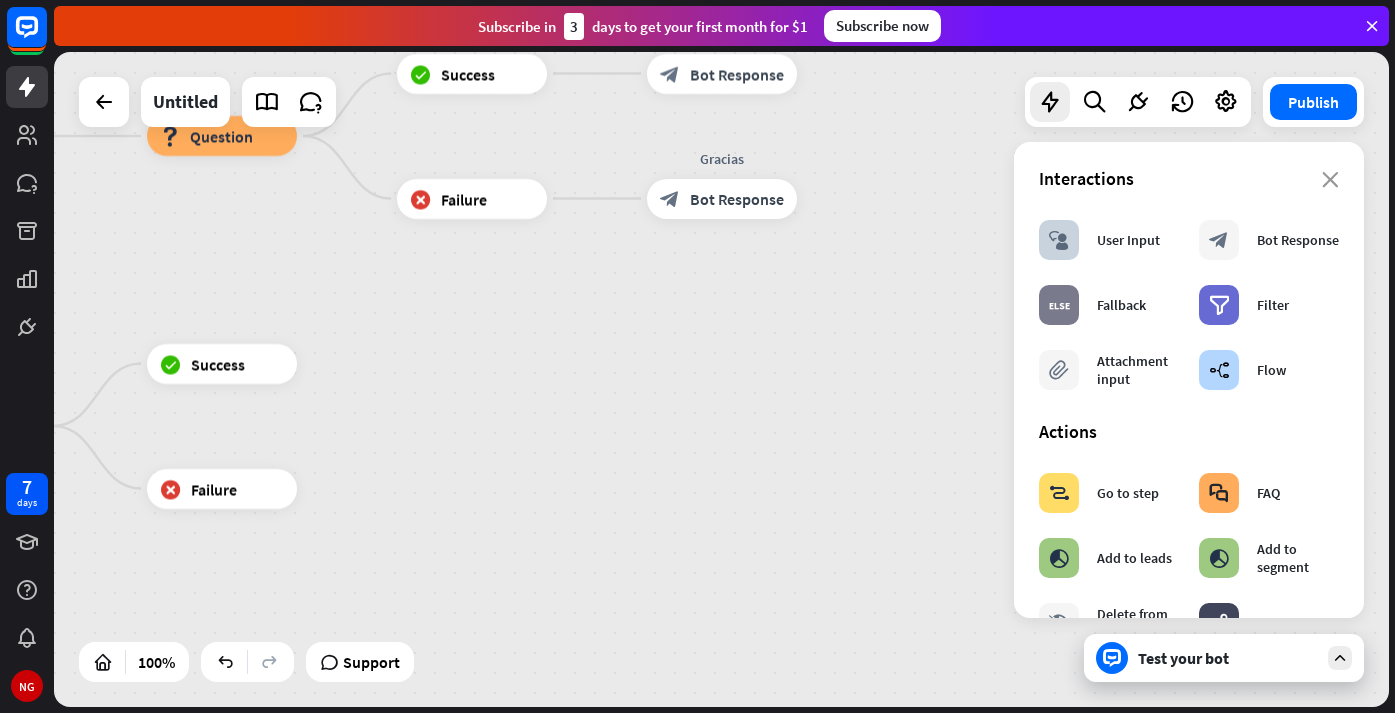 drag, startPoint x: 612, startPoint y: 574, endPoint x: 835, endPoint y: 268, distance: 378.6357 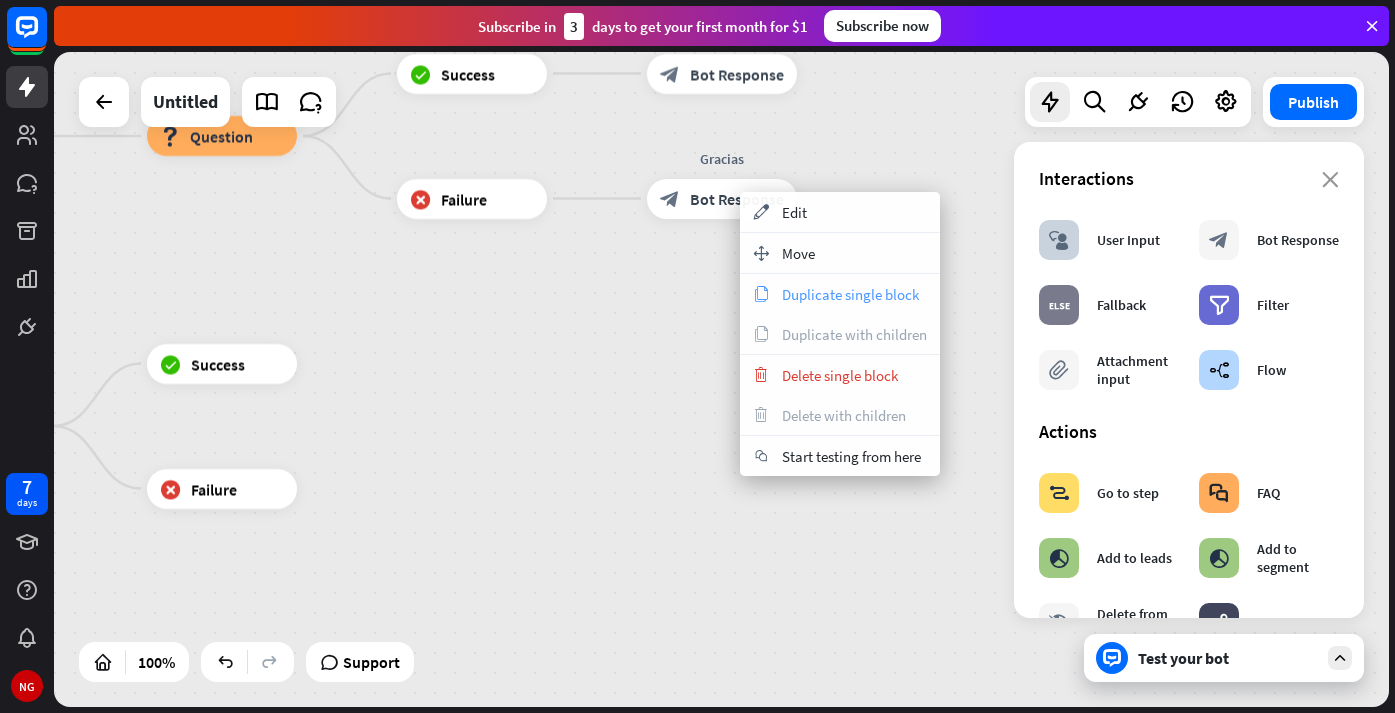click on "Duplicate single block" at bounding box center [850, 294] 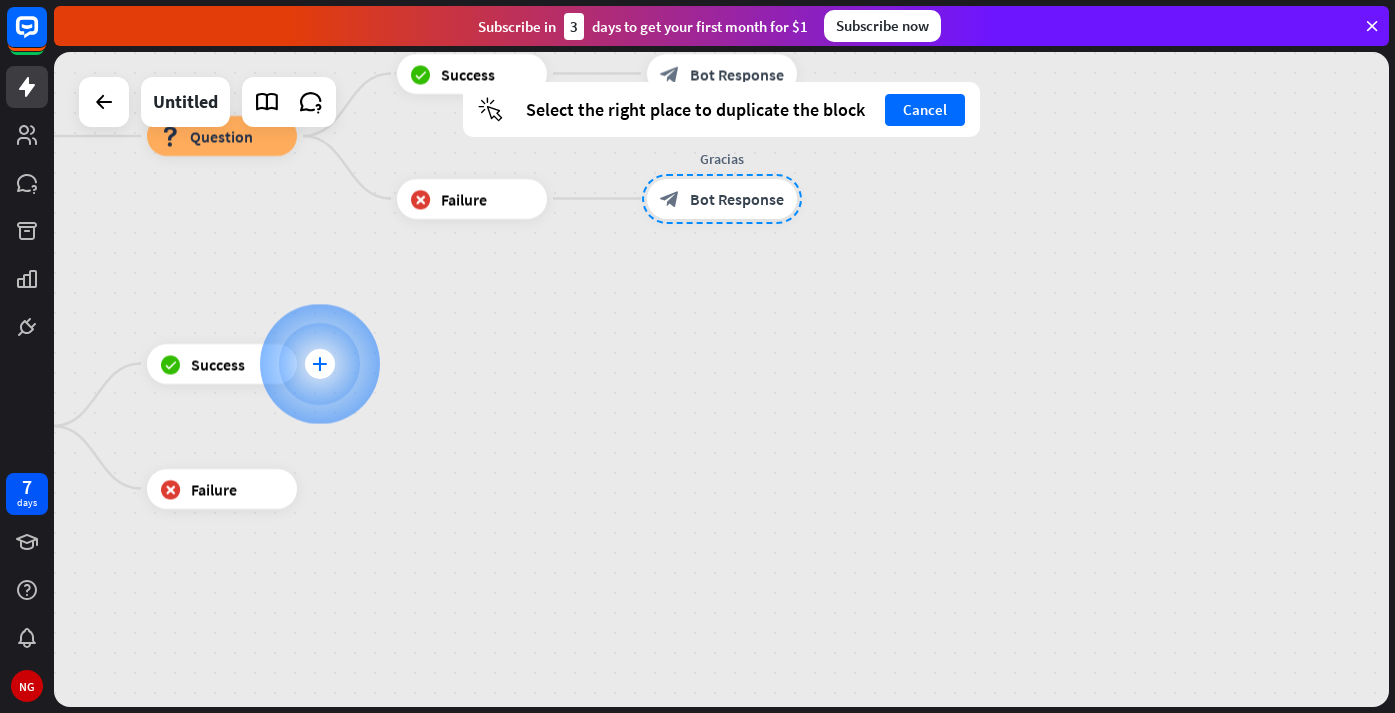 click on "plus" at bounding box center [319, 364] 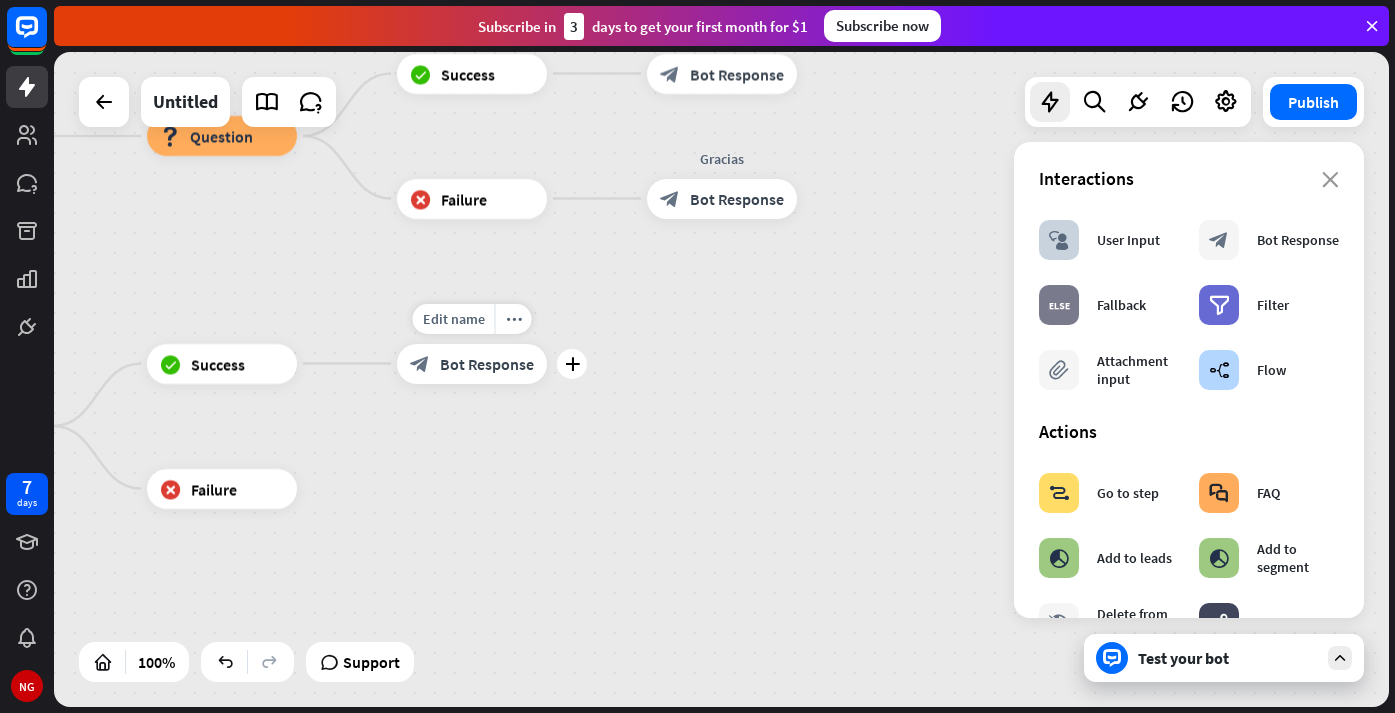 click on "Bot Response" at bounding box center (487, 364) 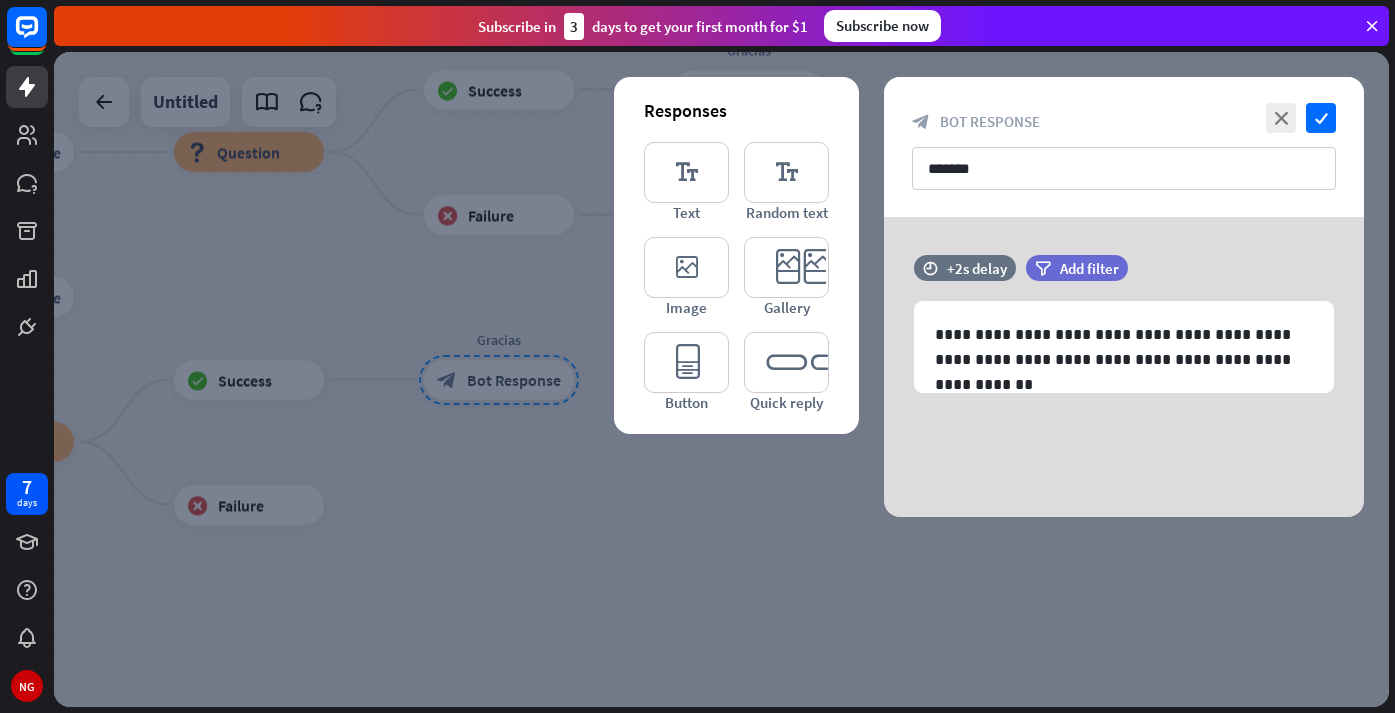 click at bounding box center (721, 379) 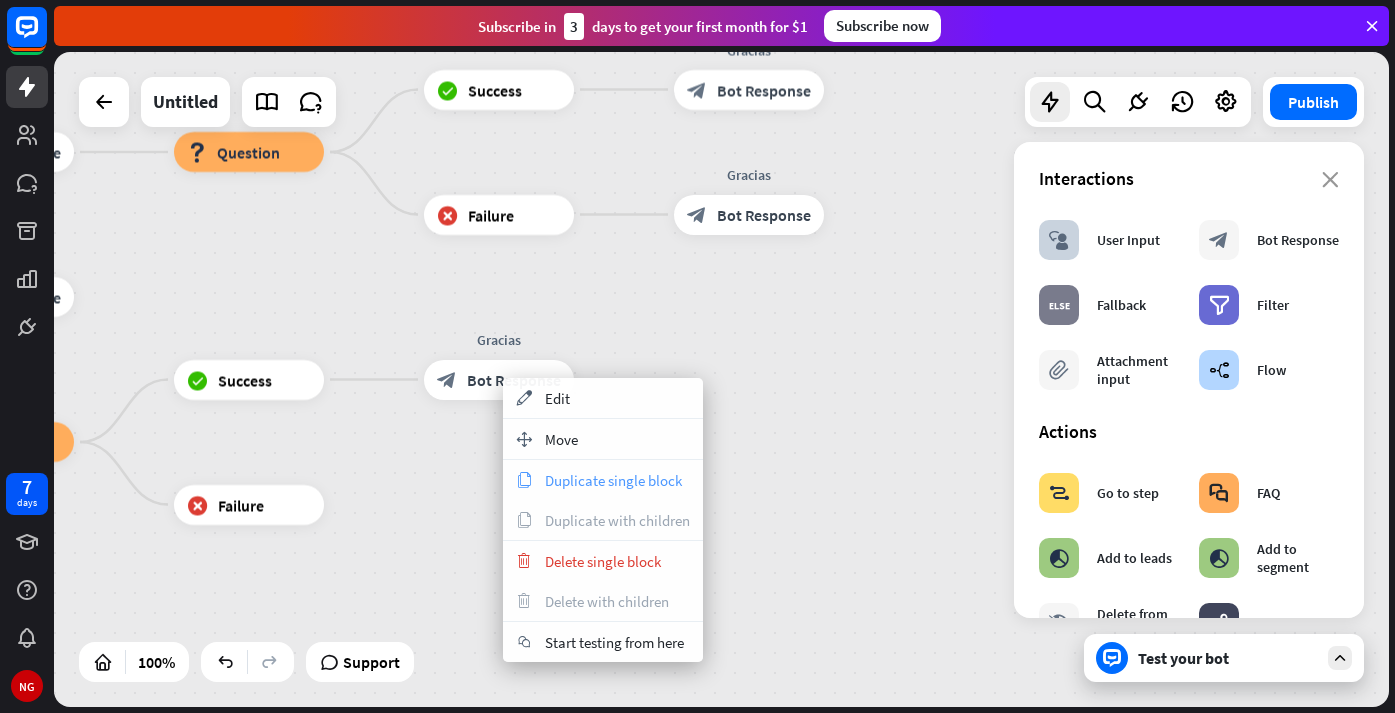 click on "Duplicate single block" at bounding box center (613, 480) 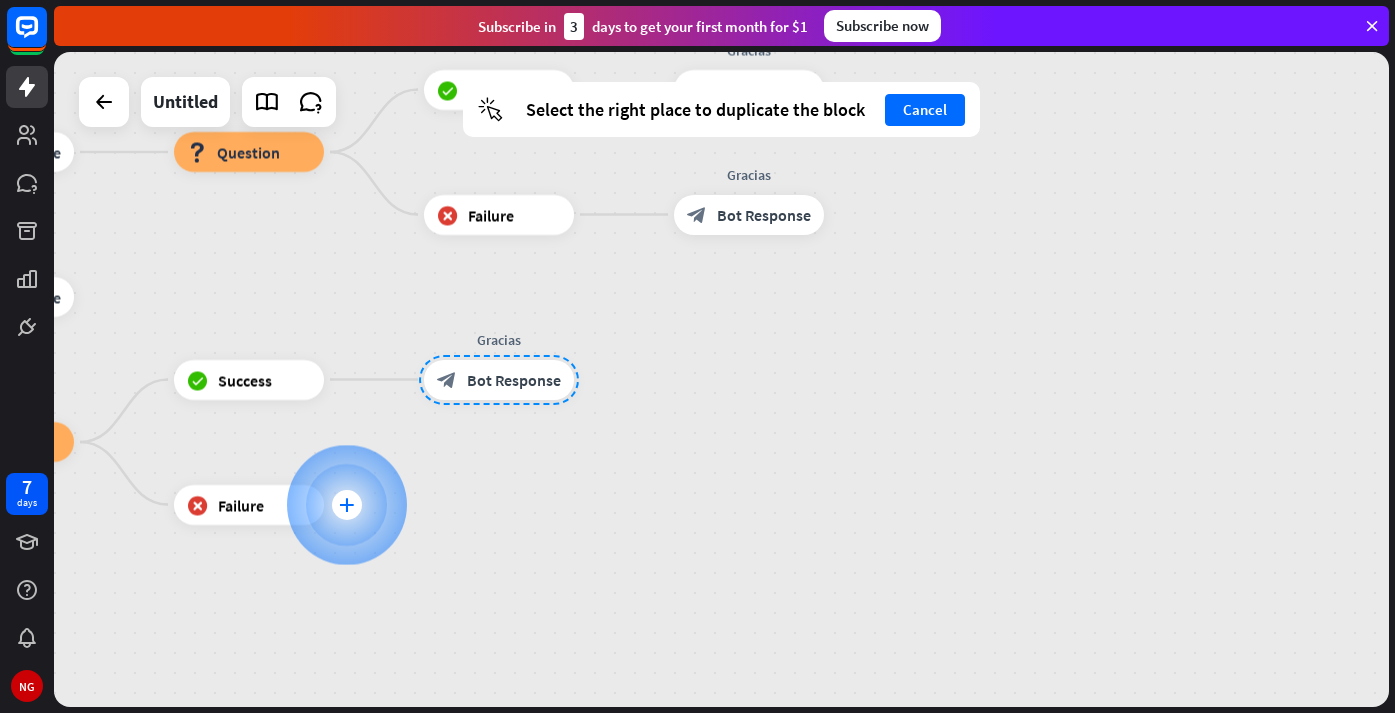 click on "plus" at bounding box center (347, 505) 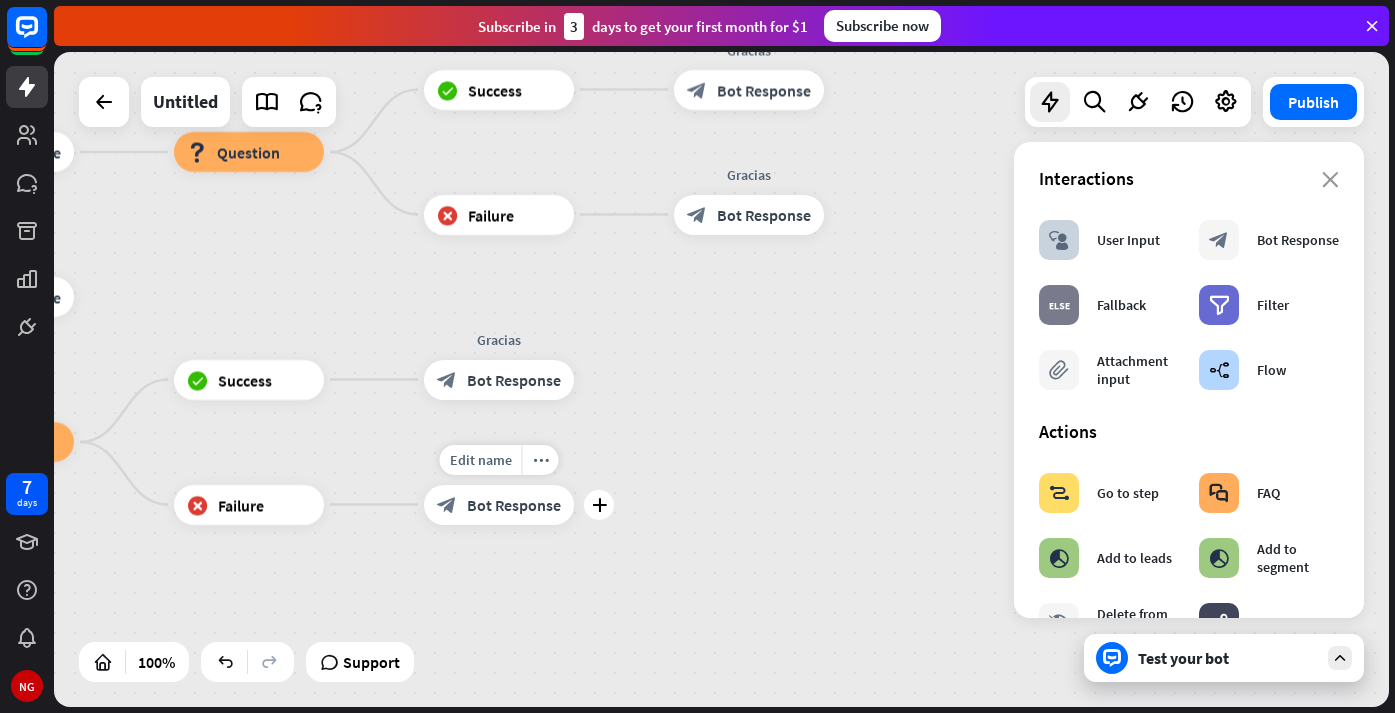 click on "Bot Response" at bounding box center [514, 505] 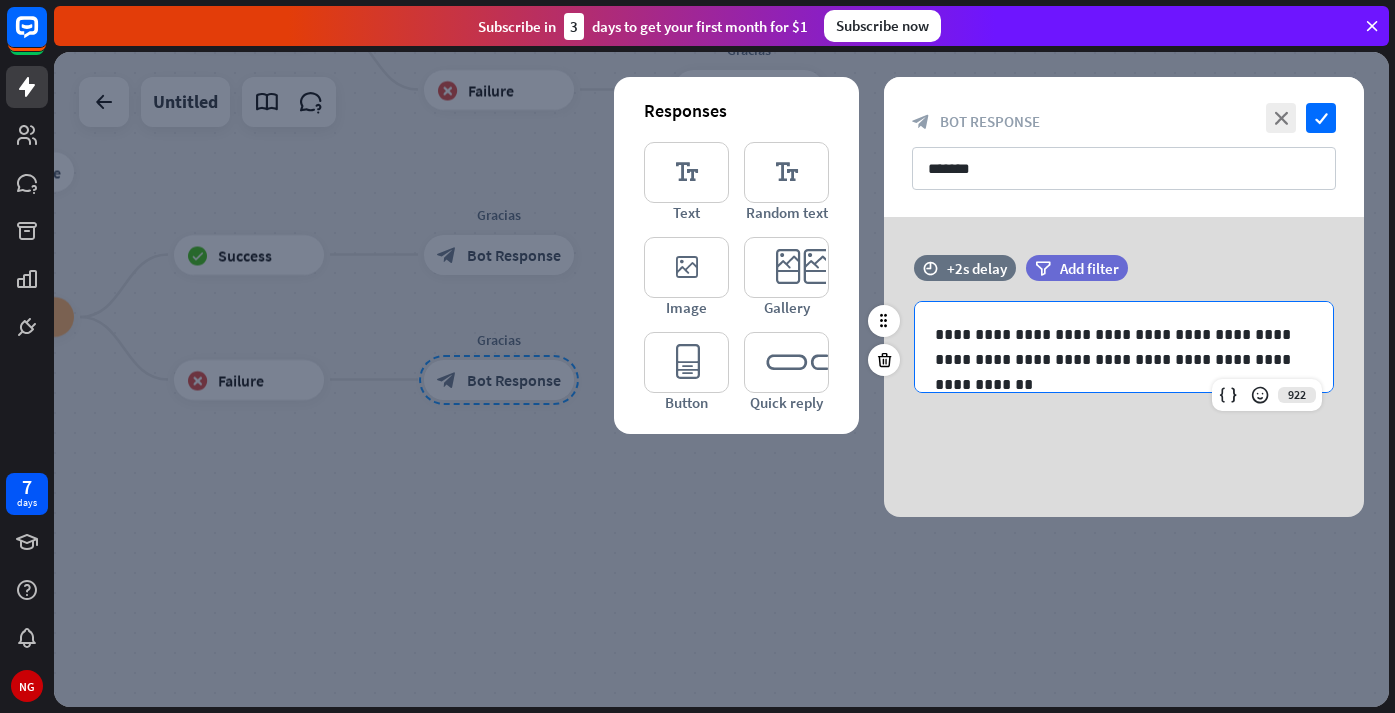 click on "**********" at bounding box center (1124, 347) 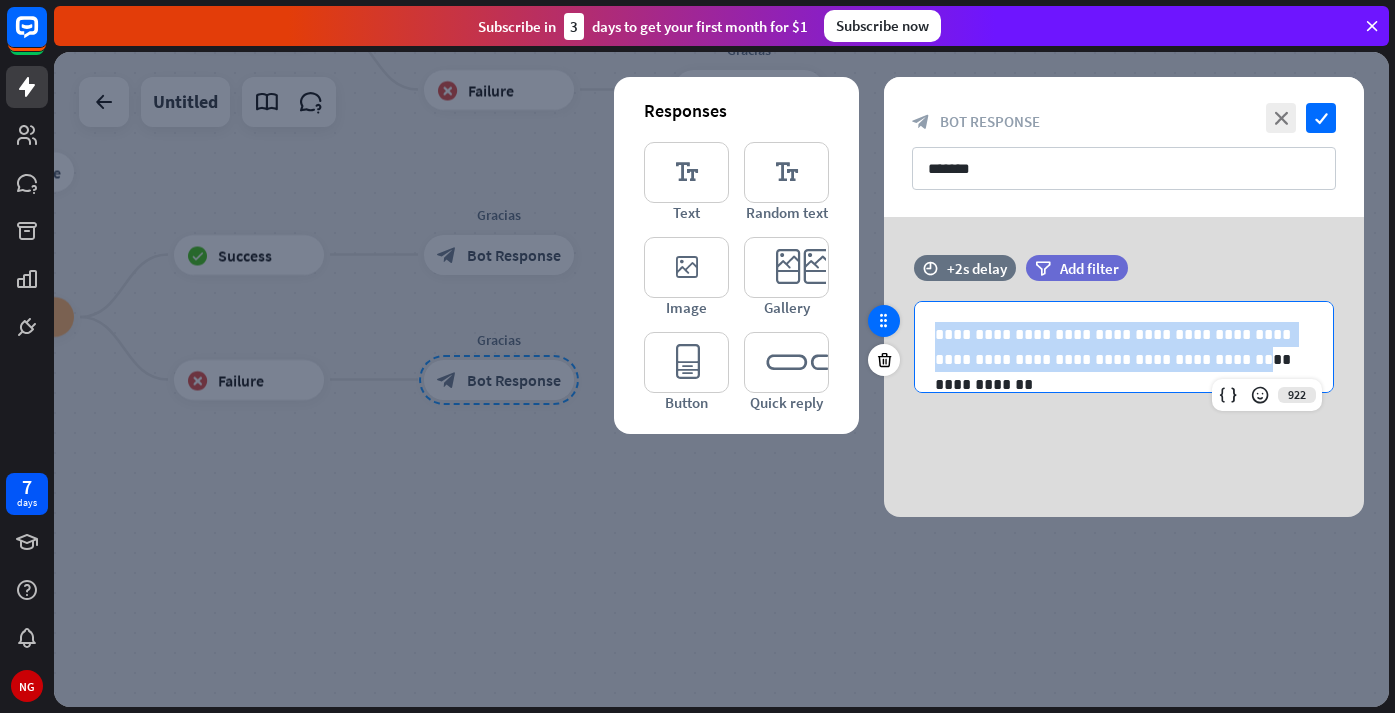 drag, startPoint x: 1164, startPoint y: 362, endPoint x: 892, endPoint y: 319, distance: 275.37793 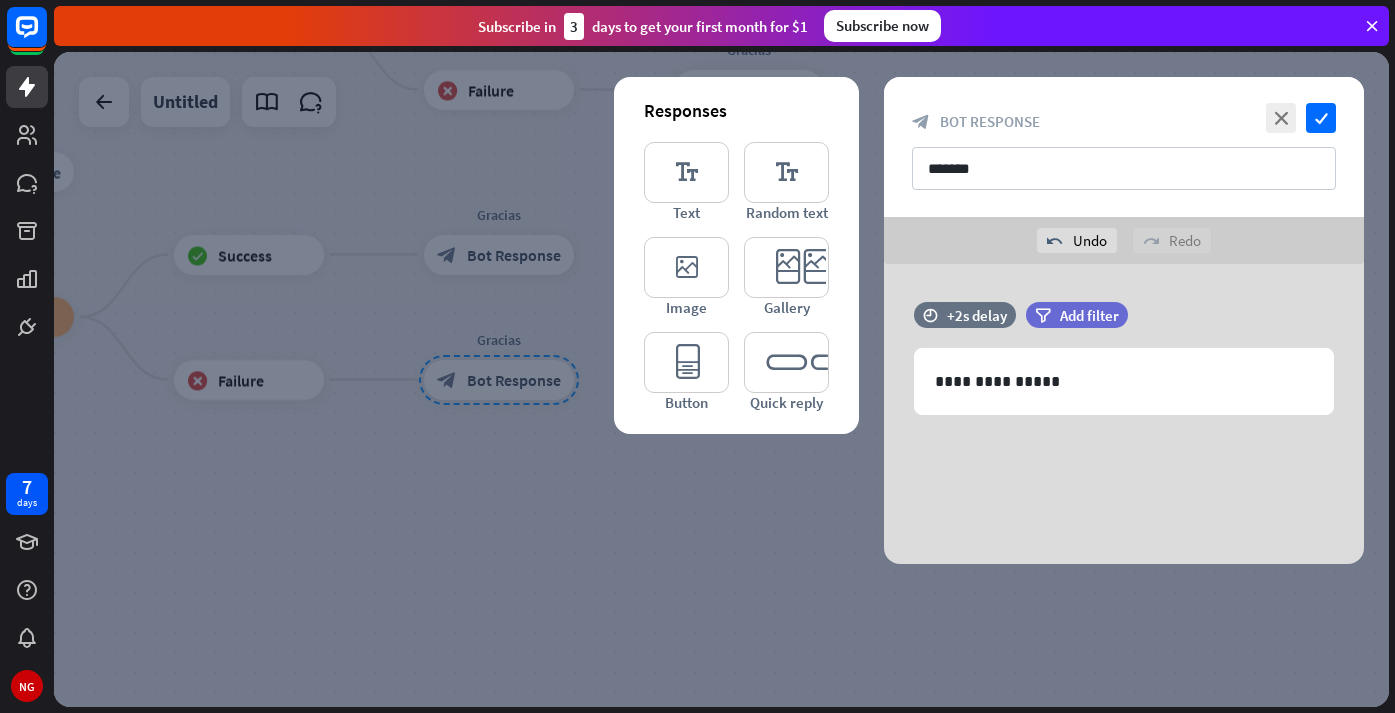 click on "**********" at bounding box center [1124, 414] 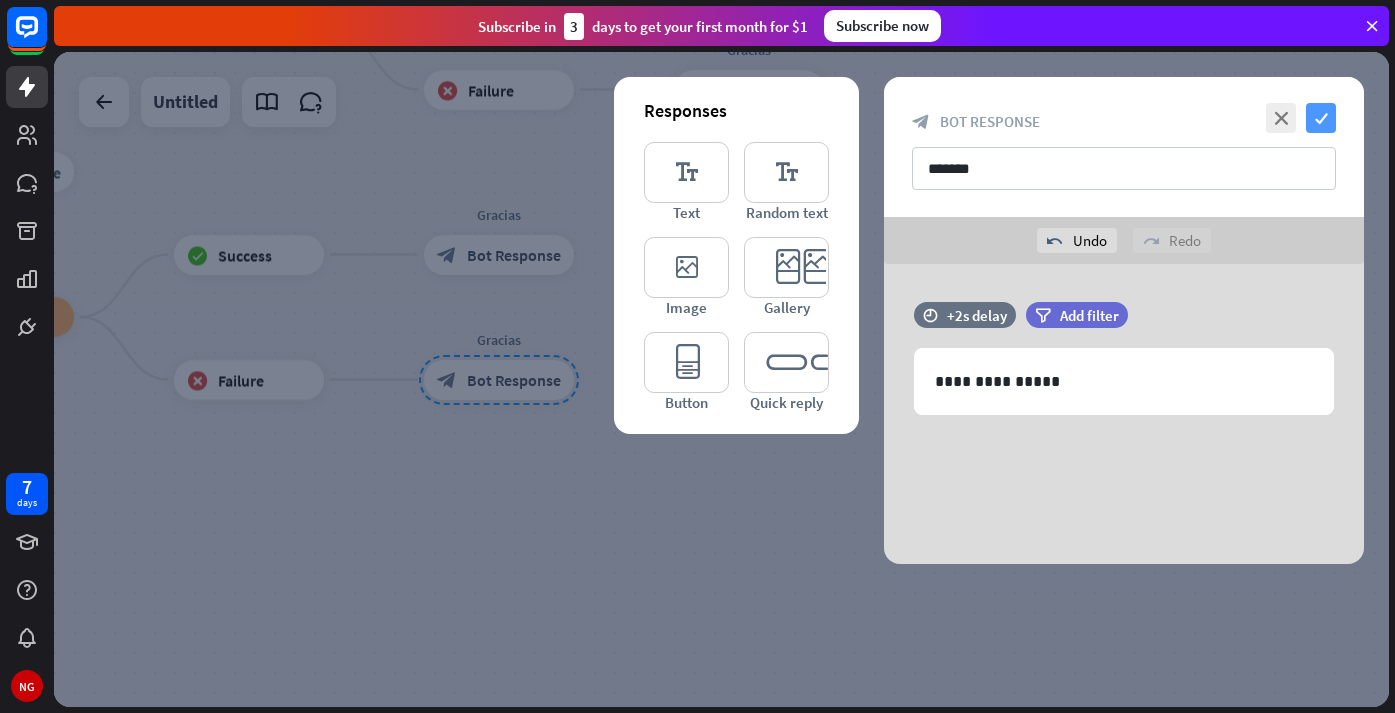 click on "check" at bounding box center [1321, 118] 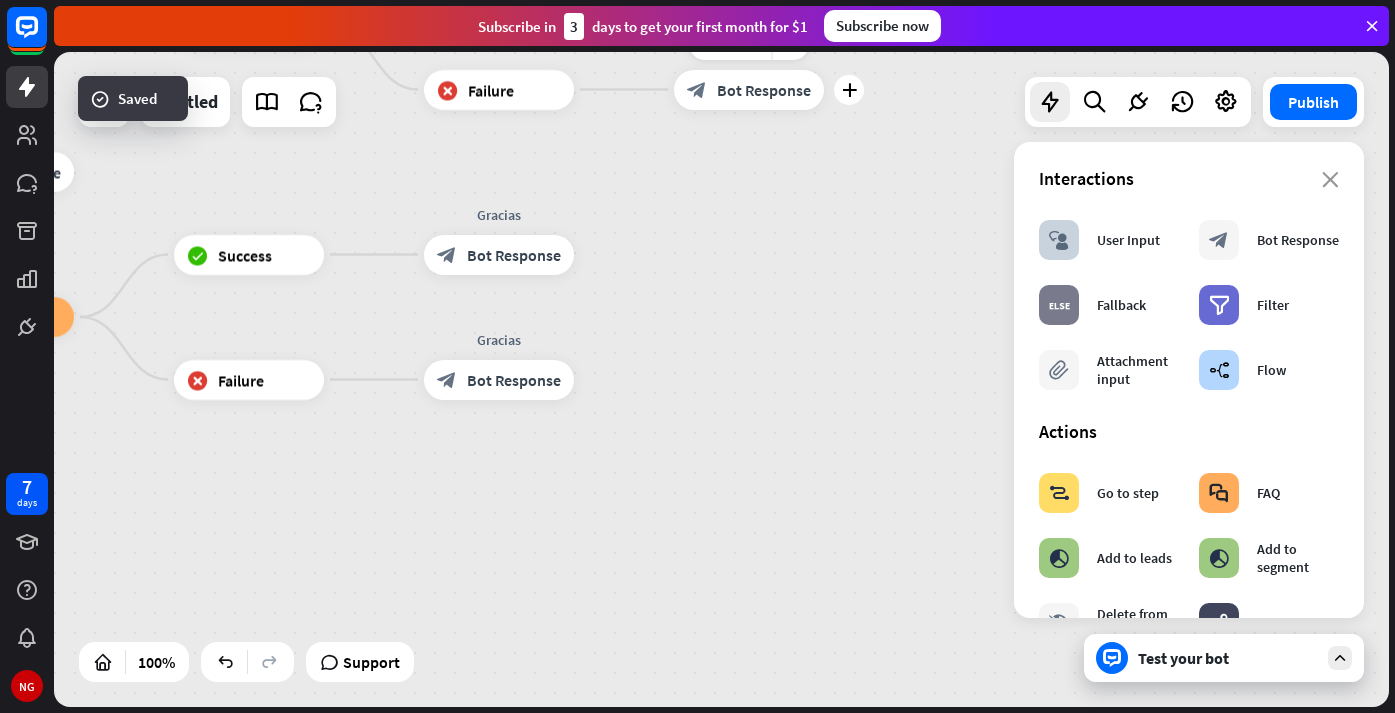 click on "Bot Response" at bounding box center (764, 90) 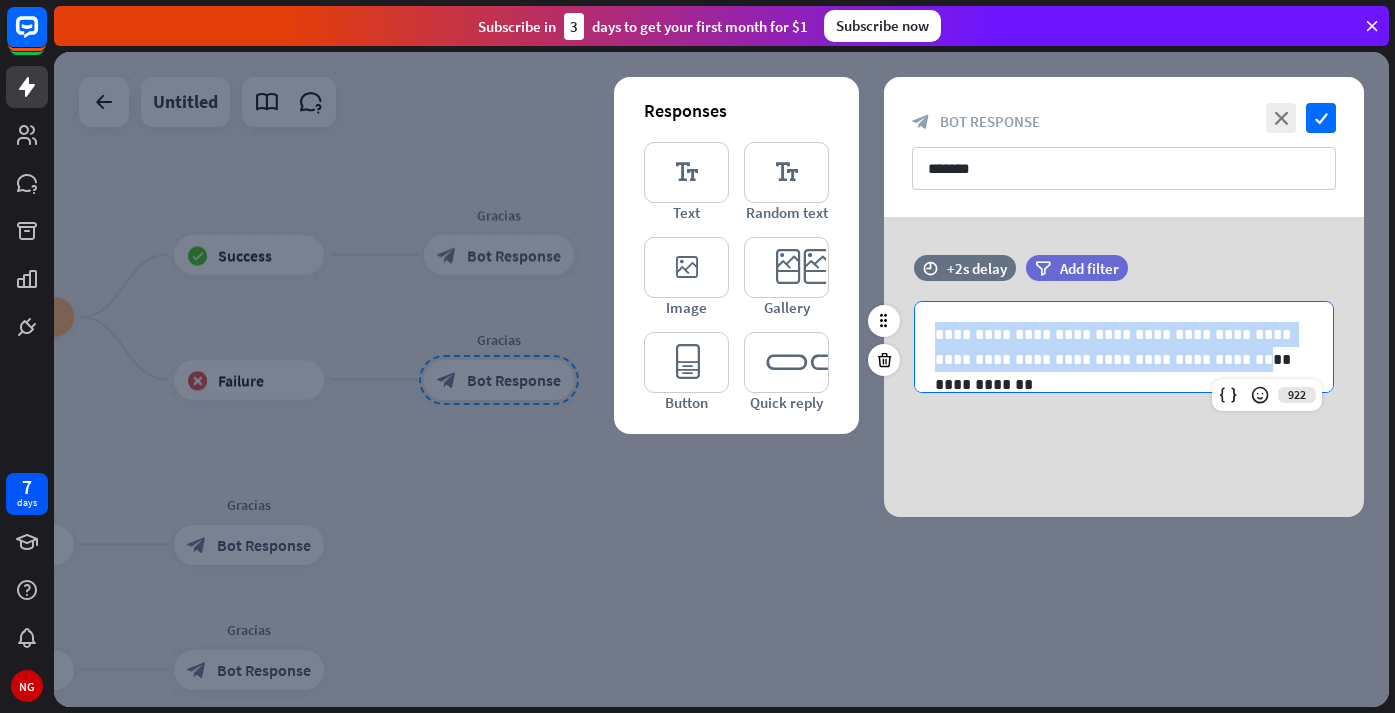 drag, startPoint x: 1163, startPoint y: 363, endPoint x: 924, endPoint y: 313, distance: 244.17412 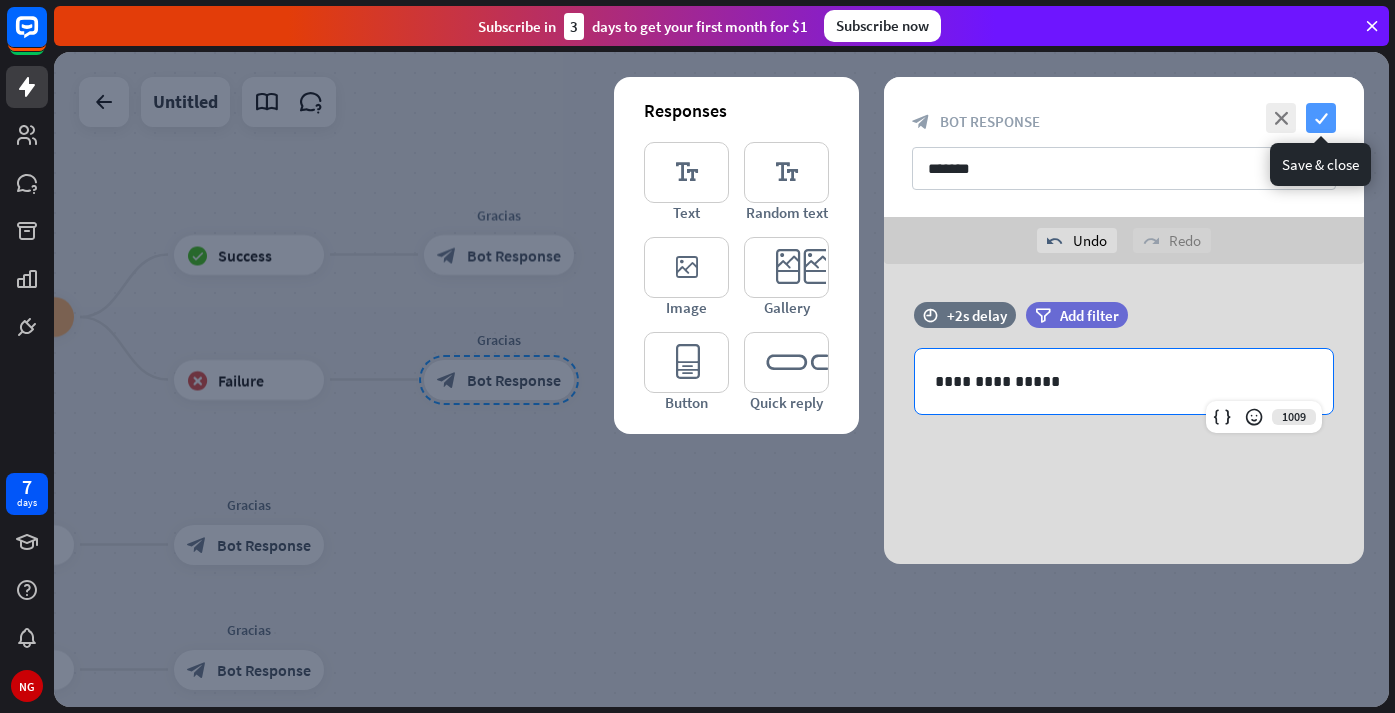click on "check" at bounding box center (1321, 118) 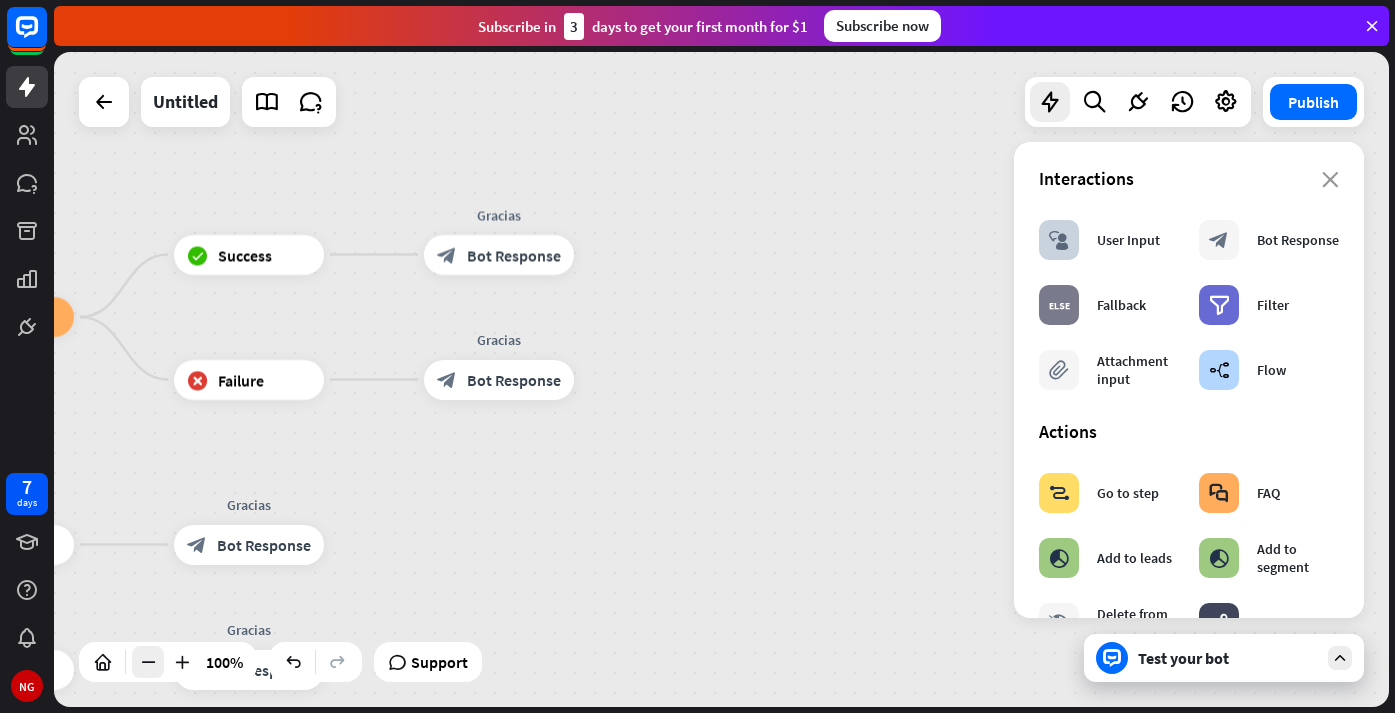 click at bounding box center (148, 662) 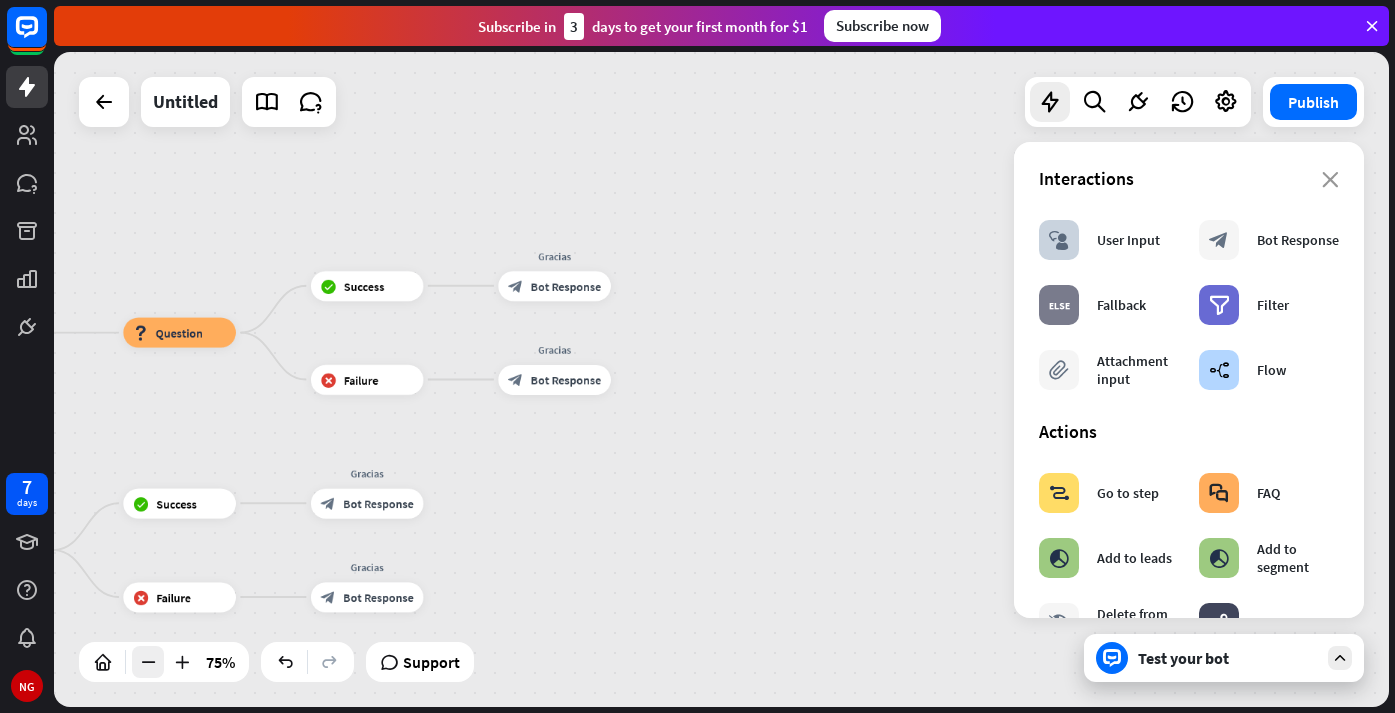 click at bounding box center (148, 662) 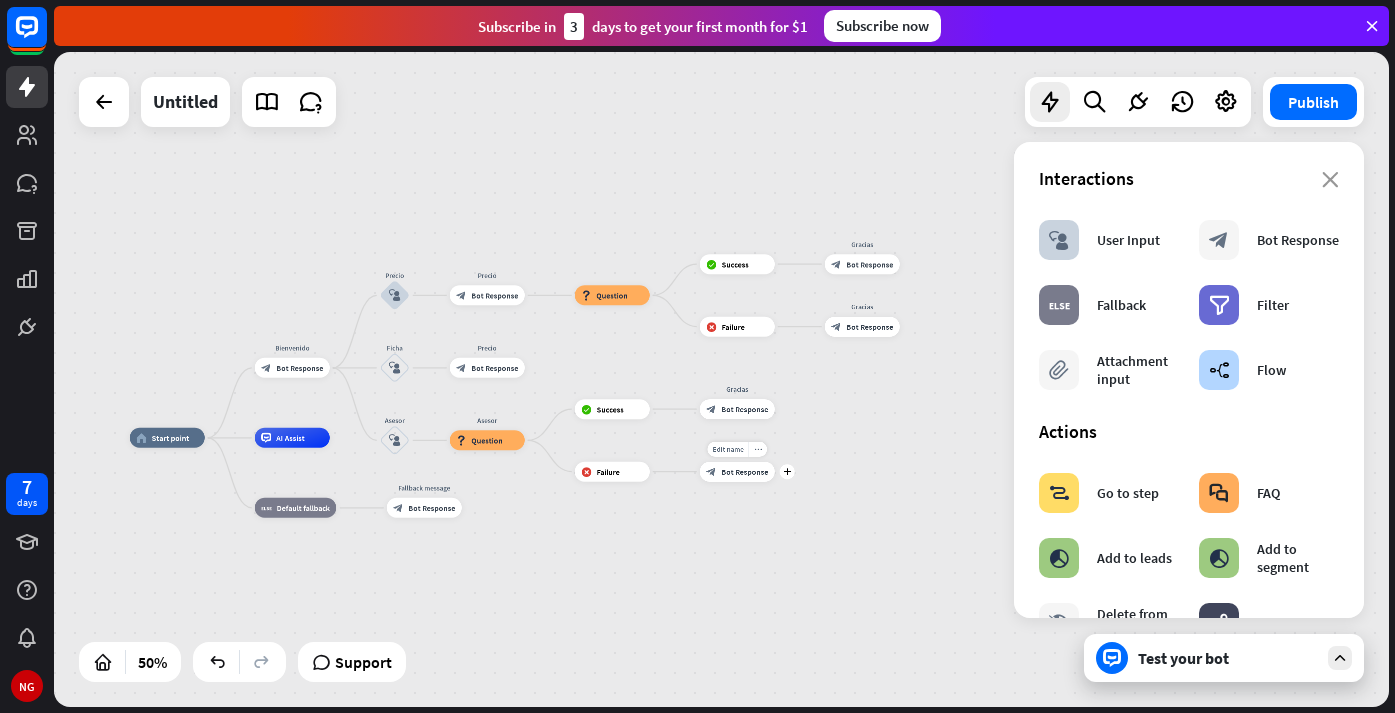 drag, startPoint x: 539, startPoint y: 539, endPoint x: 791, endPoint y: 486, distance: 257.5131 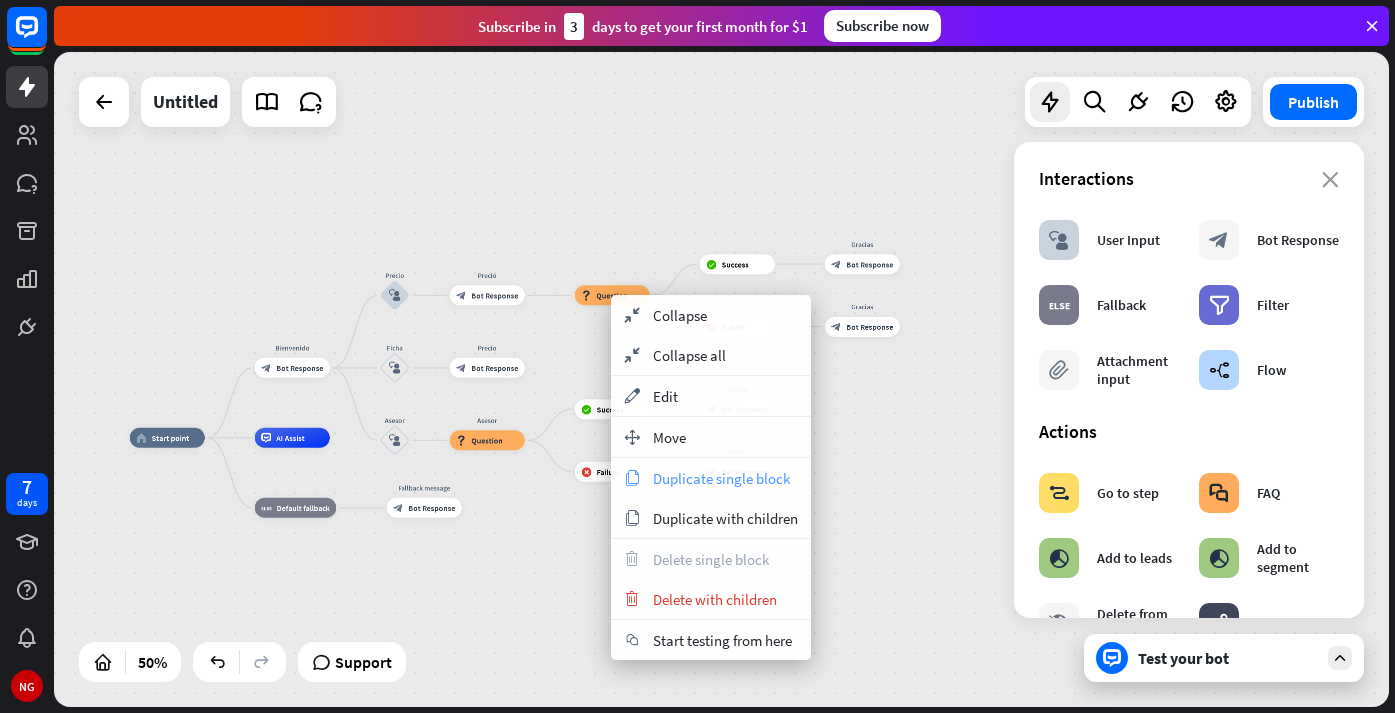 click on "Duplicate single block" at bounding box center [721, 478] 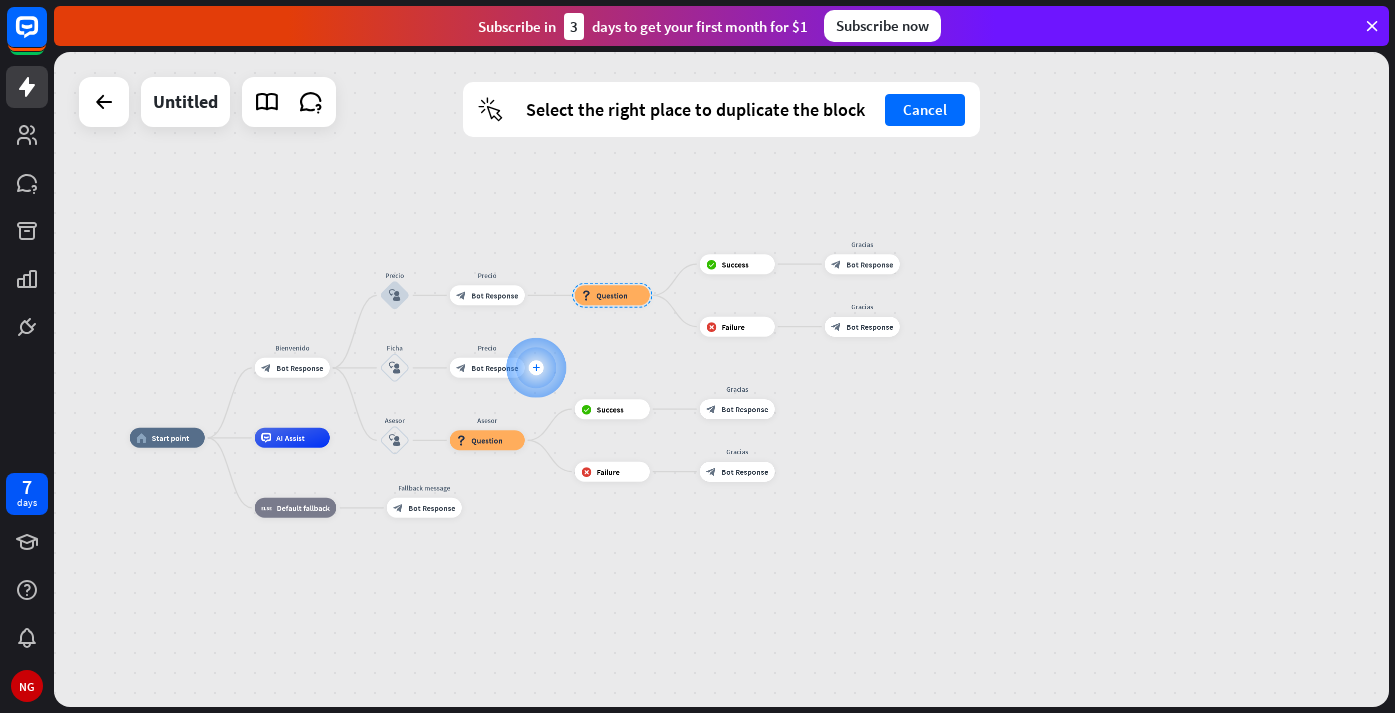 click on "plus" at bounding box center (536, 367) 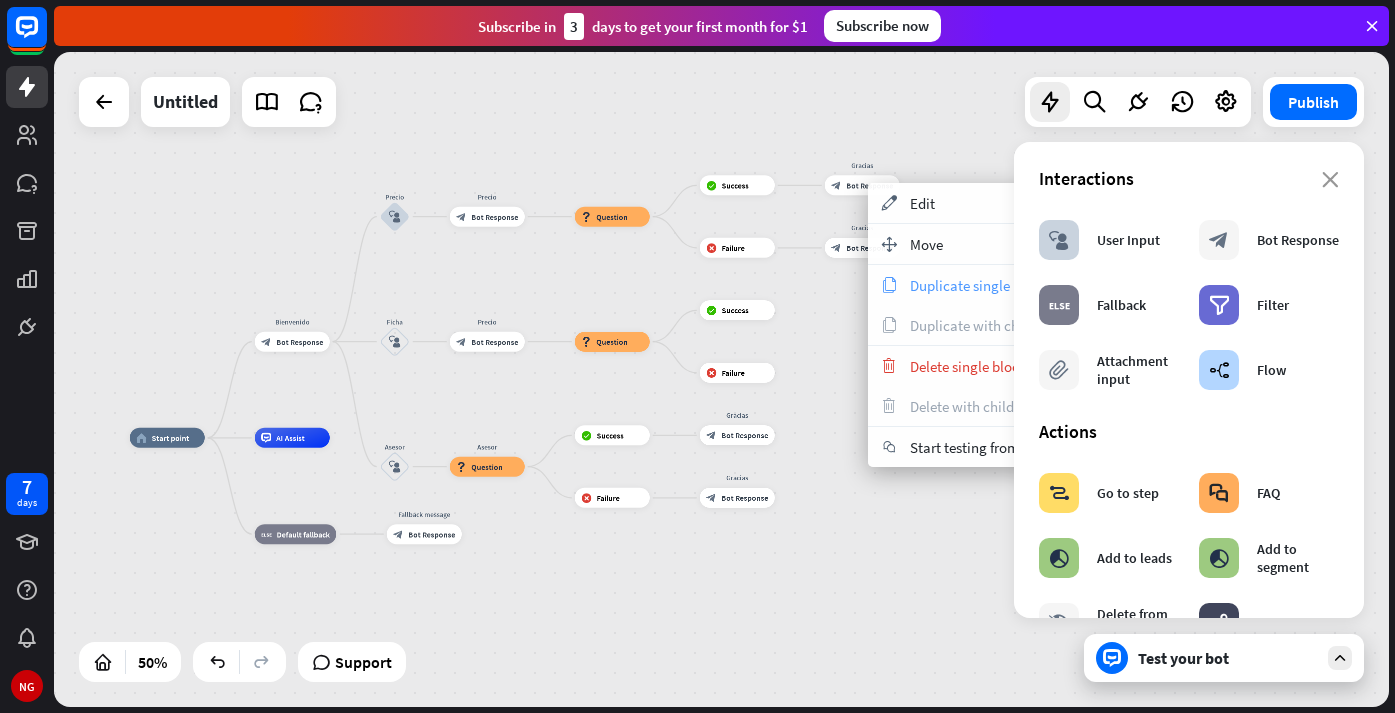 click on "Duplicate single block" at bounding box center (978, 285) 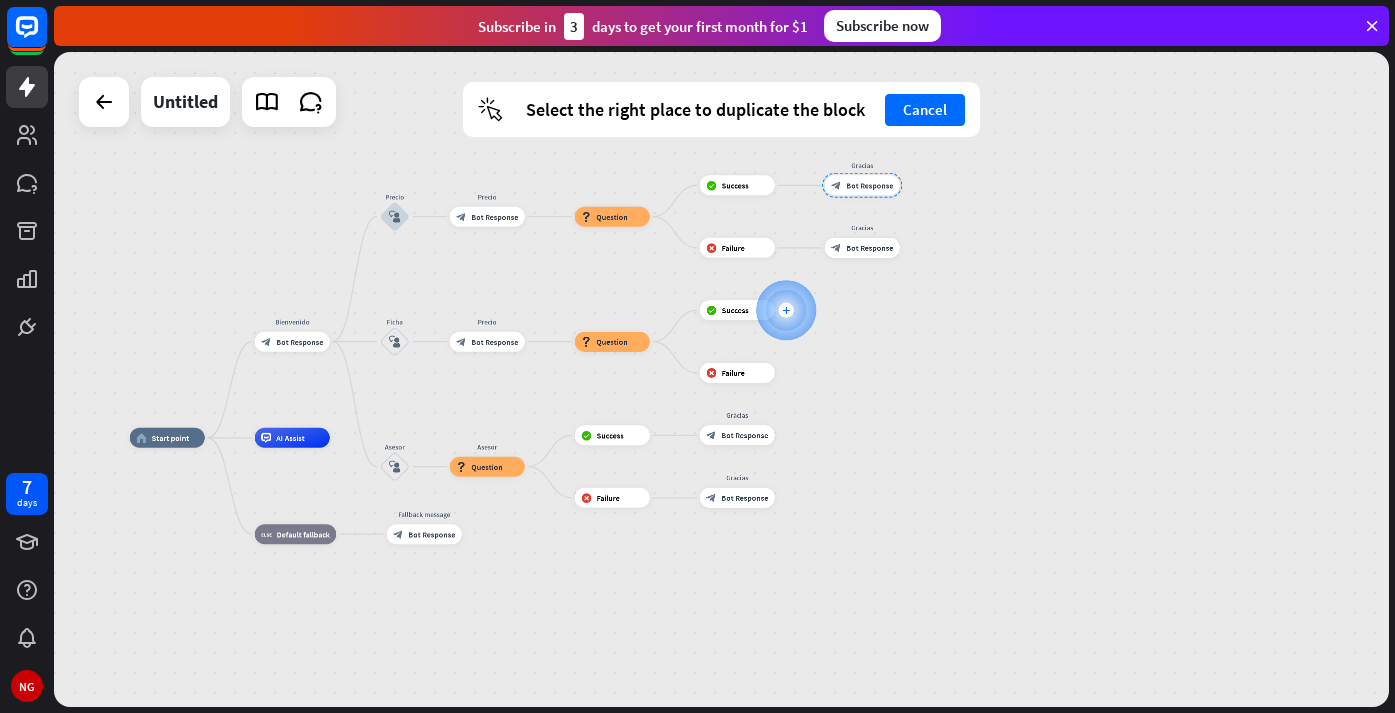 click on "plus" at bounding box center [786, 310] 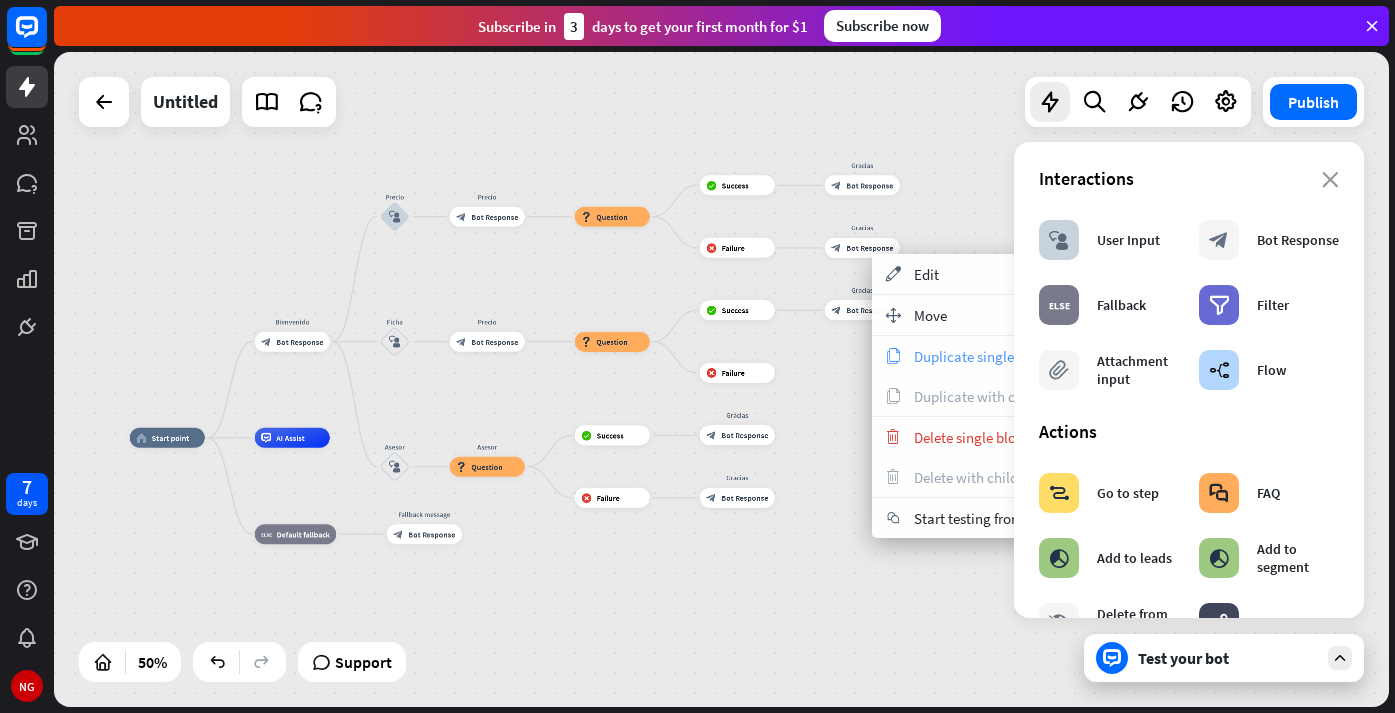 click on "Duplicate single block" at bounding box center (982, 356) 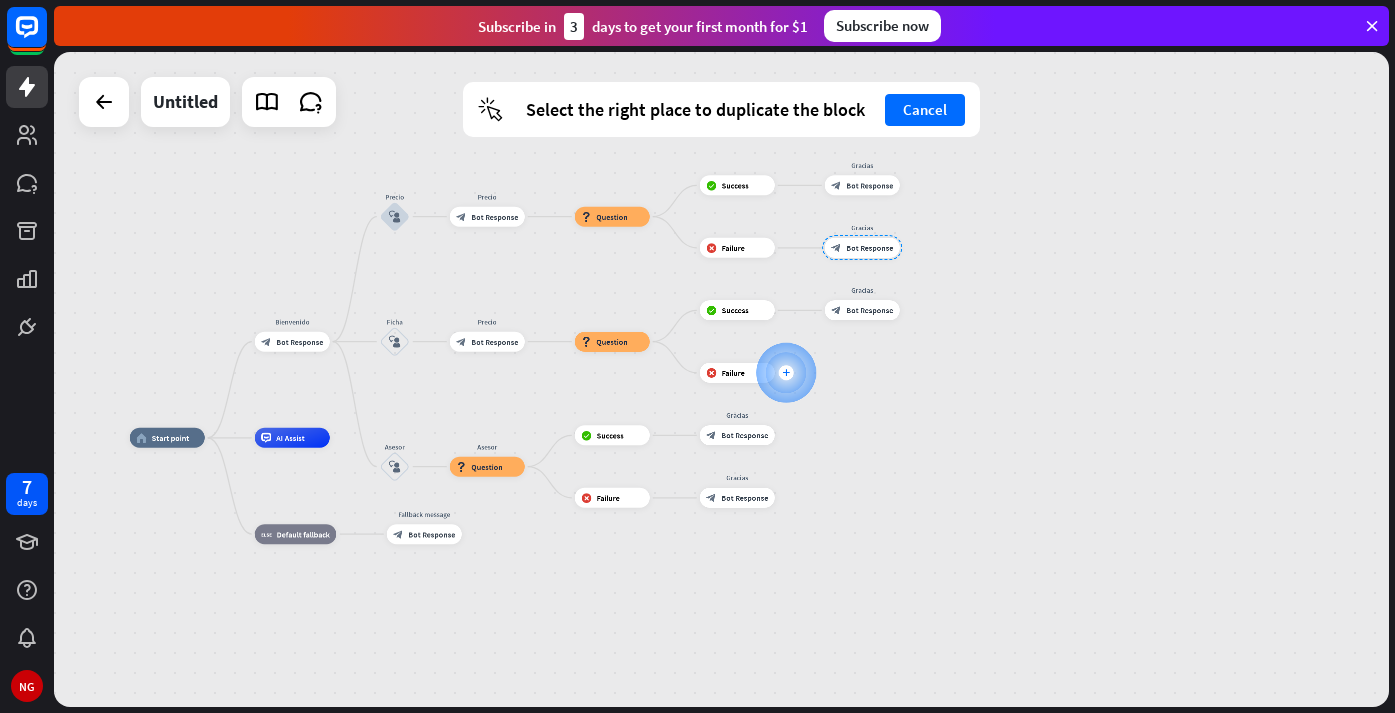 click at bounding box center [786, 373] 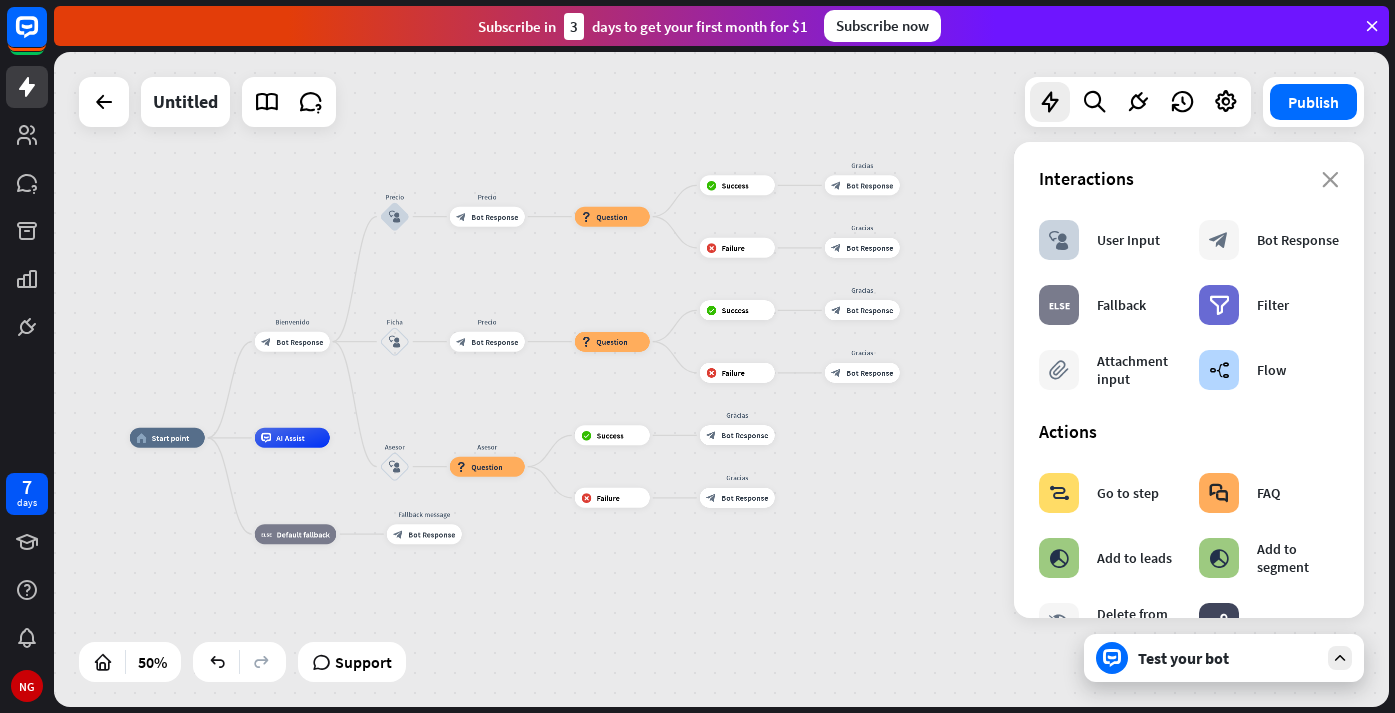 click on "Test your bot" at bounding box center (1228, 658) 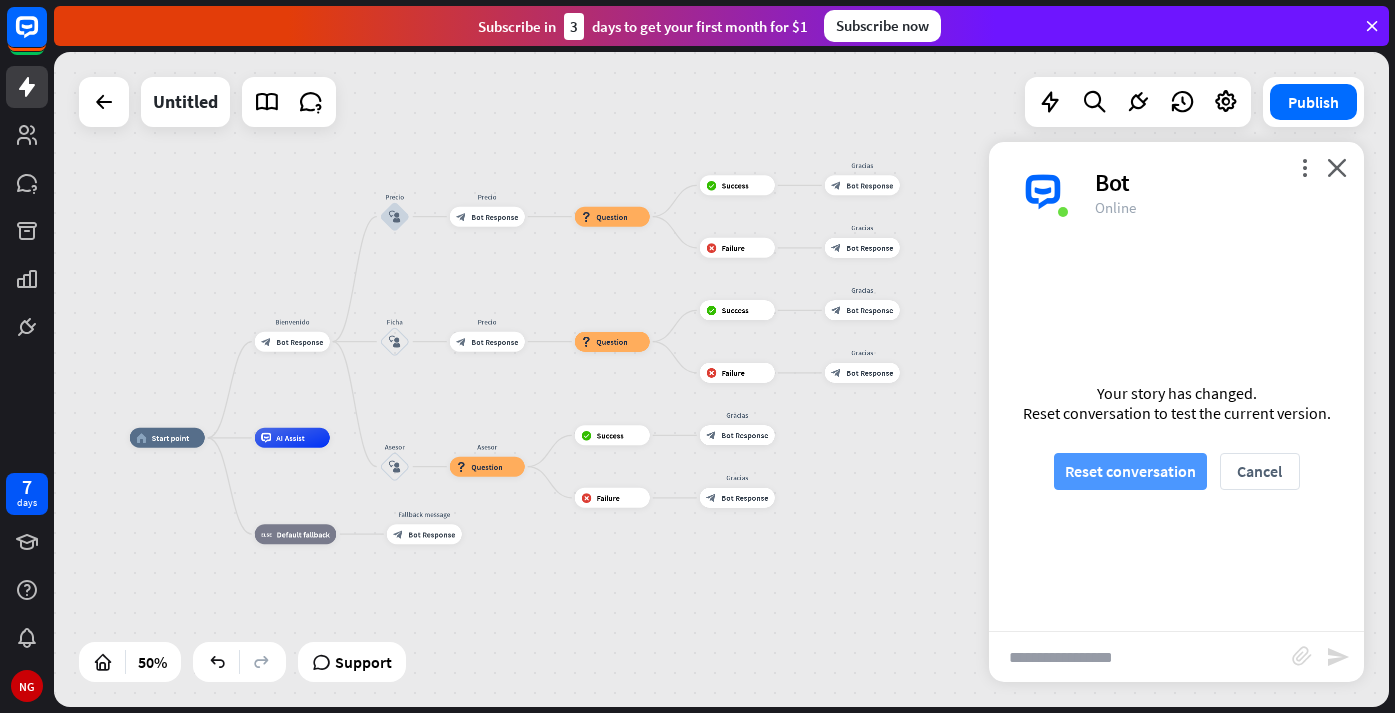 click on "Reset conversation" at bounding box center (1130, 471) 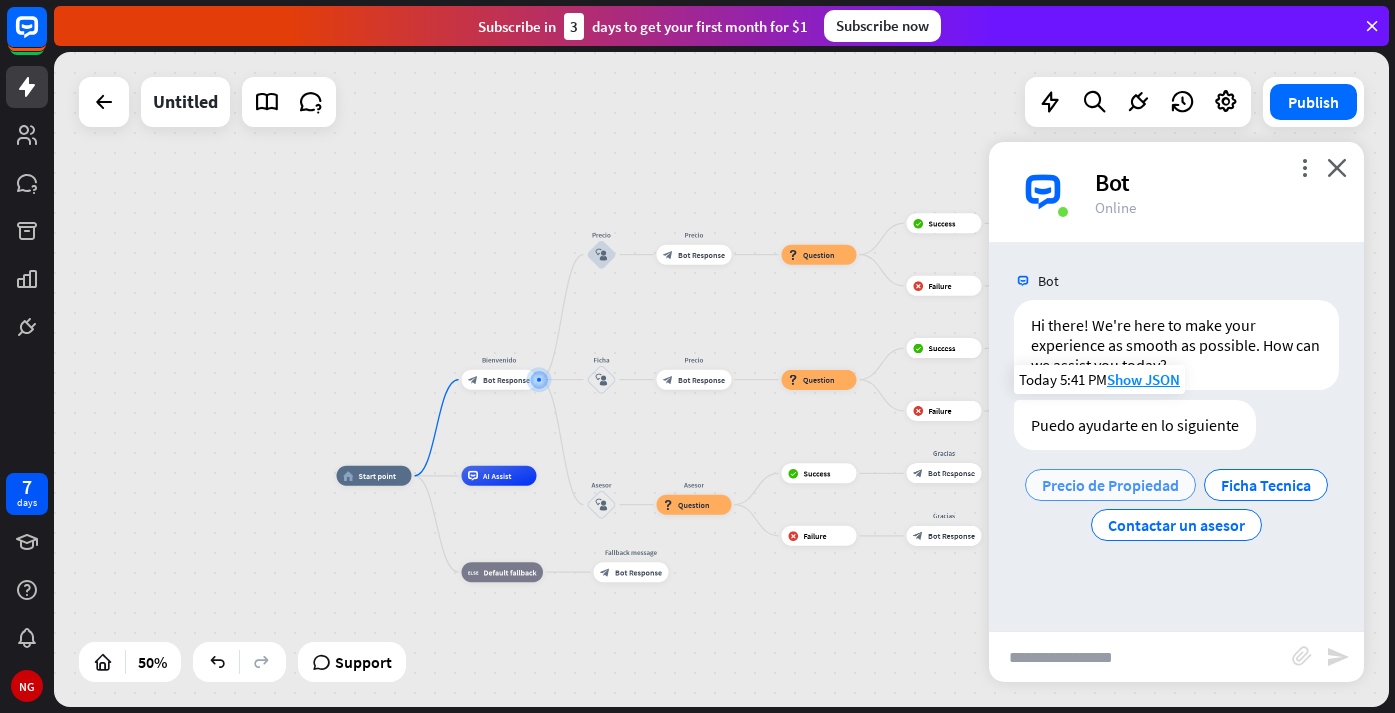 click on "Precio de Propiedad" at bounding box center [1110, 485] 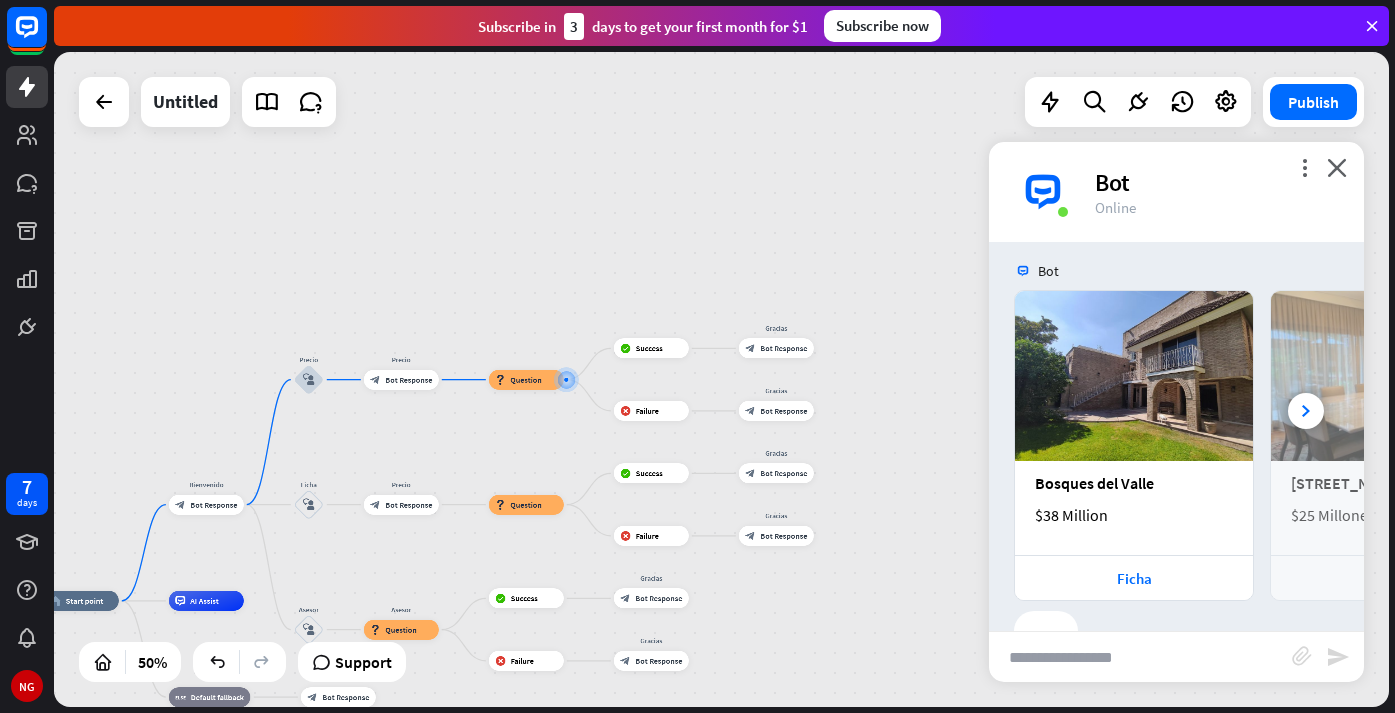scroll, scrollTop: 366, scrollLeft: 0, axis: vertical 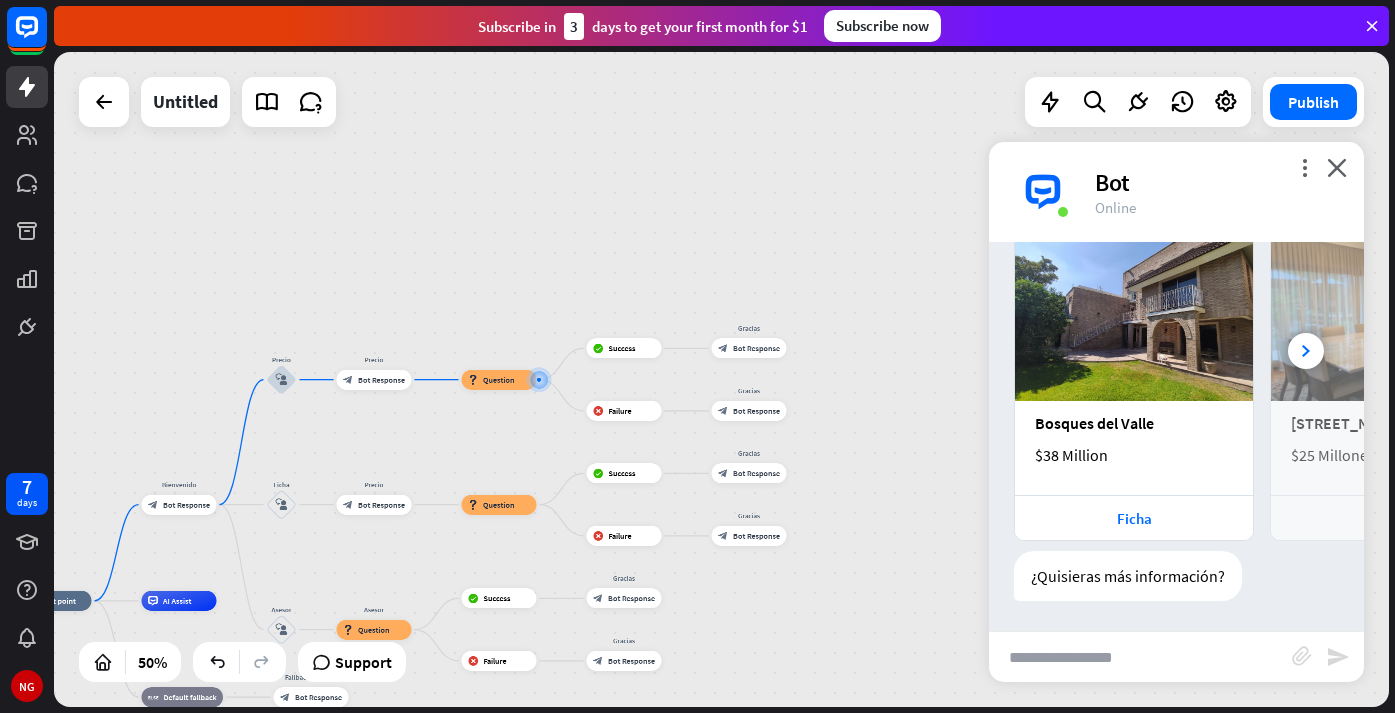 click at bounding box center (1140, 657) 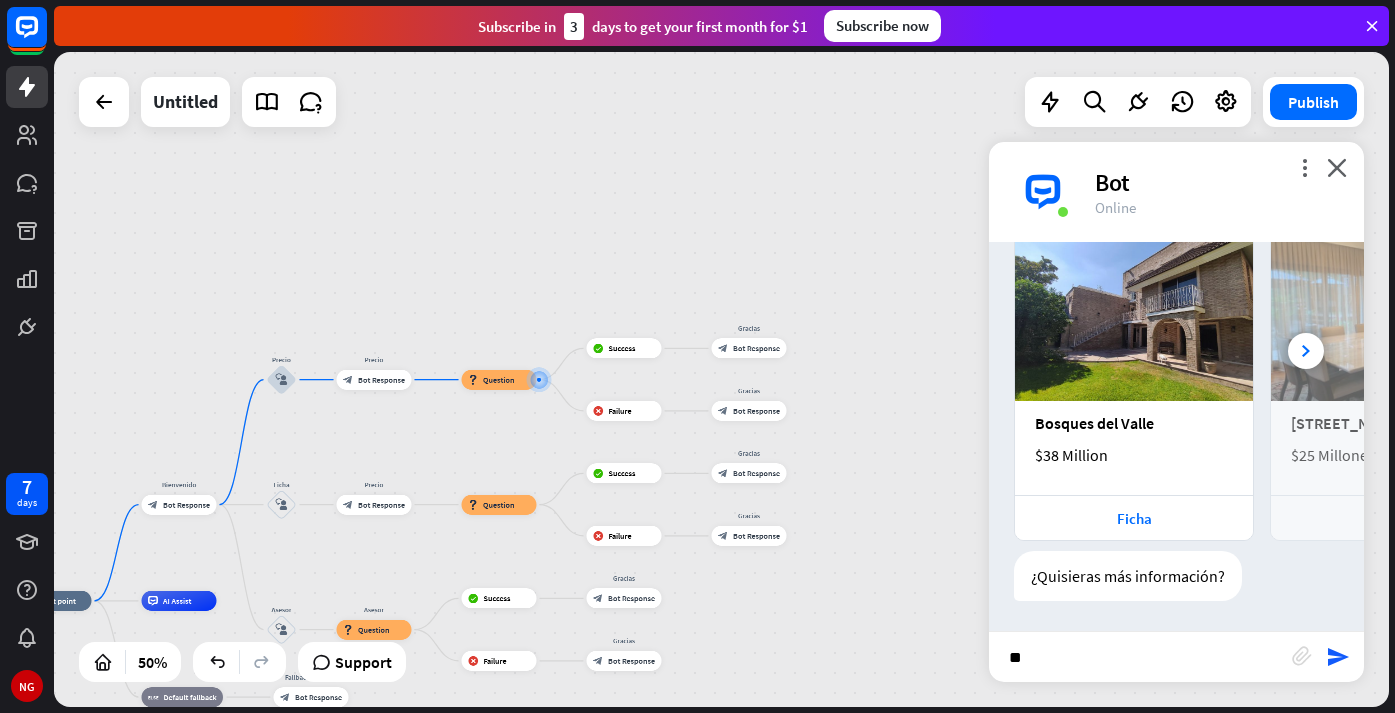 type on "***" 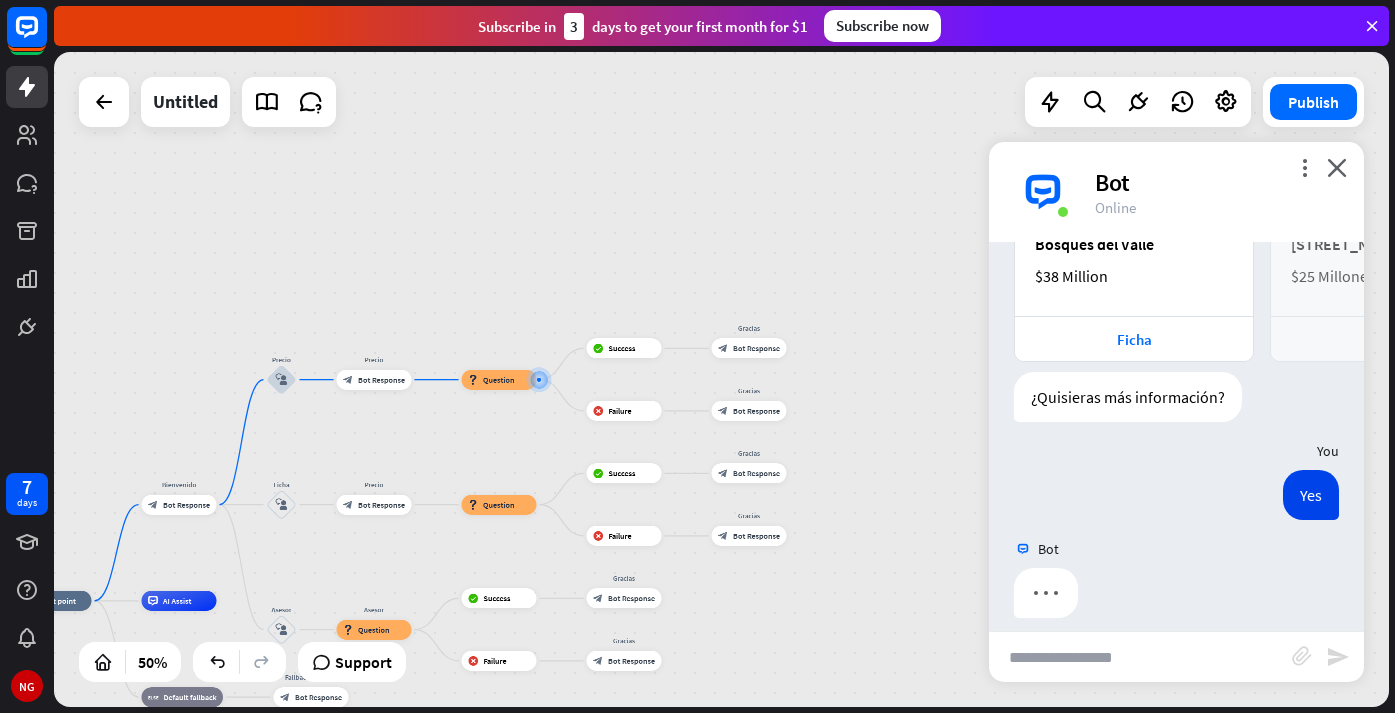 scroll, scrollTop: 562, scrollLeft: 0, axis: vertical 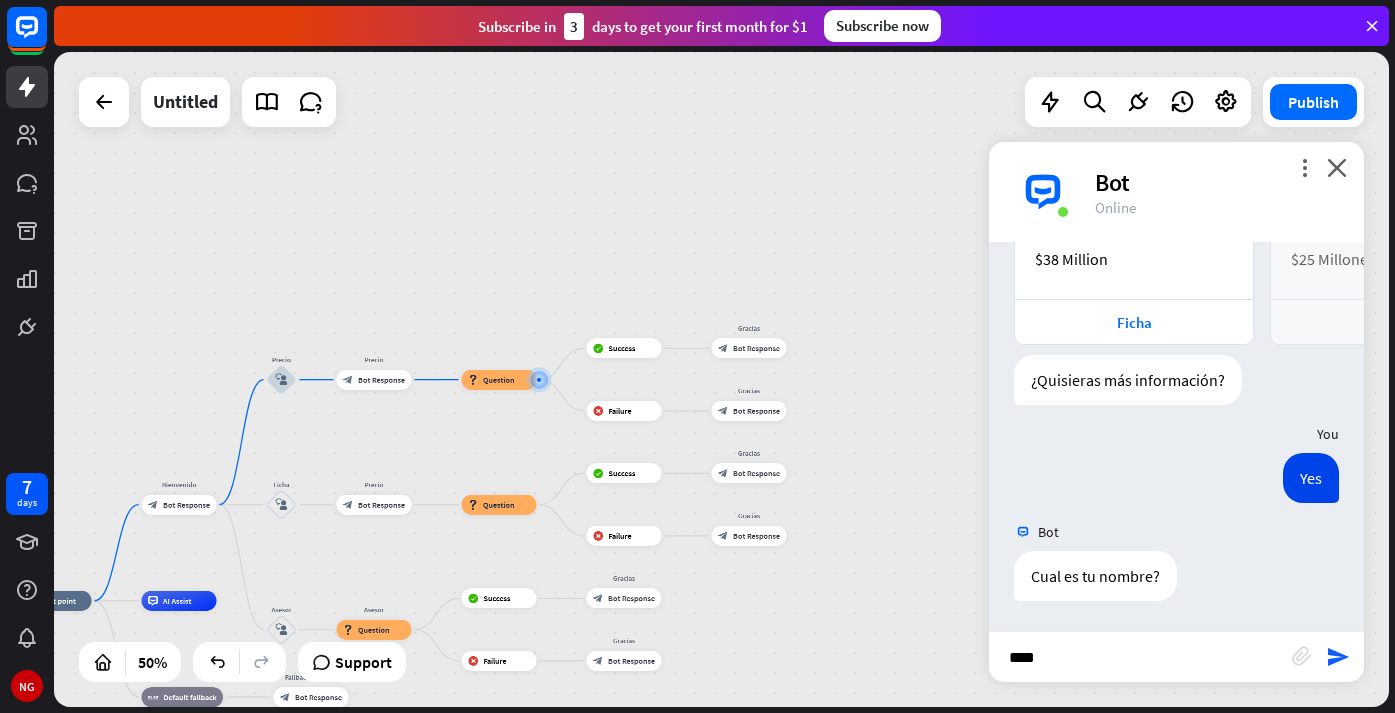 type on "*****" 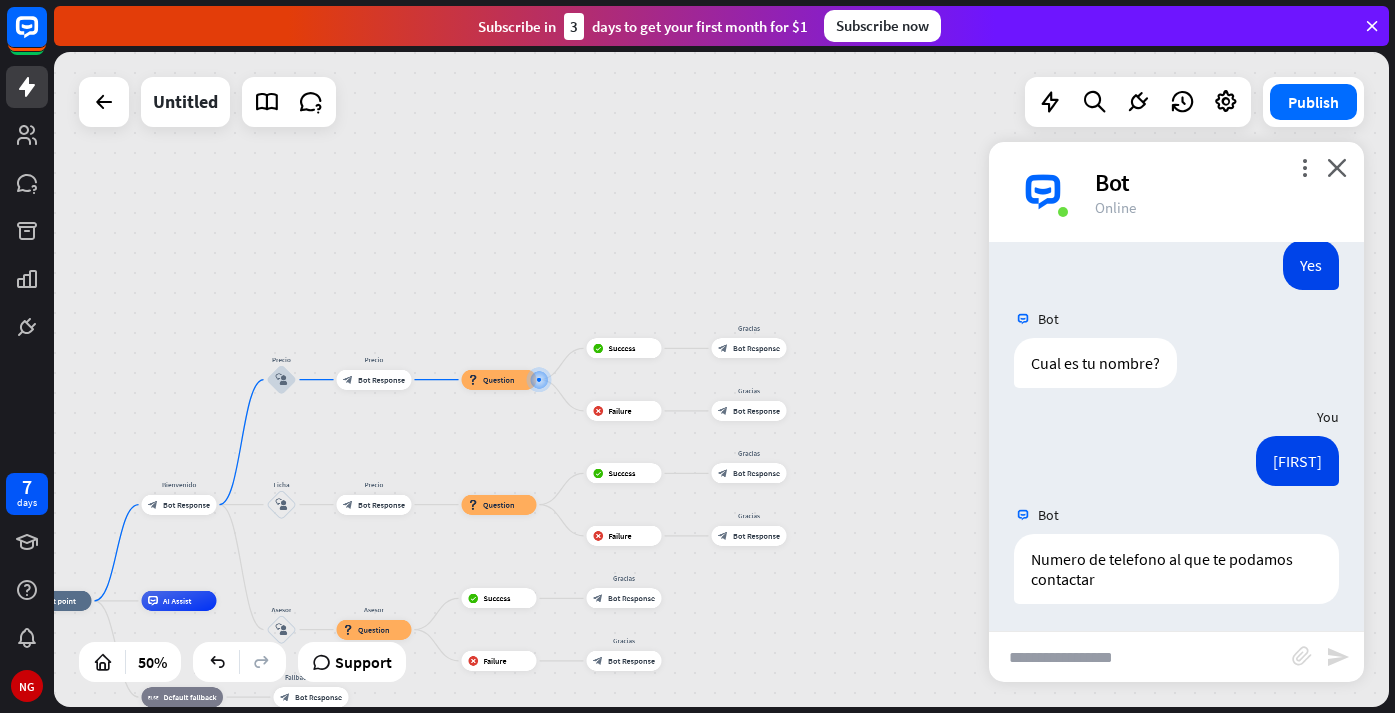 scroll, scrollTop: 778, scrollLeft: 0, axis: vertical 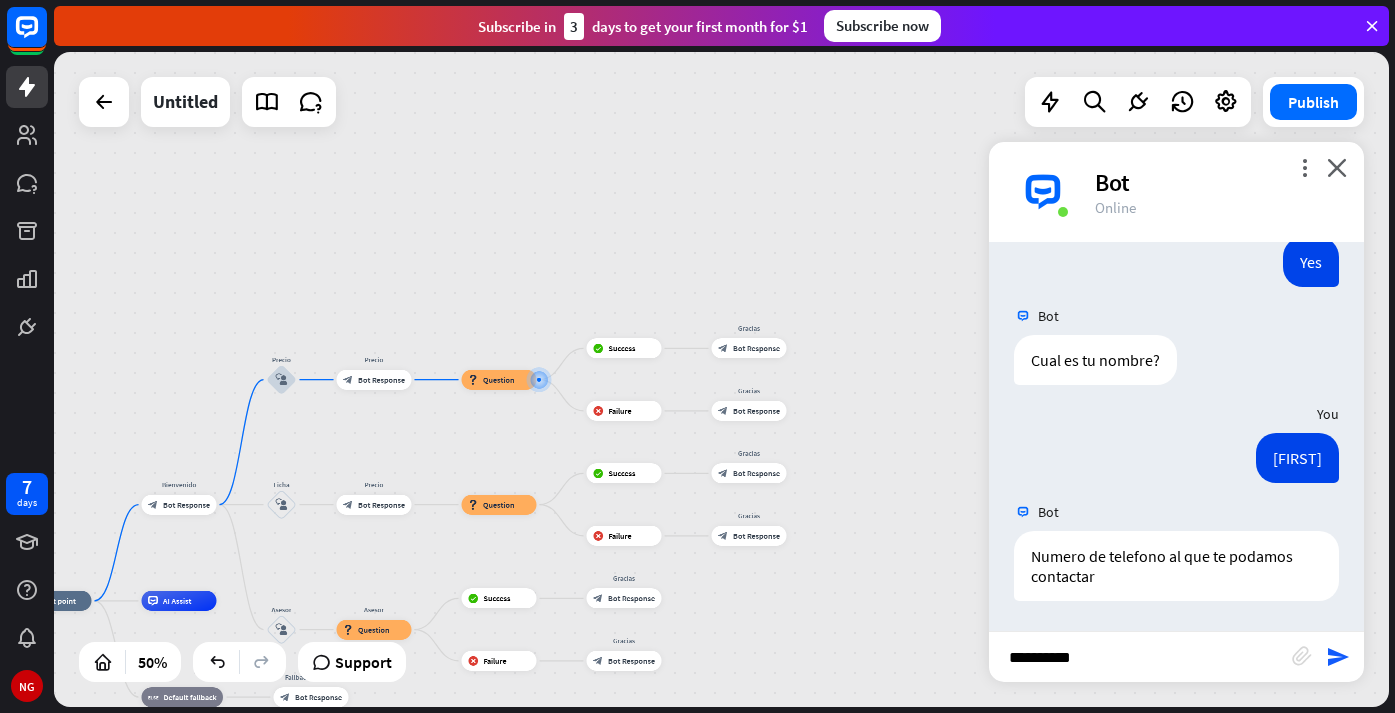 type on "**********" 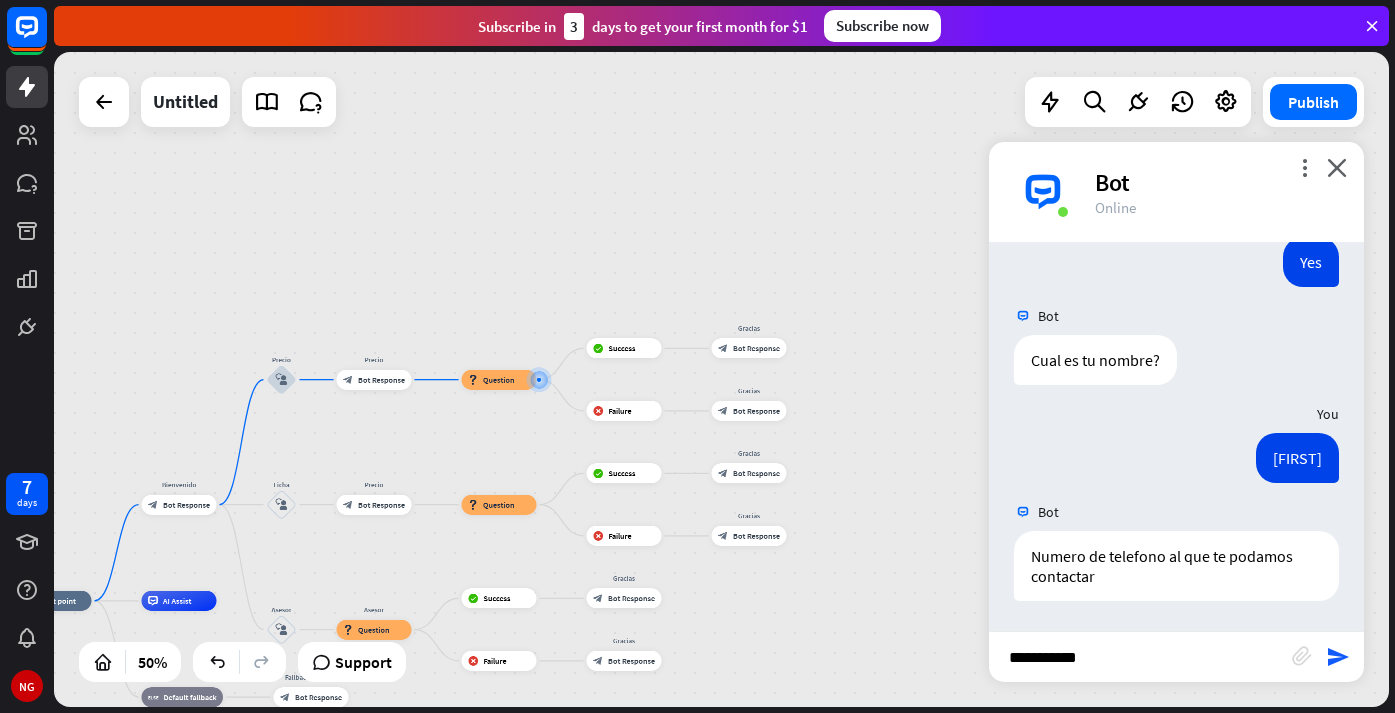 type 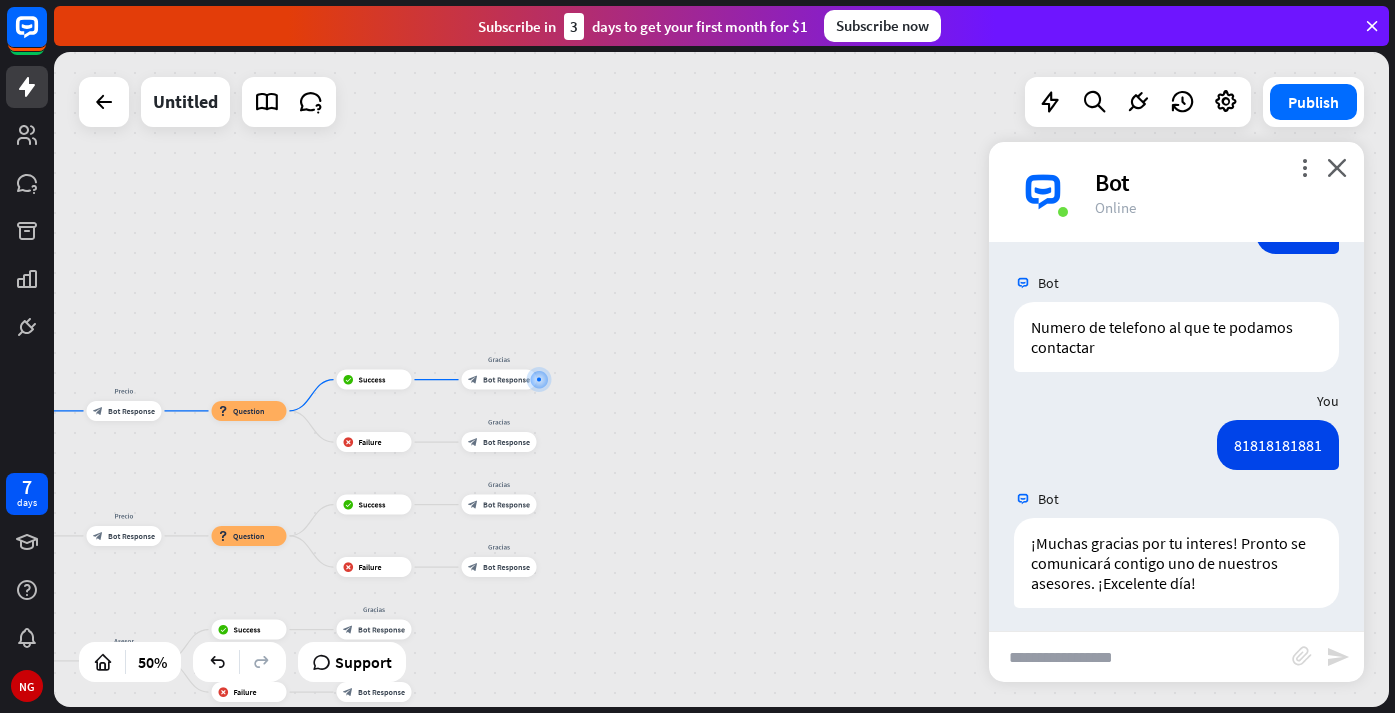 scroll, scrollTop: 1014, scrollLeft: 0, axis: vertical 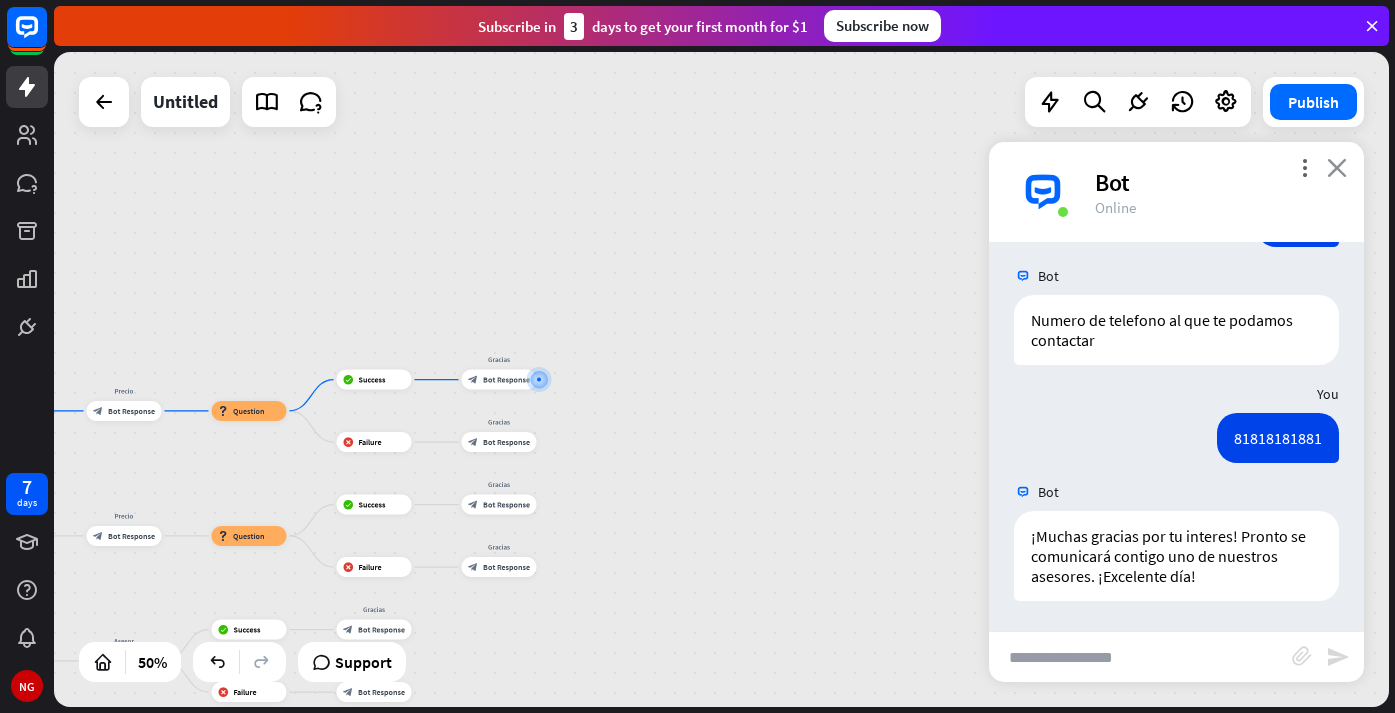 click on "close" at bounding box center [1337, 167] 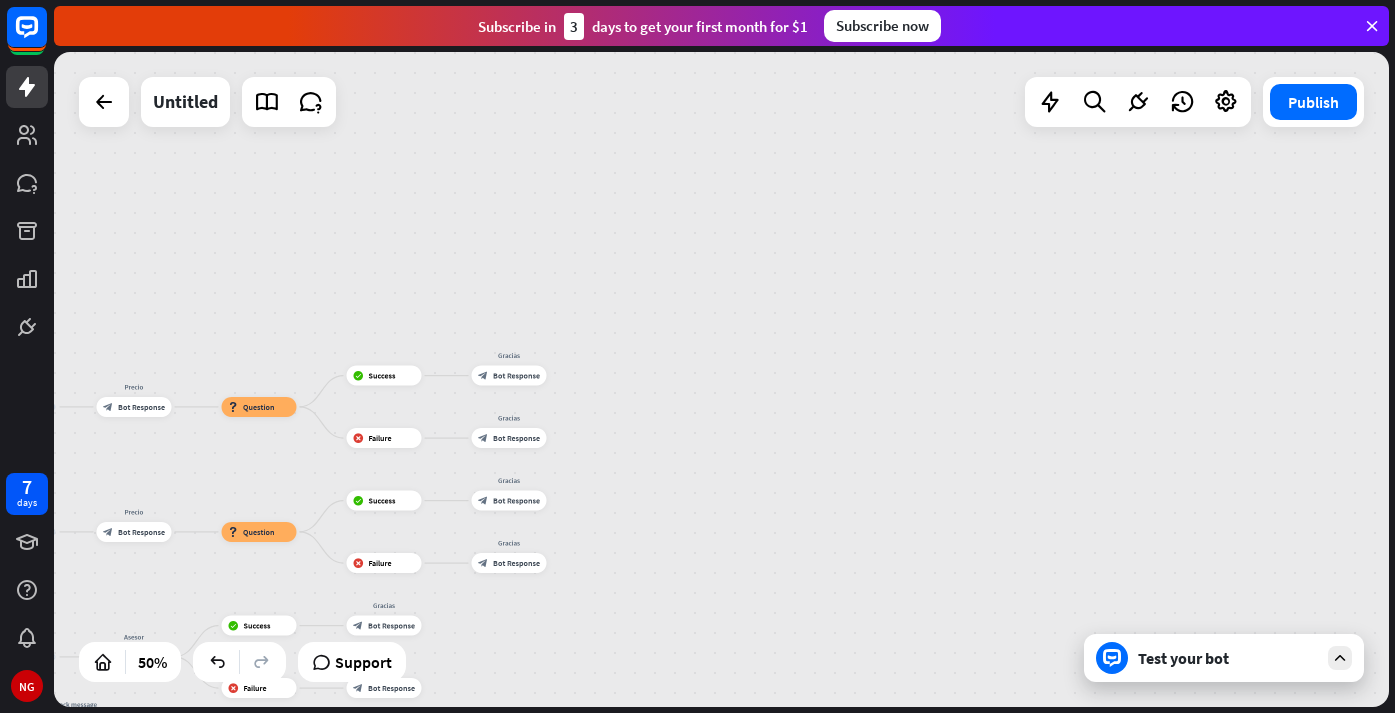 drag, startPoint x: 625, startPoint y: 460, endPoint x: 853, endPoint y: 403, distance: 235.01701 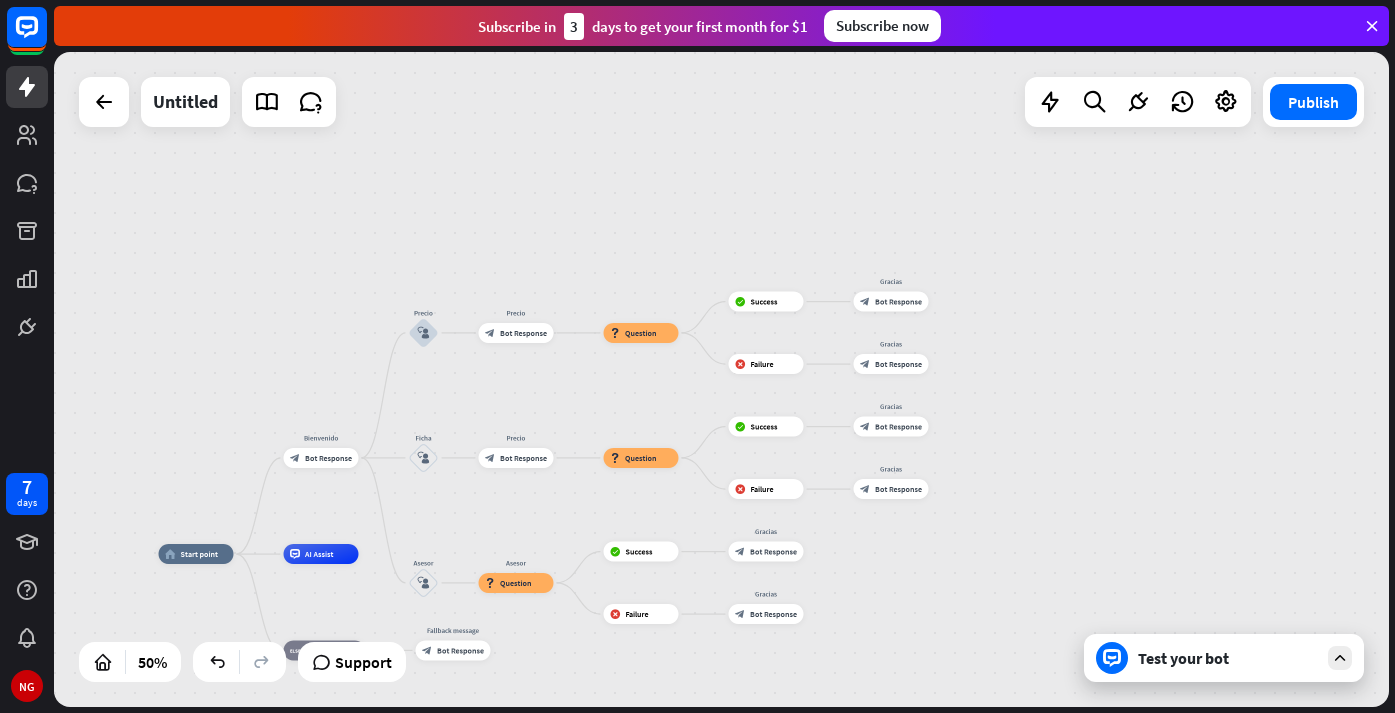 drag, startPoint x: 963, startPoint y: 355, endPoint x: 1138, endPoint y: 332, distance: 176.50496 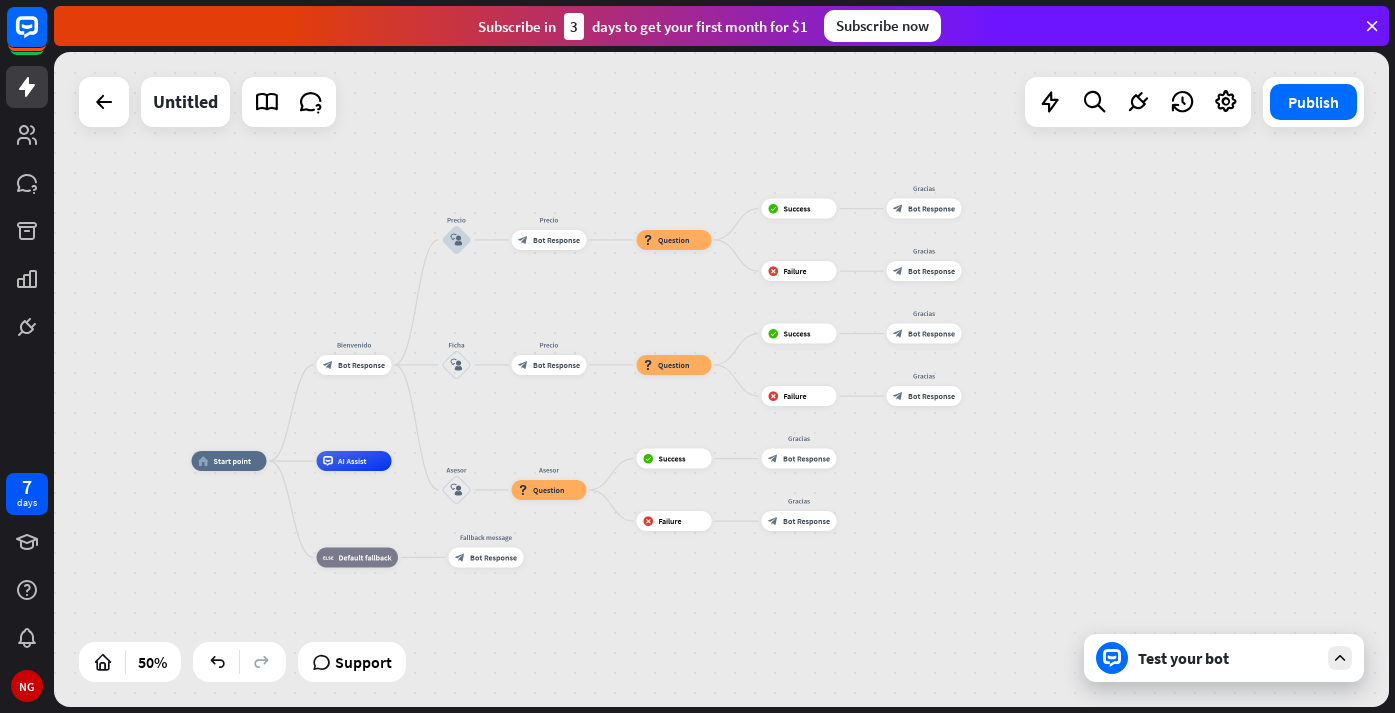drag, startPoint x: 1059, startPoint y: 335, endPoint x: 1079, endPoint y: 224, distance: 112.78741 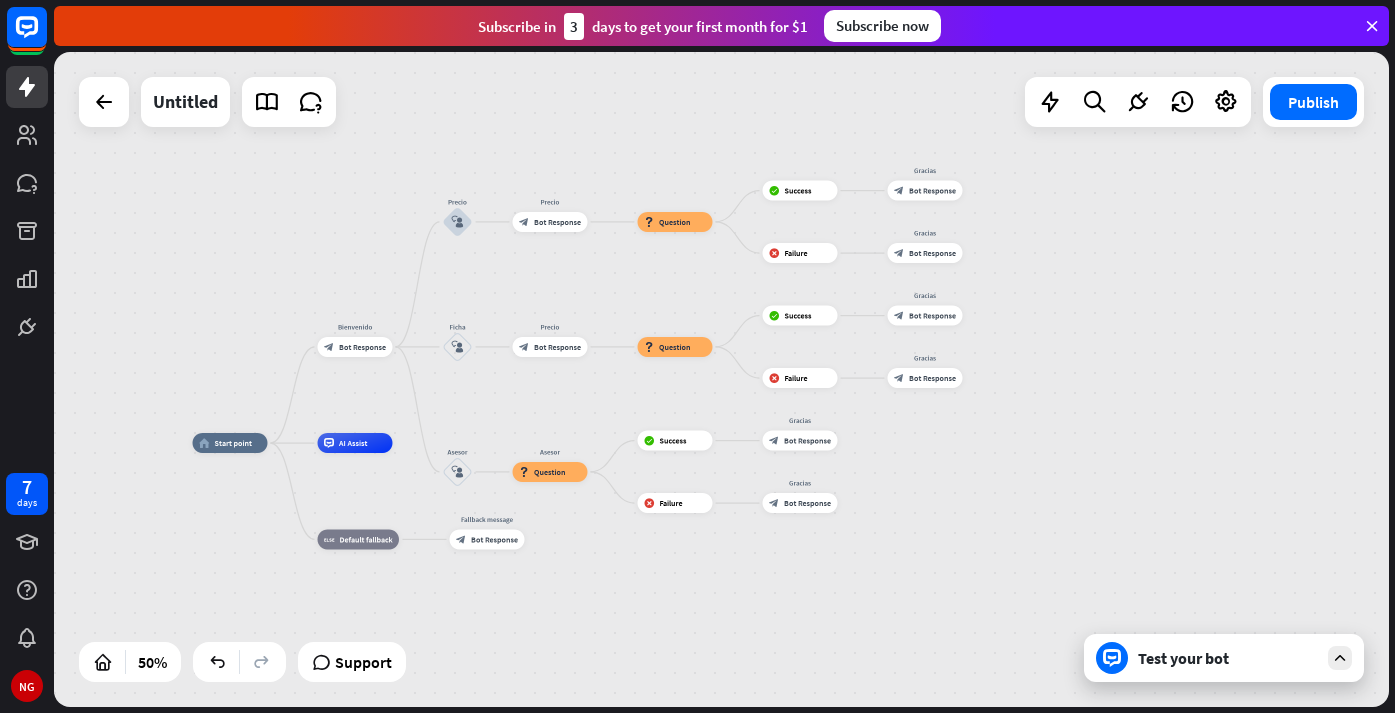 click on "Test your bot" at bounding box center (1228, 658) 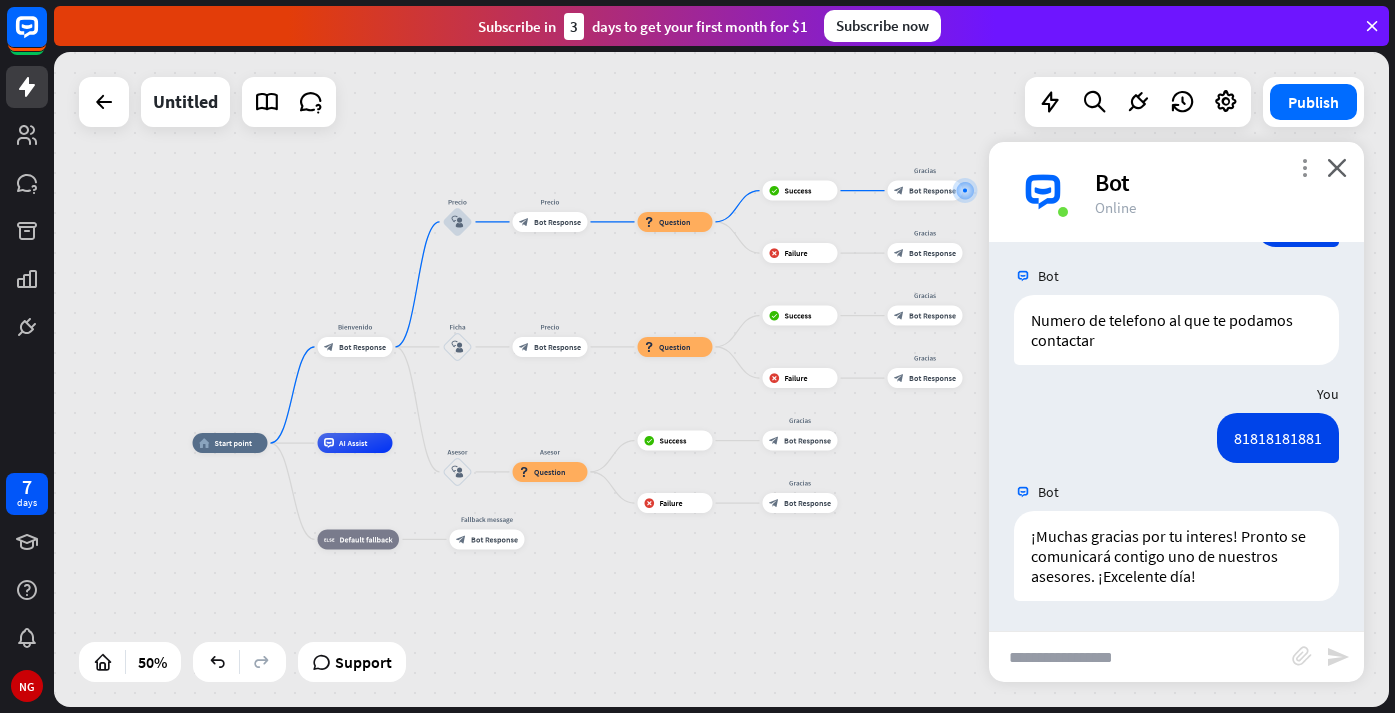click on "more_vert" at bounding box center [1304, 167] 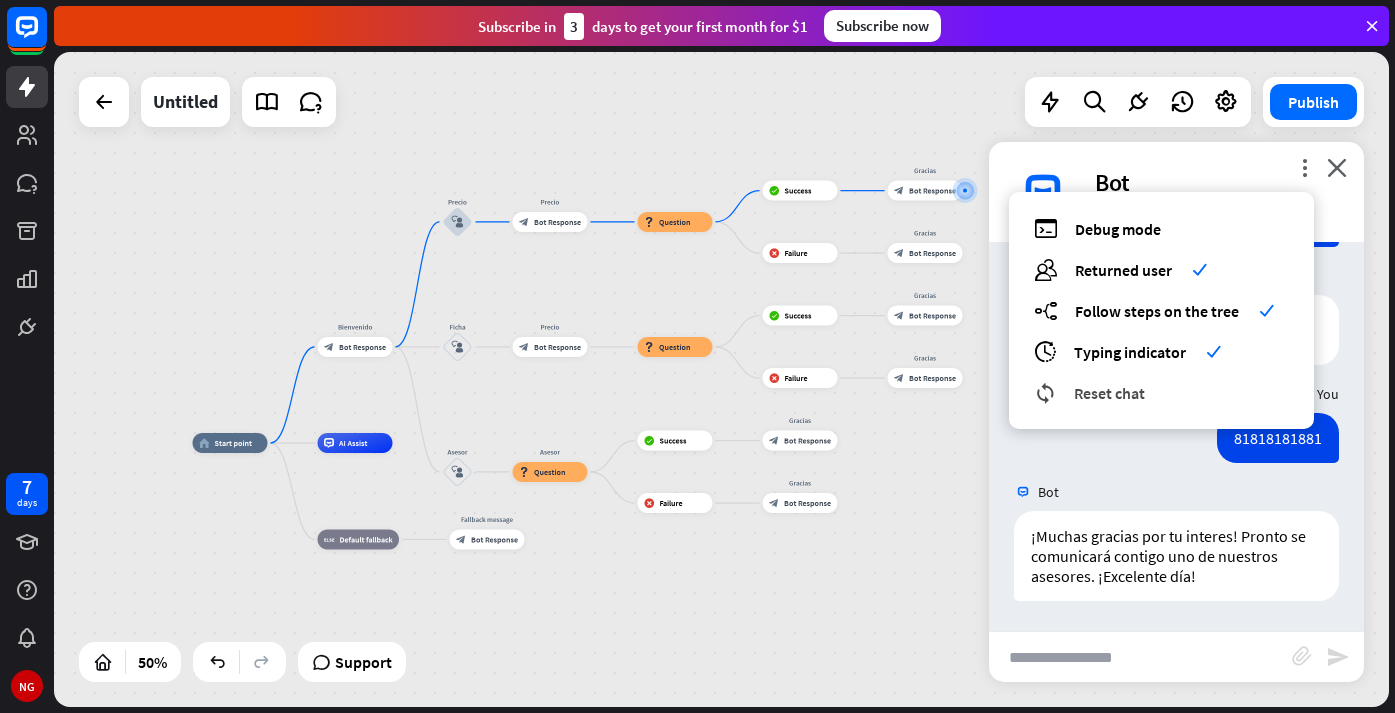 click on "Reset chat" at bounding box center (1109, 393) 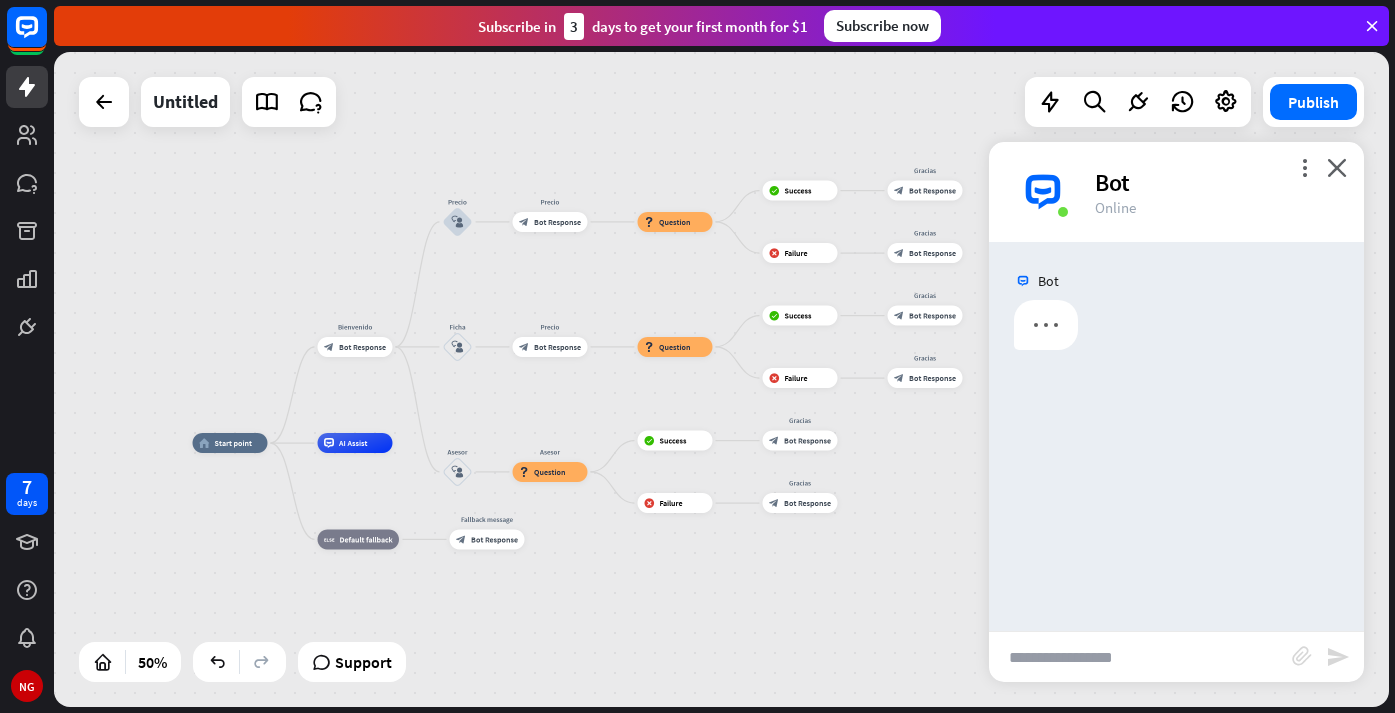 scroll, scrollTop: 0, scrollLeft: 0, axis: both 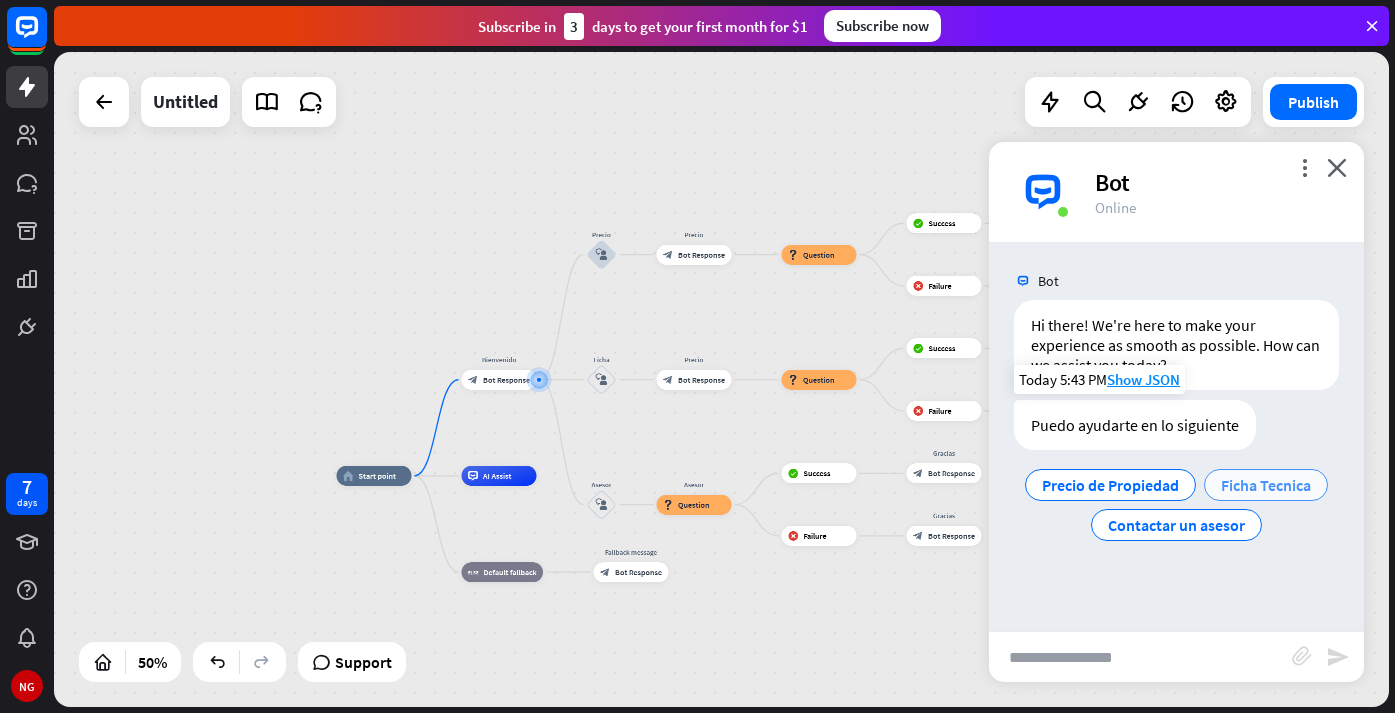 click on "Ficha Tecnica" at bounding box center (1266, 485) 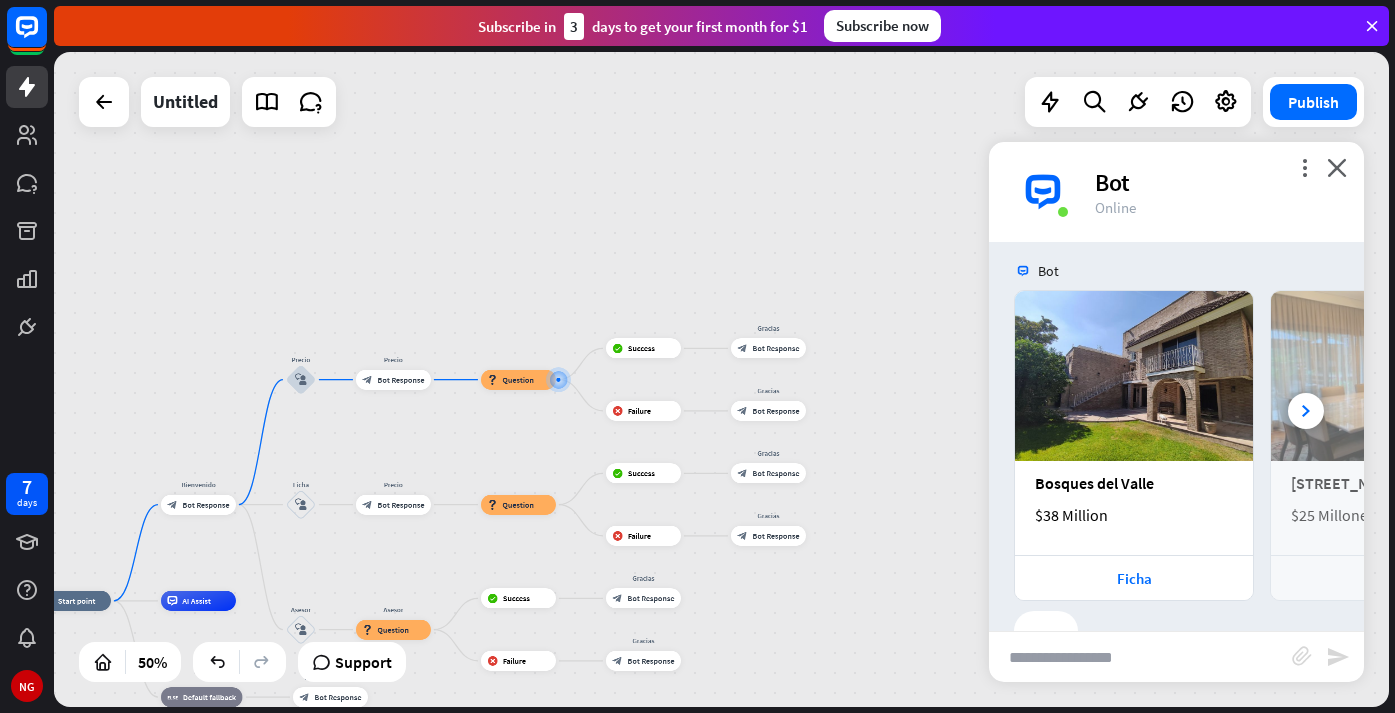 scroll, scrollTop: 366, scrollLeft: 0, axis: vertical 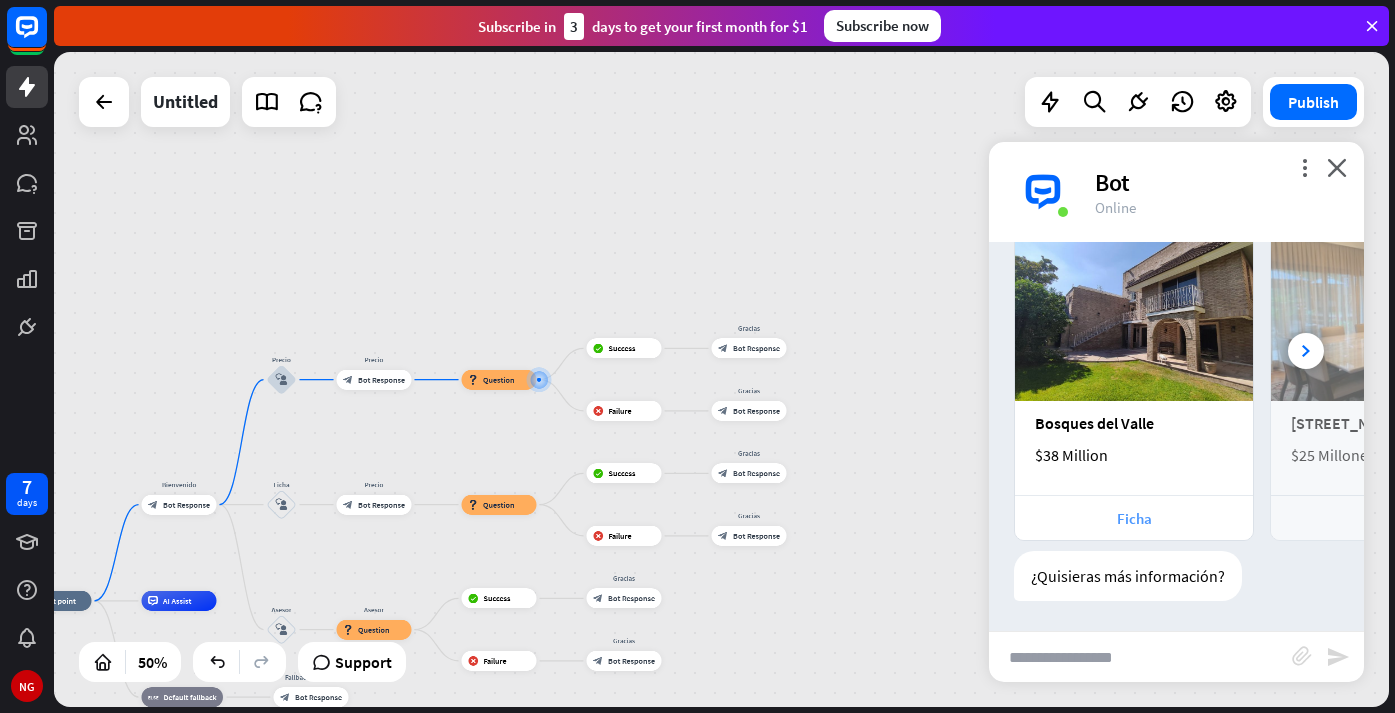 click on "Ficha" at bounding box center (1134, 518) 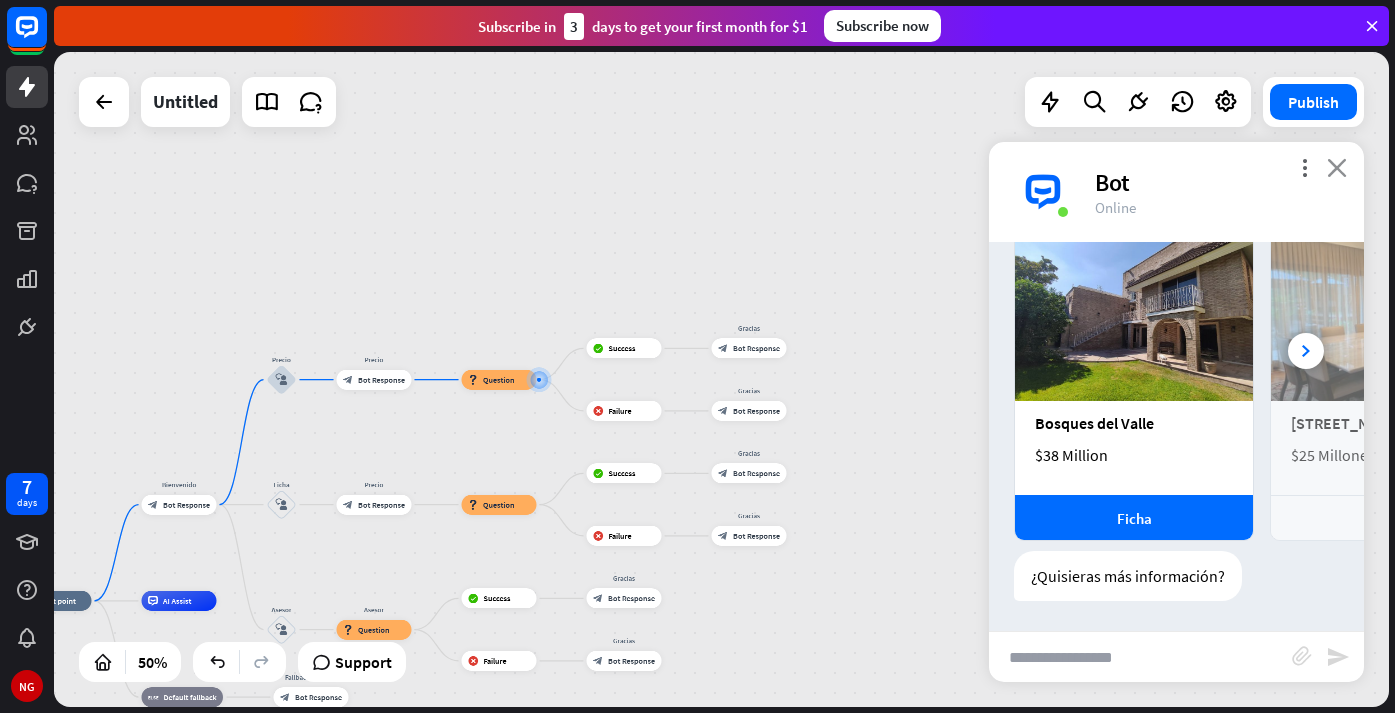 click on "close" at bounding box center [1337, 167] 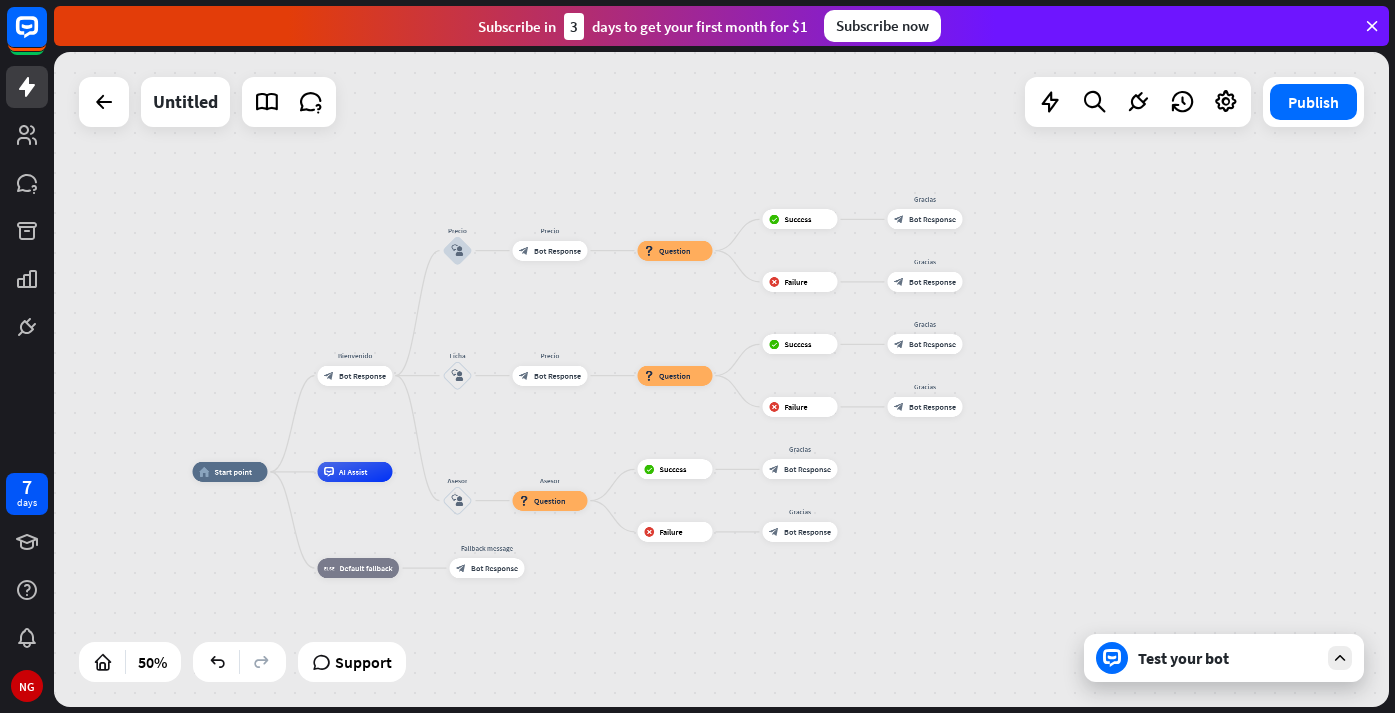 drag, startPoint x: 854, startPoint y: 402, endPoint x: 1049, endPoint y: 237, distance: 255.4408 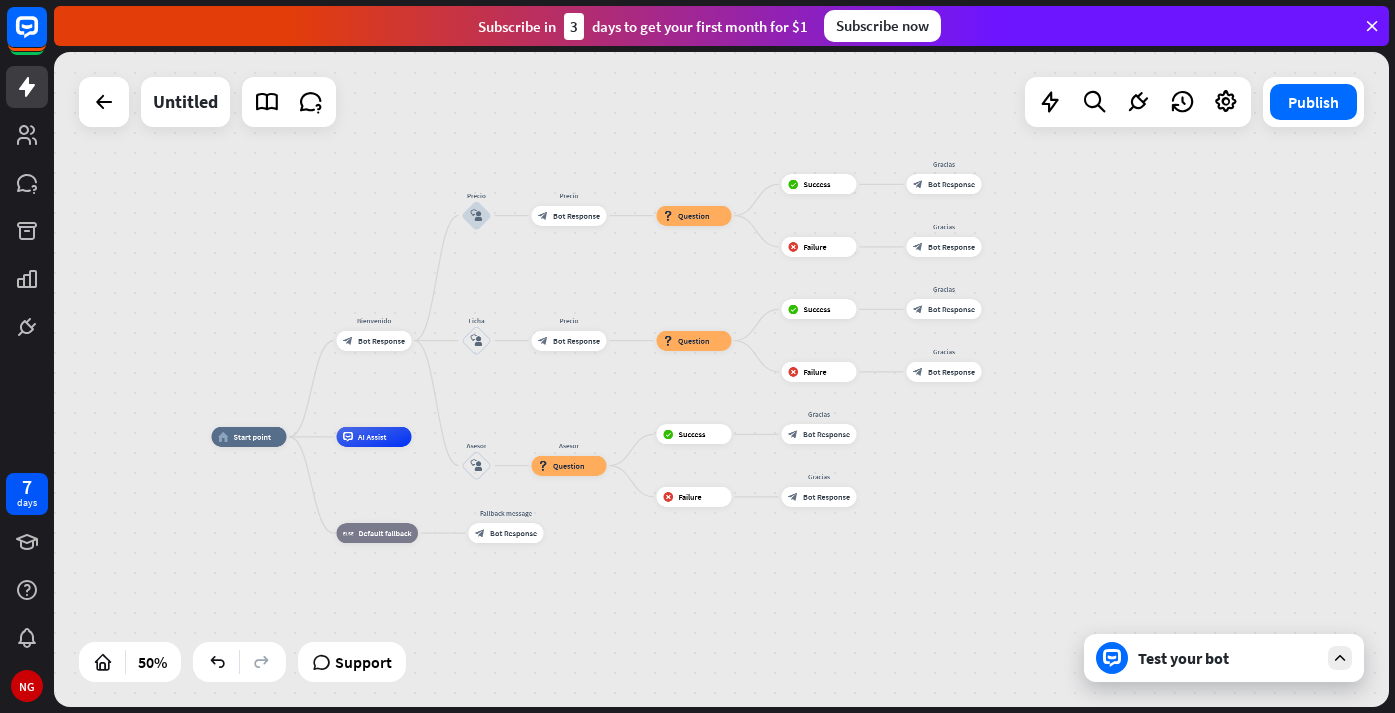 click on "Test your bot" at bounding box center [1228, 658] 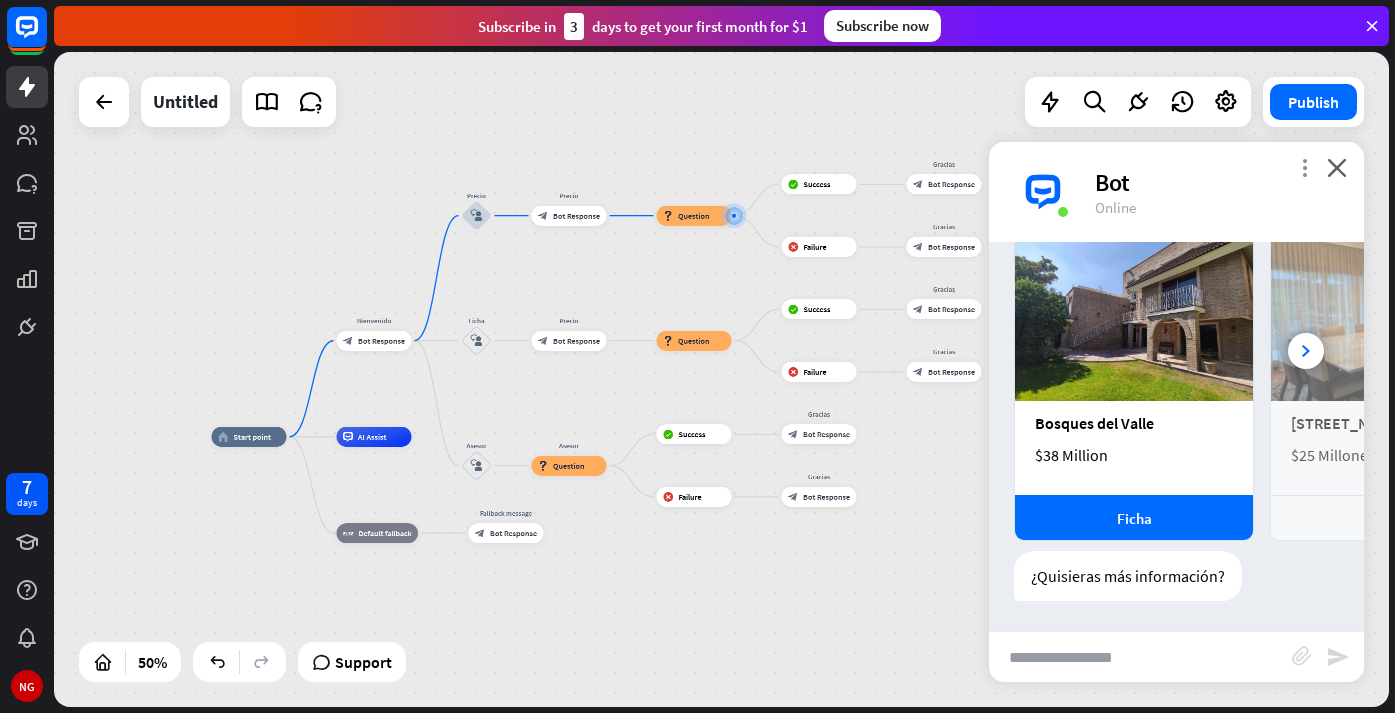 click on "more_vert" at bounding box center [1304, 167] 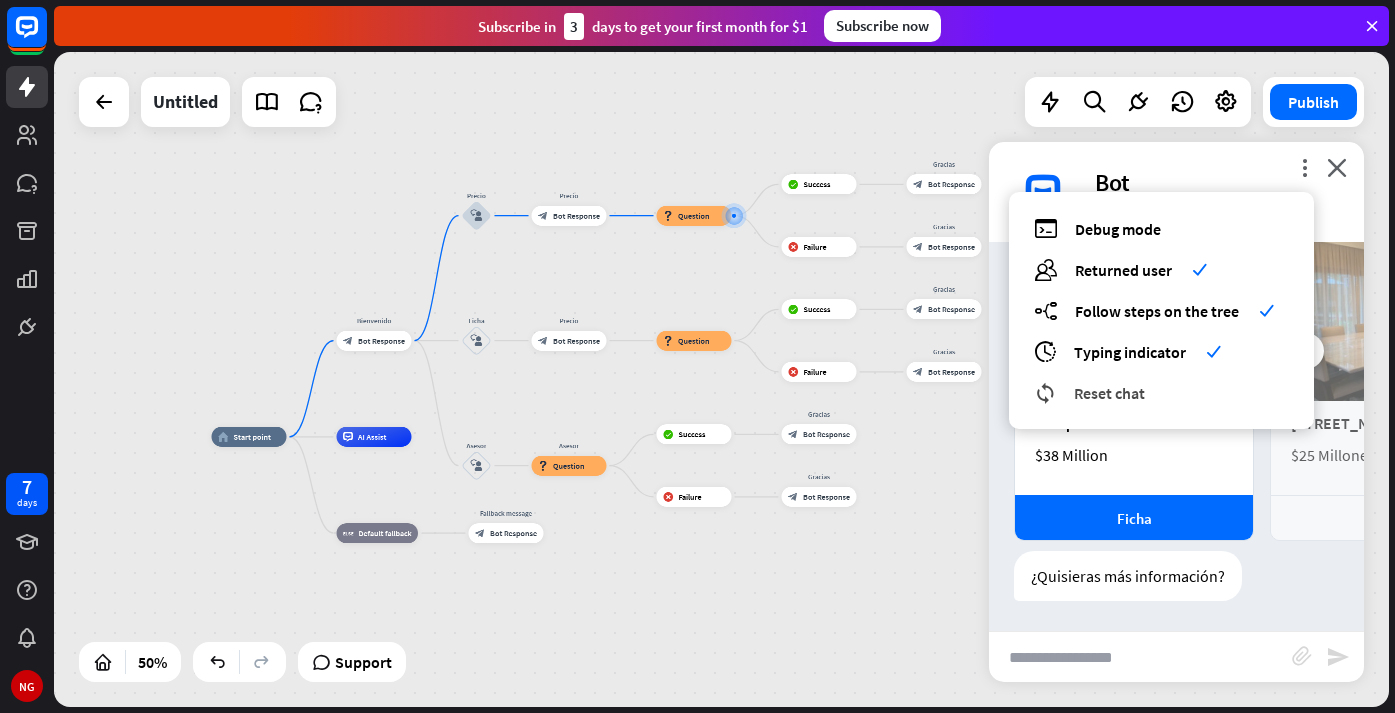 click on "Reset chat" at bounding box center [1109, 393] 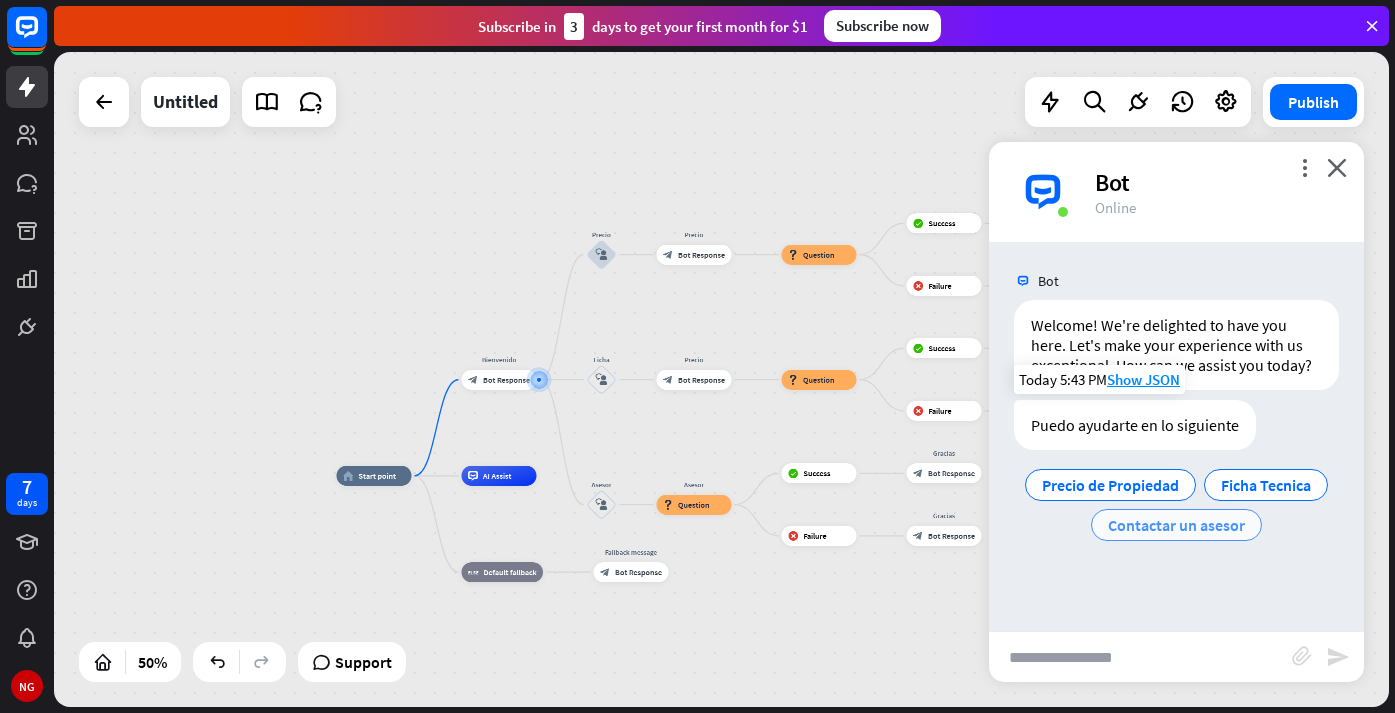 click on "Contactar un asesor" at bounding box center [1176, 525] 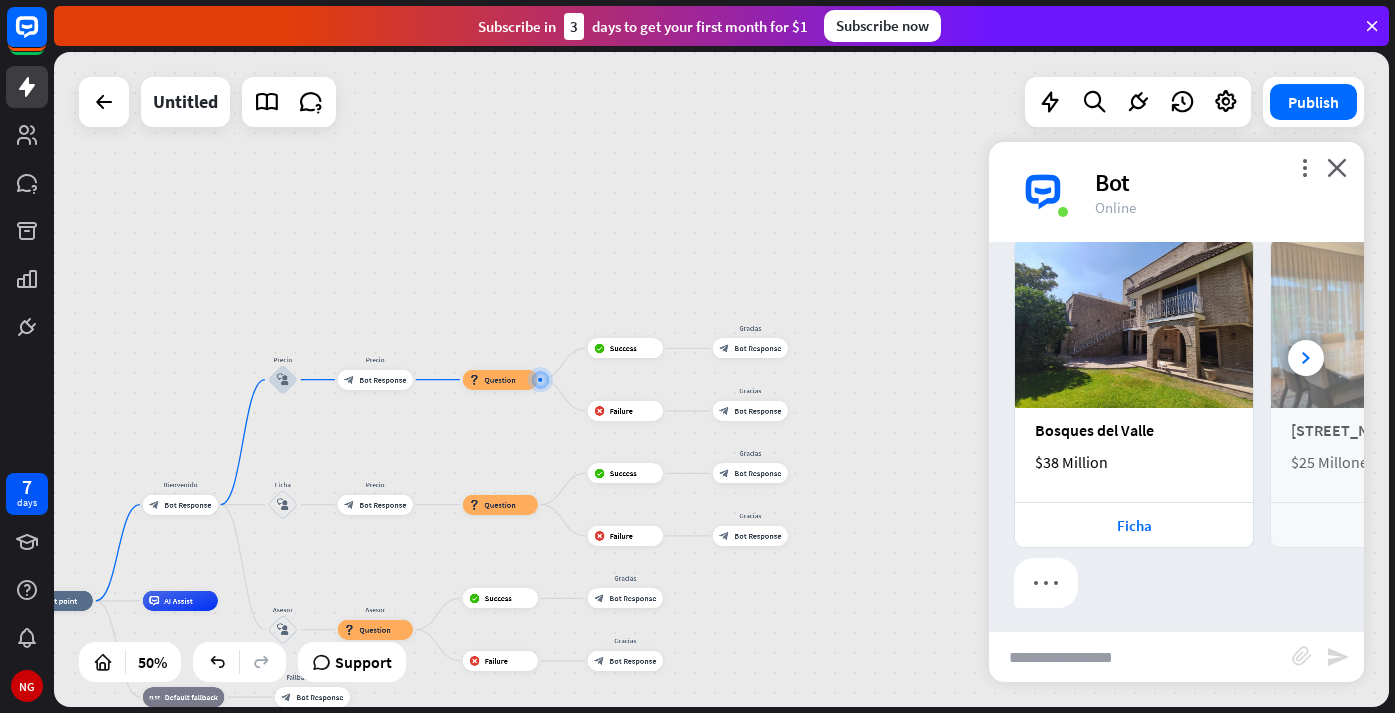 scroll, scrollTop: 366, scrollLeft: 0, axis: vertical 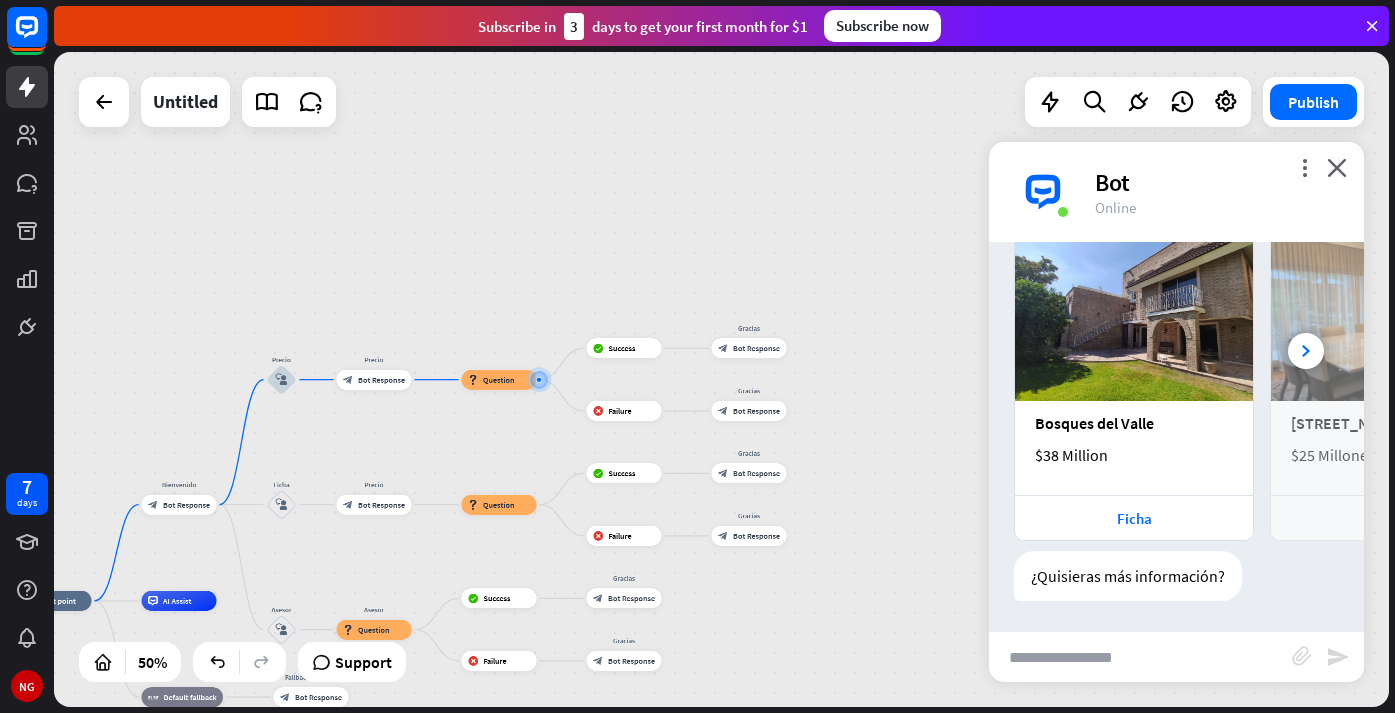 click on "home_2 Start point Bienvenido block_bot_response Bot Response Precio block_user_input Precio block_bot_response Bot Response block_question Question block_success Success Gracias block_bot_response Bot Response block_failure Failure Gracias block_bot_response Bot Response Ficha block_user_input Precio block_bot_response Bot Response block_question Question block_success Success Gracias block_bot_response Bot Response block_failure Failure Gracias block_bot_response Bot Response Asesor block_user_input Asesor block_question Question block_success Success Gracias block_bot_response Bot Response" at bounding box center [721, 379] 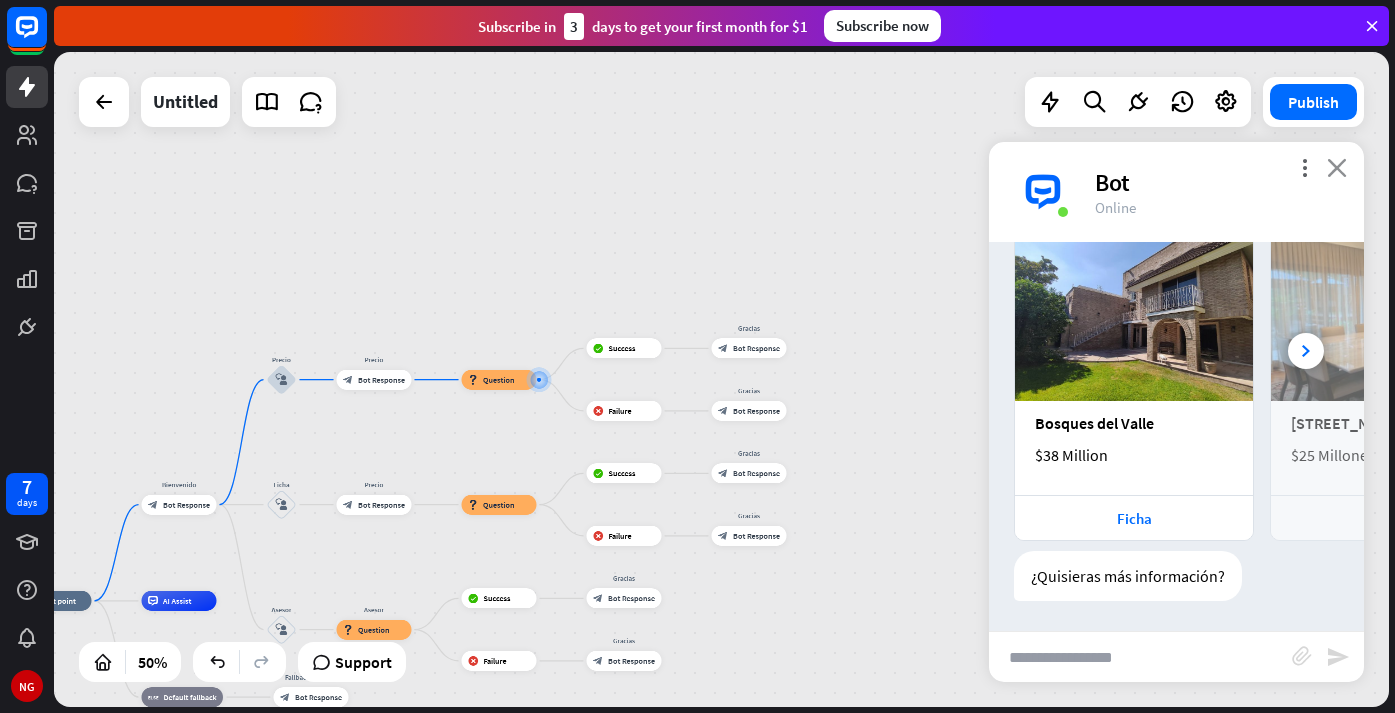 click on "close" at bounding box center (1337, 167) 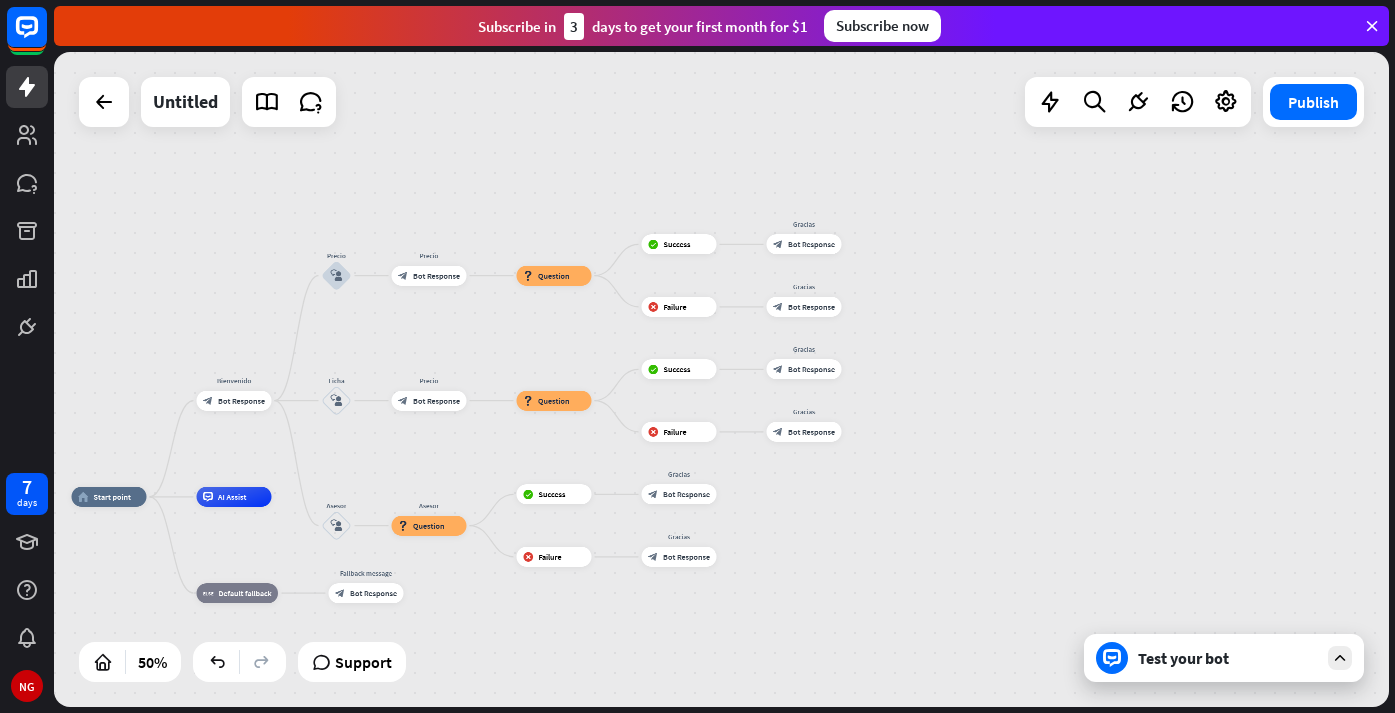 drag, startPoint x: 952, startPoint y: 384, endPoint x: 1010, endPoint y: 277, distance: 121.70867 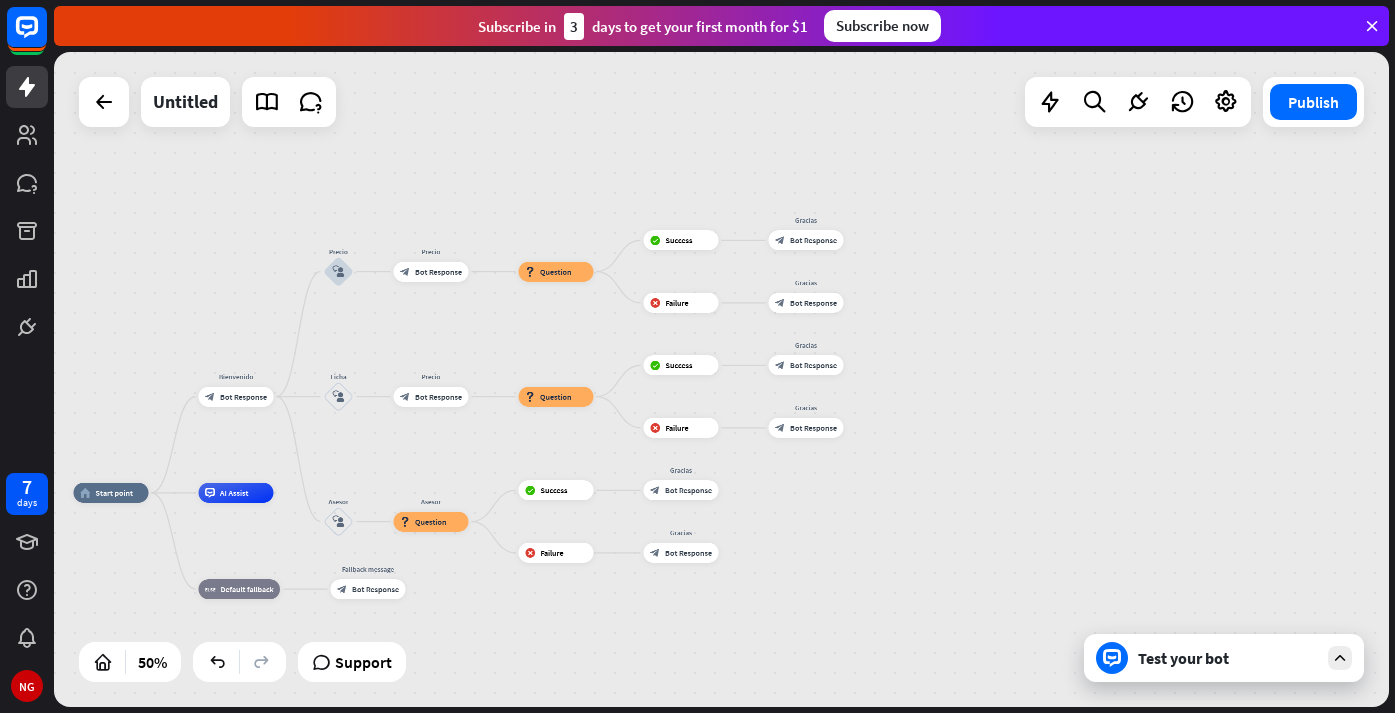 drag, startPoint x: 959, startPoint y: 359, endPoint x: 980, endPoint y: 339, distance: 29 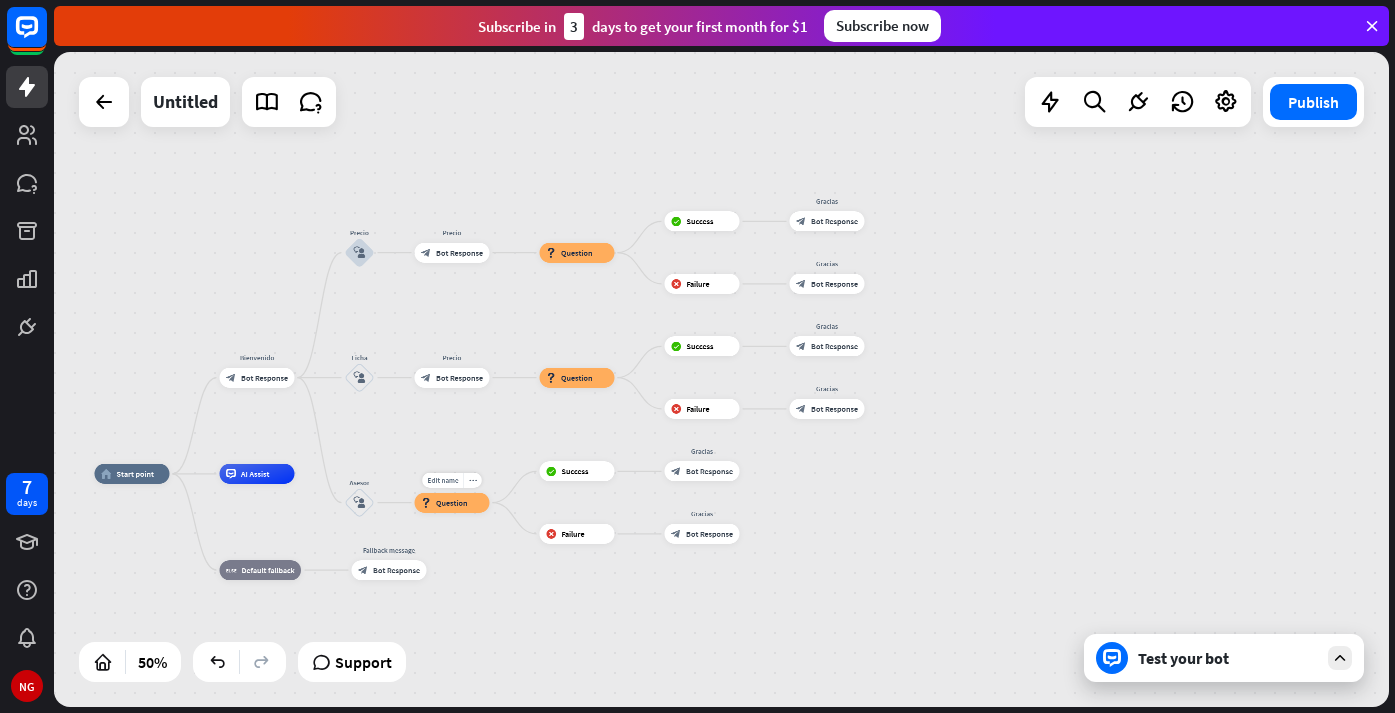 click on "Question" at bounding box center (452, 503) 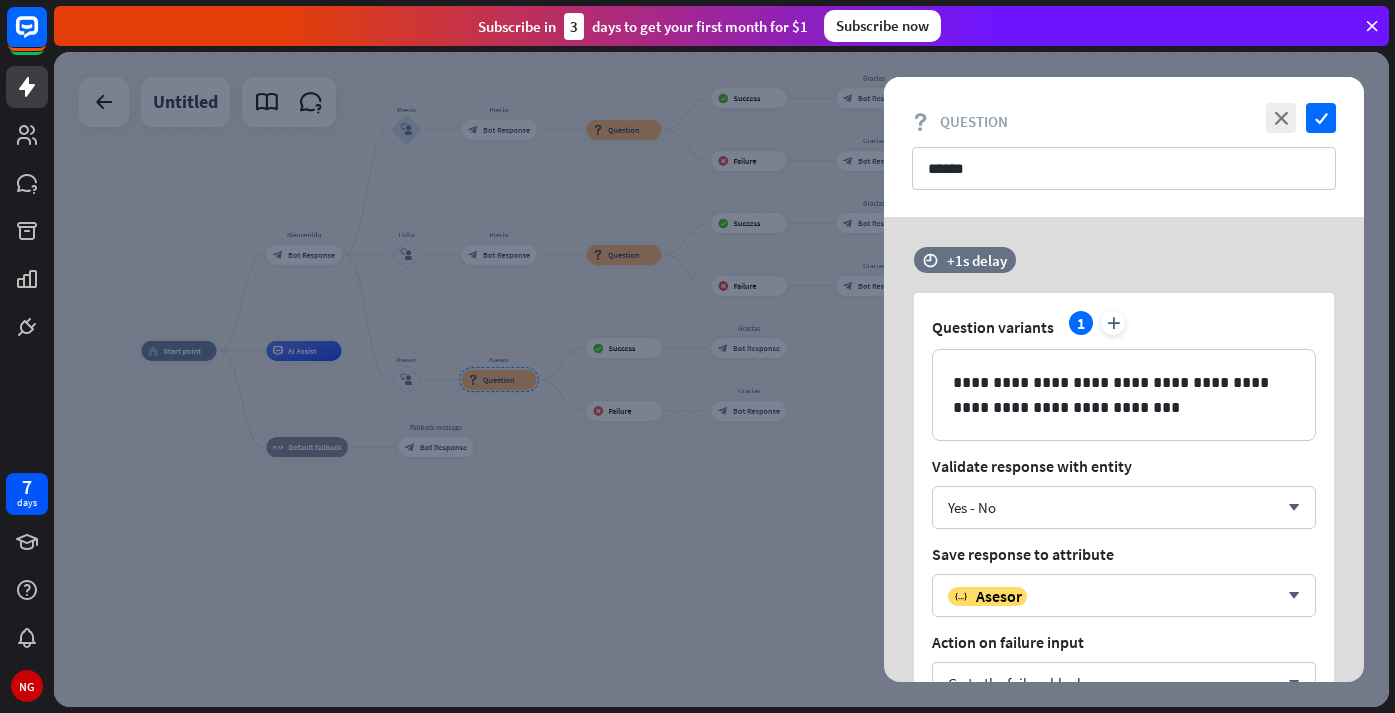 click at bounding box center (721, 379) 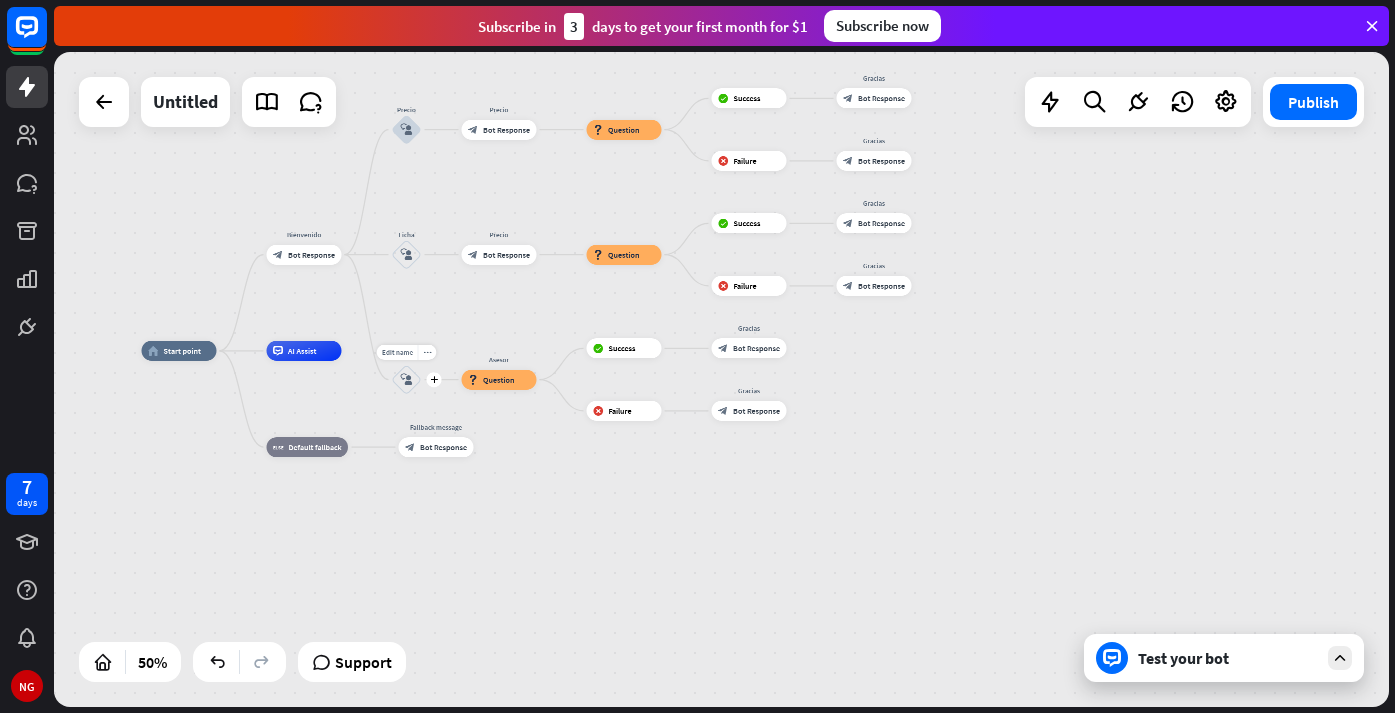 click on "block_user_input" at bounding box center (407, 380) 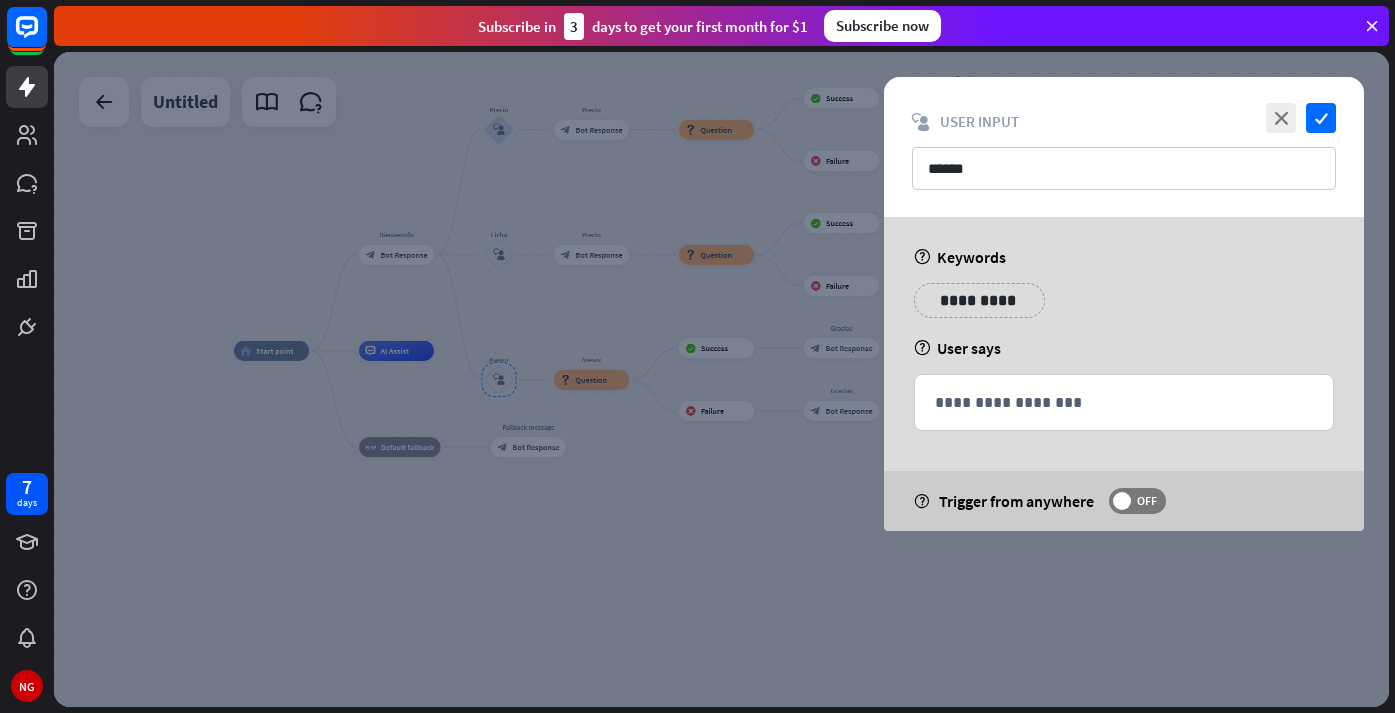 click on "**********" at bounding box center [979, 300] 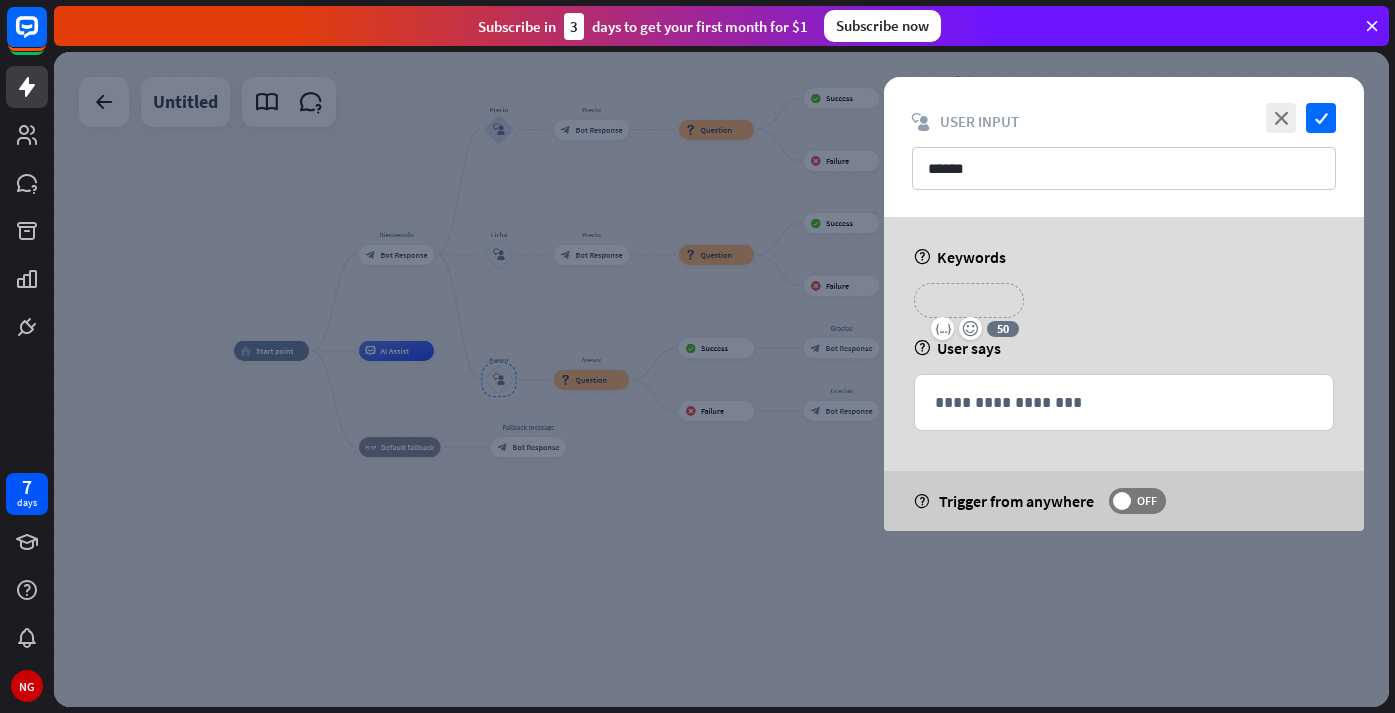 type 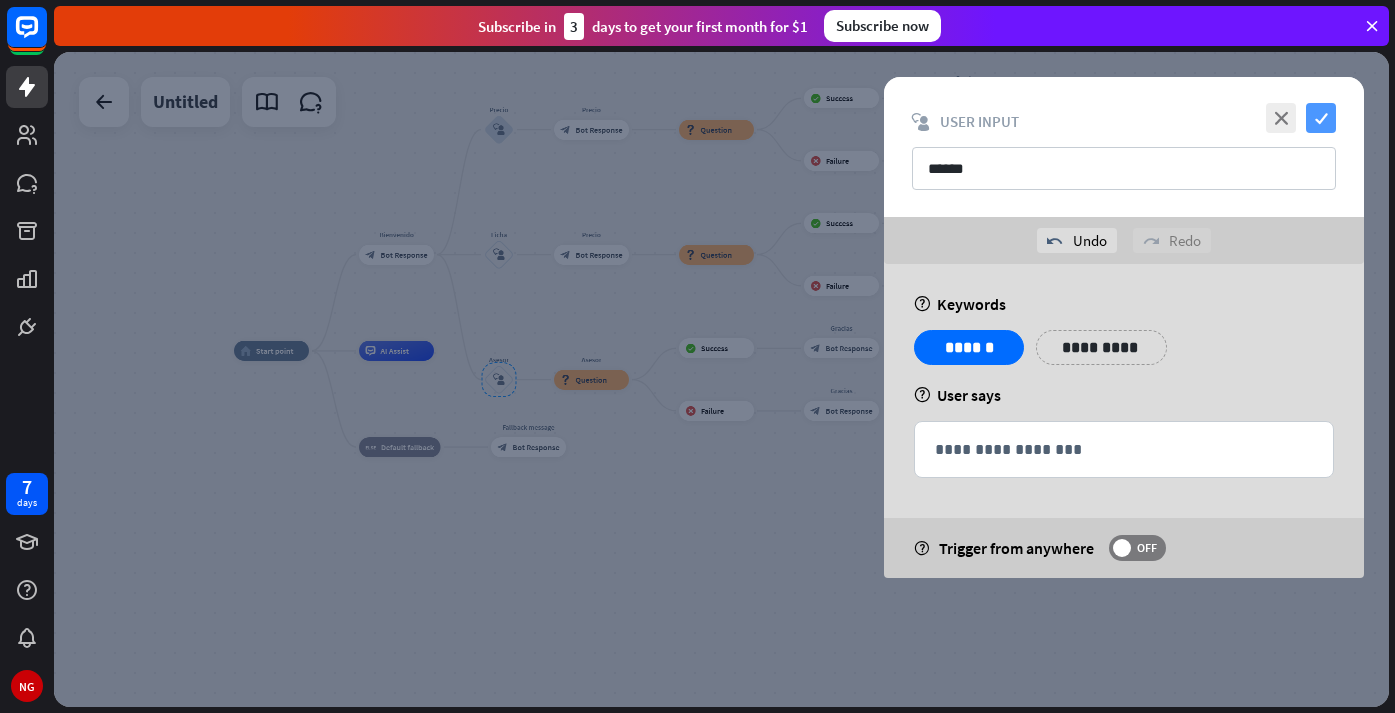 click on "check" at bounding box center (1321, 118) 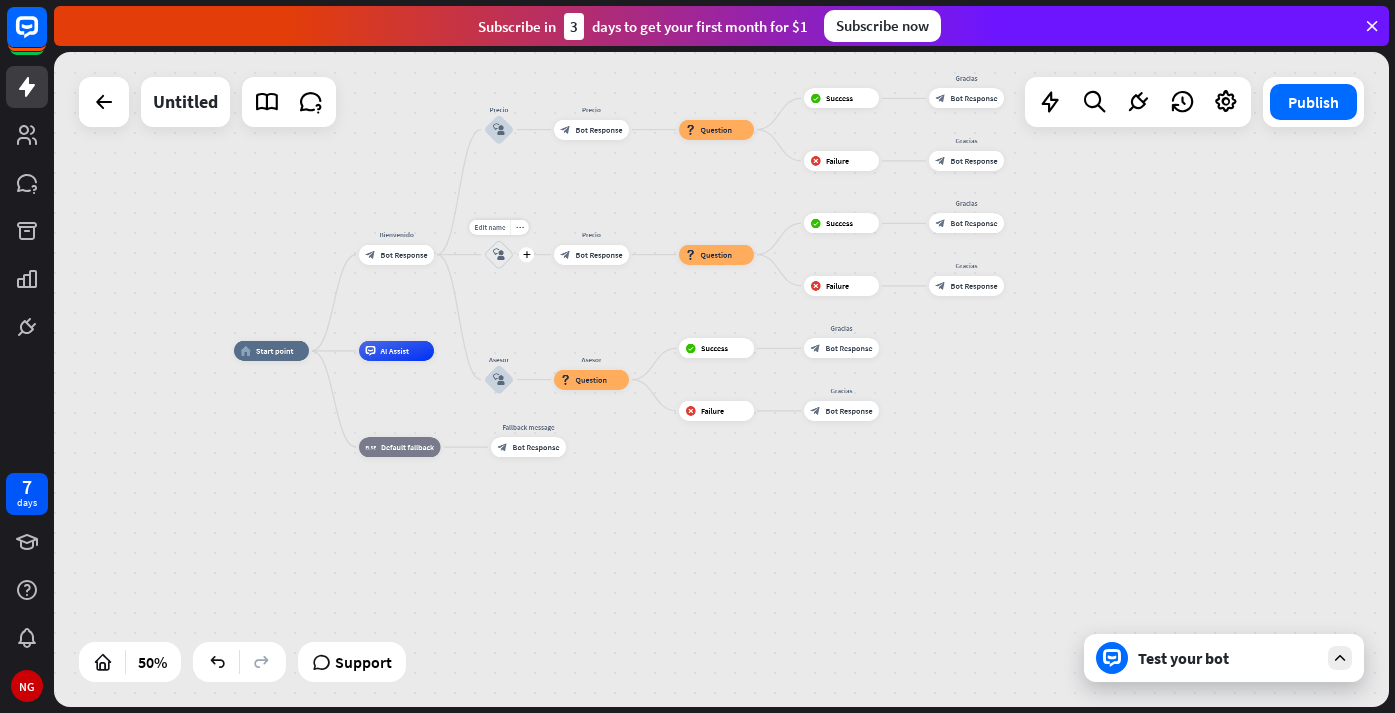 click on "block_user_input" at bounding box center [499, 255] 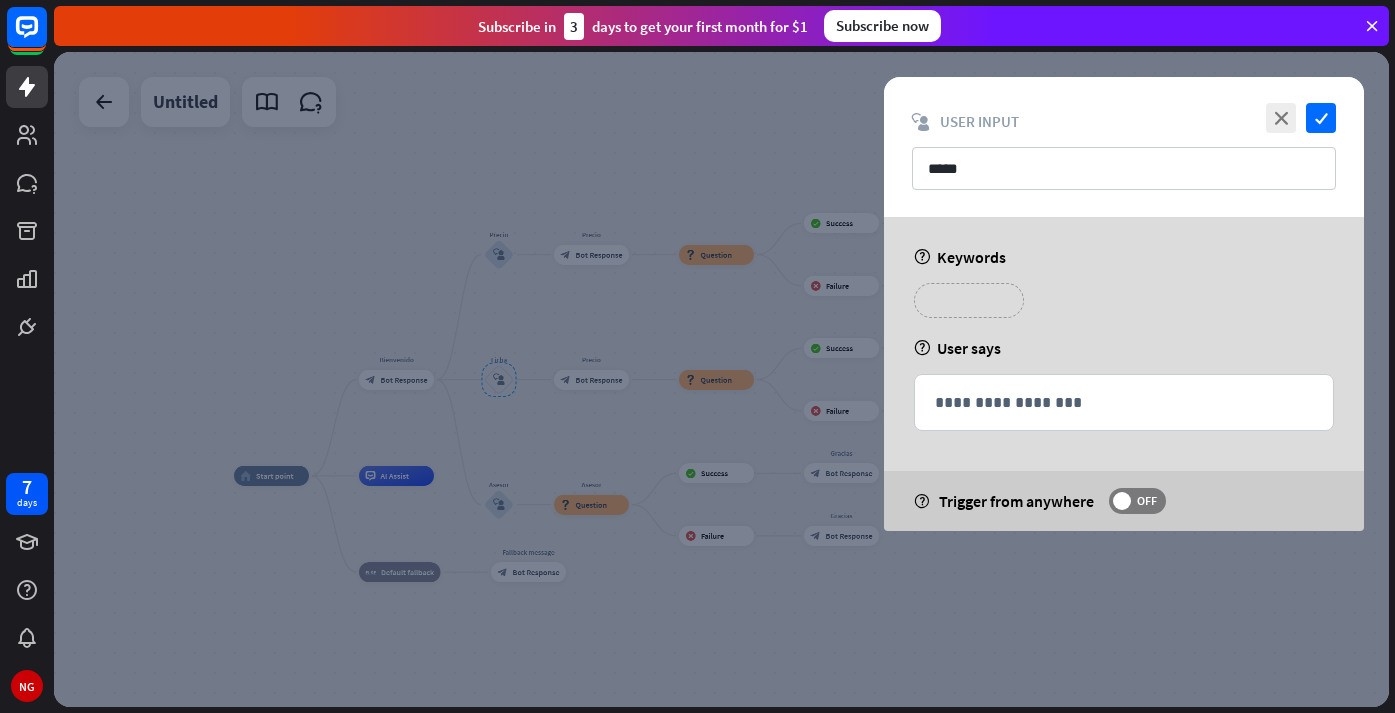 click on "**********" at bounding box center [969, 300] 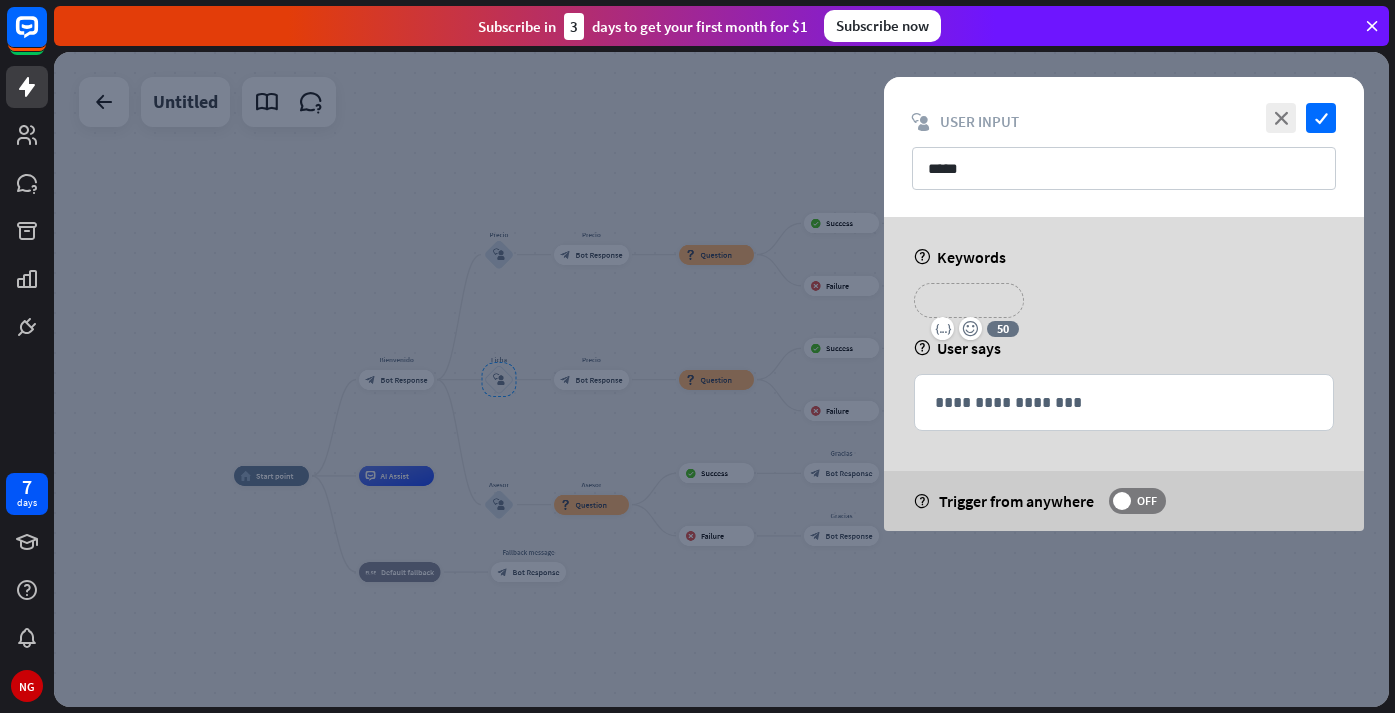 type 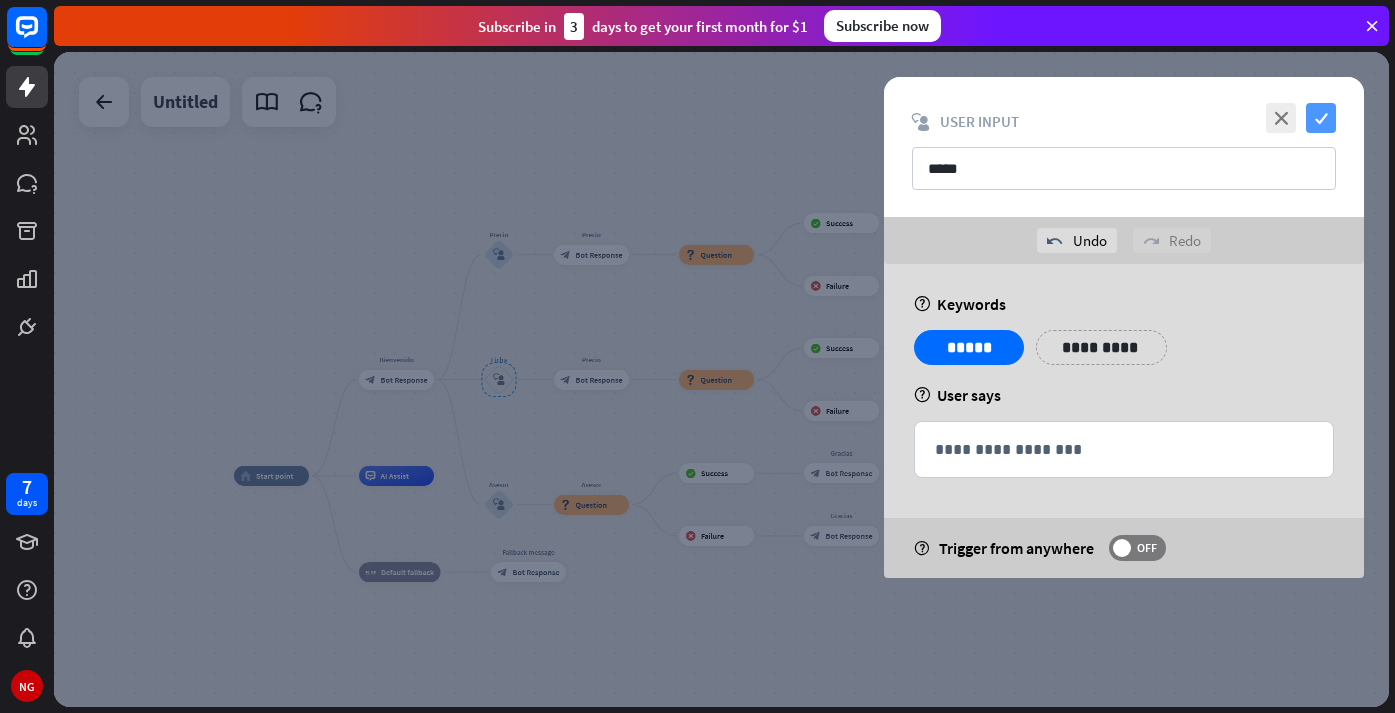 click on "check" at bounding box center (1321, 118) 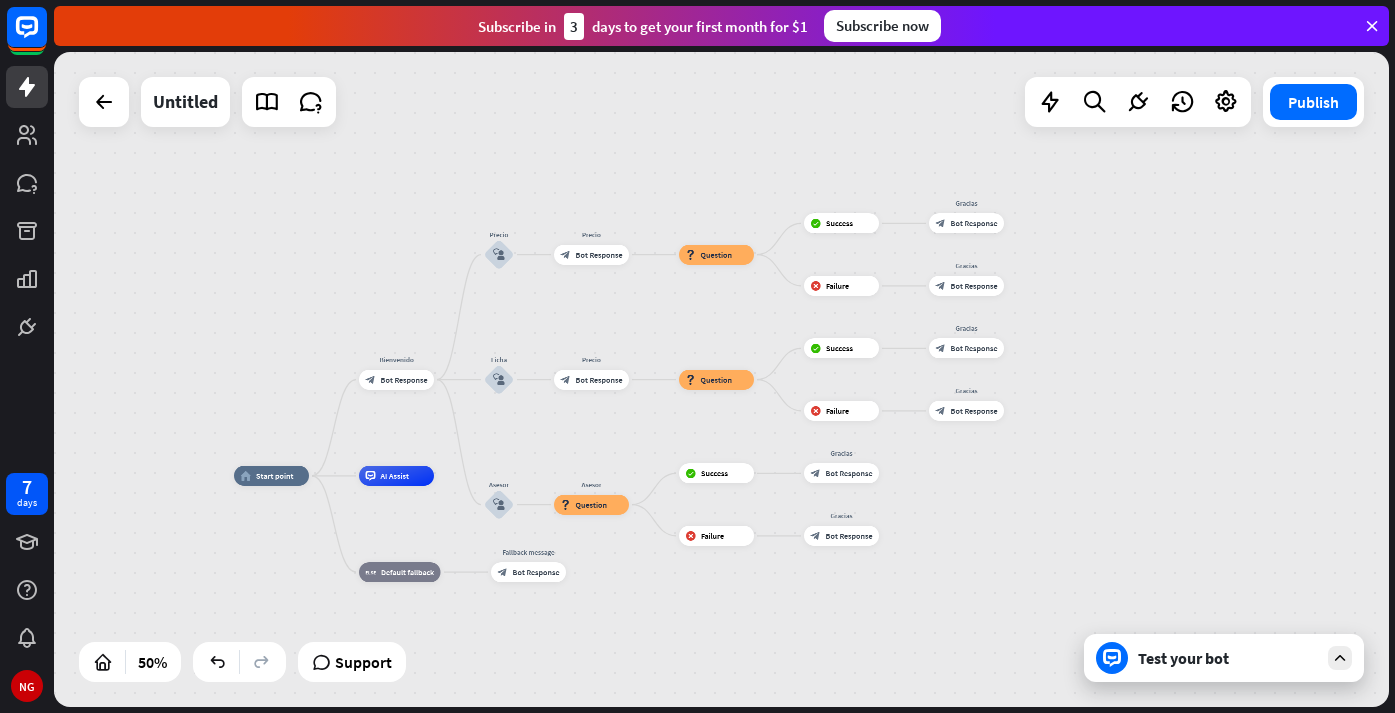 click on "Test your bot" at bounding box center (1228, 658) 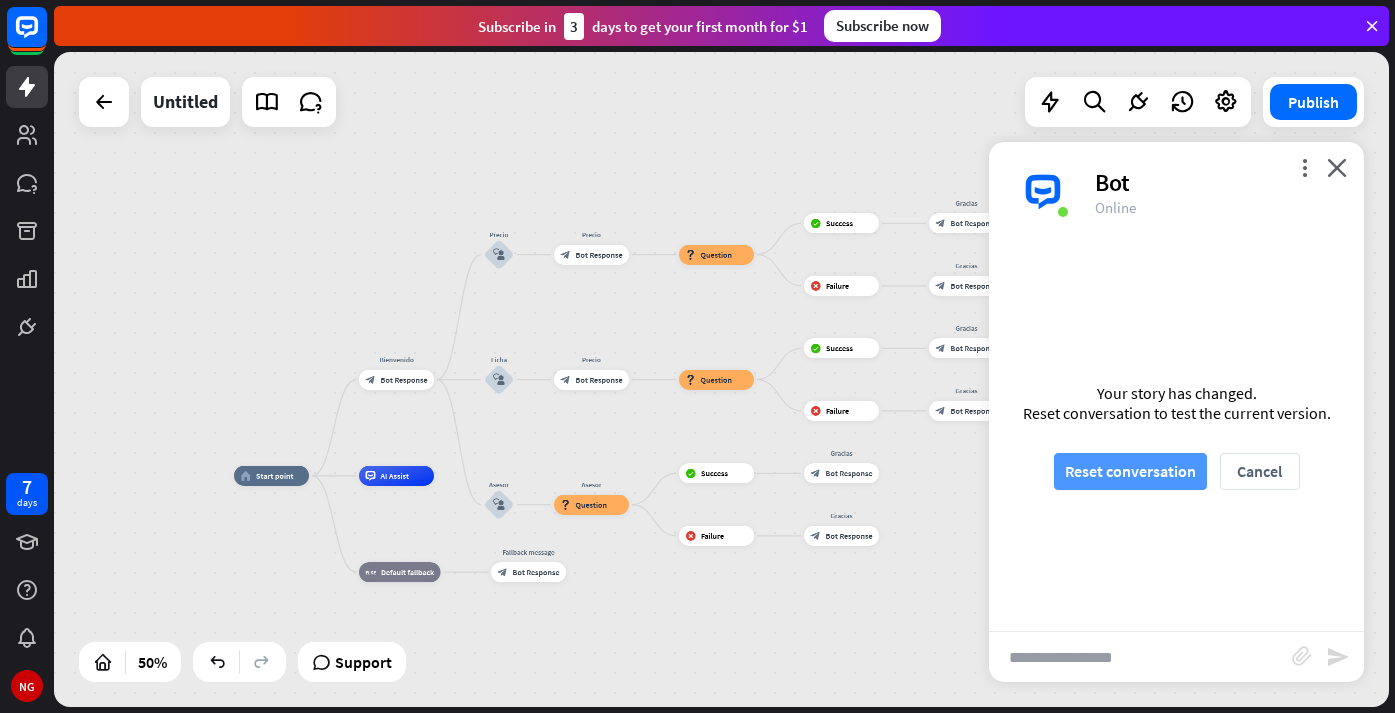 click on "Reset conversation" at bounding box center [1130, 471] 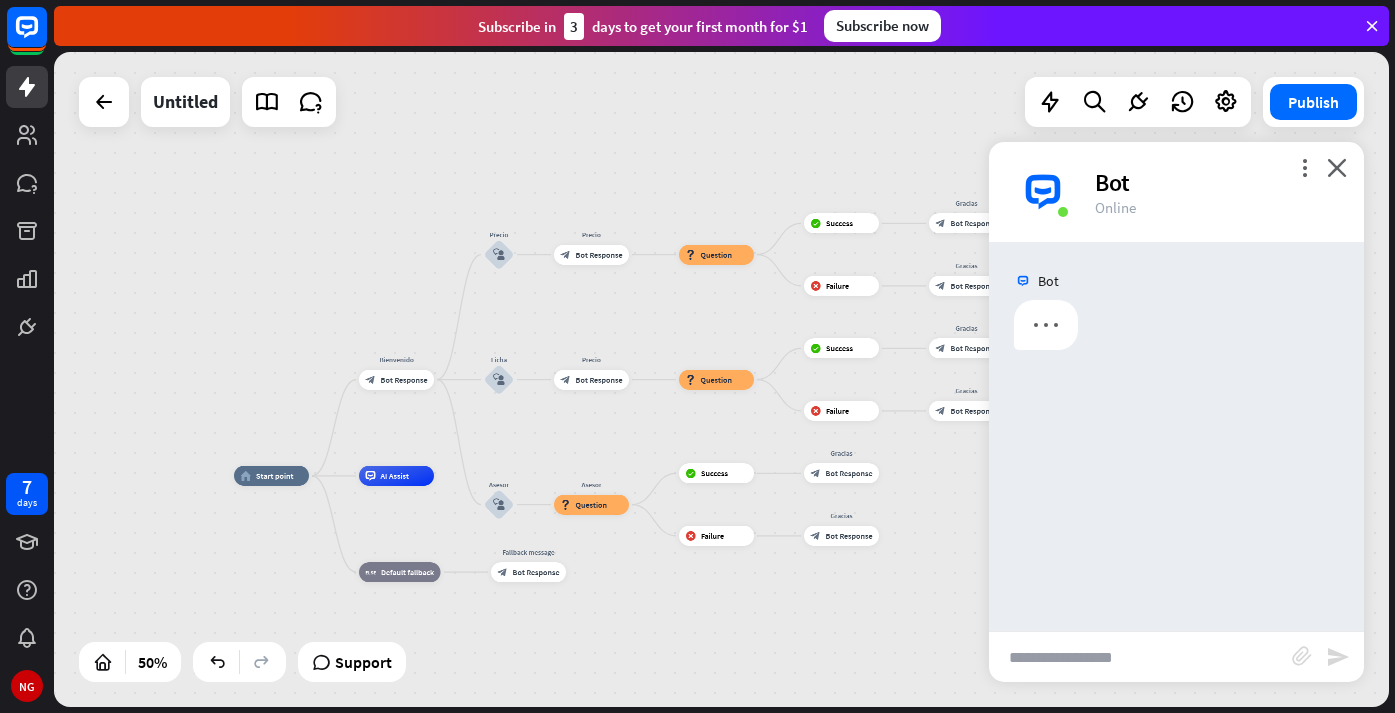 scroll, scrollTop: 0, scrollLeft: 0, axis: both 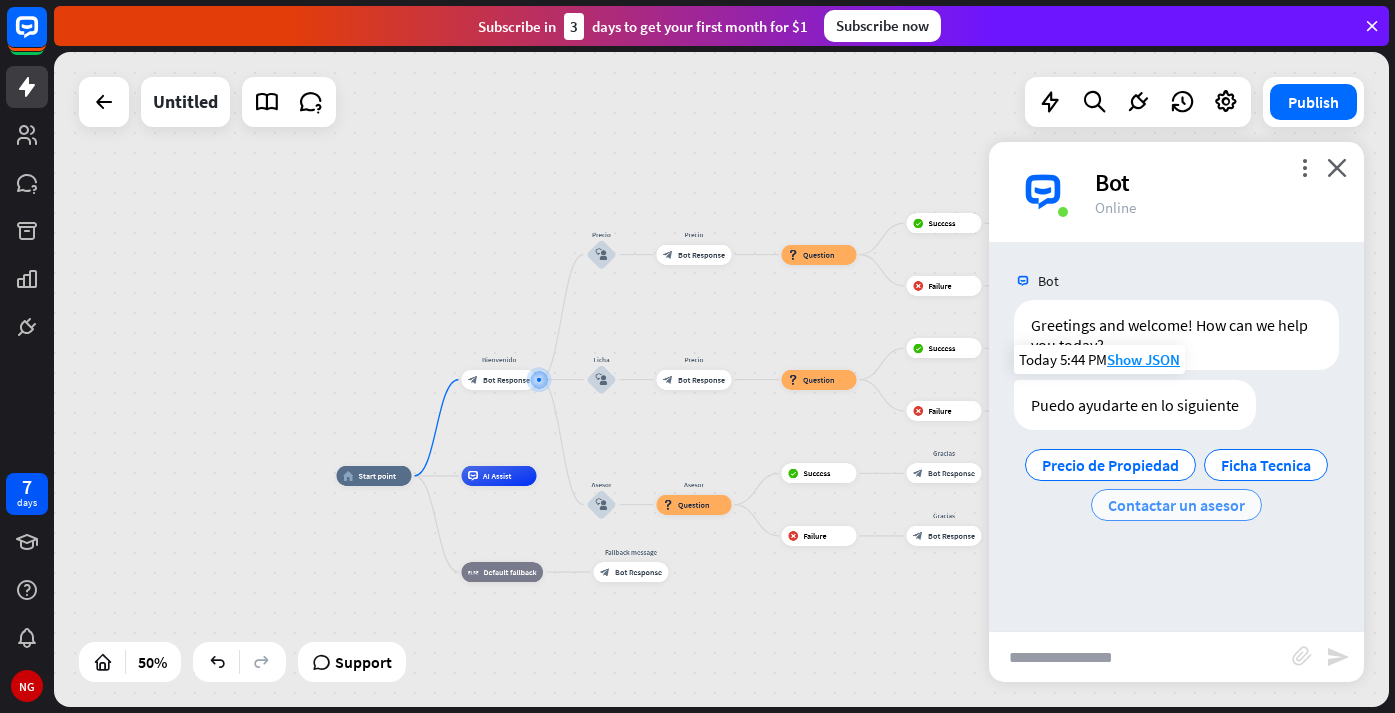 click on "Contactar un asesor" at bounding box center [1176, 505] 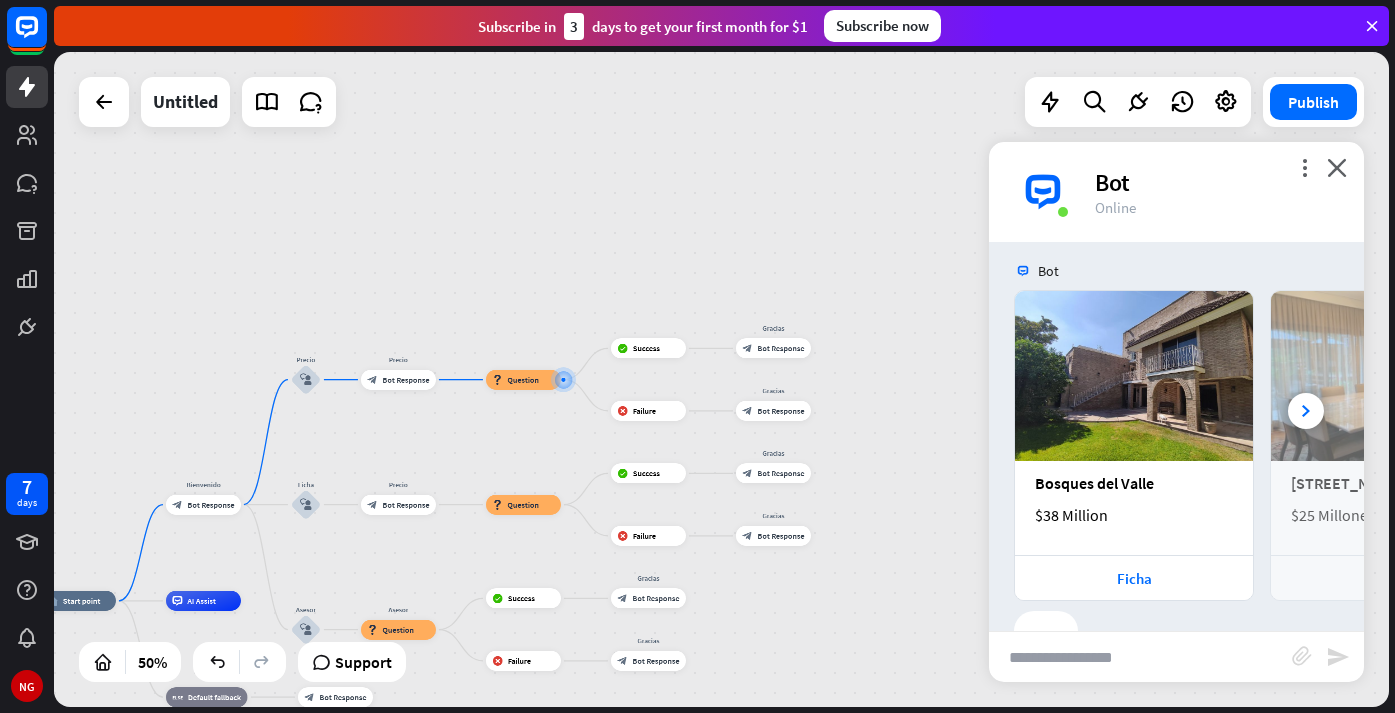 scroll, scrollTop: 346, scrollLeft: 0, axis: vertical 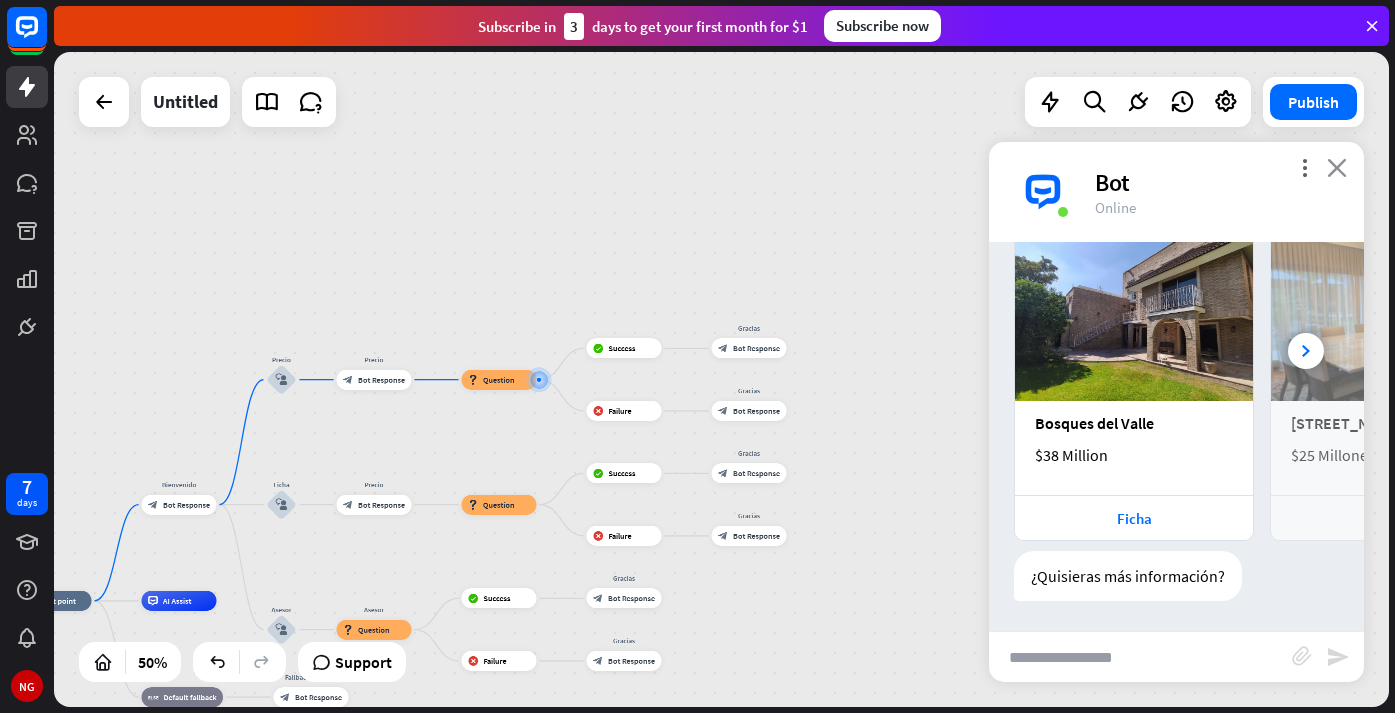 click on "close" at bounding box center (1337, 167) 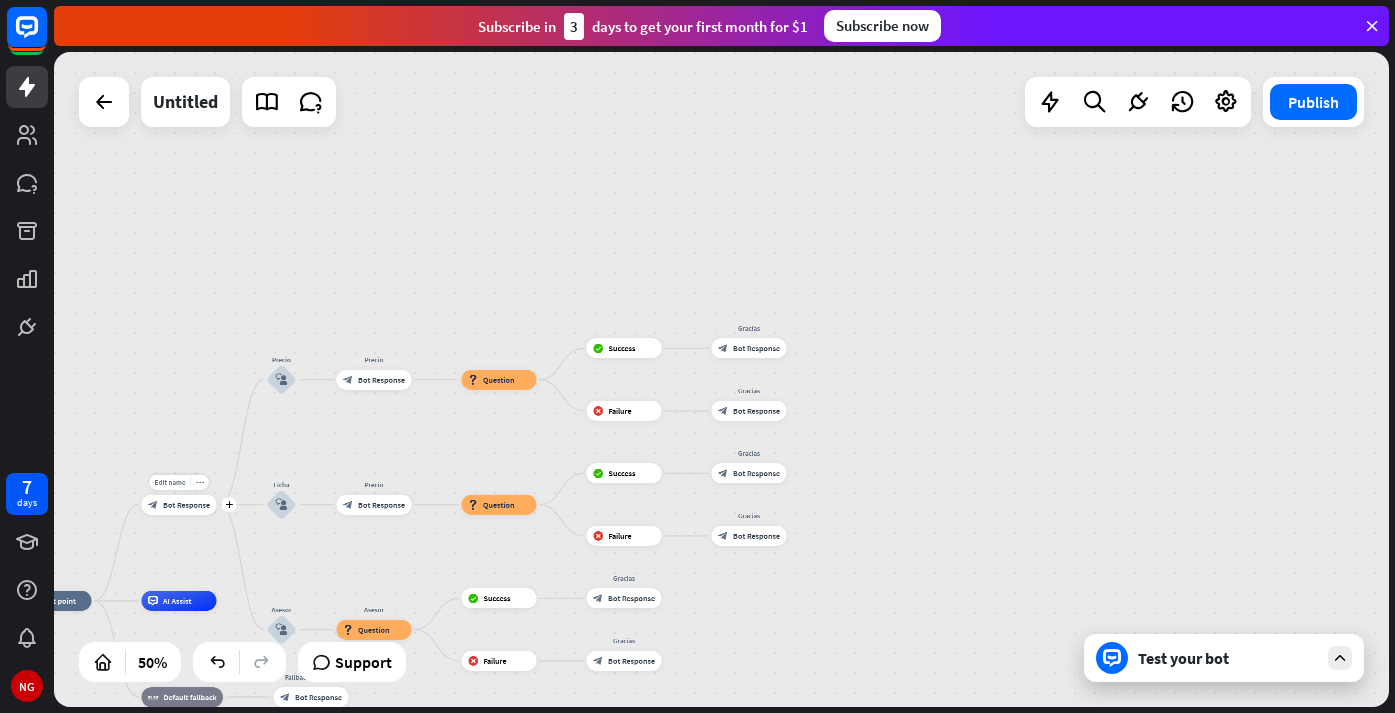 click on "Bot Response" at bounding box center (186, 505) 